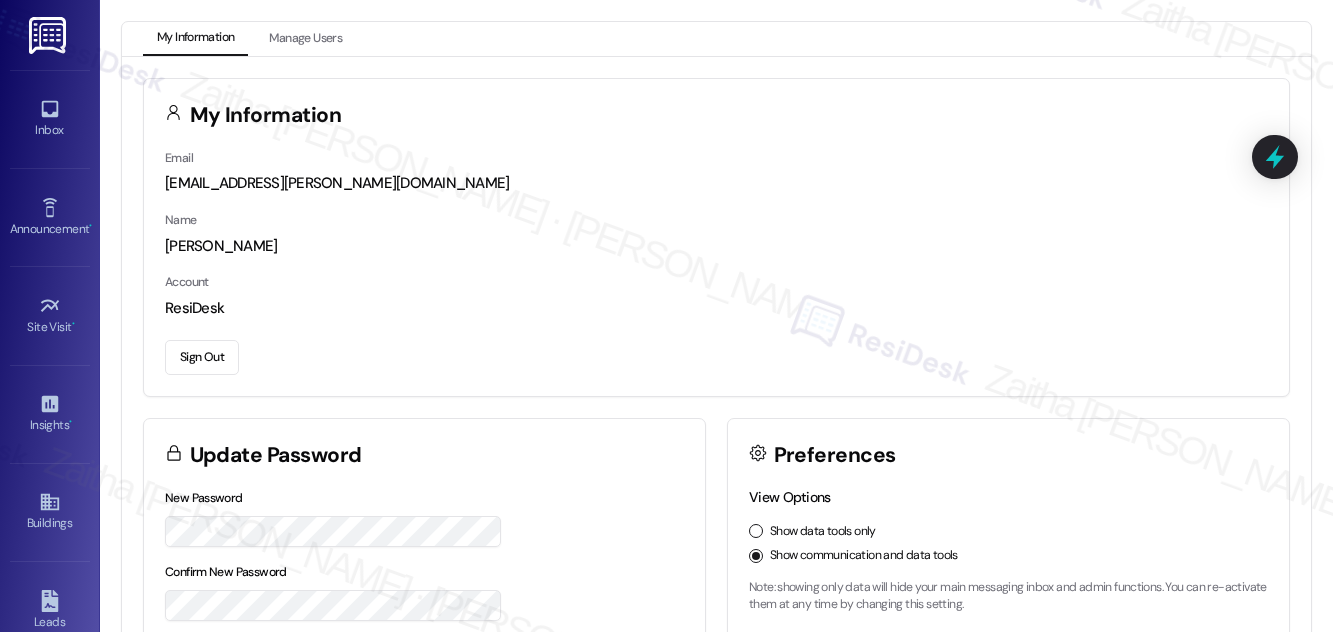scroll, scrollTop: 0, scrollLeft: 0, axis: both 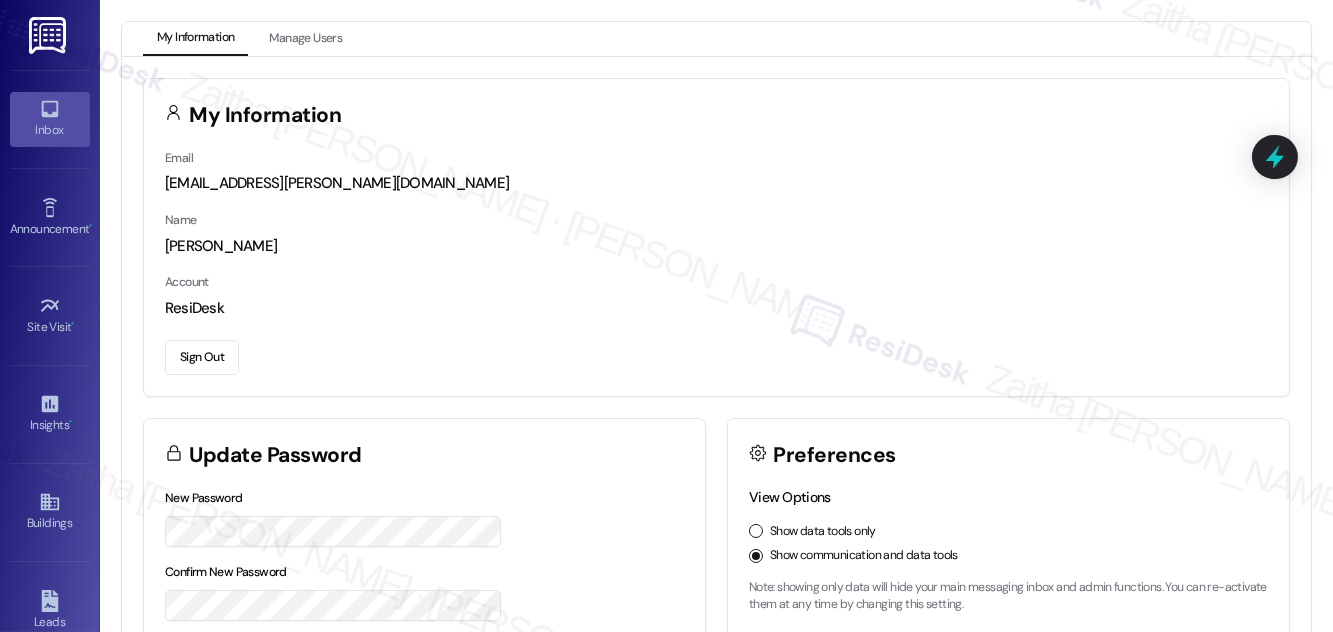 click on "Inbox" at bounding box center (50, 130) 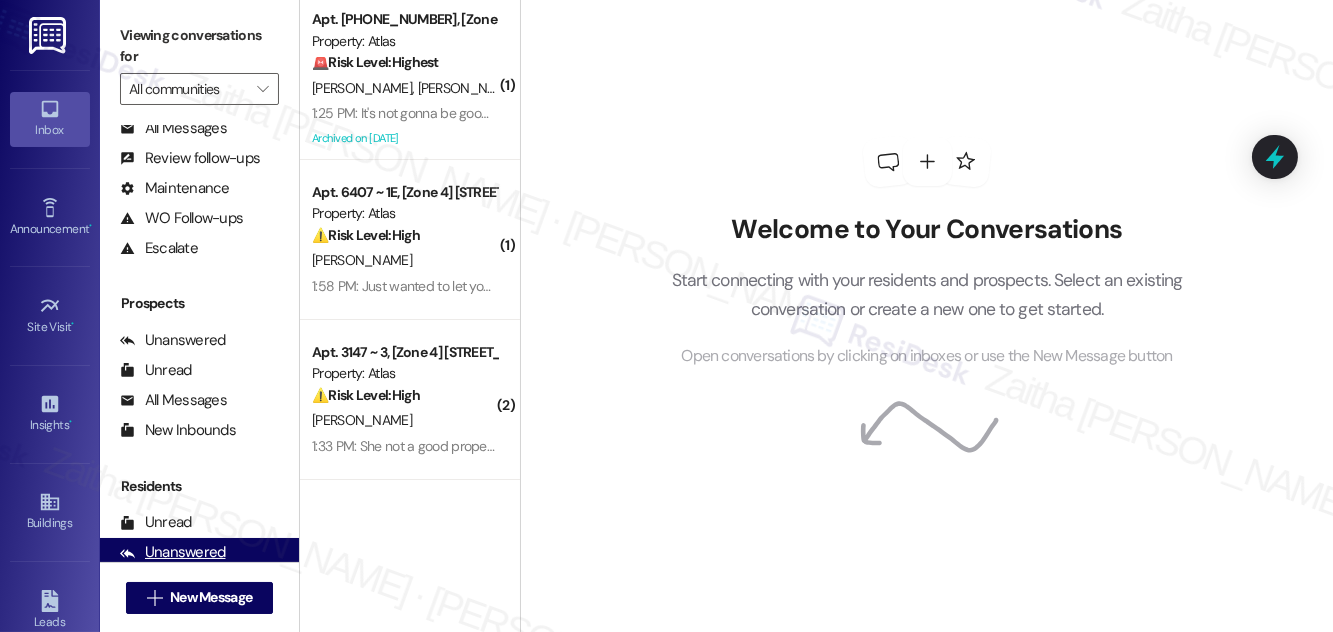 scroll, scrollTop: 264, scrollLeft: 0, axis: vertical 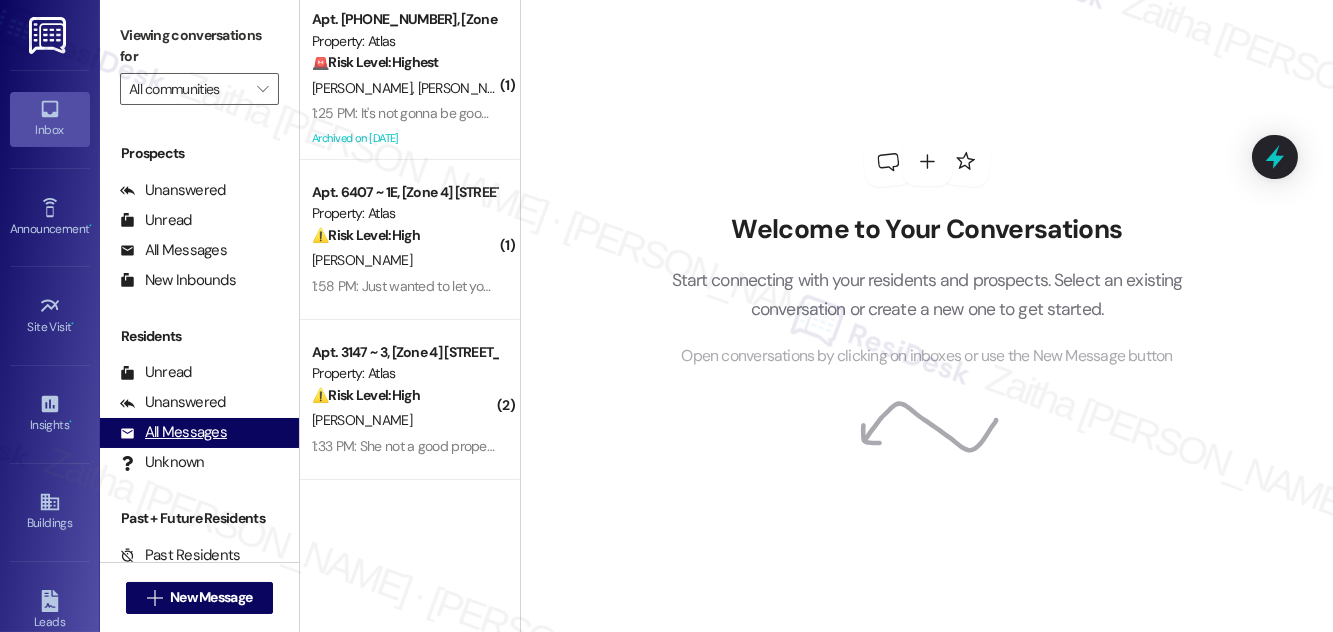 click on "All Messages" at bounding box center [173, 432] 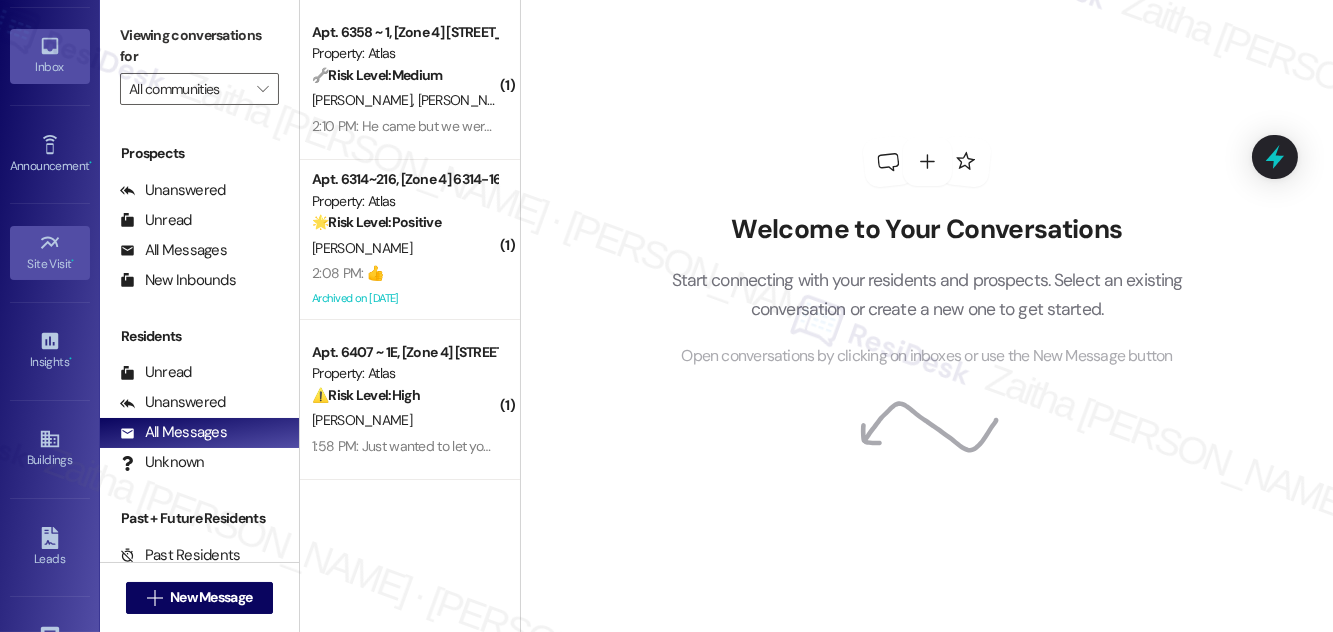 scroll, scrollTop: 181, scrollLeft: 0, axis: vertical 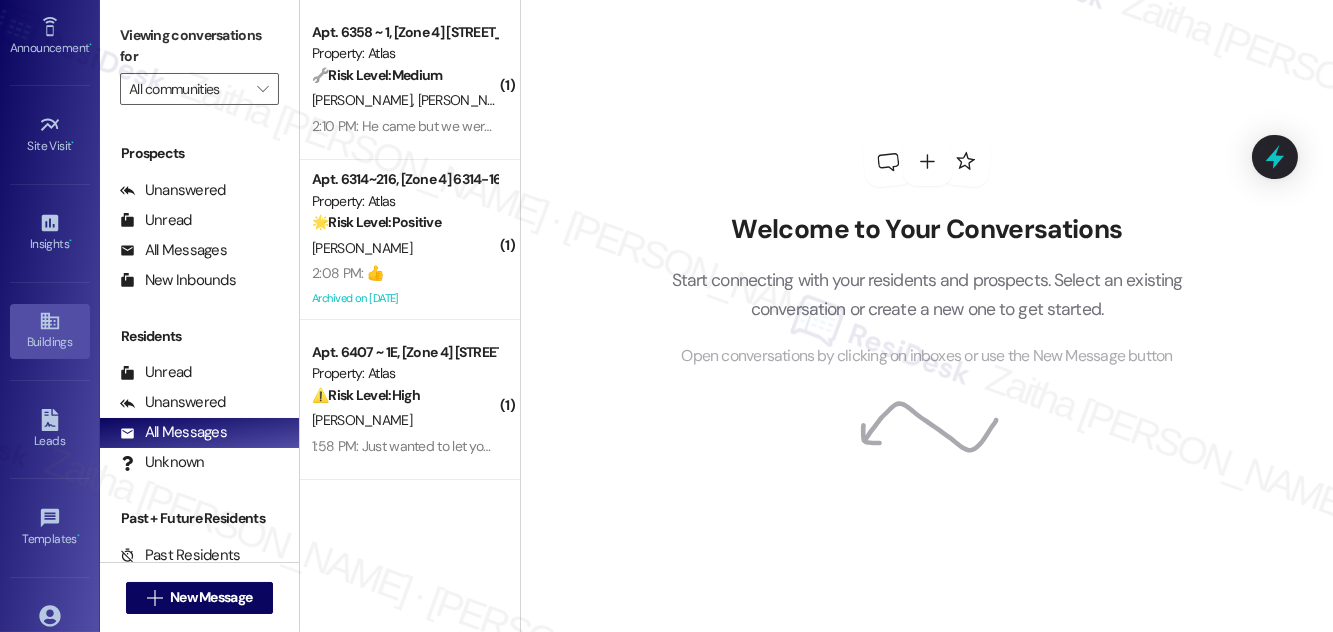 click on "Buildings" at bounding box center (50, 342) 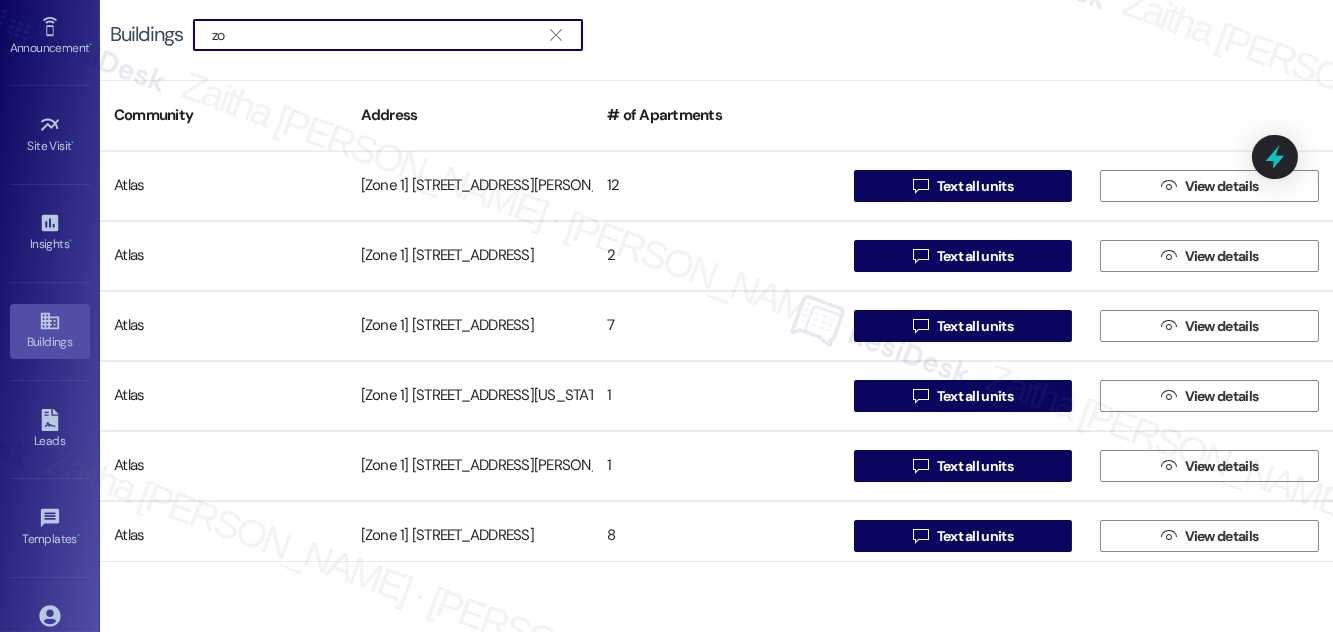 type on "z" 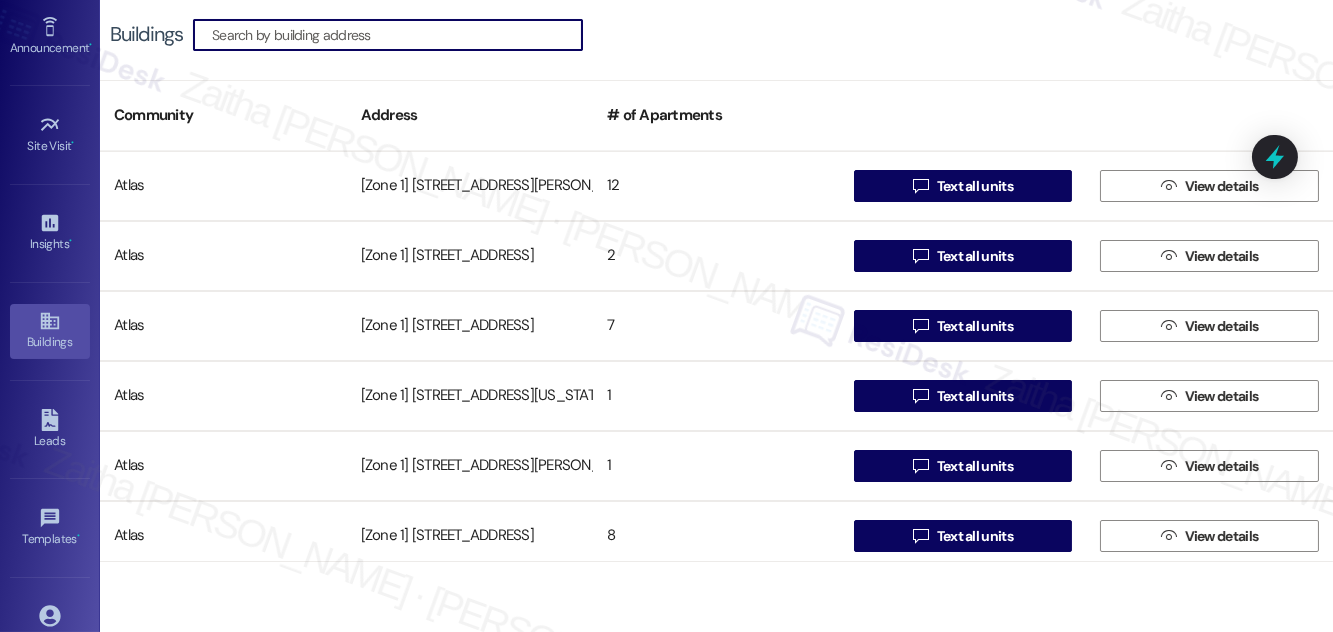 type on "{" 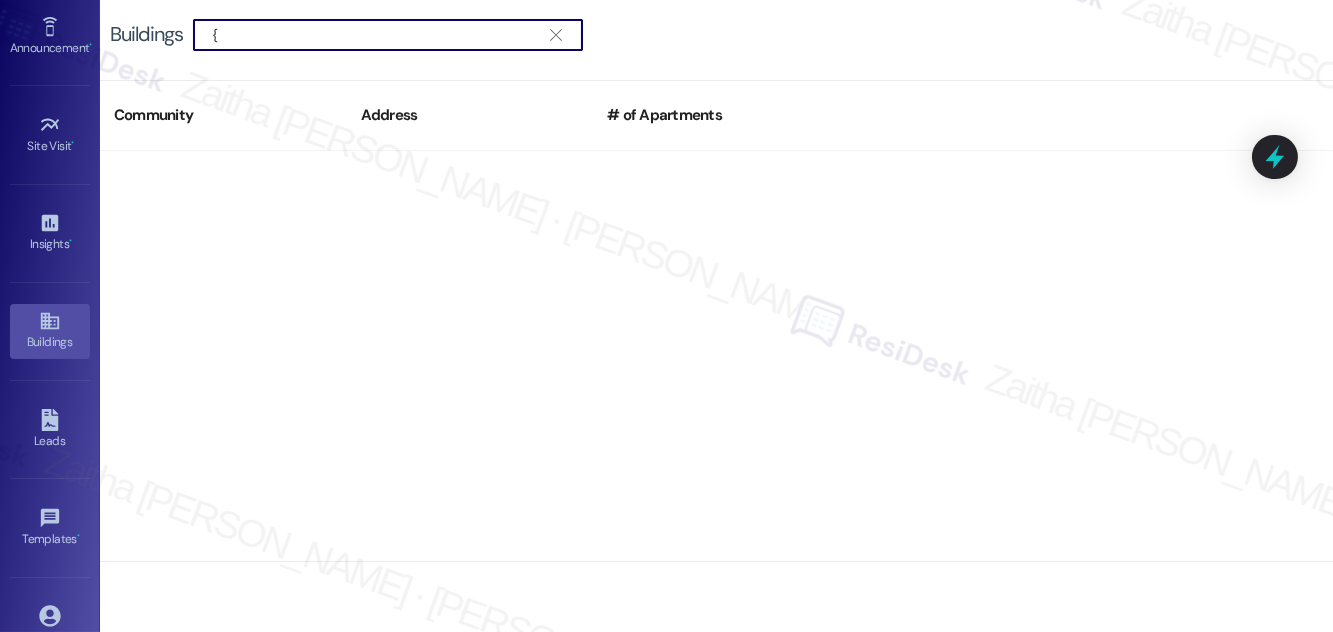 type 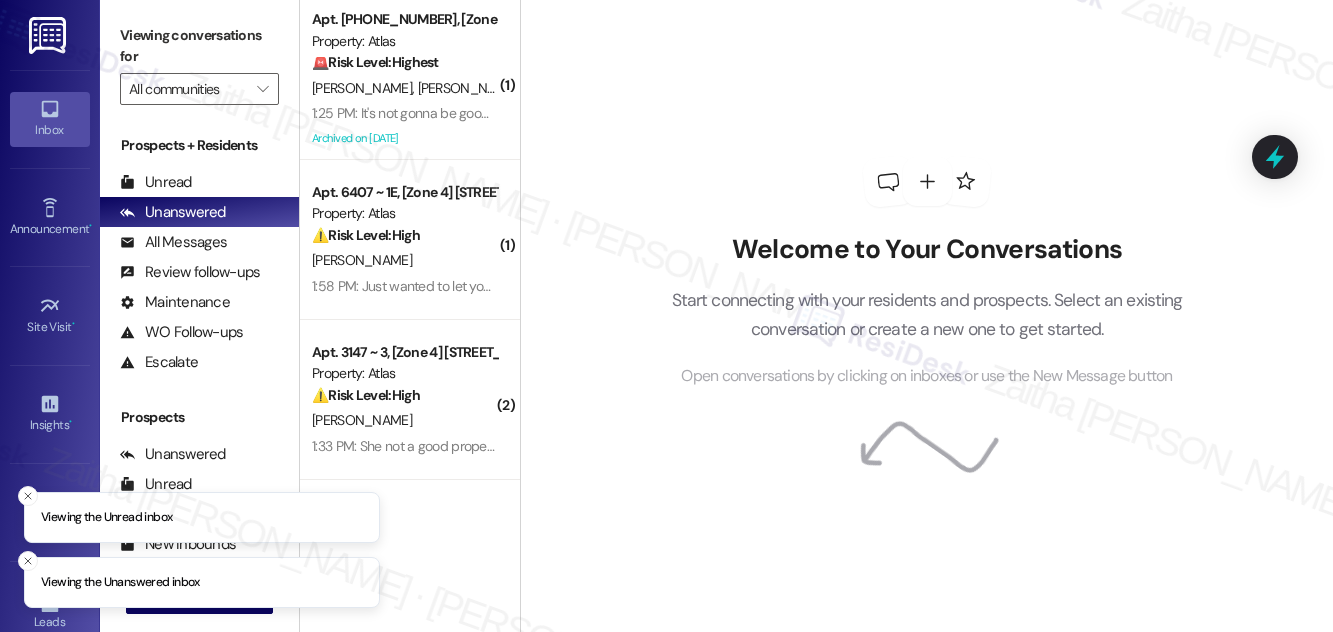 scroll, scrollTop: 0, scrollLeft: 0, axis: both 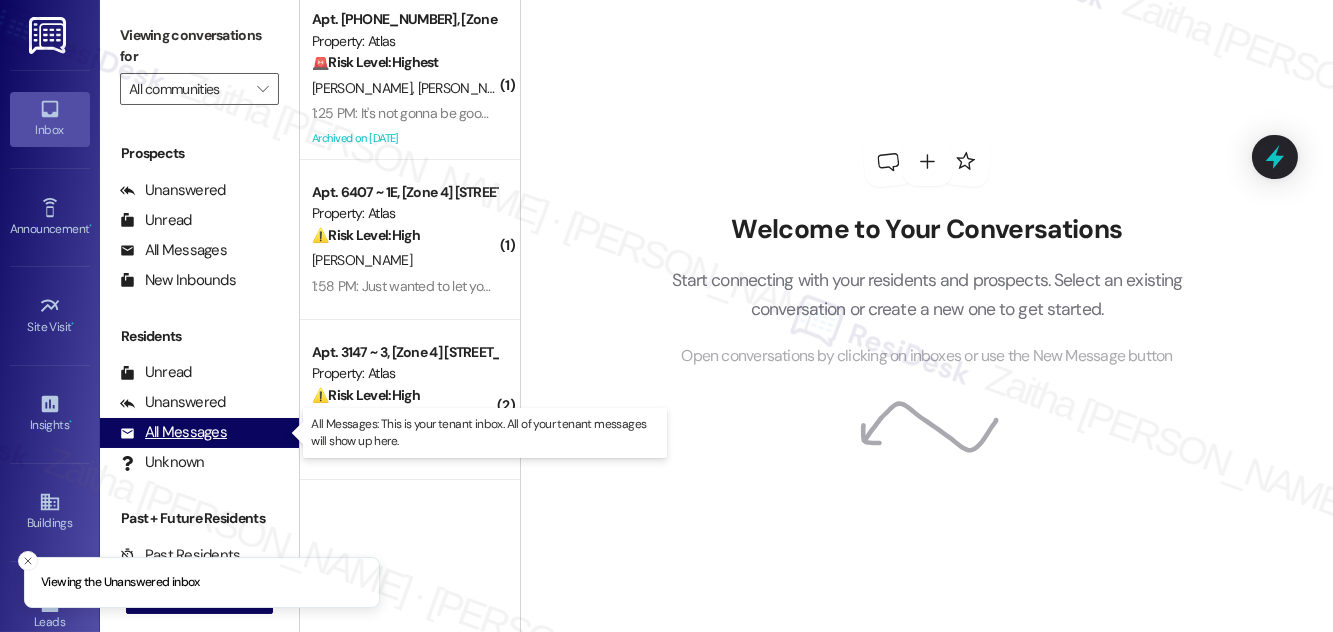 click on "All Messages" at bounding box center (173, 432) 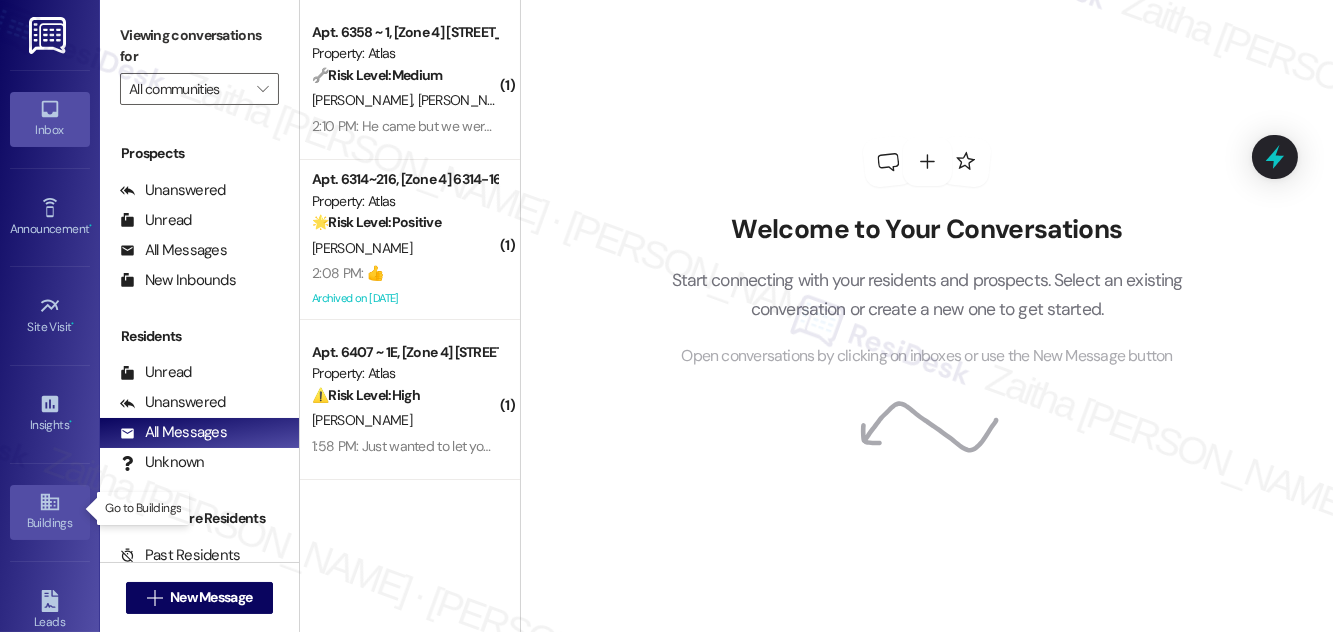 click on "Buildings" at bounding box center [50, 523] 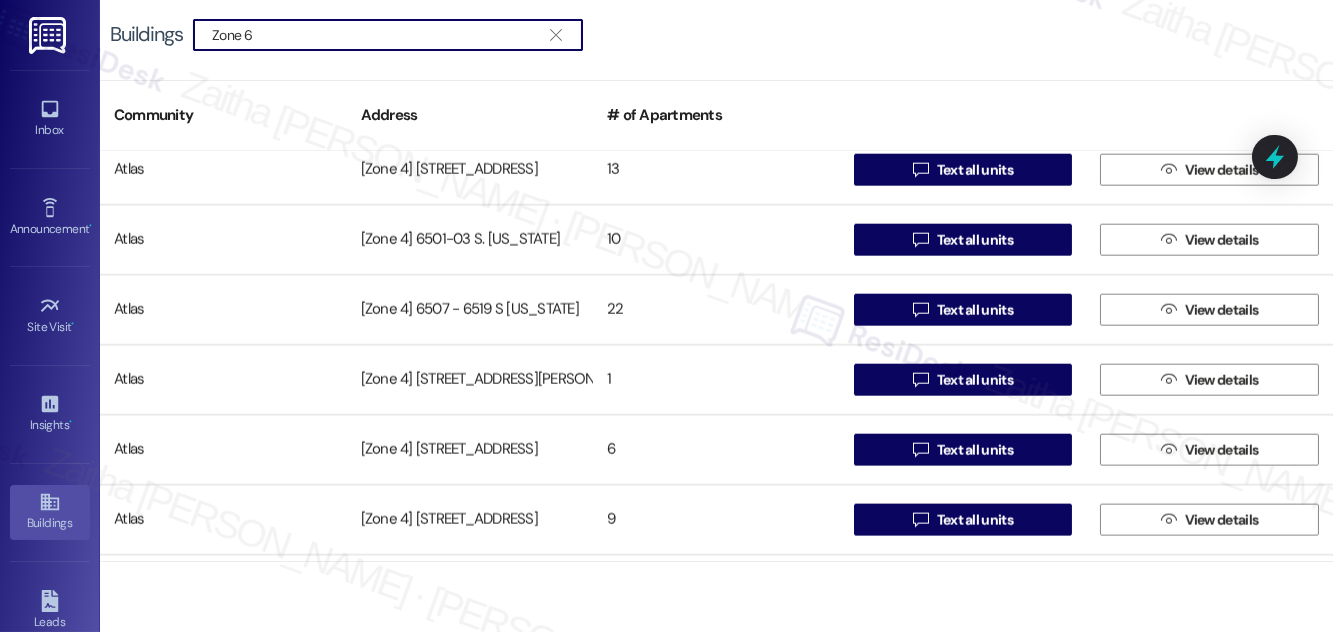 scroll, scrollTop: 5469, scrollLeft: 0, axis: vertical 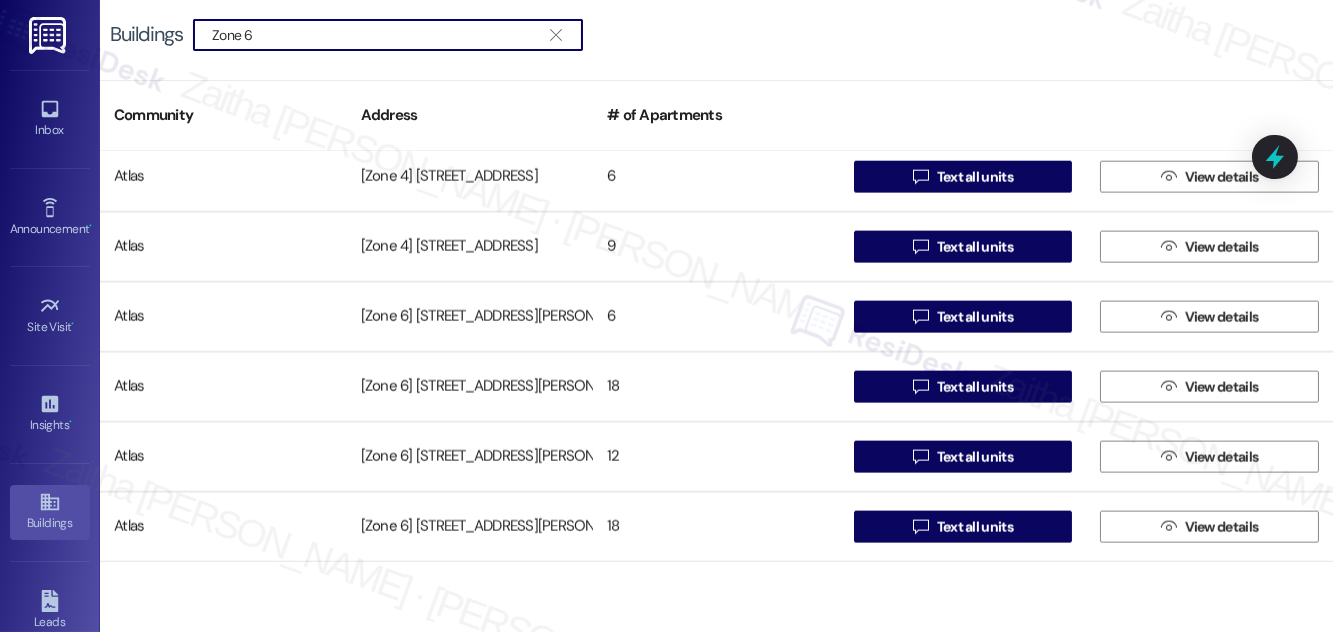 type on "Zone 6" 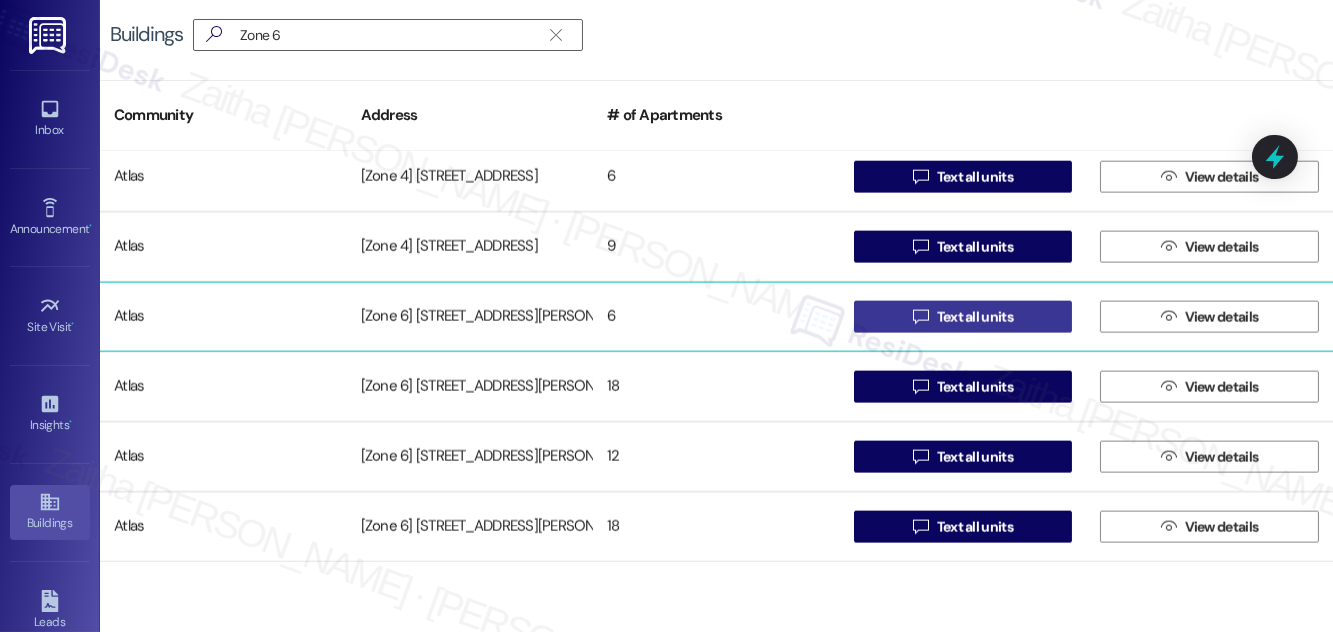 click on "Text all units" at bounding box center [975, 317] 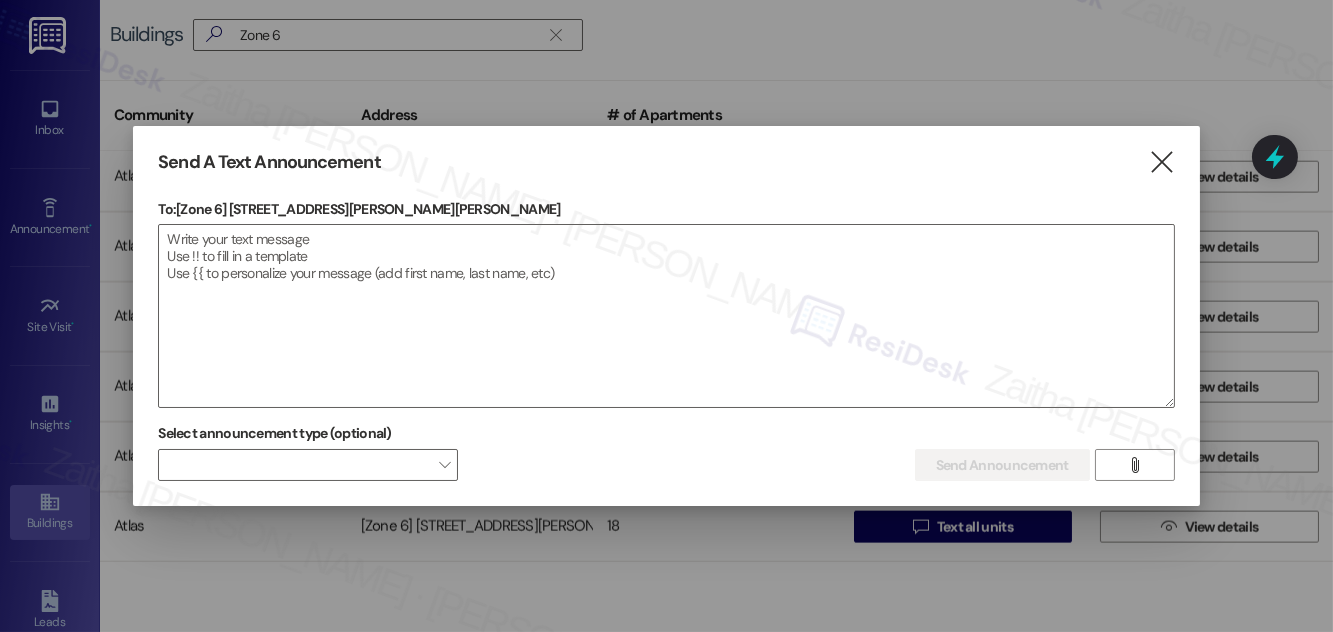 drag, startPoint x: 231, startPoint y: 206, endPoint x: 539, endPoint y: 202, distance: 308.02597 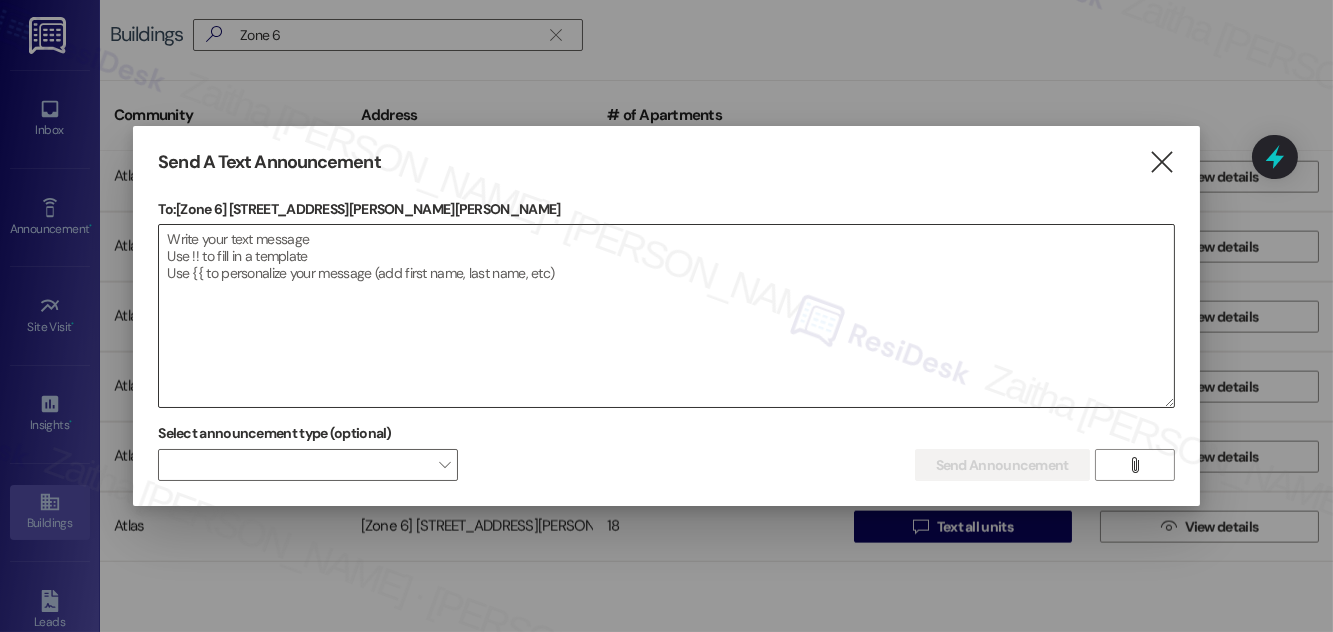 click at bounding box center (666, 316) 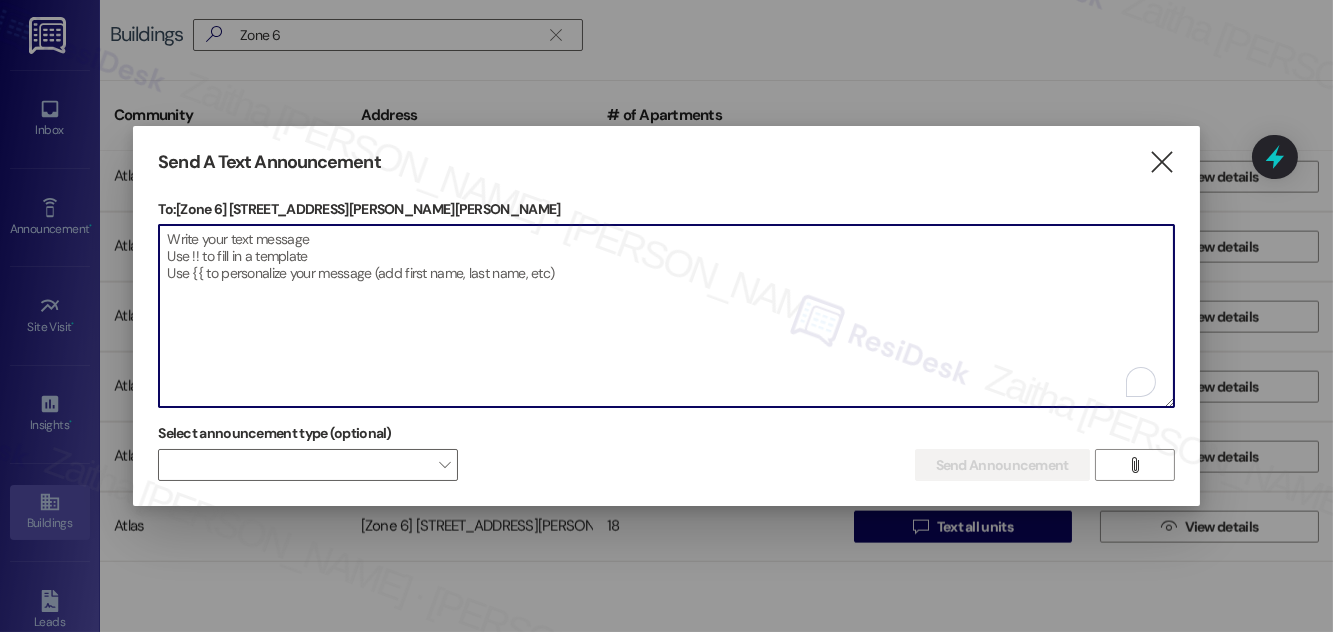 paste on "Hey {{first_name}}! We'd love your thoughts on your Zone 6 property manager! Your feedback directly helps us improve our services and ensure we're meeting your needs. Survey link below - we appreciate you taking the time to answer. Thank you for being an awesome resident!
https://tally.so/r/meLVVq" 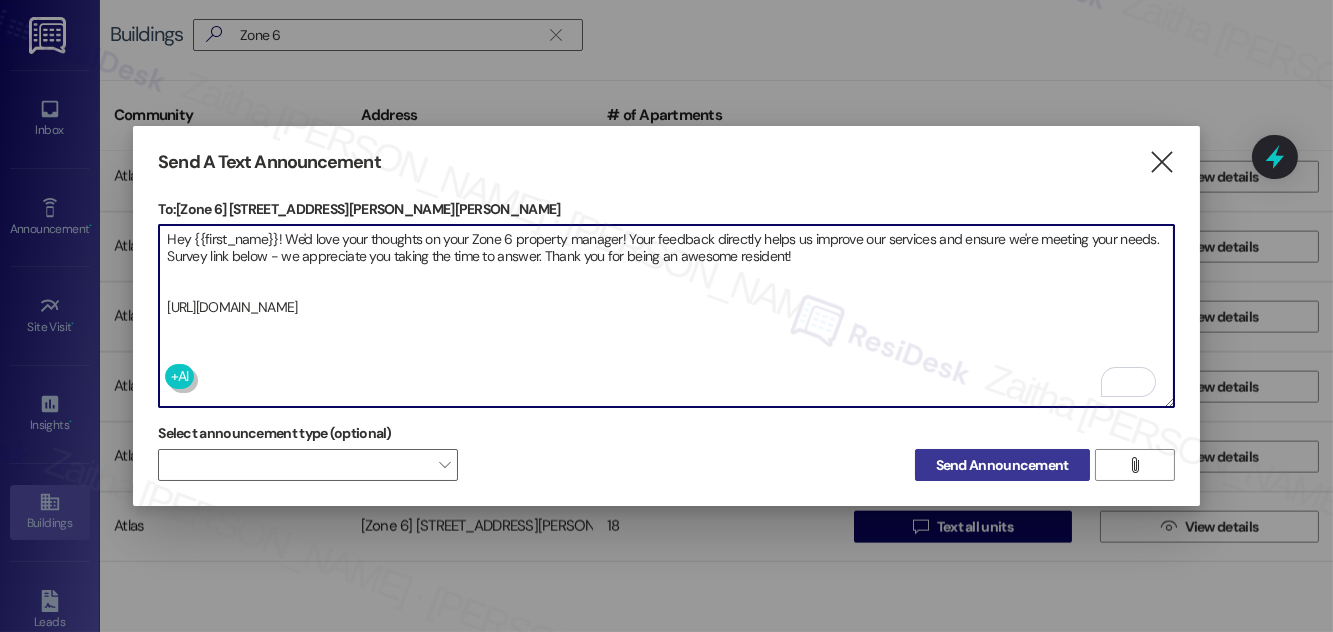 type on "Hey {{first_name}}! We'd love your thoughts on your Zone 6 property manager! Your feedback directly helps us improve our services and ensure we're meeting your needs. Survey link below - we appreciate you taking the time to answer. Thank you for being an awesome resident!
https://tally.so/r/meLVVq" 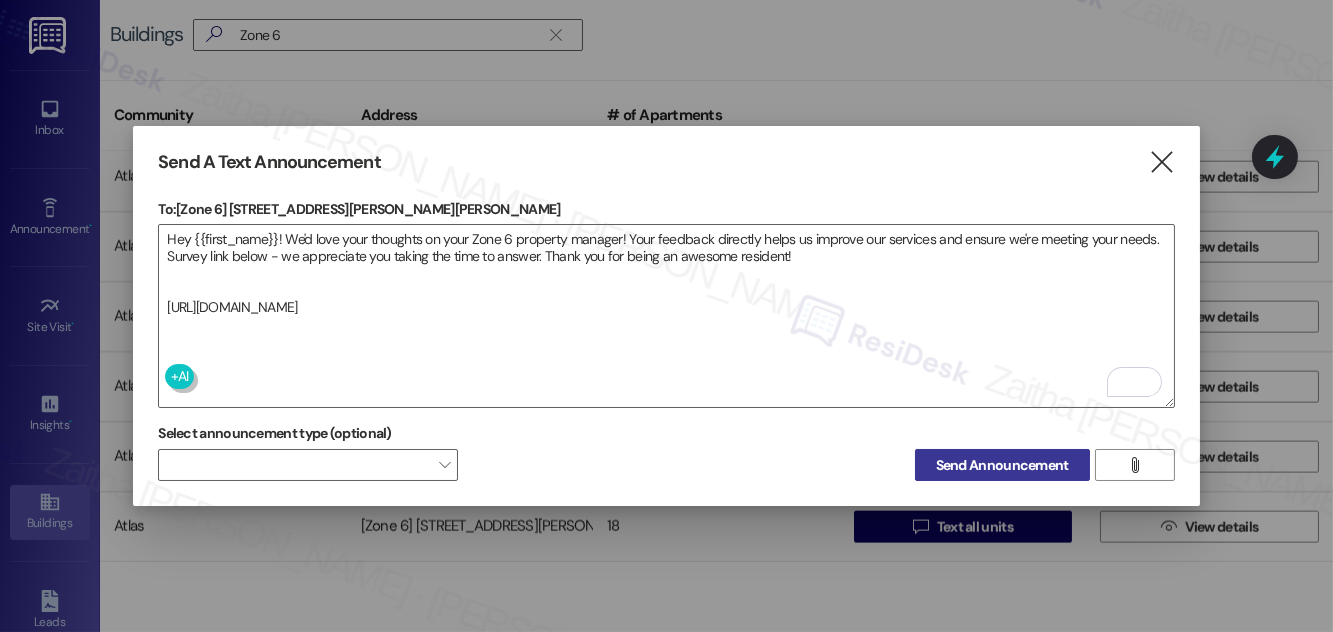 click on "Send Announcement" at bounding box center [1002, 465] 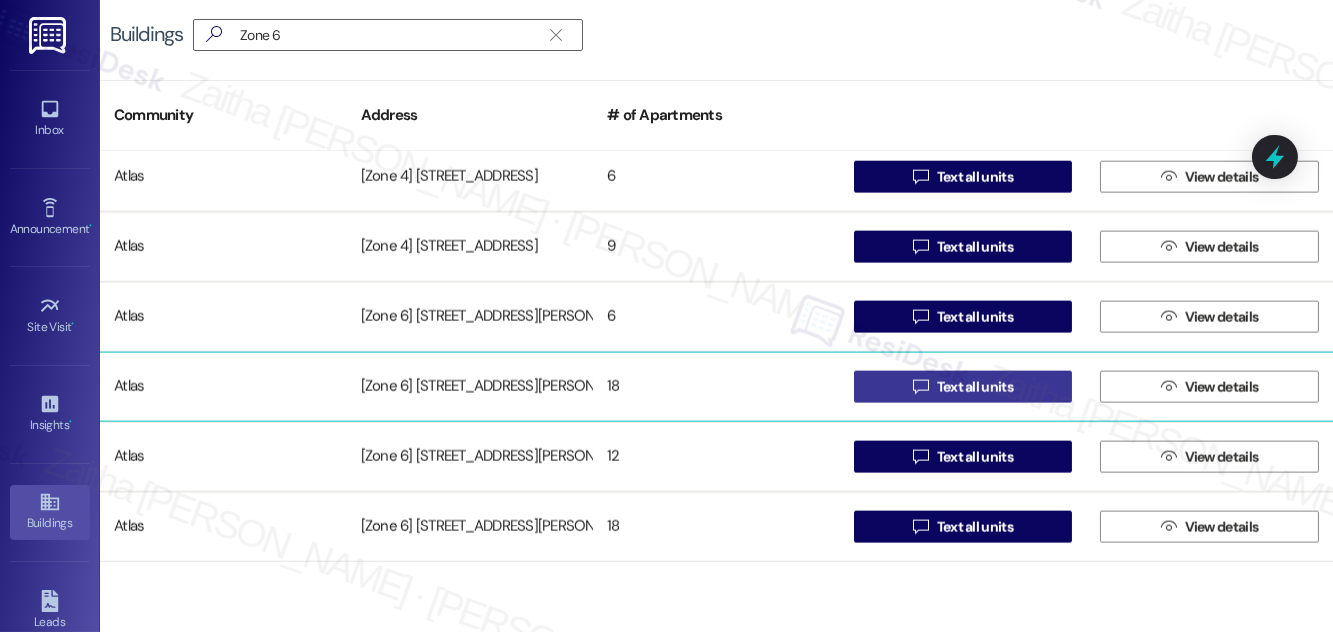 click on "Text all units" at bounding box center [975, 387] 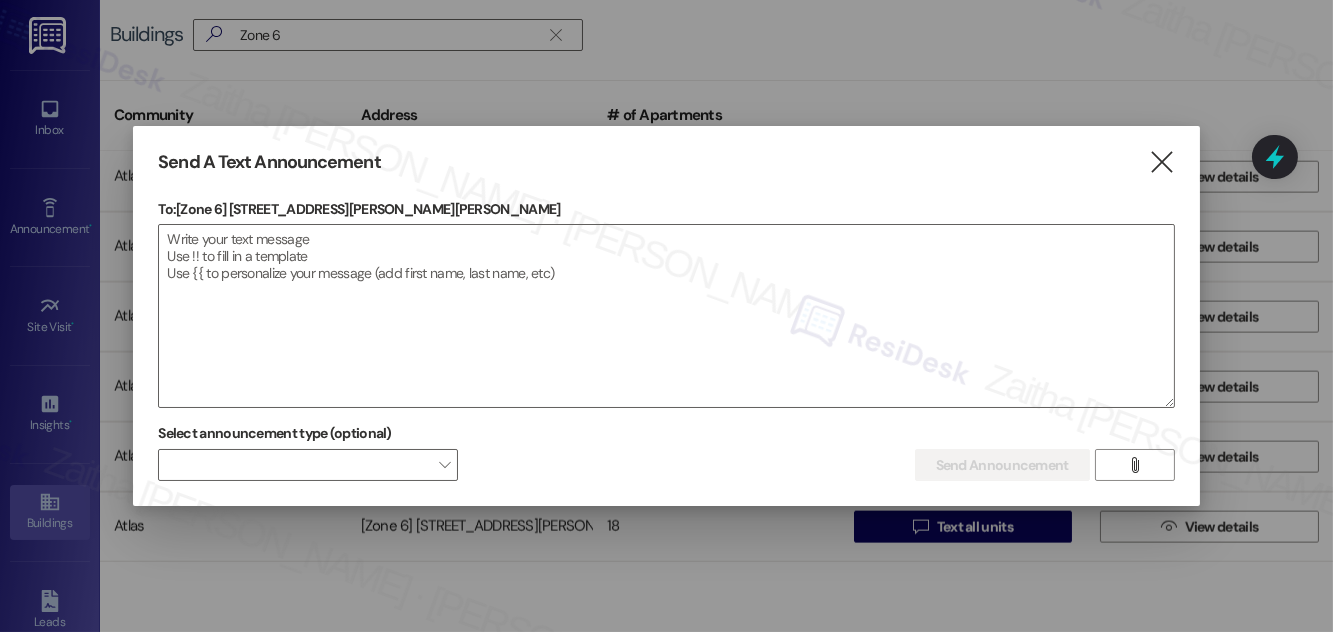 drag, startPoint x: 227, startPoint y: 204, endPoint x: 565, endPoint y: 196, distance: 338.09467 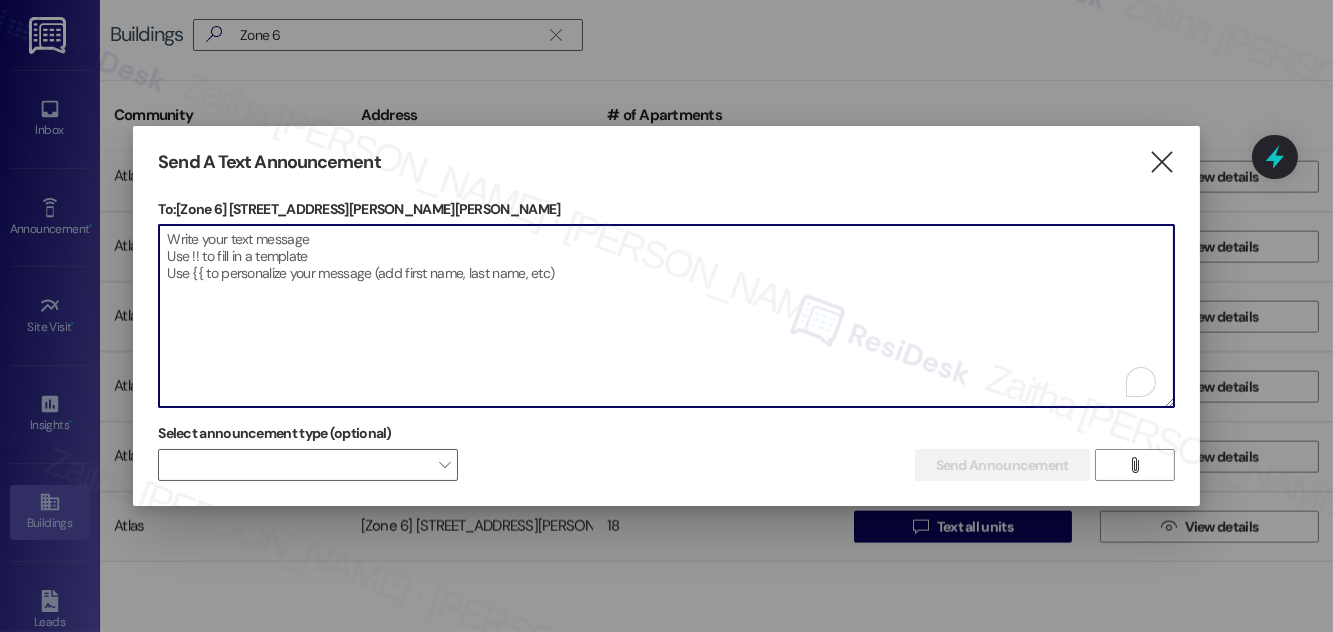 click at bounding box center (666, 316) 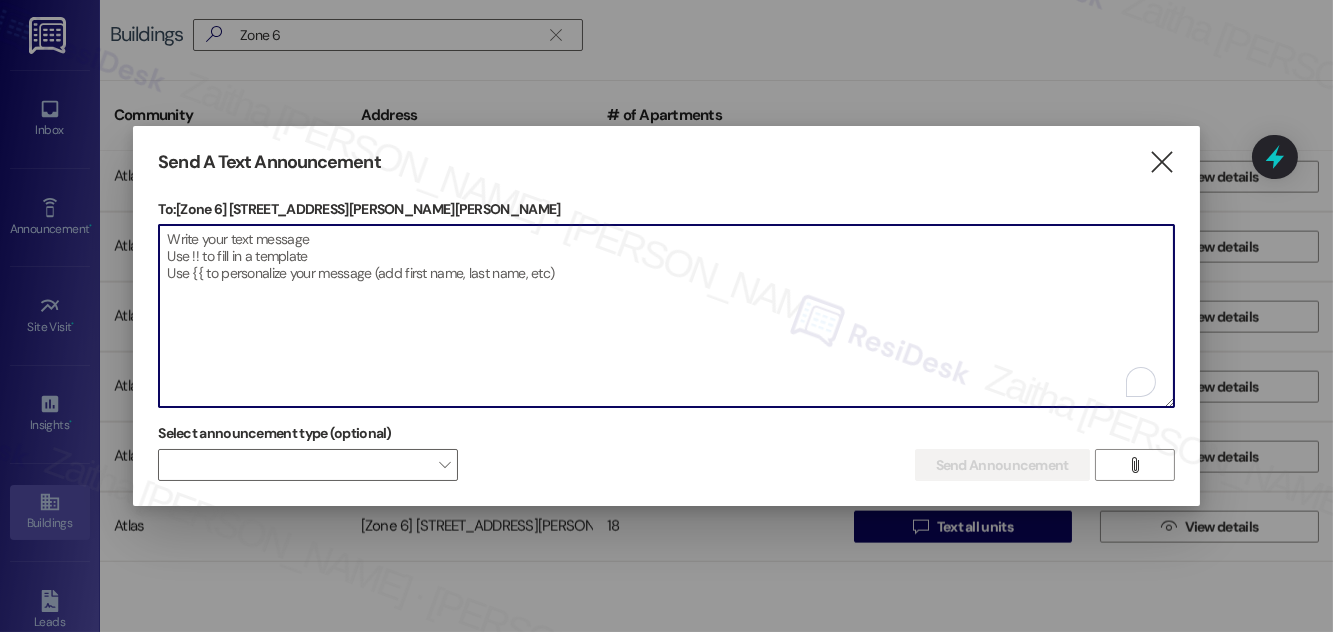 paste on "Hey {{first_name}}! We'd love your thoughts on your Zone 6 property manager! Your feedback directly helps us improve our services and ensure we're meeting your needs. Survey link below - we appreciate you taking the time to answer. Thank you for being an awesome resident!
https://tally.so/r/meLVVq" 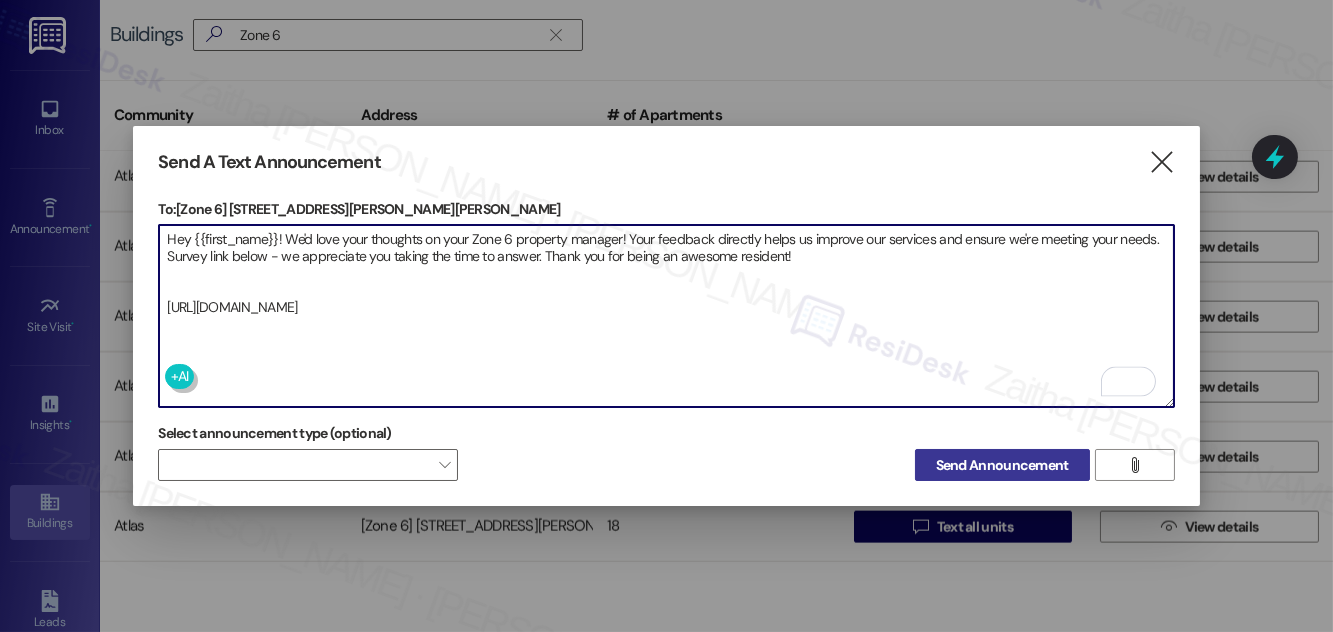 type on "Hey {{first_name}}! We'd love your thoughts on your Zone 6 property manager! Your feedback directly helps us improve our services and ensure we're meeting your needs. Survey link below - we appreciate you taking the time to answer. Thank you for being an awesome resident!
https://tally.so/r/meLVVq" 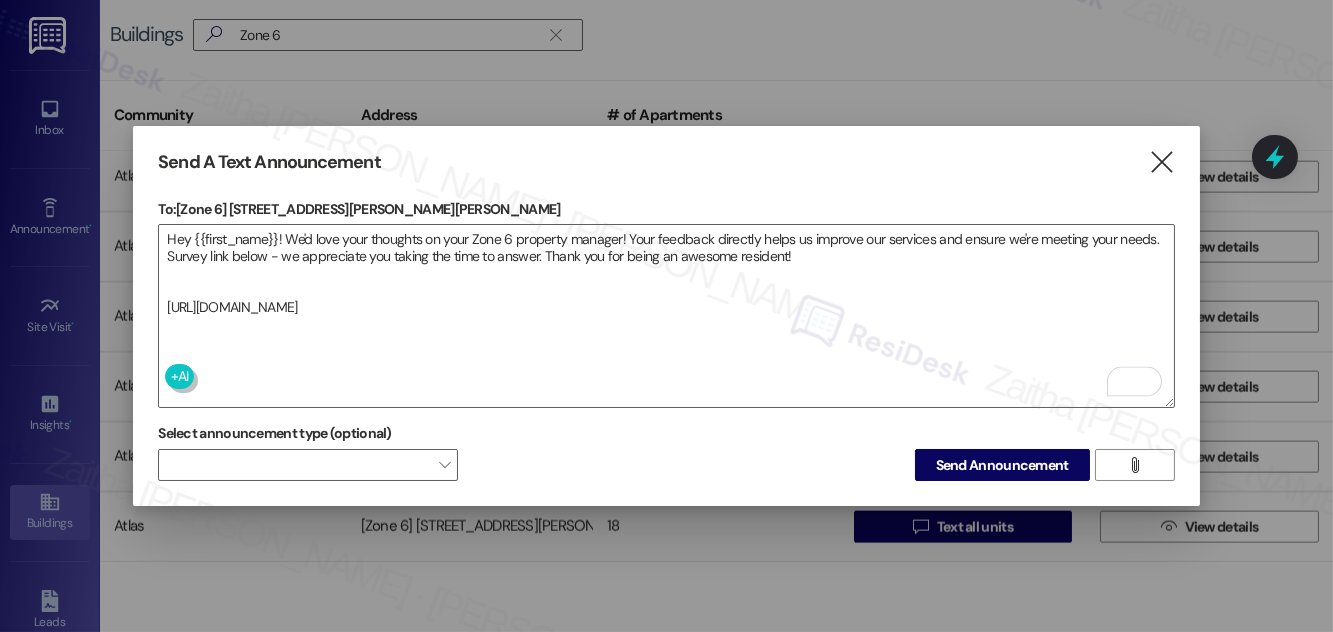 click on "Send Announcement" at bounding box center [1002, 465] 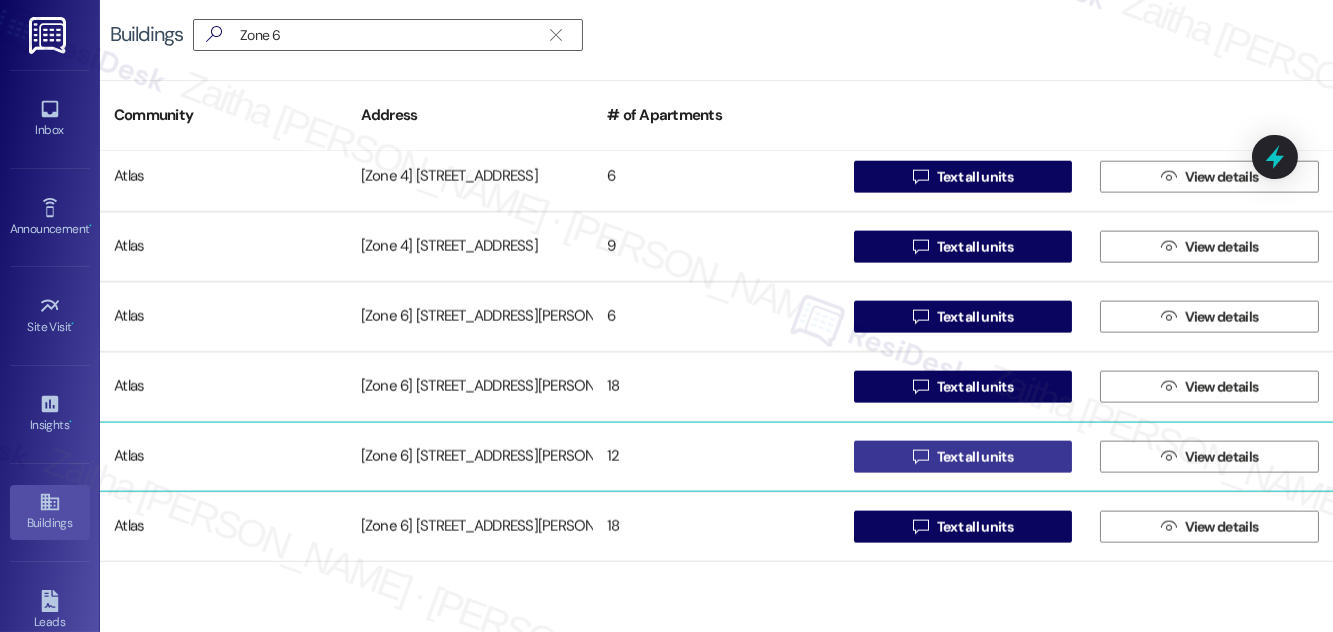 click on "Text all units" at bounding box center (975, 457) 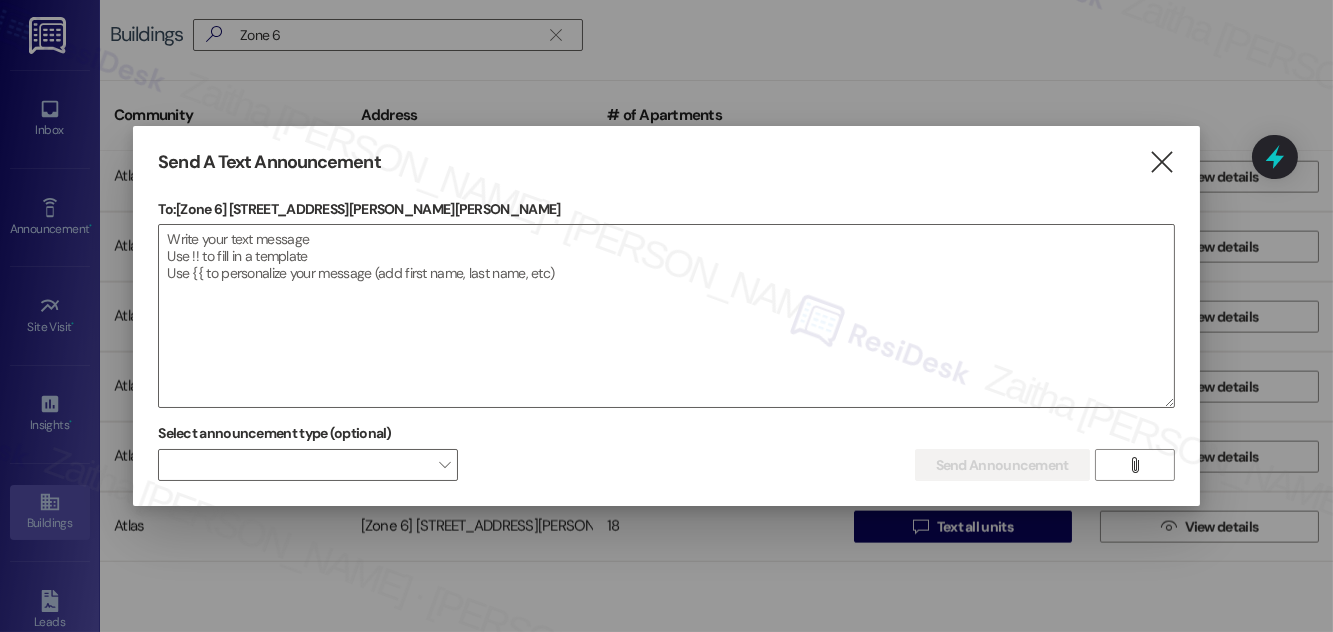 drag, startPoint x: 230, startPoint y: 205, endPoint x: 534, endPoint y: 211, distance: 304.0592 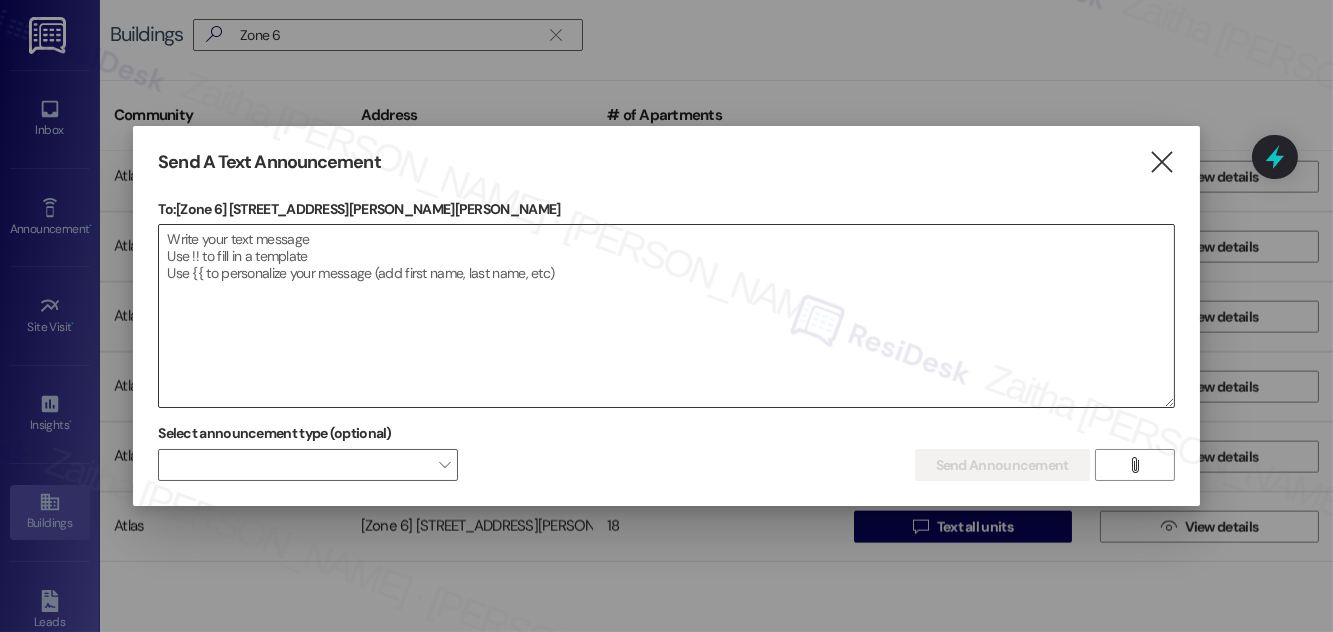click at bounding box center [666, 316] 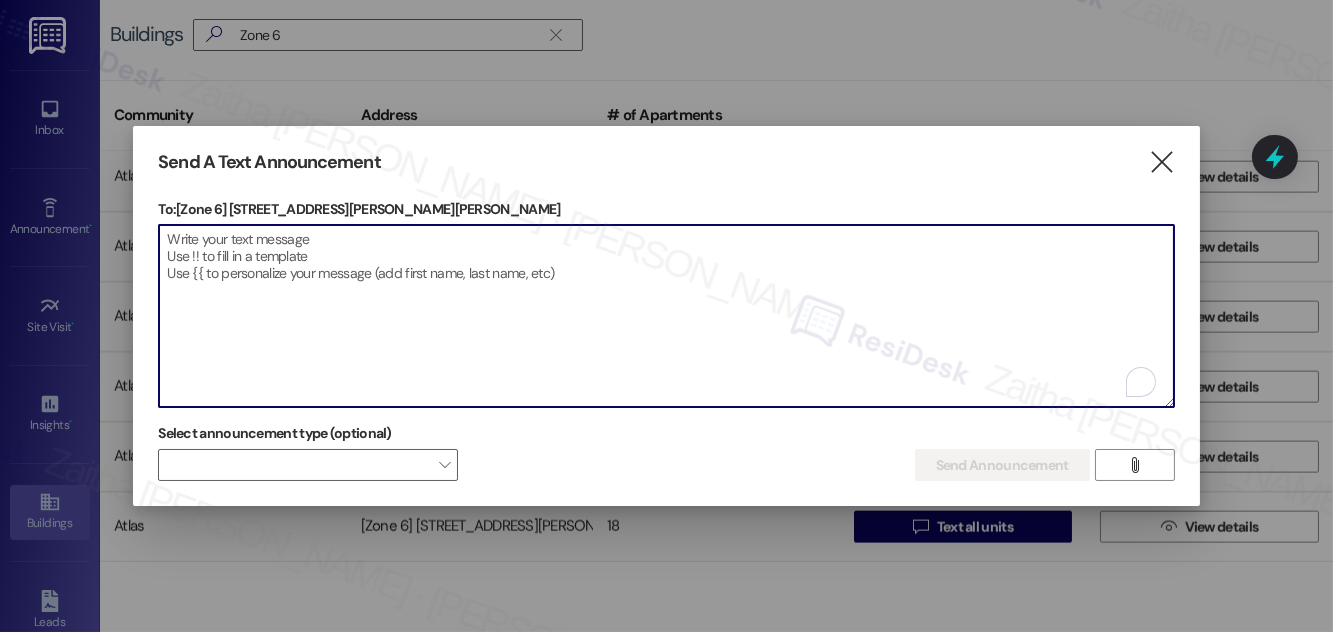 paste on "Hey {{first_name}}! We'd love your thoughts on your Zone 6 property manager! Your feedback directly helps us improve our services and ensure we're meeting your needs. Survey link below - we appreciate you taking the time to answer. Thank you for being an awesome resident!
https://tally.so/r/meLVVq" 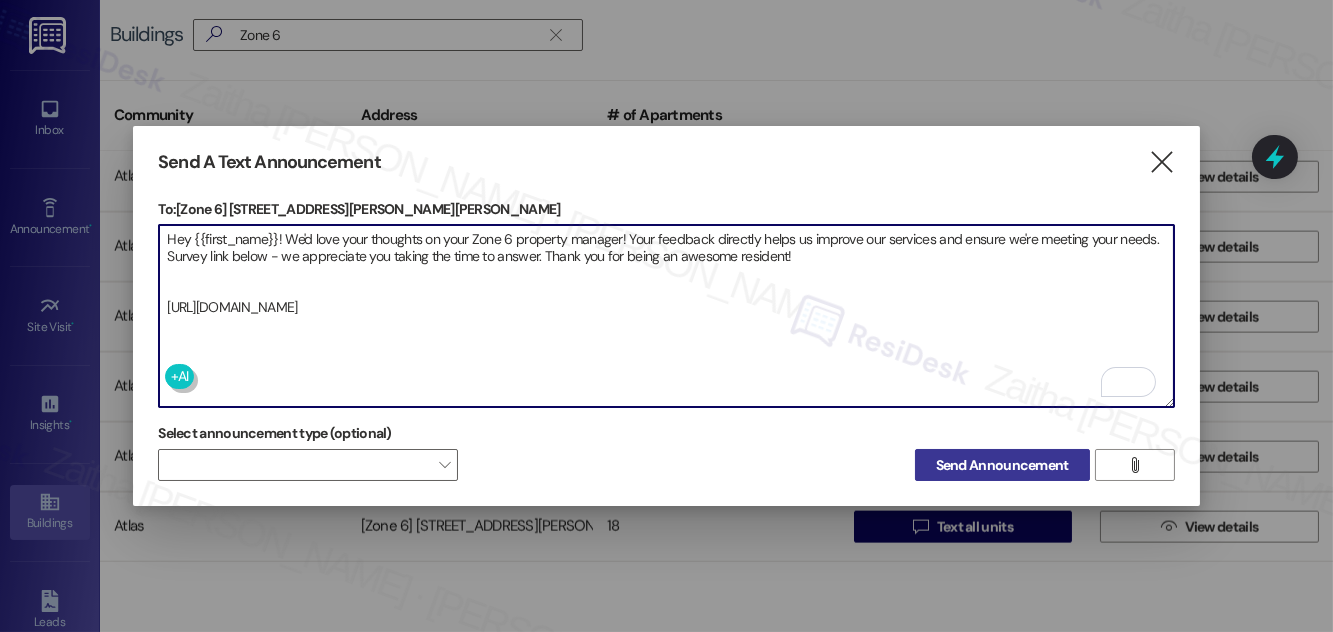 type on "Hey {{first_name}}! We'd love your thoughts on your Zone 6 property manager! Your feedback directly helps us improve our services and ensure we're meeting your needs. Survey link below - we appreciate you taking the time to answer. Thank you for being an awesome resident!
https://tally.so/r/meLVVq" 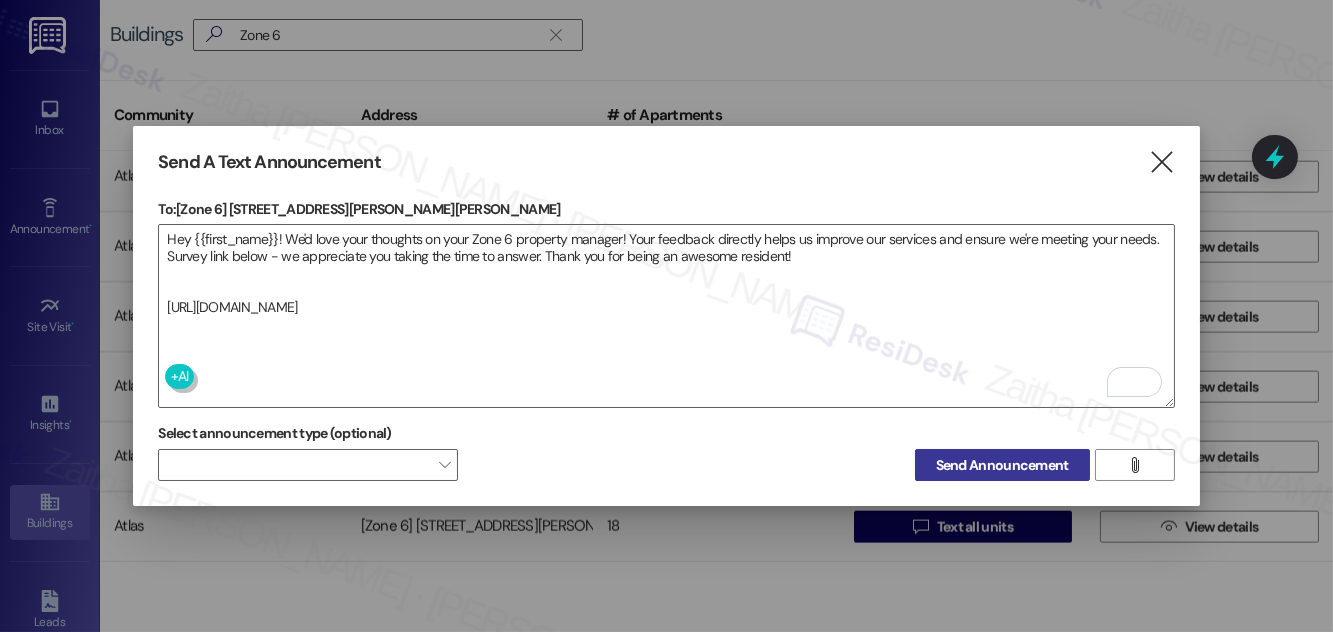 click on "Send Announcement" at bounding box center (1002, 465) 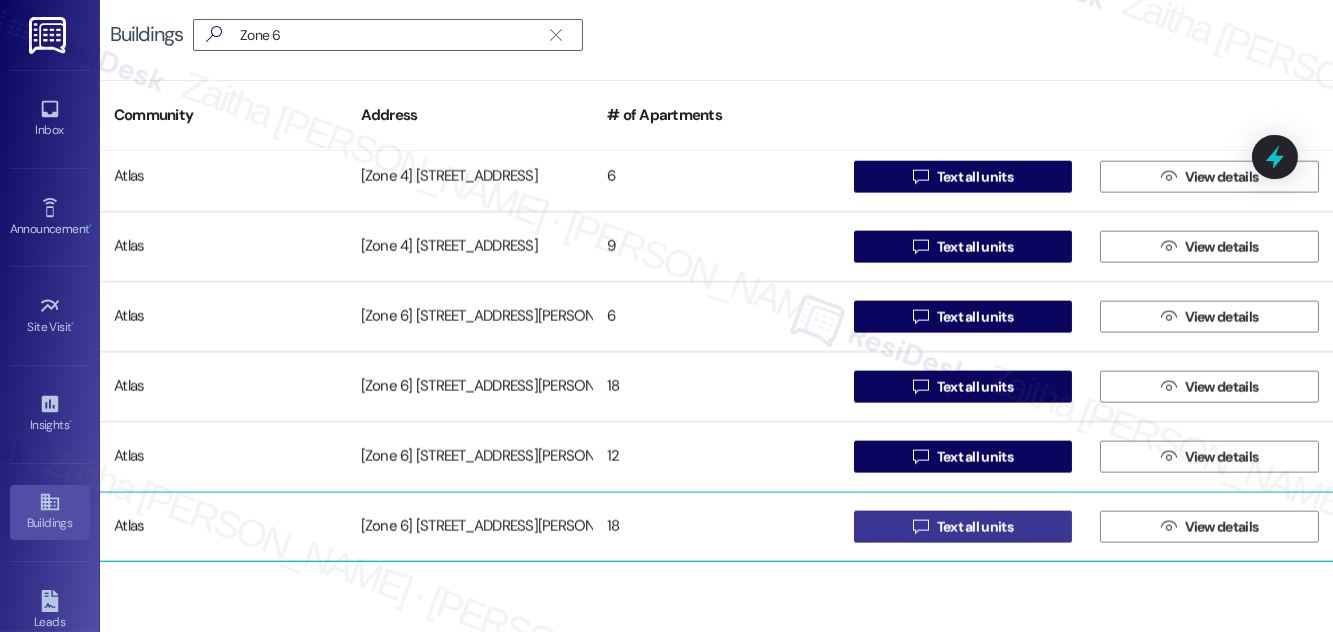 click on "Text all units" at bounding box center (975, 527) 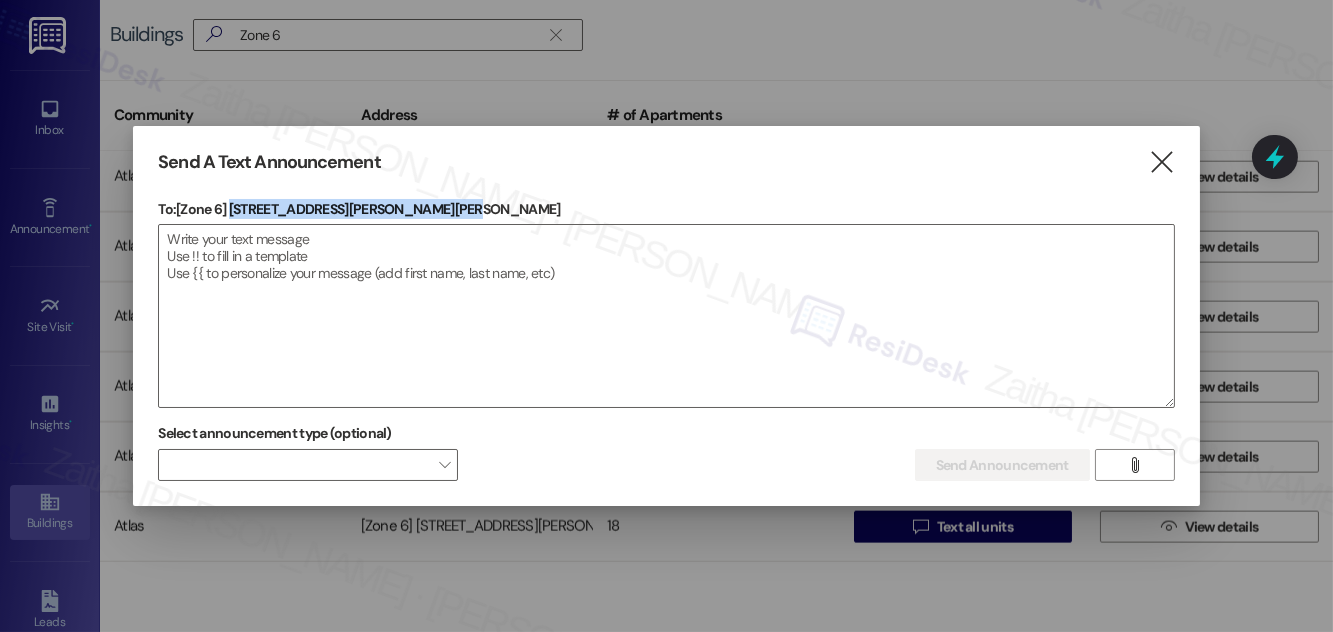 drag, startPoint x: 232, startPoint y: 207, endPoint x: 454, endPoint y: 201, distance: 222.08107 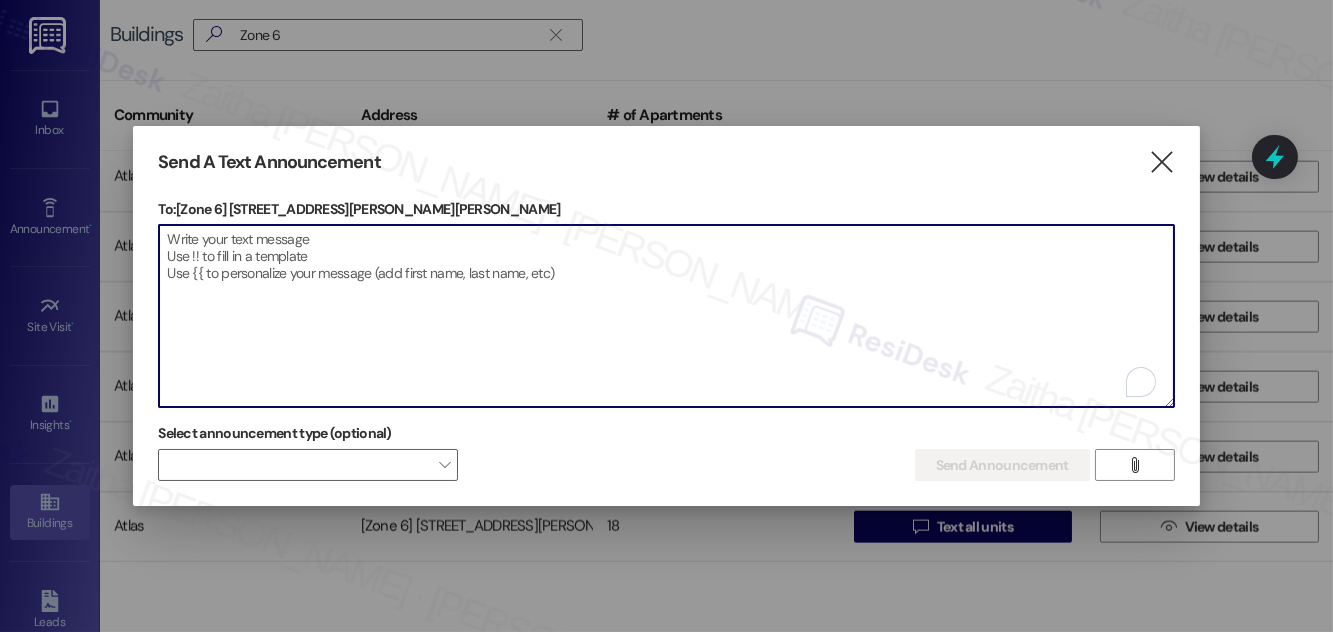 click at bounding box center [666, 316] 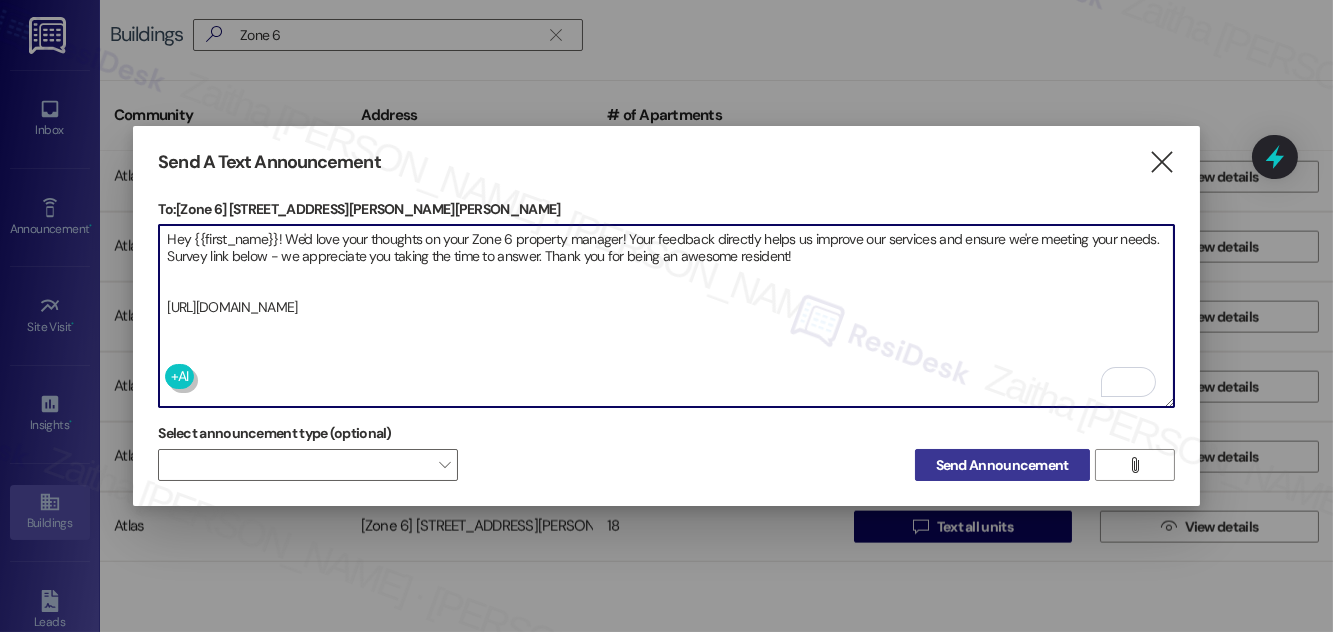type on "Hey {{first_name}}! We'd love your thoughts on your Zone 6 property manager! Your feedback directly helps us improve our services and ensure we're meeting your needs. Survey link below - we appreciate you taking the time to answer. Thank you for being an awesome resident!
https://tally.so/r/meLVVq" 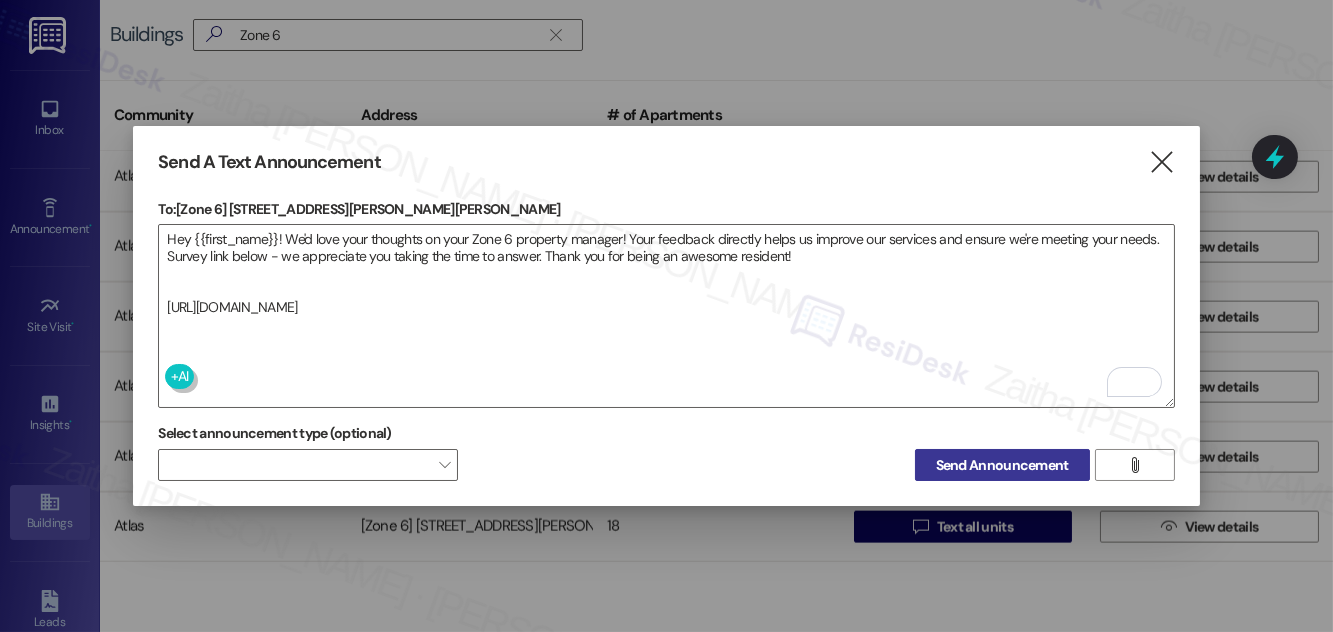 click on "Send Announcement" at bounding box center (1002, 465) 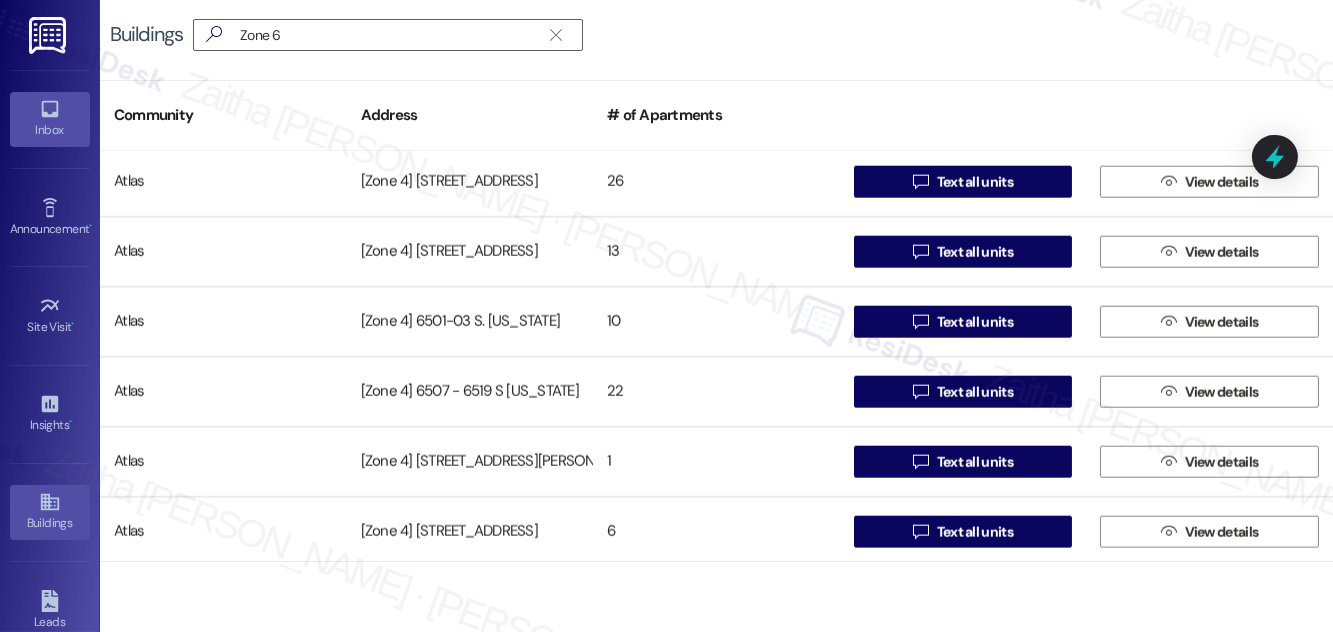 scroll, scrollTop: 5105, scrollLeft: 0, axis: vertical 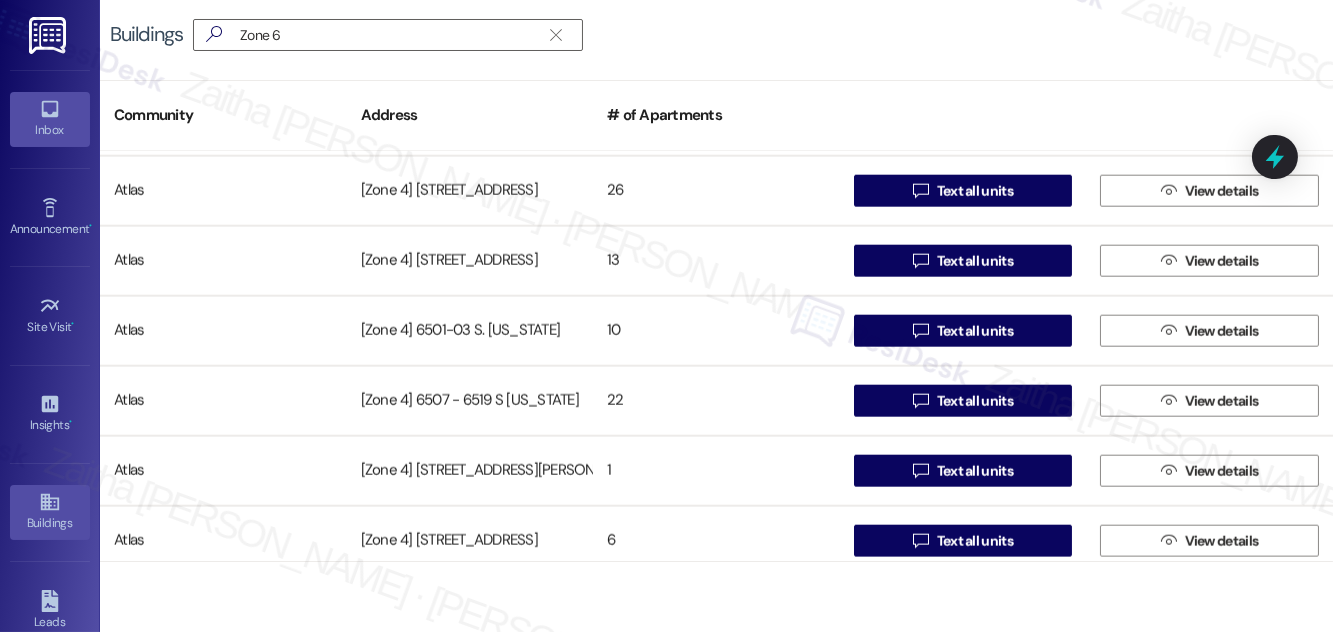 click on "Inbox" at bounding box center [50, 130] 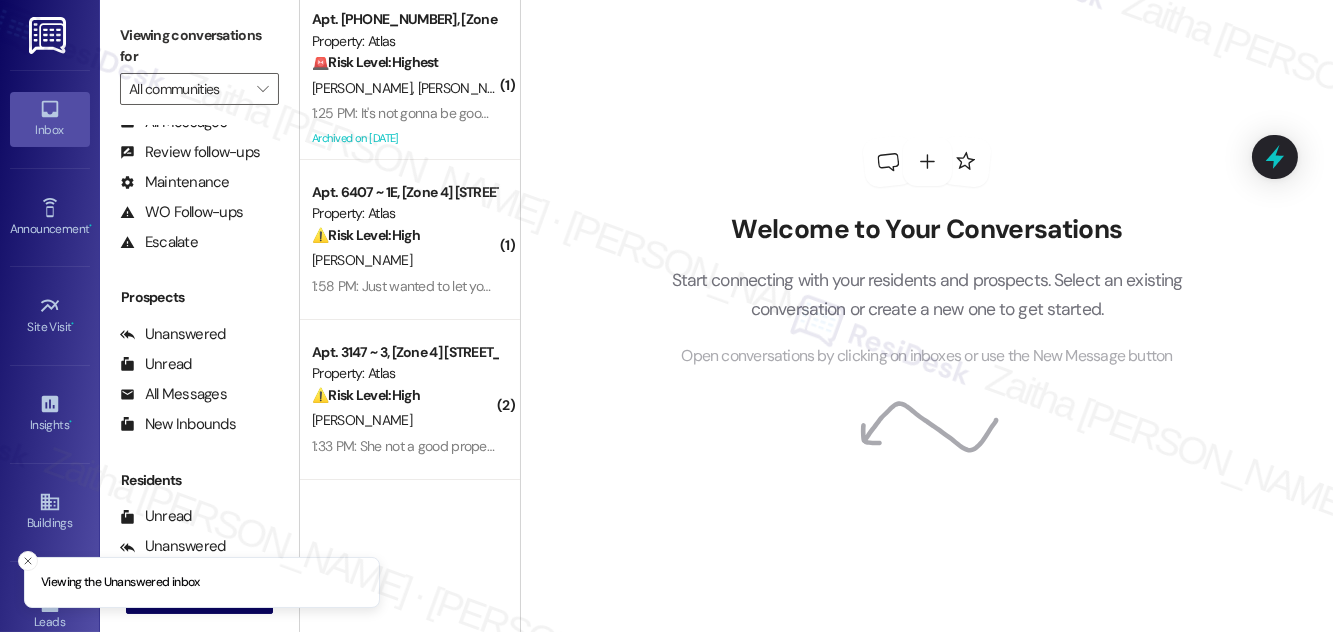 scroll, scrollTop: 0, scrollLeft: 0, axis: both 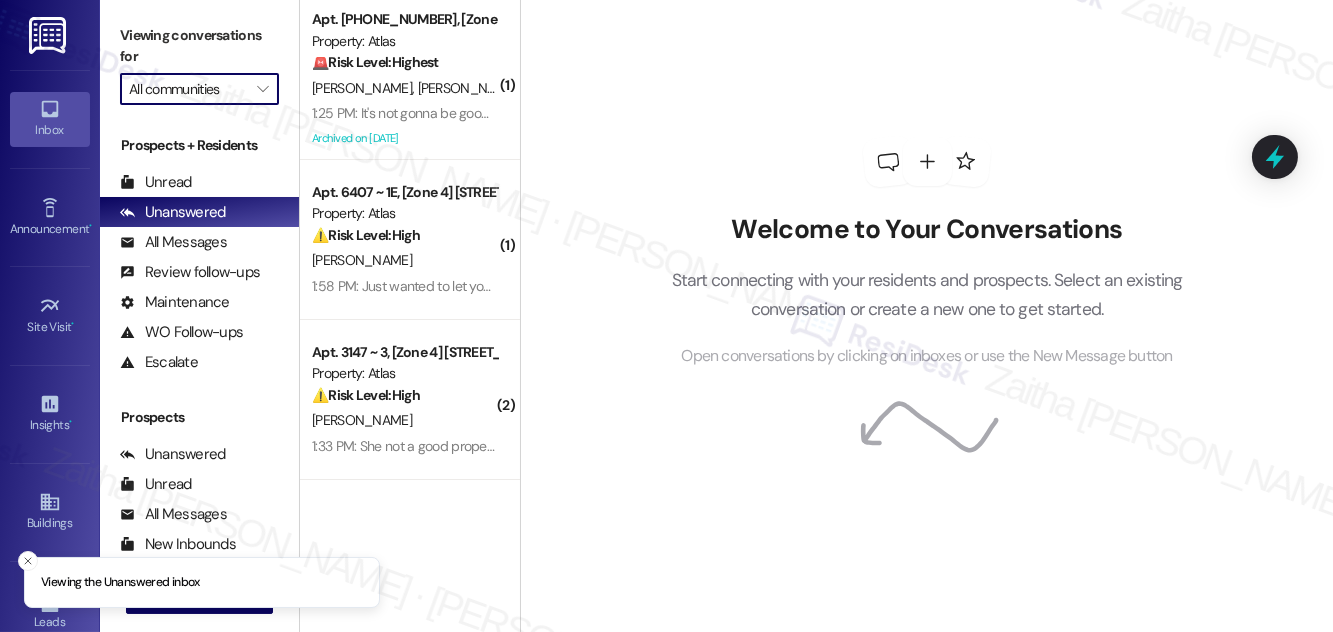 click on "All communities" at bounding box center (188, 89) 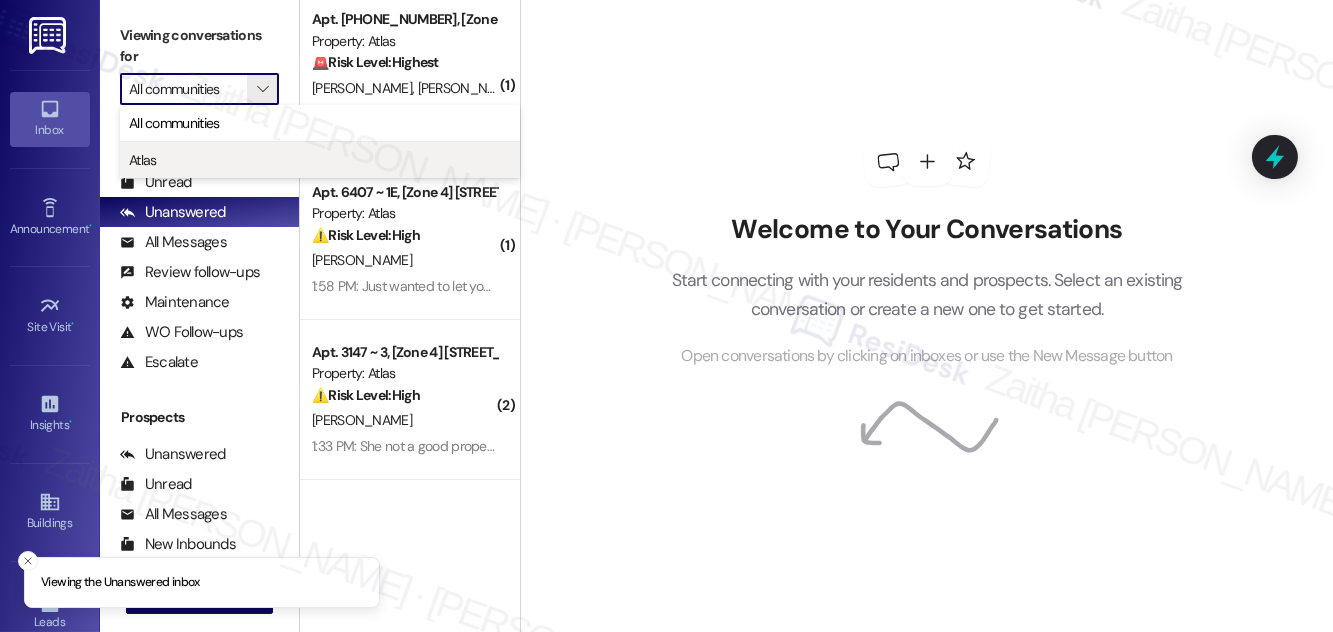 click on "Atlas" at bounding box center [320, 160] 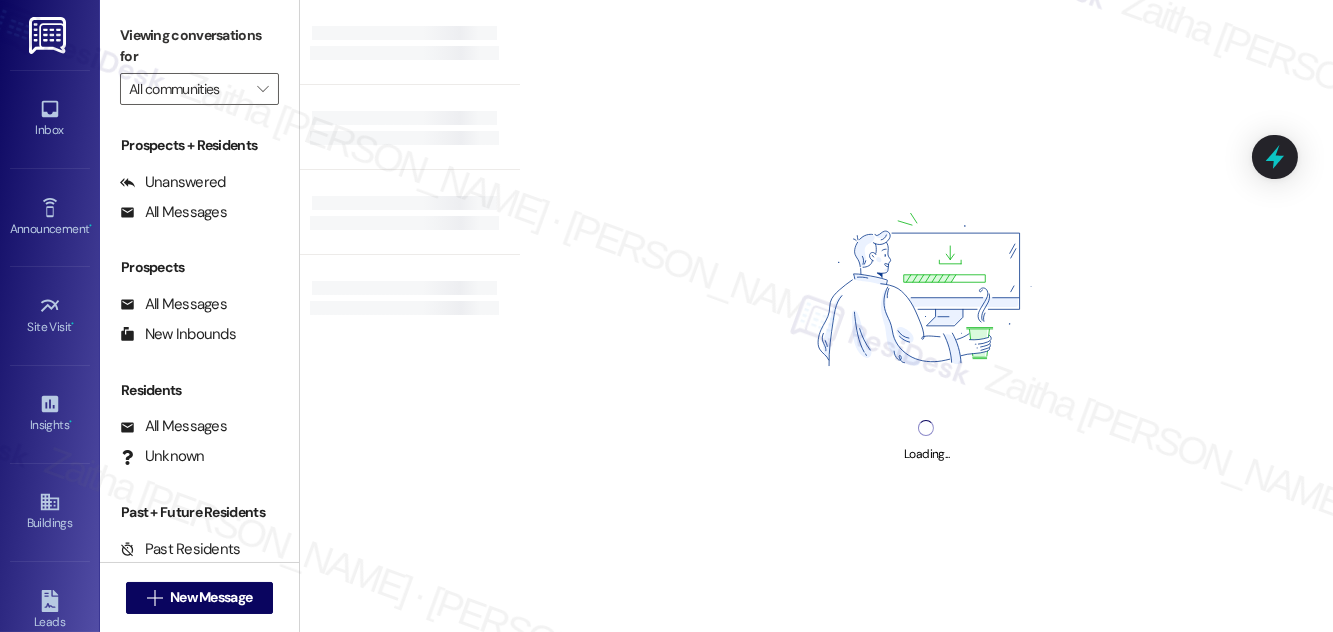 type on "Atlas" 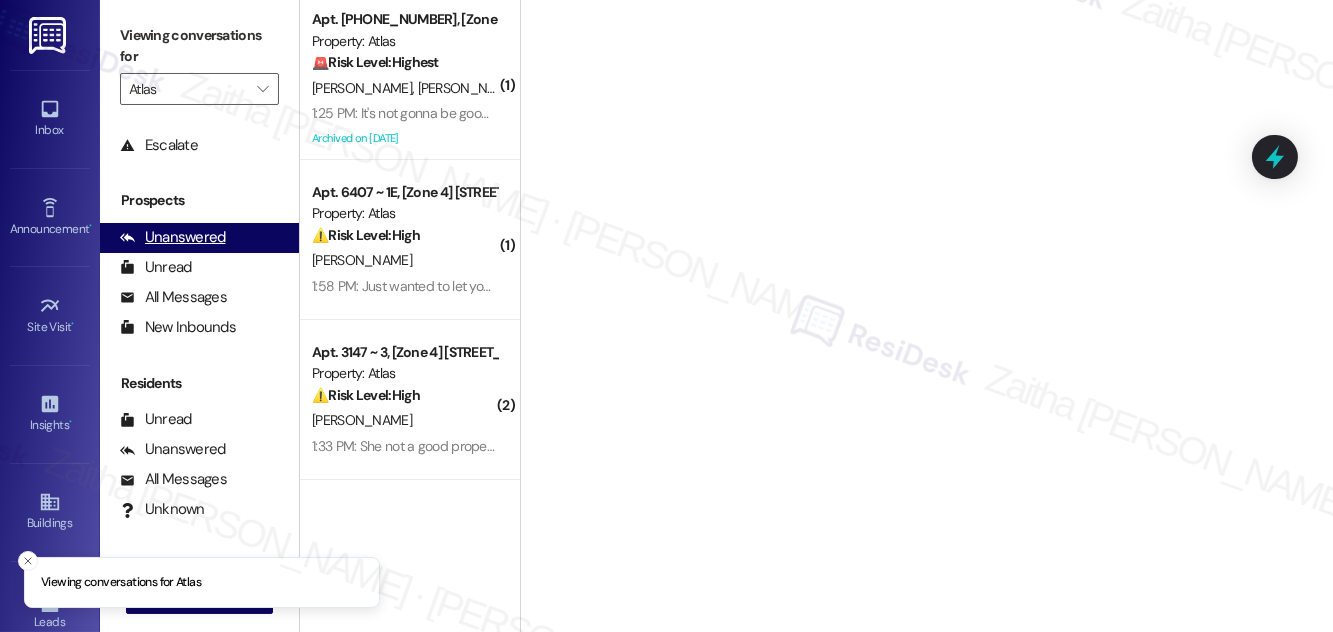 scroll, scrollTop: 264, scrollLeft: 0, axis: vertical 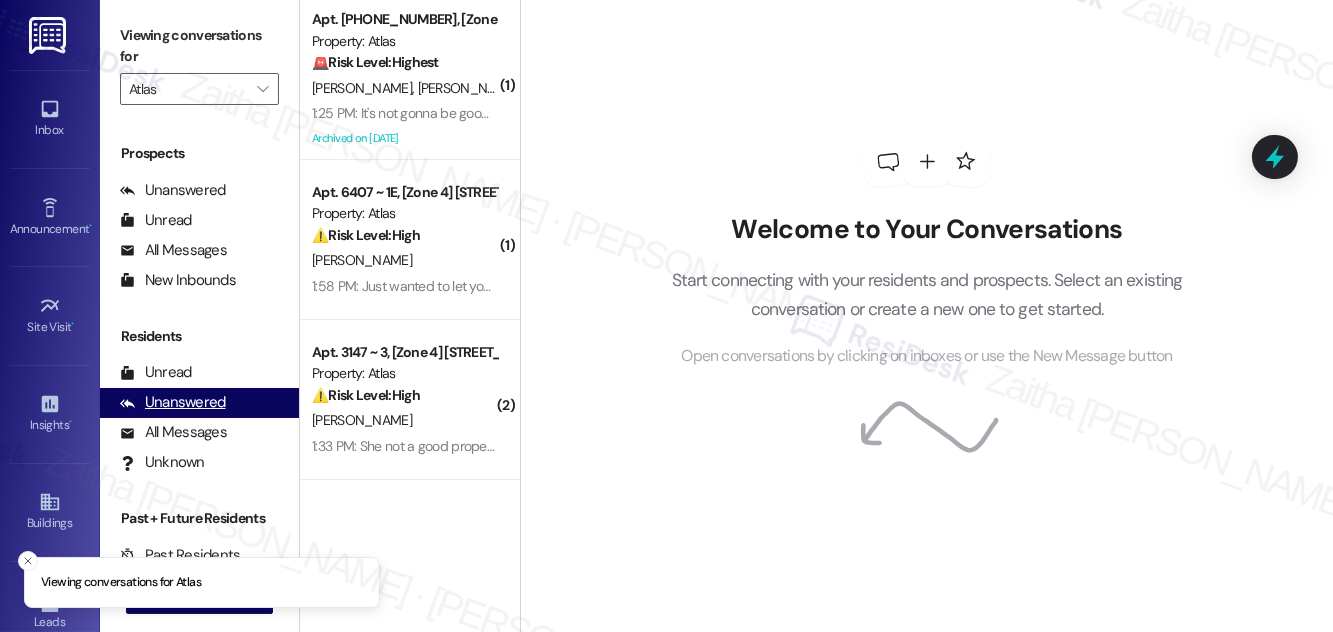 click on "Unanswered" at bounding box center (173, 402) 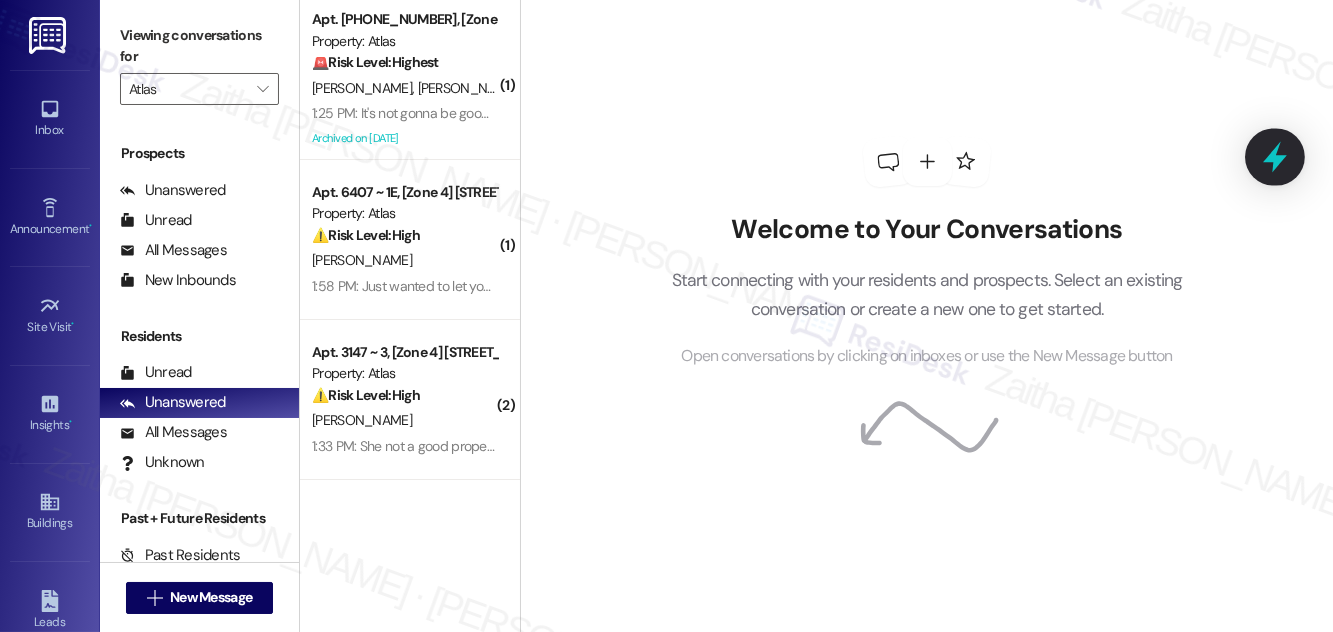 click 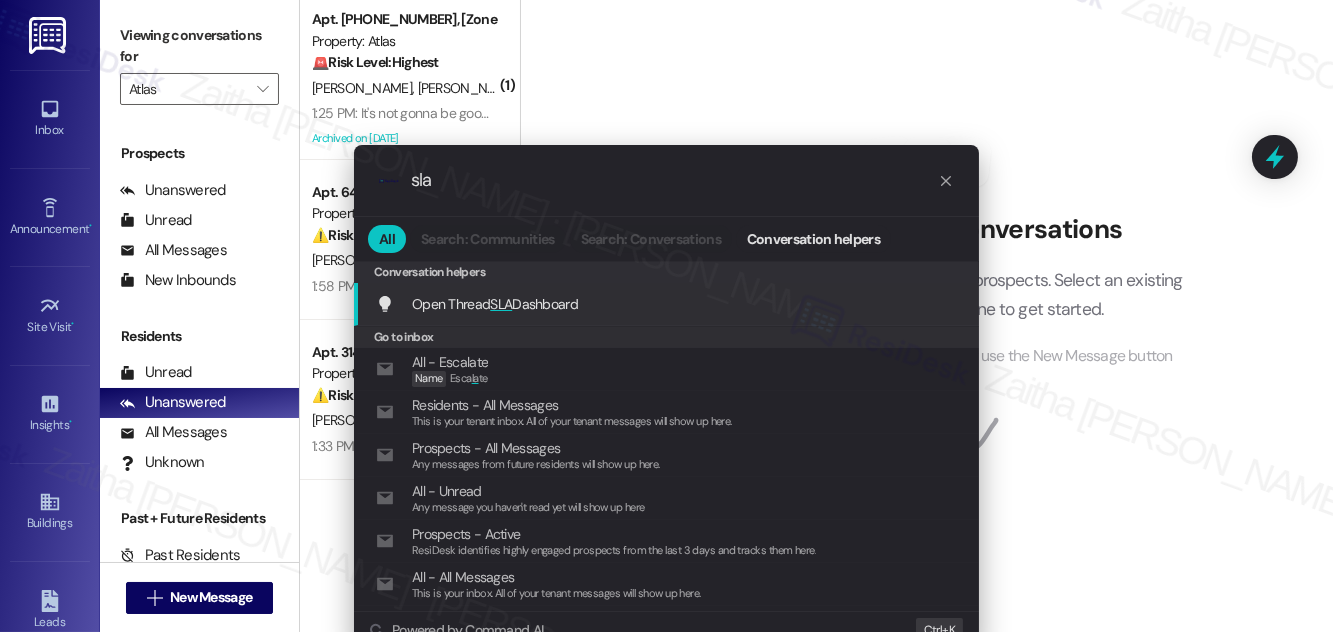 type on "sla" 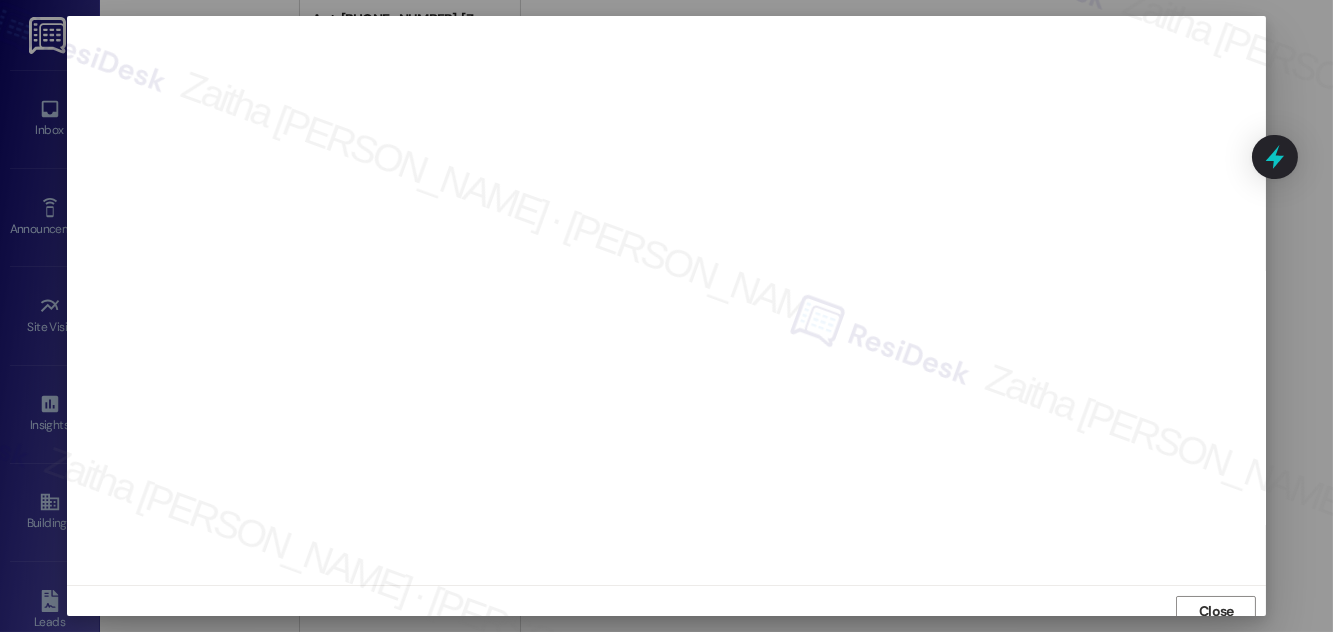 scroll, scrollTop: 11, scrollLeft: 0, axis: vertical 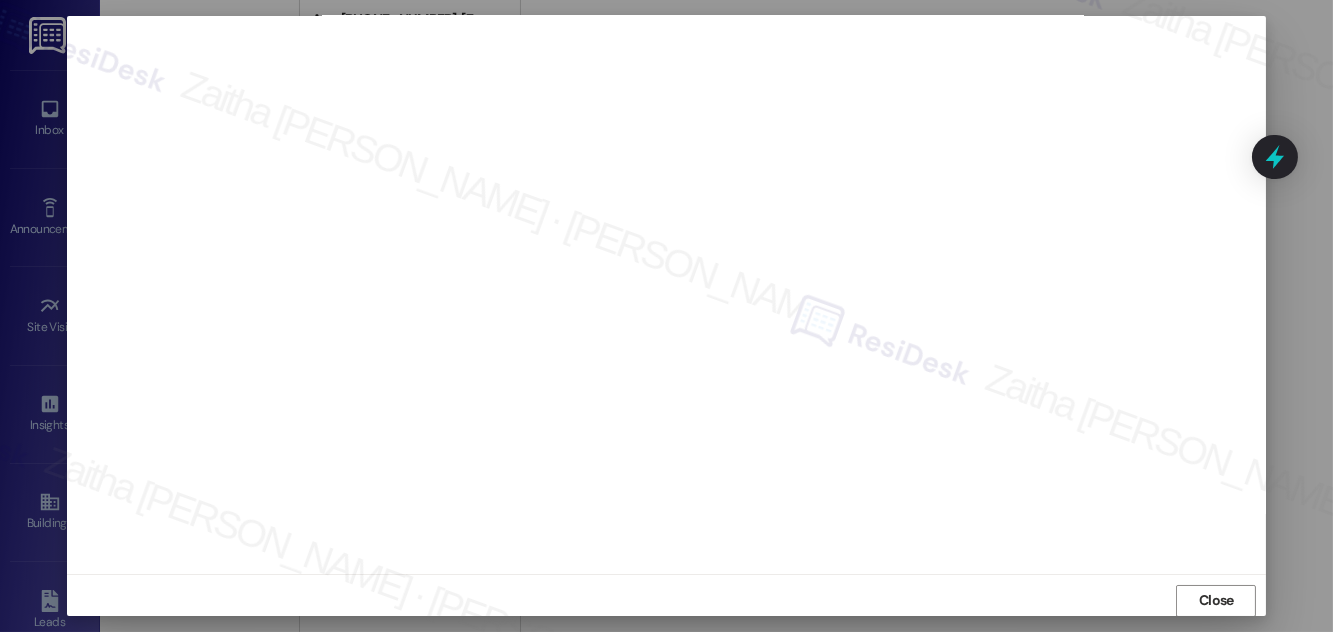 drag, startPoint x: 1227, startPoint y: 606, endPoint x: 1210, endPoint y: 575, distance: 35.35534 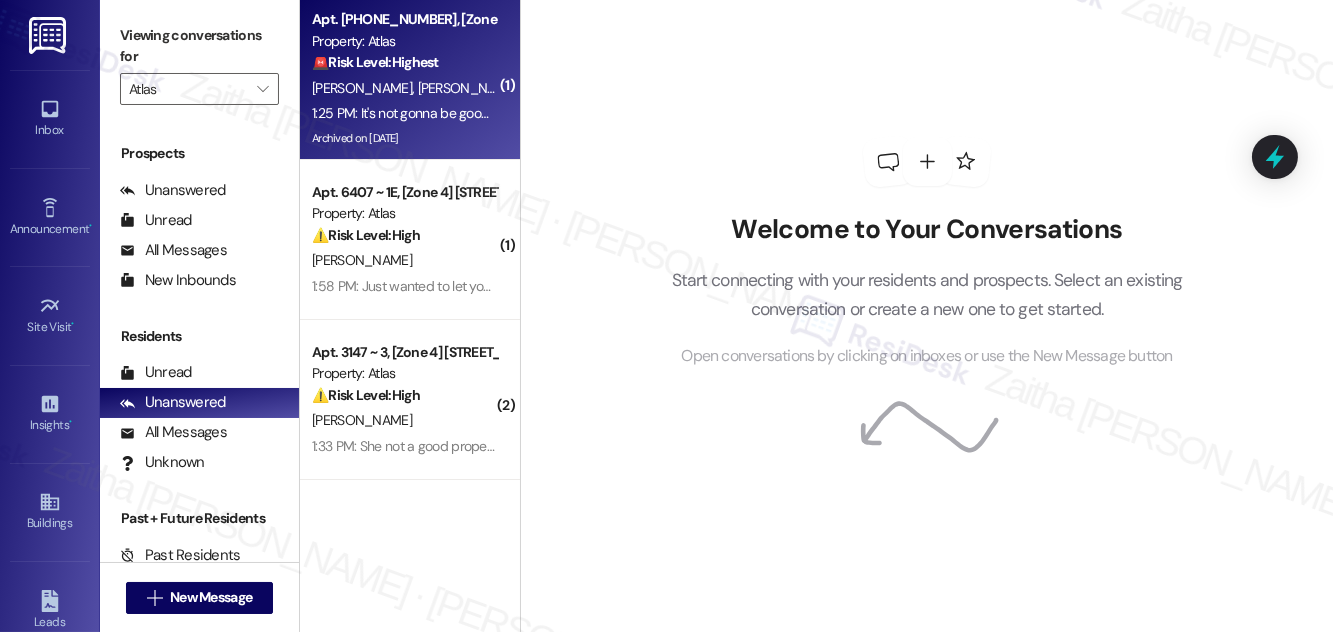 click on "🚨  Risk Level:  Highest The resident is threatening legal action and claims to be dealing with an infestation, which could pose a health and safety hazard. The combination of legal threat and potential health hazard necessitates immediate attention." at bounding box center (404, 62) 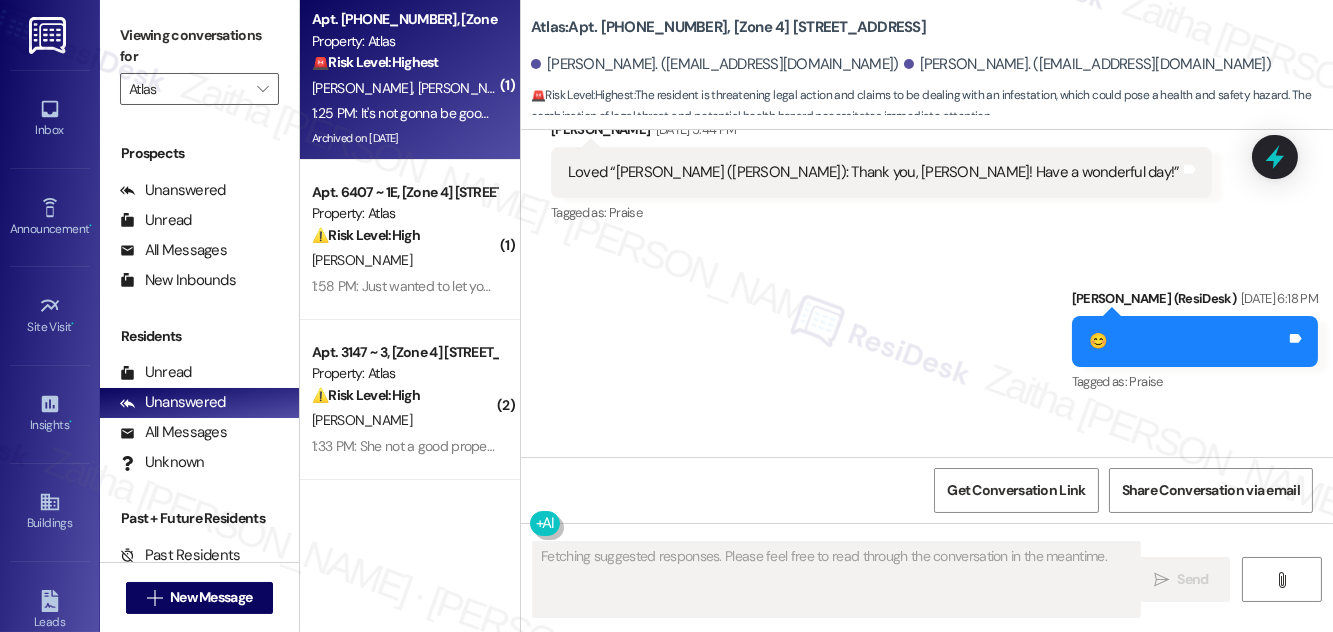 scroll, scrollTop: 12226, scrollLeft: 0, axis: vertical 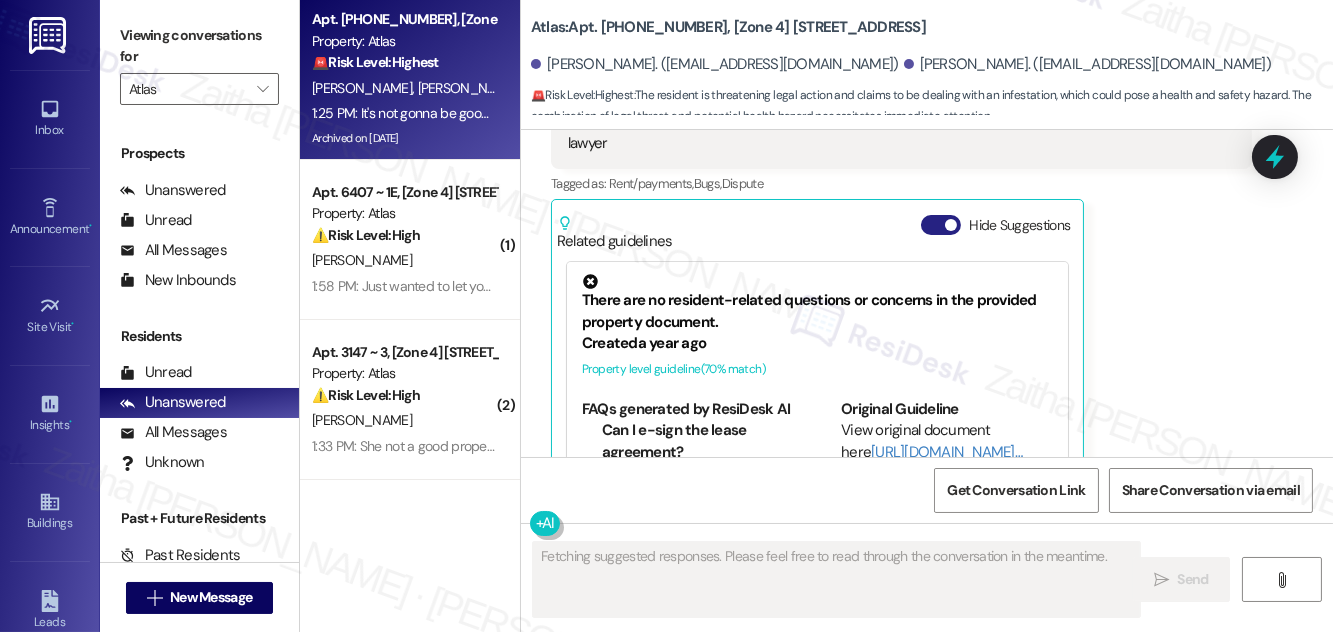 click on "Hide Suggestions" at bounding box center [941, 225] 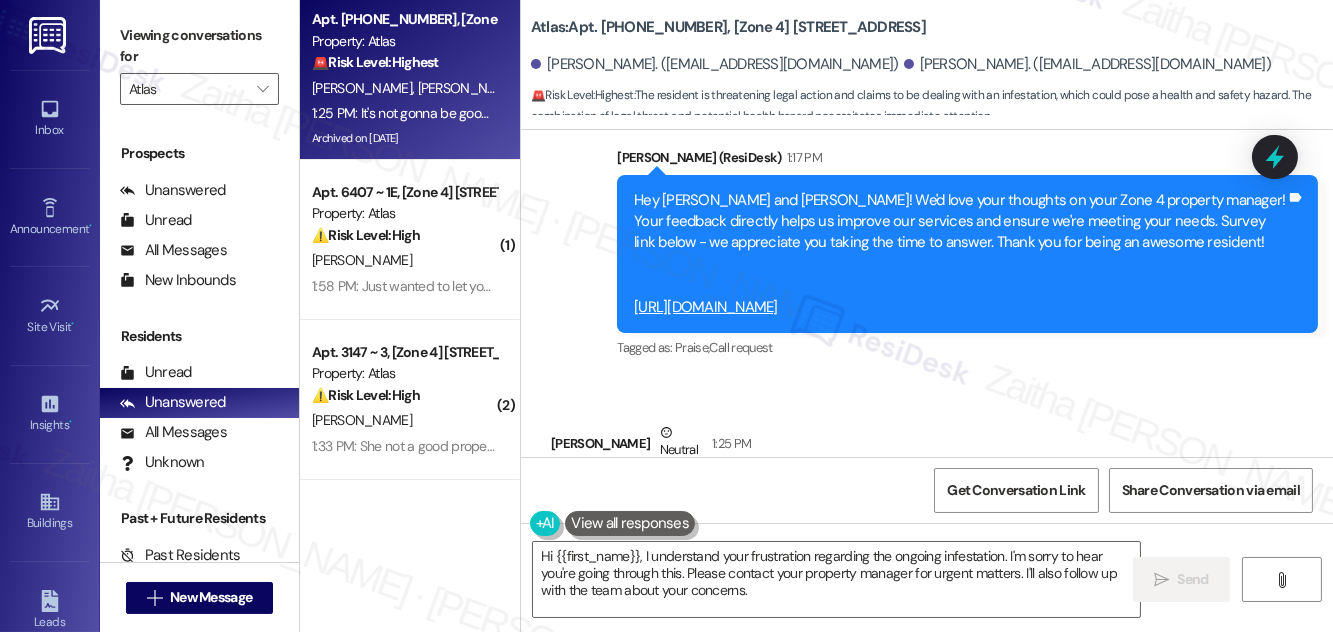scroll, scrollTop: 11883, scrollLeft: 0, axis: vertical 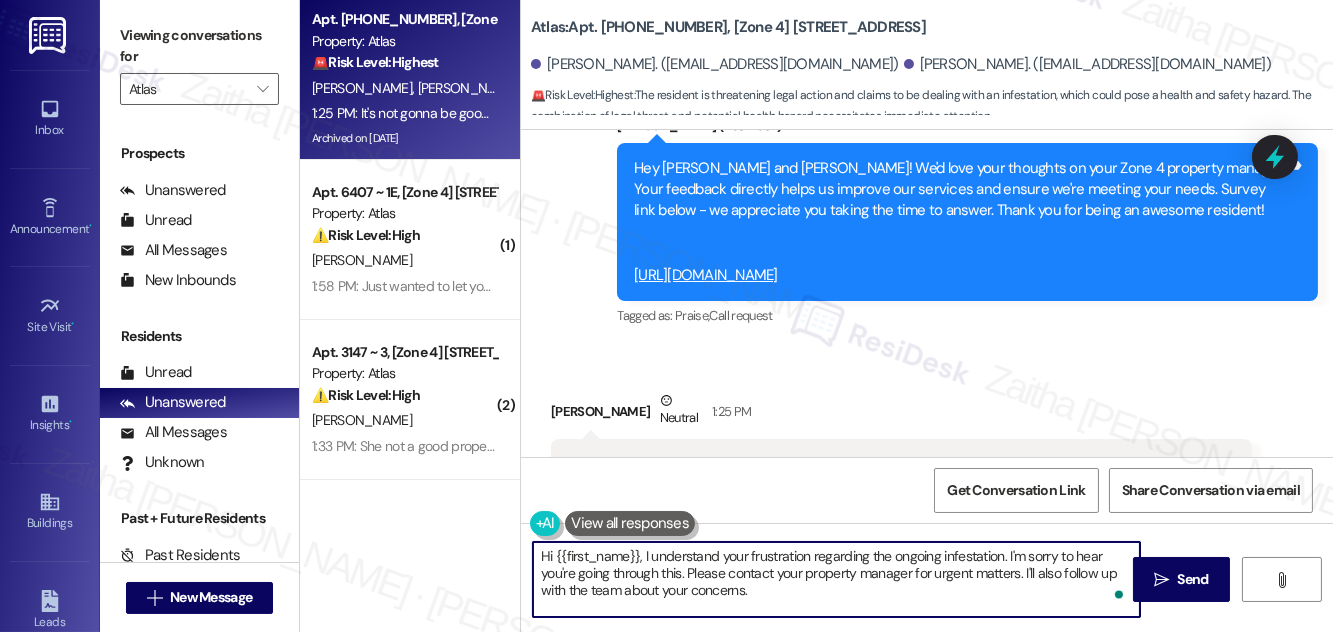 drag, startPoint x: 637, startPoint y: 554, endPoint x: 542, endPoint y: 556, distance: 95.02105 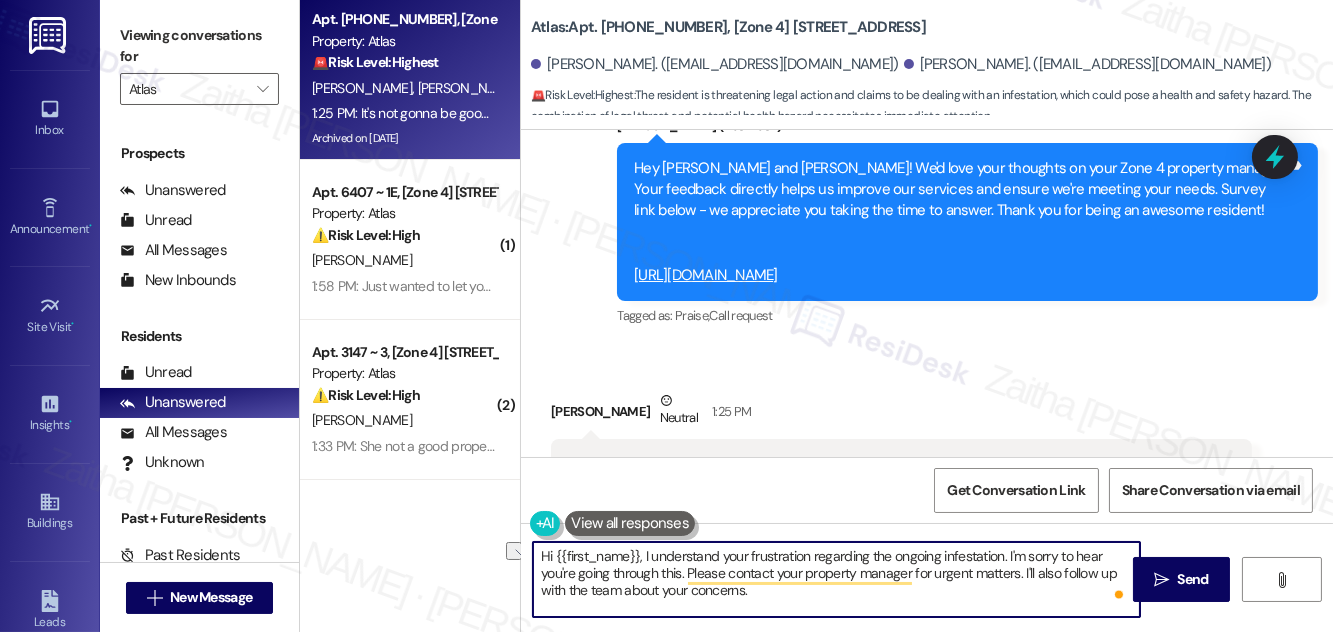 scroll, scrollTop: 11974, scrollLeft: 0, axis: vertical 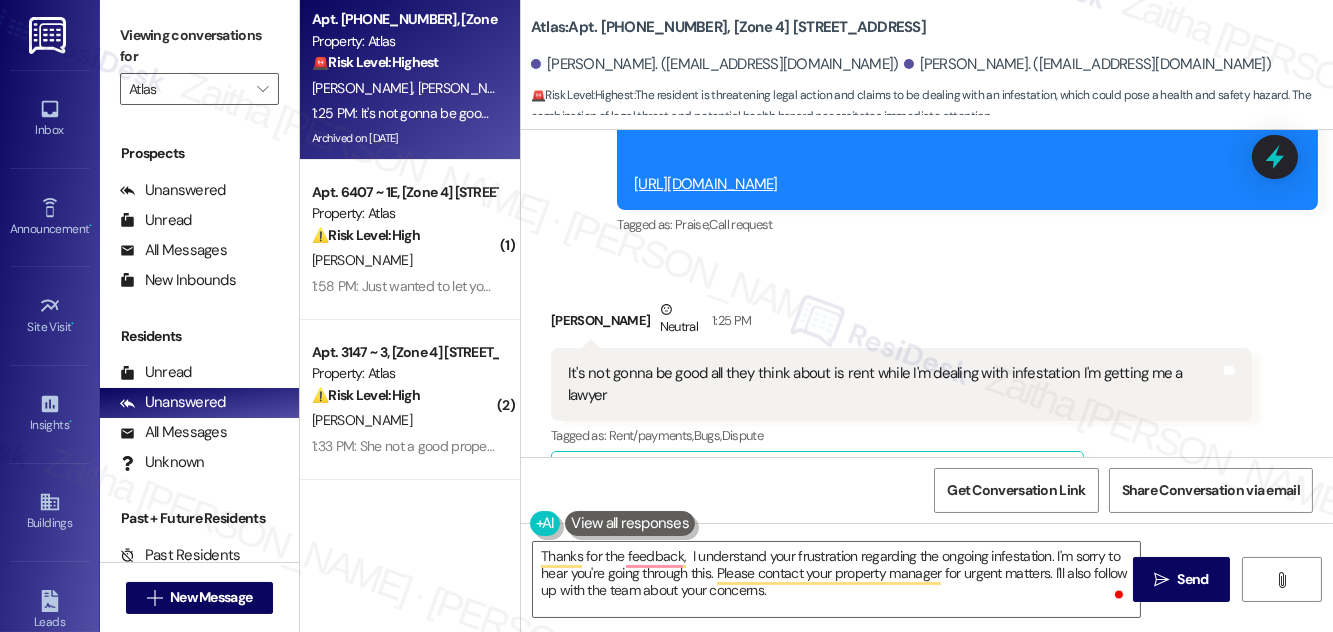click on "Gladys Stephenson   Neutral 1:25 PM" at bounding box center [901, 323] 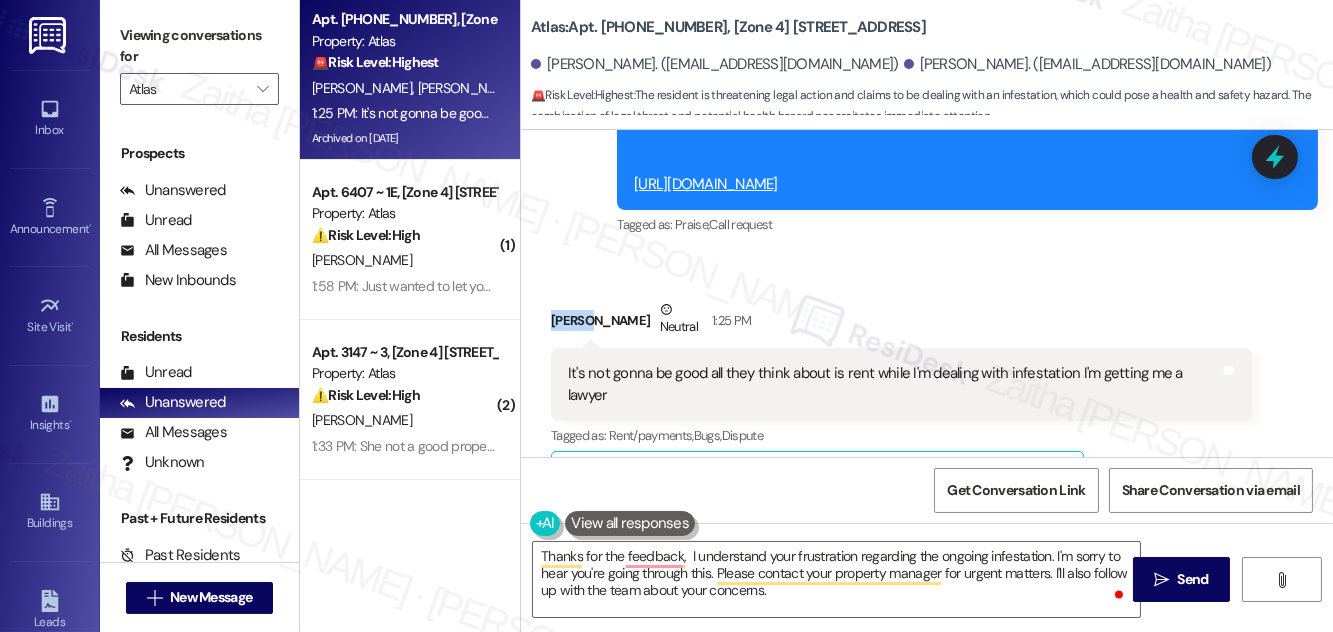 click on "Gladys Stephenson   Neutral 1:25 PM" at bounding box center (901, 323) 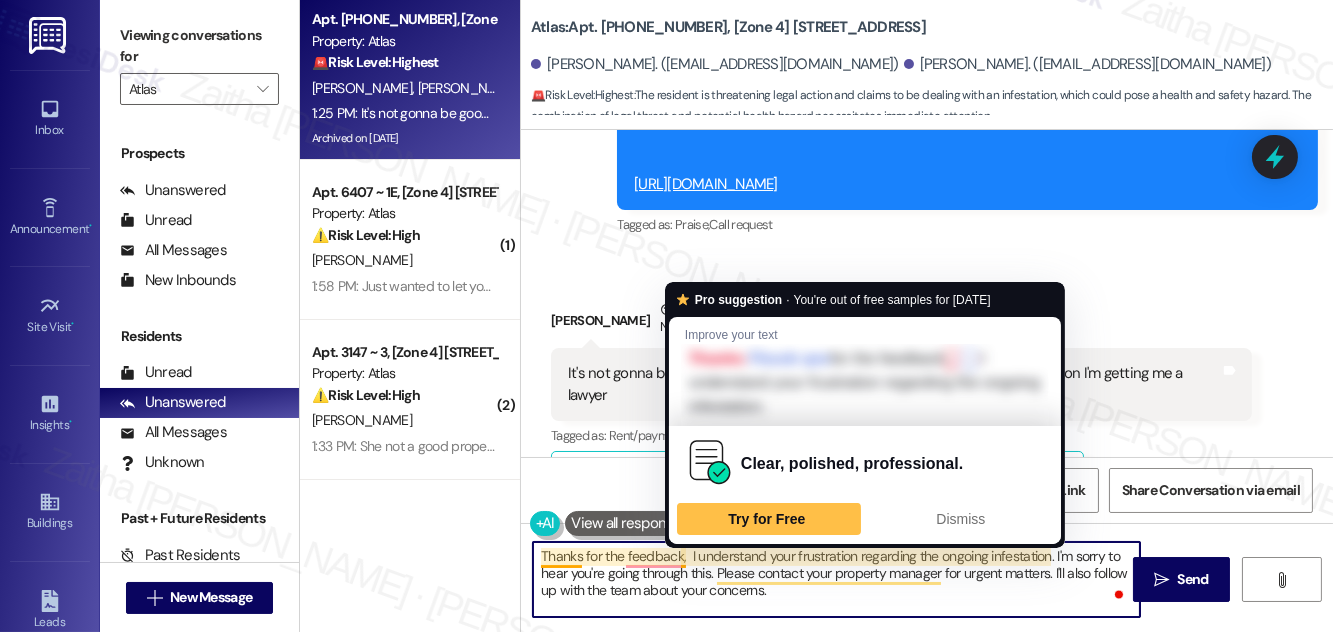 click on "Thanks for the feedback,  I understand your frustration regarding the ongoing infestation. I'm sorry to hear you're going through this. Please contact your property manager for urgent matters. I'll also follow up with the team about your concerns." at bounding box center (836, 579) 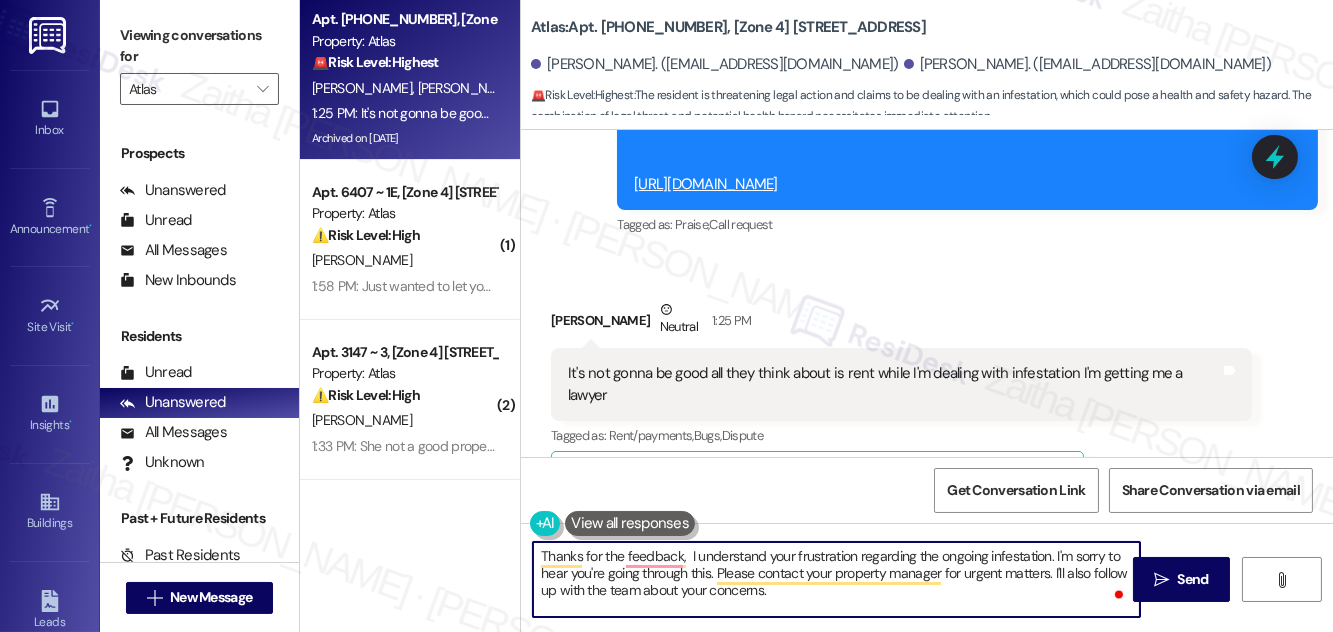 paste on "Gladys" 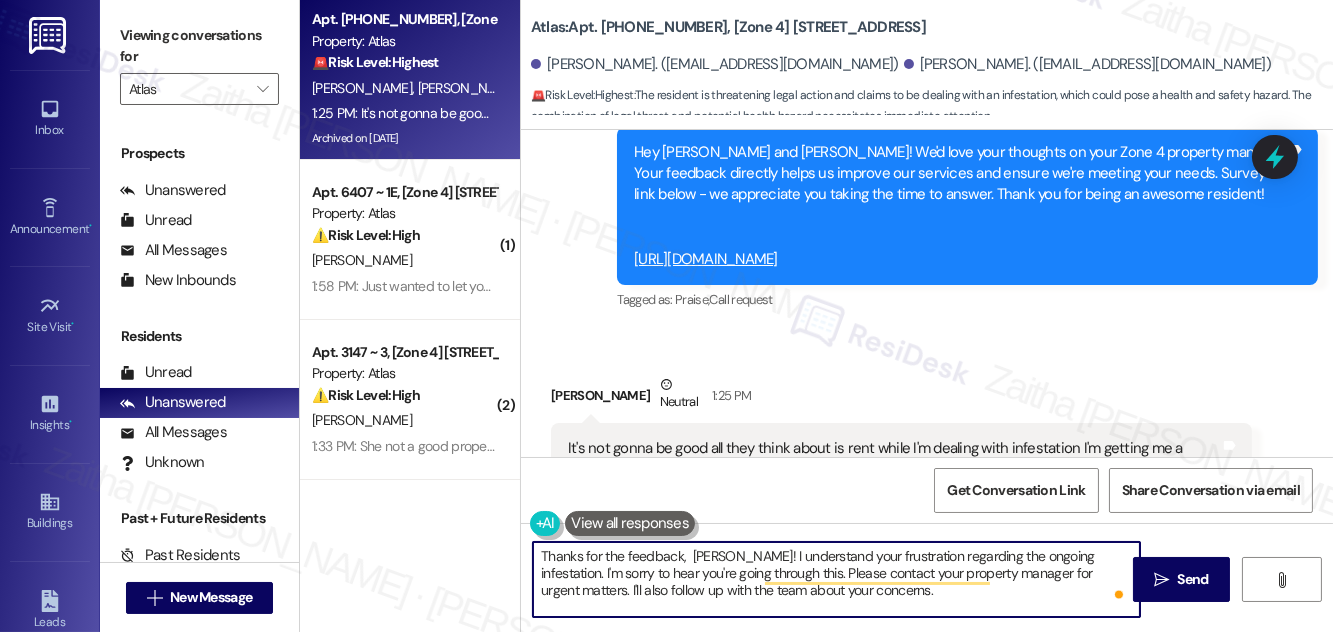 scroll, scrollTop: 11974, scrollLeft: 0, axis: vertical 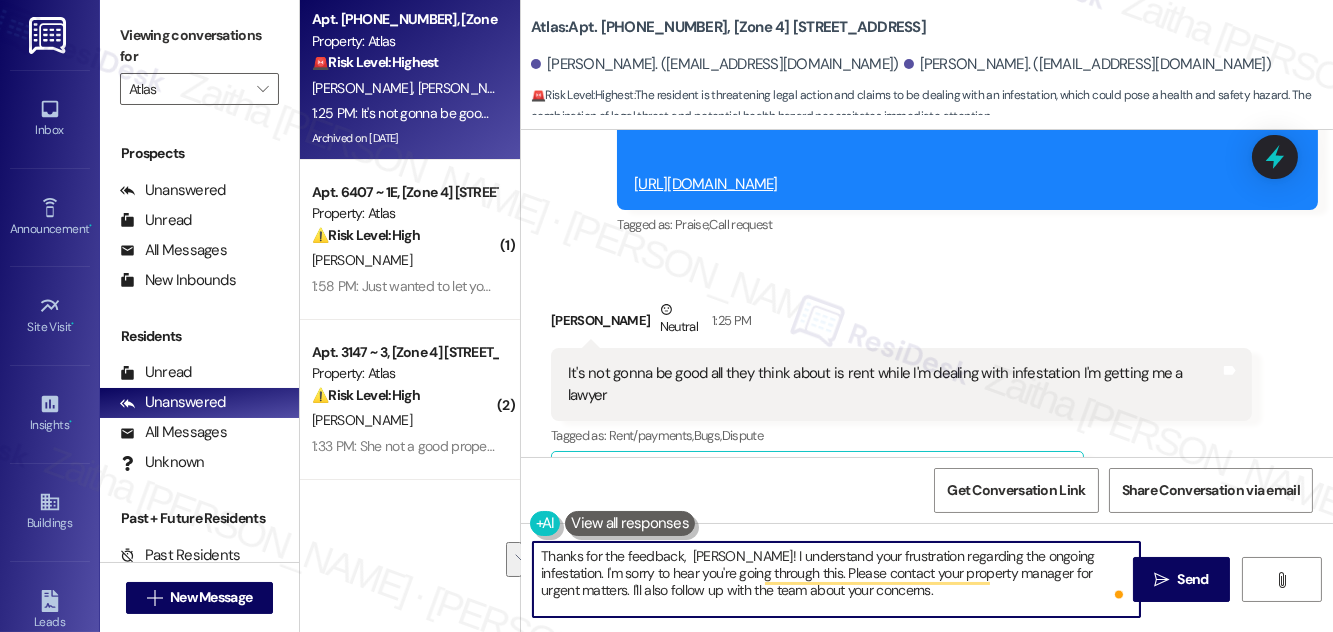drag, startPoint x: 763, startPoint y: 570, endPoint x: 842, endPoint y: 590, distance: 81.49233 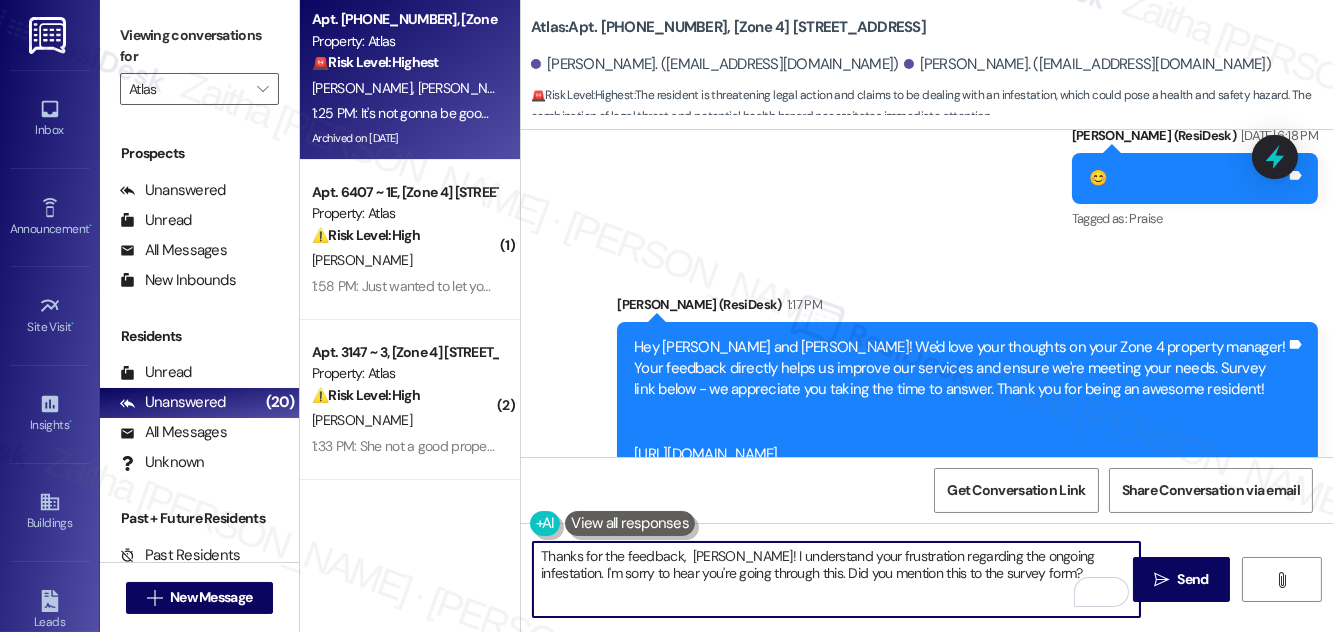 scroll, scrollTop: 11701, scrollLeft: 0, axis: vertical 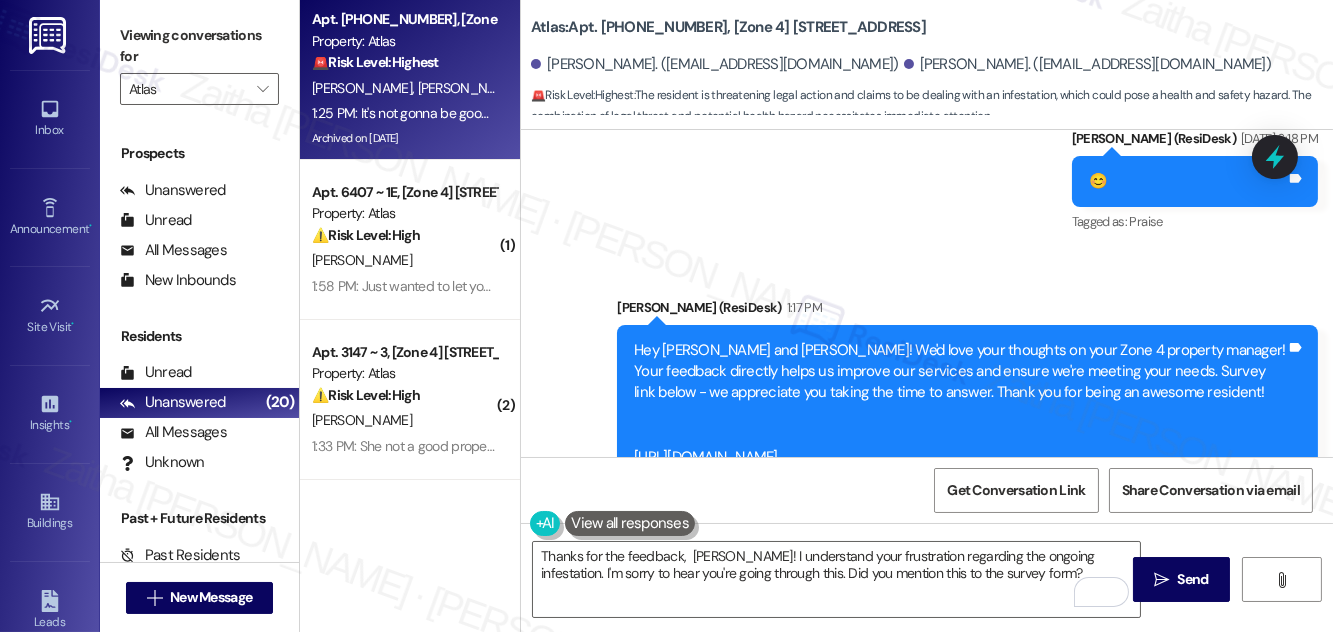 click on "[URL][DOMAIN_NAME]" at bounding box center [706, 457] 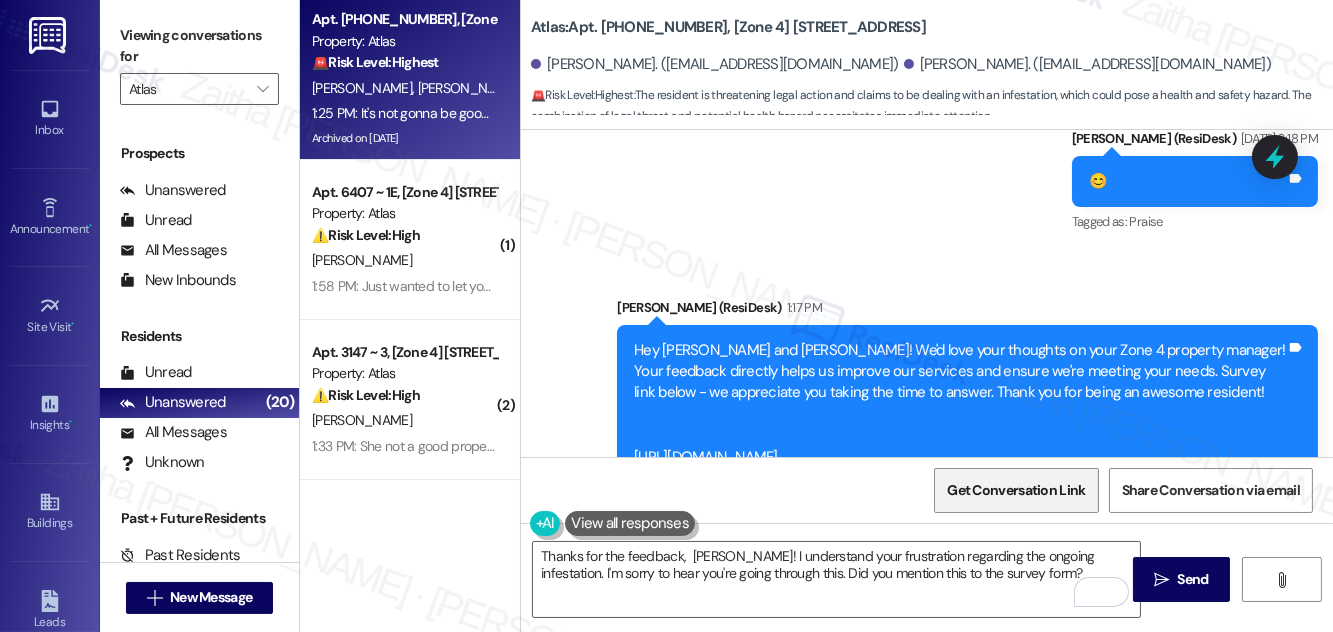 click on "Get Conversation Link" at bounding box center [1016, 490] 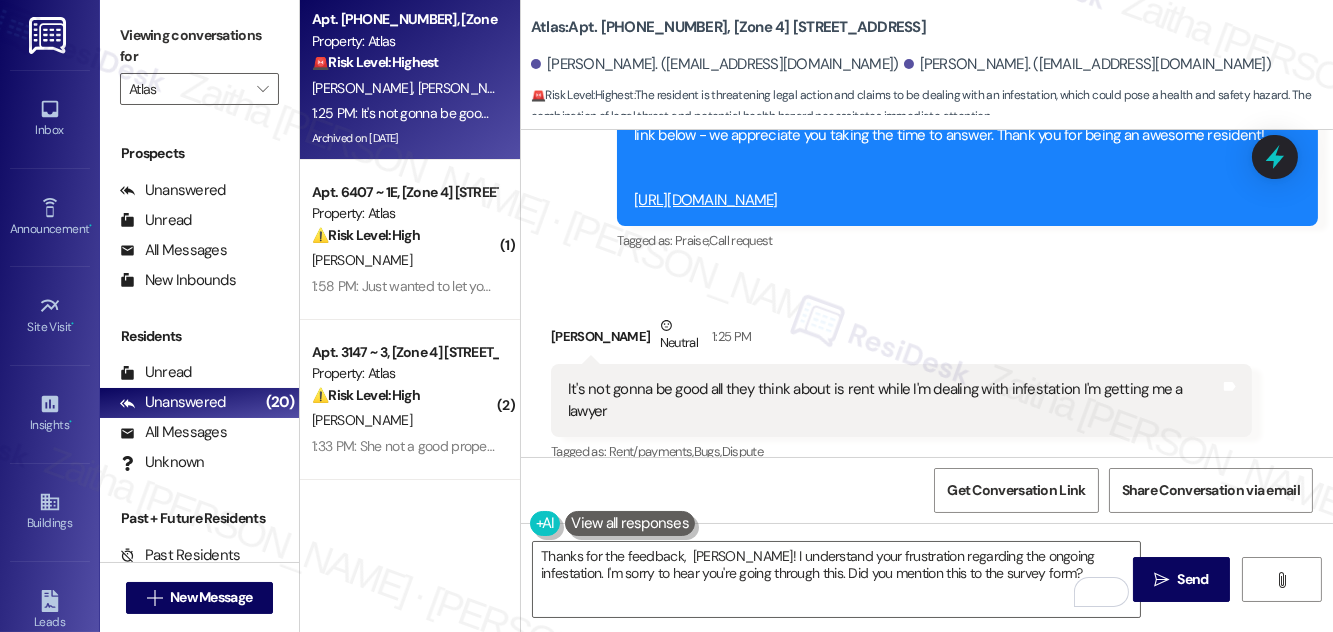 scroll, scrollTop: 11974, scrollLeft: 0, axis: vertical 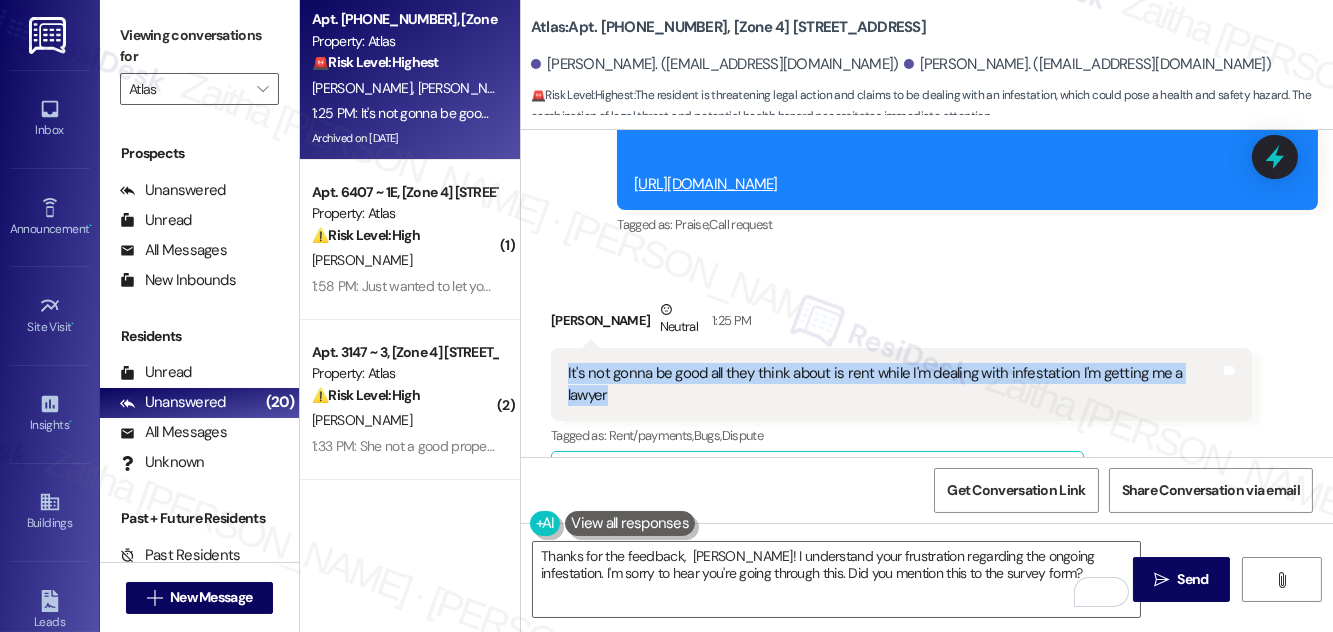 drag, startPoint x: 563, startPoint y: 303, endPoint x: 621, endPoint y: 322, distance: 61.03278 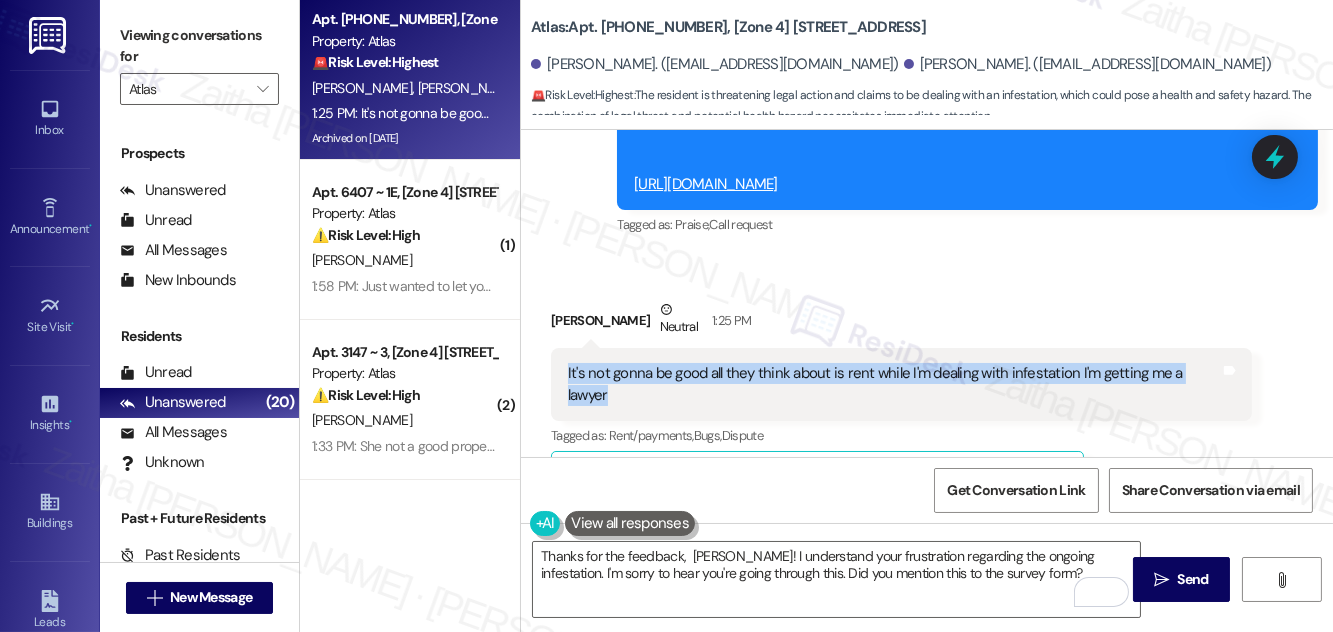 copy on "It's not gonna be good all they think about is rent while I'm dealing with infestation I'm getting me a lawyer" 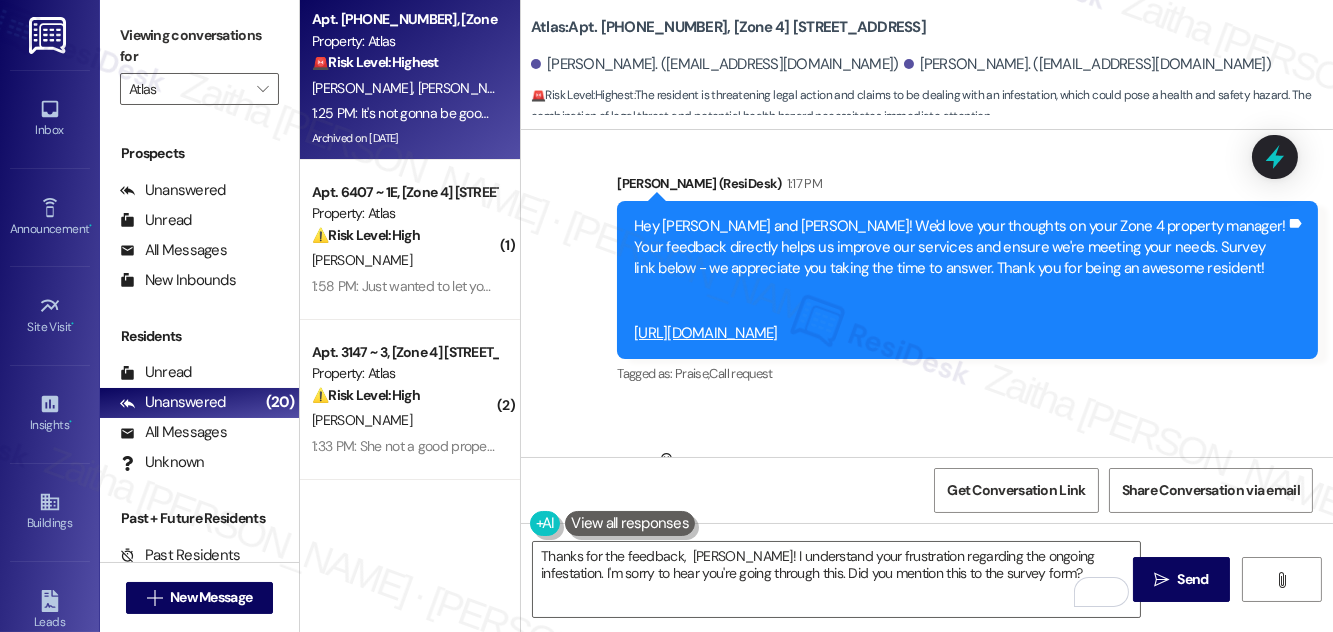 scroll, scrollTop: 11974, scrollLeft: 0, axis: vertical 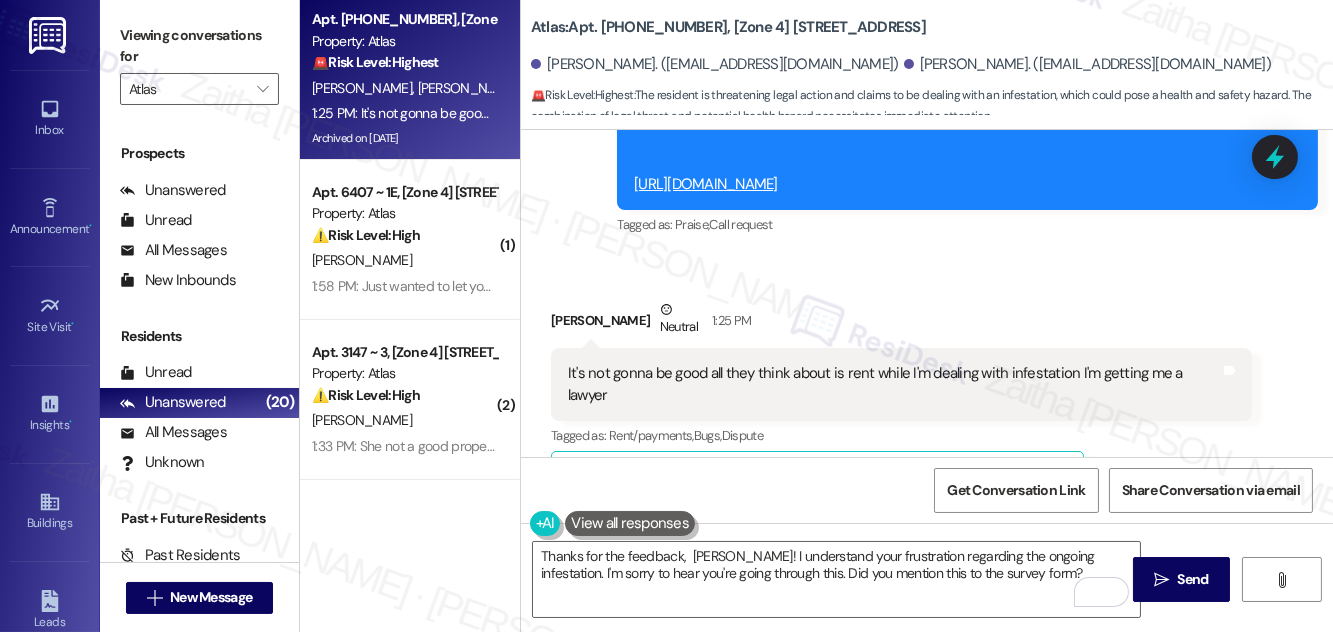 click on "Tagged as:   Rent/payments ,  Click to highlight conversations about Rent/payments Bugs ,  Click to highlight conversations about Bugs Dispute Click to highlight conversations about Dispute" at bounding box center (901, 435) 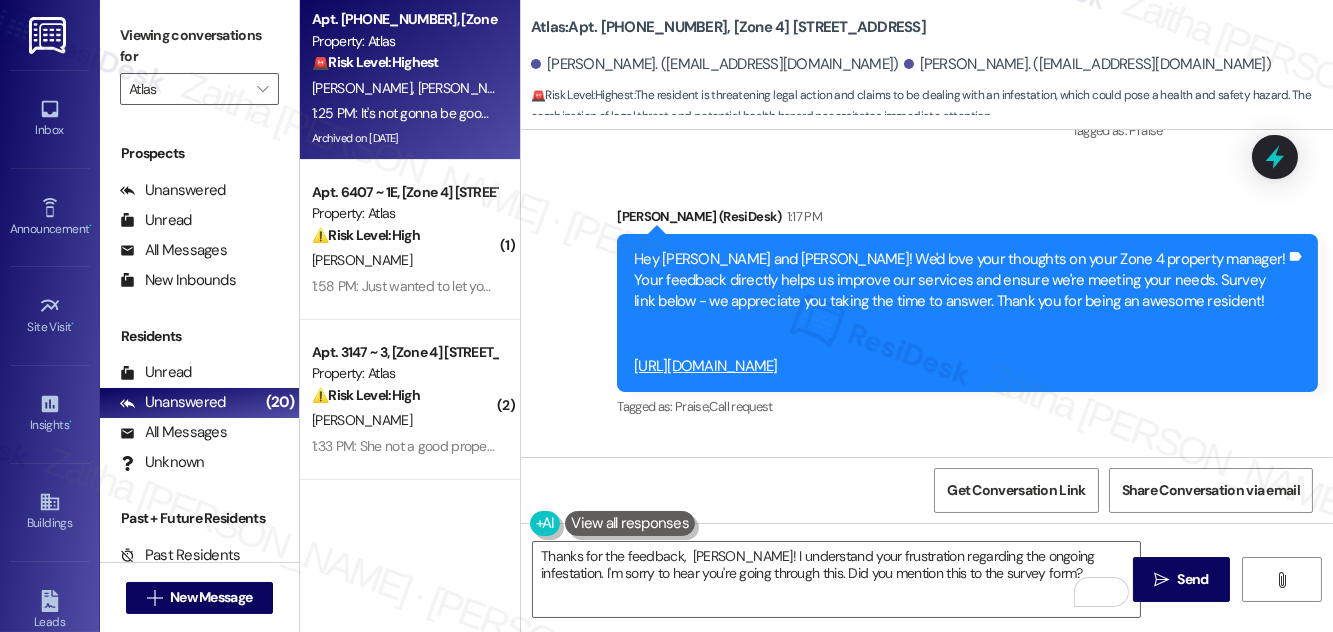 scroll, scrollTop: 11974, scrollLeft: 0, axis: vertical 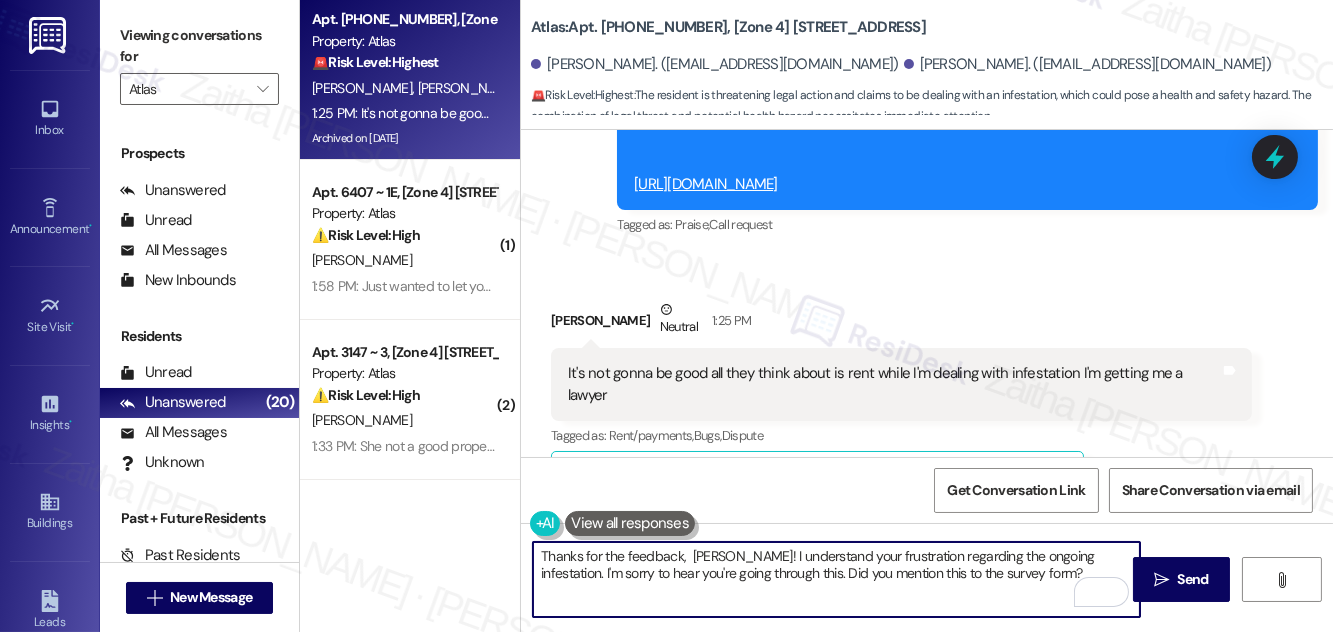 click on "Thanks for the feedback,  Gladys! I understand your frustration regarding the ongoing infestation. I'm sorry to hear you're going through this. Did you mention this to the survey form?" at bounding box center [836, 579] 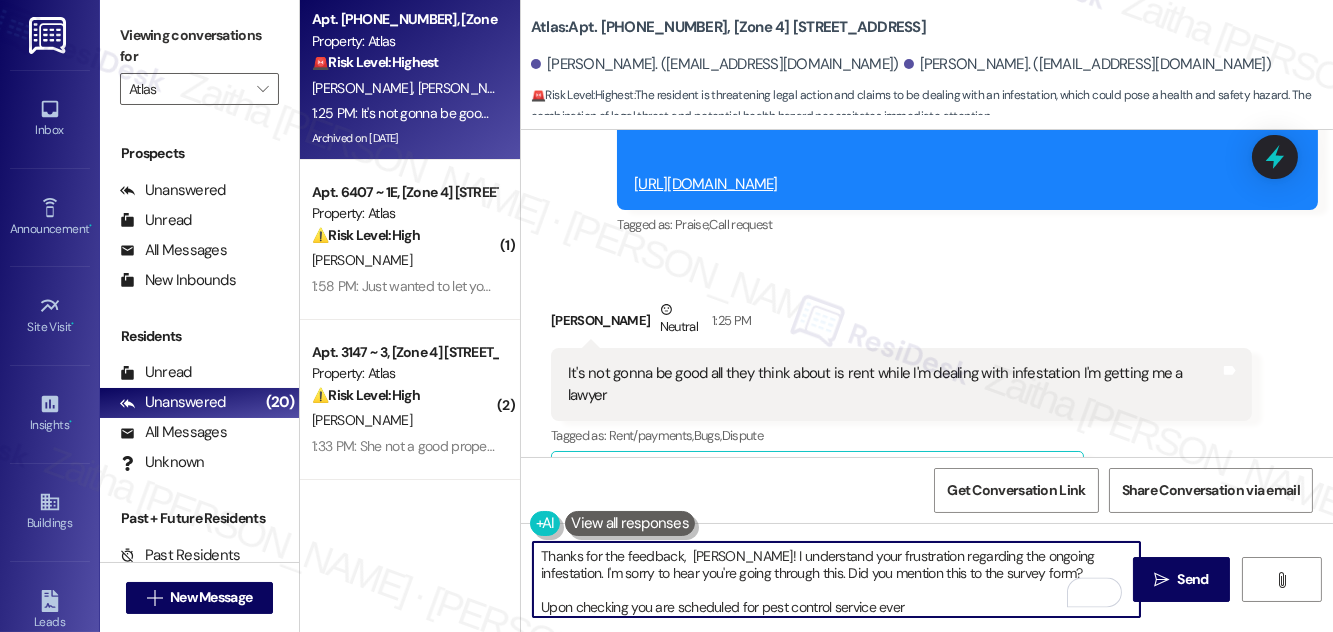 click on "Thanks for the feedback,  Gladys! I understand your frustration regarding the ongoing infestation. I'm sorry to hear you're going through this. Did you mention this to the survey form?
Upon checking you are scheduled for pest control service ever" at bounding box center (836, 579) 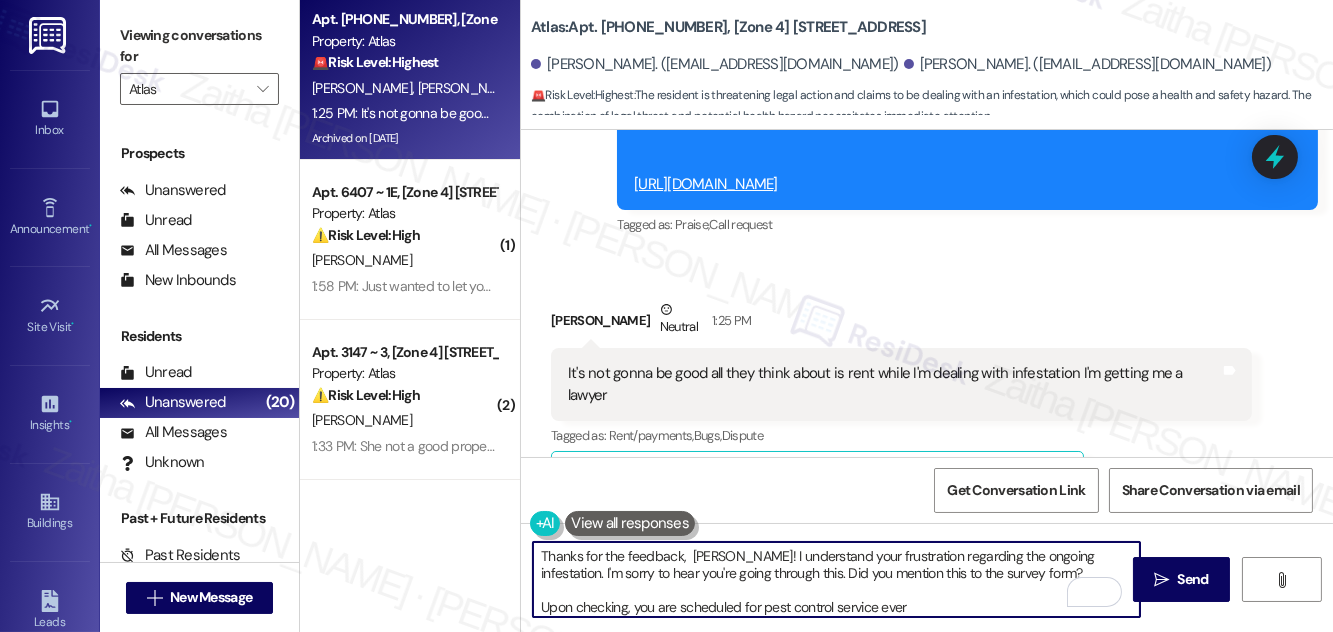 click on "Thanks for the feedback,  Gladys! I understand your frustration regarding the ongoing infestation. I'm sorry to hear you're going through this. Did you mention this to the survey form?
Upon checking, you are scheduled for pest control service ever" at bounding box center [836, 579] 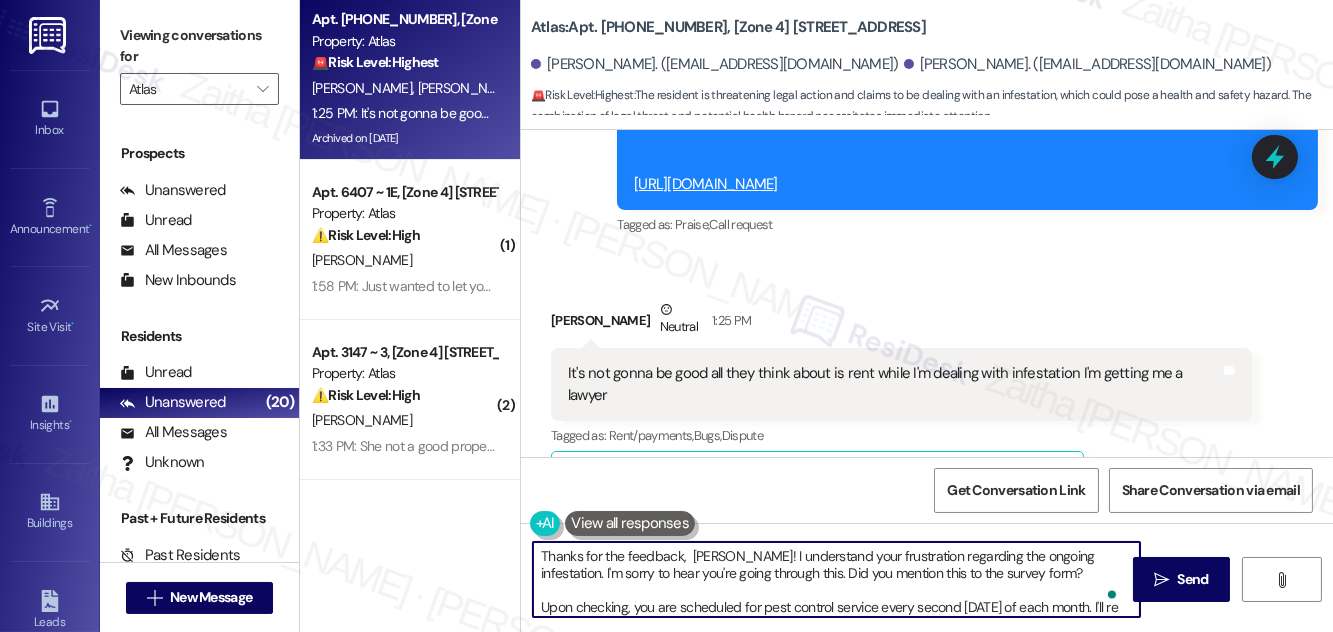 scroll, scrollTop: 16, scrollLeft: 0, axis: vertical 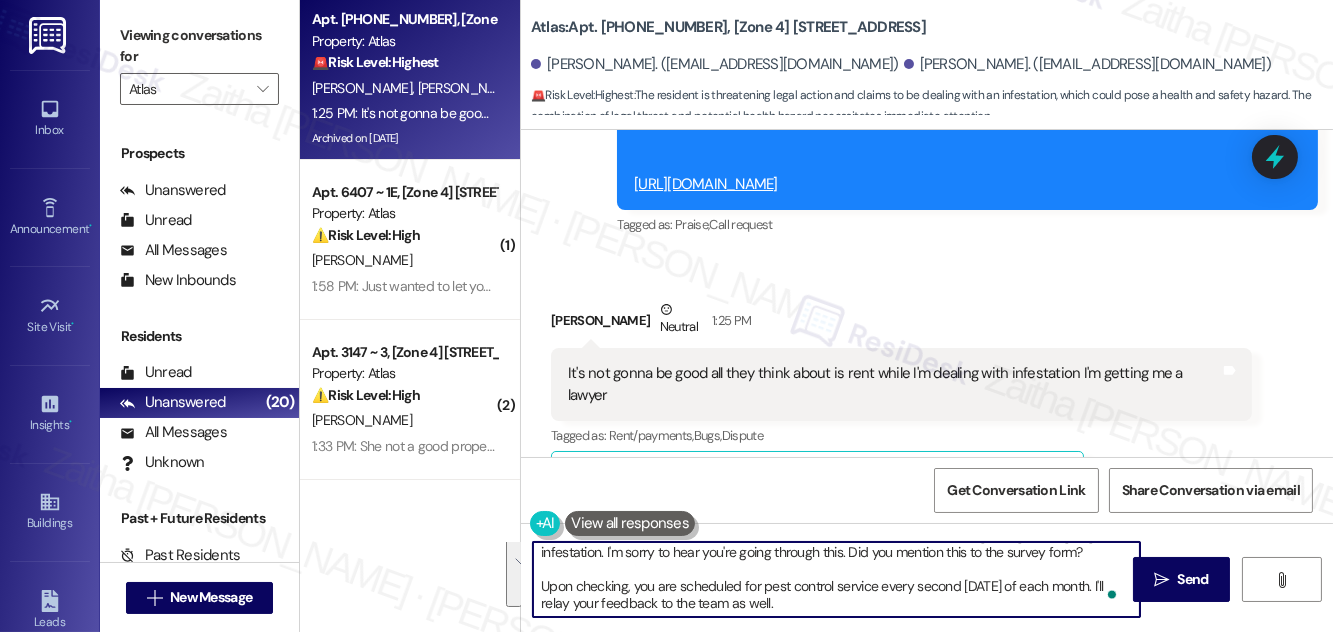 drag, startPoint x: 541, startPoint y: 553, endPoint x: 789, endPoint y: 603, distance: 252.99011 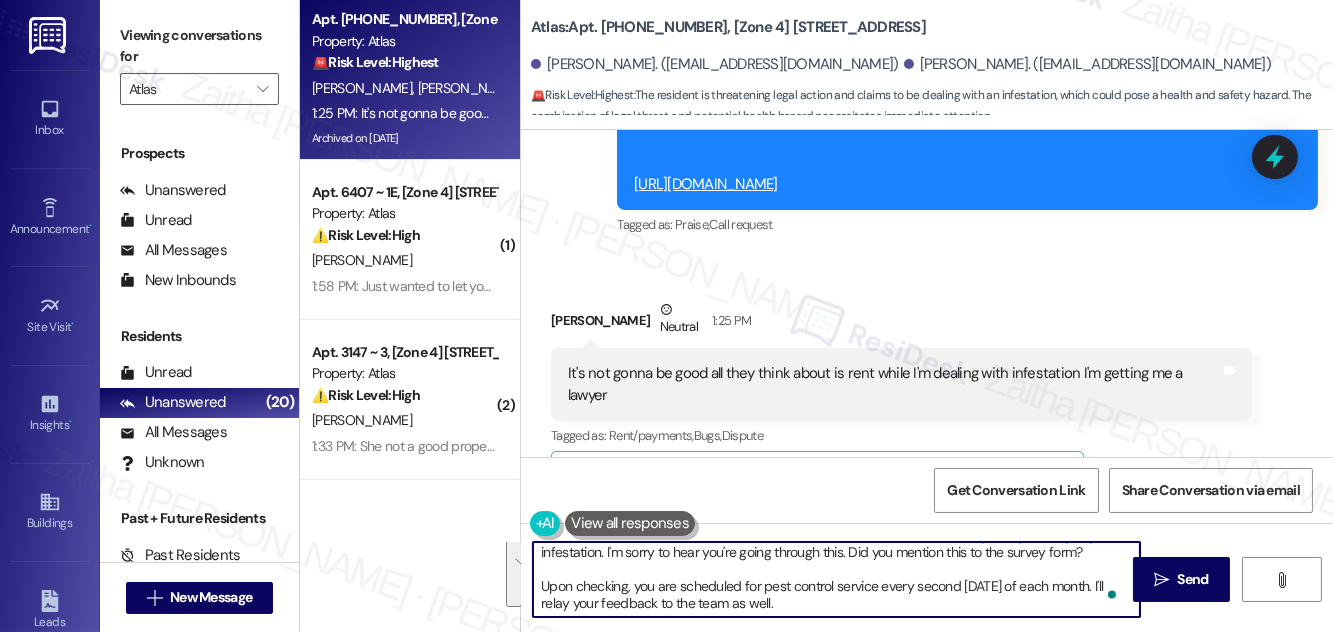 type on "Thanks for the feedback,  Gladys! I understand your frustration regarding the ongoing infestation. I'm sorry to hear you're going through this. Did you mention this to the survey form?
Upon checking, you are scheduled for pest control service every second Saturday of each month. I'll relay your feedback to the team as well." 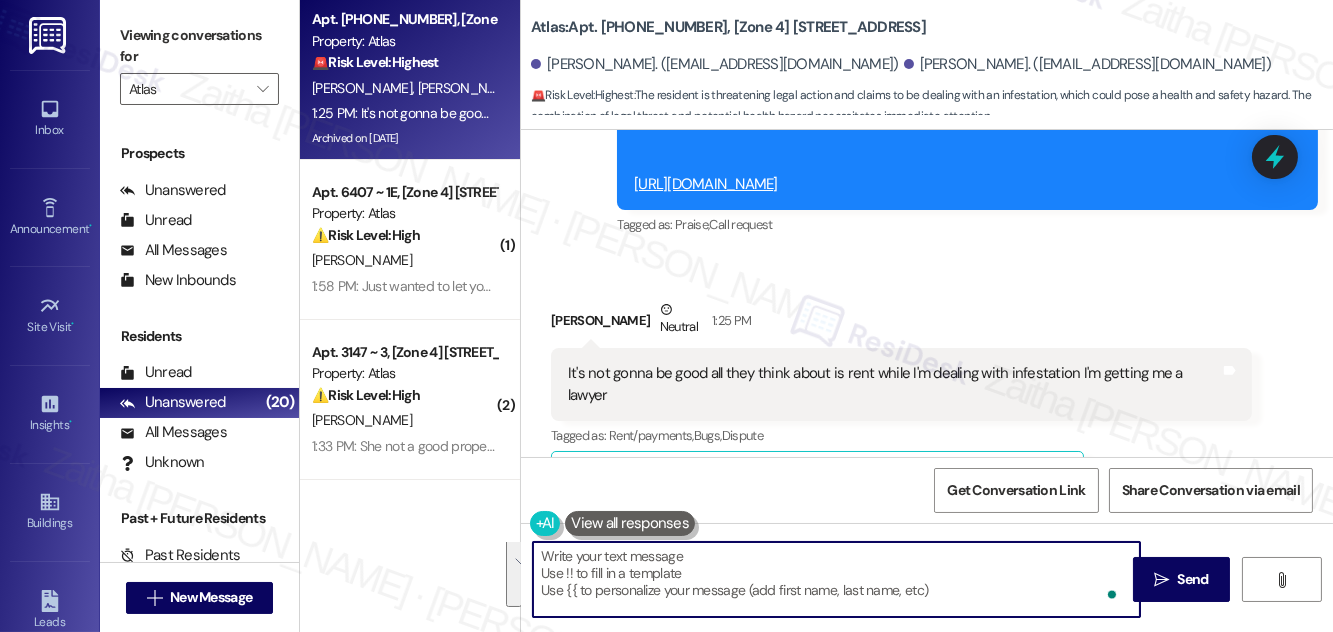 scroll, scrollTop: 0, scrollLeft: 0, axis: both 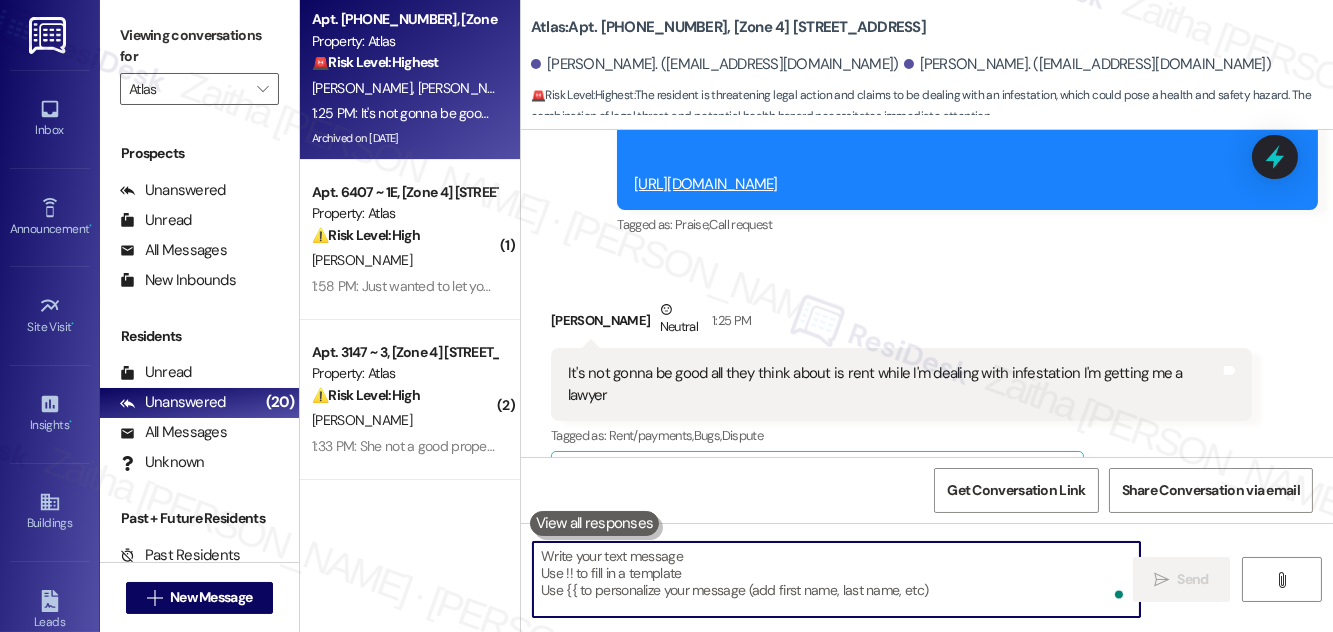 paste on "Thanks for your feedback, Gladys. I completely understand your frustration with the ongoing infestation, and I’m really sorry you’re having to deal with this." 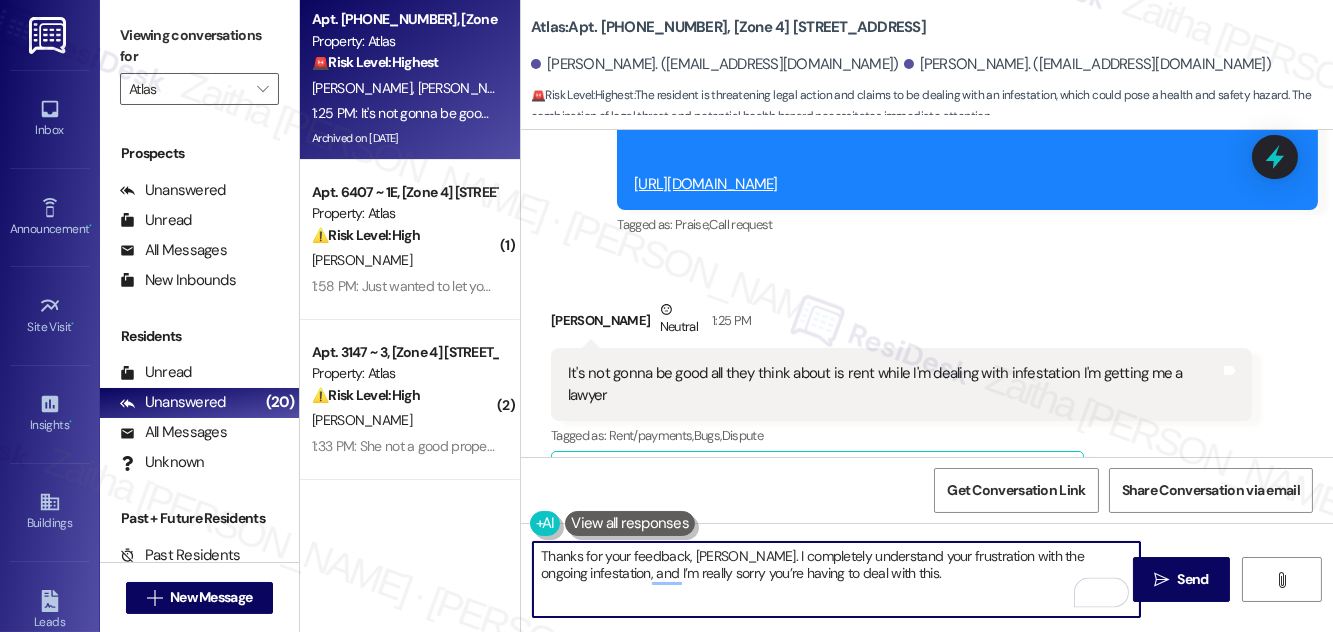 paste on "Did you happen to mention this in the survey form? I want to make sure your concerns are fully noted." 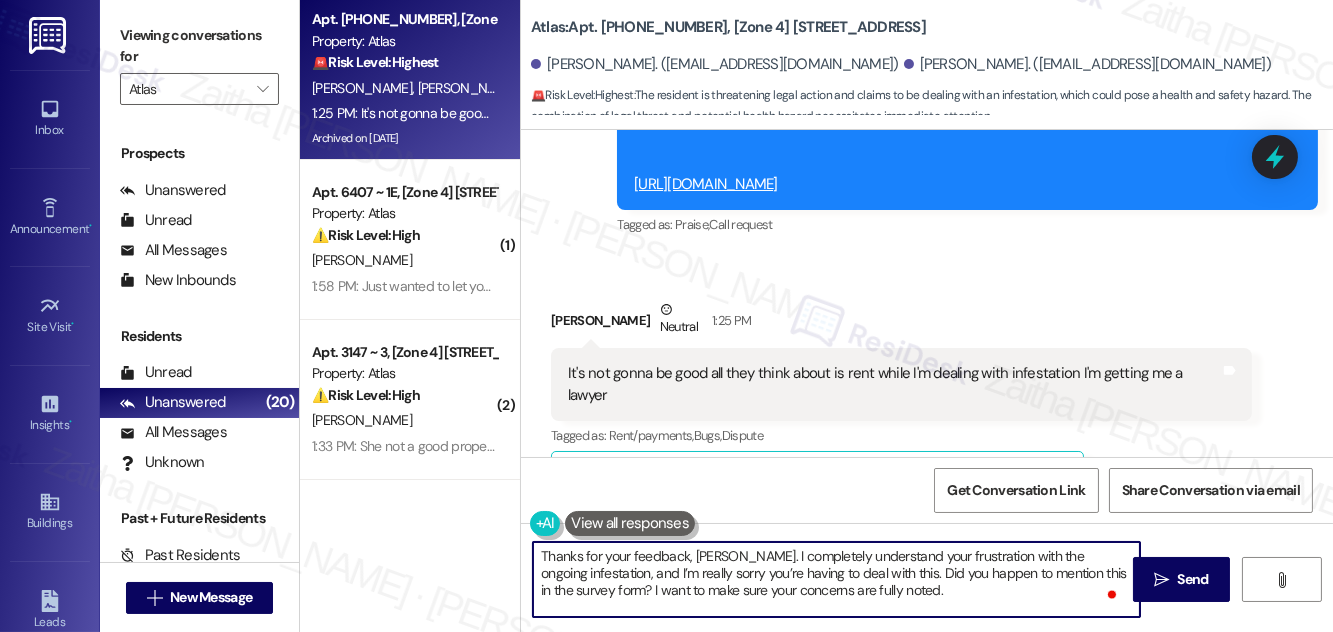 scroll, scrollTop: 16, scrollLeft: 0, axis: vertical 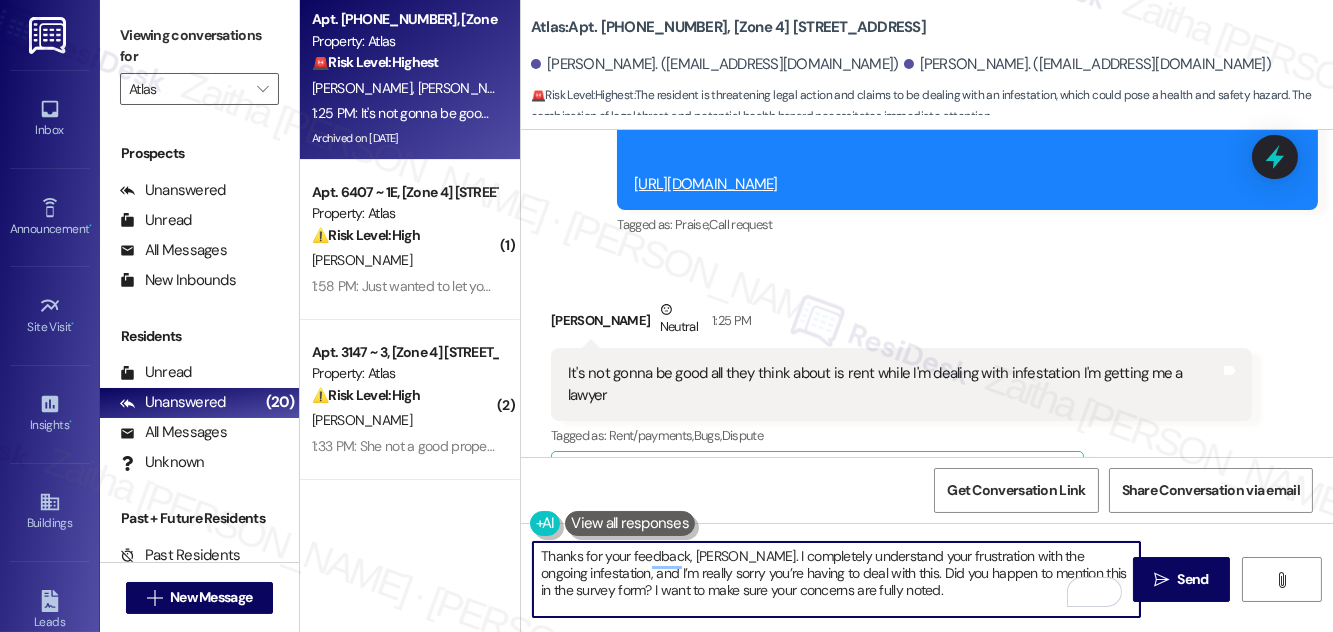 paste on "I also checked, and you’re scheduled for pest control service every second [DATE] of the month. I’ll be sure to relay your feedback to the team as well." 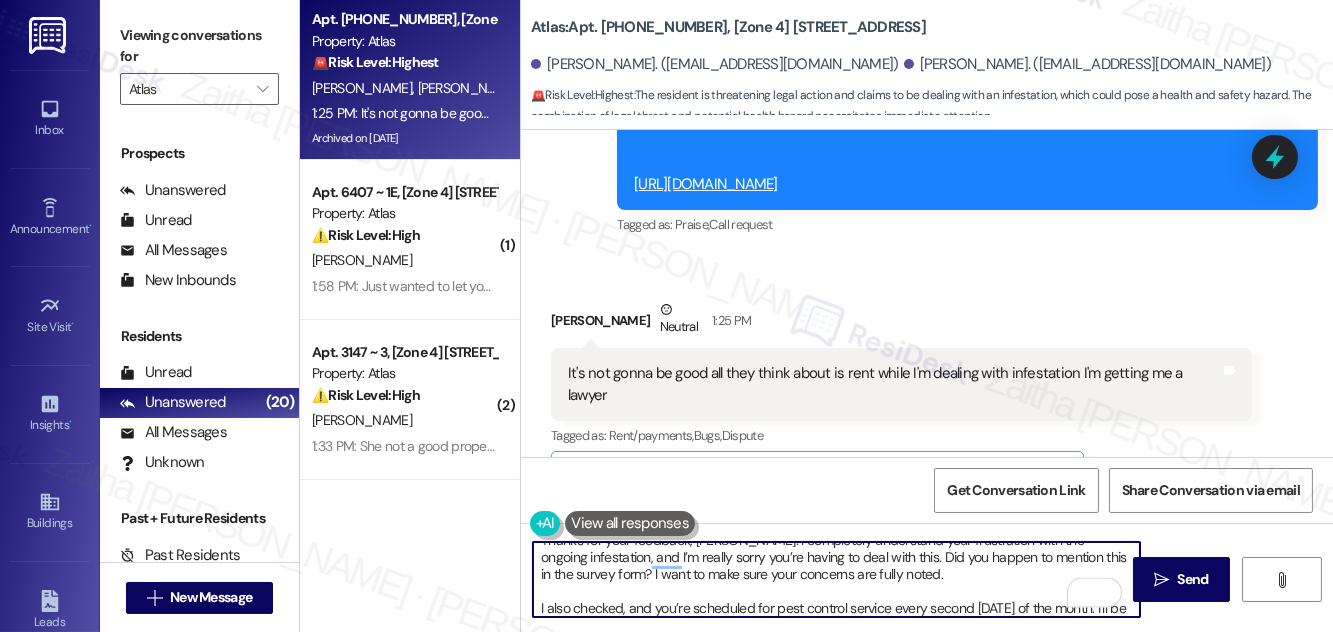 scroll, scrollTop: 58, scrollLeft: 0, axis: vertical 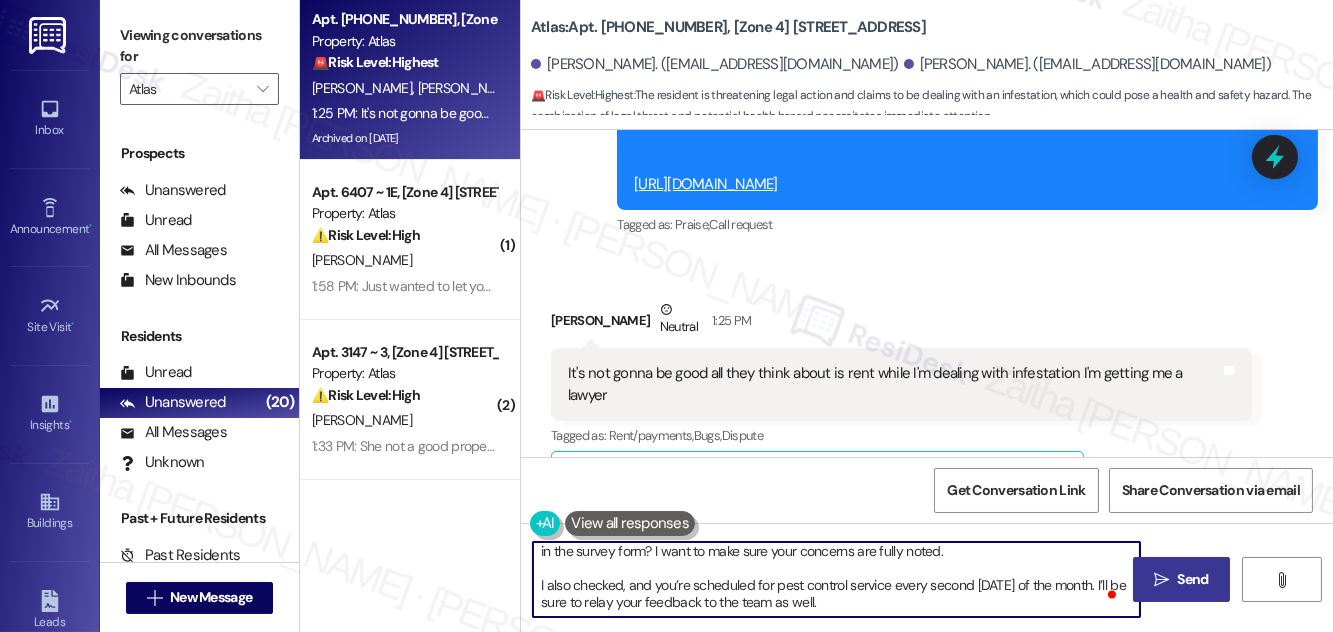 type on "Thanks for your feedback, Gladys. I completely understand your frustration with the ongoing infestation, and I’m really sorry you’re having to deal with this. Did you happen to mention this in the survey form? I want to make sure your concerns are fully noted.
I also checked, and you’re scheduled for pest control service every second Saturday of the month. I’ll be sure to relay your feedback to the team as well." 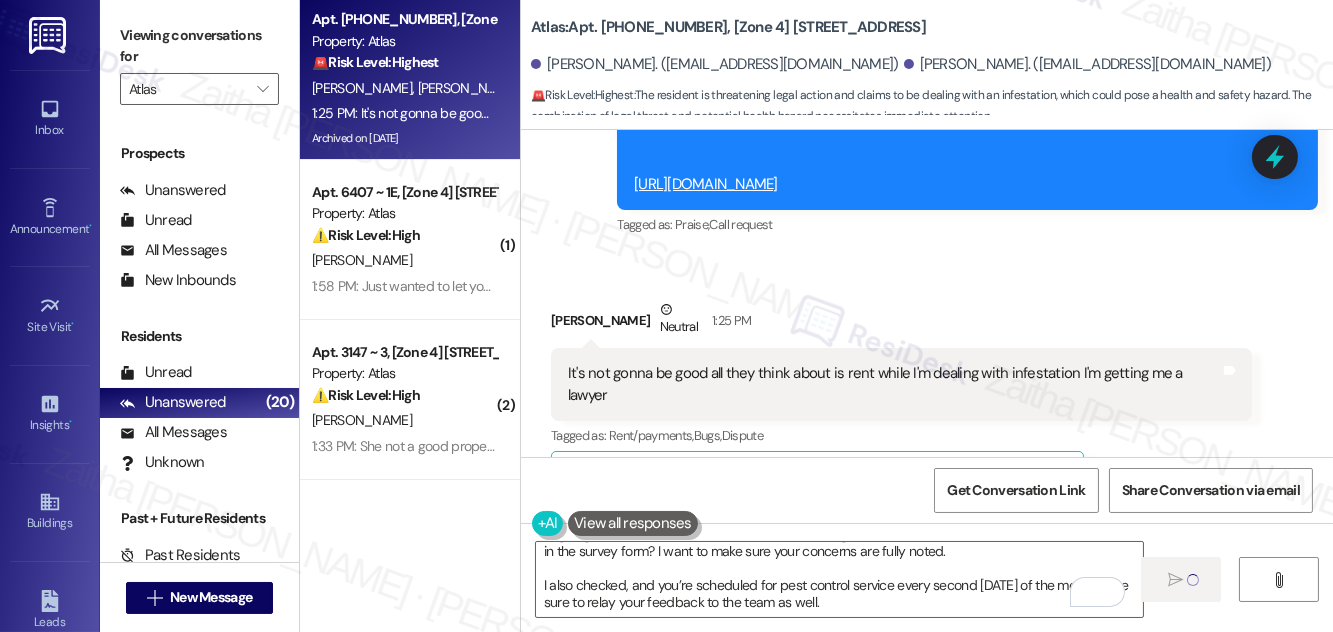type 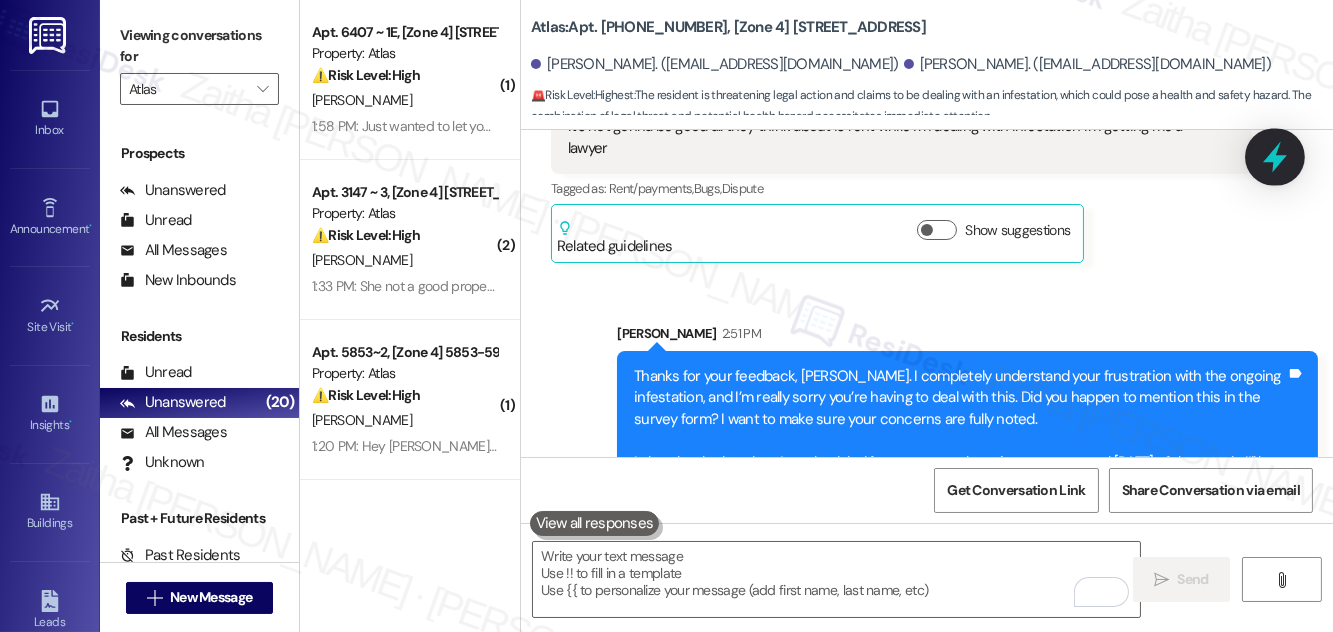 click 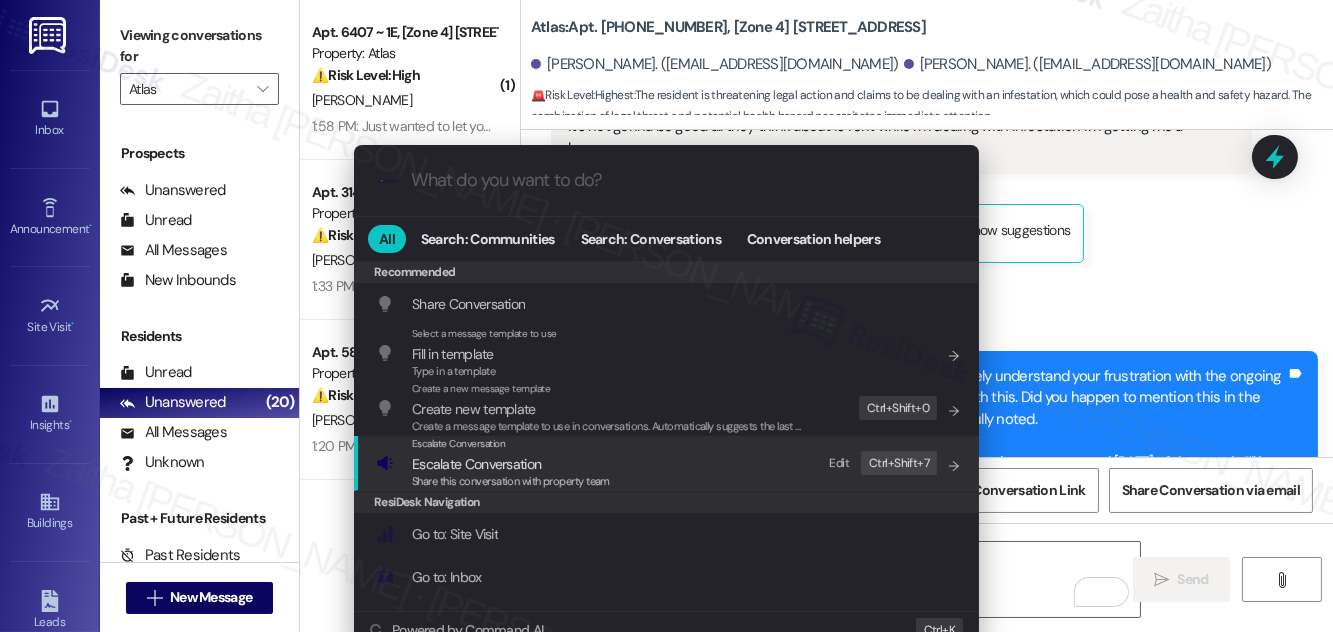 click on "Escalate Conversation" at bounding box center (476, 464) 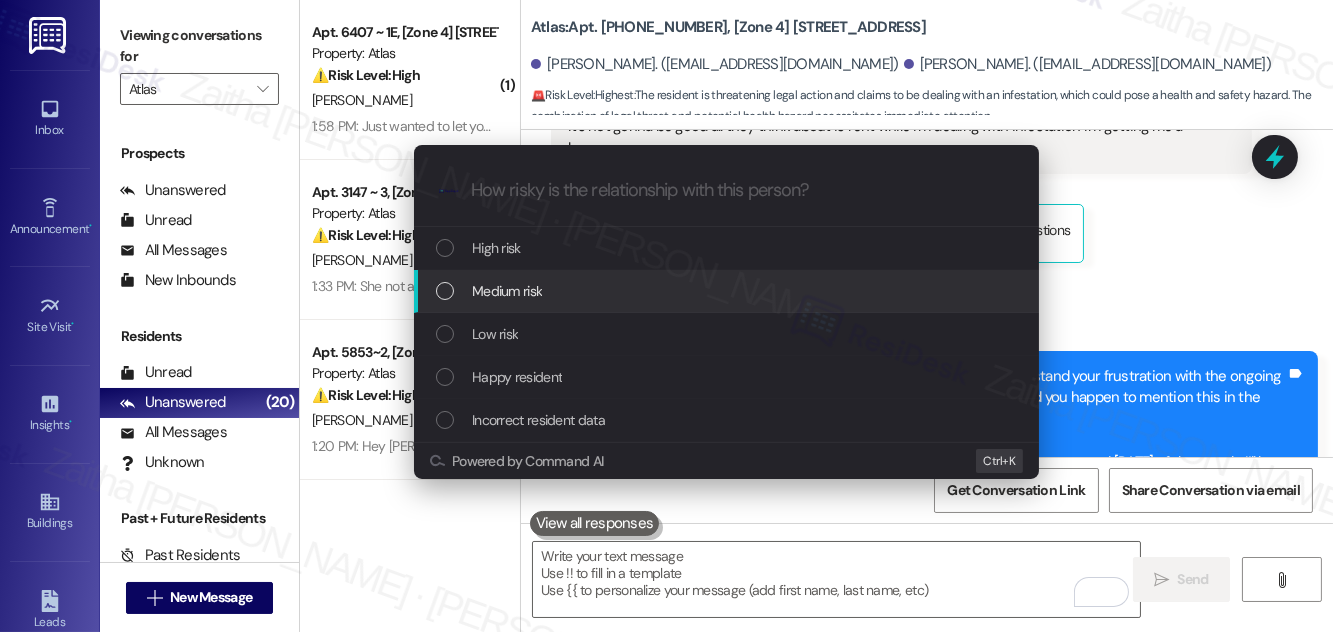 click on "Medium risk" at bounding box center (728, 291) 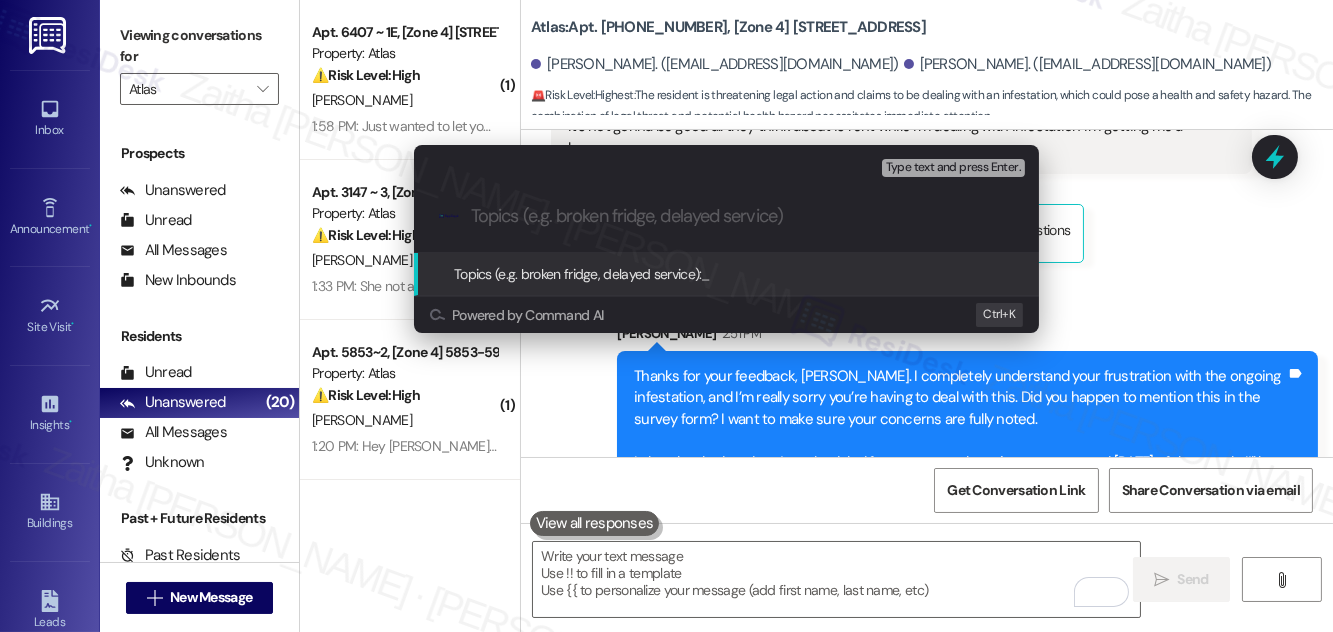 click on "Escalate Conversation Medium risk Topics (e.g. broken fridge, delayed service) Any messages to highlight in the email? Type text and press Enter. .cls-1{fill:#0a055f;}.cls-2{fill:#0cc4c4;} resideskLogoBlueOrange Topics (e.g. broken fridge, delayed service):  _ Powered by Command AI Ctrl+ K" at bounding box center [666, 316] 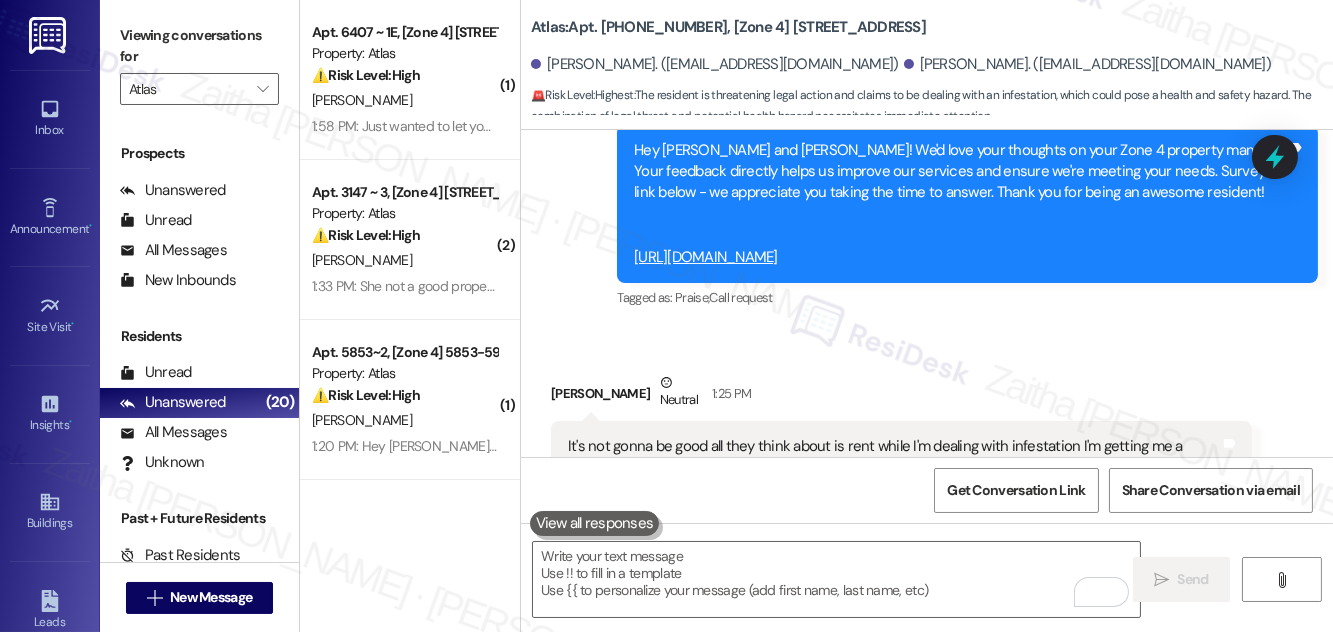 scroll, scrollTop: 11857, scrollLeft: 0, axis: vertical 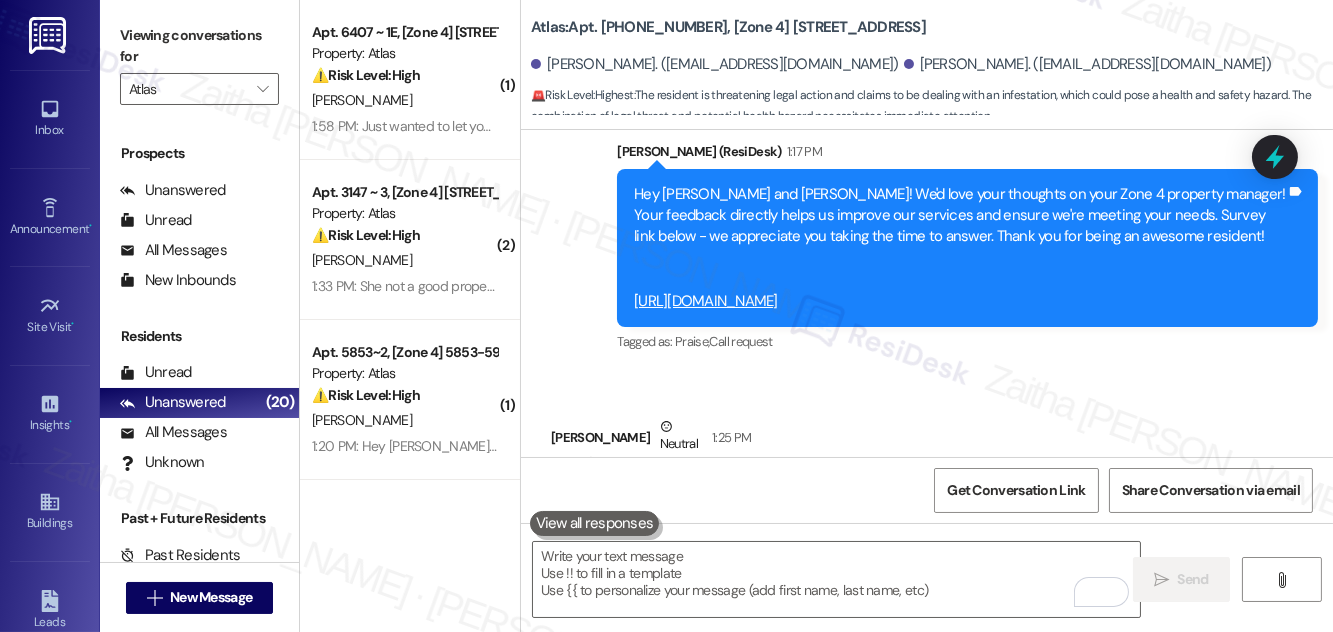 click on "[URL][DOMAIN_NAME]" at bounding box center (706, 301) 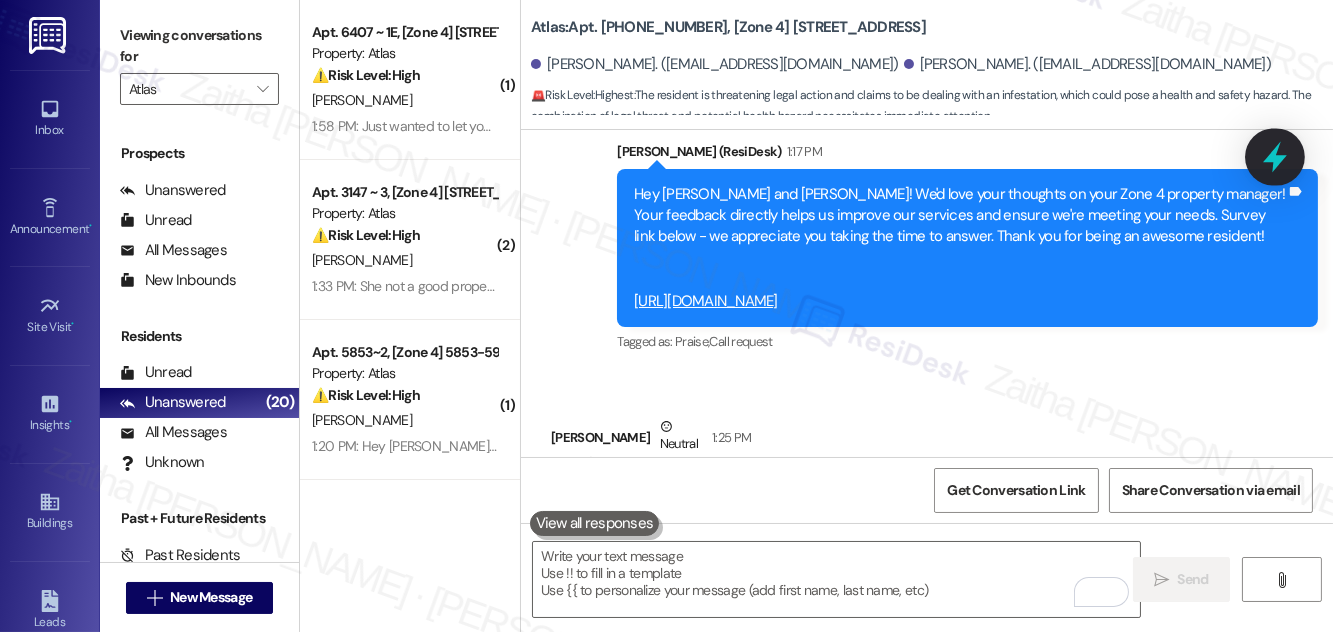 click 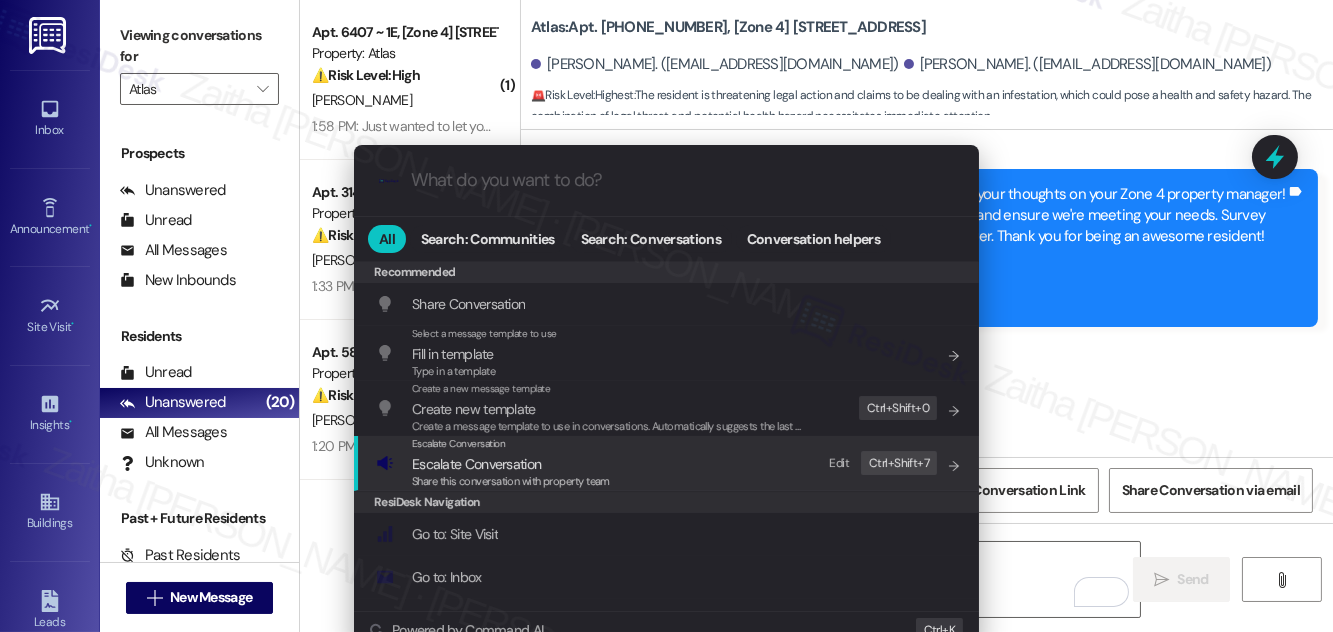 click on "Escalate Conversation" at bounding box center [476, 464] 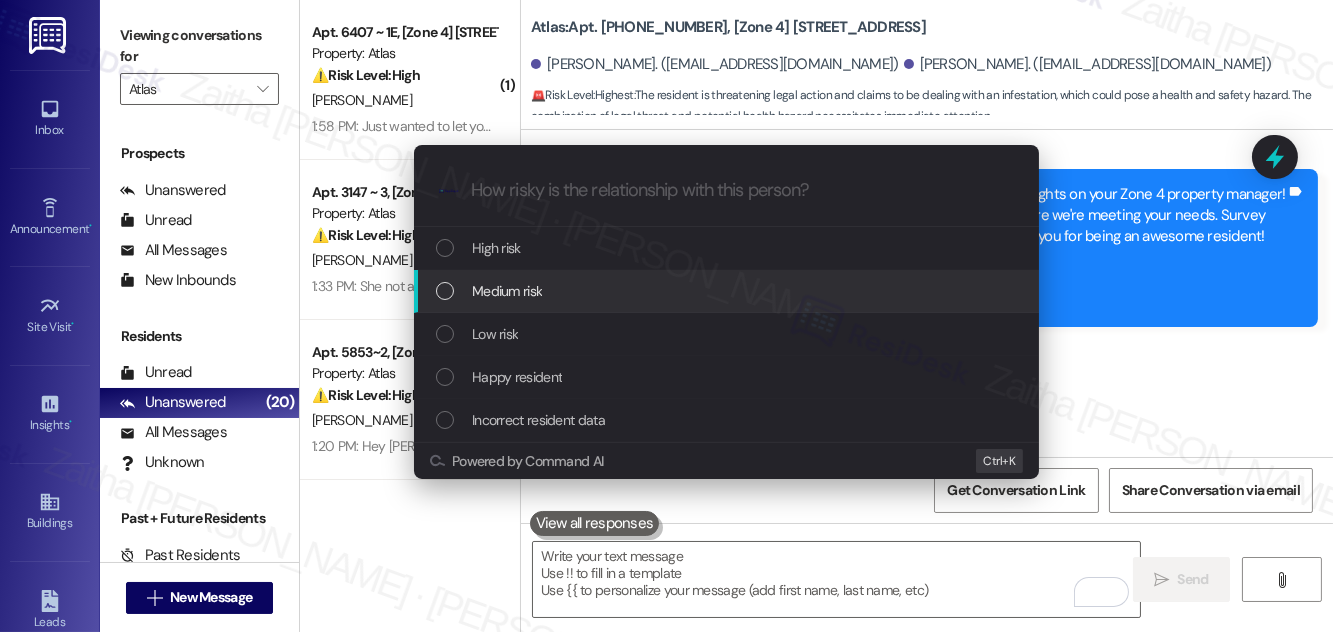 click on "Medium risk" at bounding box center [728, 291] 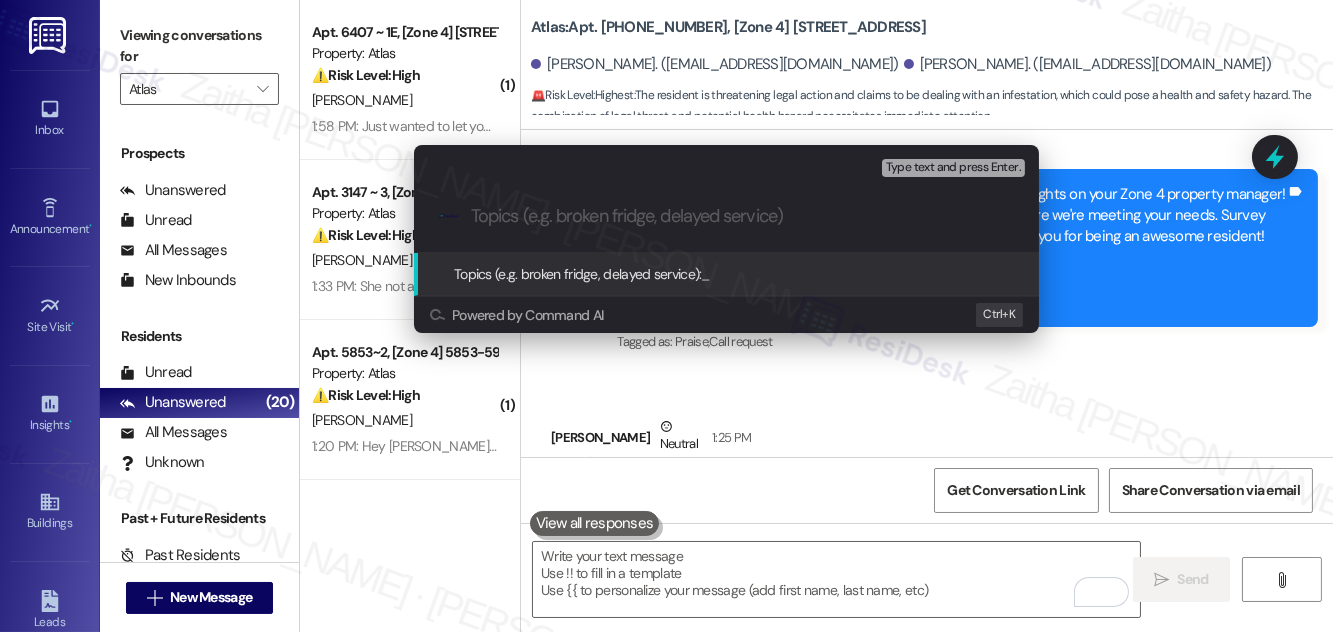 paste on "Property Manager Survey" 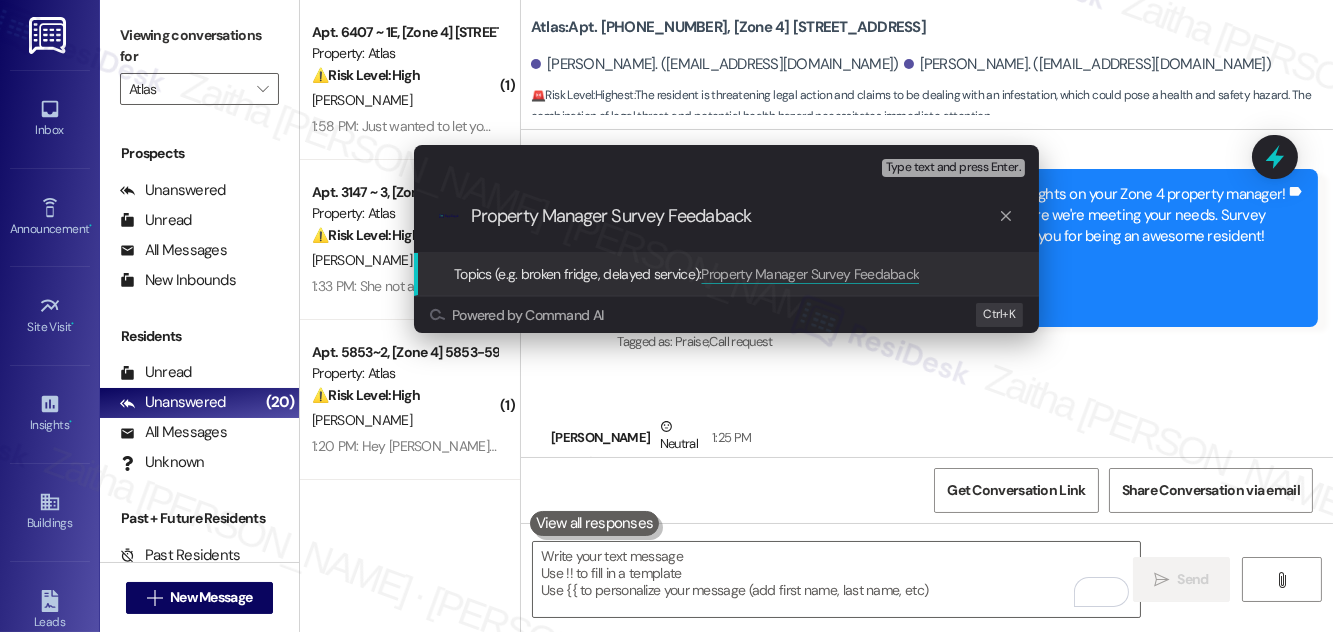 click on "Property Manager Survey Feedaback" at bounding box center (734, 216) 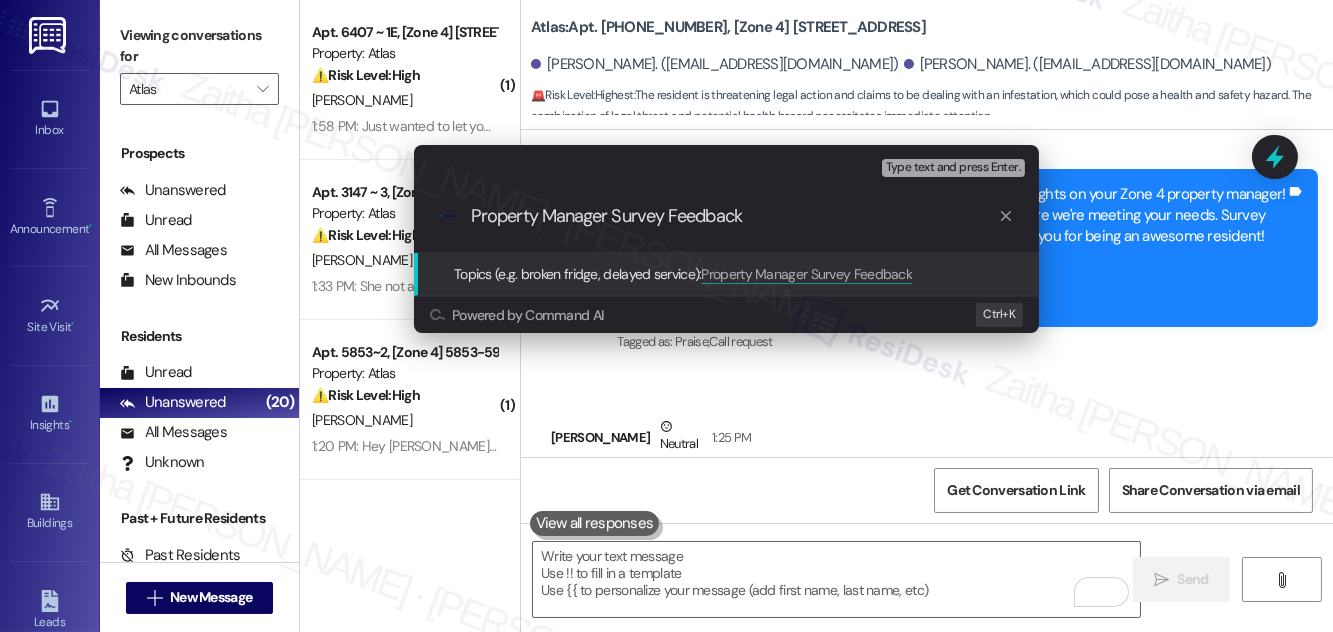 click on "Property Manager Survey Feedback" at bounding box center (734, 216) 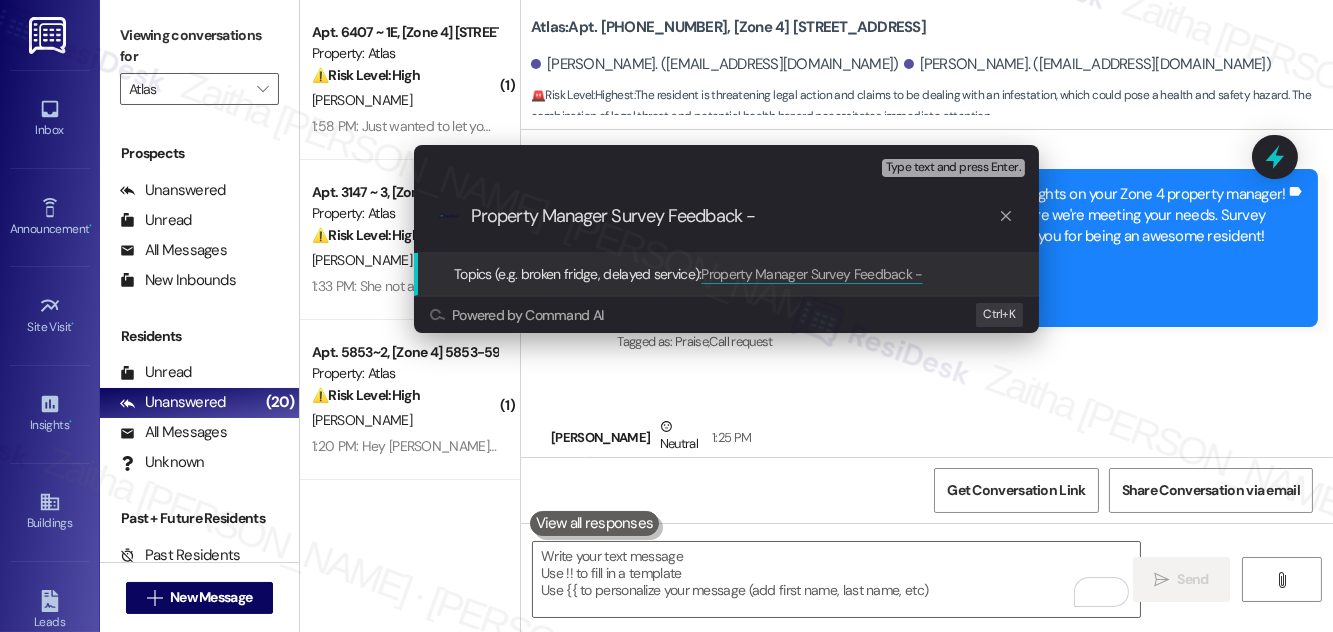paste on "Property Manager Survey" 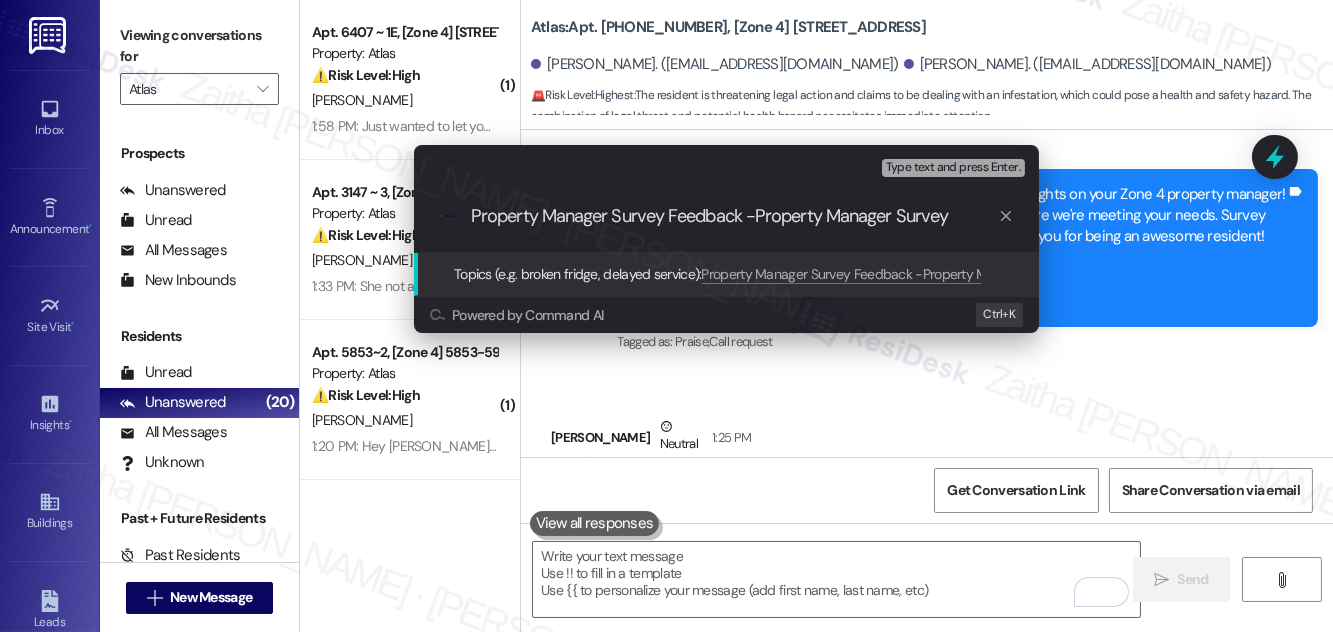 drag, startPoint x: 756, startPoint y: 212, endPoint x: 946, endPoint y: 216, distance: 190.0421 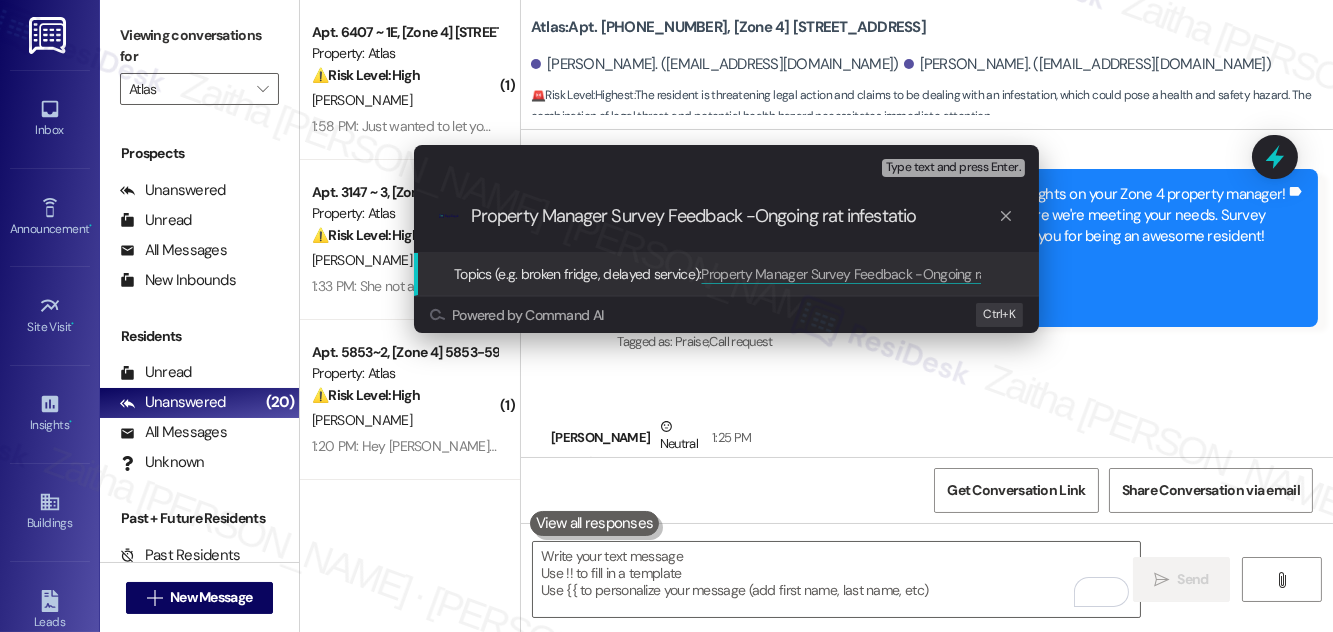 type on "Property Manager Survey Feedback -Ongoing rat infestation" 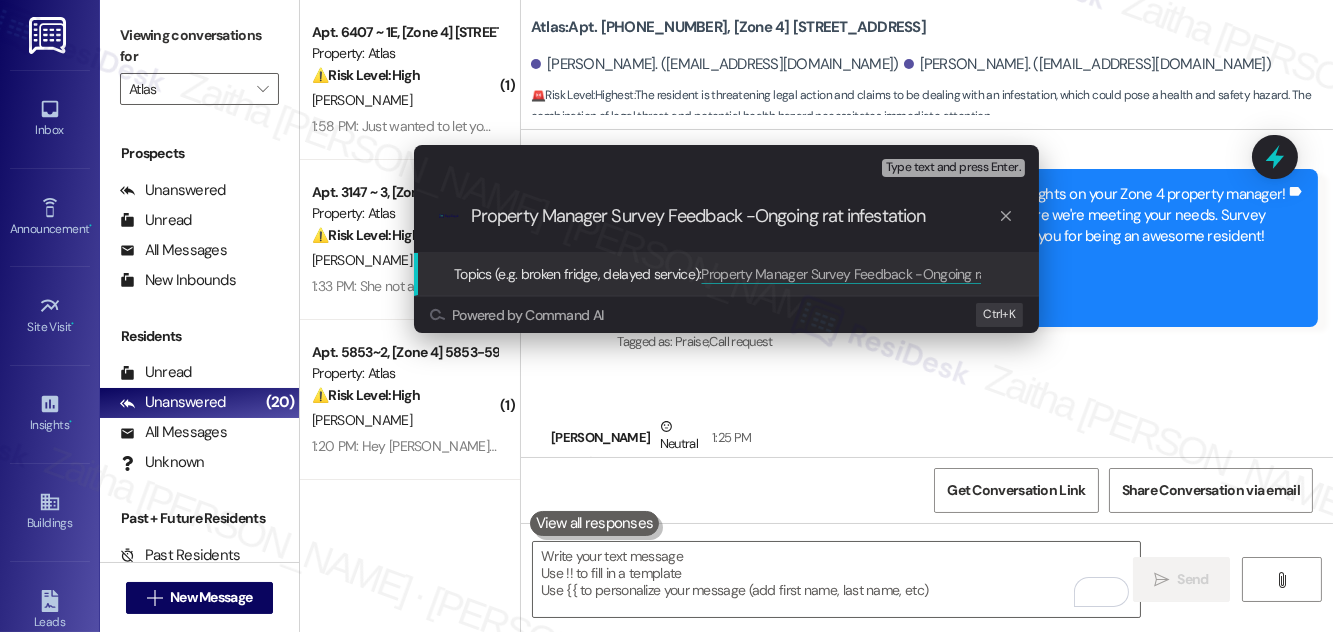 type 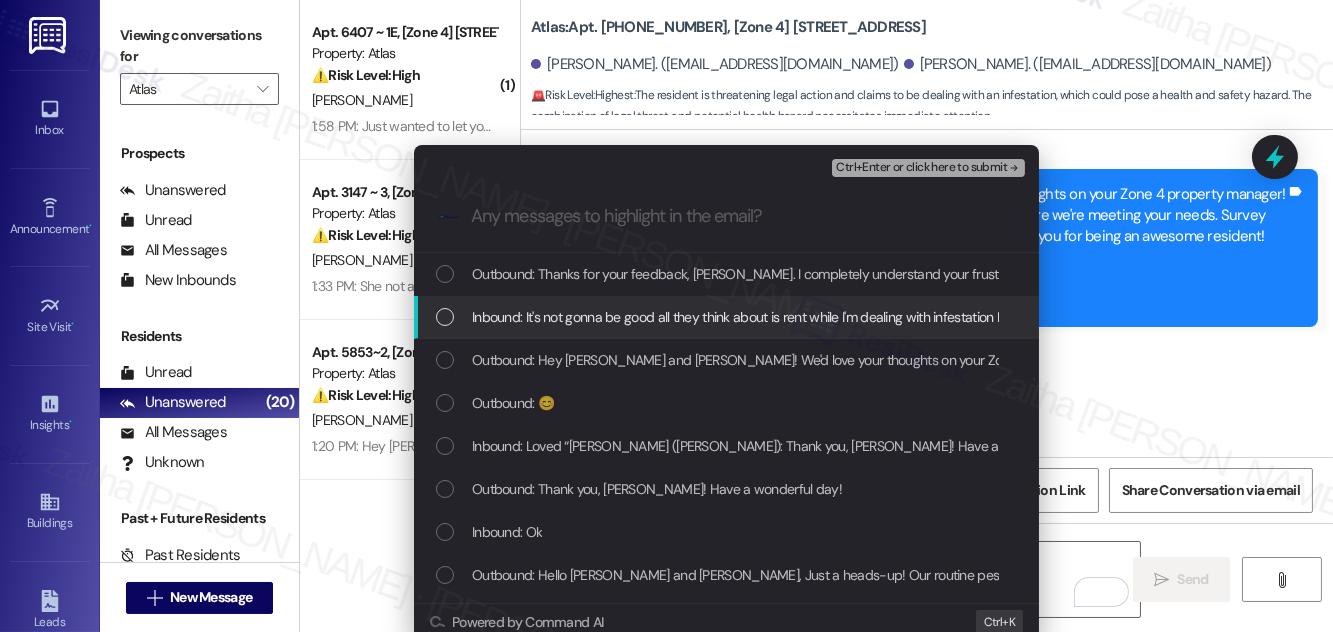 click at bounding box center [445, 317] 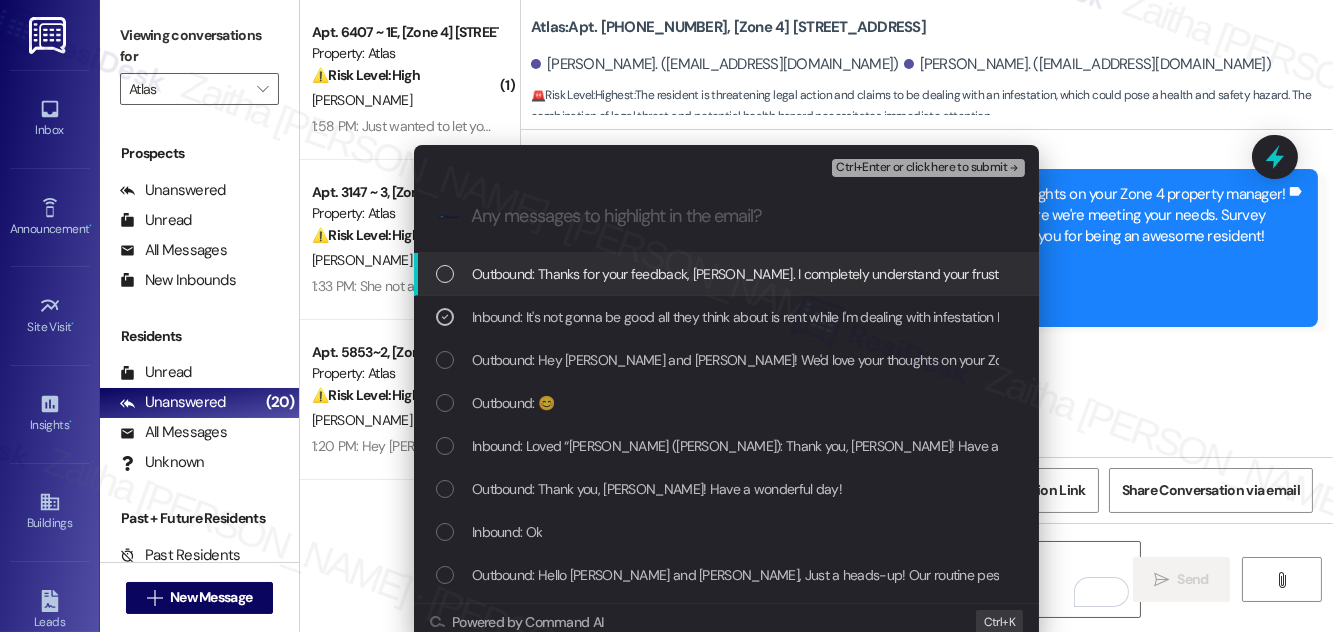 click on "Ctrl+Enter or click here to submit" at bounding box center (921, 168) 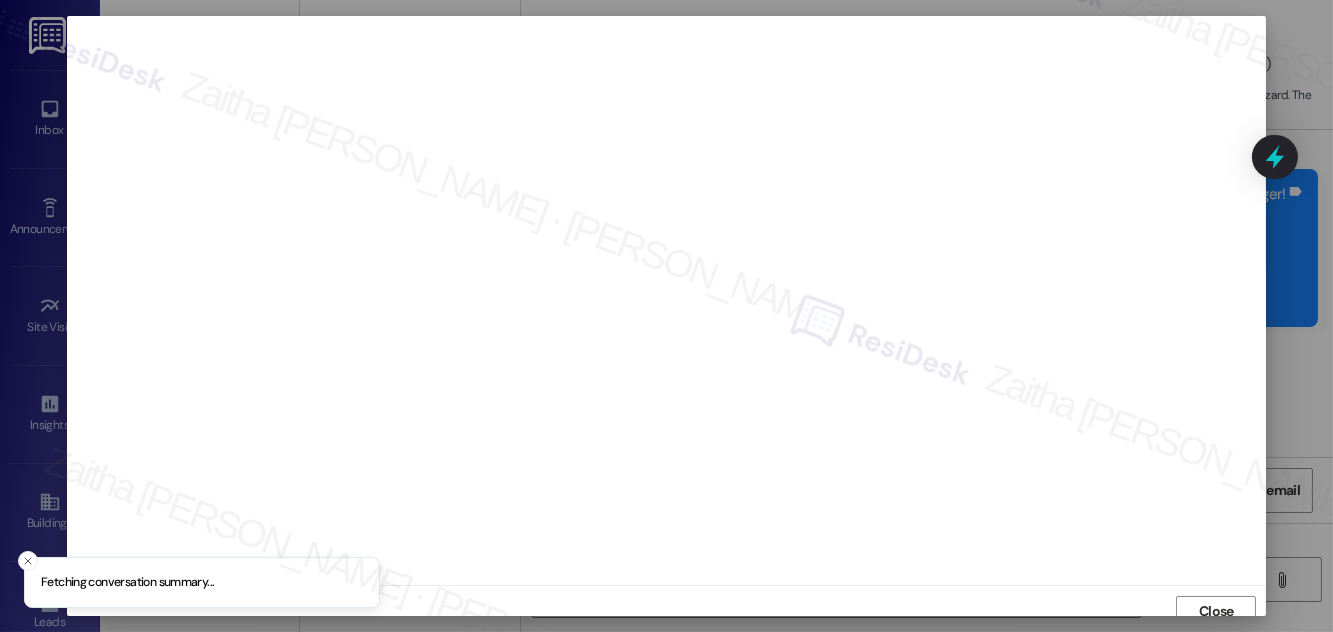 scroll, scrollTop: 11, scrollLeft: 0, axis: vertical 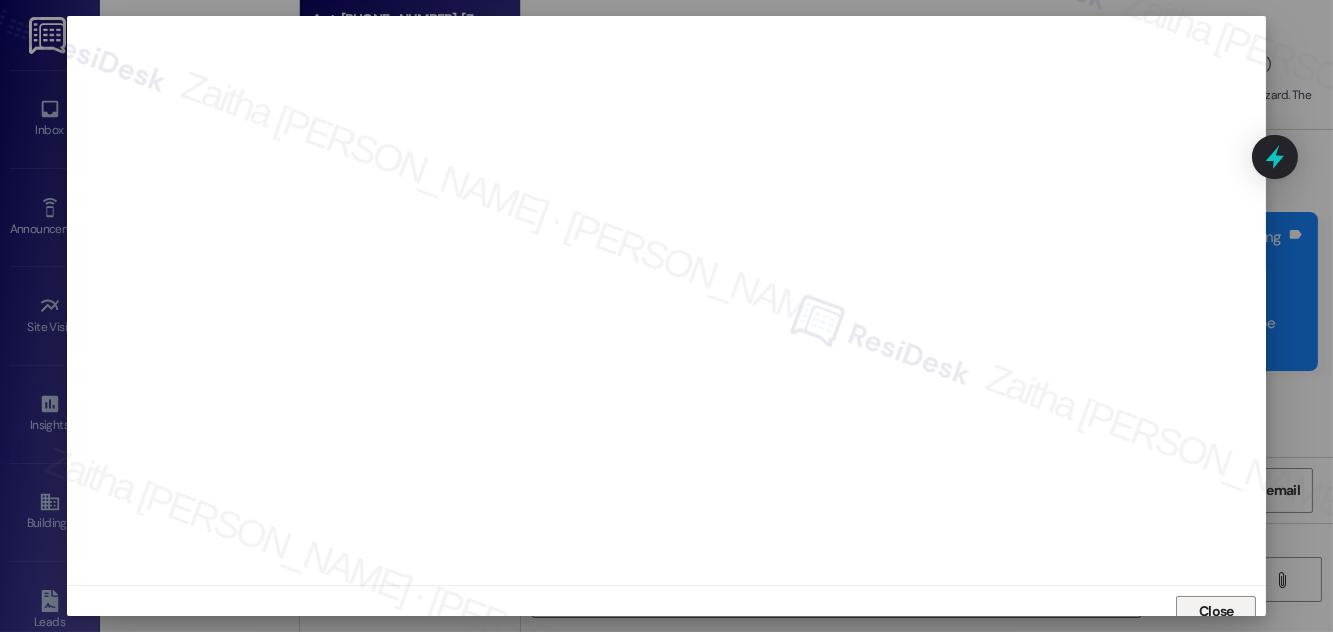 click on "Close" at bounding box center [1216, 611] 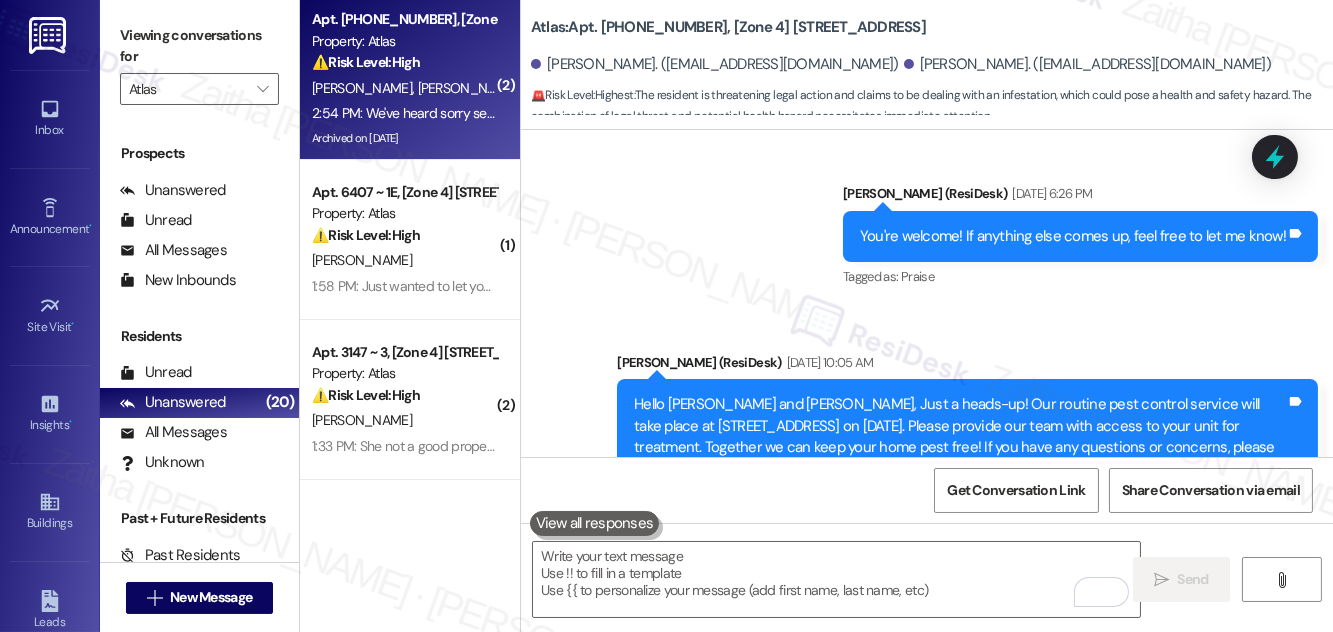 scroll, scrollTop: 10887, scrollLeft: 0, axis: vertical 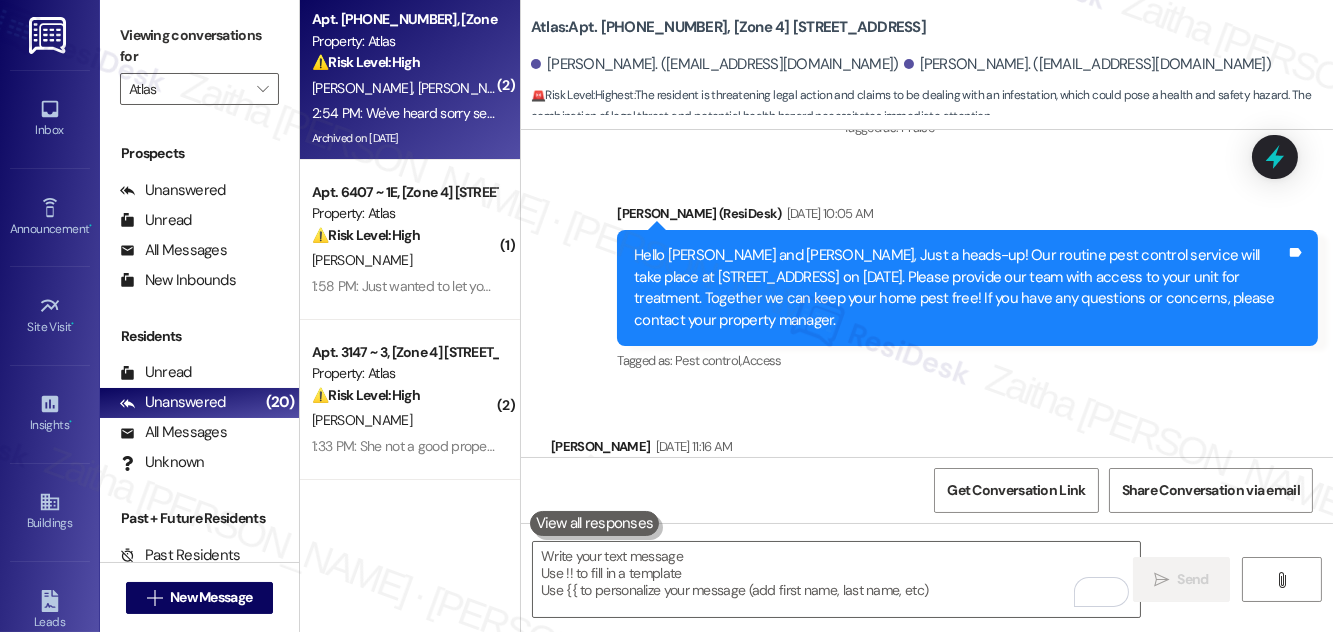 click on "Announcement, sent via SMS Sarah   (ResiDesk) Jun 25, 2025 at 10:05 AM Hello Stanley and Gladys, Just a heads-up! Our routine pest control service will take place at 6237 S Kedzie Ave on June 25th. Please provide our team with access to your unit for treatment. Together we can keep your home pest free! If you have any questions or concerns, please contact your property manager.
Tags and notes Tagged as:   Pest control ,  Click to highlight conversations about Pest control Access Click to highlight conversations about Access" at bounding box center [967, 289] 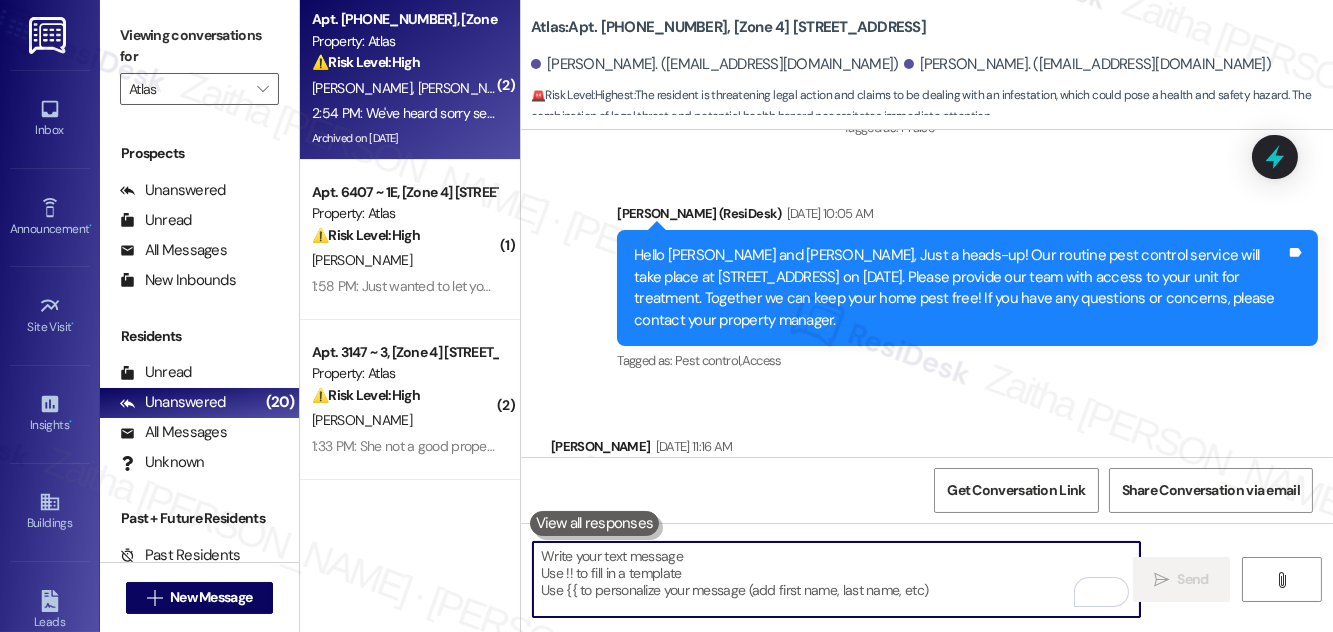 click at bounding box center (836, 579) 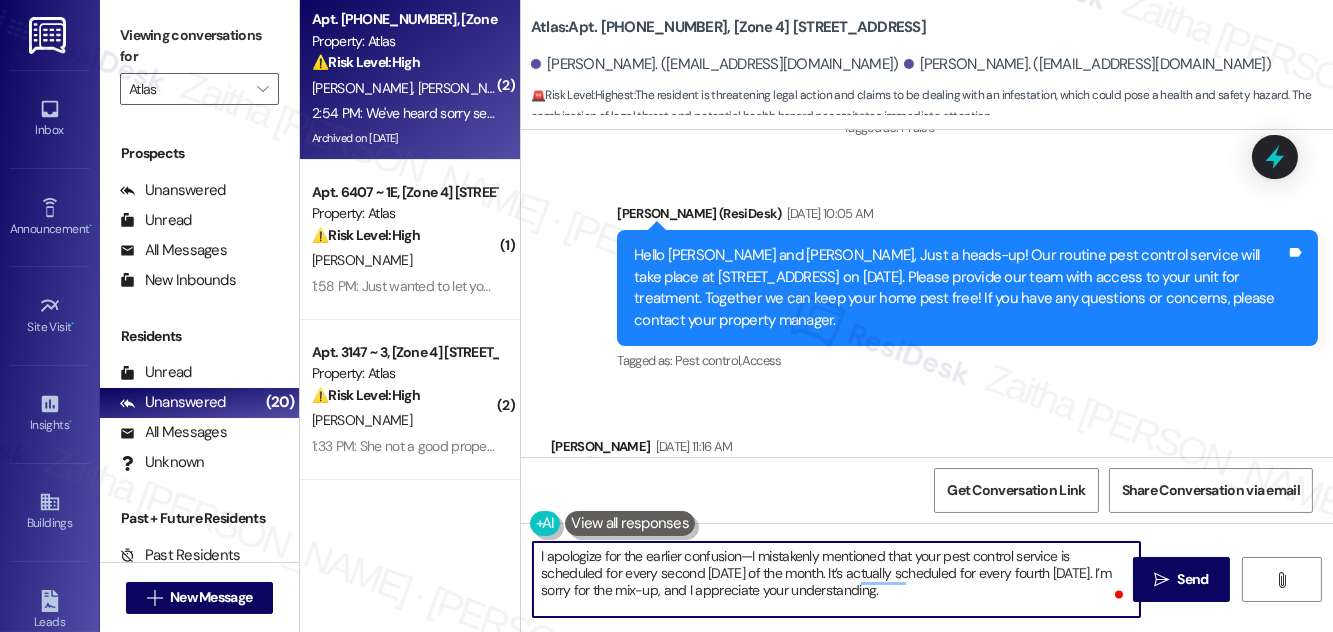 click on "I apologize for the earlier confusion—I mistakenly mentioned that your pest control service is scheduled for every second Saturday of the month. It’s actually scheduled for every fourth Saturday. I’m sorry for the mix-up, and I appreciate your understanding." at bounding box center (836, 579) 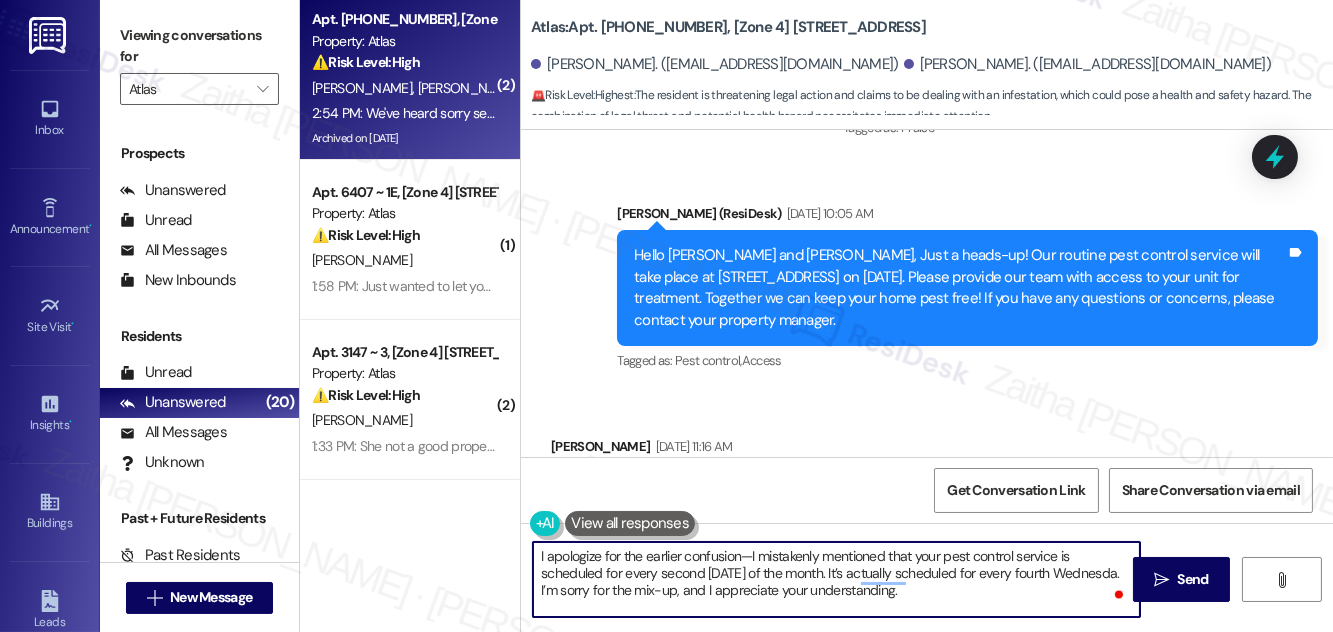 type on "I apologize for the earlier confusion—I mistakenly mentioned that your pest control service is scheduled for every second Saturday of the month. It’s actually scheduled for every fourth Wednesday. I’m sorry for the mix-up, and I appreciate your understanding." 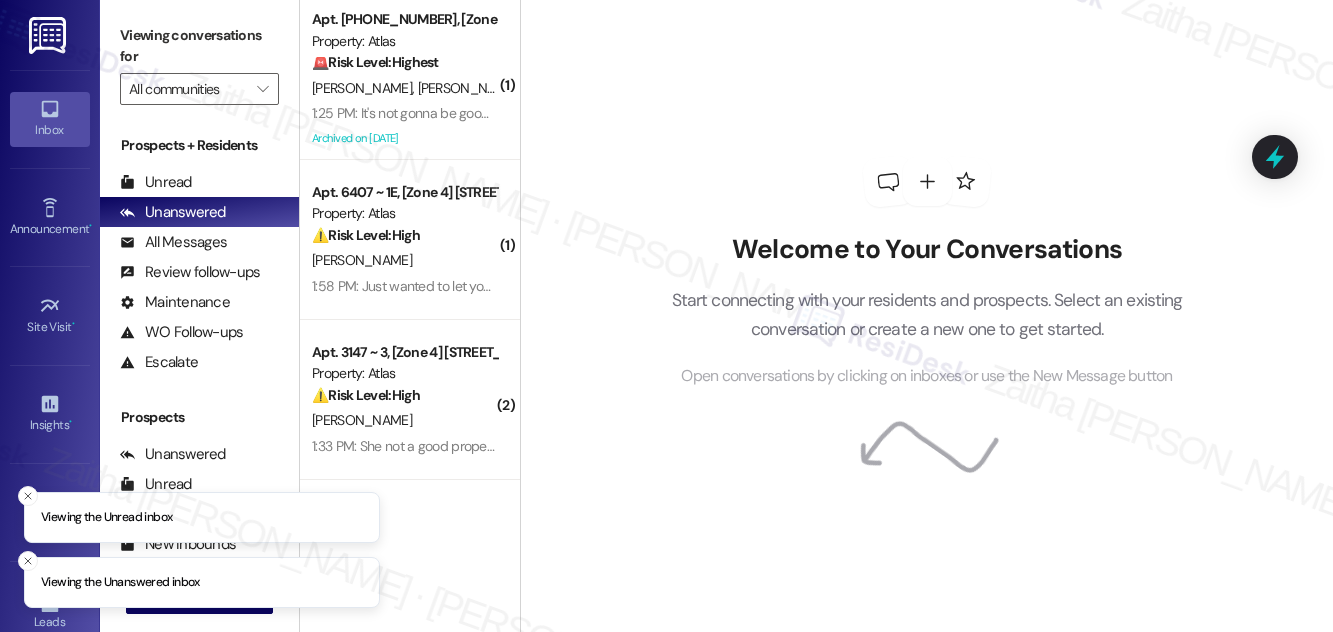 scroll, scrollTop: 0, scrollLeft: 0, axis: both 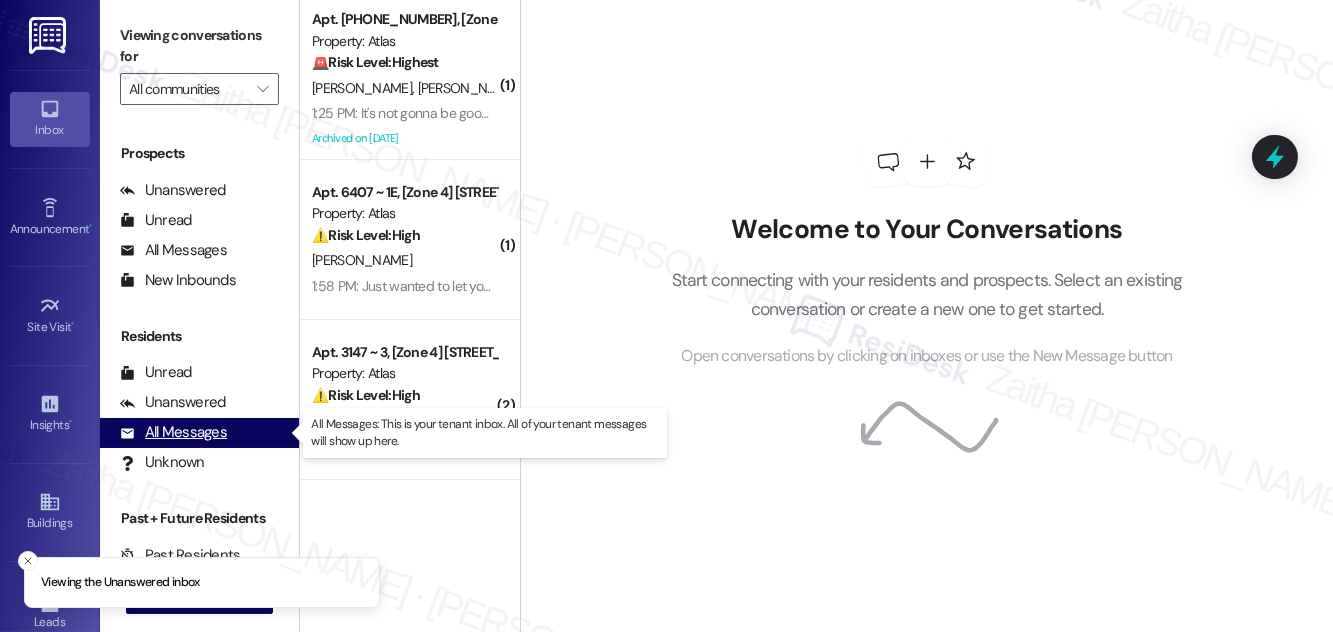 click on "All Messages" at bounding box center (173, 432) 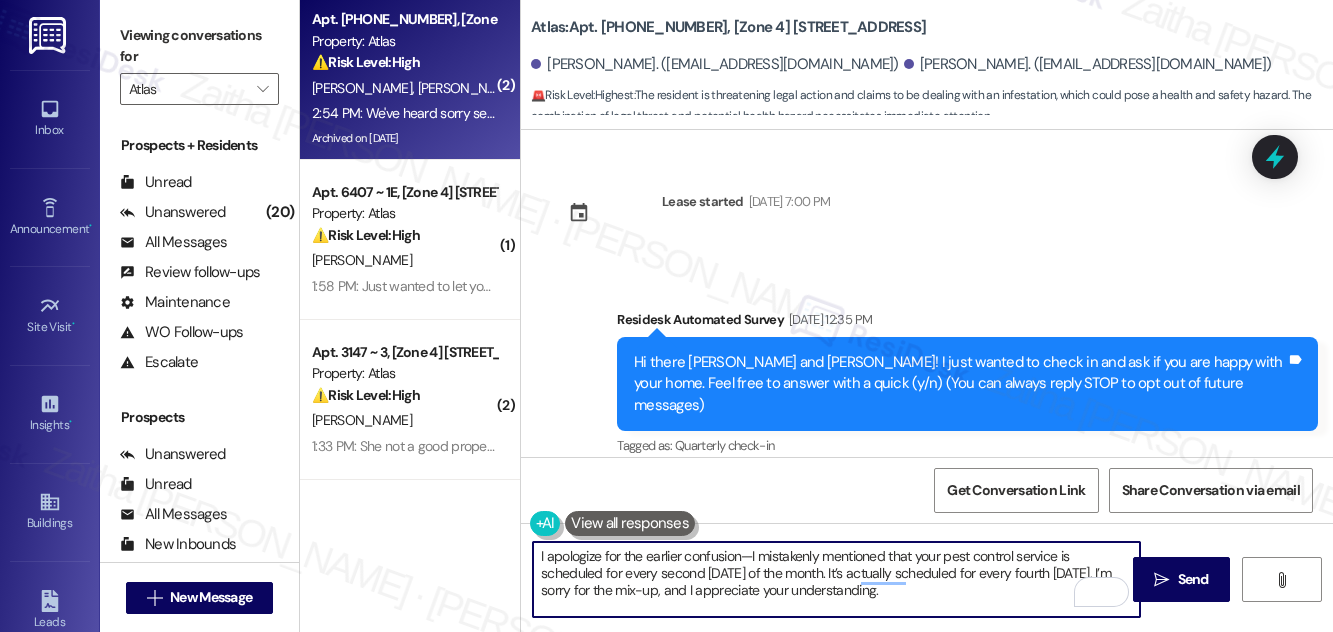 scroll, scrollTop: 0, scrollLeft: 0, axis: both 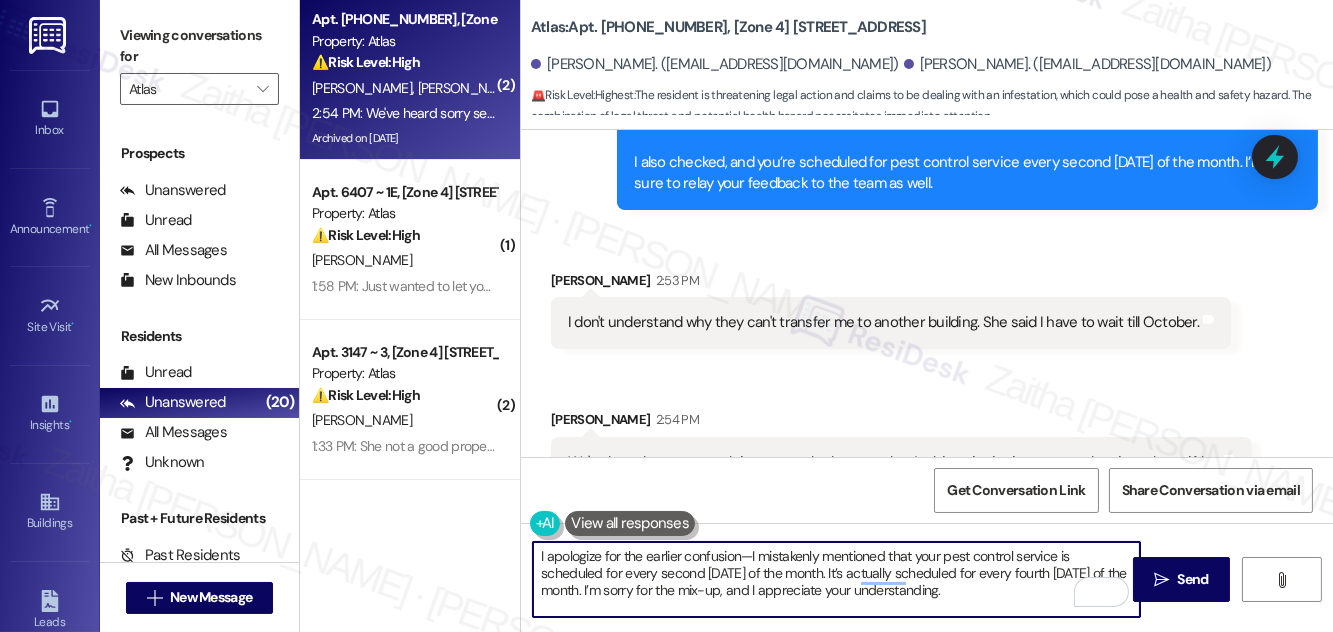 click on "I apologize for the earlier confusion—I mistakenly mentioned that your pest control service is scheduled for every second [DATE] of the month. It’s actually scheduled for every fourth [DATE] of the month. I’m sorry for the mix-up, and I appreciate your understanding." at bounding box center (836, 579) 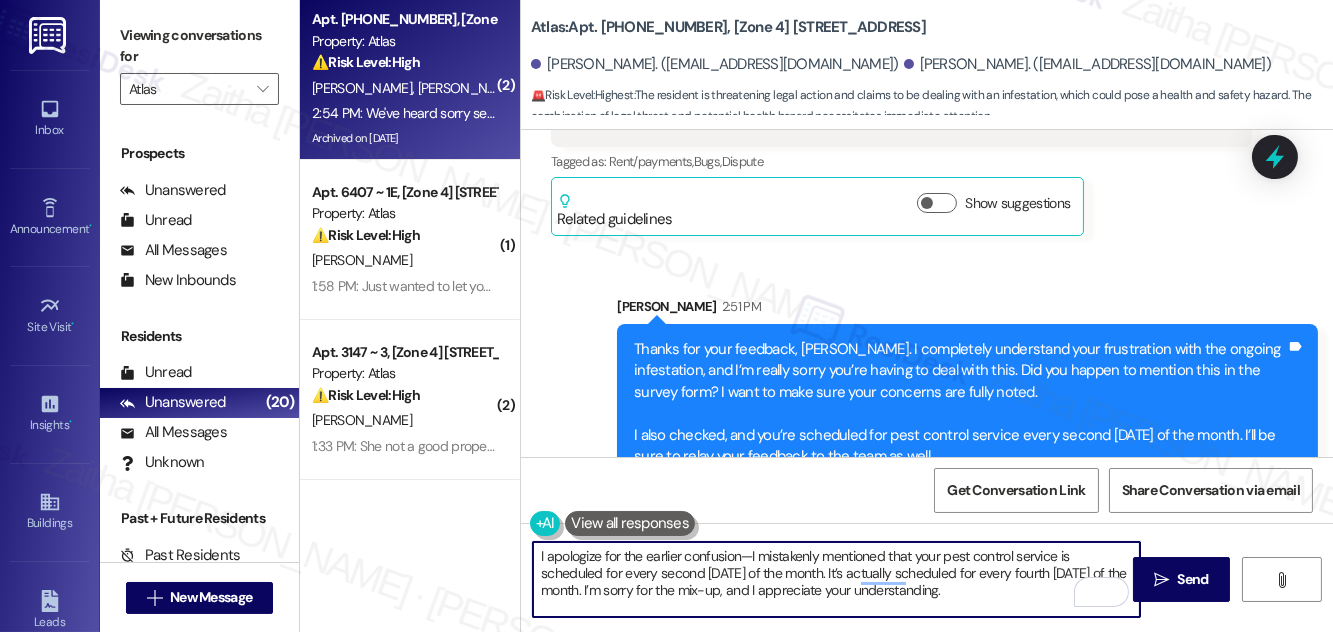 scroll, scrollTop: 12521, scrollLeft: 0, axis: vertical 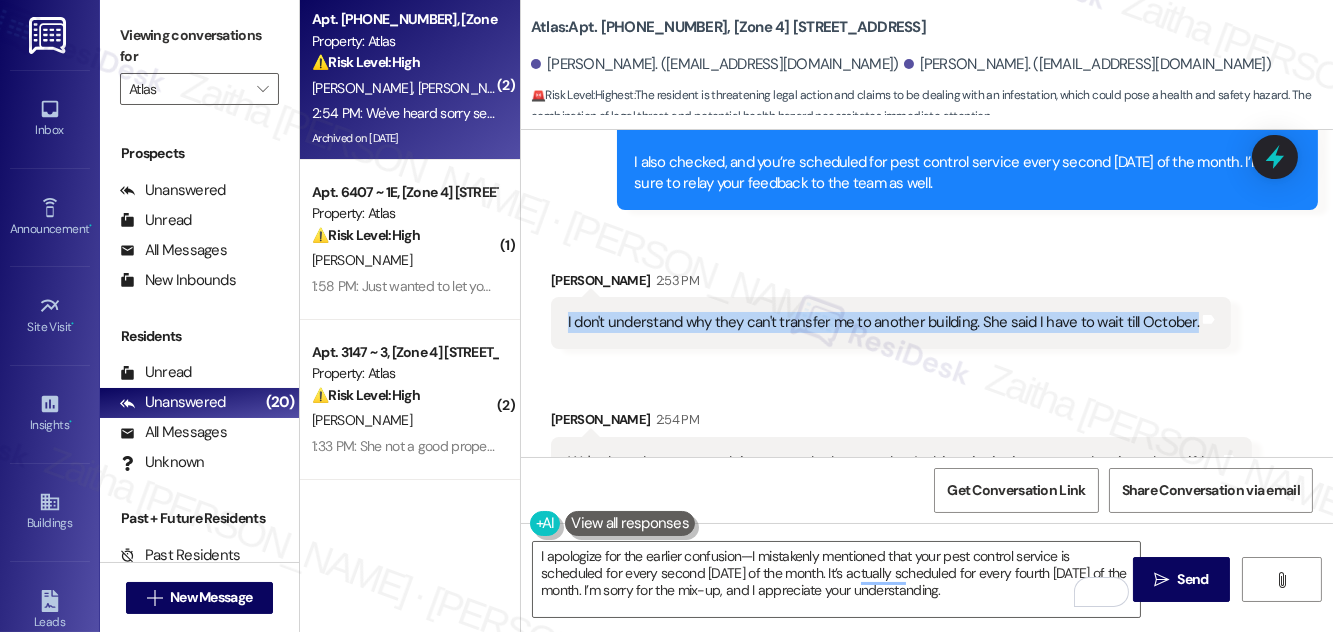 drag, startPoint x: 561, startPoint y: 250, endPoint x: 1184, endPoint y: 282, distance: 623.8213 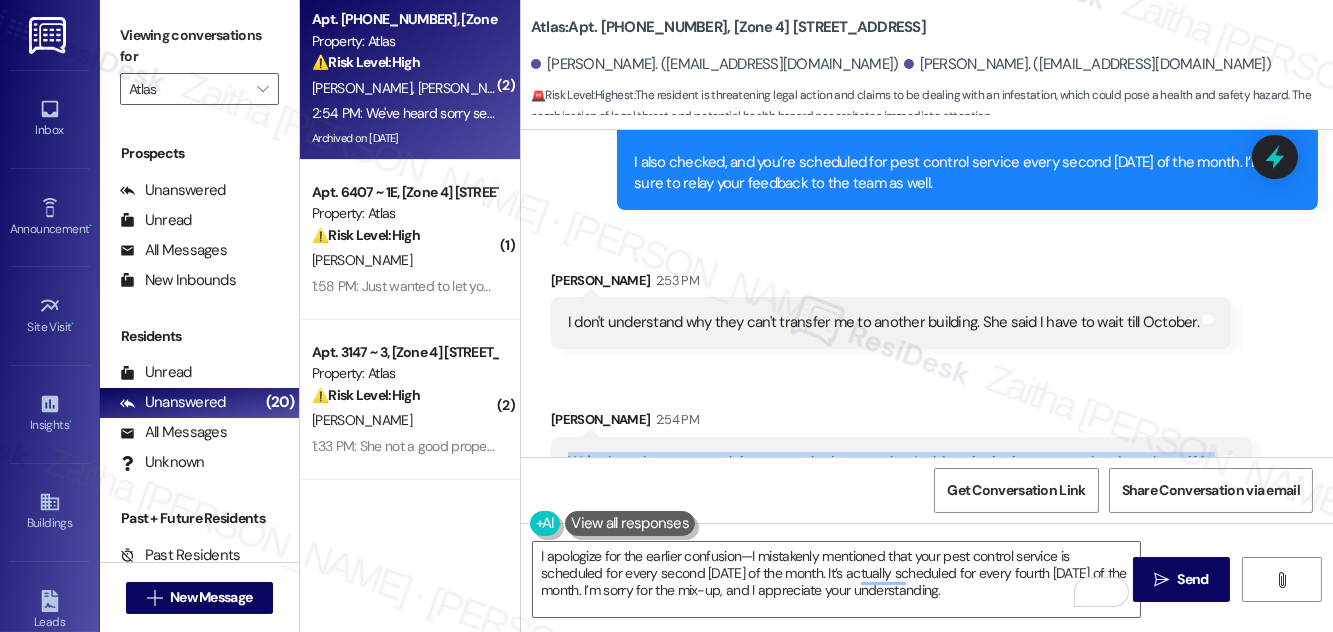 drag, startPoint x: 566, startPoint y: 394, endPoint x: 950, endPoint y: 431, distance: 385.77844 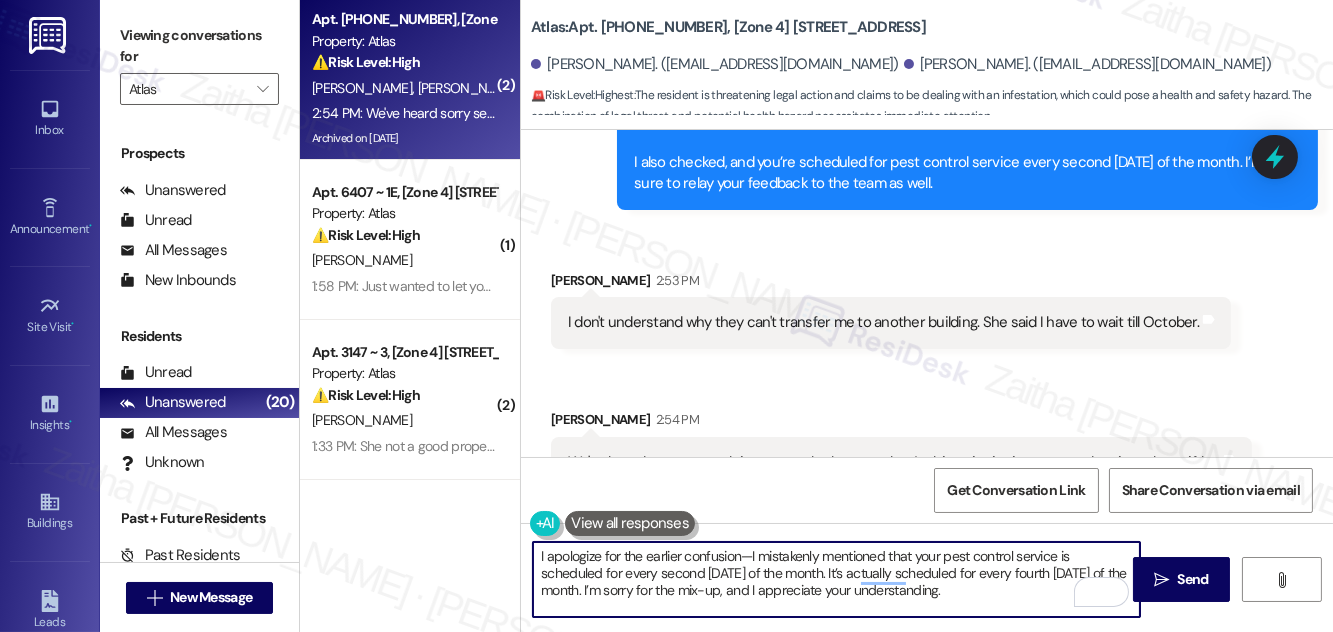 click on "I apologize for the earlier confusion—I mistakenly mentioned that your pest control service is scheduled for every second [DATE] of the month. It’s actually scheduled for every fourth [DATE] of the month. I’m sorry for the mix-up, and I appreciate your understanding." at bounding box center (836, 579) 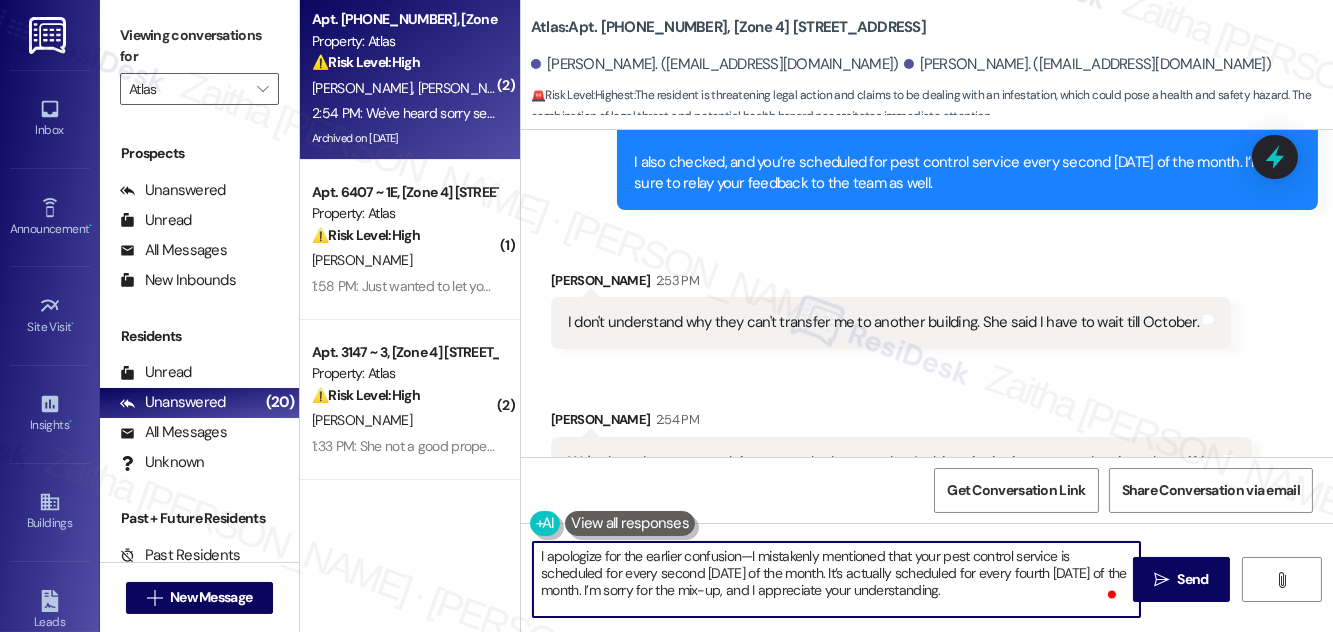 scroll, scrollTop: 16, scrollLeft: 0, axis: vertical 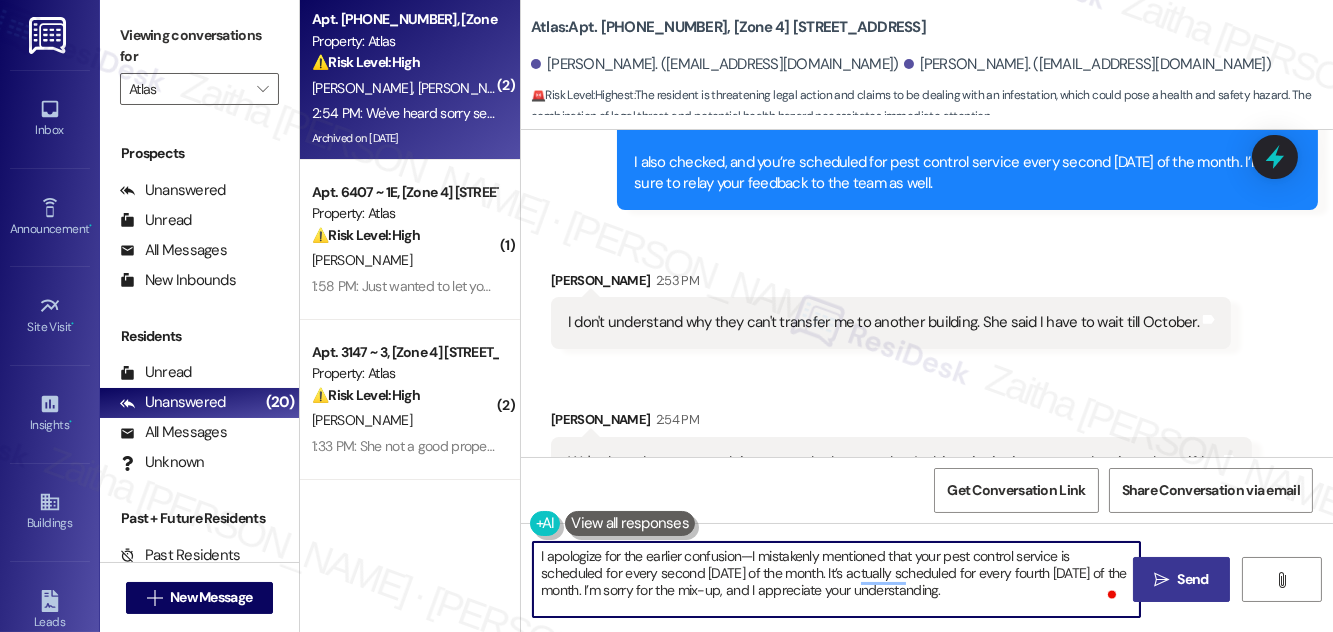 type on "I apologize for the earlier confusion—I mistakenly mentioned that your pest control service is scheduled for every second Saturday of the month. It’s actually scheduled for every fourth Wednesday of the month. I’m sorry for the mix-up, and I appreciate your understanding.
I’ll go ahead and relay your request regarding a transfer to another building. I’ll follow up with you as soon as I receive any updates." 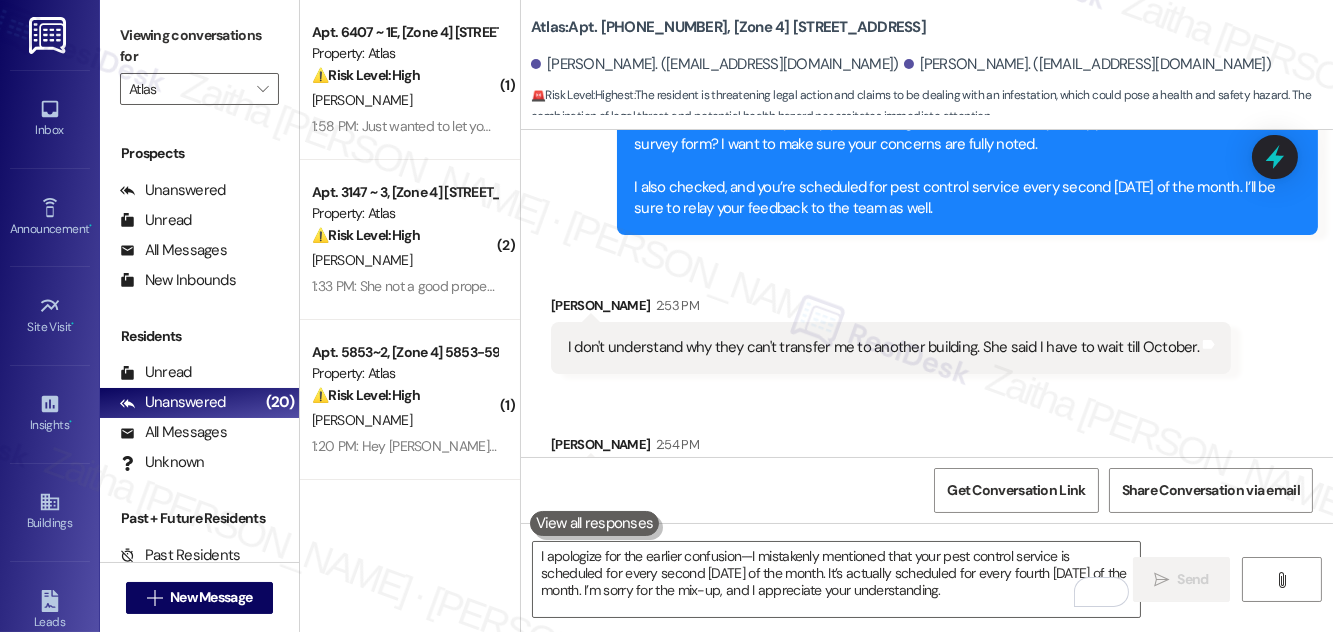 scroll, scrollTop: 12495, scrollLeft: 0, axis: vertical 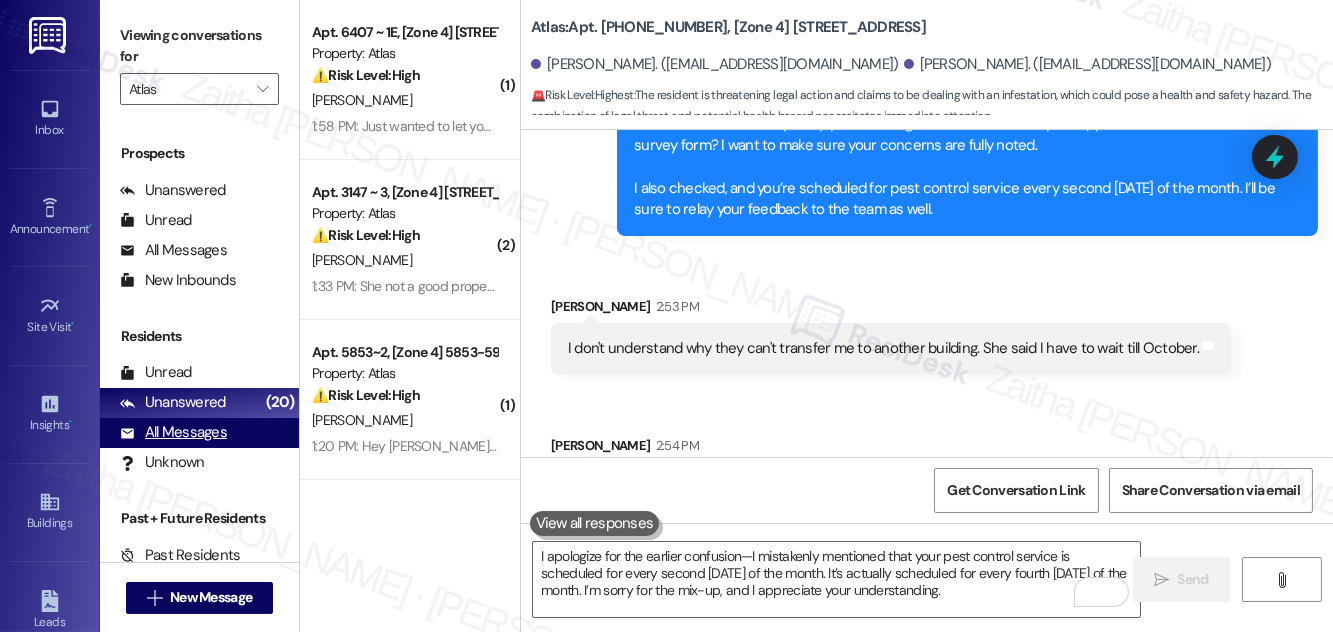 click on "All Messages" at bounding box center (173, 432) 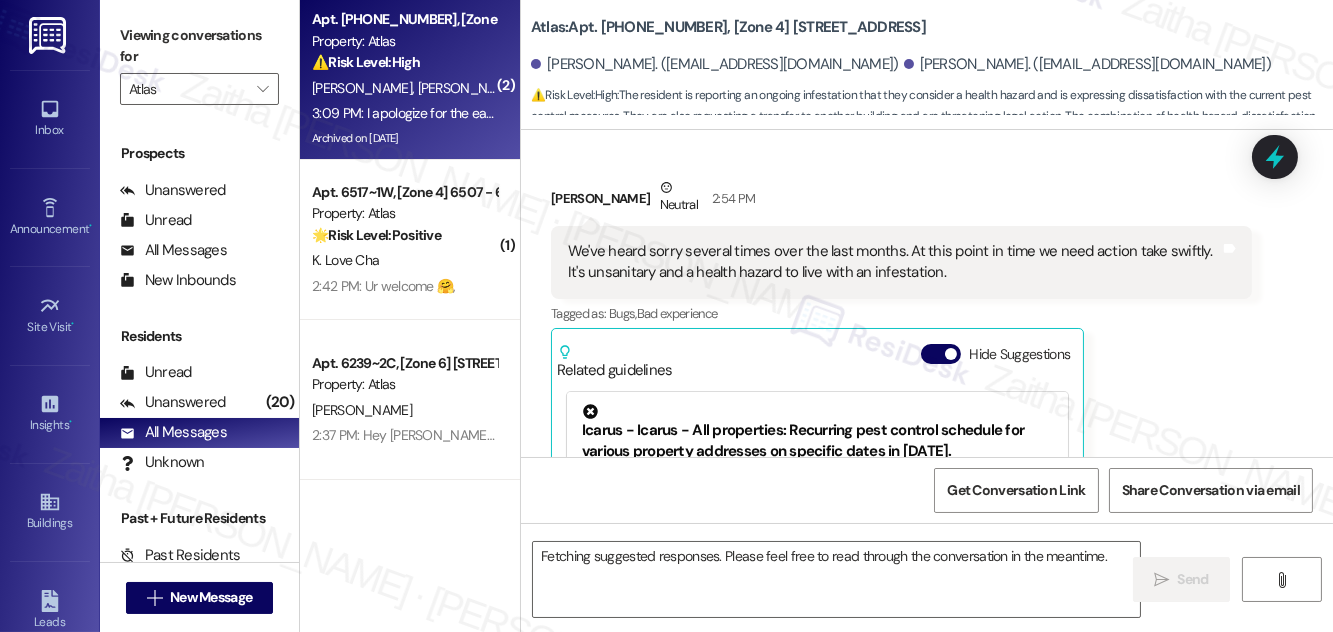 scroll, scrollTop: 13004, scrollLeft: 0, axis: vertical 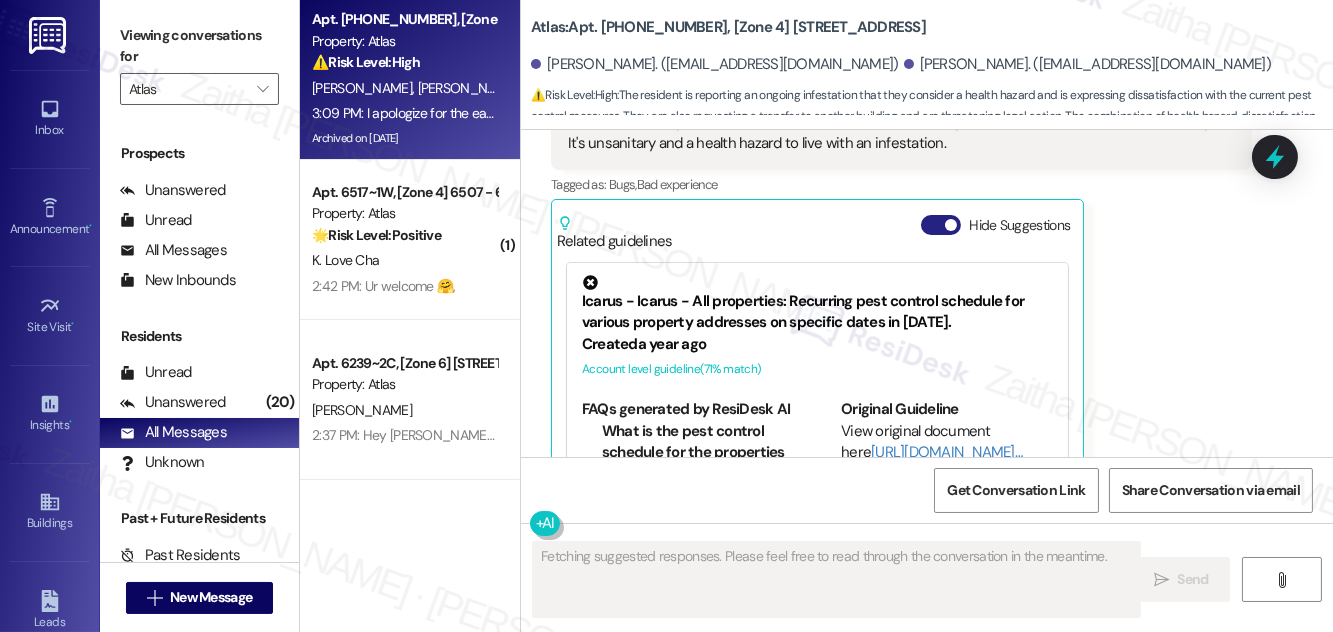 click on "Hide Suggestions" at bounding box center [941, 225] 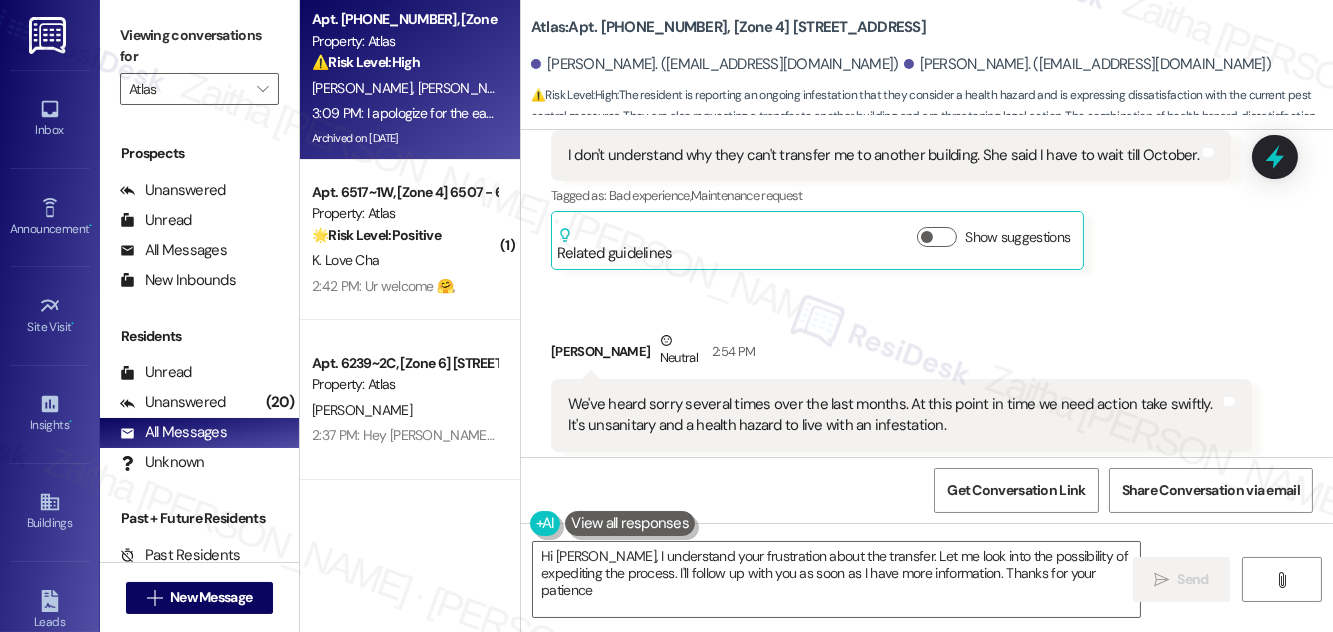 type on "Hi Gladys, I understand your frustration about the transfer. Let me look into the possibility of expediting the process. I'll follow up with you as soon as I have more information. Thanks for your patience!" 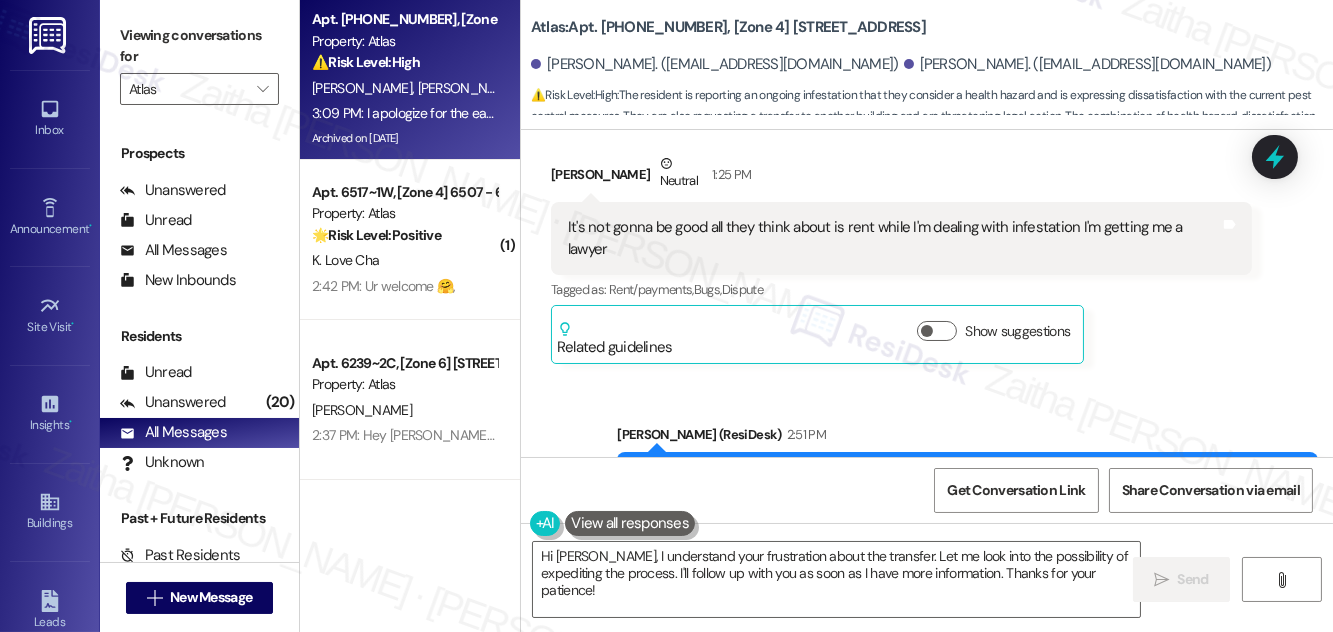 scroll, scrollTop: 12029, scrollLeft: 0, axis: vertical 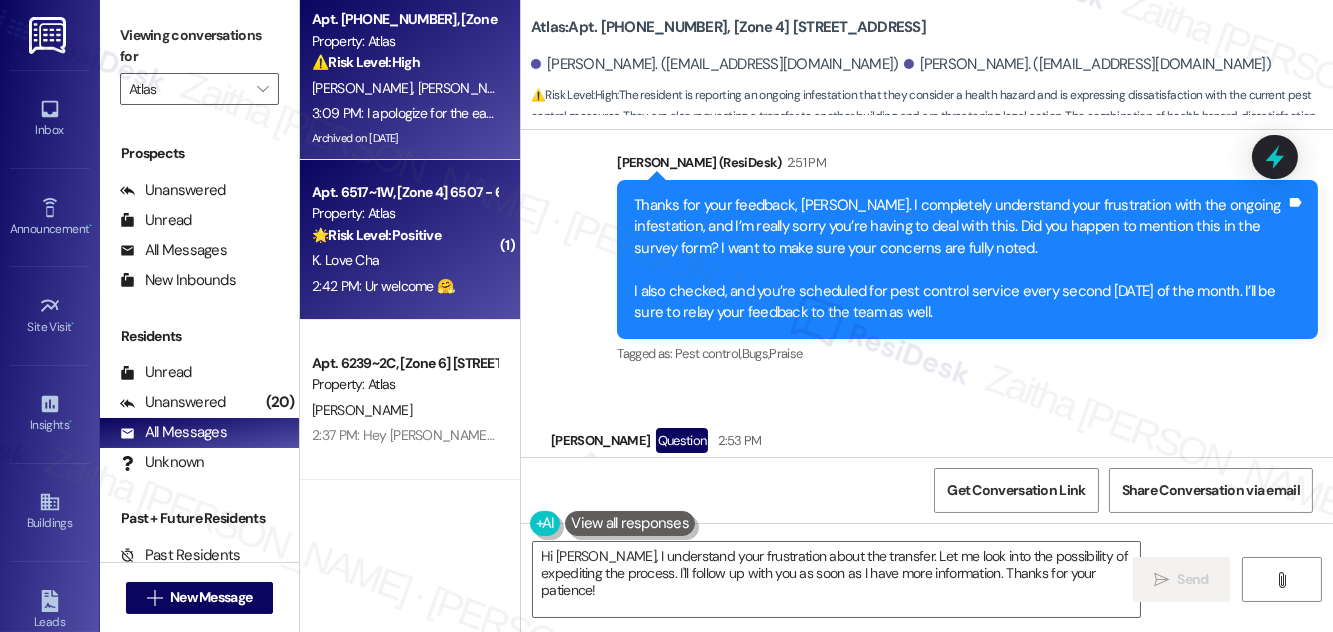 click on "K. Love Cha" at bounding box center [404, 260] 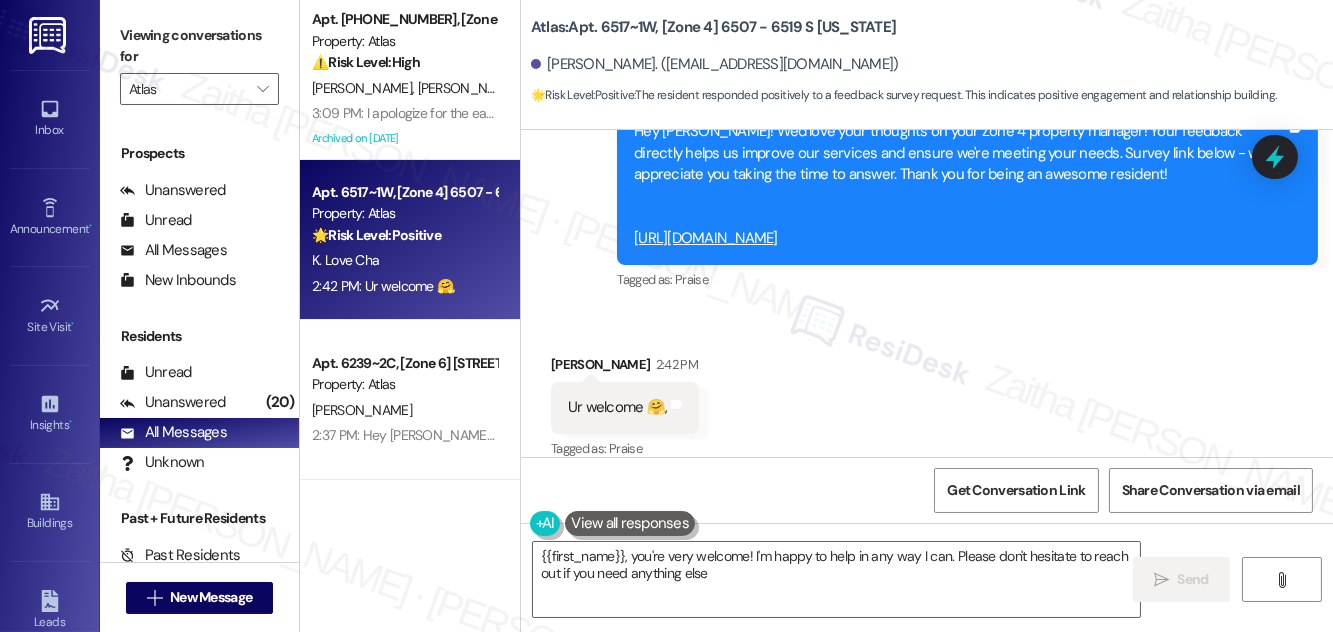 type on "{{first_name}}, you're very welcome! I'm happy to help in any way I can. Please don't hesitate to reach out if you need anything else!" 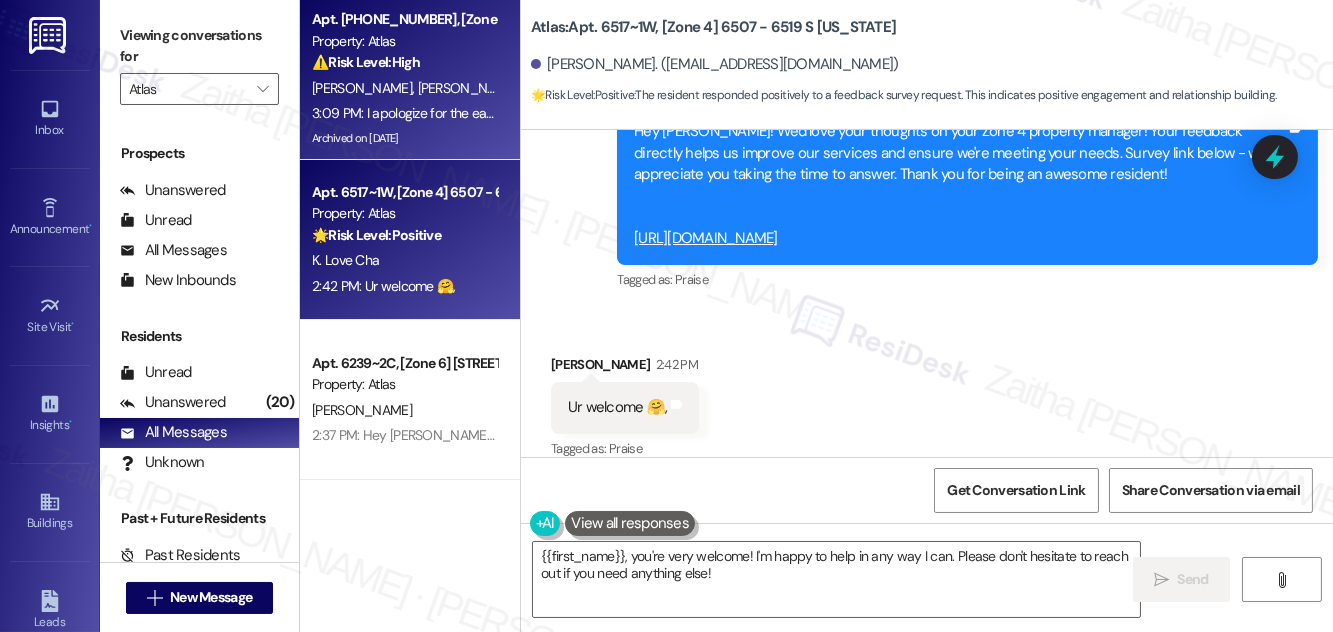 click on "⚠️  Risk Level:  High The resident is reporting an ongoing infestation that they consider a health hazard and is expressing dissatisfaction with the current pest control measures. They are also requesting a transfer to another building and are threatening legal action. The combination of health hazard, dissatisfaction, and potential legal action warrants a Tier 2 escalation." at bounding box center [404, 62] 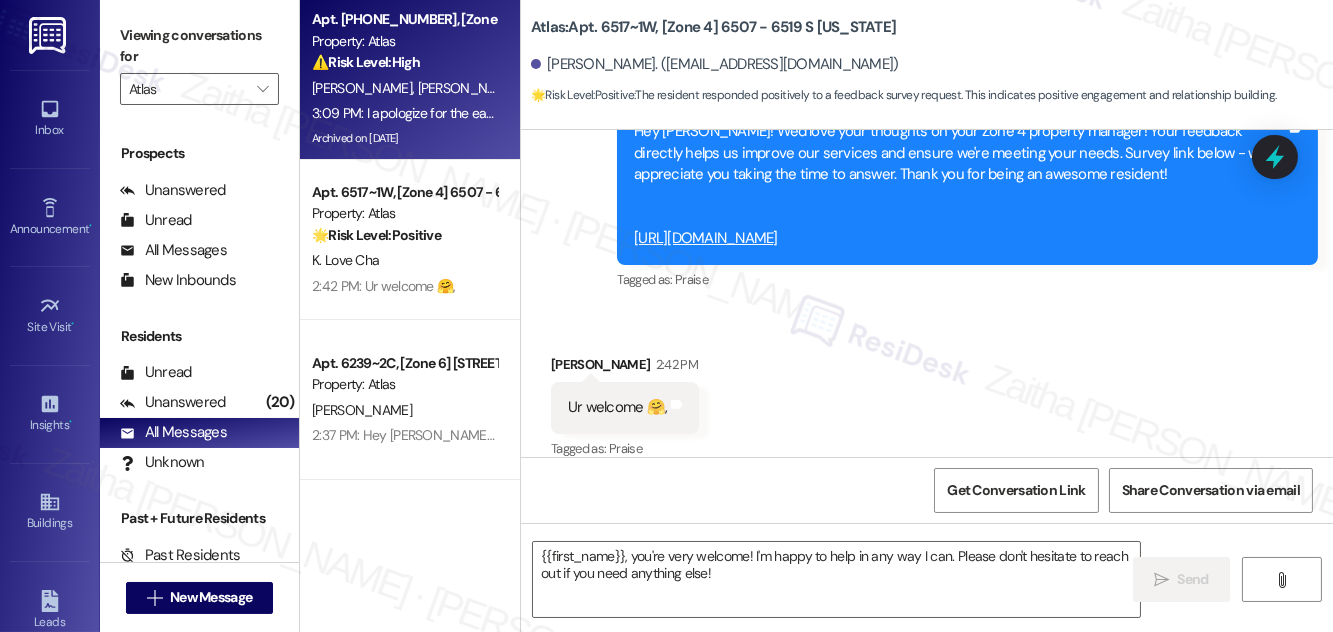 type on "Fetching suggested responses. Please feel free to read through the conversation in the meantime." 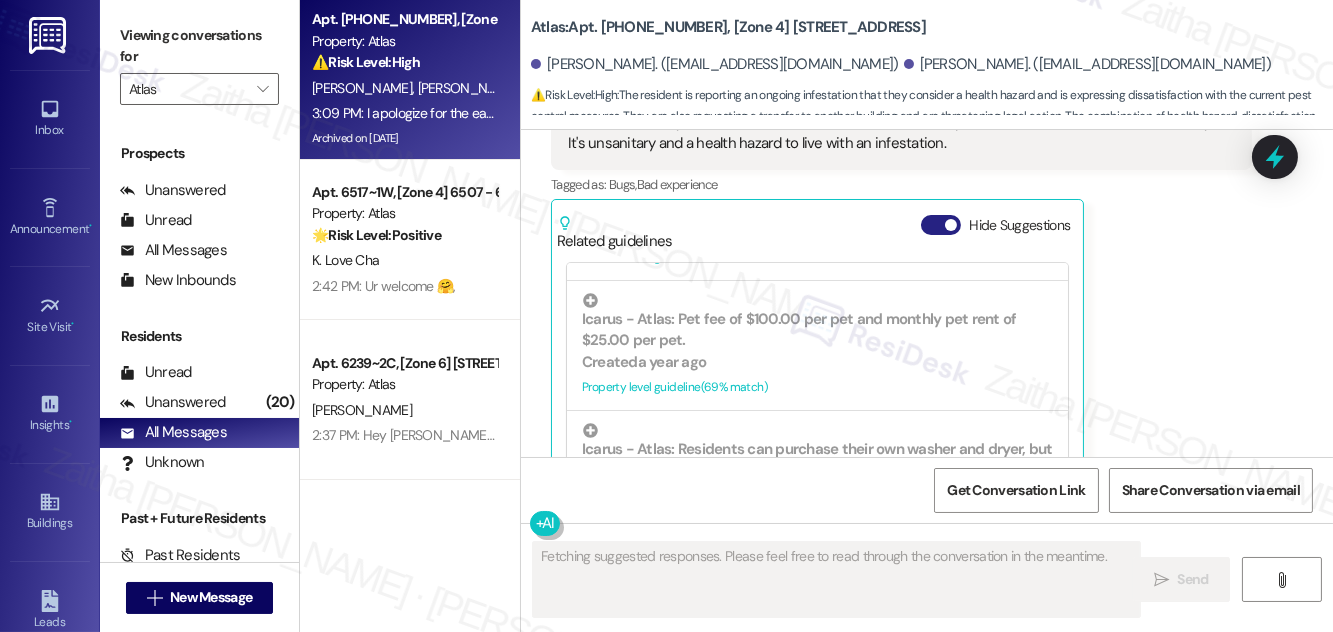 click on "Hide Suggestions" at bounding box center (941, 225) 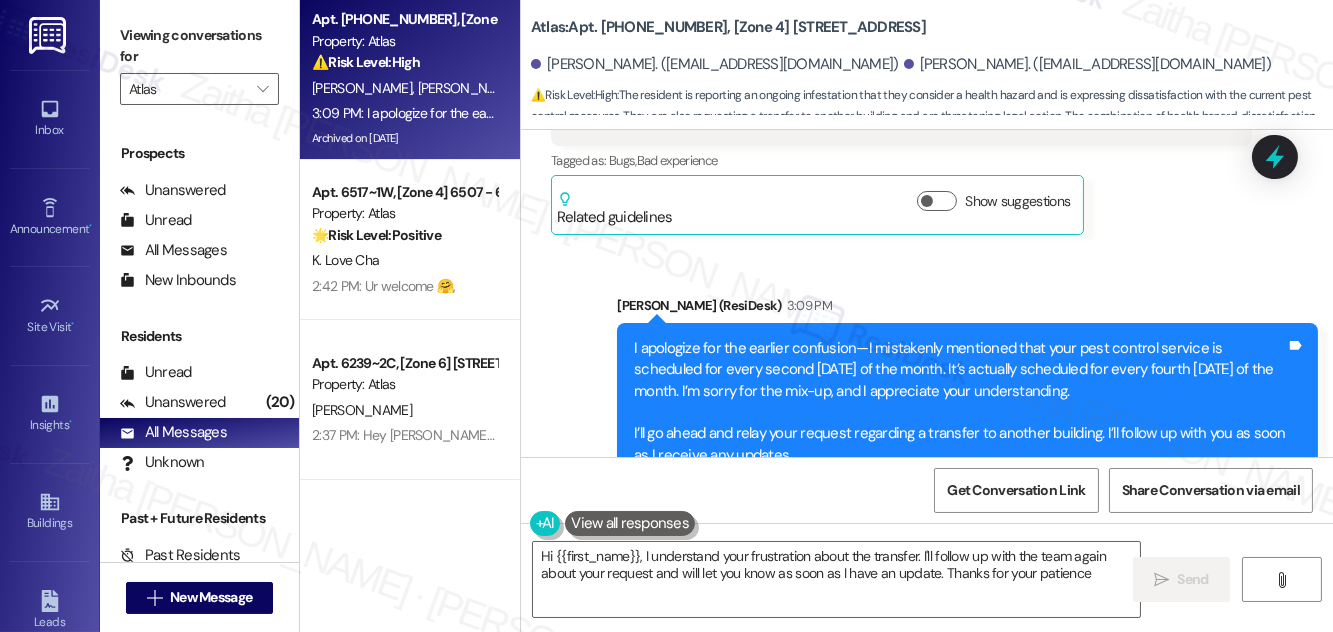 type on "Hi {{first_name}}, I understand your frustration about the transfer. I'll follow up with the team again about your request and will let you know as soon as I have an update. Thanks for your patience!" 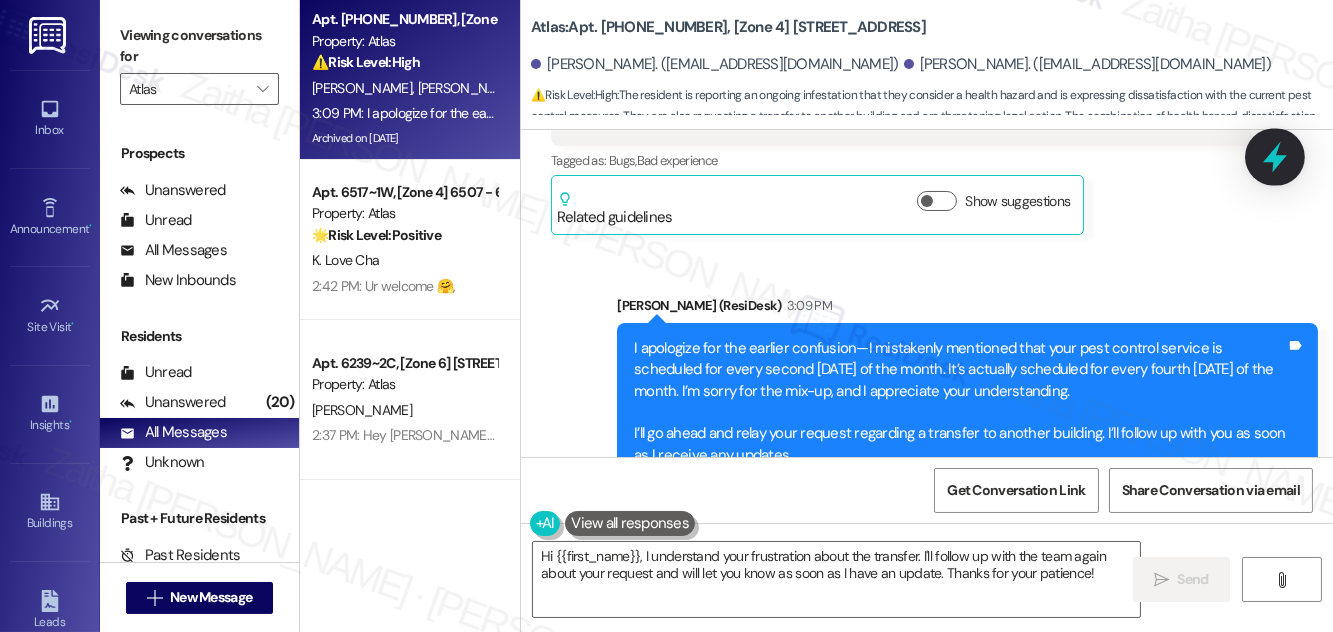 click 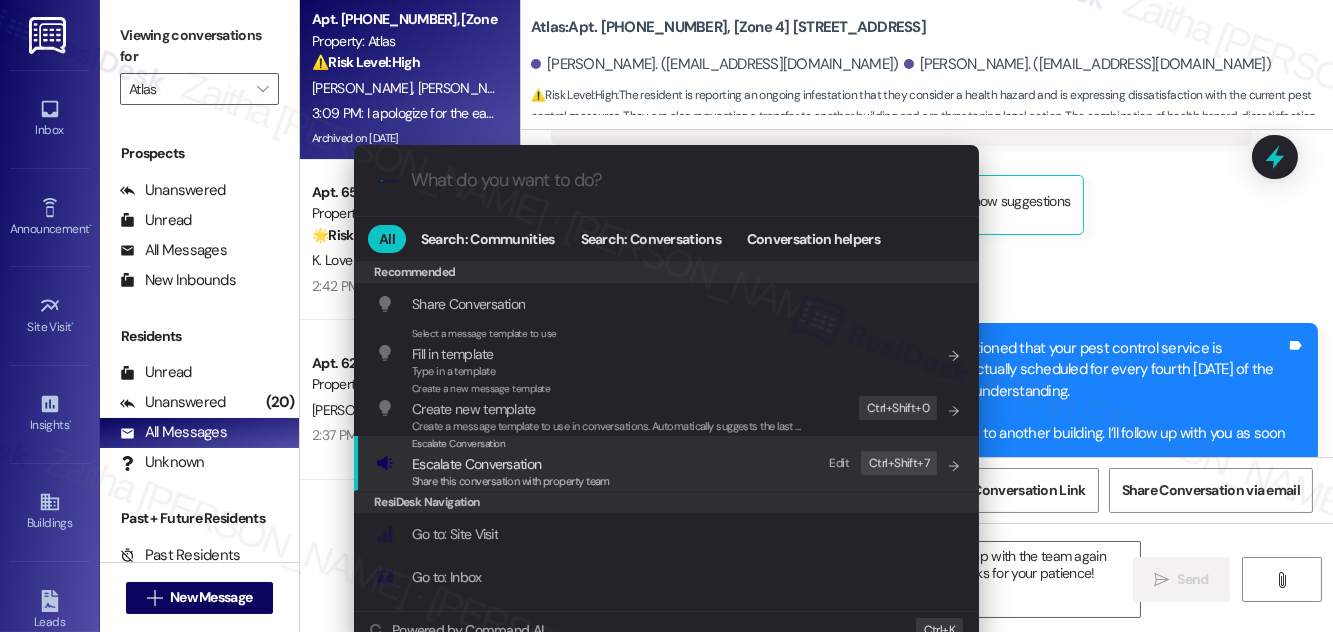 click on "Escalate Conversation" at bounding box center (476, 464) 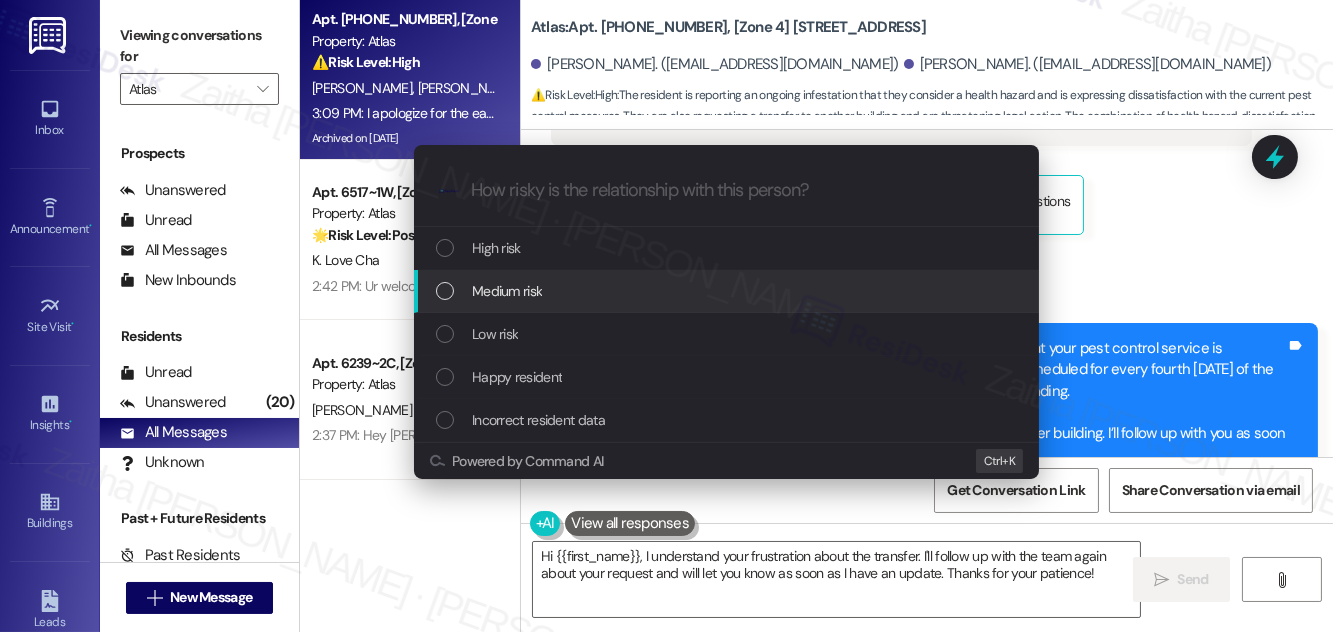 click on "Medium risk" at bounding box center (728, 291) 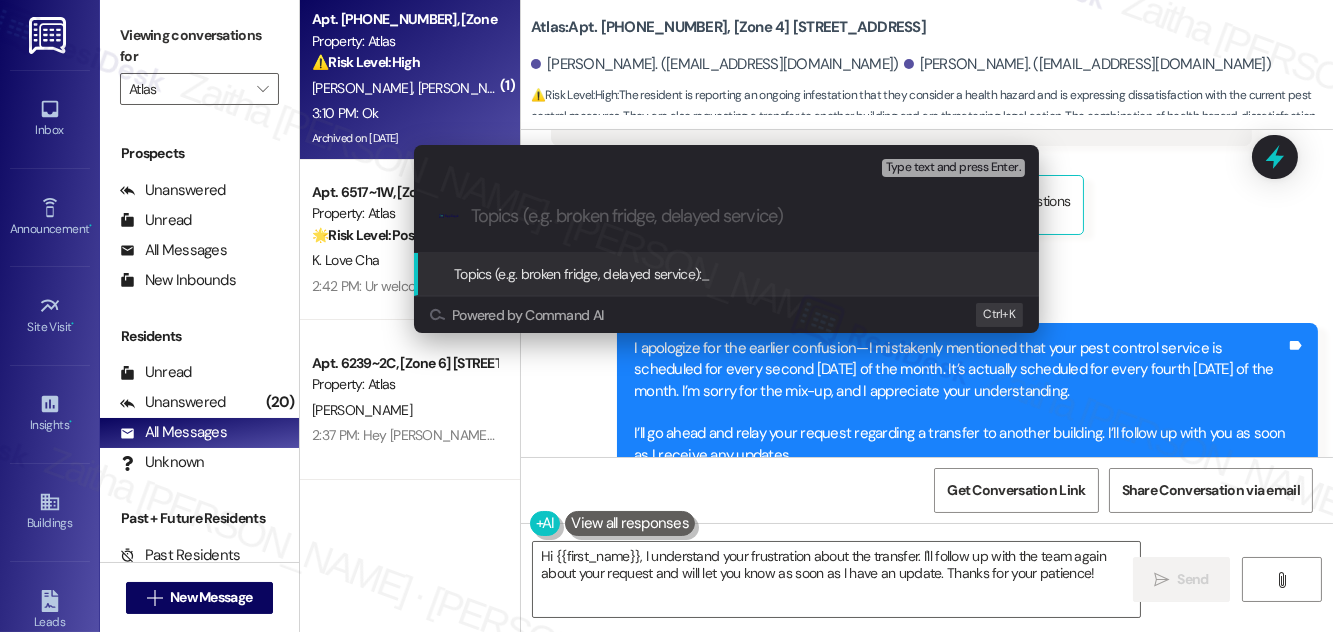 scroll, scrollTop: 13166, scrollLeft: 0, axis: vertical 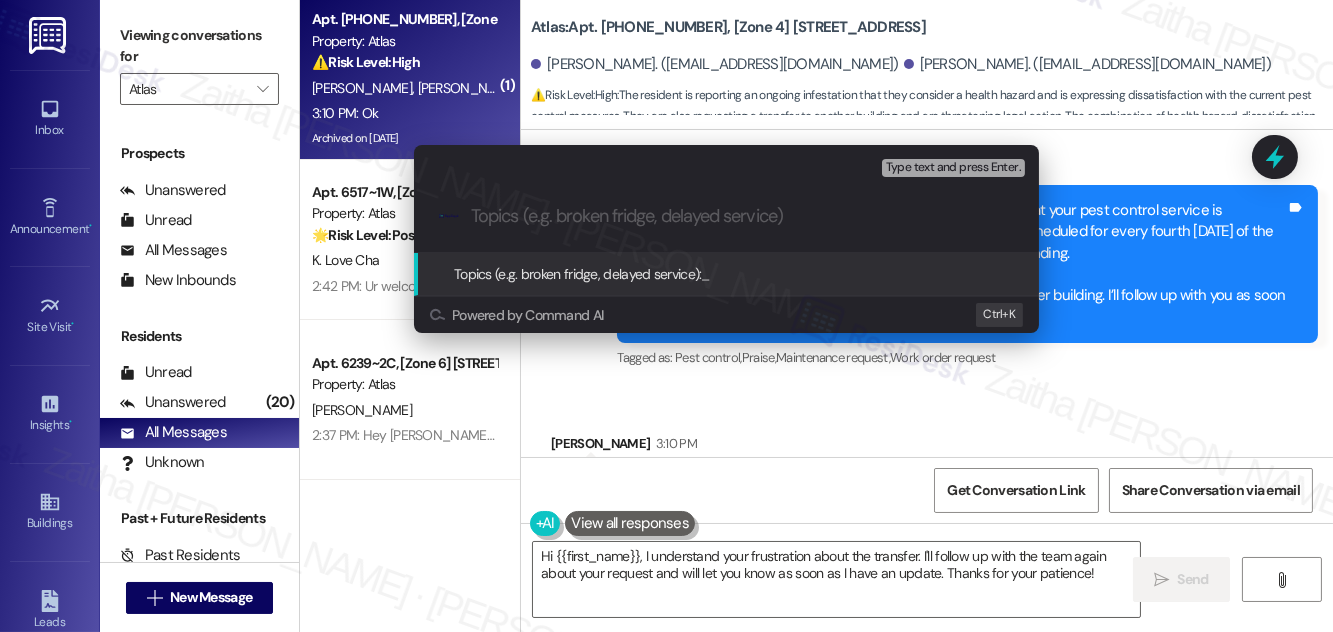 paste on "Unit Transfer Request Due to Infestation" 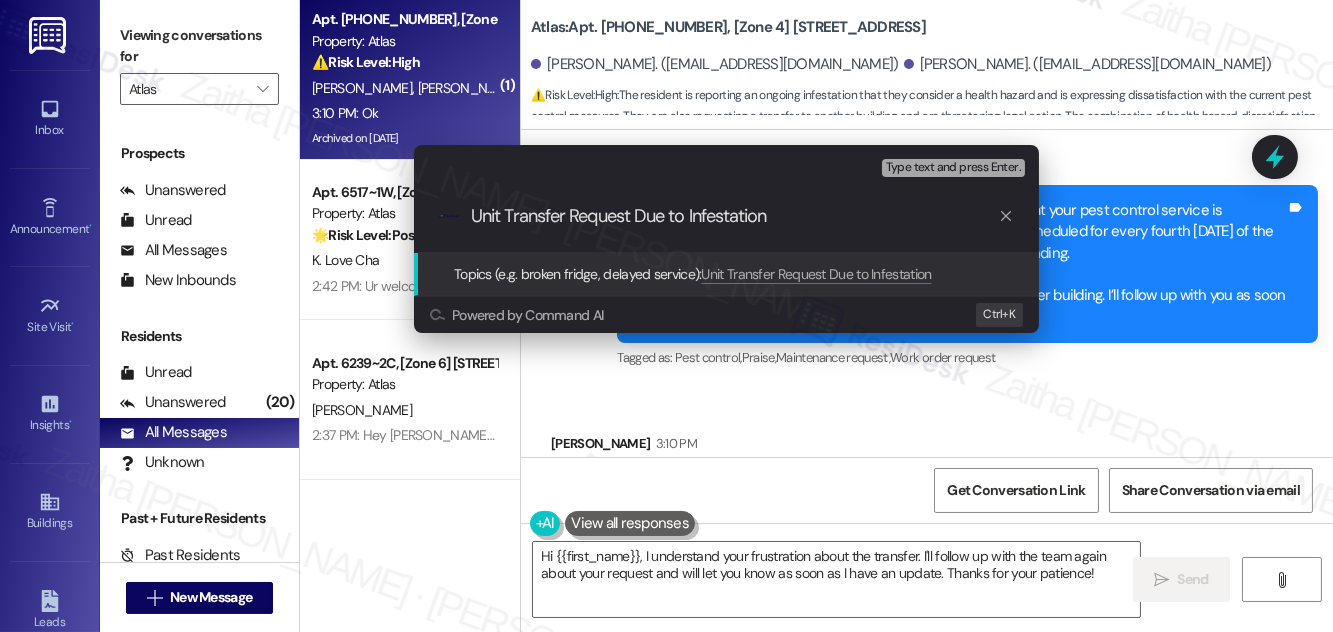 type 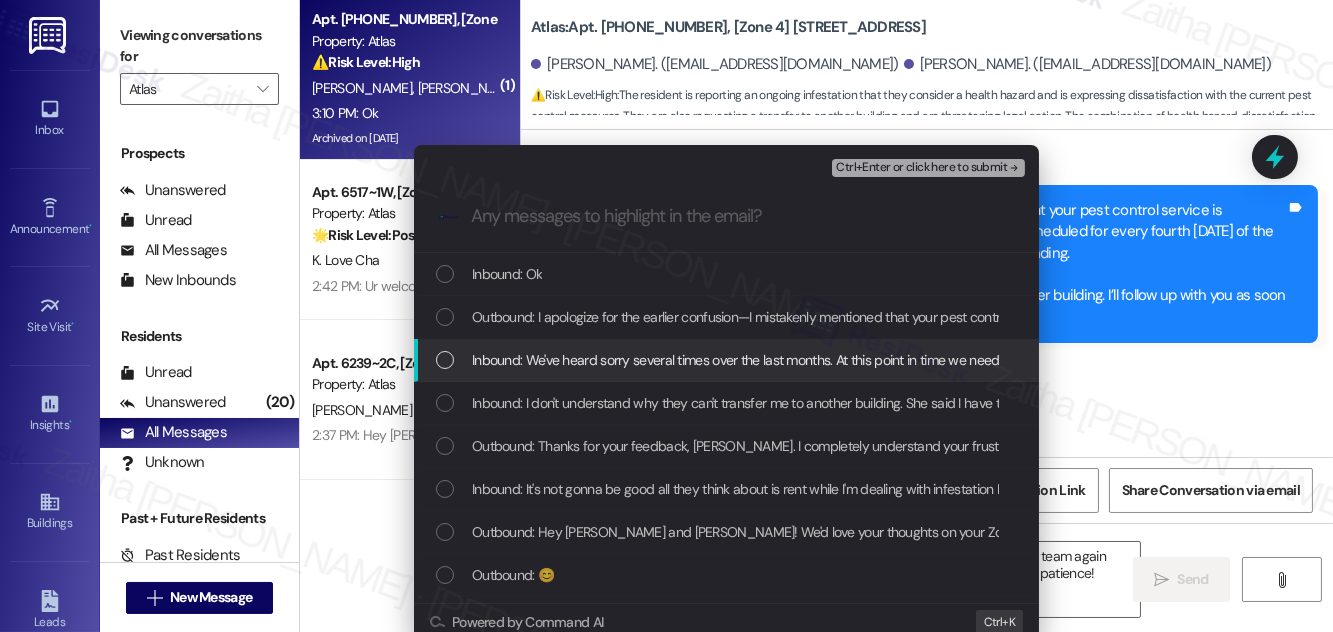click at bounding box center [445, 360] 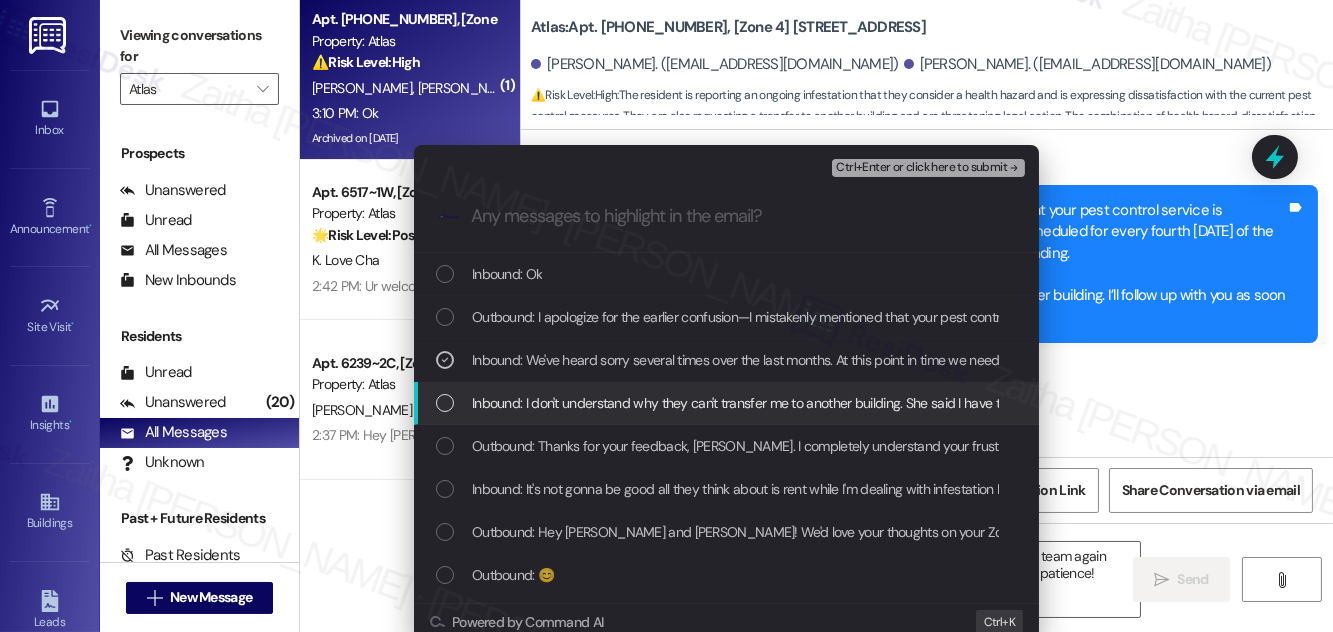 click at bounding box center (445, 403) 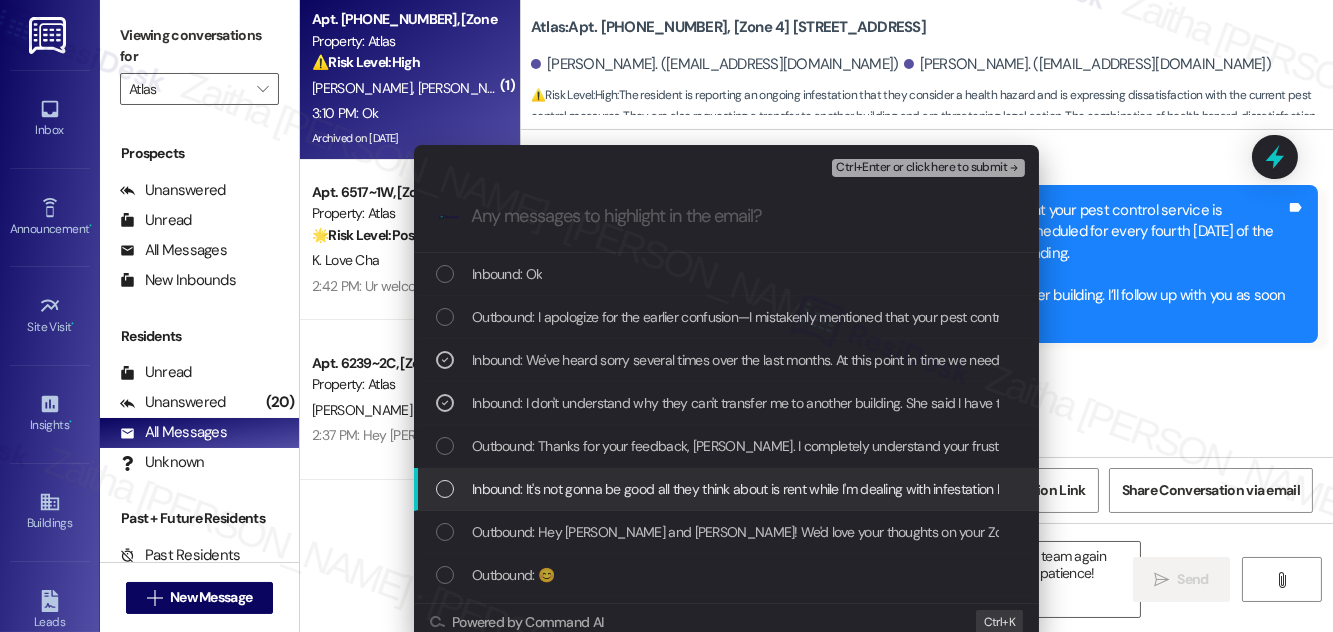 click at bounding box center (445, 489) 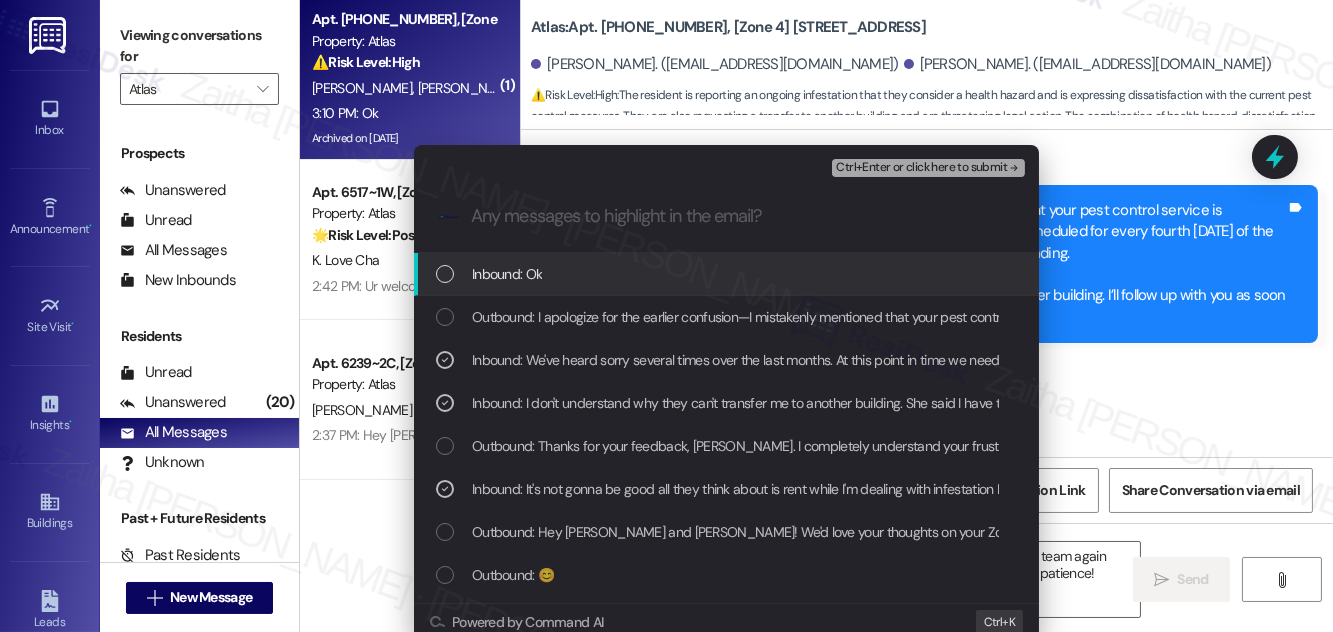 click on "Ctrl+Enter or click here to submit" at bounding box center [921, 168] 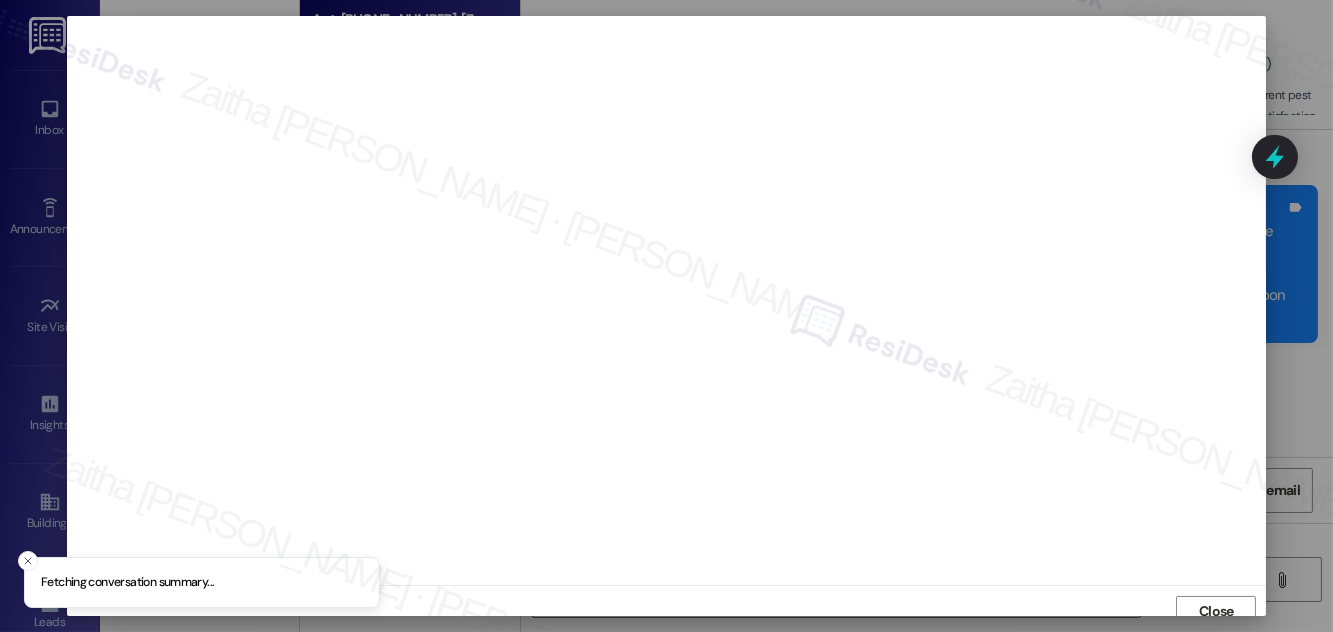 scroll, scrollTop: 11, scrollLeft: 0, axis: vertical 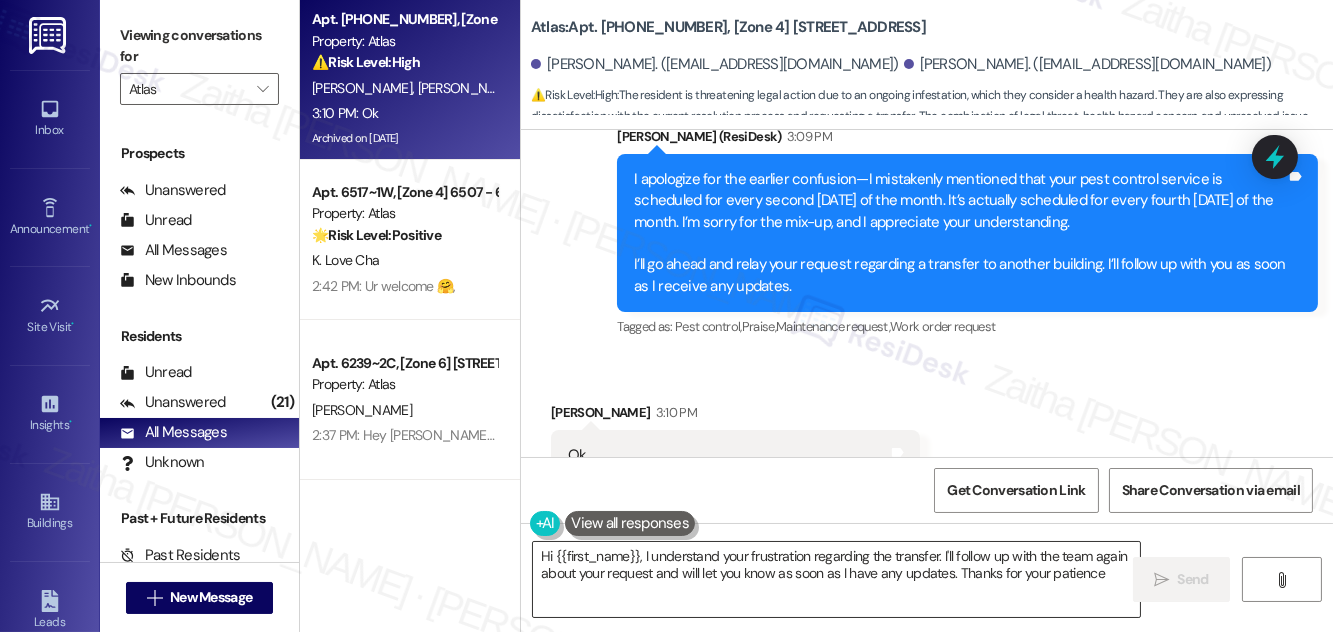 type on "Hi {{first_name}}, I understand your frustration regarding the transfer. I'll follow up with the team again about your request and will let you know as soon as I have any updates. Thanks for your patience!" 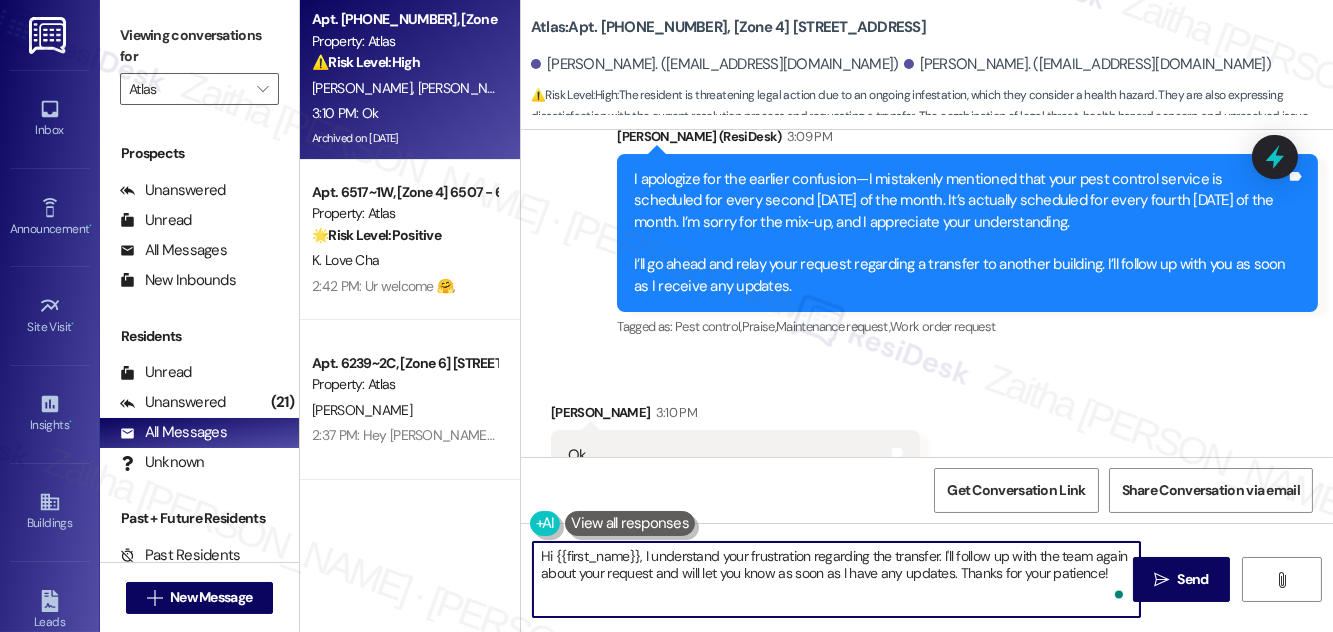 drag, startPoint x: 541, startPoint y: 557, endPoint x: 1101, endPoint y: 595, distance: 561.2878 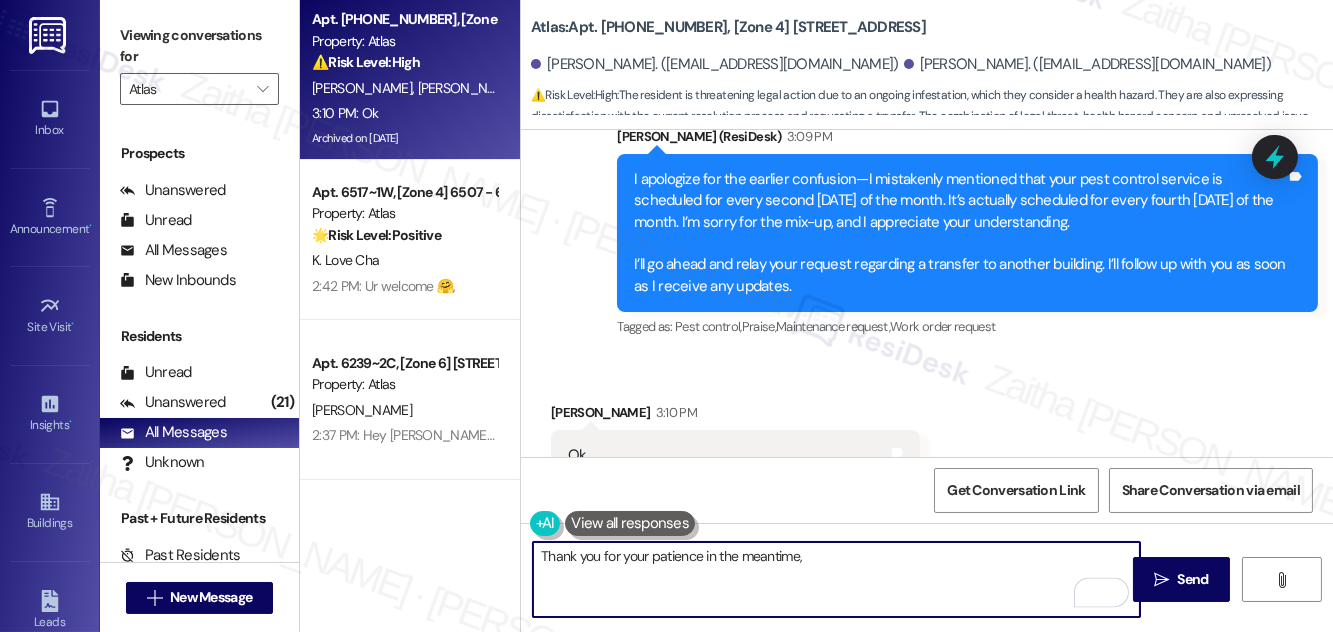 click on "Gladys Stephenson 3:10 PM" at bounding box center (735, 416) 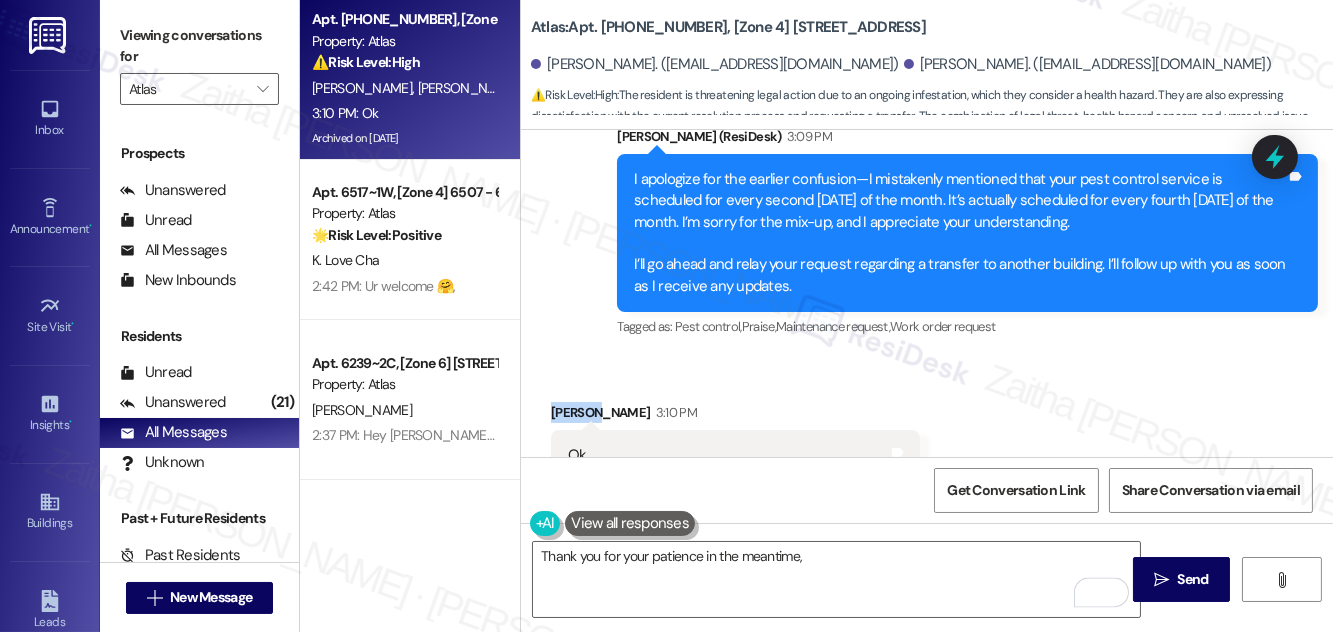 click on "Gladys Stephenson 3:10 PM" at bounding box center [735, 416] 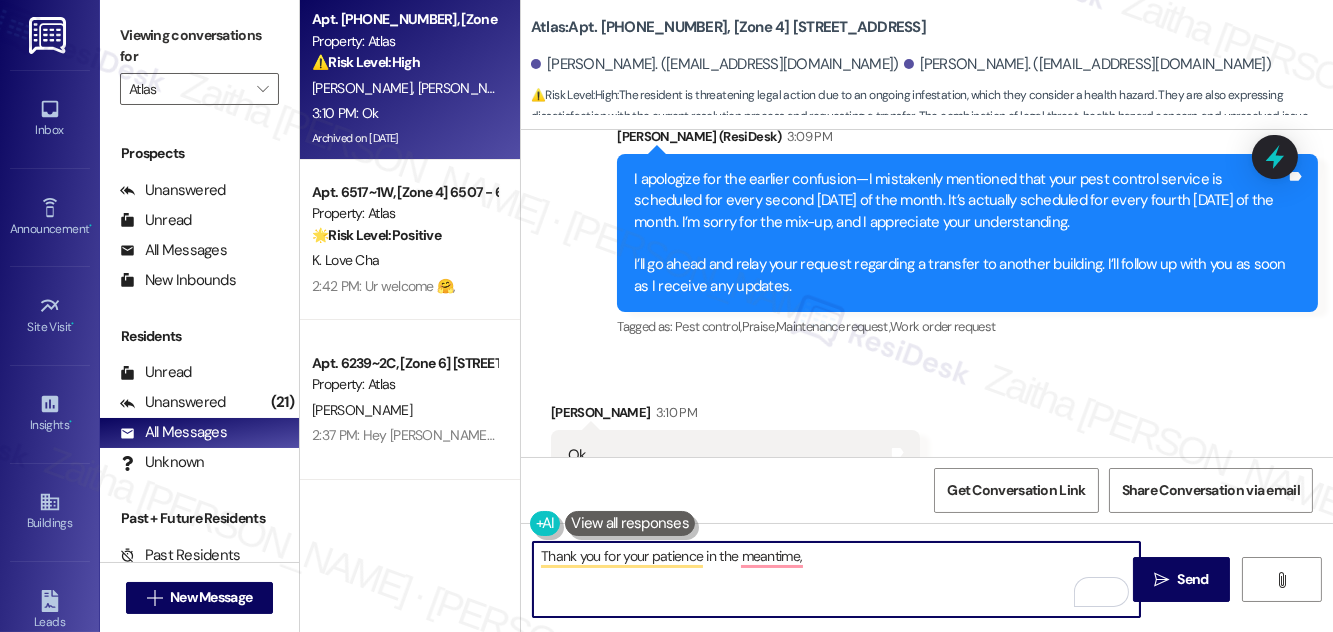 click on "Thank you for your patience in the meantime," at bounding box center (836, 579) 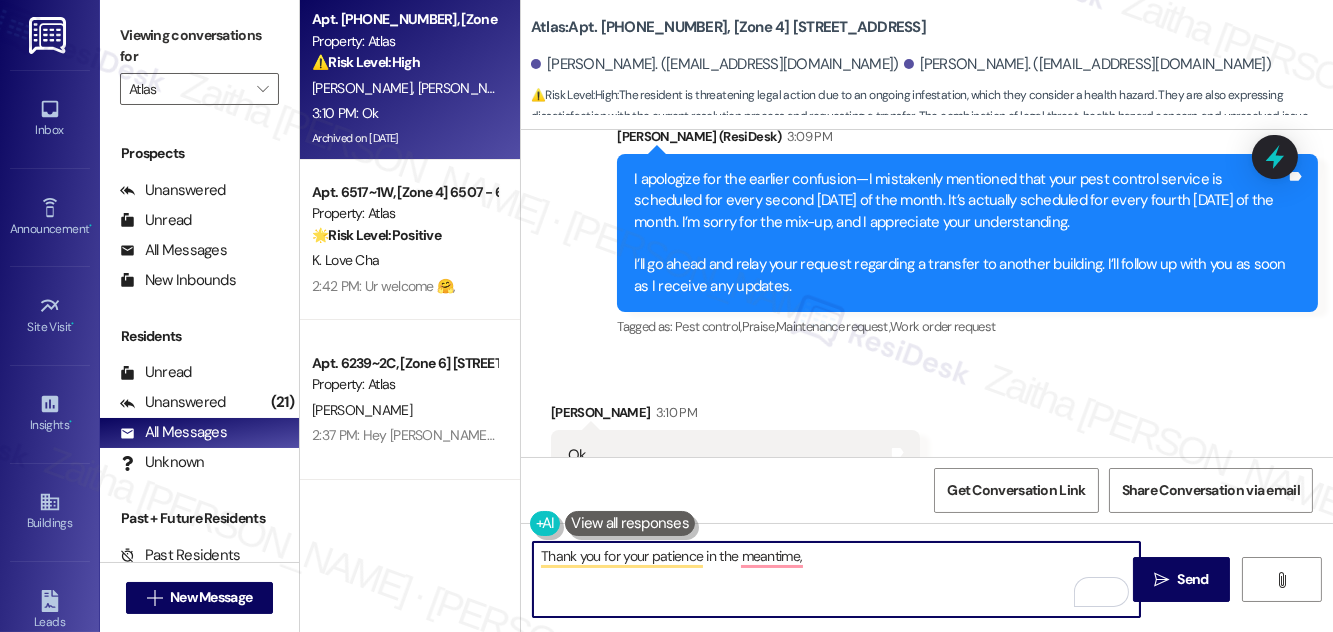 paste on "Gladys" 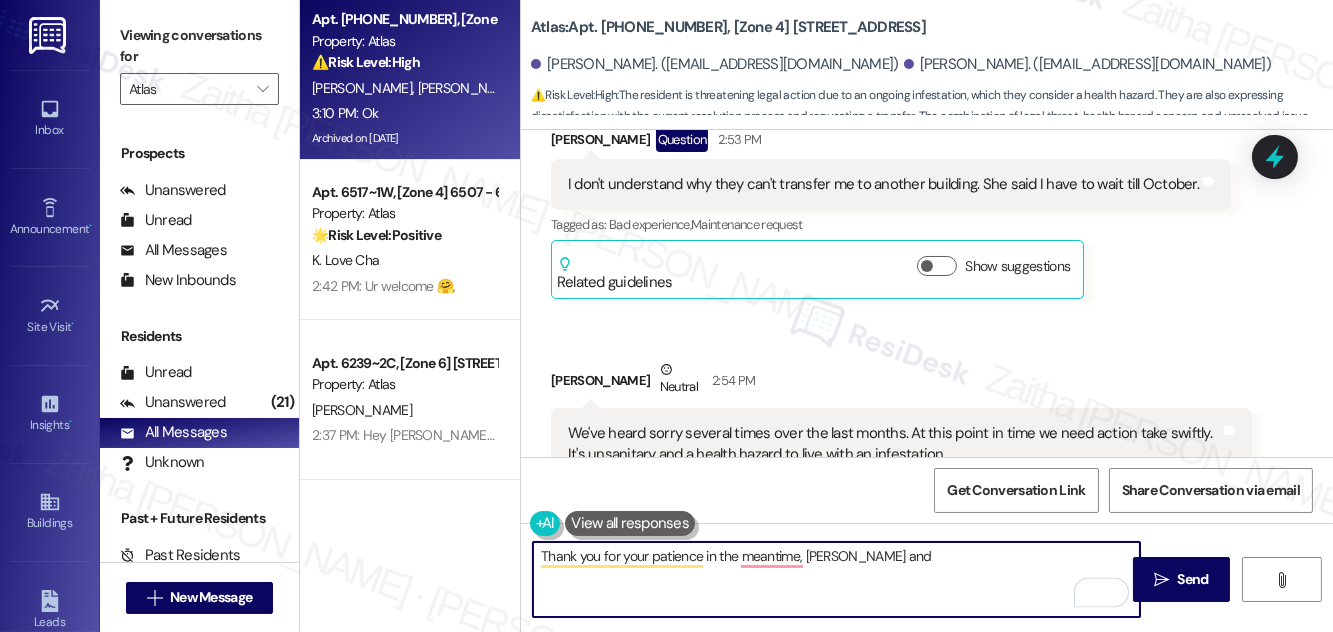 scroll, scrollTop: 12651, scrollLeft: 0, axis: vertical 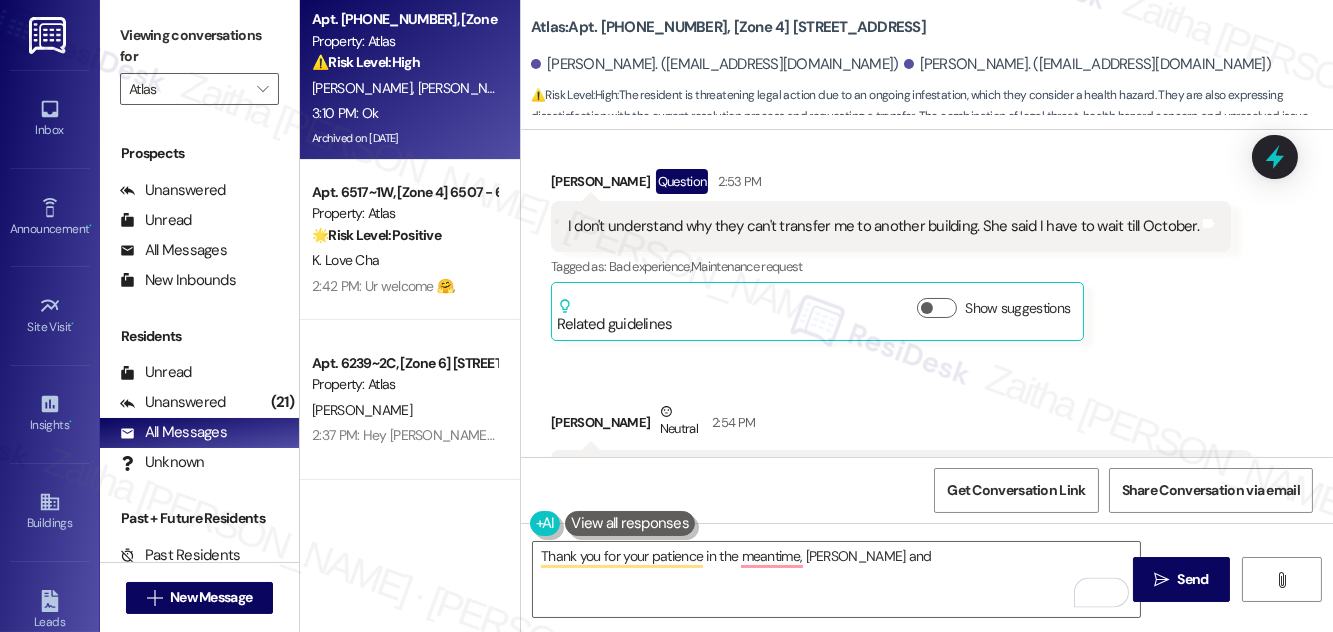 click on "Stanley Whitaker   Neutral 2:54 PM" at bounding box center [901, 425] 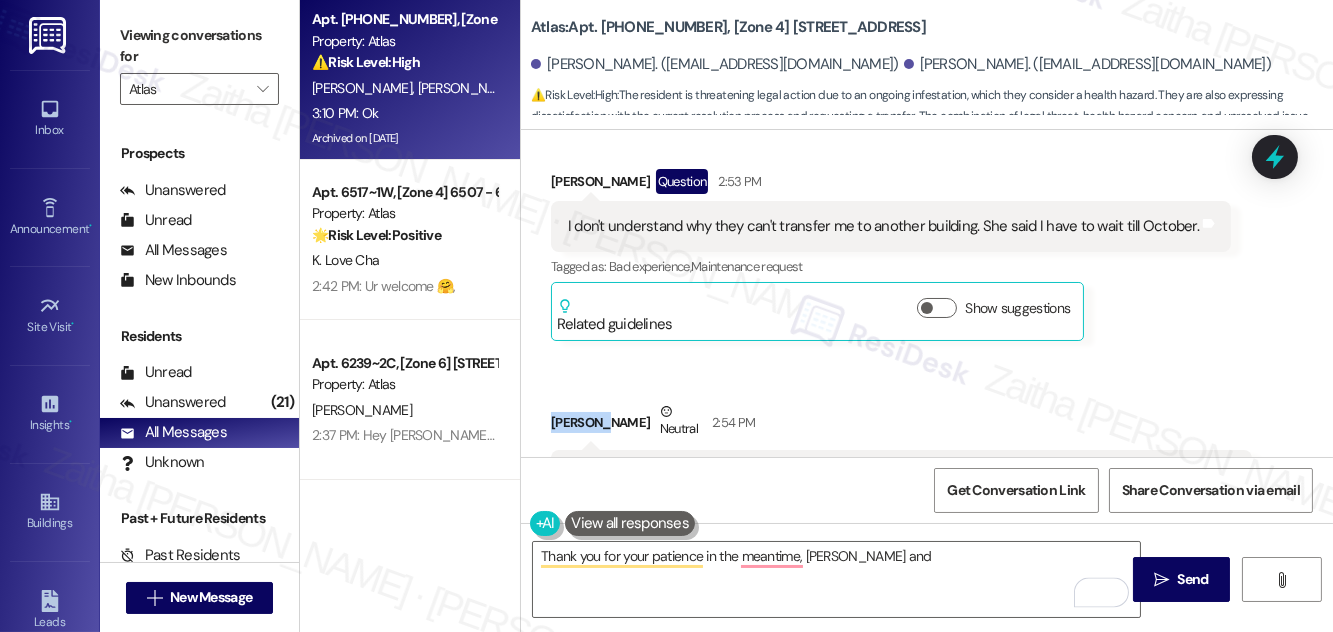 click on "Stanley Whitaker   Neutral 2:54 PM" at bounding box center (901, 425) 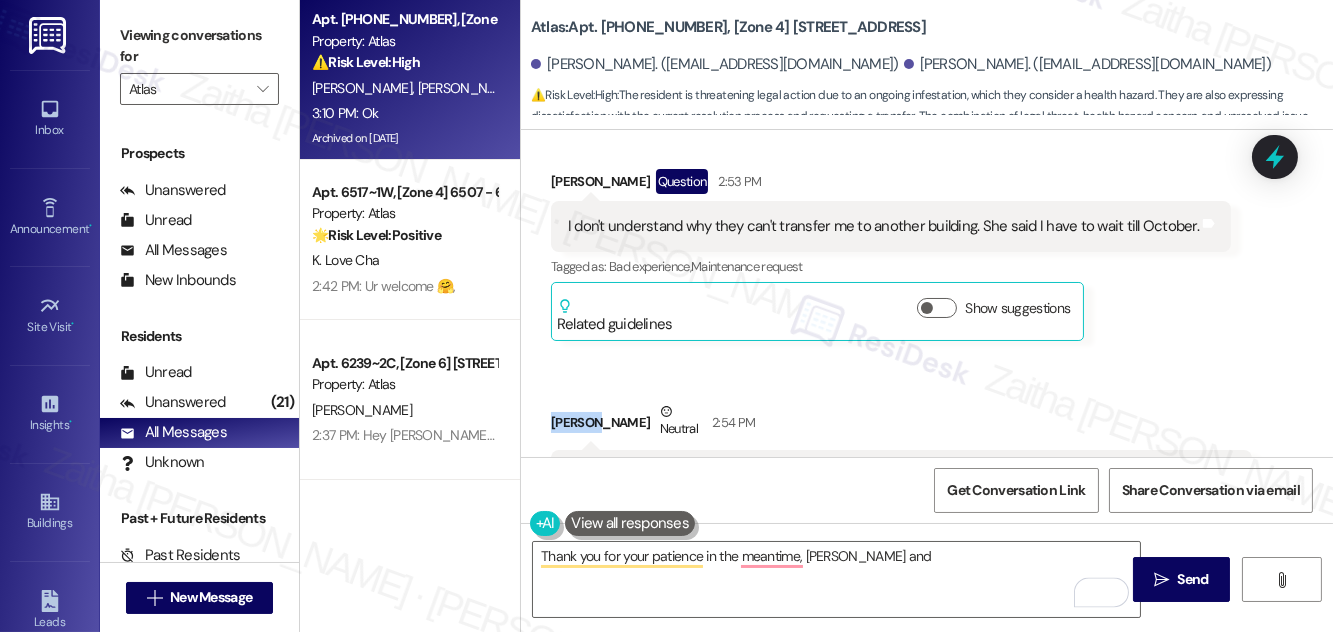 copy on "Stanley" 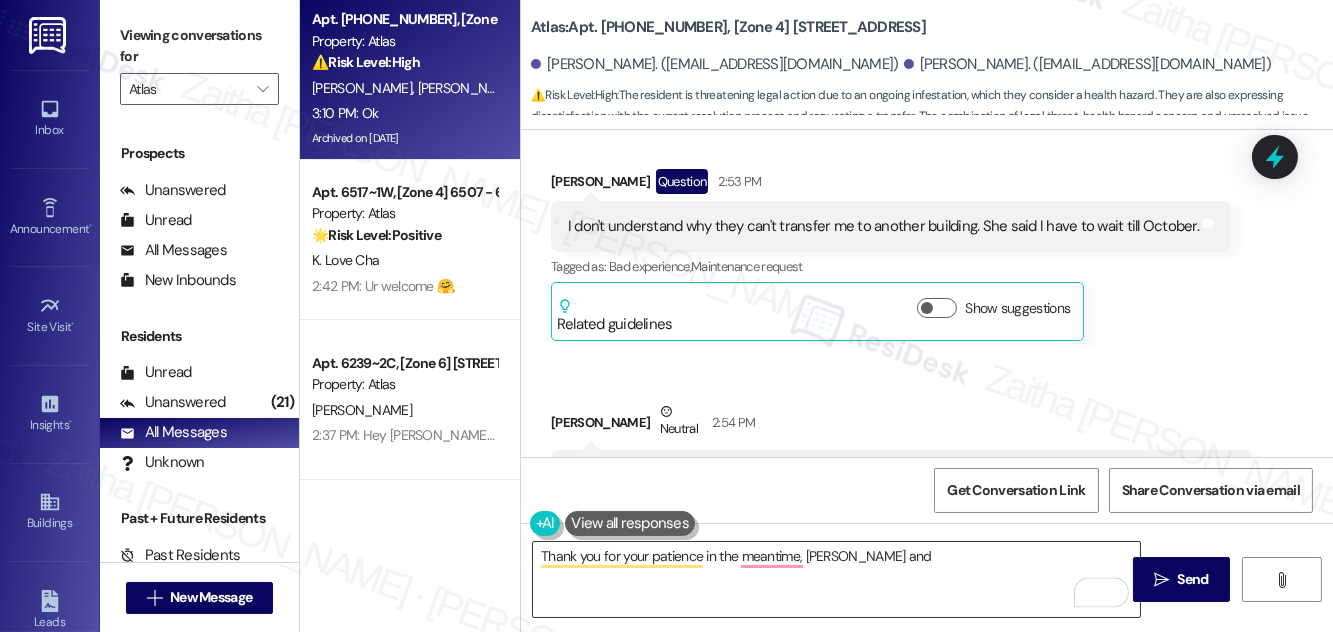 click on "Thank you for your patience in the meantime, Gladys and" at bounding box center [836, 579] 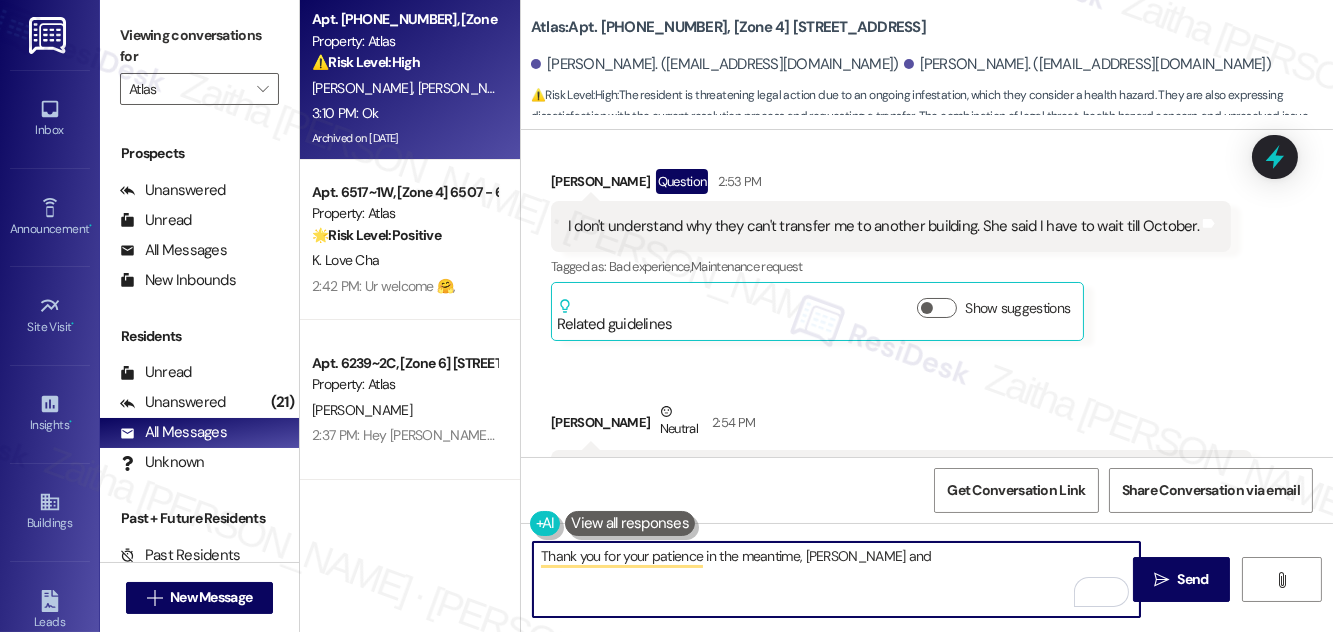 paste on "Stanley" 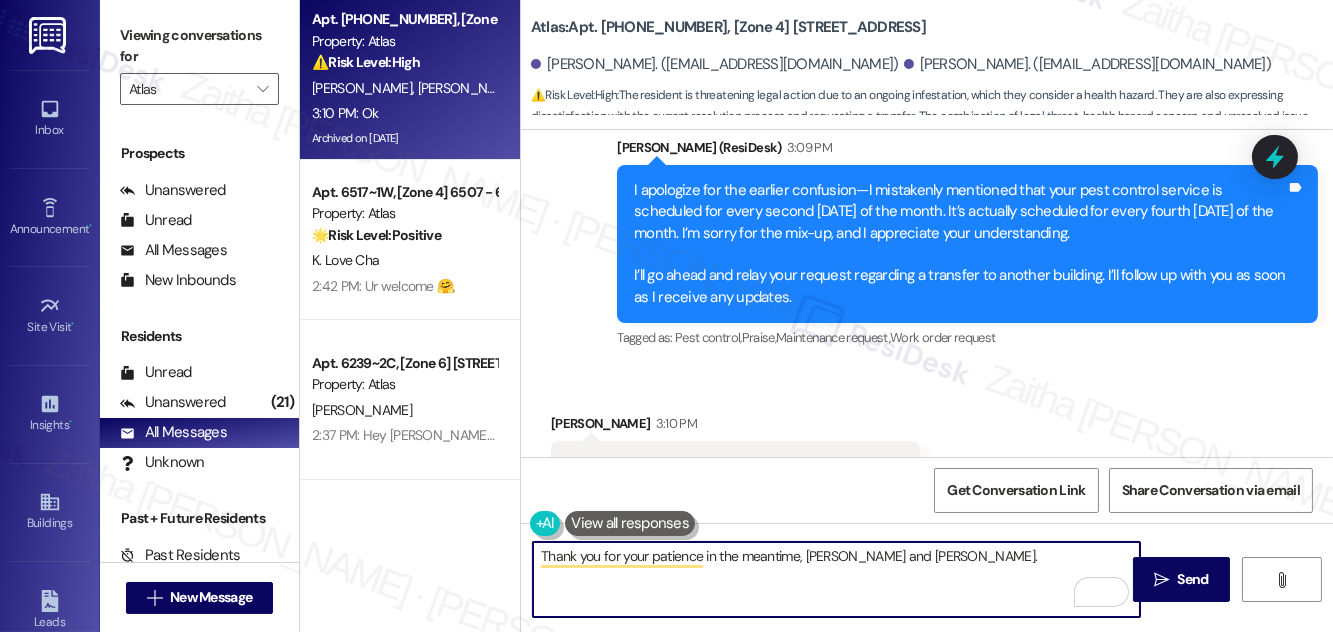 scroll, scrollTop: 13197, scrollLeft: 0, axis: vertical 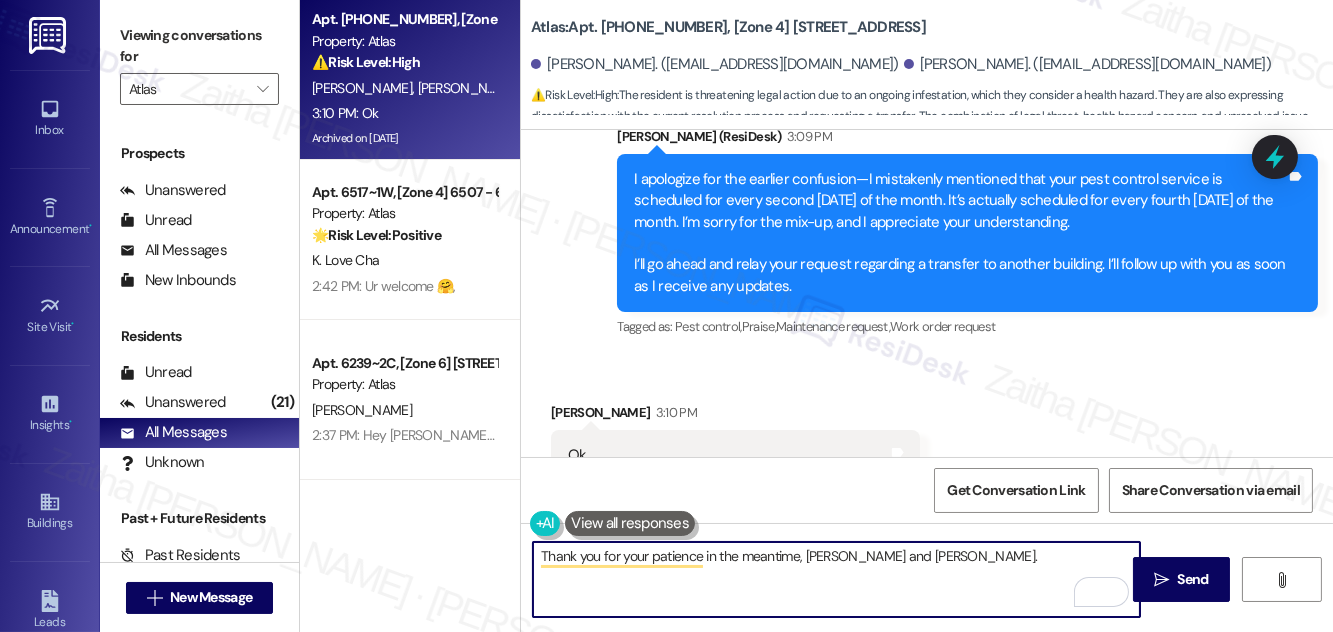 paste on "If you need anything else, please don't hesitate to reach out!" 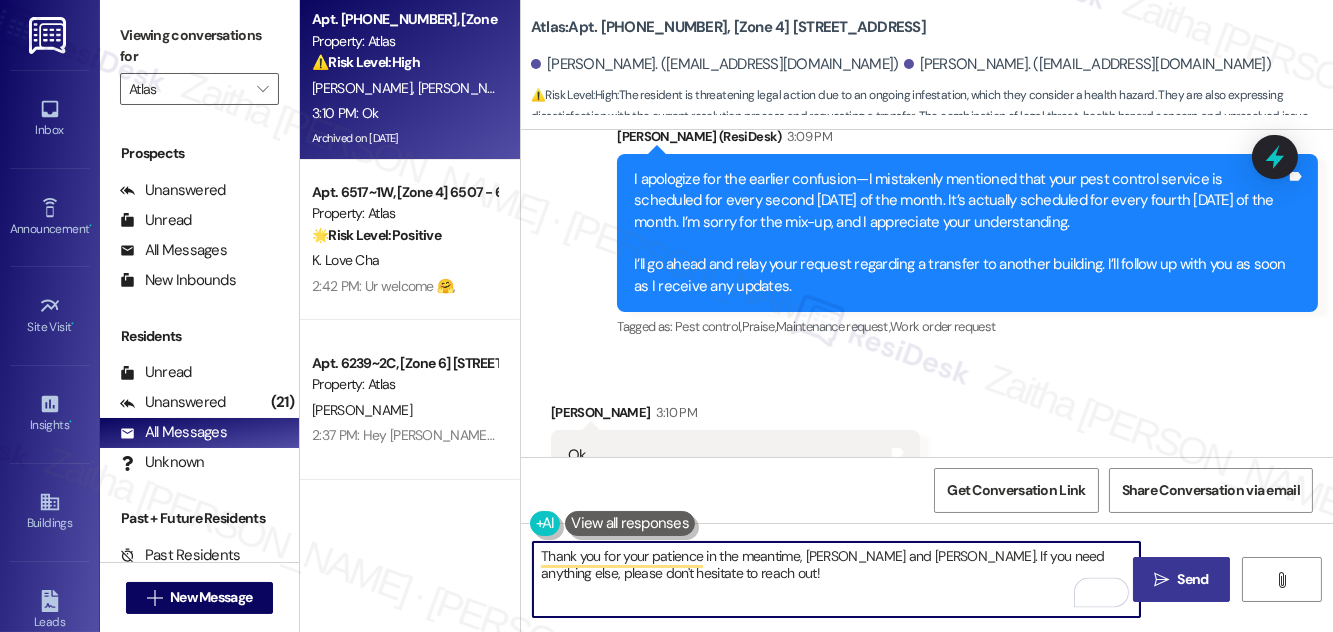 type on "Thank you for your patience in the meantime, [PERSON_NAME] and [PERSON_NAME]. If you need anything else, please don't hesitate to reach out!" 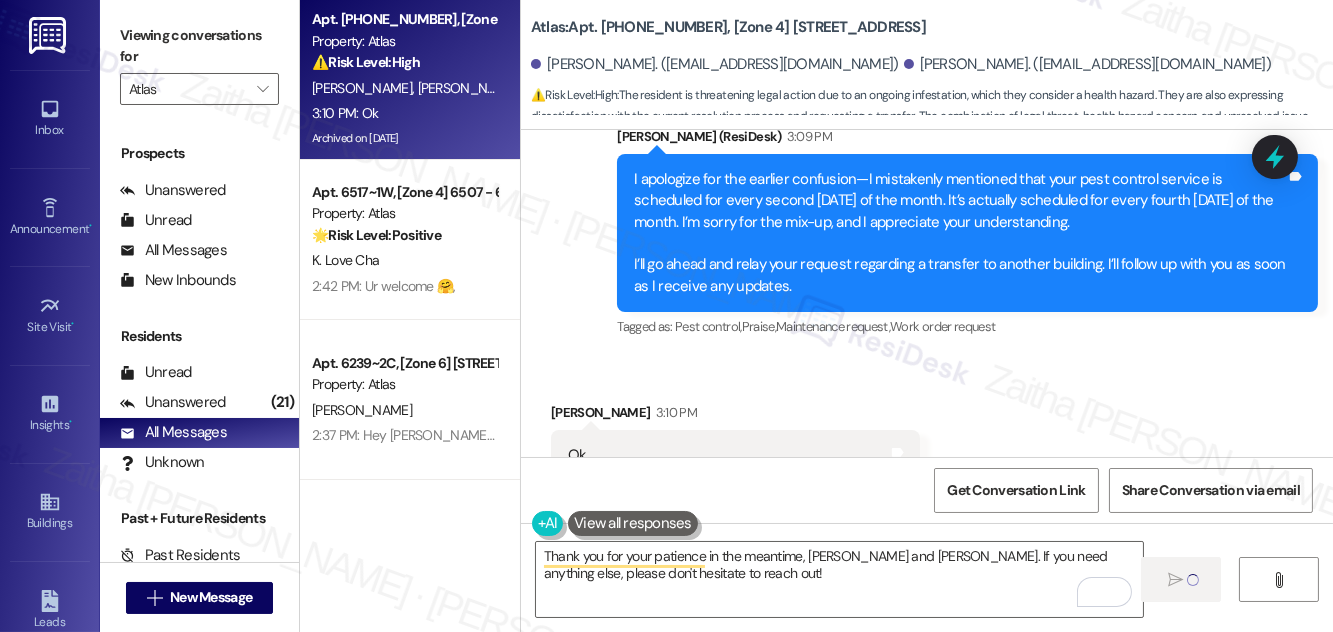 type 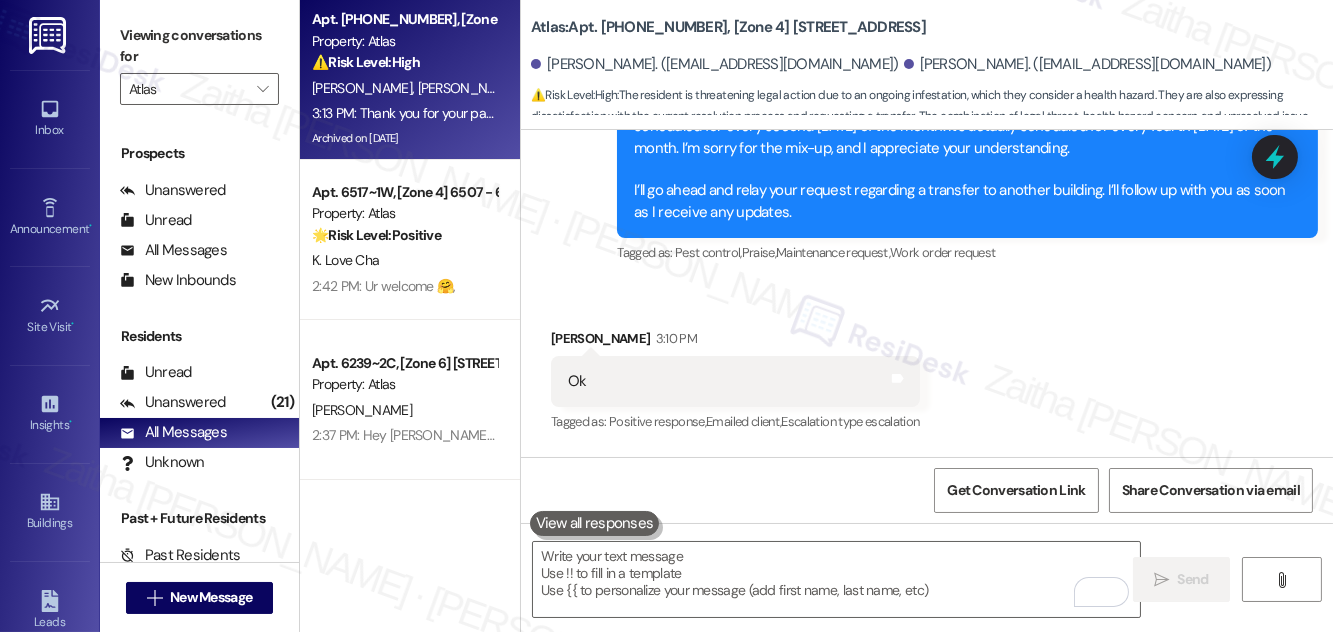 scroll, scrollTop: 13357, scrollLeft: 0, axis: vertical 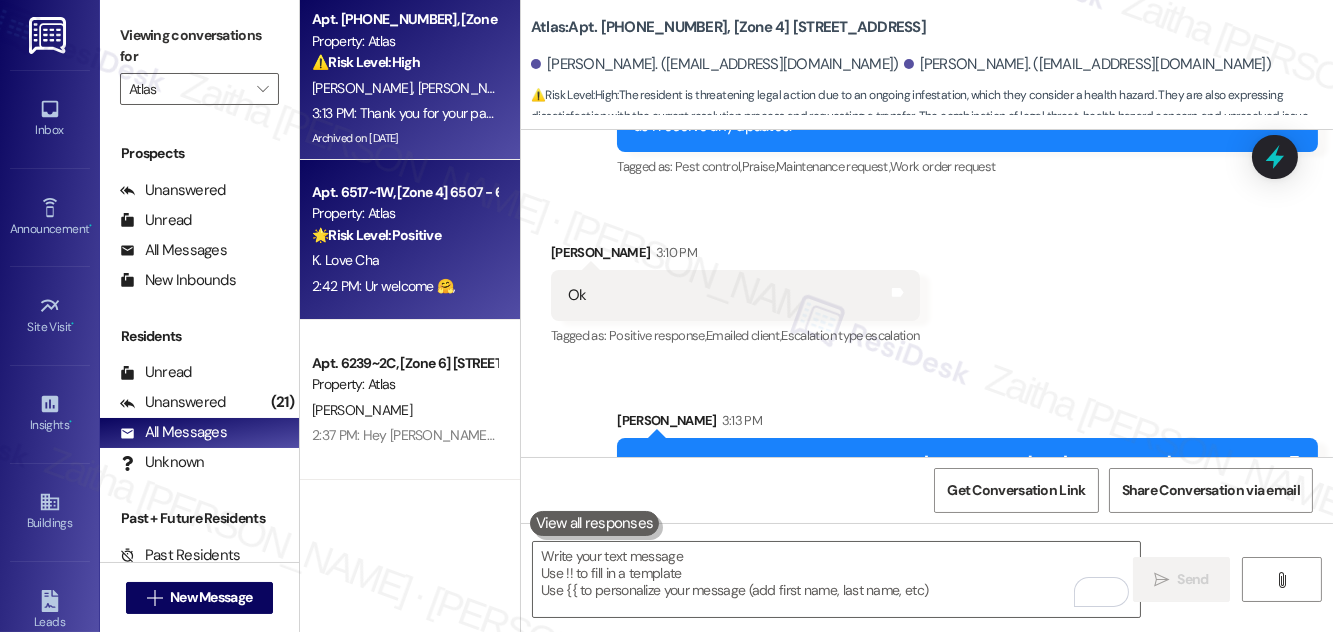 click on "🌟  Risk Level:  Positive The resident responded positively to a feedback survey request. This indicates positive engagement and relationship building." at bounding box center (404, 235) 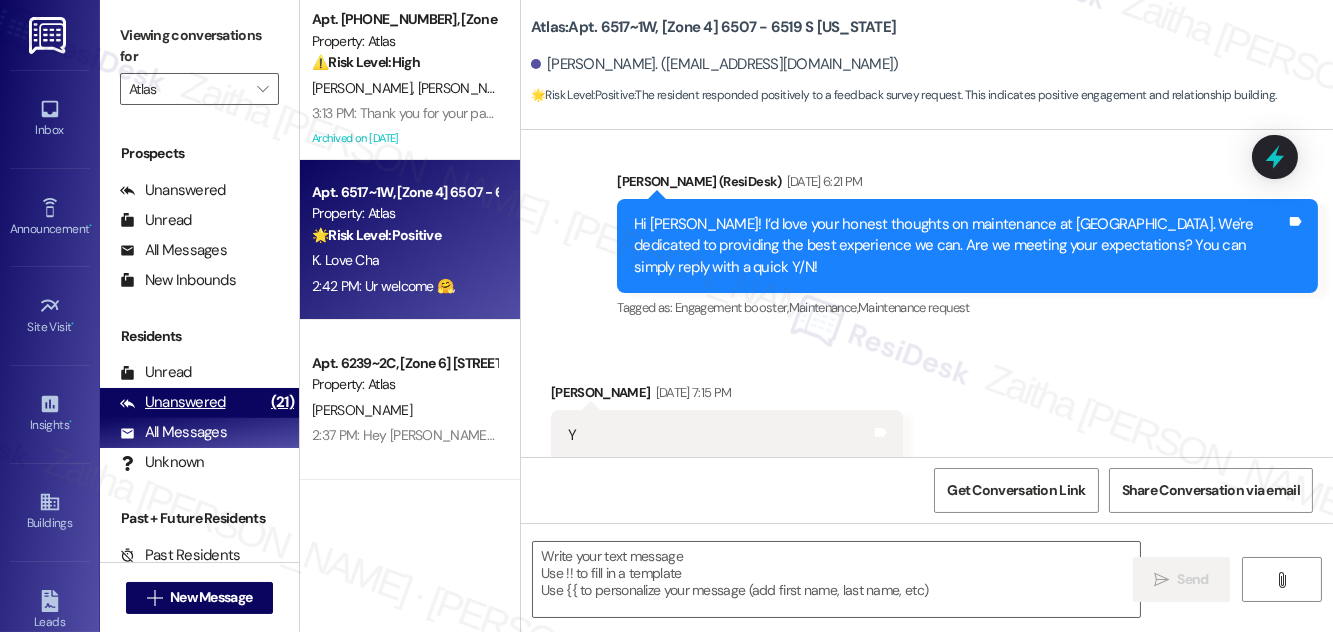click on "Unanswered" at bounding box center (173, 402) 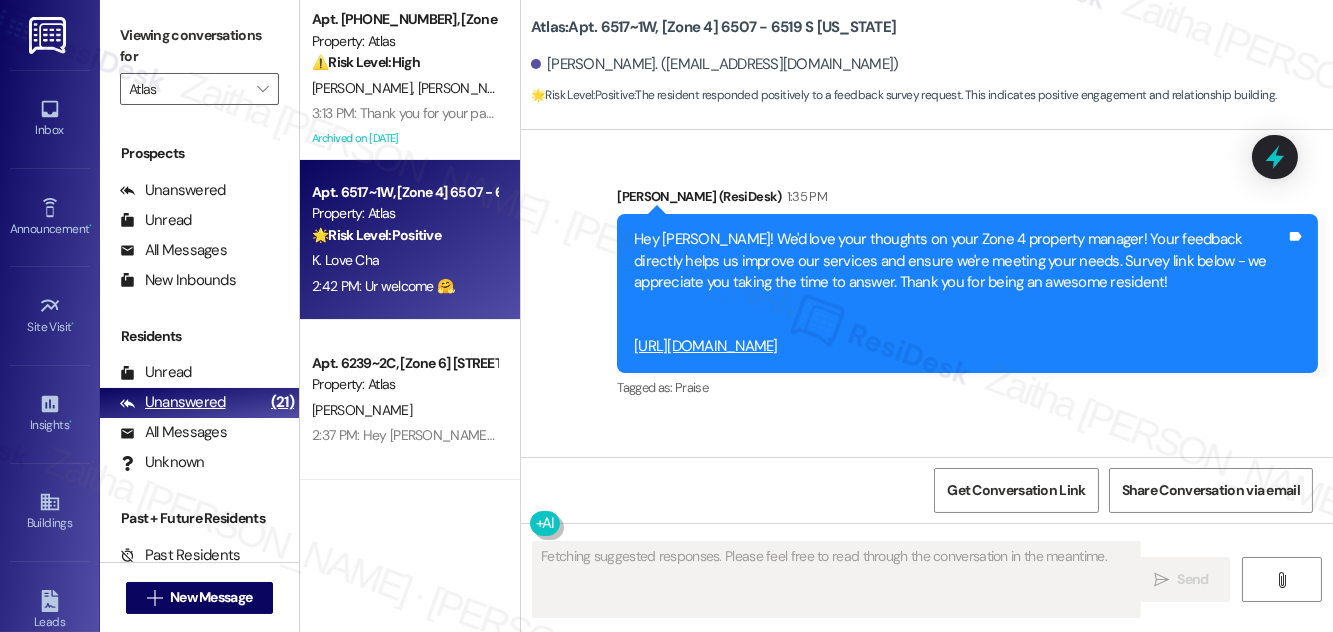 scroll, scrollTop: 3867, scrollLeft: 0, axis: vertical 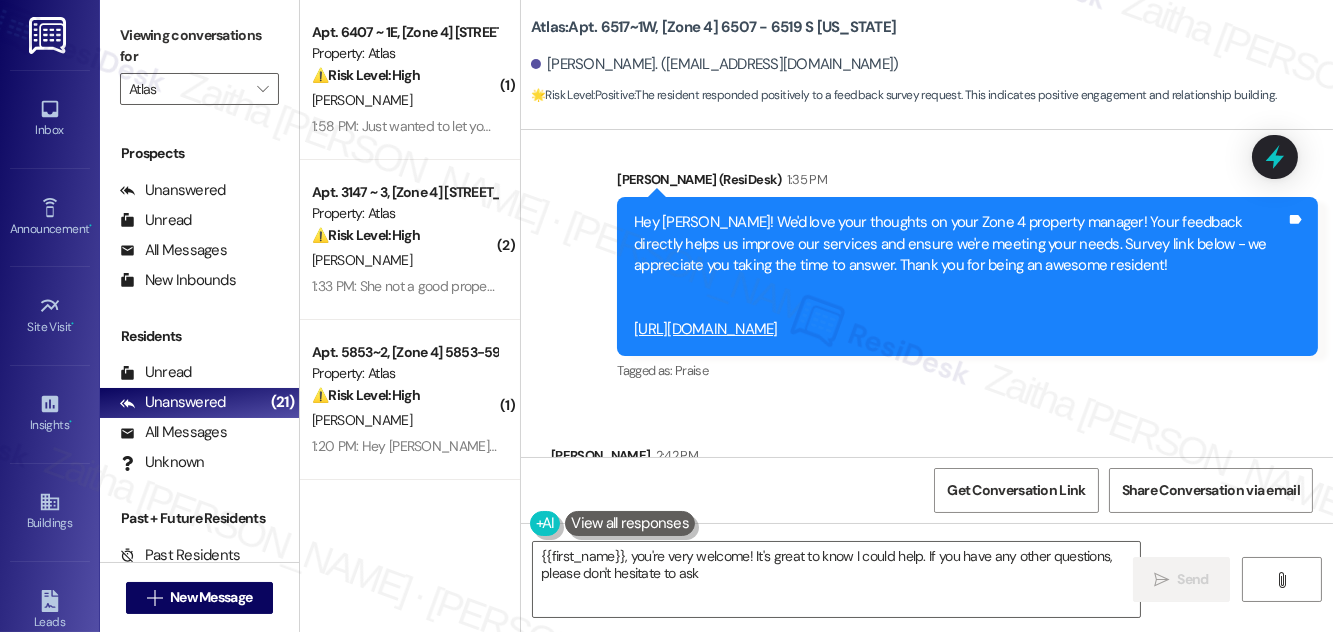 type on "{{first_name}}, you're very welcome! It's great to know I could help. If you have any other questions, please don't hesitate to ask!" 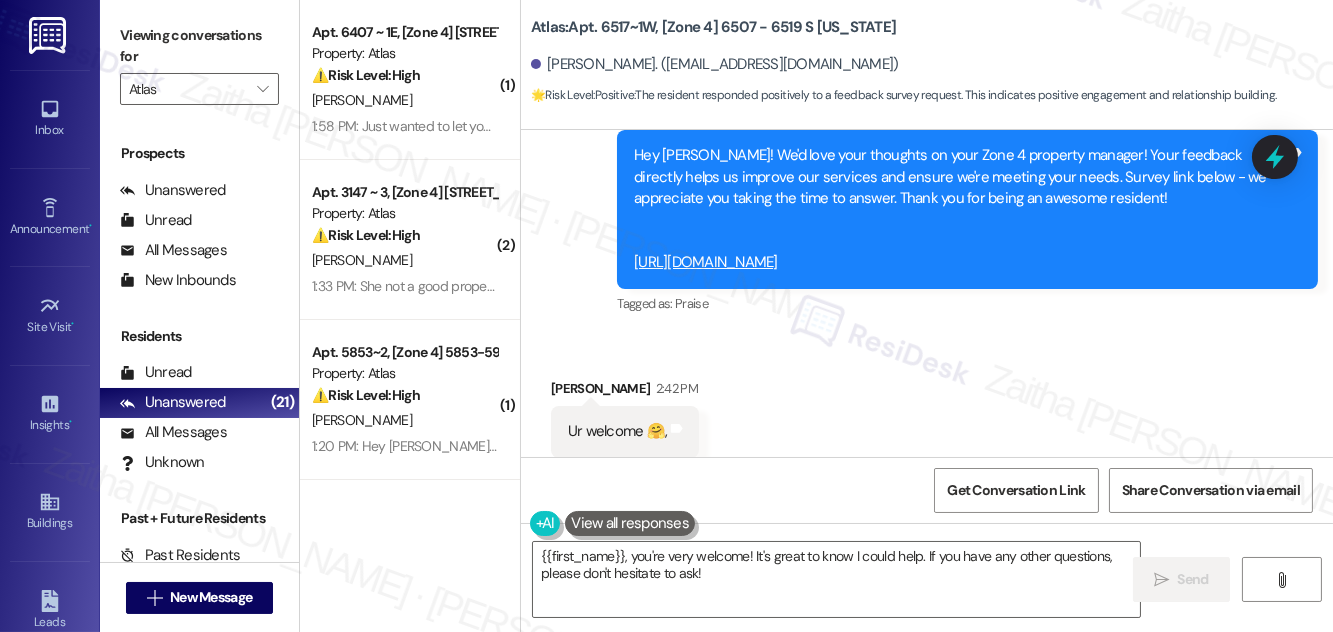 scroll, scrollTop: 3868, scrollLeft: 0, axis: vertical 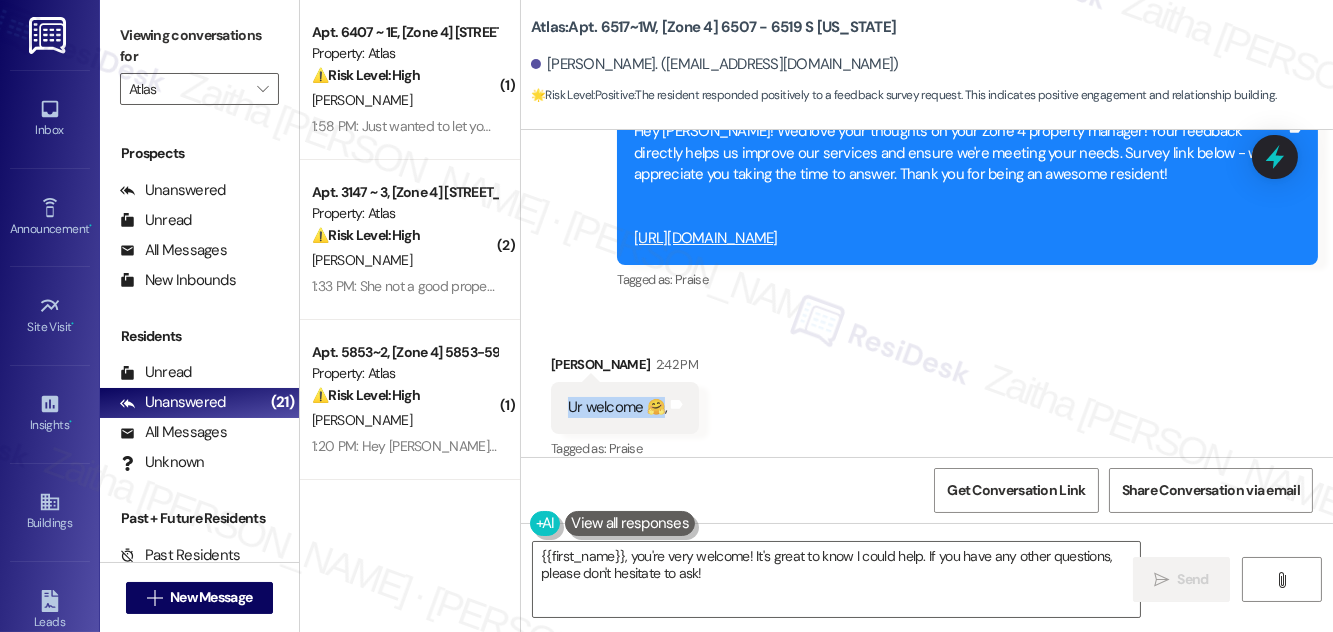 drag, startPoint x: 569, startPoint y: 383, endPoint x: 658, endPoint y: 382, distance: 89.005615 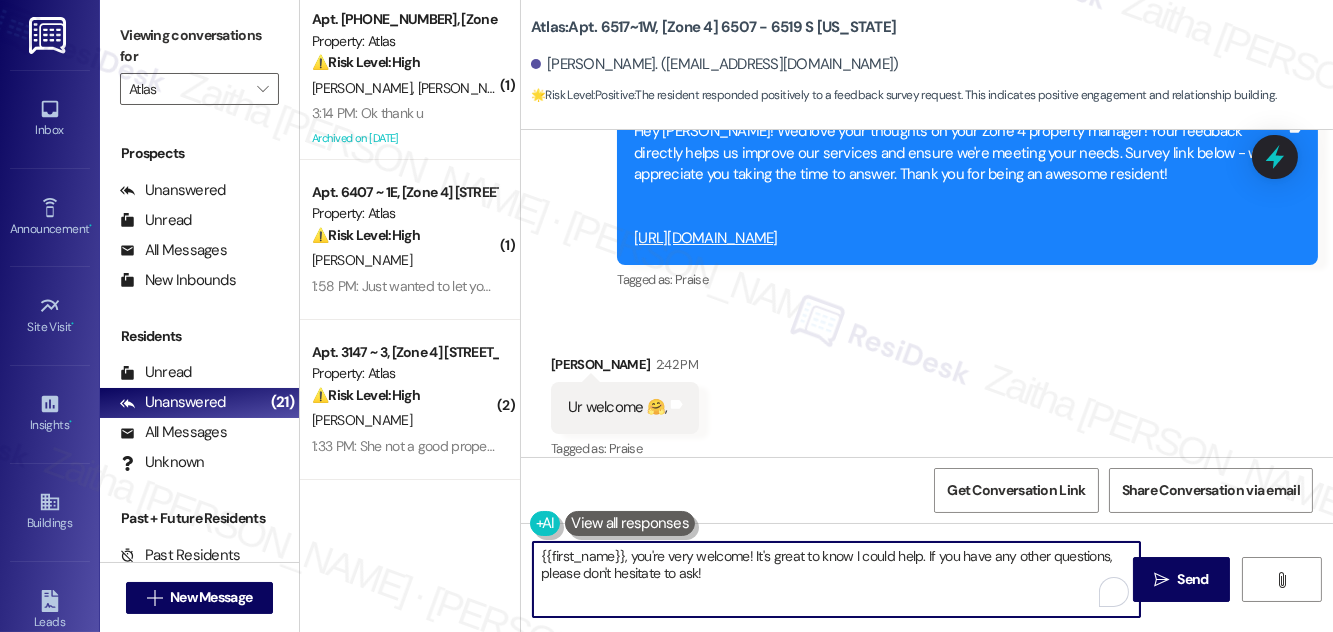 drag, startPoint x: 581, startPoint y: 565, endPoint x: 752, endPoint y: 584, distance: 172.05232 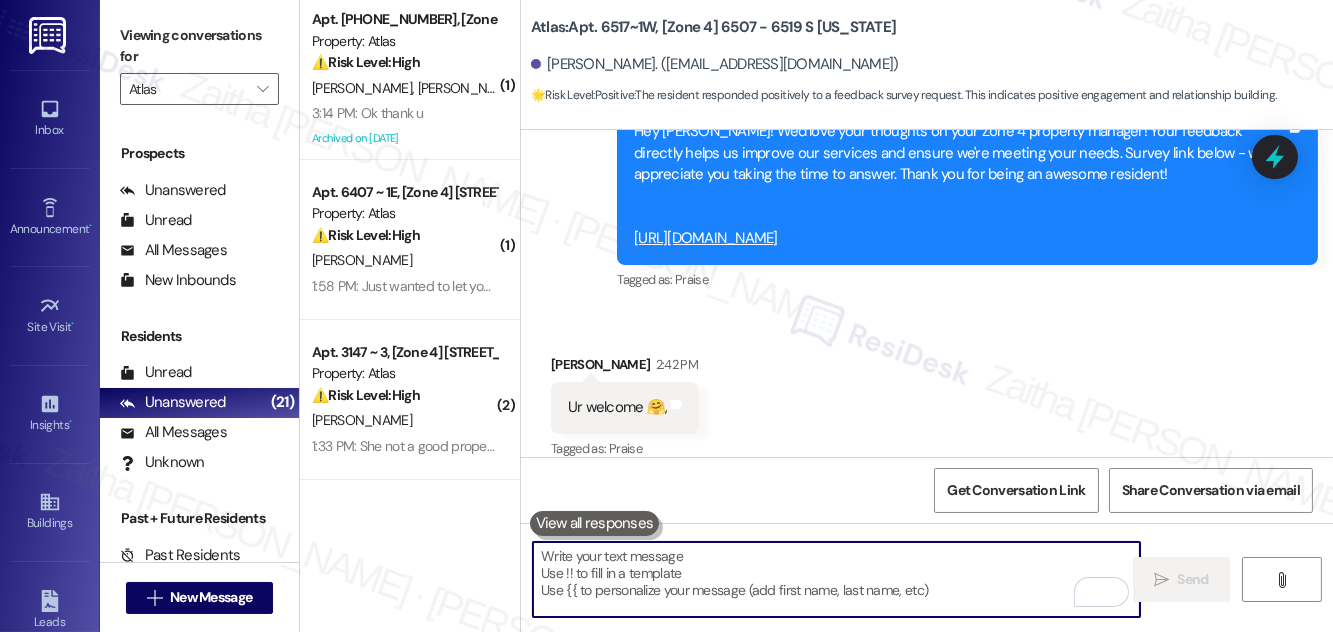 paste on "Thank you! 😊 We appreciate you taking the time to respond. Let us know if there’s anything else we can assist you with!" 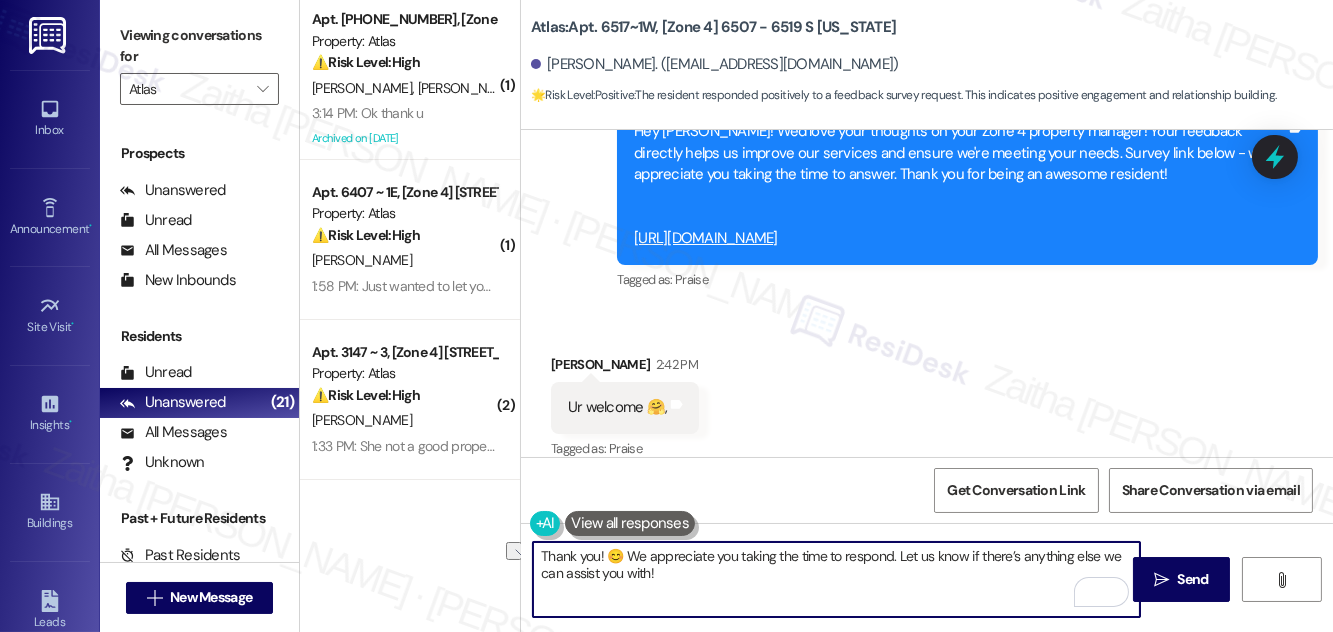 drag, startPoint x: 626, startPoint y: 556, endPoint x: 543, endPoint y: 554, distance: 83.02409 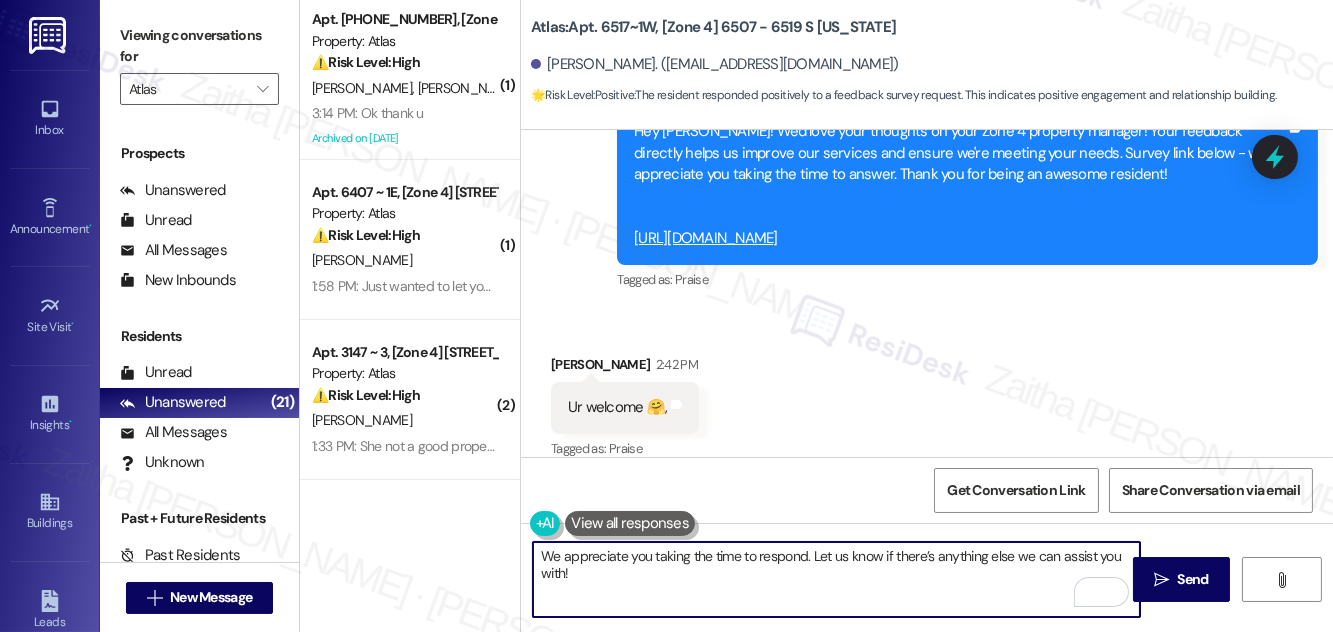 click on "We appreciate you taking the time to respond. Let us know if there’s anything else we can assist you with!" at bounding box center [836, 579] 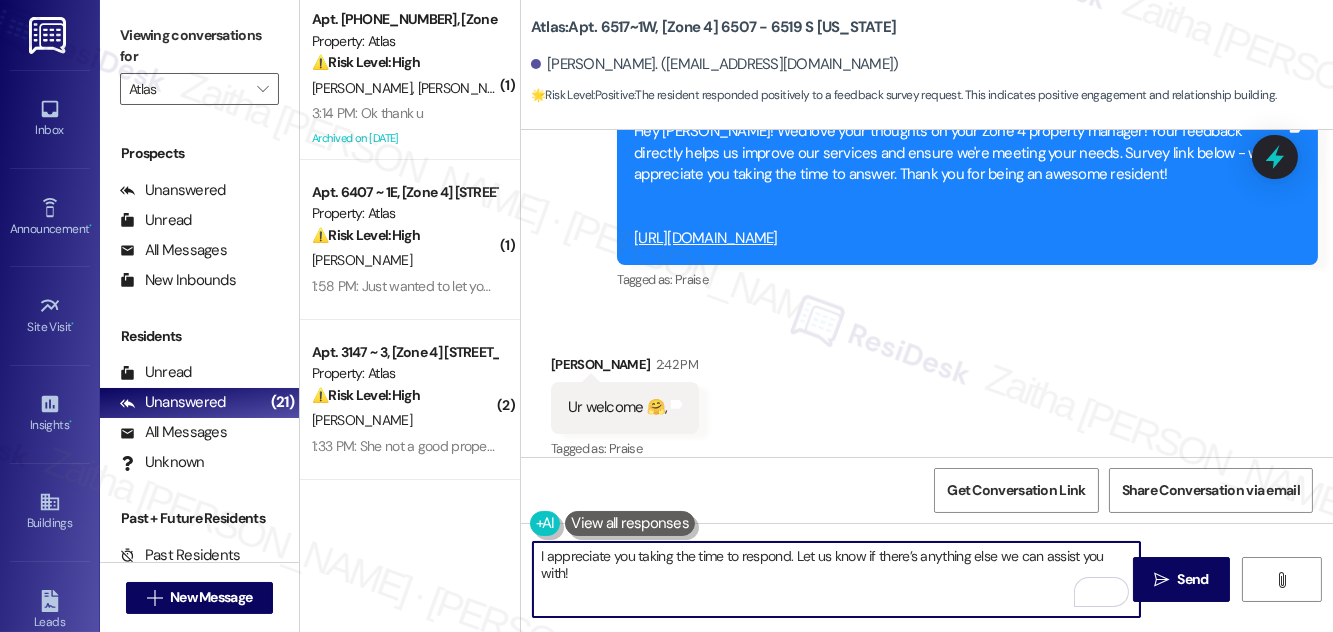 click on "Kim Love Cha 2:42 PM" at bounding box center (625, 368) 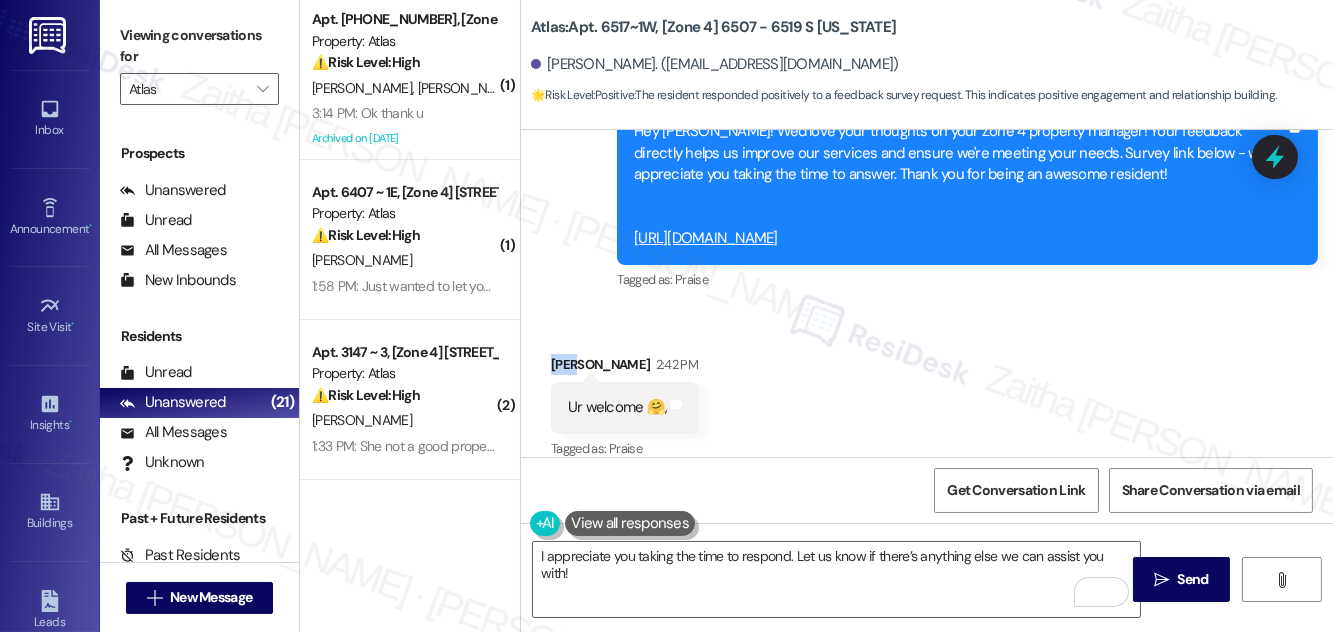 click on "Kim Love Cha 2:42 PM" at bounding box center [625, 368] 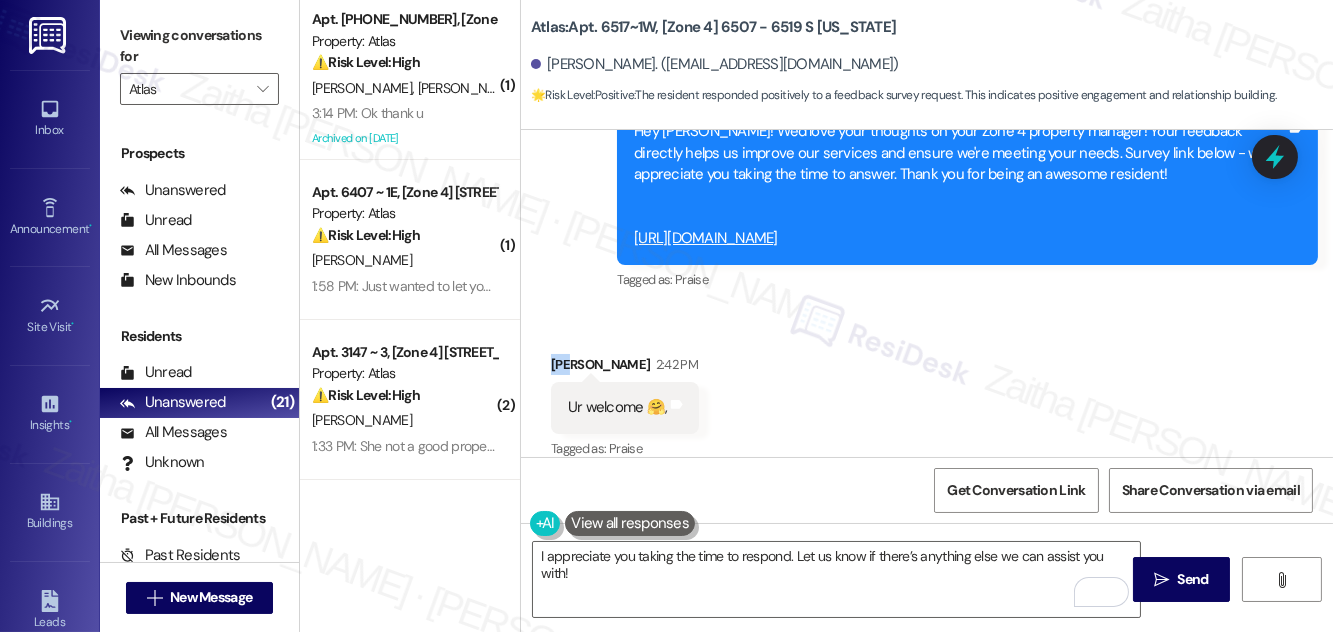 copy on "Kim" 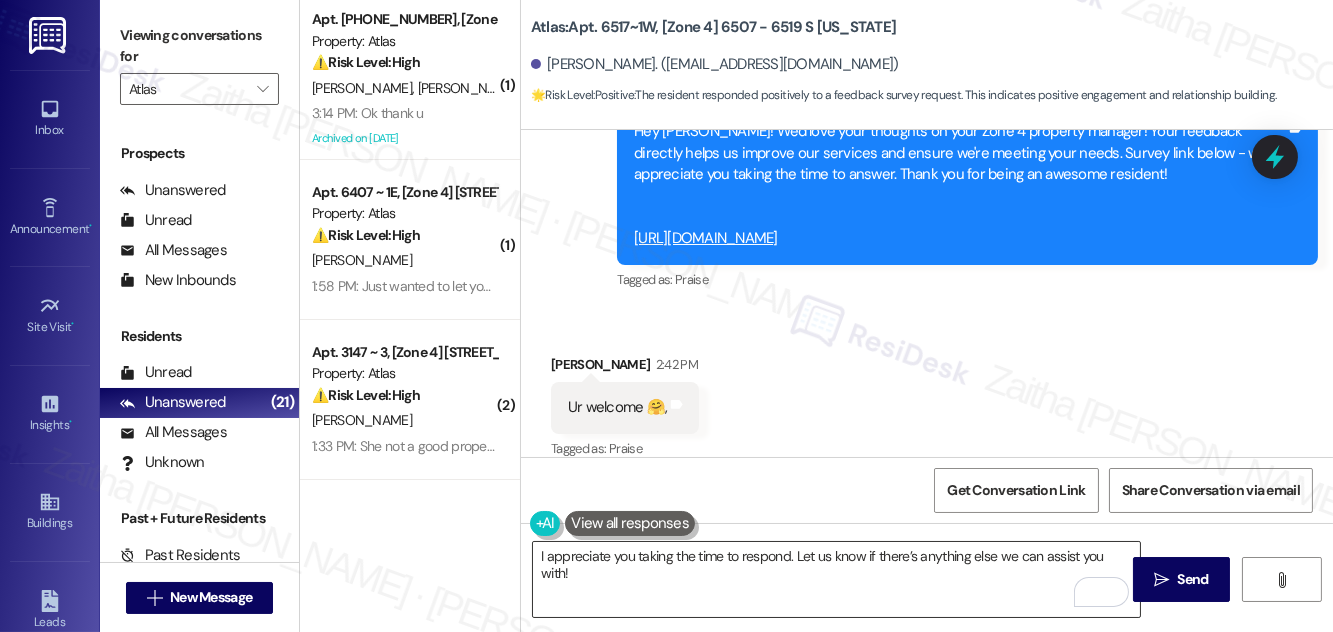 click on "I appreciate you taking the time to respond. Let us know if there’s anything else we can assist you with!" at bounding box center [836, 579] 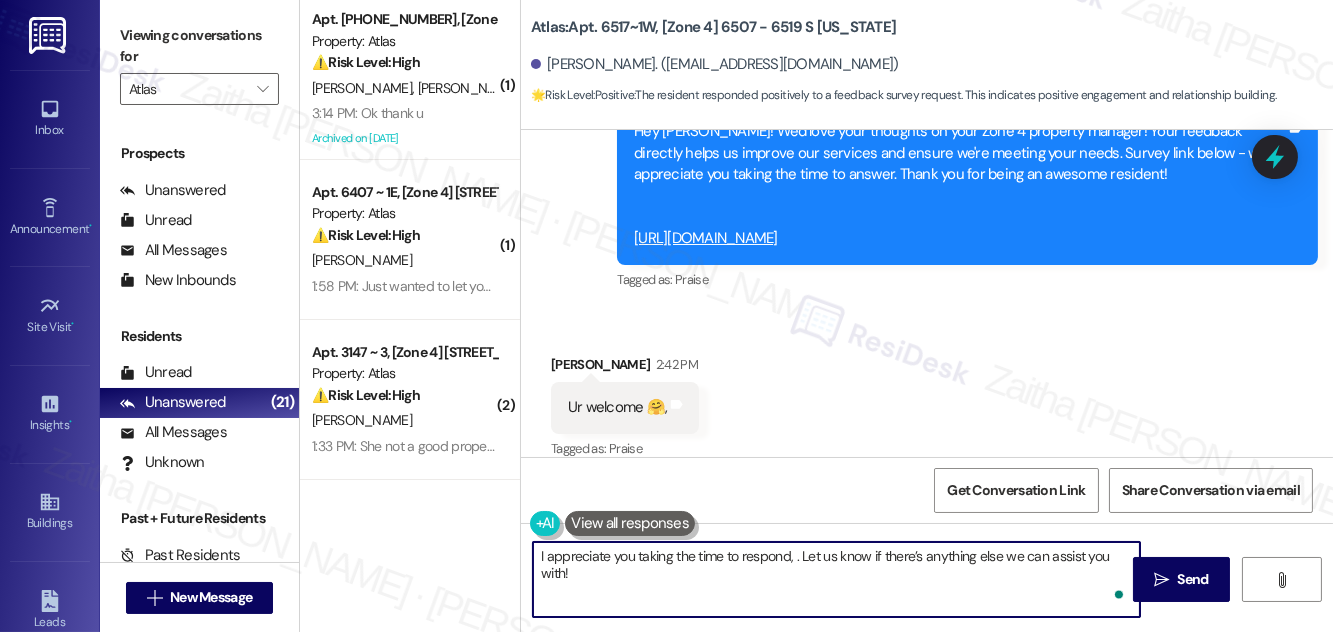 paste on "Kim" 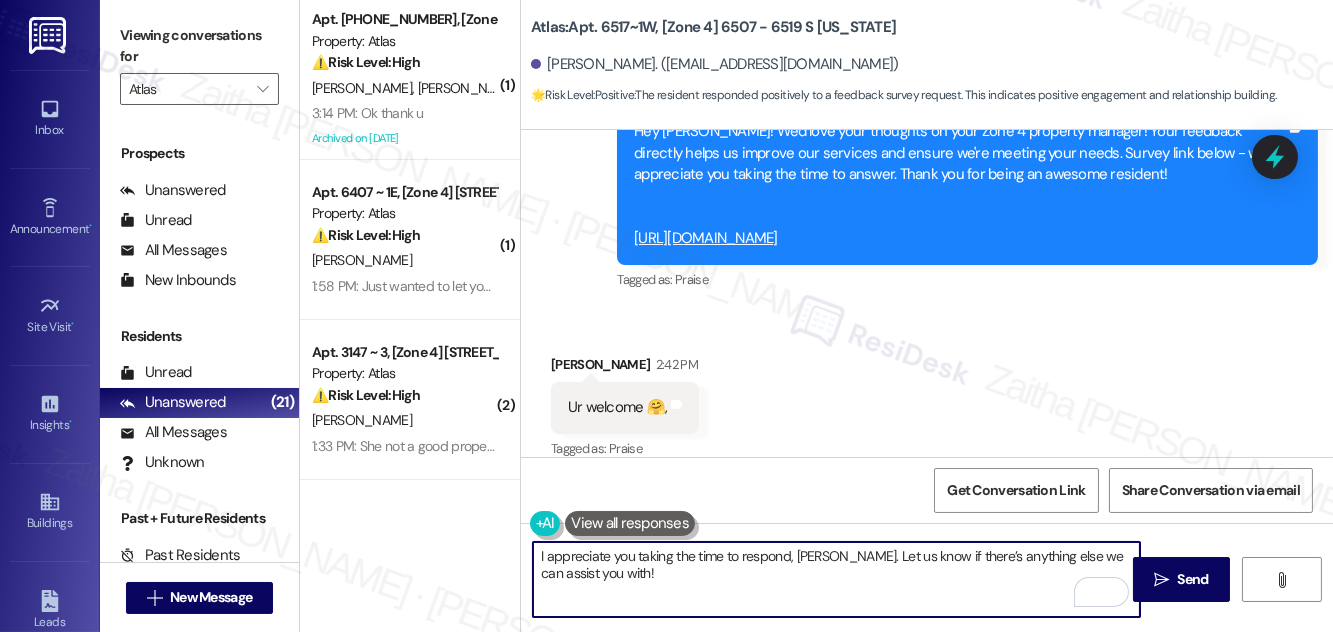 click on "I appreciate you taking the time to respond, Kim. Let us know if there’s anything else we can assist you with!" at bounding box center [836, 579] 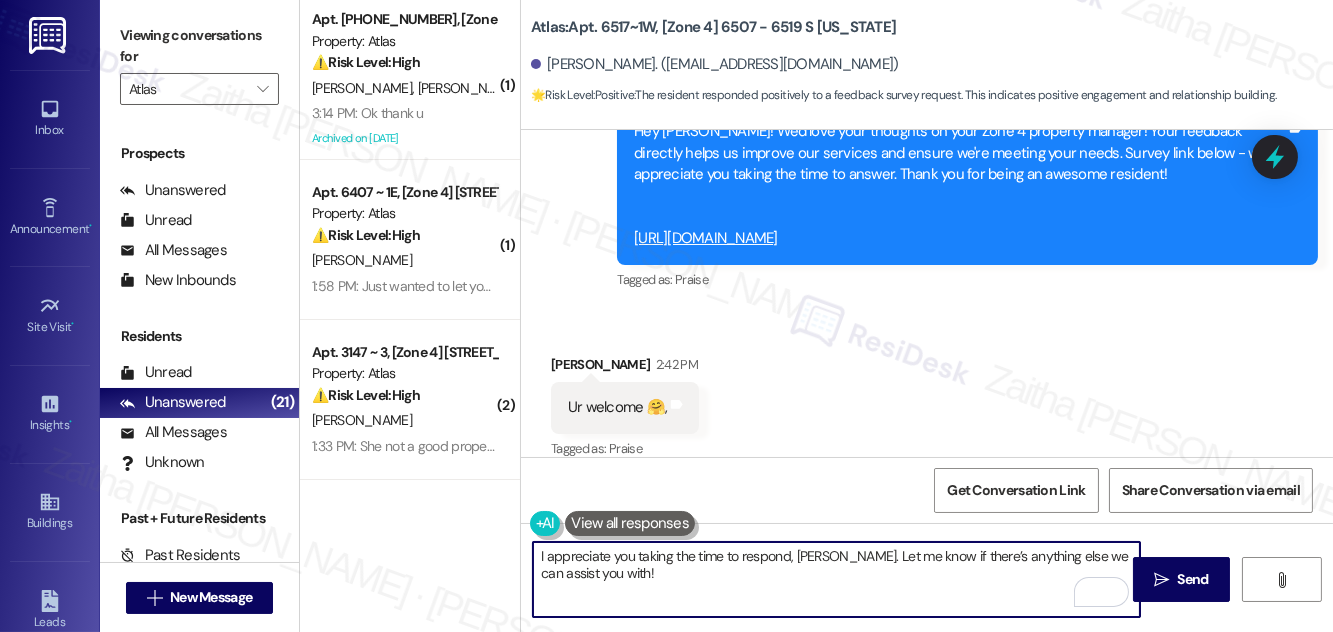 click on "I appreciate you taking the time to respond, Kim. Let me know if there’s anything else we can assist you with!" at bounding box center [836, 579] 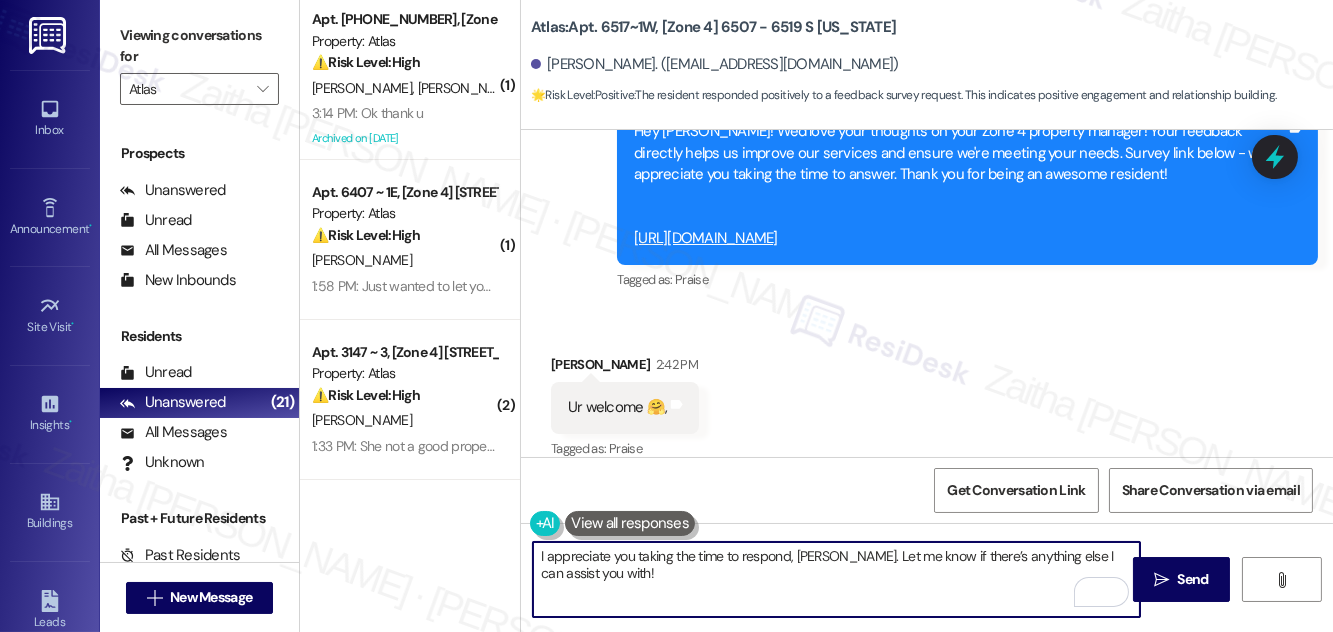 click on "I appreciate you taking the time to respond, Kim. Let me know if there’s anything else I can assist you with!" at bounding box center (836, 579) 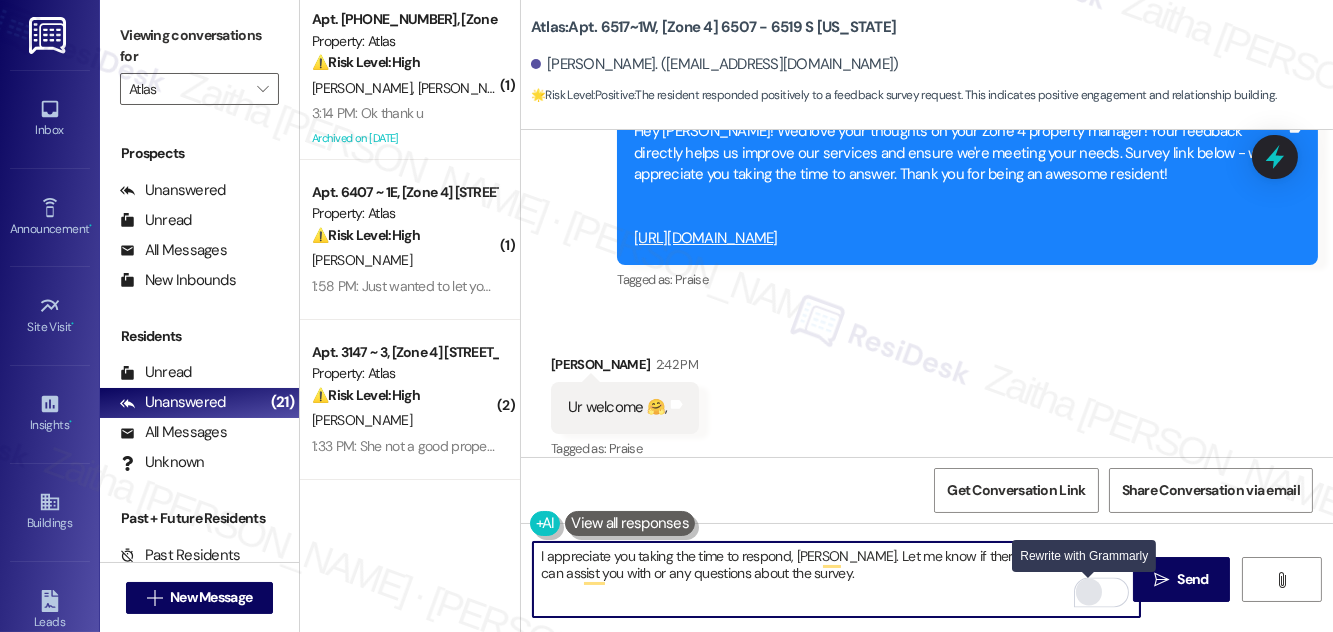type on "I appreciate you taking the time to respond, Kim. Let me know if there’s anything else I can assist you with or any questions about the survey." 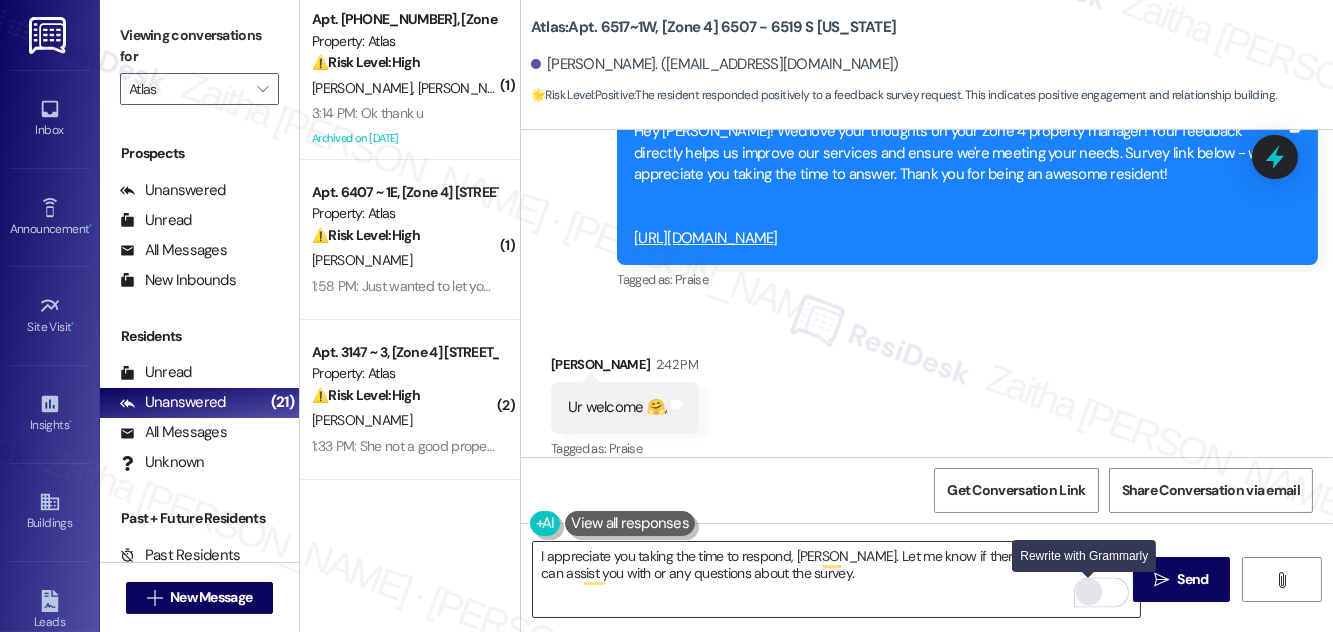 click at bounding box center (1089, 592) 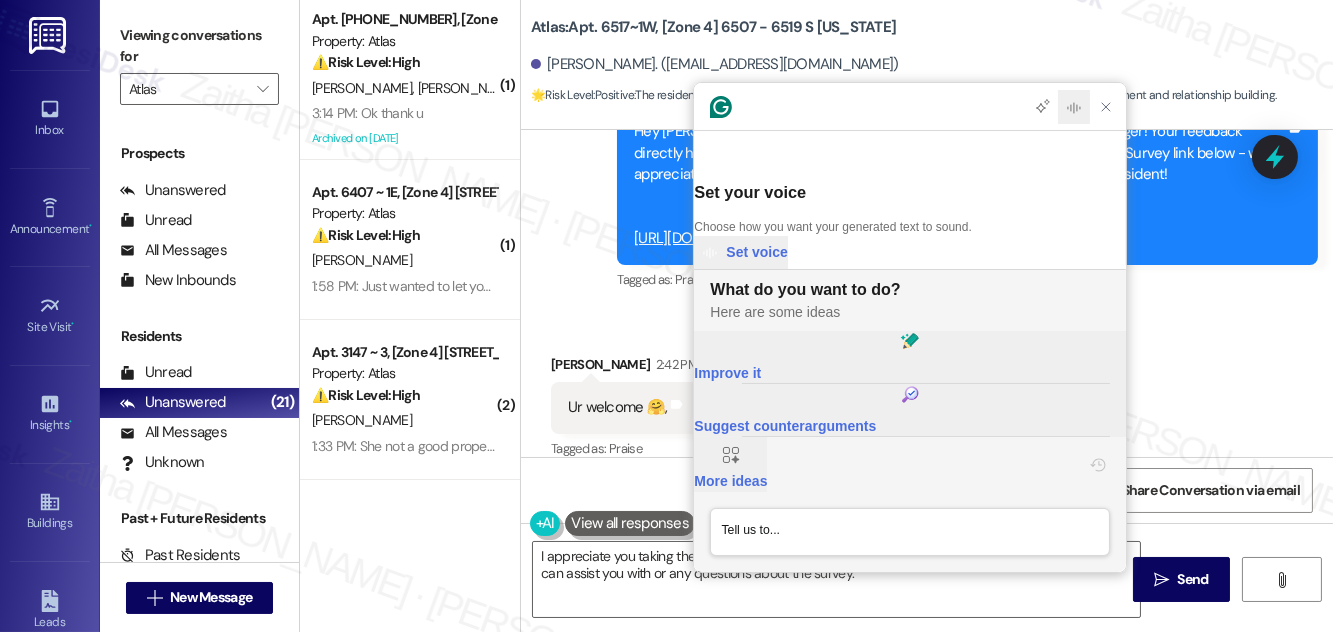 scroll, scrollTop: 0, scrollLeft: 0, axis: both 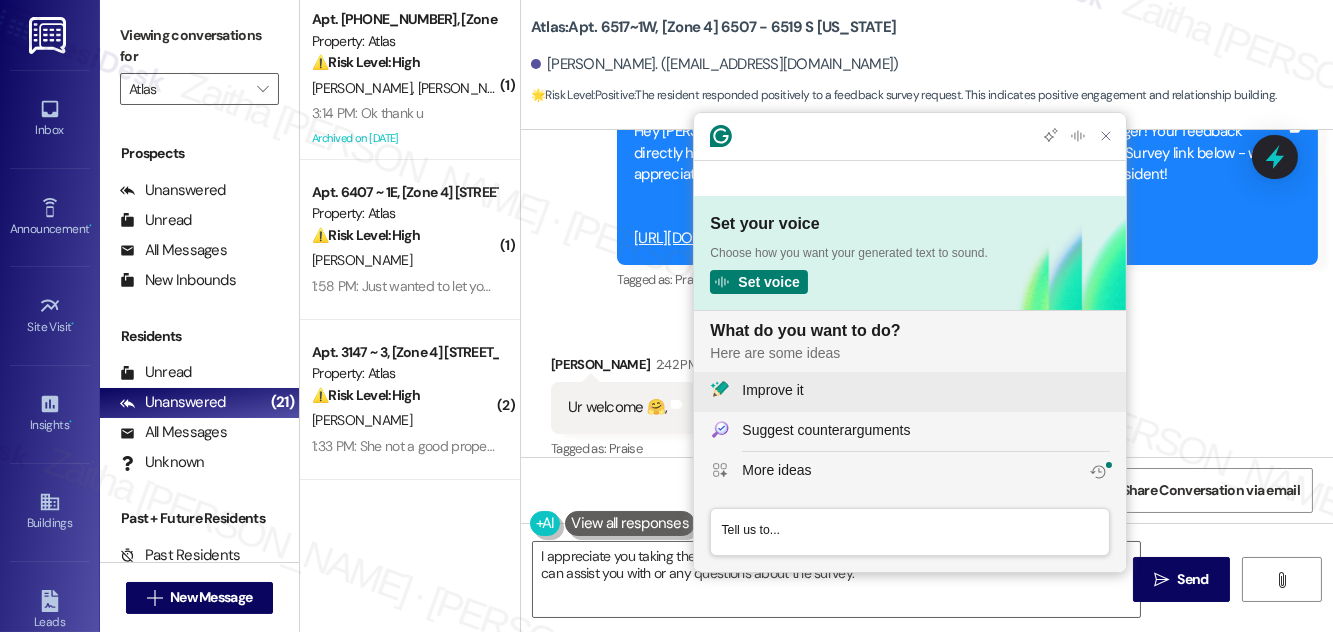 click on "Improve it" 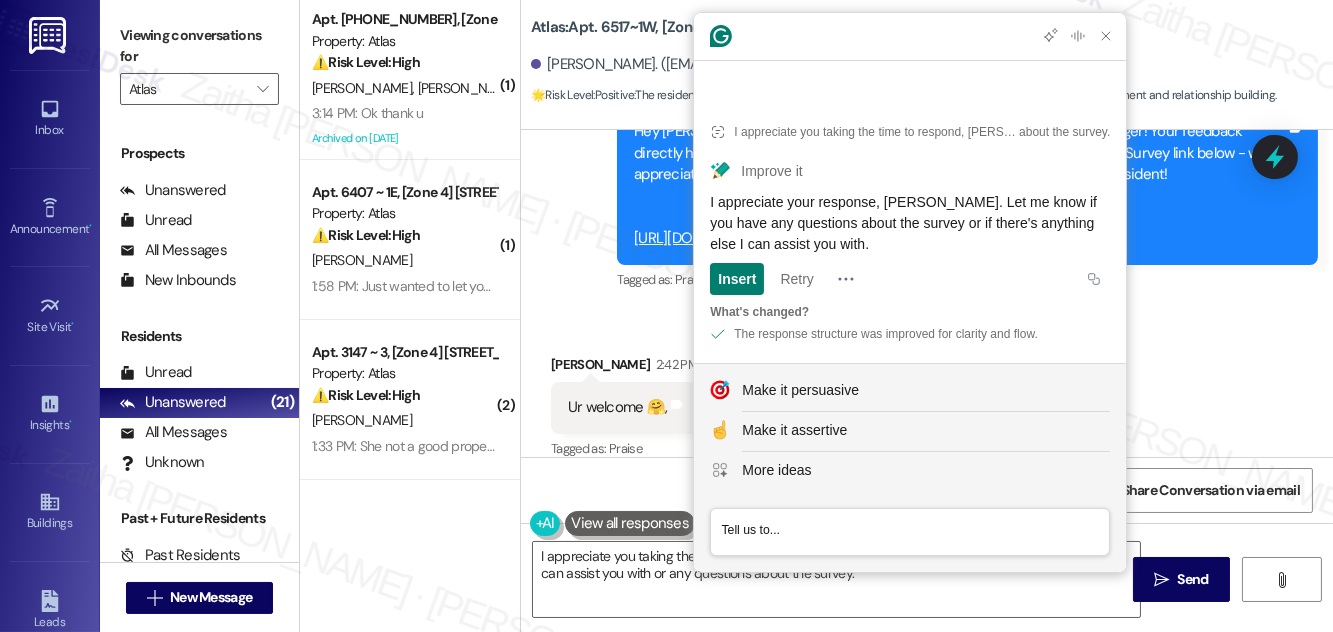 drag, startPoint x: 709, startPoint y: 196, endPoint x: 874, endPoint y: 248, distance: 173 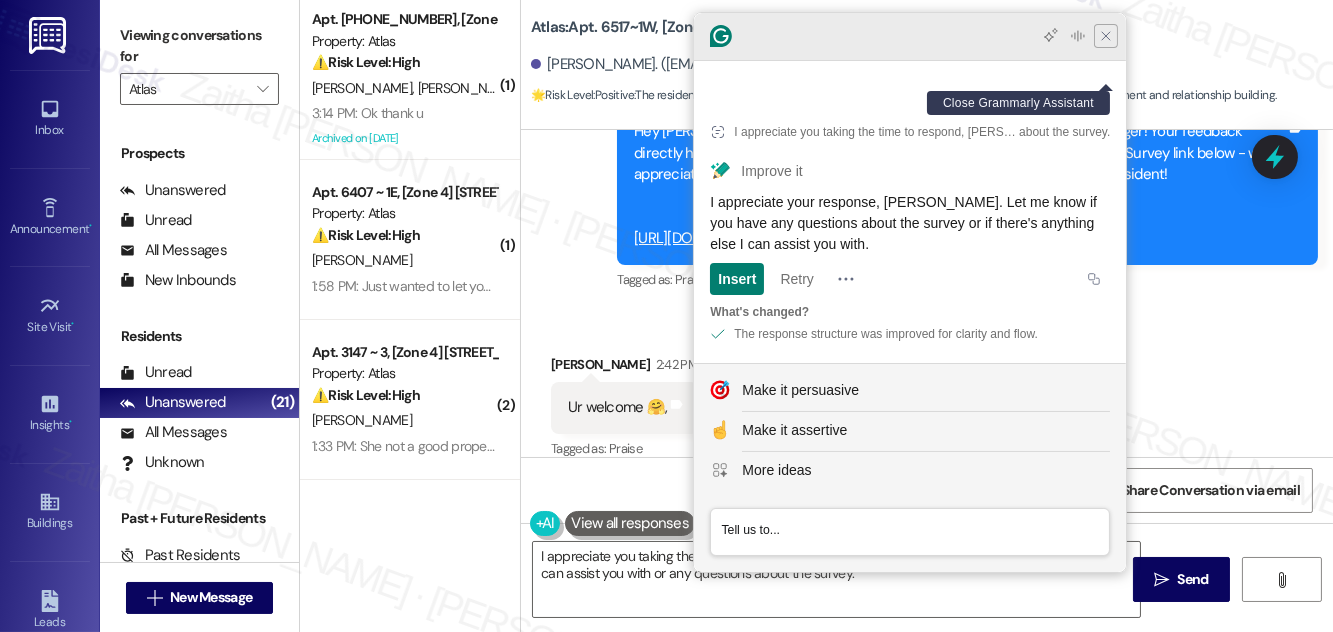 click 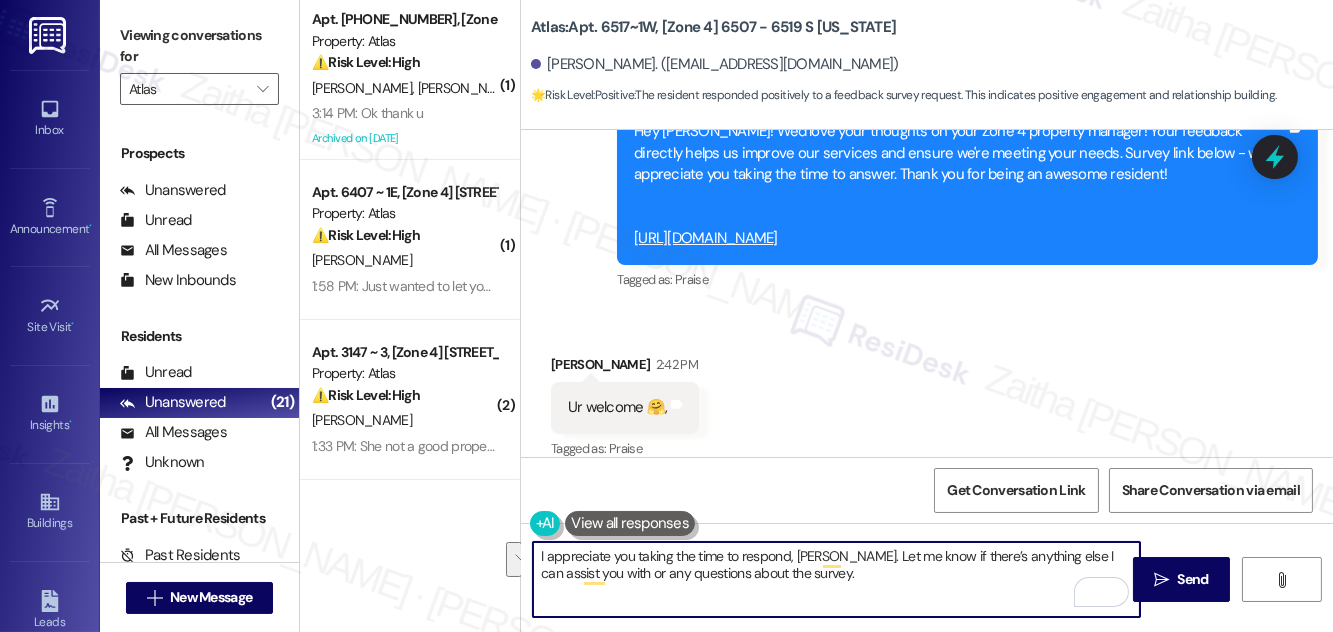 drag, startPoint x: 535, startPoint y: 555, endPoint x: 842, endPoint y: 585, distance: 308.4623 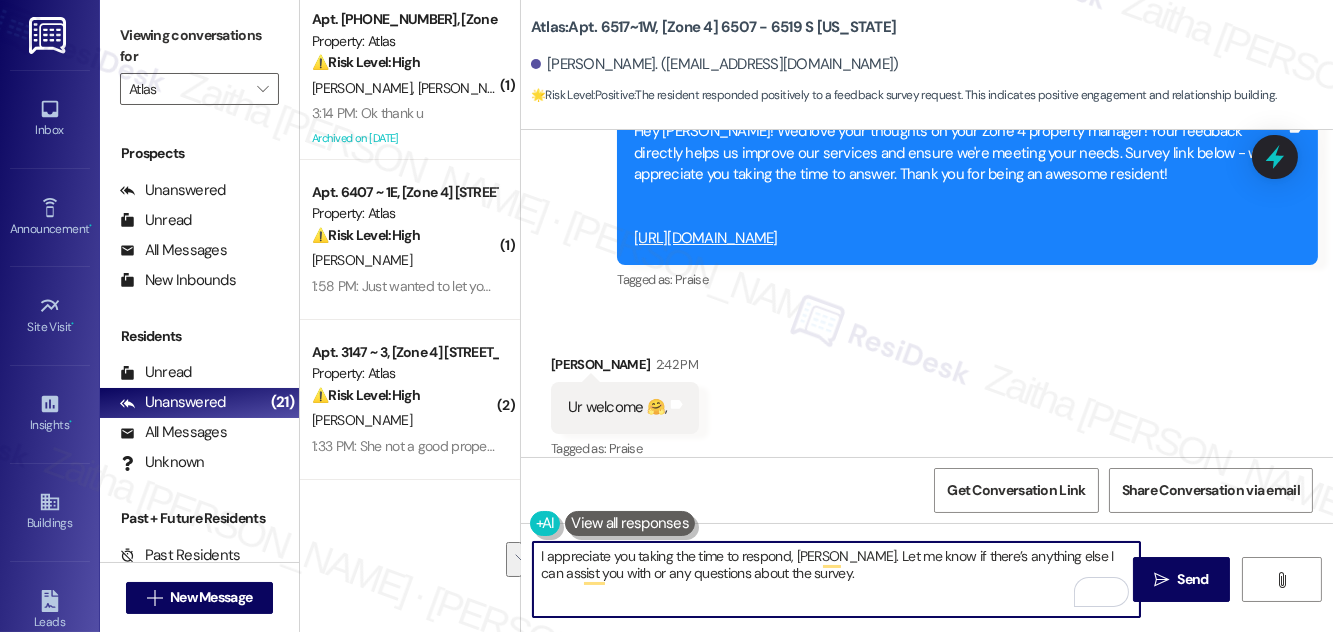 click on "I appreciate you taking the time to respond, Kim. Let me know if there’s anything else I can assist you with or any questions about the survey." at bounding box center [836, 579] 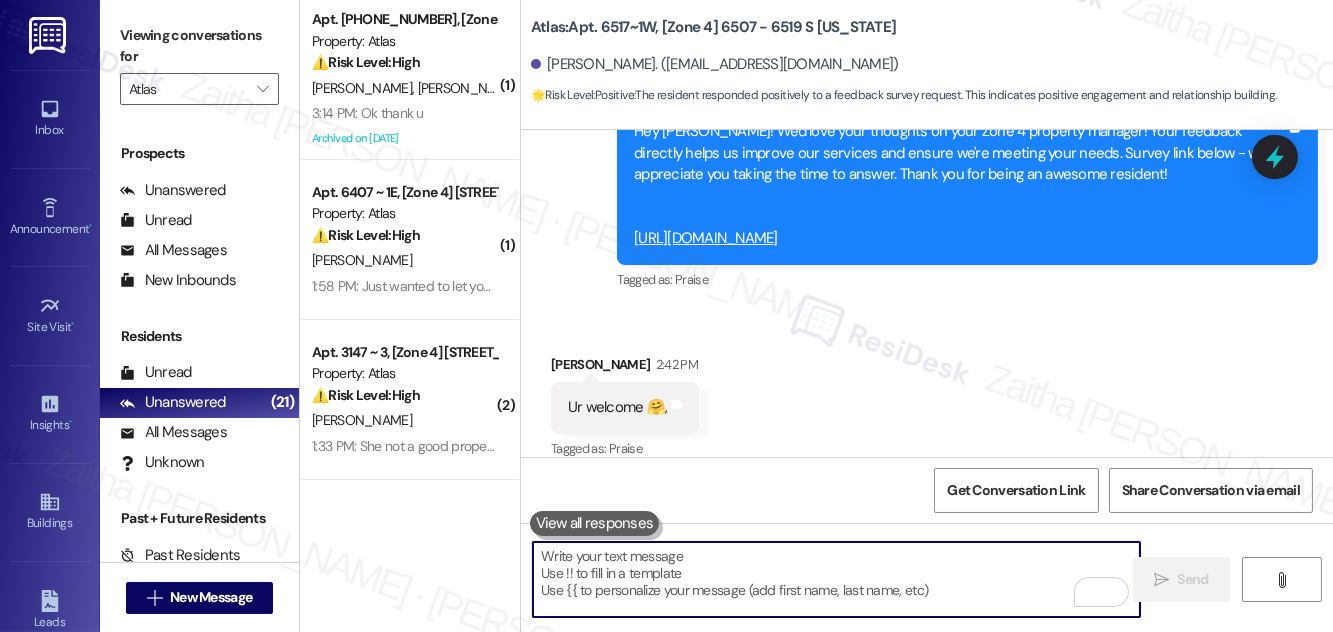paste on "I appreciate your response, Kim. Let me know if you have any questions about the survey or if there's anything else I can assist you with." 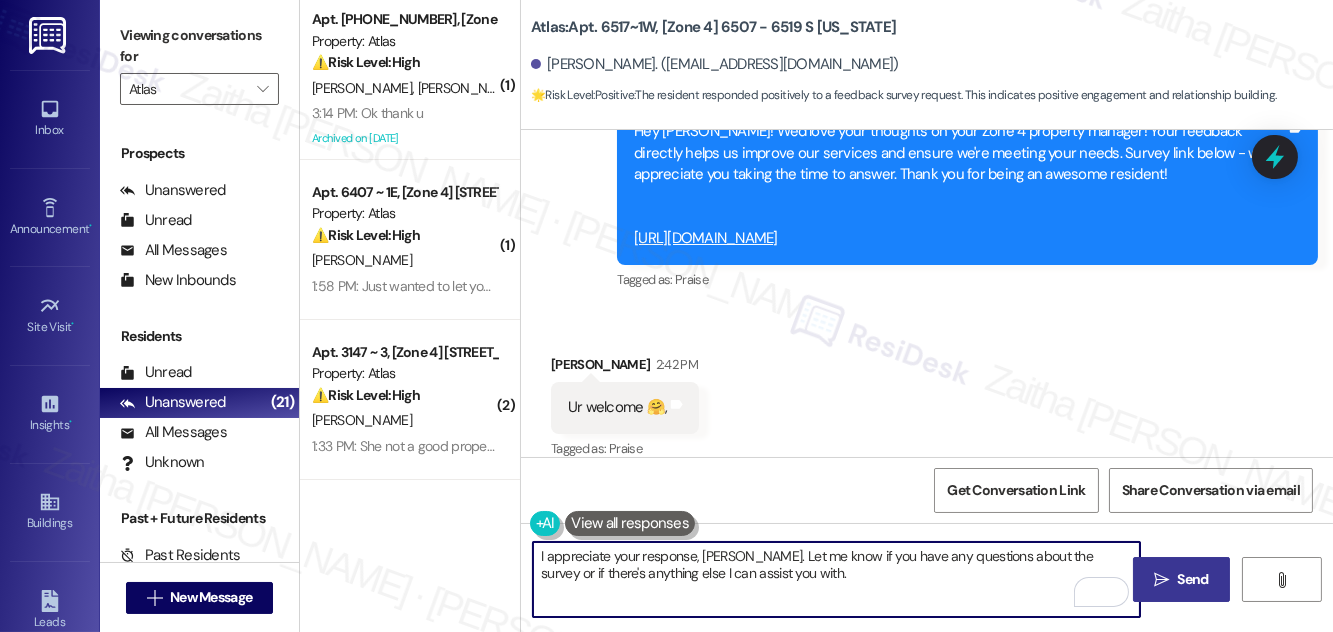 type on "I appreciate your response, Kim. Let me know if you have any questions about the survey or if there's anything else I can assist you with." 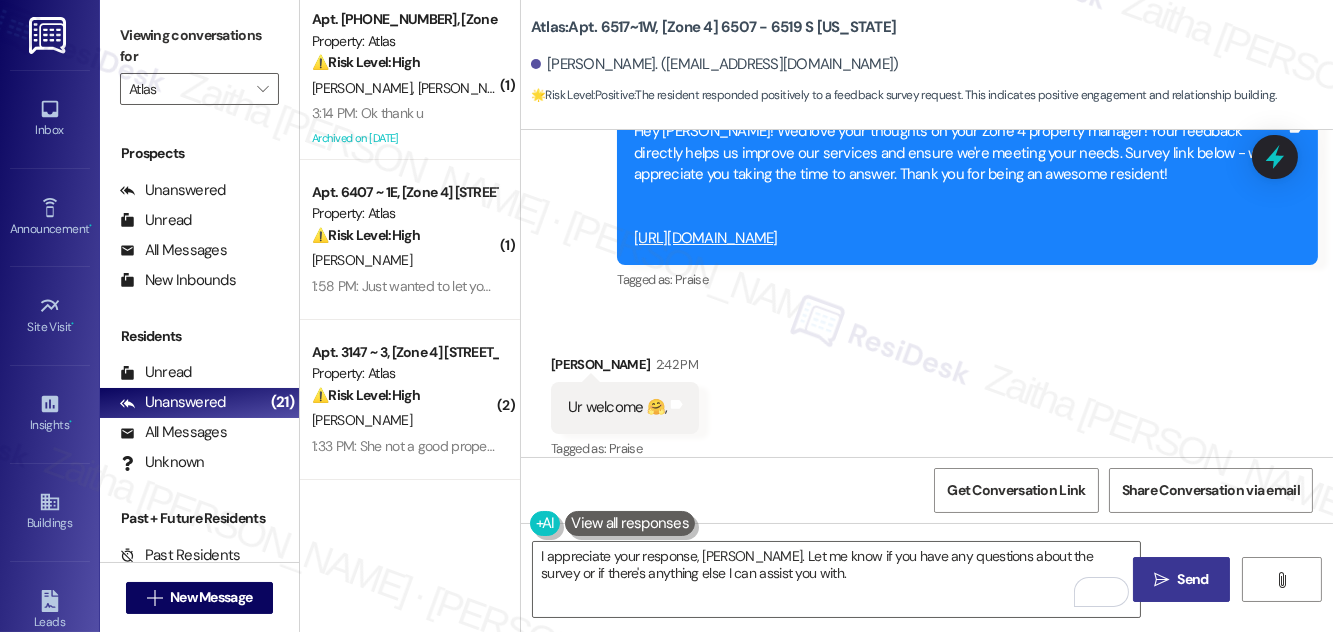 click on "Send" at bounding box center [1193, 579] 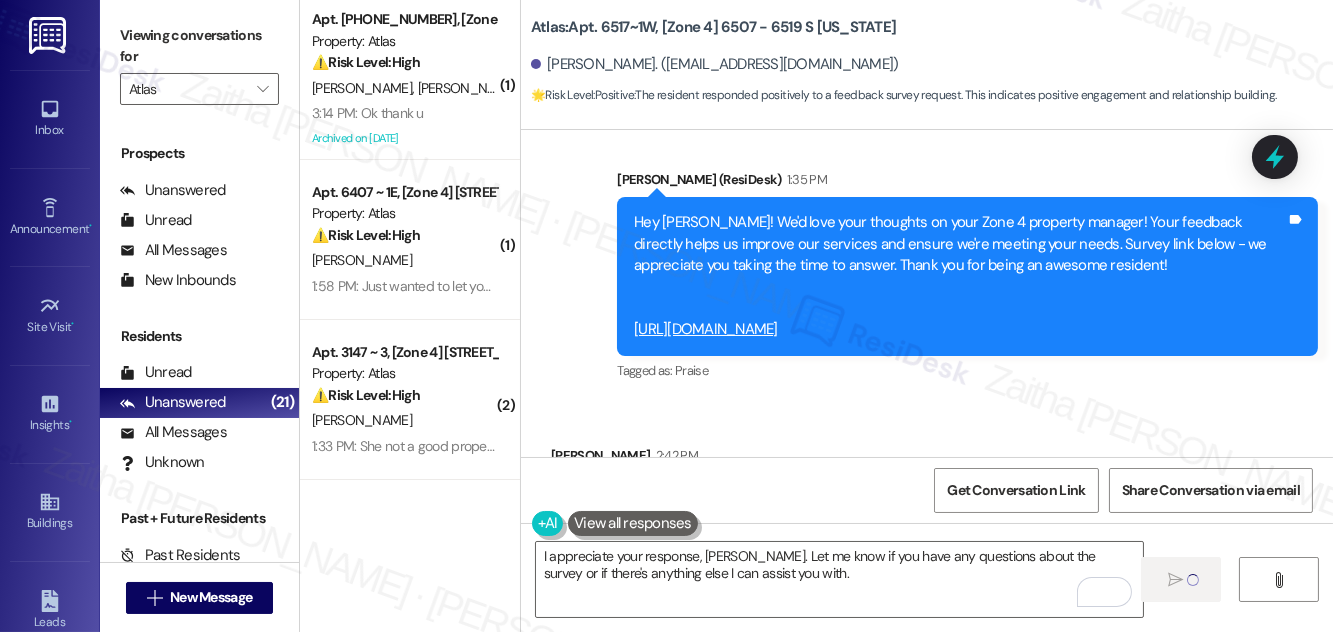 type 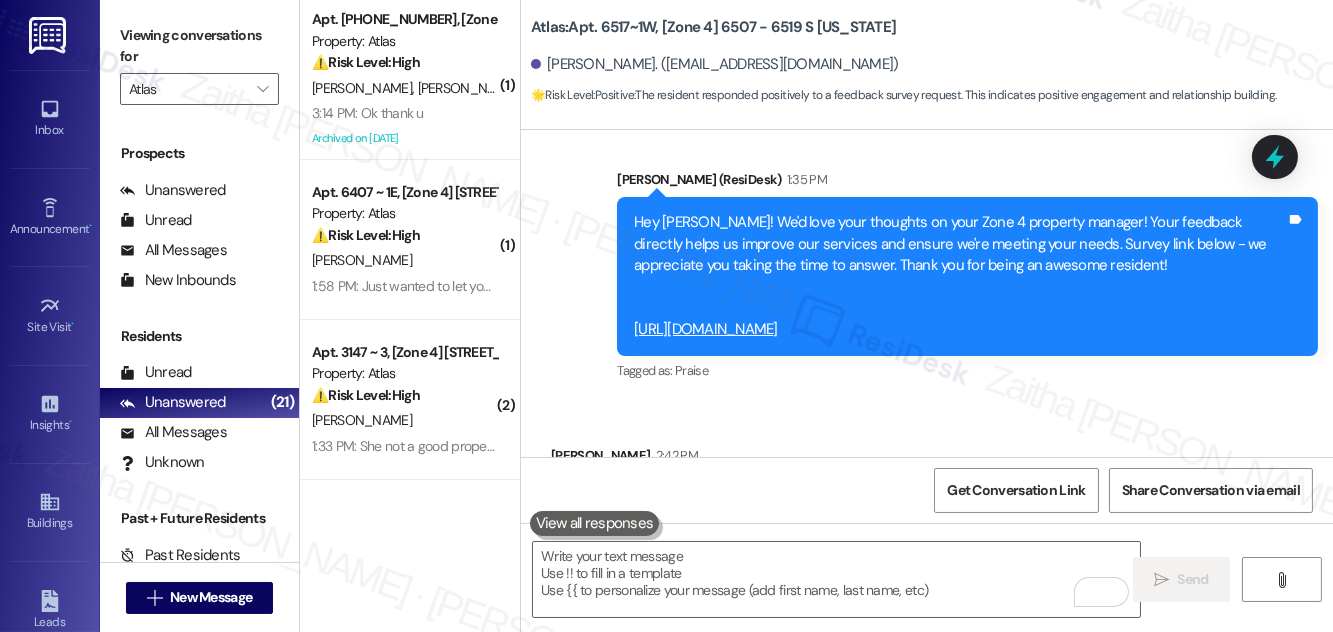 scroll, scrollTop: 3867, scrollLeft: 0, axis: vertical 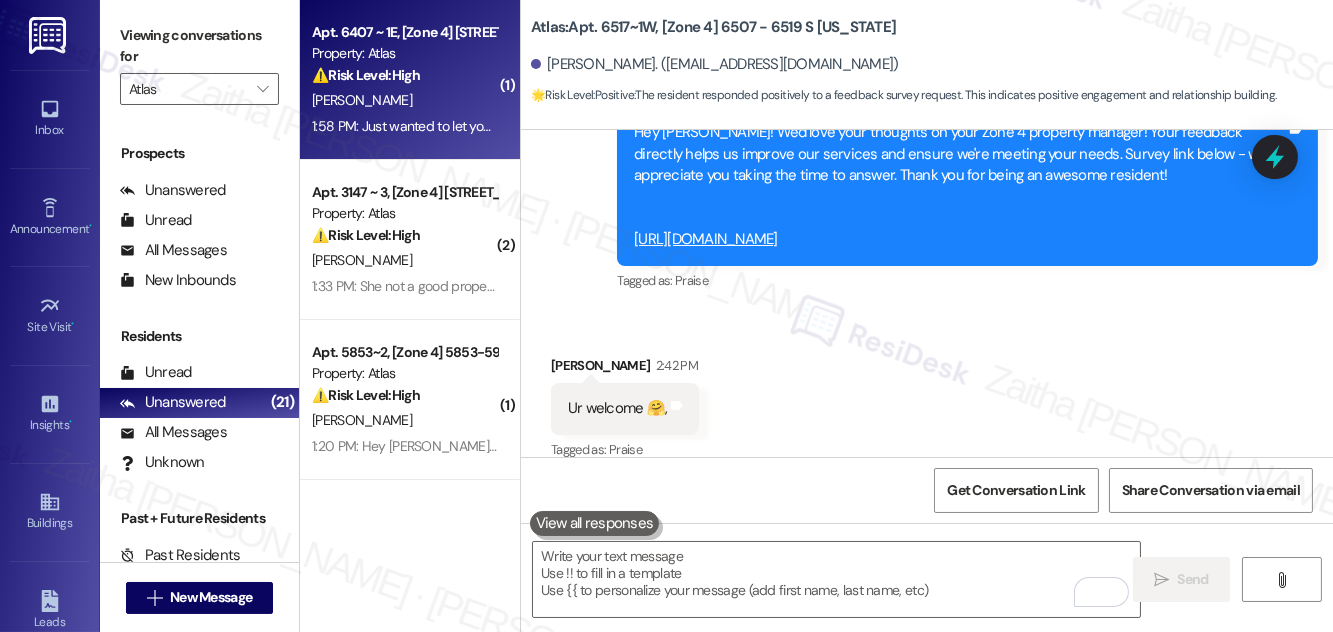 click on "⚠️  Risk Level:  High The resident is reporting that pest control did not occur as scheduled and that they are seeing ants. This indicates a failure in service delivery and a potential pest issue that needs to be addressed, which could lead to property damage or health concerns if left unaddressed." at bounding box center (404, 75) 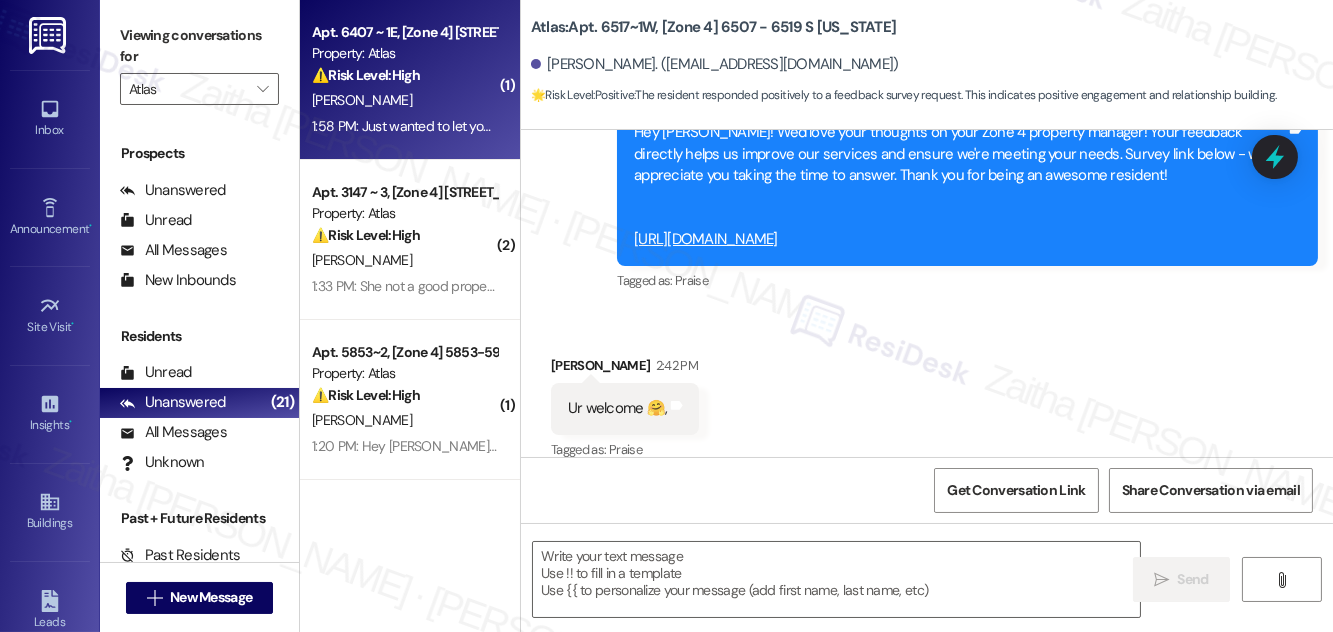 type on "Fetching suggested responses. Please feel free to read through the conversation in the meantime." 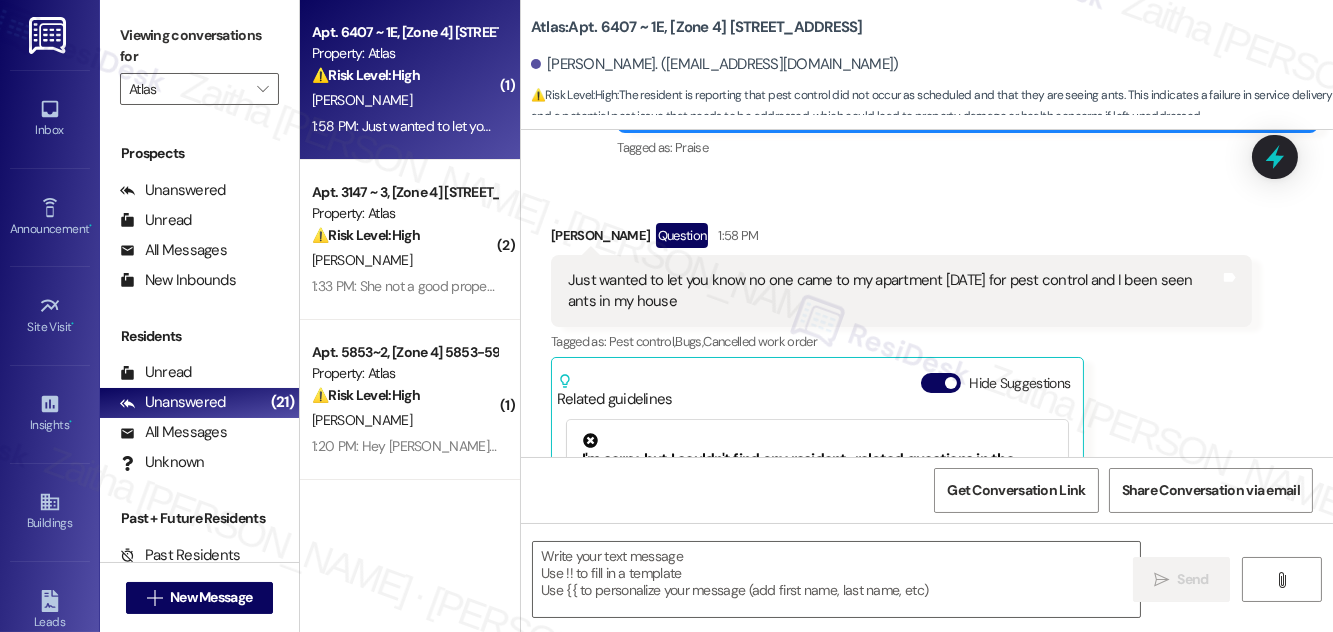 type on "Fetching suggested responses. Please feel free to read through the conversation in the meantime." 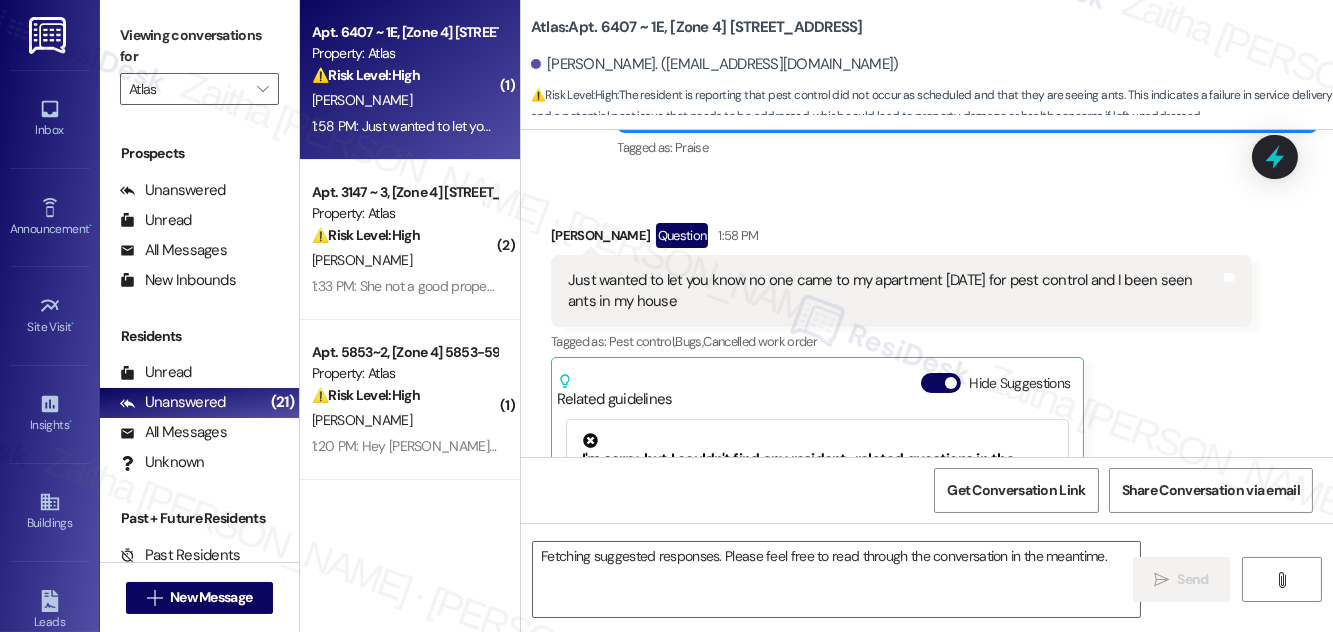 scroll, scrollTop: 8840, scrollLeft: 0, axis: vertical 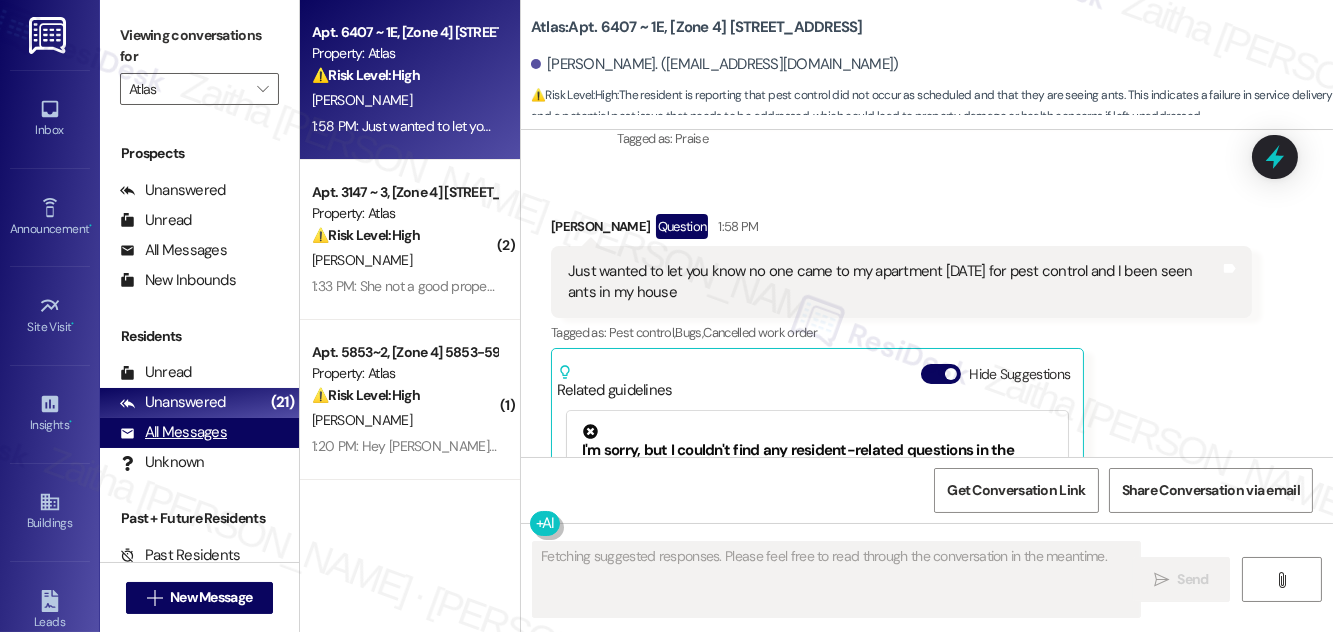 click on "All Messages (undefined)" at bounding box center [199, 433] 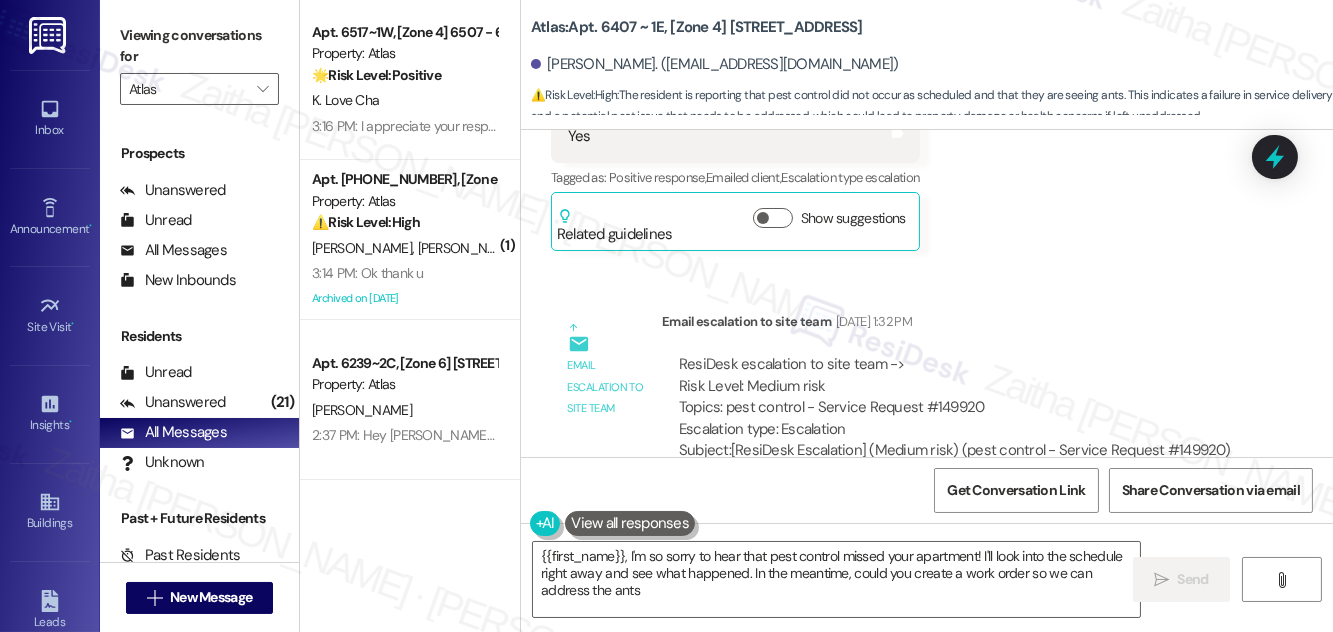 type on "{{first_name}}, I'm so sorry to hear that pest control missed your apartment! I'll look into the schedule right away and see what happened. In the meantime, could you create a work order so we can address the ants?" 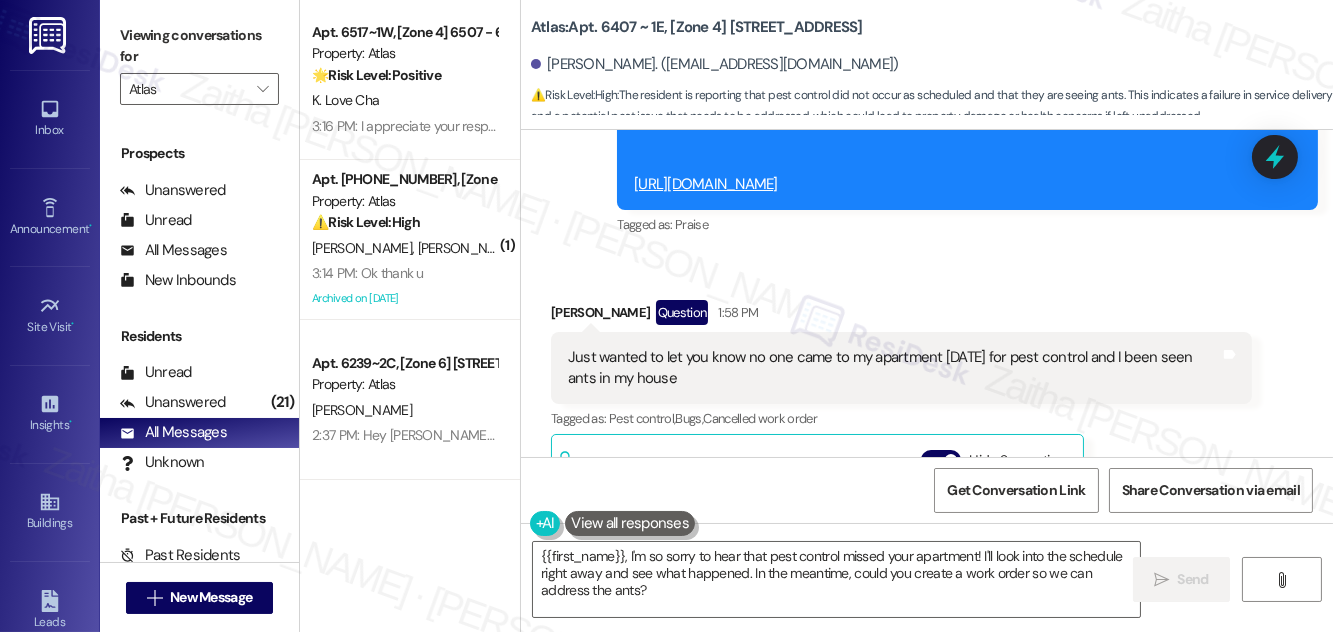 scroll, scrollTop: 8840, scrollLeft: 0, axis: vertical 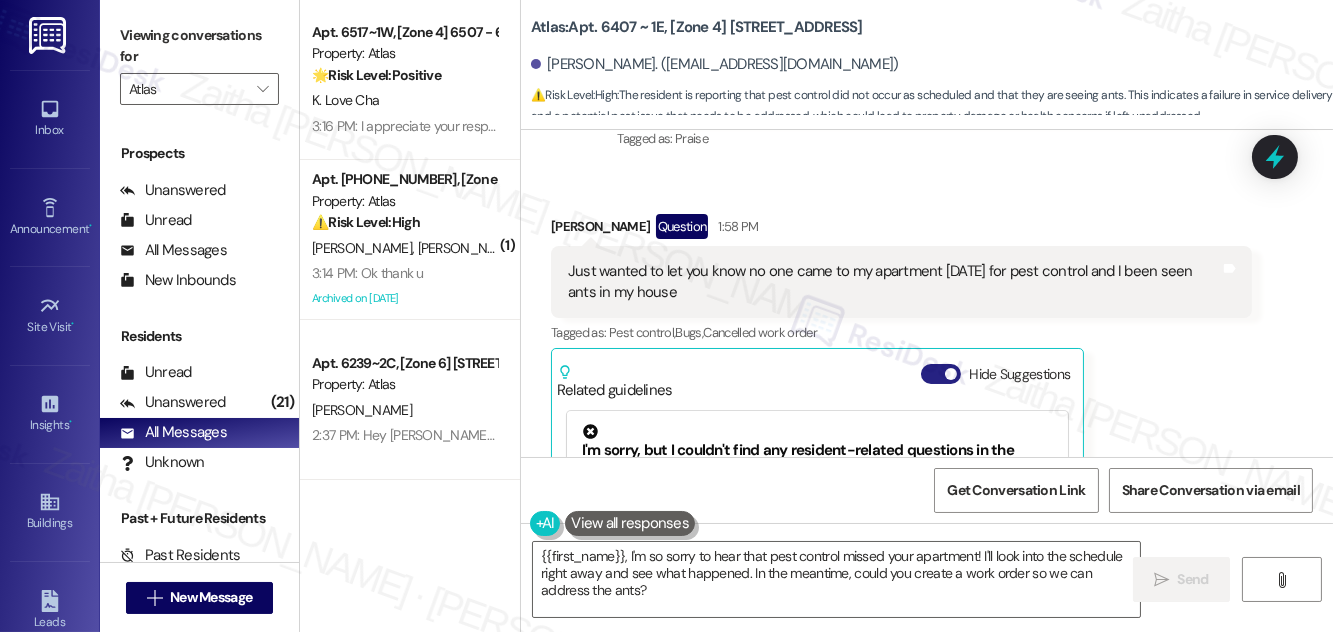 click on "Hide Suggestions" at bounding box center [941, 374] 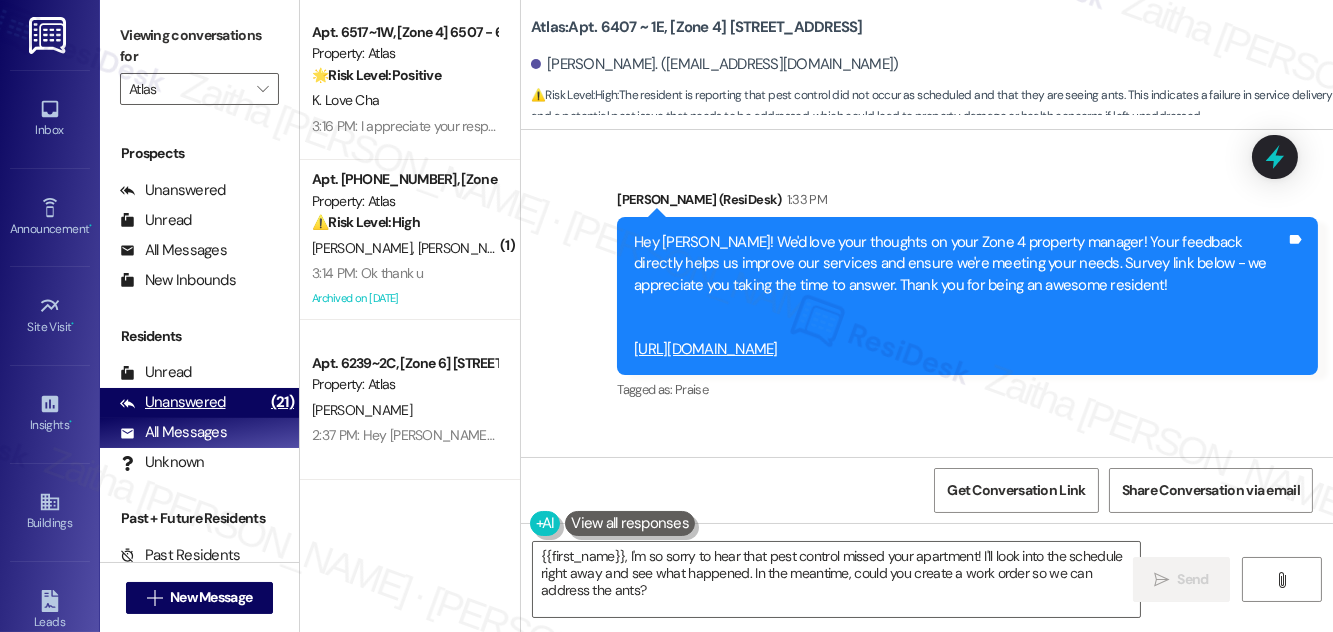 click on "Unanswered" at bounding box center (173, 402) 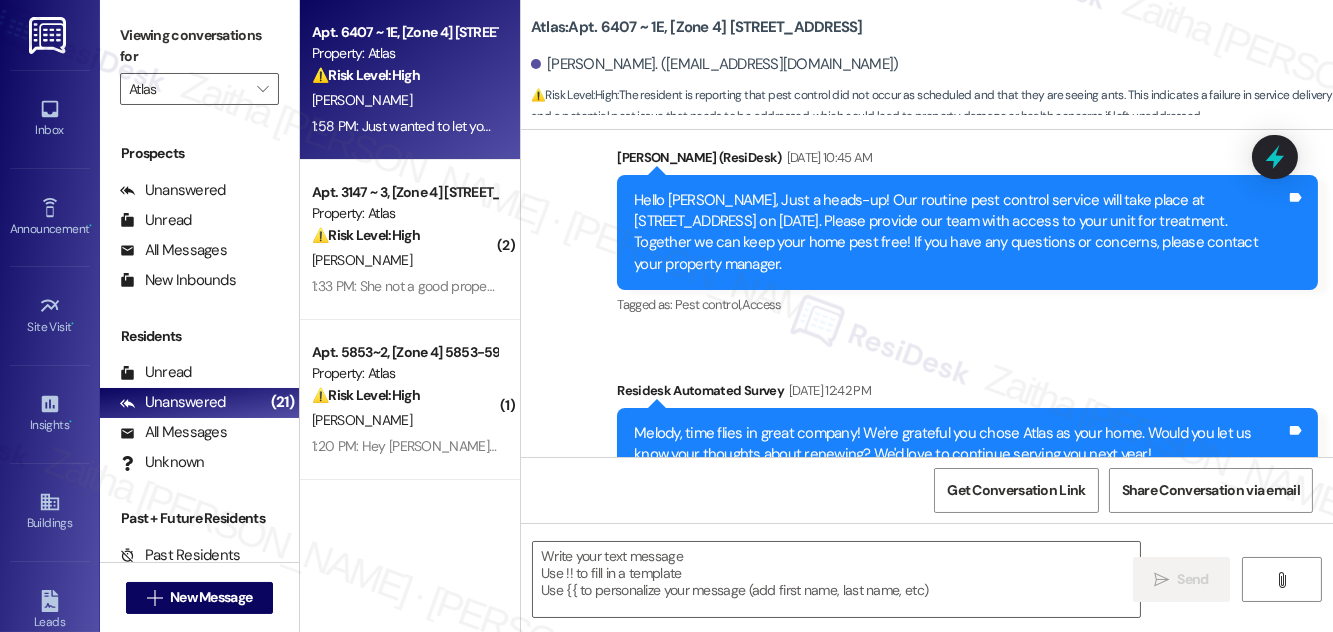 click on "M. Mahaffey" at bounding box center (404, 100) 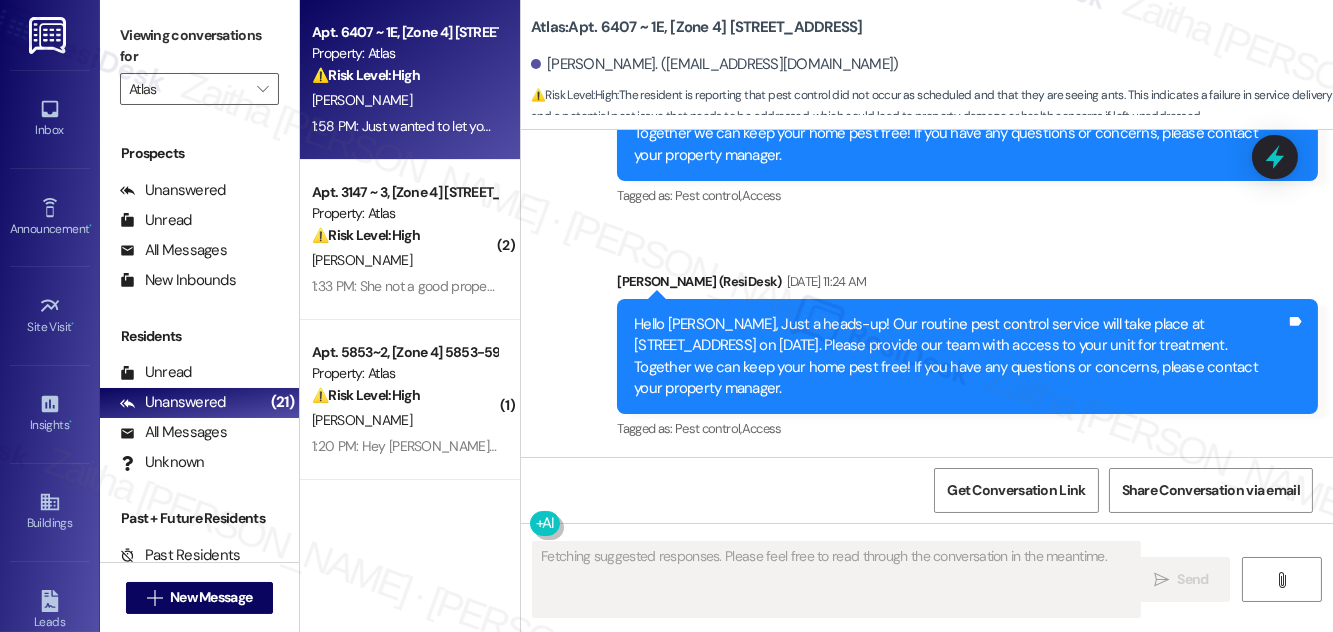 scroll, scrollTop: 8840, scrollLeft: 0, axis: vertical 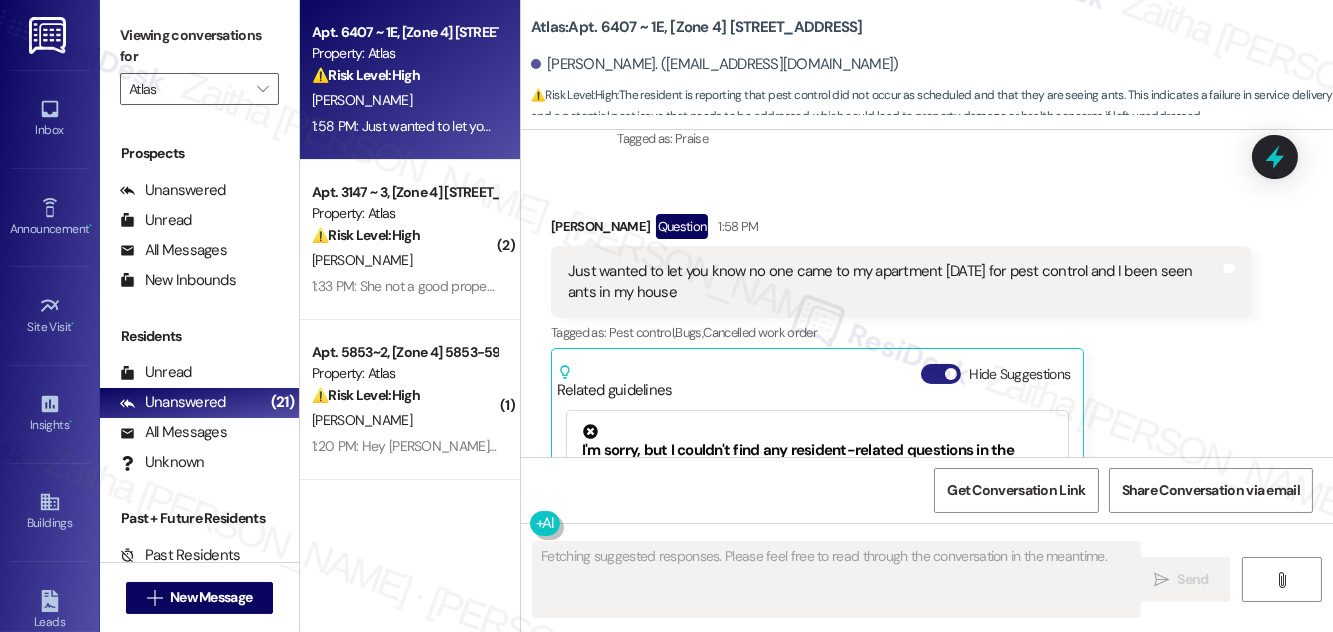 click on "Hide Suggestions" at bounding box center [941, 374] 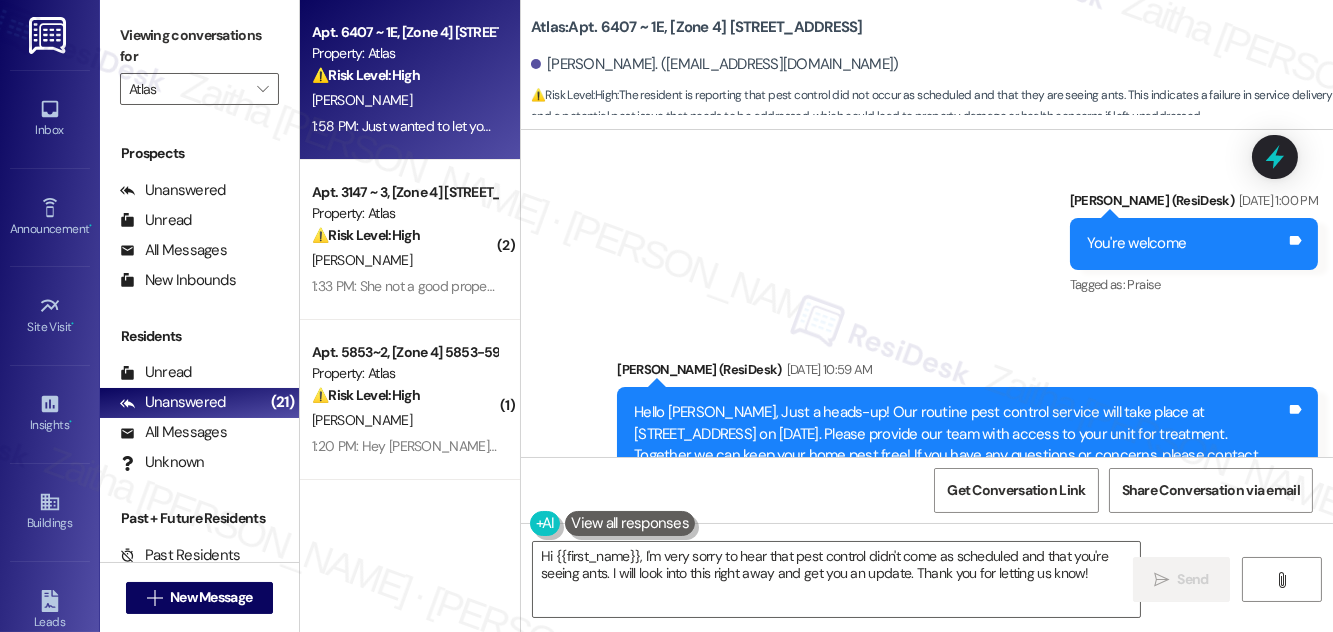 scroll, scrollTop: 6952, scrollLeft: 0, axis: vertical 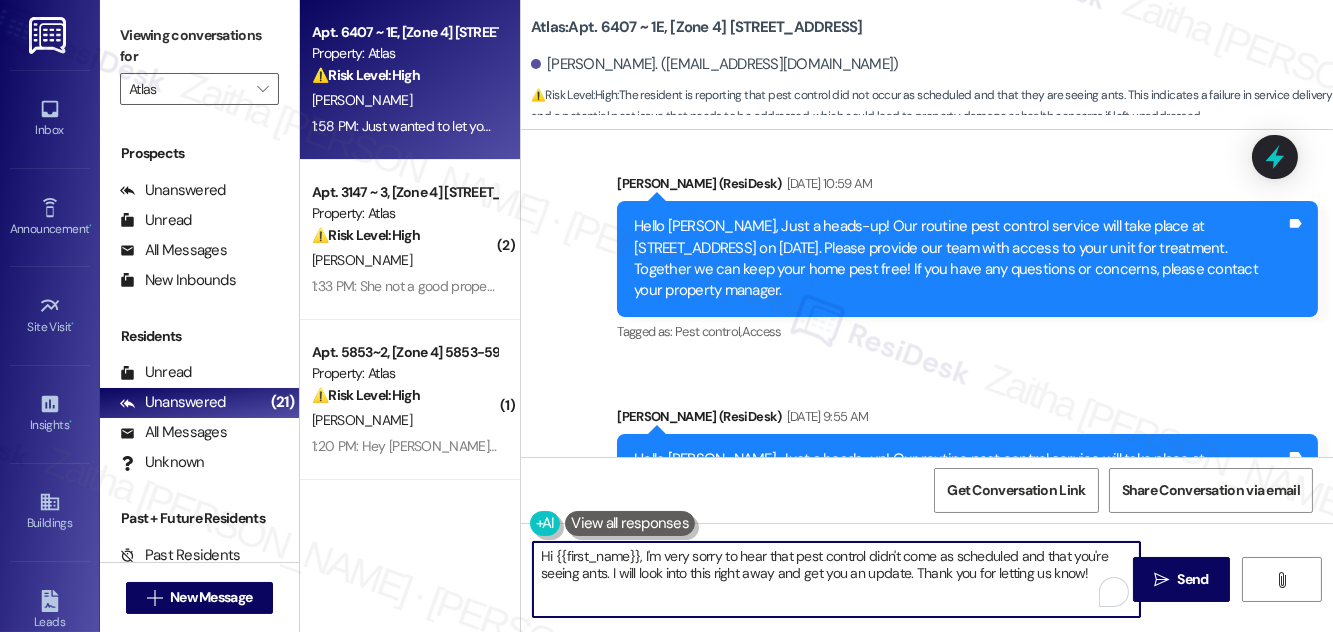click on "Hi {{first_name}}, I'm very sorry to hear that pest control didn't come as scheduled and that you're seeing ants. I will look into this right away and get you an update. Thank you for letting us know!" at bounding box center (836, 579) 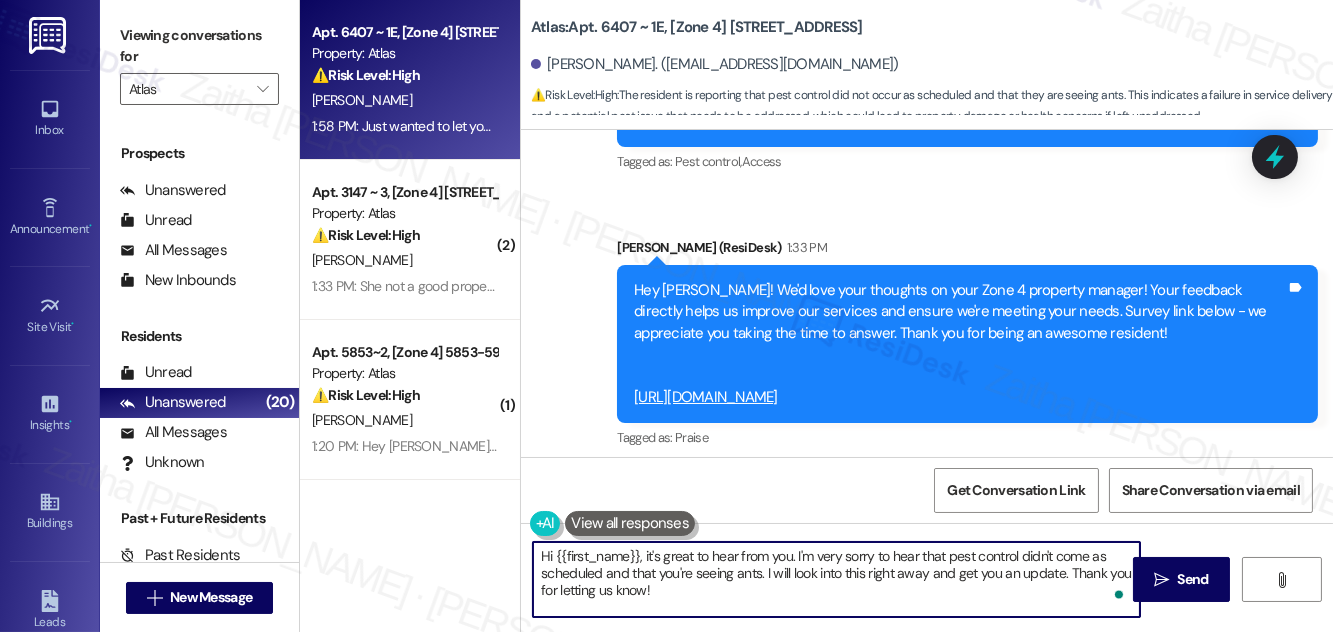scroll, scrollTop: 8498, scrollLeft: 0, axis: vertical 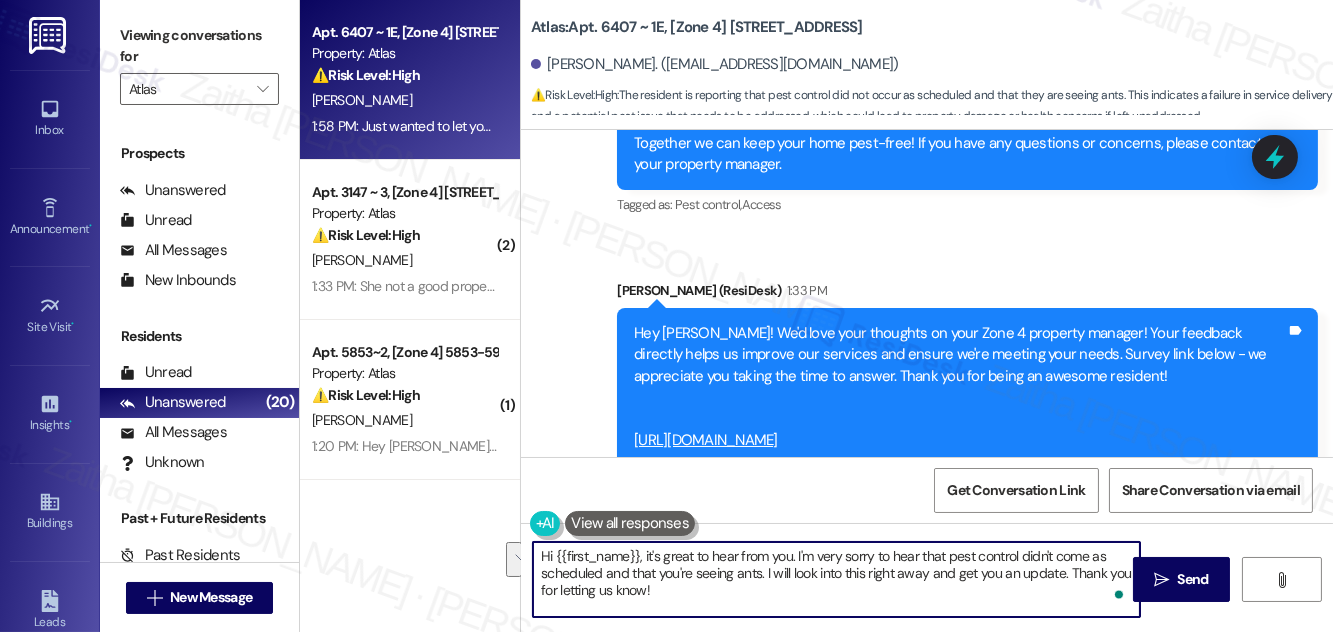 drag, startPoint x: 868, startPoint y: 569, endPoint x: 882, endPoint y: 588, distance: 23.600847 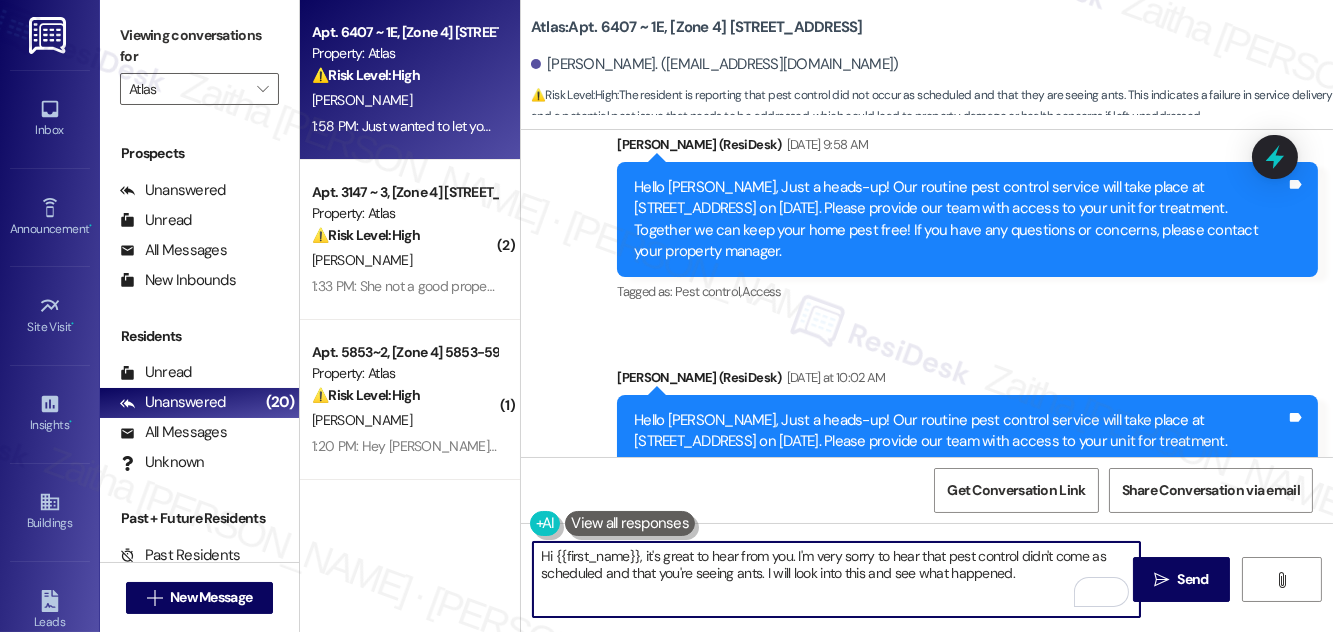 scroll, scrollTop: 8134, scrollLeft: 0, axis: vertical 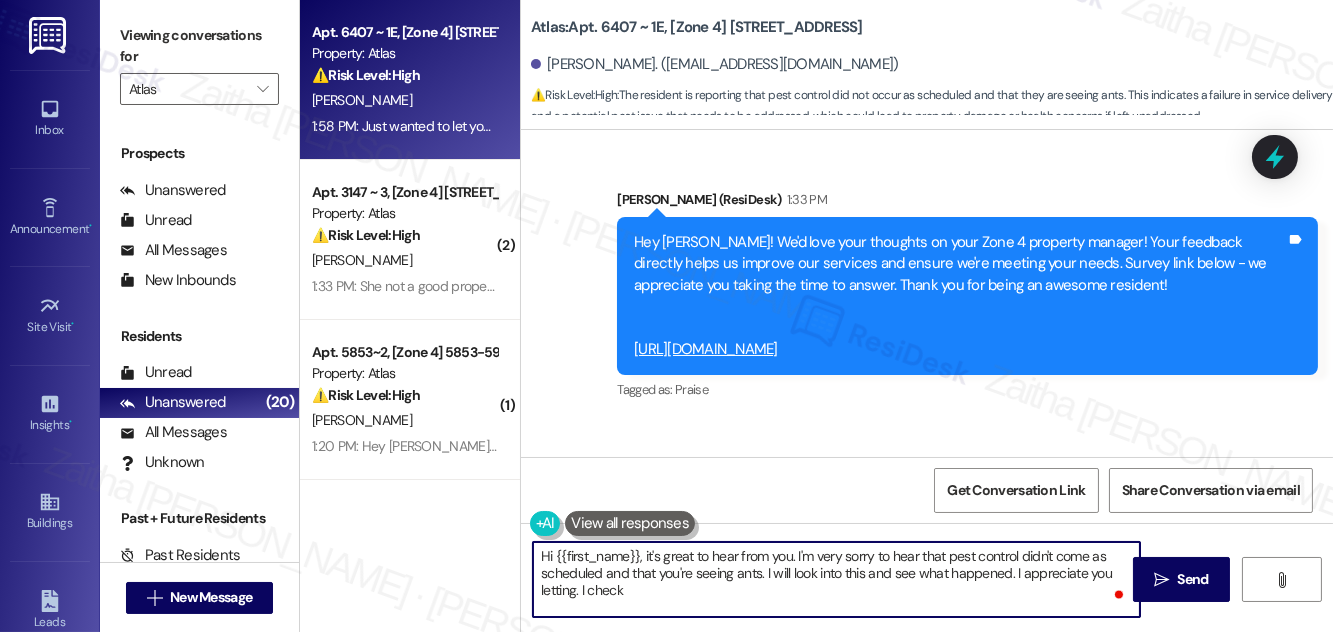 click on "Hi {{first_name}}, it's great to hear from you. I'm very sorry to hear that pest control didn't come as scheduled and that you're seeing ants. I will look into this and see what happened. I appreciate you letting. I check" at bounding box center [836, 579] 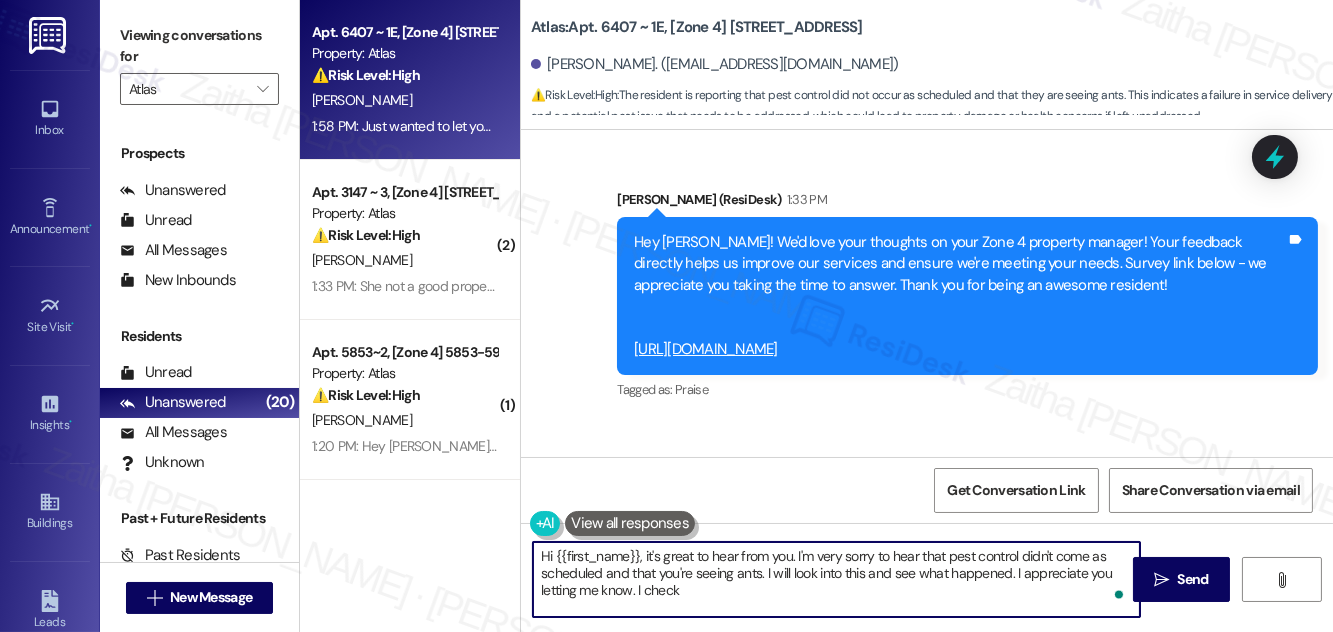 click on "Hi {{first_name}}, it's great to hear from you. I'm very sorry to hear that pest control didn't come as scheduled and that you're seeing ants. I will look into this and see what happened. I appreciate you letting me know. I check" at bounding box center (836, 579) 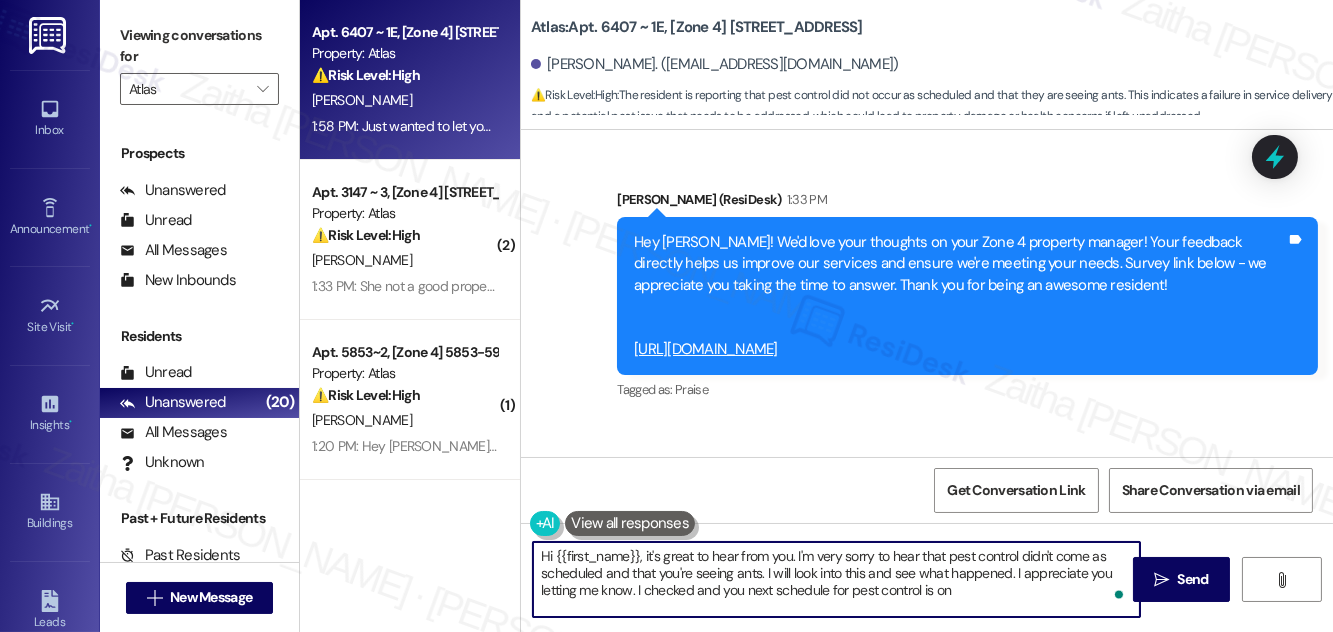 type on "Hi {{first_name}}, it's great to hear from you. I'm very sorry to hear that pest control didn't come as scheduled and that you're seeing ants. I will look into this and see what happened. I appreciate you letting me know. I checked and you next schedule for pest control is on" 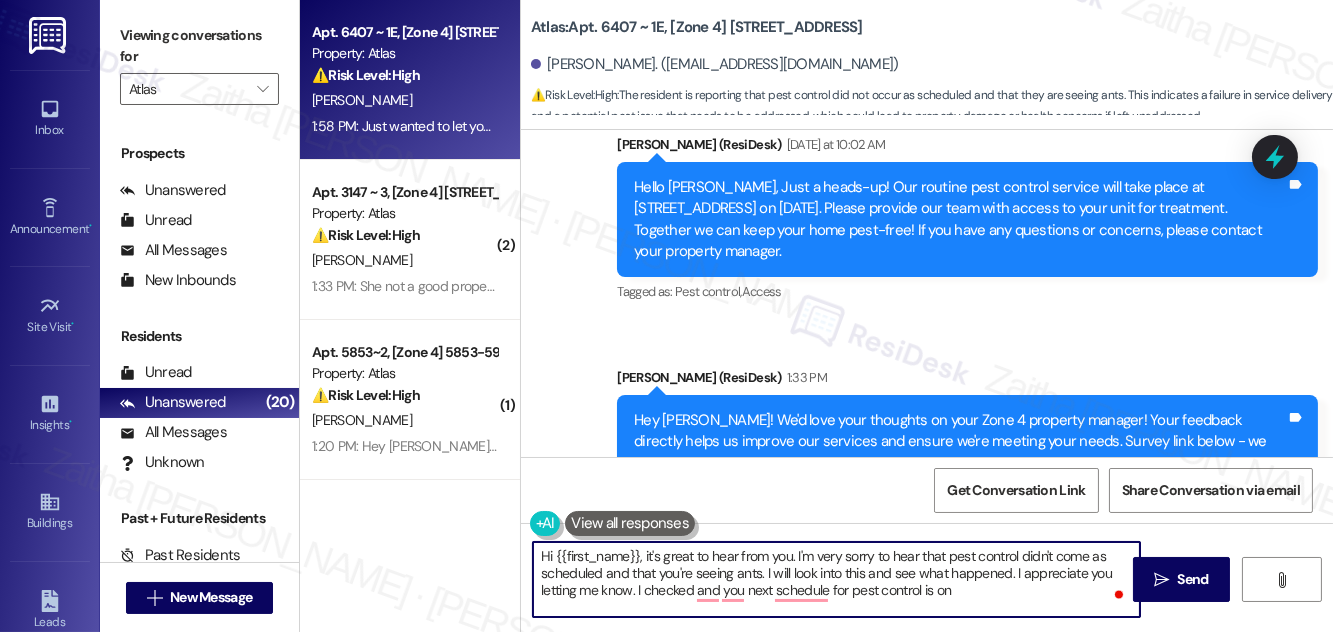 scroll, scrollTop: 8498, scrollLeft: 0, axis: vertical 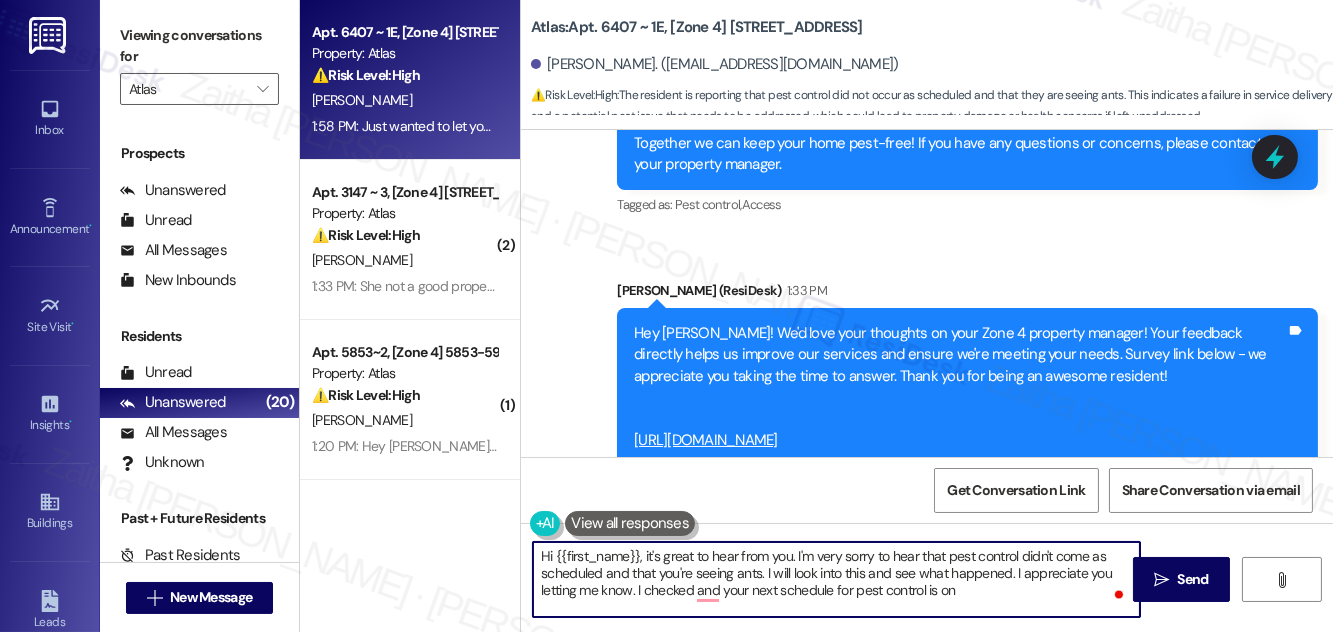 click on "Hi {{first_name}}, it's great to hear from you. I'm very sorry to hear that pest control didn't come as scheduled and that you're seeing ants. I will look into this and see what happened. I appreciate you letting me know. I checked and your next schedule for pest control is on" at bounding box center [836, 579] 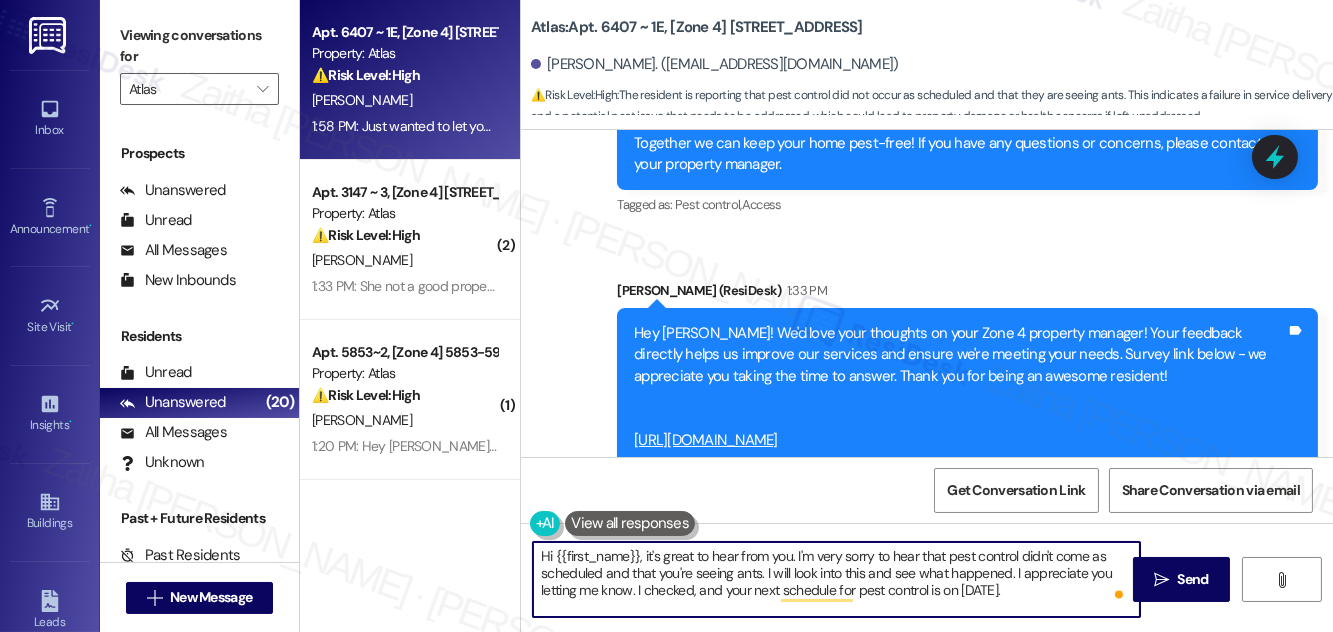 click on "Hi {{first_name}}, it's great to hear from you. I'm very sorry to hear that pest control didn't come as scheduled and that you're seeing ants. I will look into this and see what happened. I appreciate you letting me know. I checked, and your next schedule for pest control is on [DATE]." at bounding box center (836, 579) 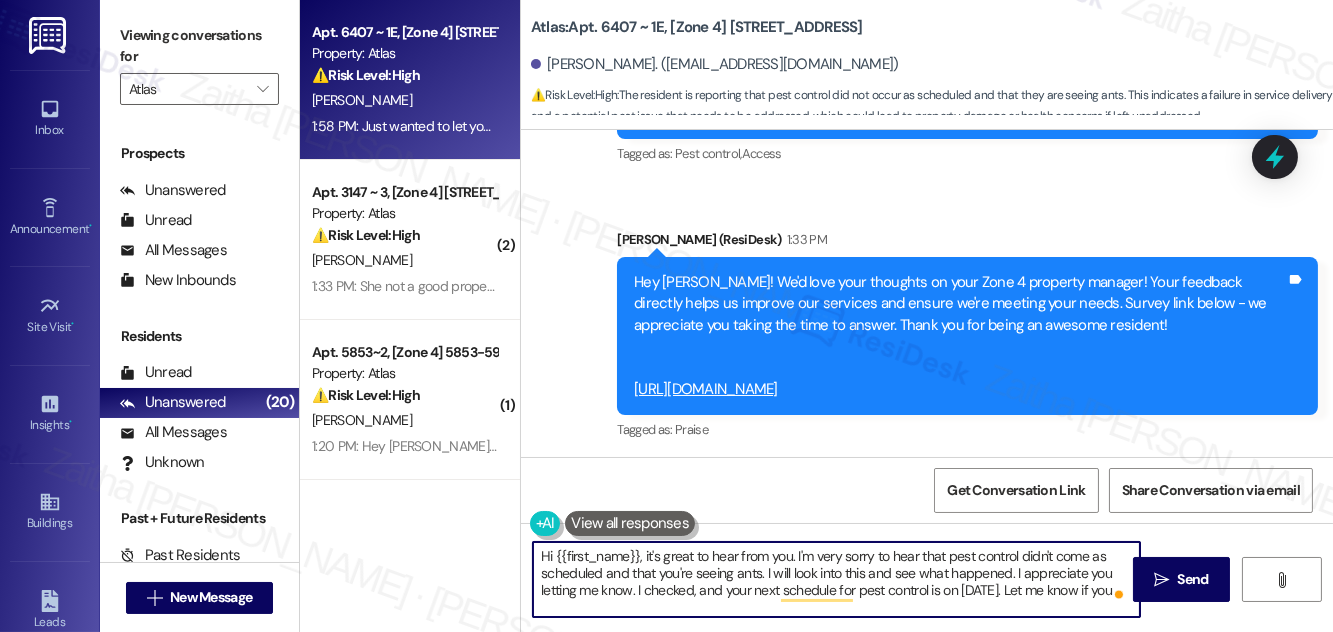 scroll, scrollTop: 8589, scrollLeft: 0, axis: vertical 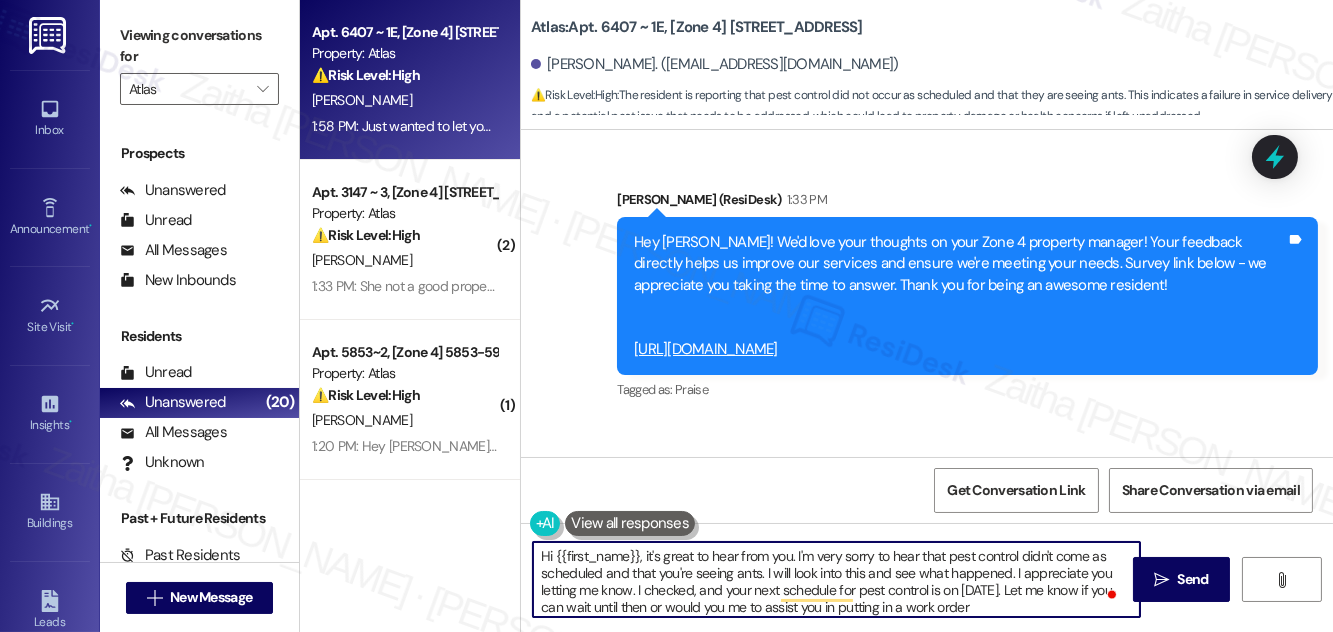 type on "Hi {{first_name}}, it's great to hear from you. I'm very sorry to hear that pest control didn't come as scheduled and that you're seeing ants. I will look into this and see what happened. I appreciate you letting me know. I checked, and your next schedule for pest control is on [DATE]. Let me know if you can wait until then or would you me to assist you in putting in a work order." 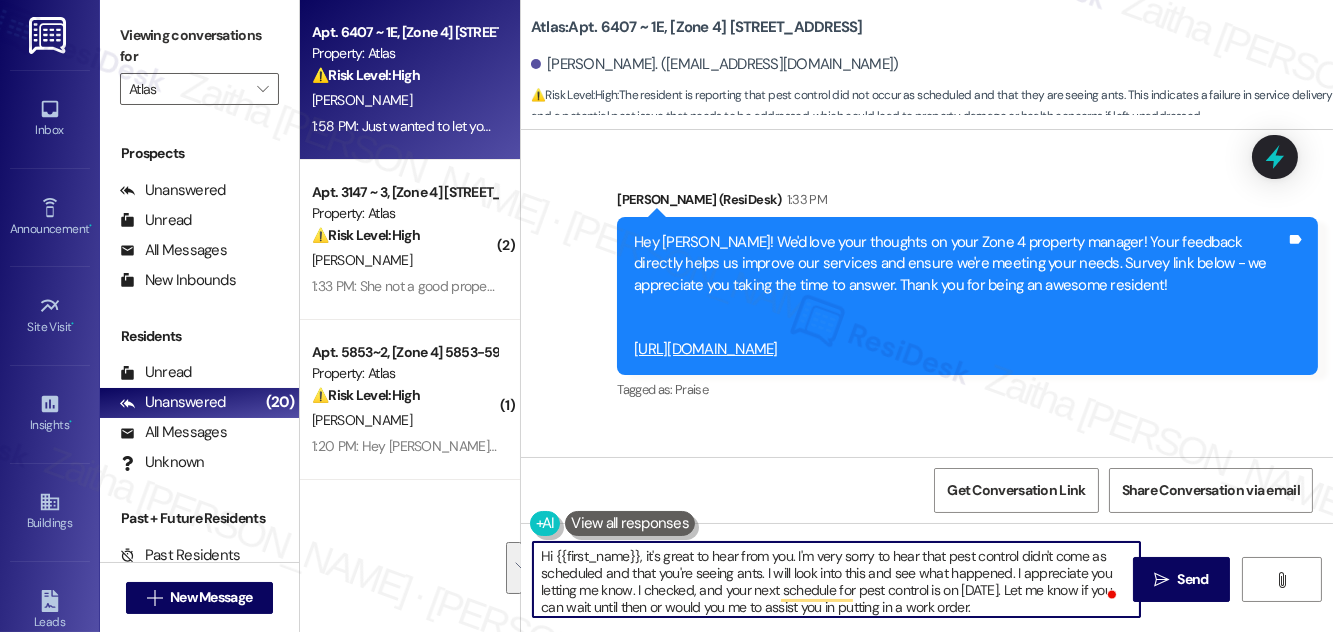scroll, scrollTop: 5, scrollLeft: 0, axis: vertical 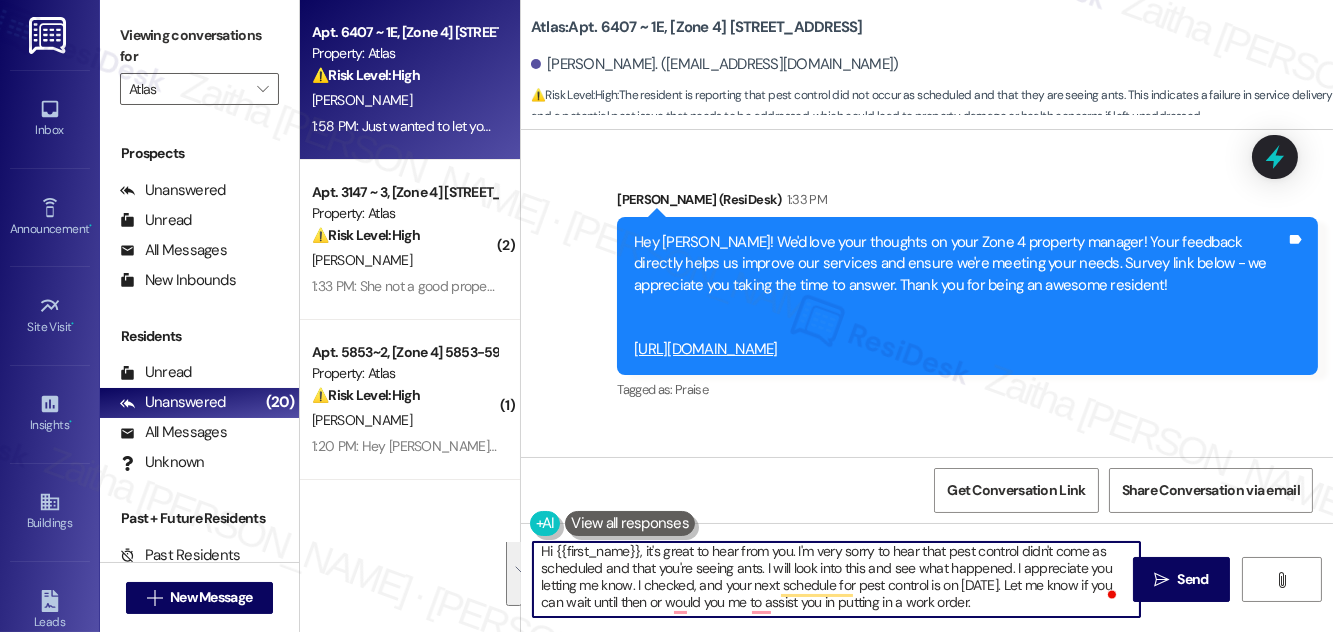 drag, startPoint x: 541, startPoint y: 549, endPoint x: 1024, endPoint y: 617, distance: 487.76328 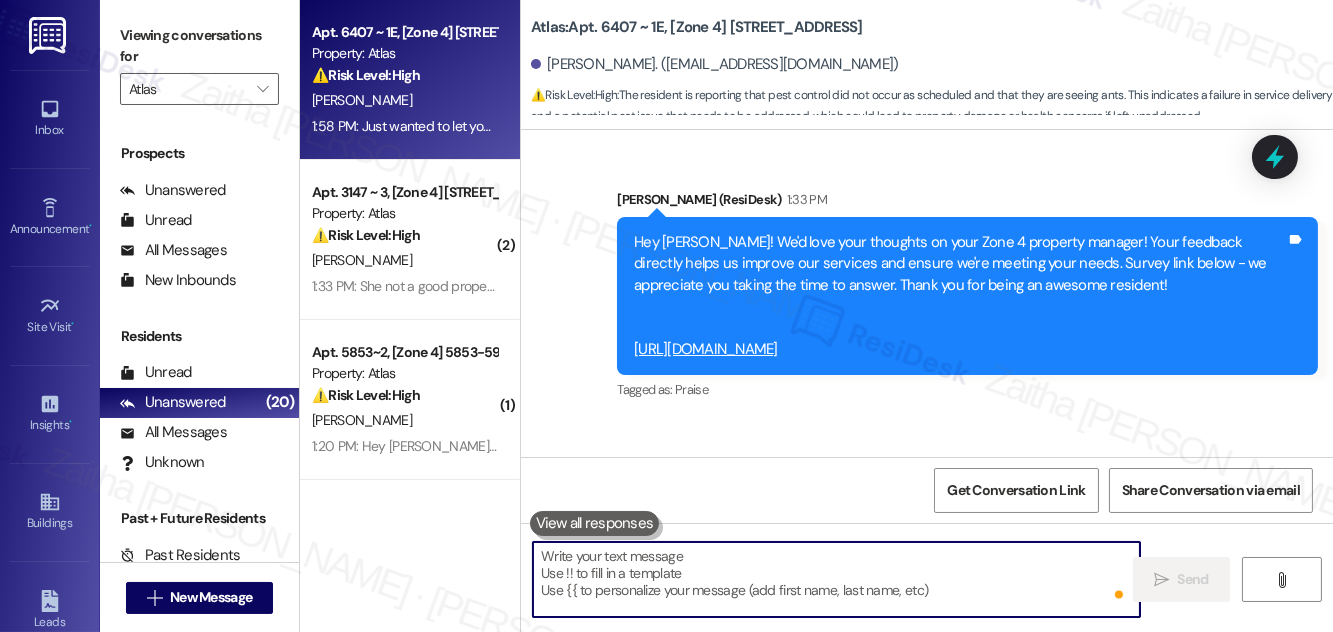 scroll, scrollTop: 0, scrollLeft: 0, axis: both 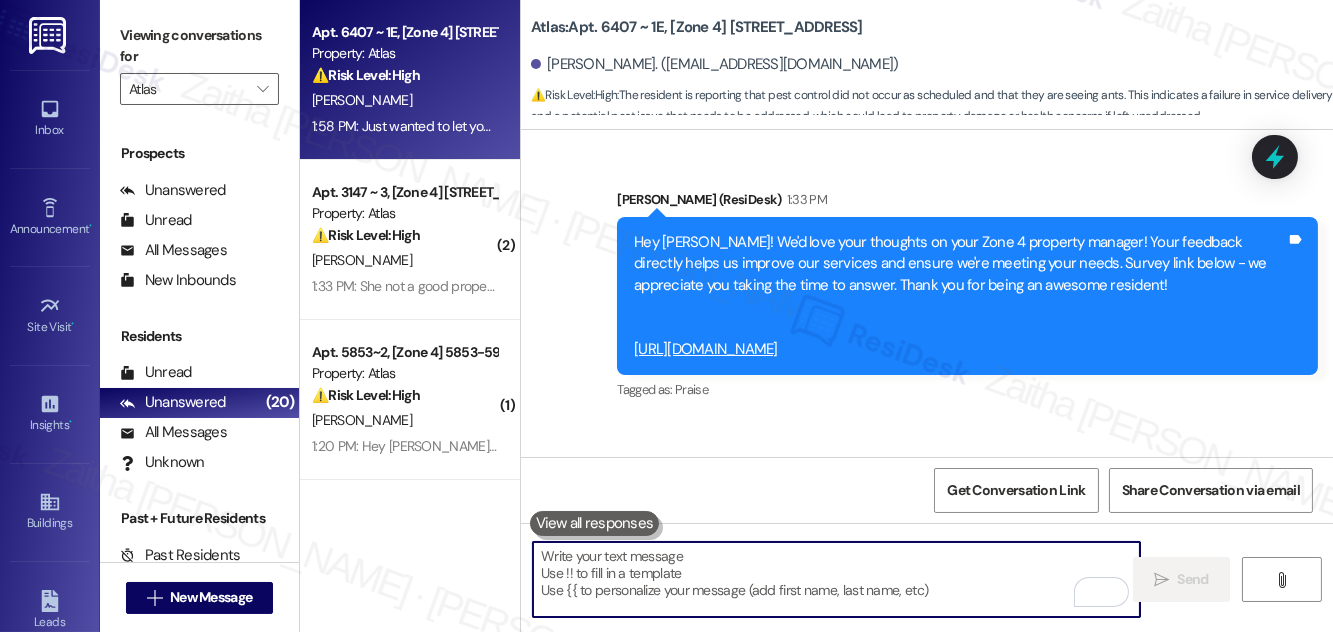 click at bounding box center (836, 579) 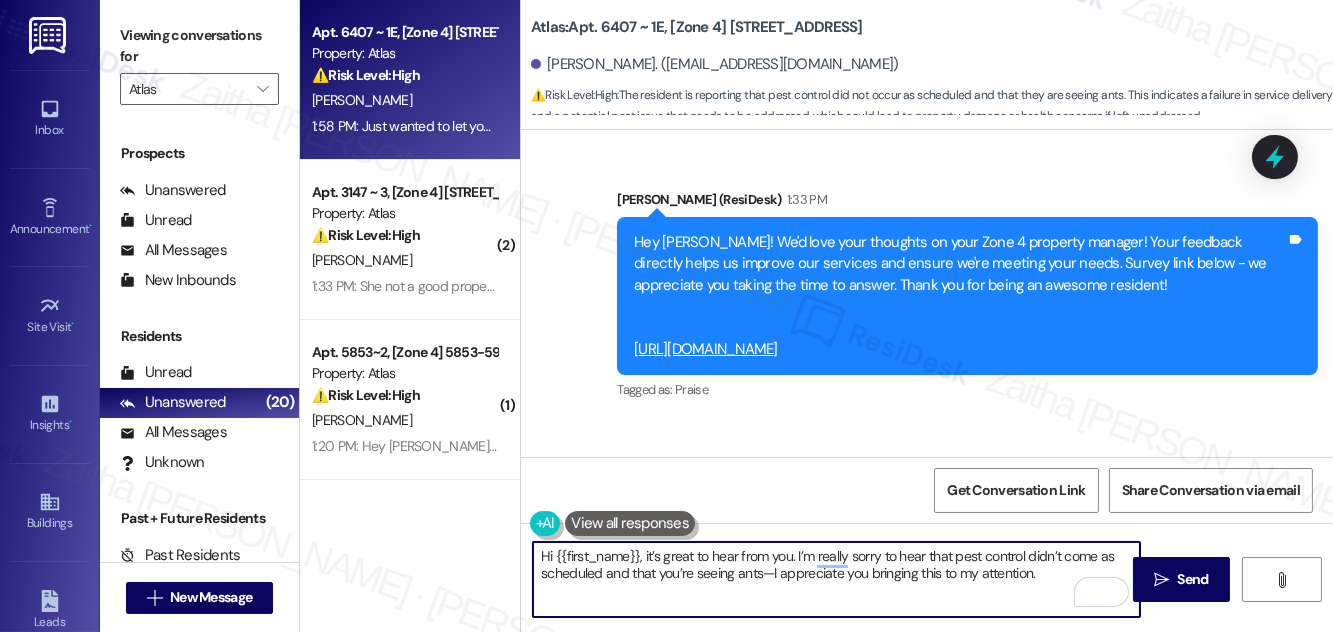 click on "Hi {{first_name}}, it’s great to hear from you. I’m really sorry to hear that pest control didn’t come as scheduled and that you’re seeing ants—I appreciate you bringing this to my attention." at bounding box center (836, 579) 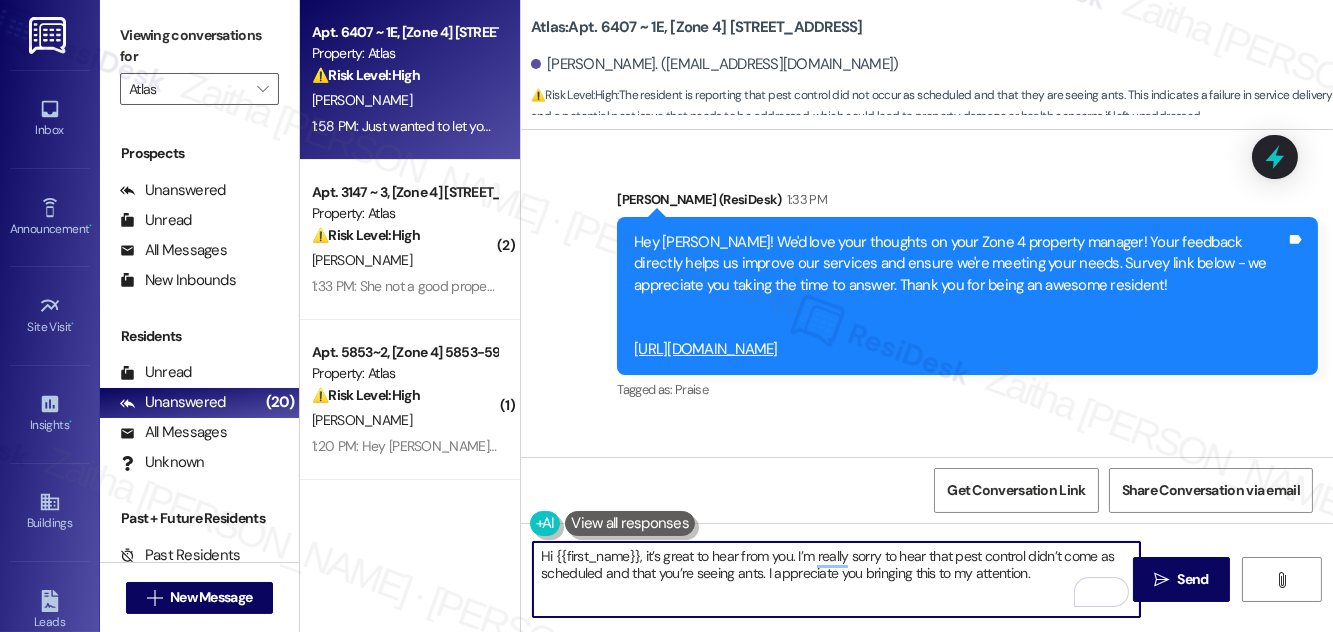 click on "Hi {{first_name}}, it’s great to hear from you. I’m really sorry to hear that pest control didn’t come as scheduled and that you’re seeing ants. I appreciate you bringing this to my attention." at bounding box center [836, 579] 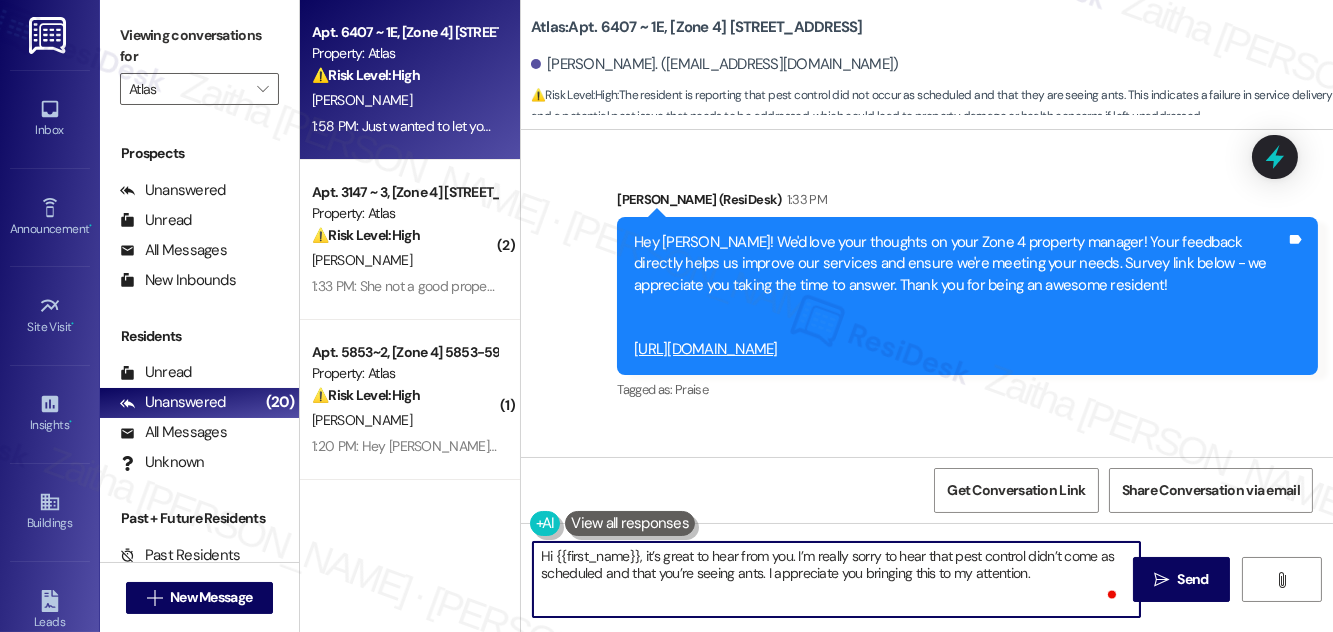 paste on "Hi {{first_name}}, it’s great to hear from you. I’m really sorry to hear that pest control didn’t come as scheduled and that you’re seeing ants—I appreciate you bringing this to my attention.
I’ll look into what happened and follow up with the team. In the meantime, I checked and your next scheduled pest control visit is on July 23rd. Please let me know if you're able to wait until then, or if you'd like me to assist you in submitting a work order for sooner service." 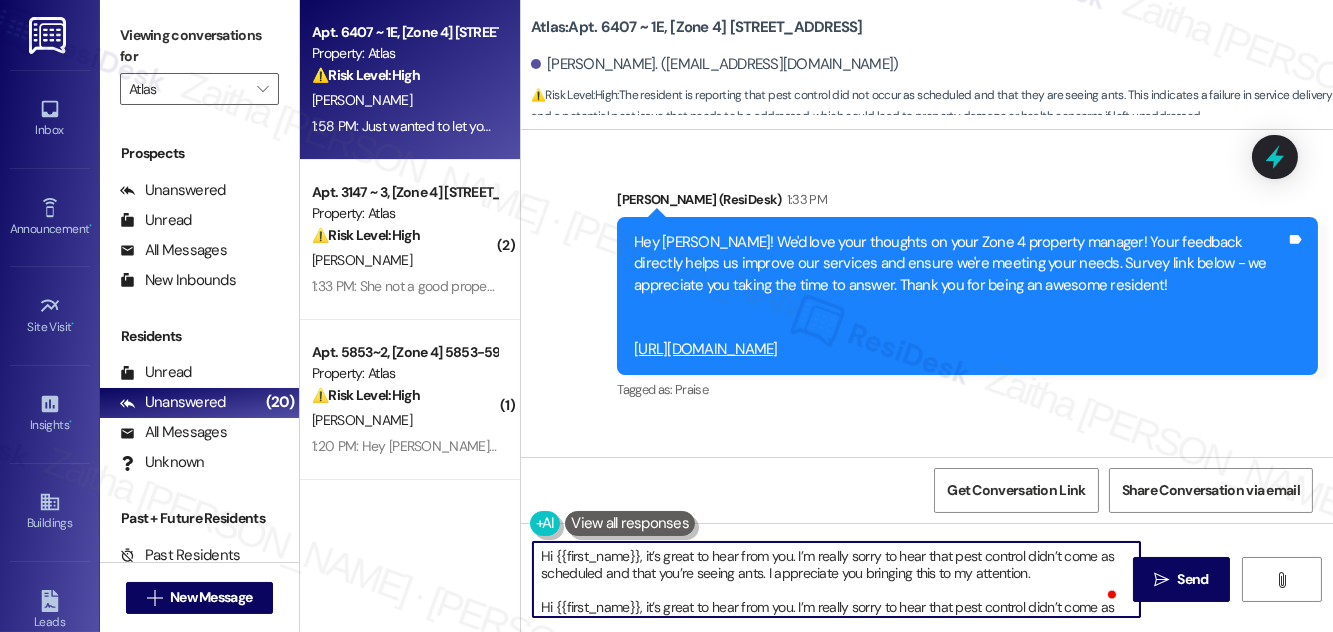 scroll, scrollTop: 85, scrollLeft: 0, axis: vertical 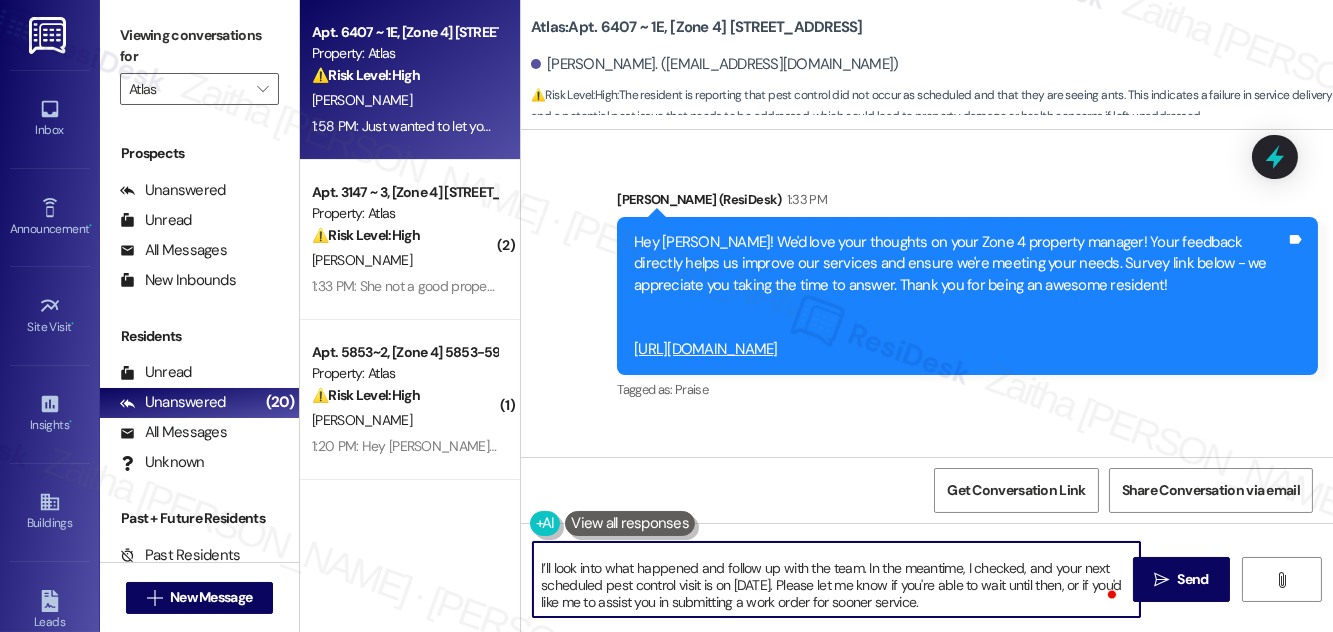 drag, startPoint x: 840, startPoint y: 603, endPoint x: 962, endPoint y: 604, distance: 122.0041 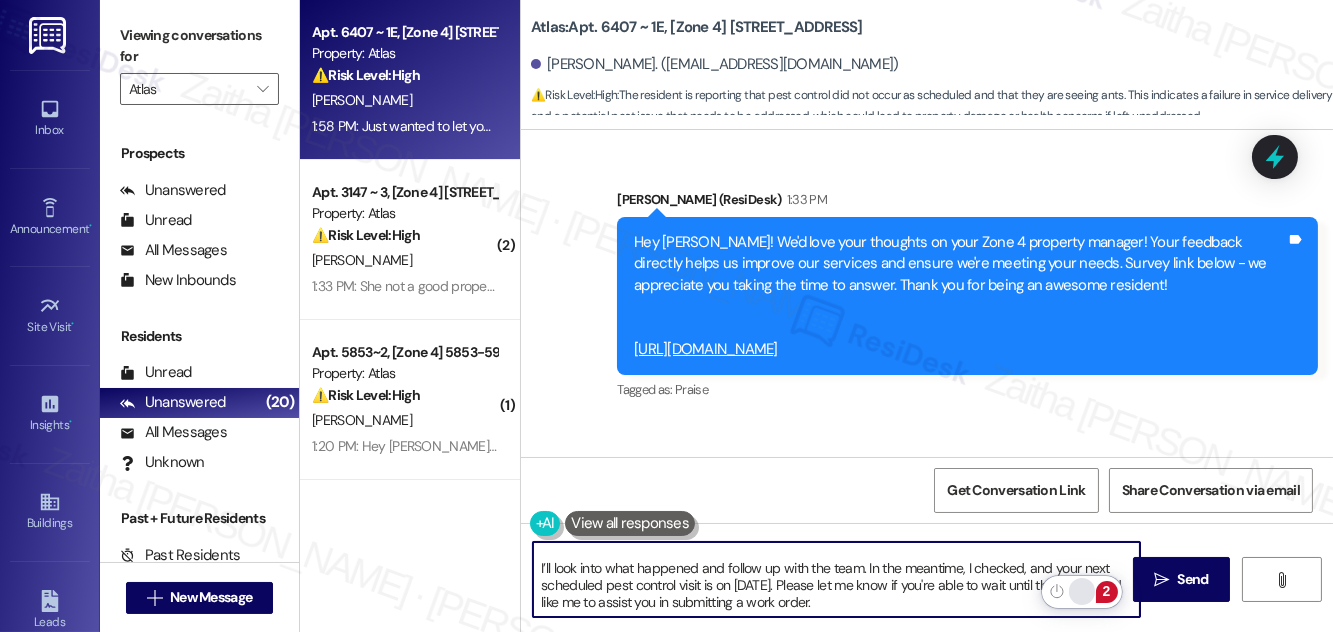 type on "Hi {{first_name}}, it’s great to hear from you. I’m really sorry to hear that pest control didn’t come as scheduled and that you’re seeing ants. I appreciate you bringing this to my attention.
Hi {{first_name}}, it’s great to hear from you. I’m really sorry to hear that pest control didn’t come as scheduled and that you’re seeing ants—I appreciate you bringing this to my attention.
I’ll look into what happened and follow up with the team. In the meantime, I checked, and your next scheduled pest control visit is on July 23rd. Please let me know if you're able to wait until then, or if you'd like me to assist you in submitting a work order." 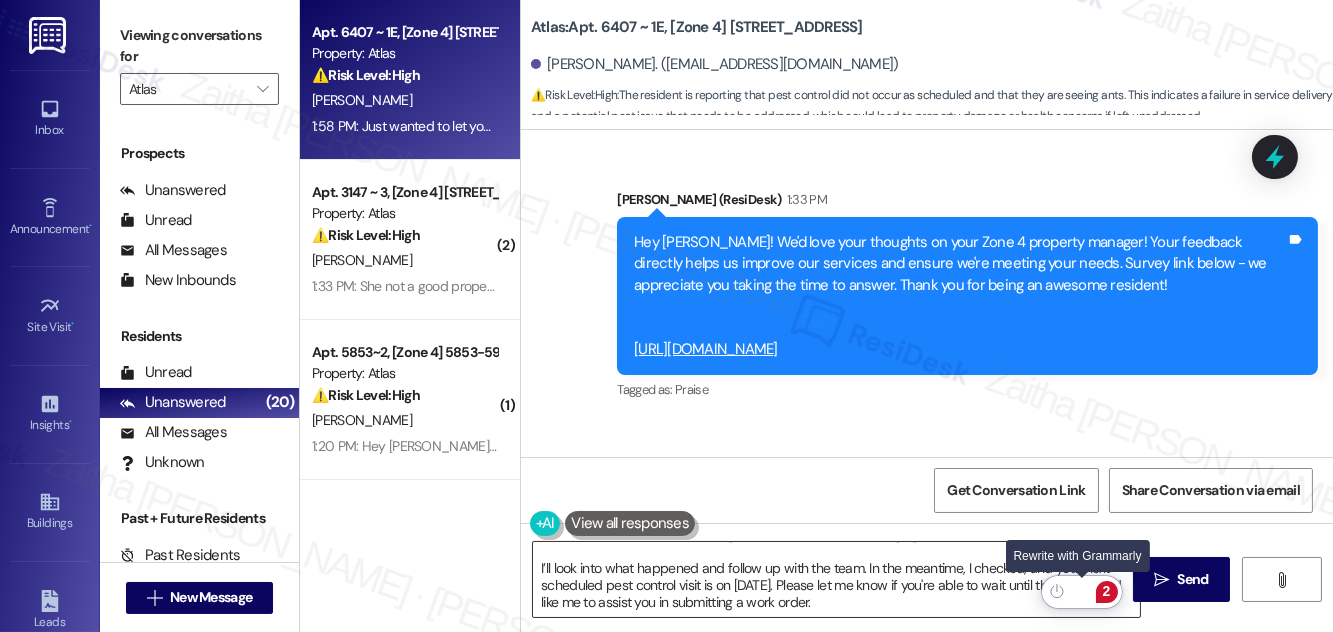 click 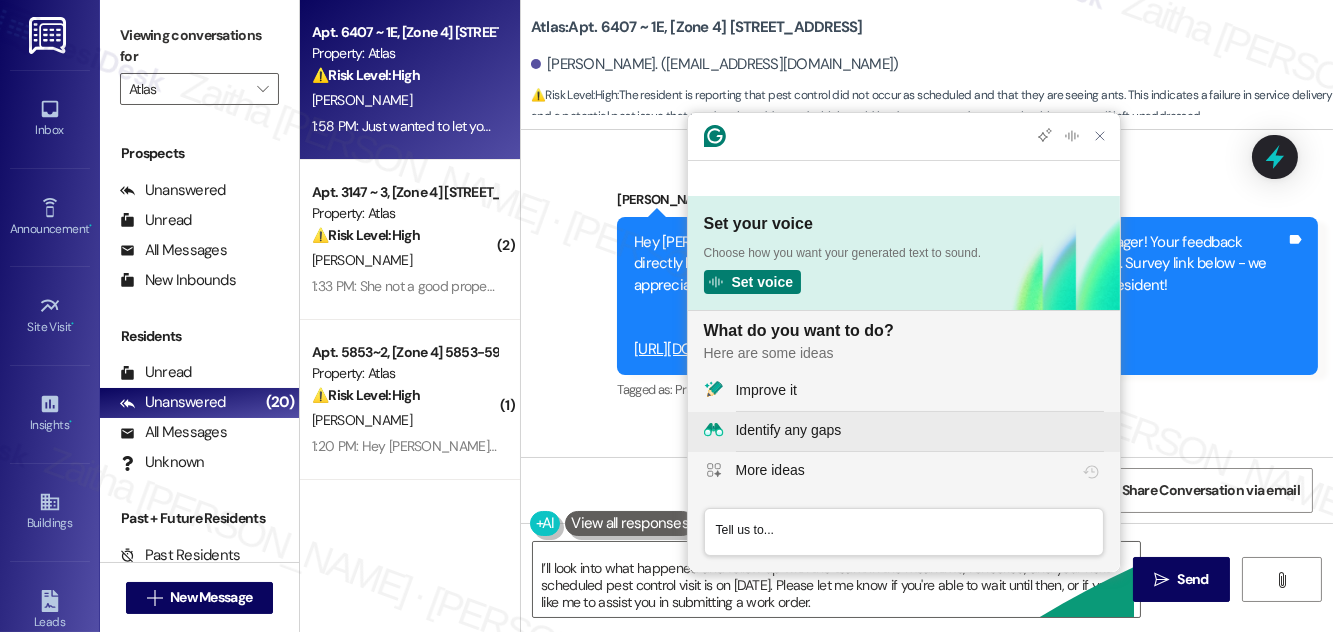 scroll, scrollTop: 0, scrollLeft: 0, axis: both 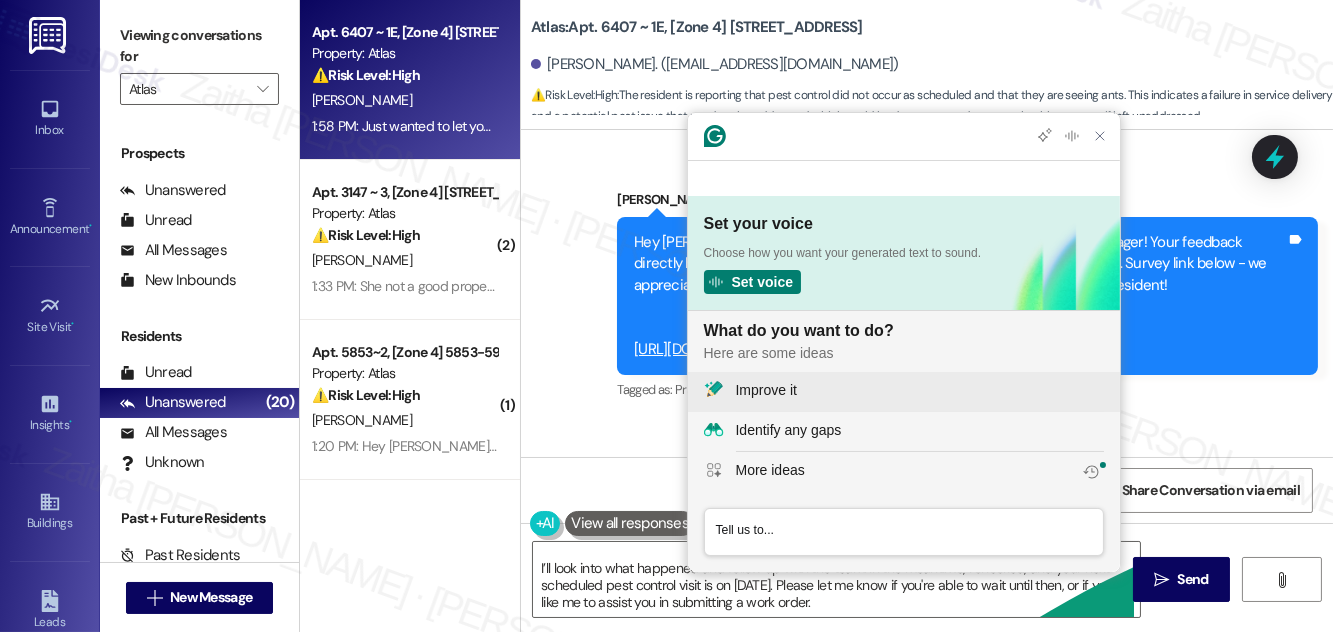 click on "Improve it" 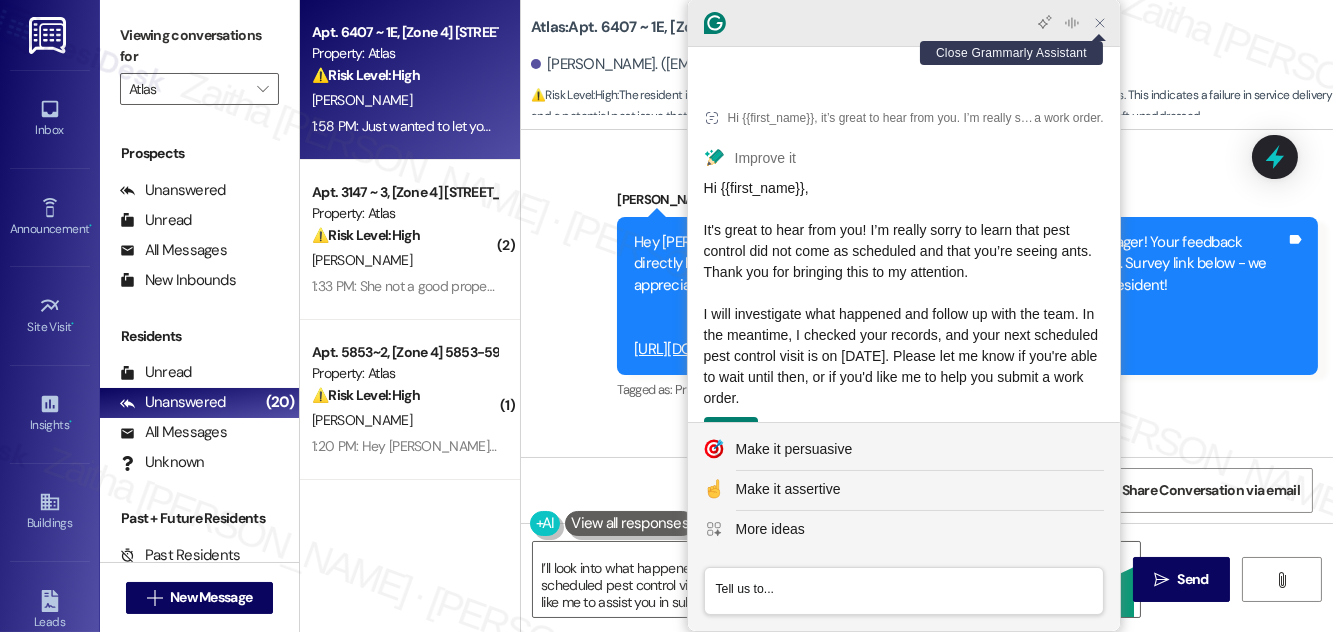 click 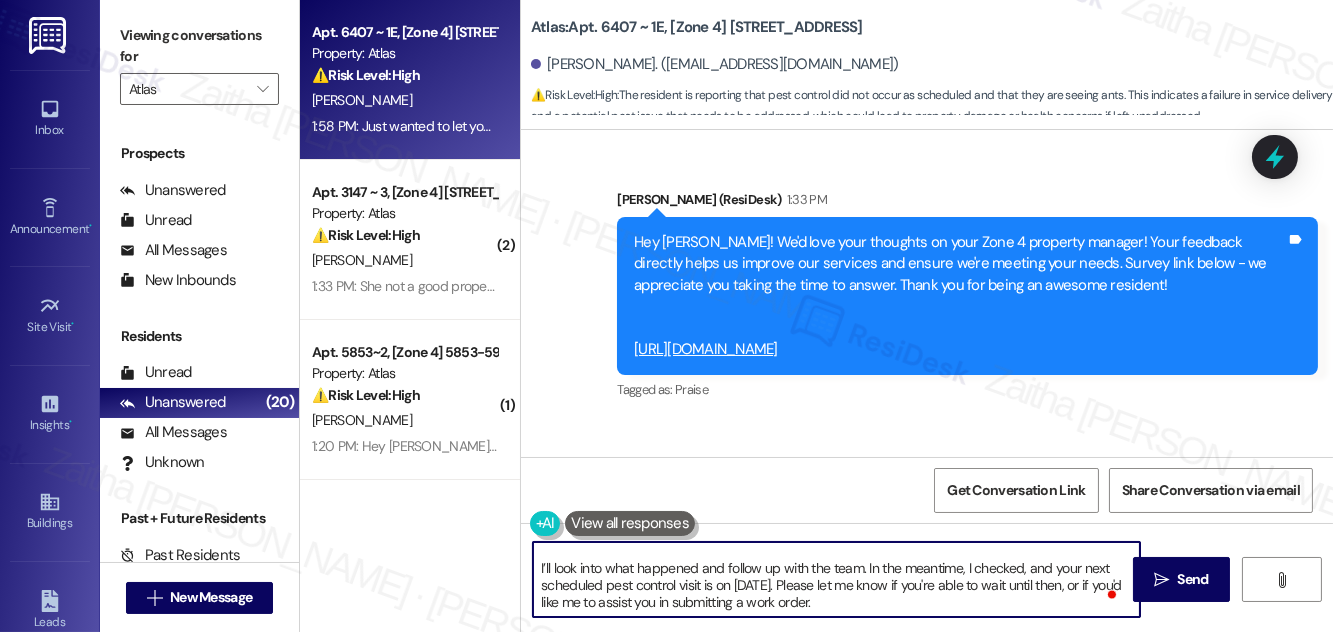 scroll, scrollTop: 0, scrollLeft: 0, axis: both 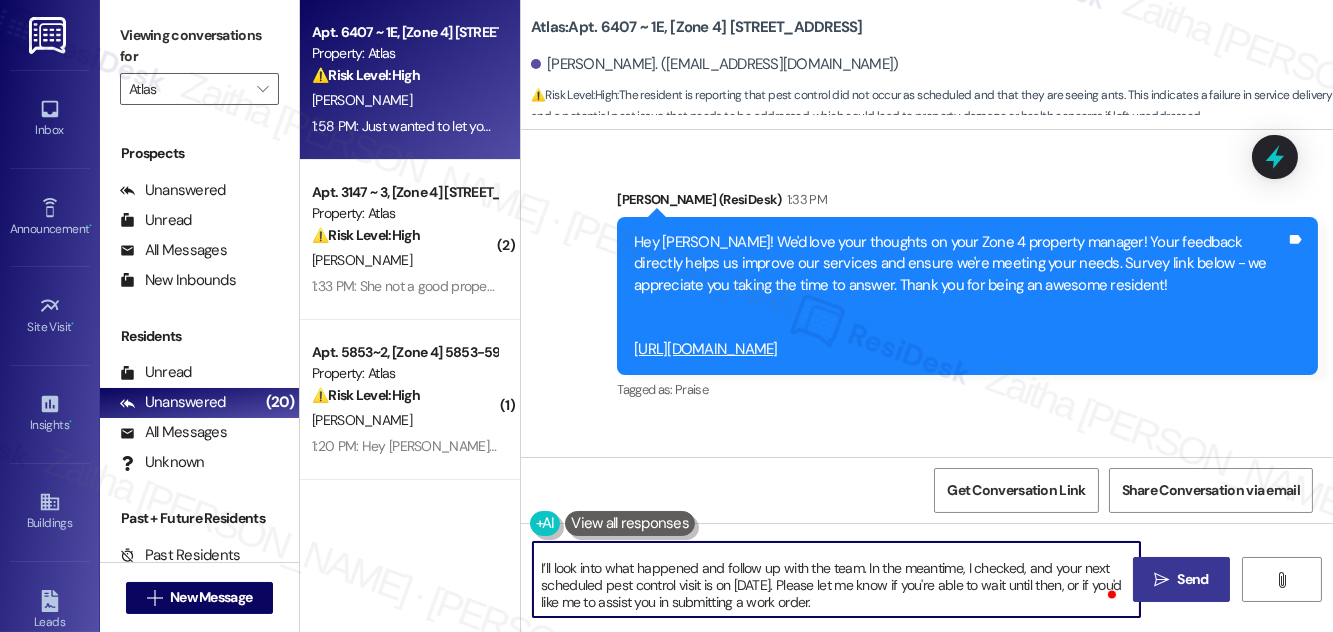 click on "Send" at bounding box center (1193, 579) 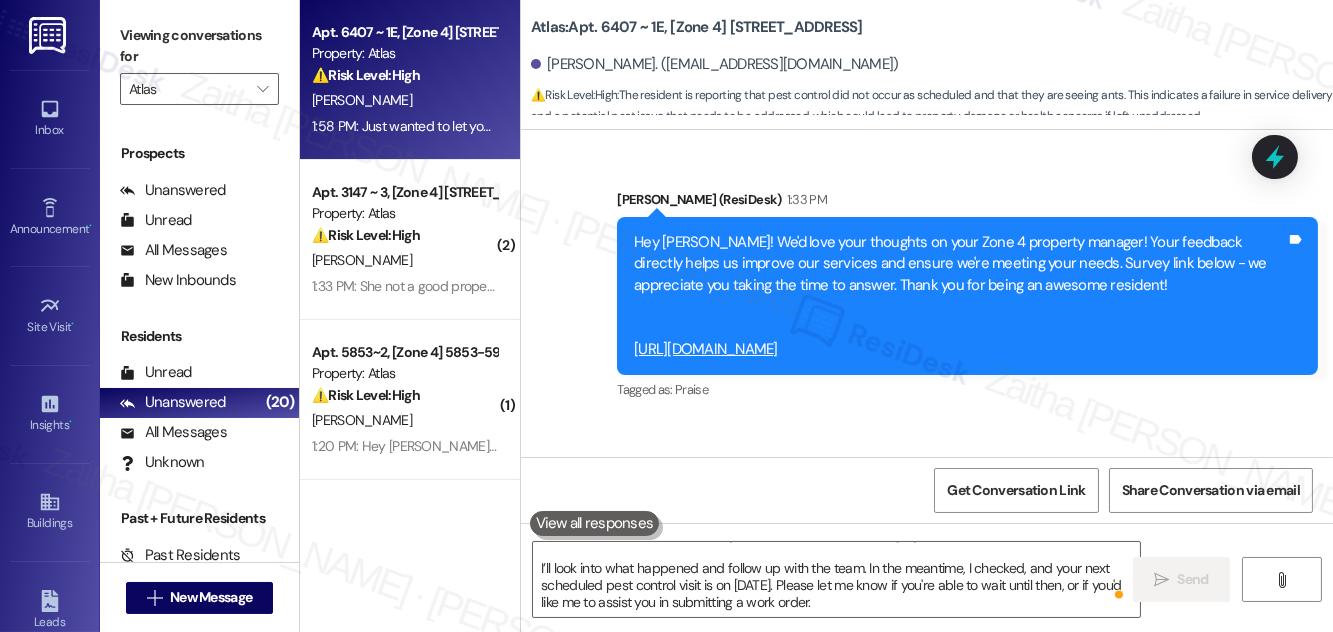 scroll, scrollTop: 0, scrollLeft: 0, axis: both 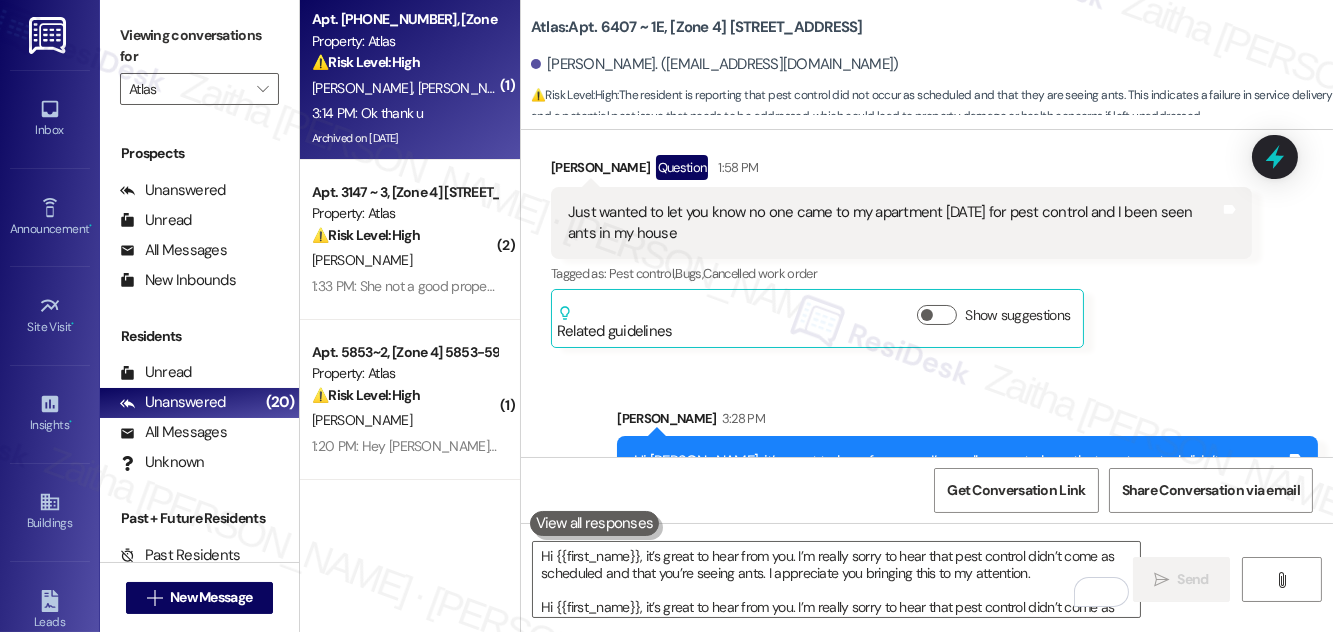 click on "⚠️  Risk Level:  High The resident expresses frustration and concern about an ongoing infestation, stating it's unsanitary and a health hazard. They are also requesting a transfer to another building. The mention of a health hazard and the request for a building transfer elevates the urgency." at bounding box center (404, 62) 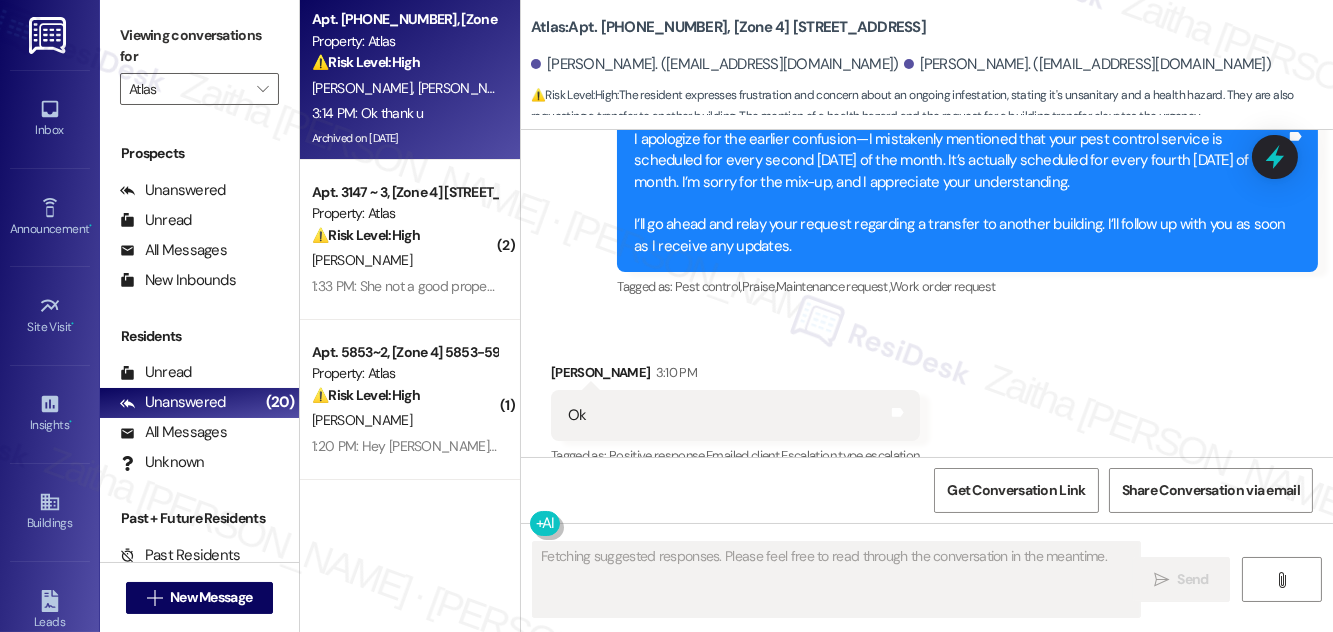scroll, scrollTop: 13802, scrollLeft: 0, axis: vertical 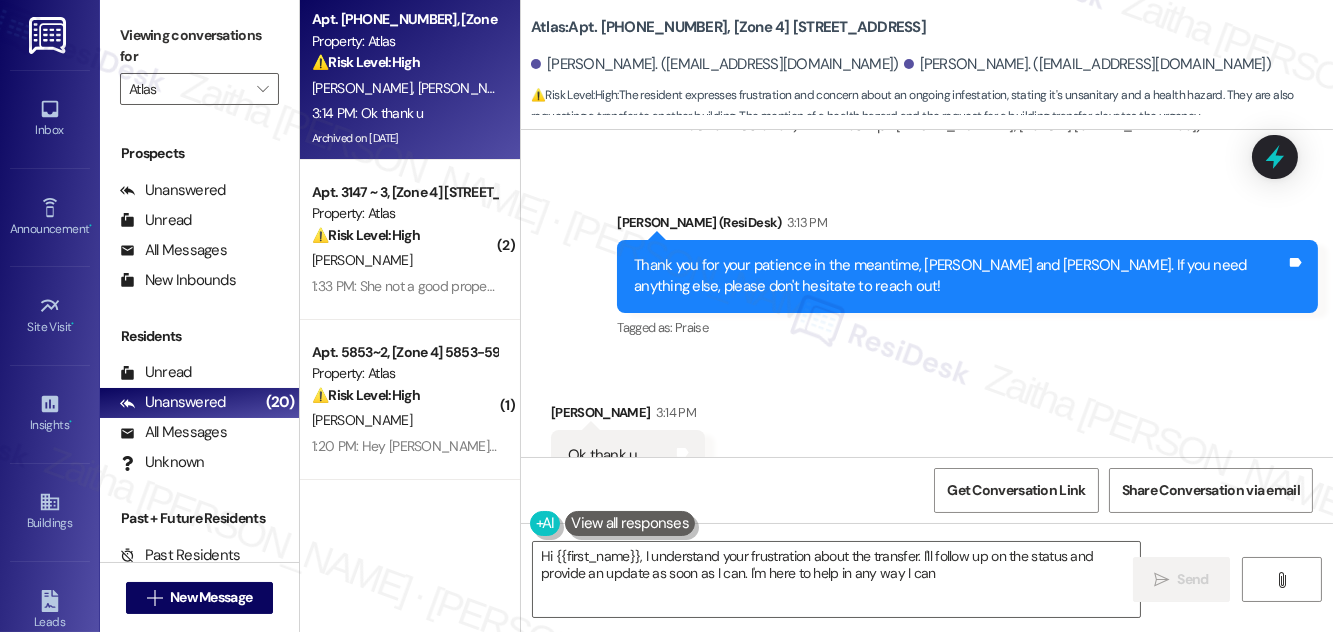 type on "Hi {{first_name}}, I understand your frustration about the transfer. I'll follow up on the status and provide an update as soon as I can. I'm here to help in any way I can!" 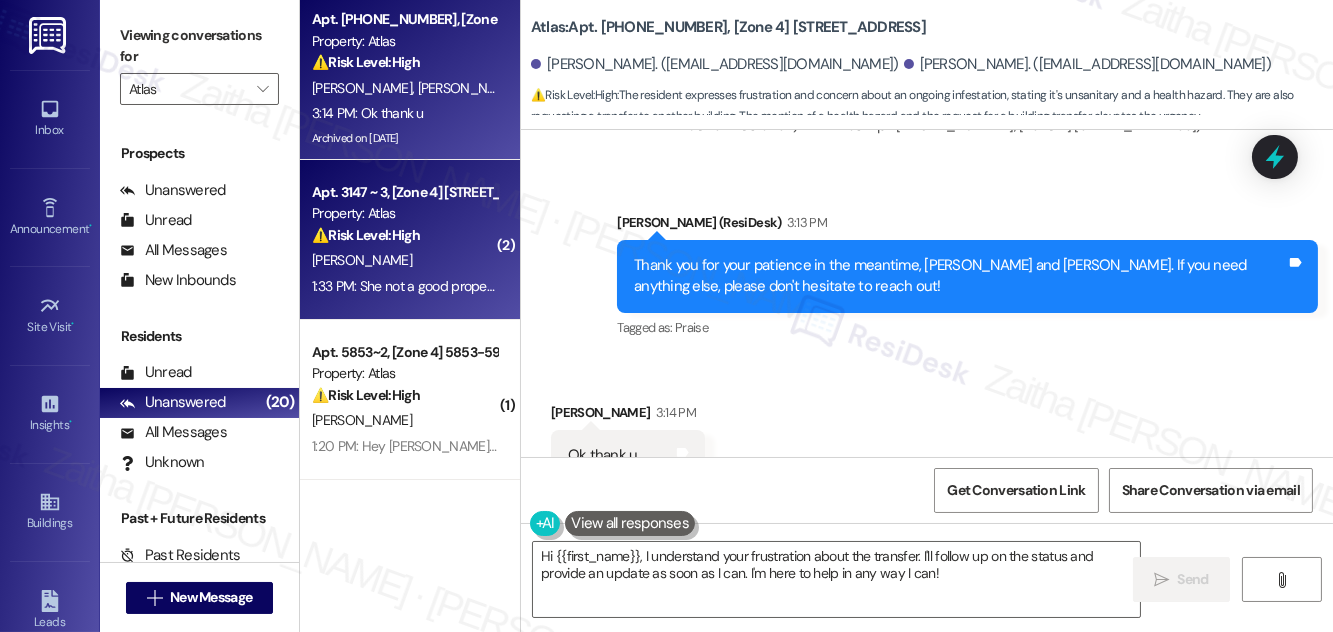 click on "T. Rowan" at bounding box center [404, 260] 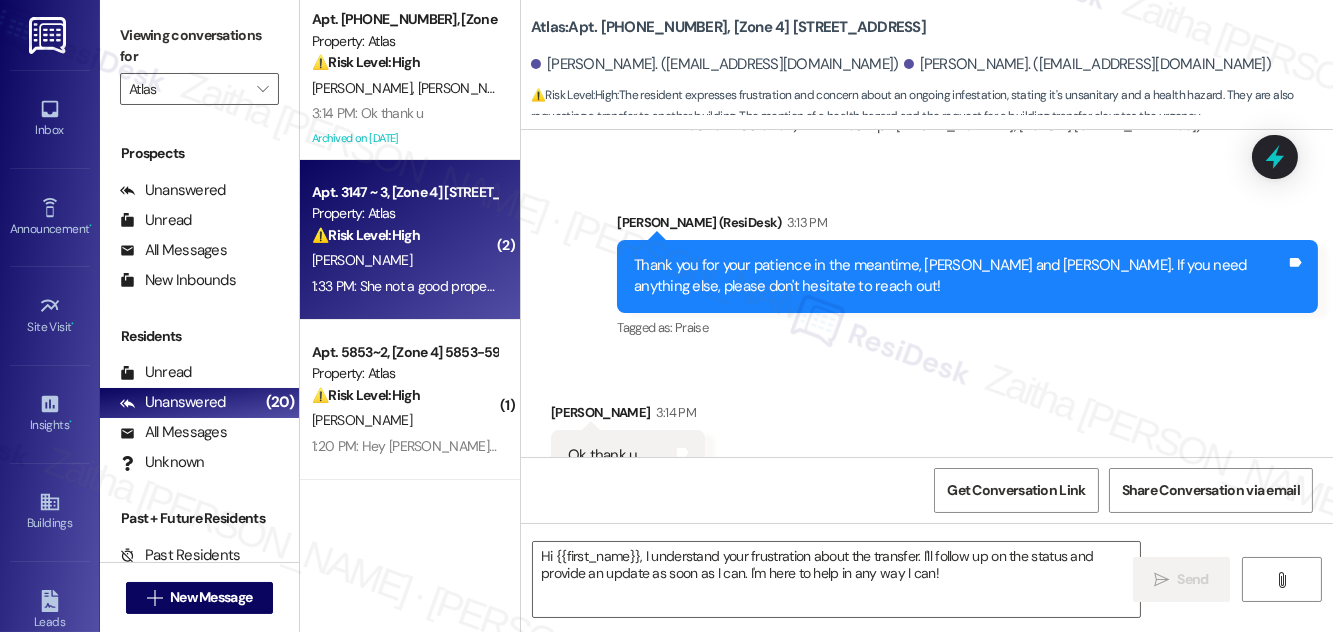 type on "Fetching suggested responses. Please feel free to read through the conversation in the meantime." 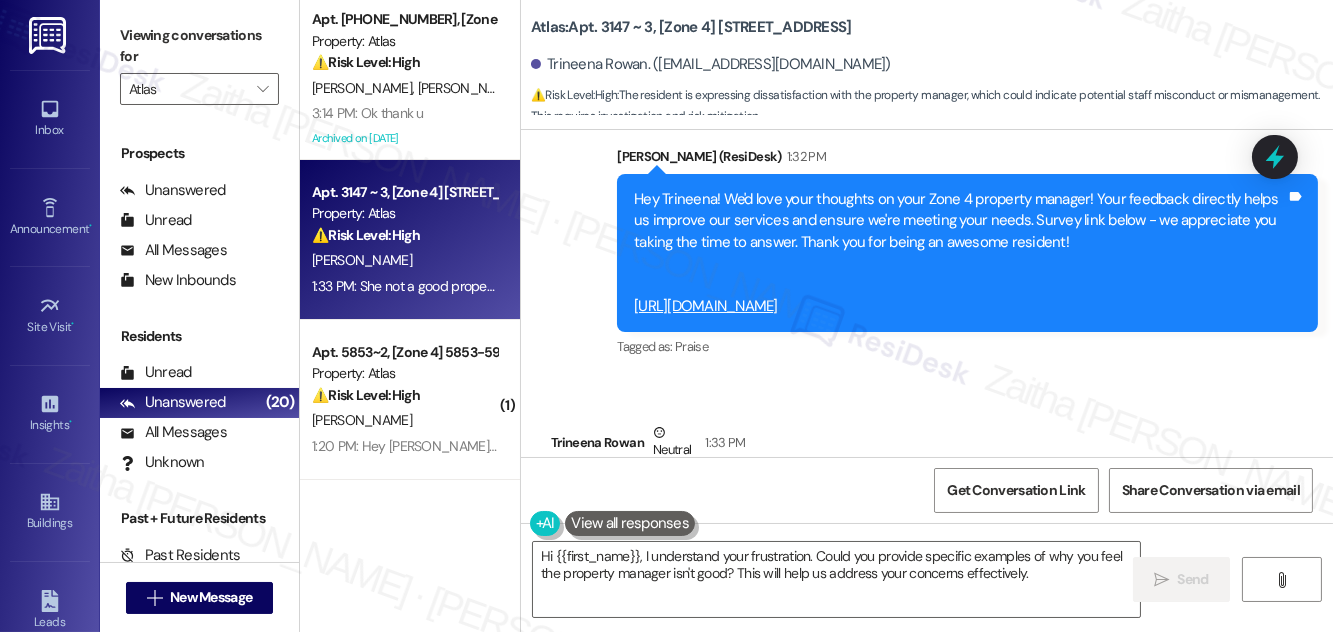 scroll, scrollTop: 3203, scrollLeft: 0, axis: vertical 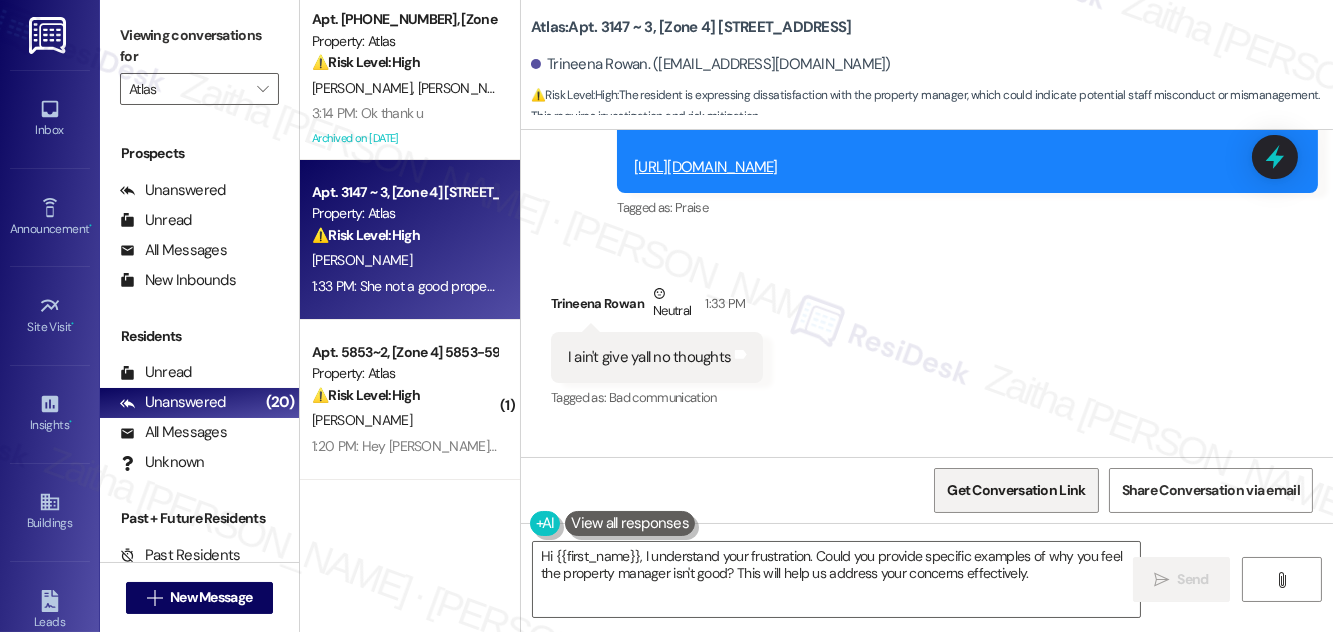 click on "Get Conversation Link" at bounding box center [1016, 490] 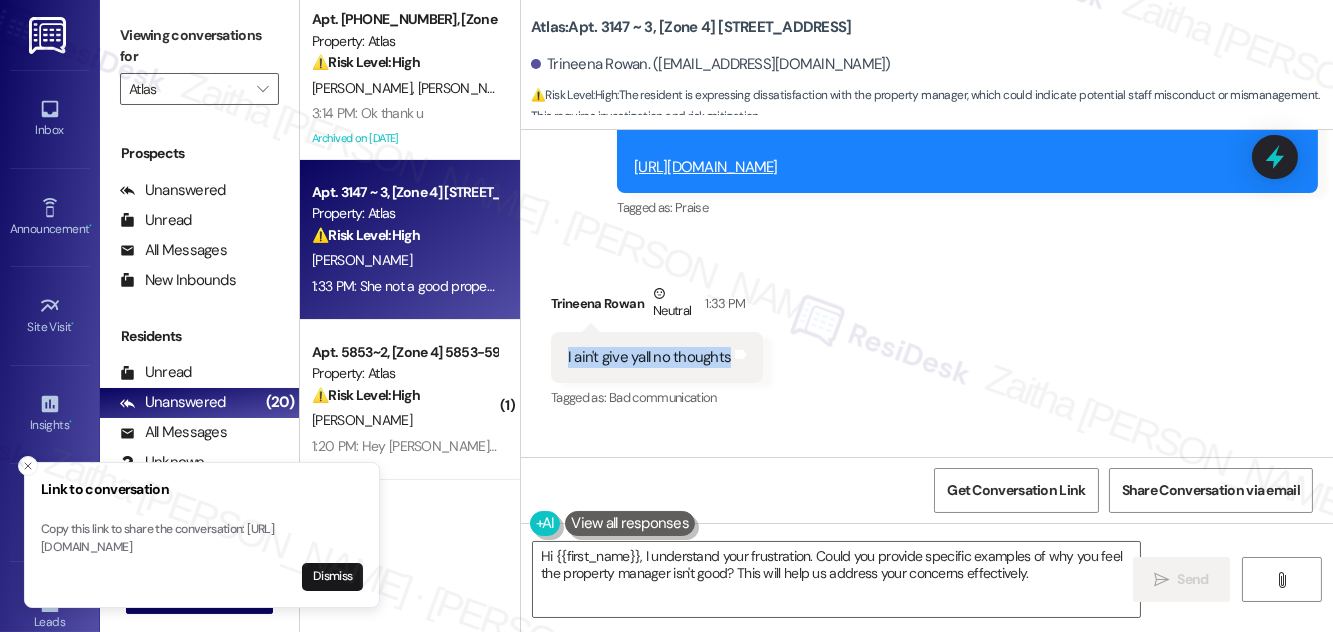 drag, startPoint x: 565, startPoint y: 179, endPoint x: 726, endPoint y: 204, distance: 162.92943 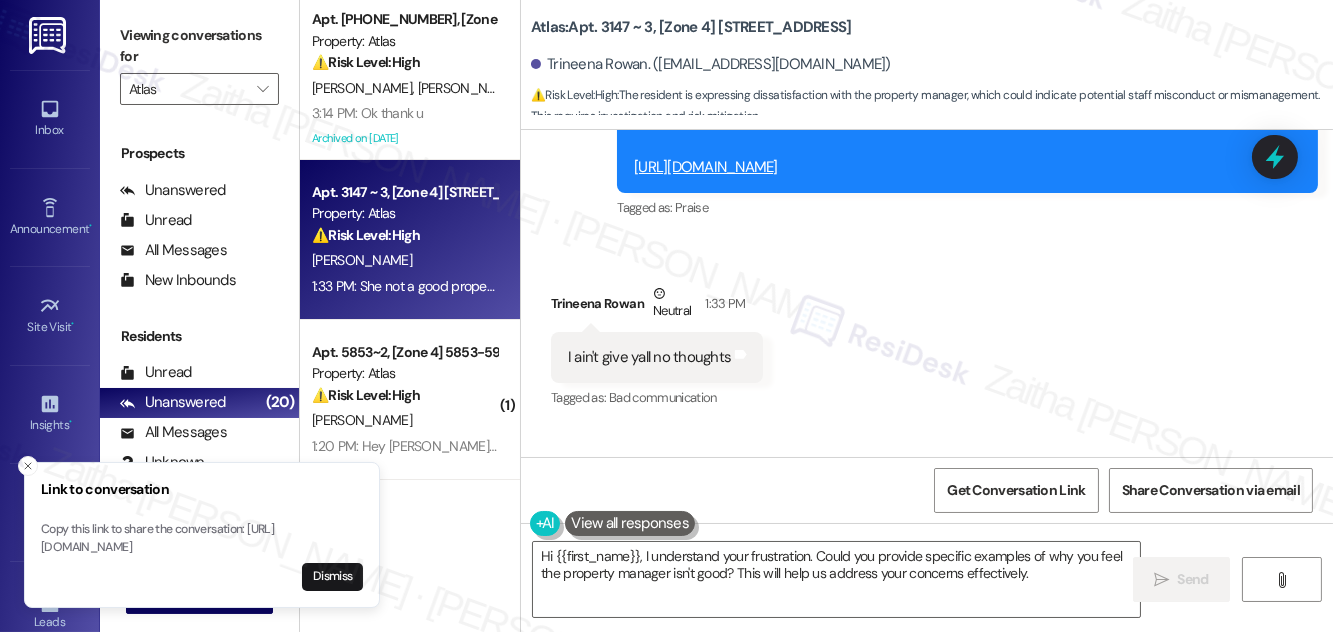 drag, startPoint x: 563, startPoint y: 325, endPoint x: 803, endPoint y: 336, distance: 240.25195 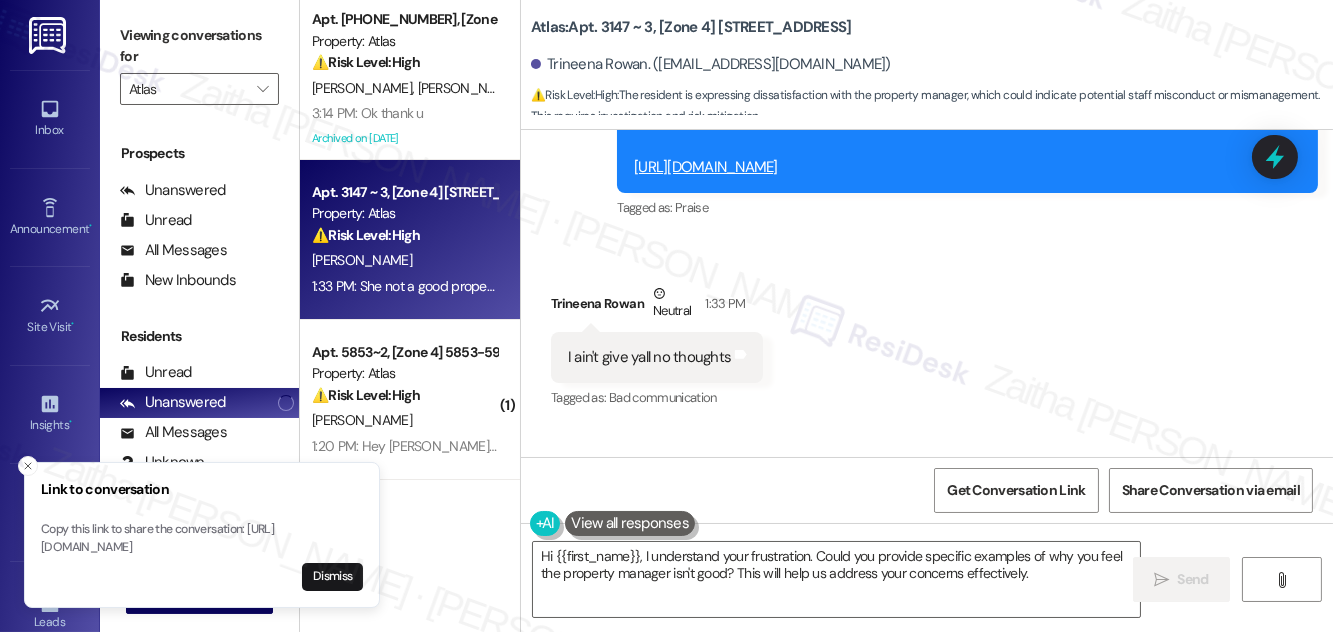 click on "Received via SMS Trineena Rowan   Neutral 1:33 PM I ain't give yall no thoughts  Tags and notes Tagged as:   Bad communication Click to highlight conversations about Bad communication Received via SMS 1:33 PM Trineena Rowan 1:33 PM She not a good property manager wtf Tags and notes Tagged as:   Bad experience ,  Click to highlight conversations about Bad experience Unprofessional behavior Click to highlight conversations about Unprofessional behavior  Related guidelines Show suggestions" at bounding box center [927, 433] 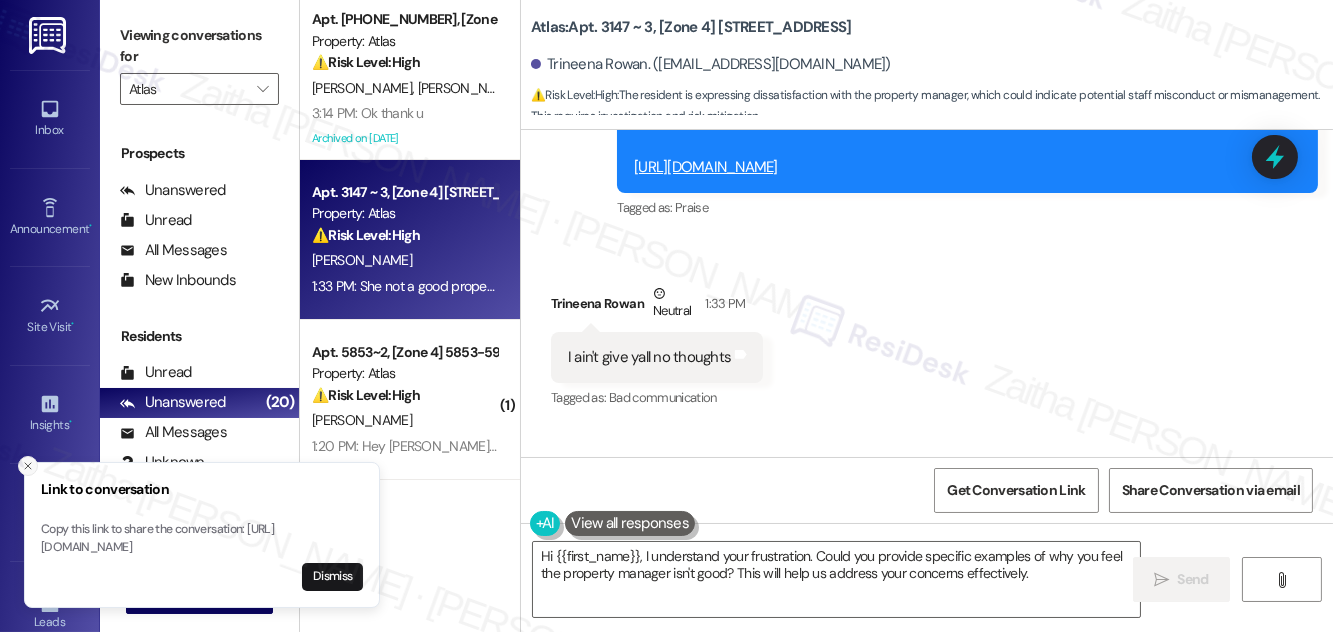click 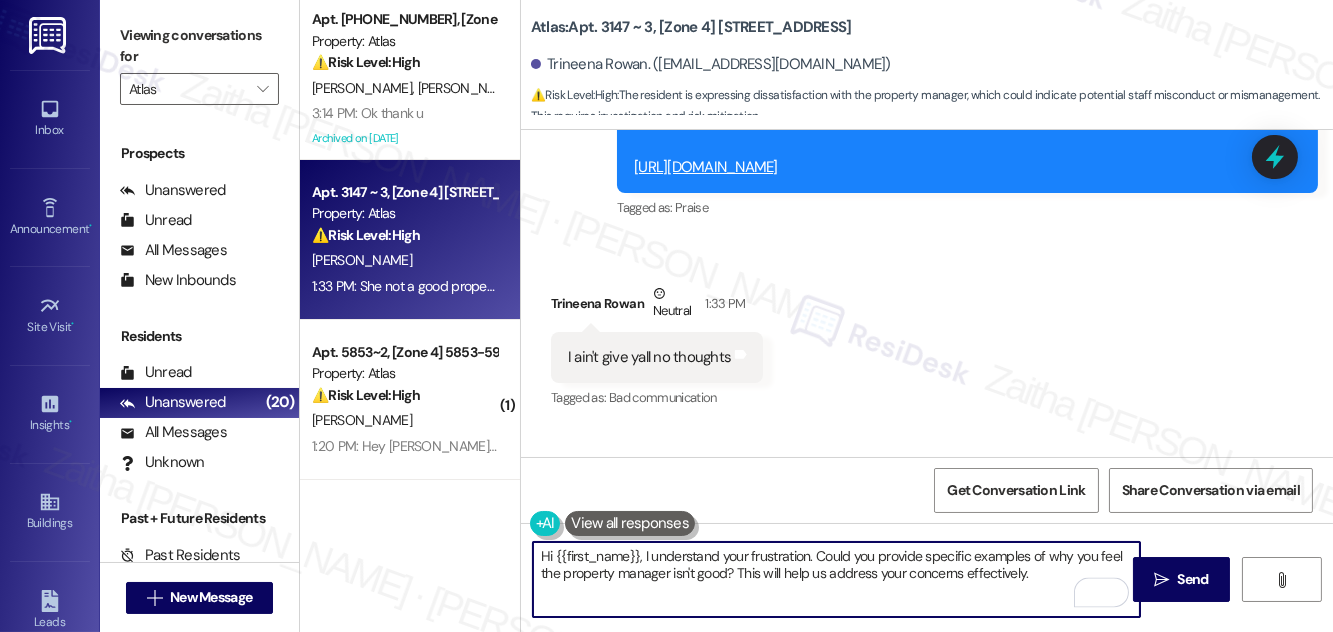 drag, startPoint x: 642, startPoint y: 555, endPoint x: 538, endPoint y: 556, distance: 104.00481 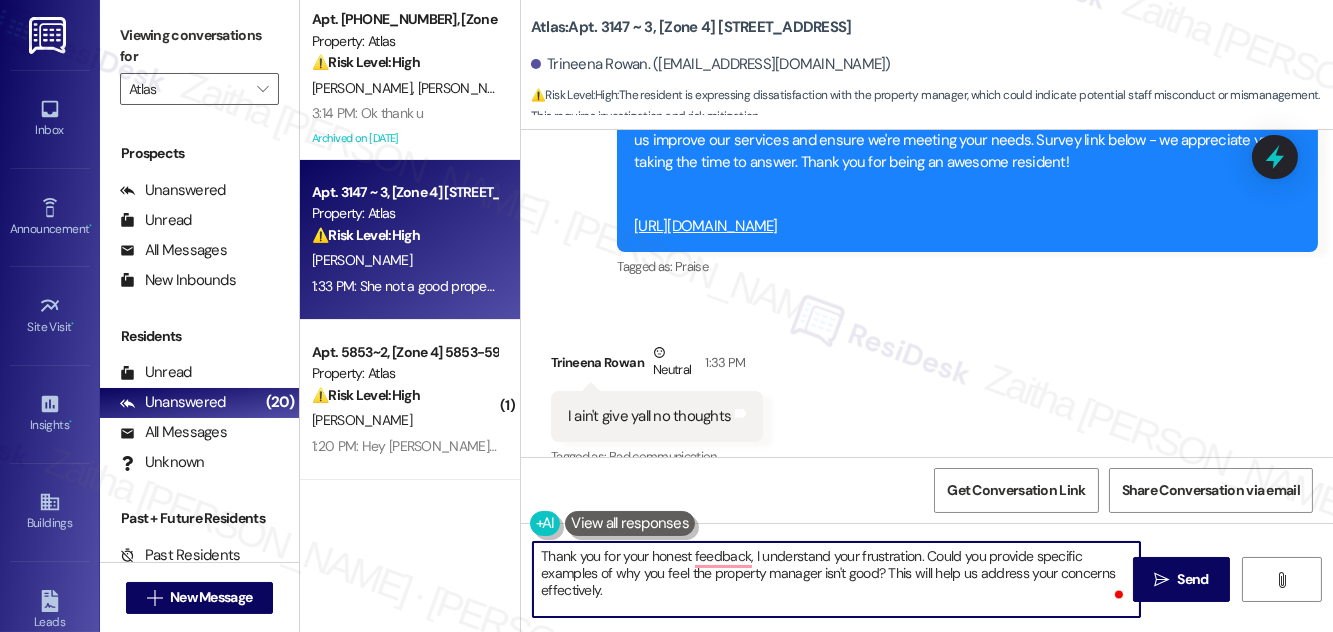 scroll, scrollTop: 3112, scrollLeft: 0, axis: vertical 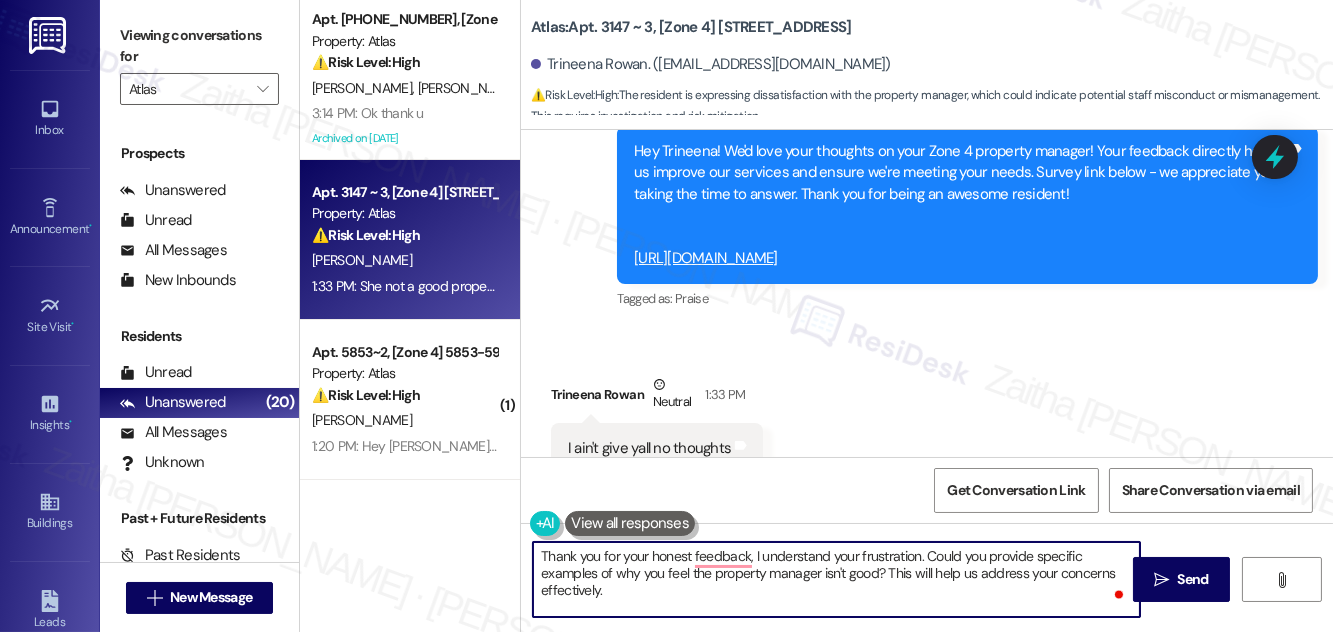 click on "Trineena Rowan   Neutral 1:33 PM" at bounding box center (657, 398) 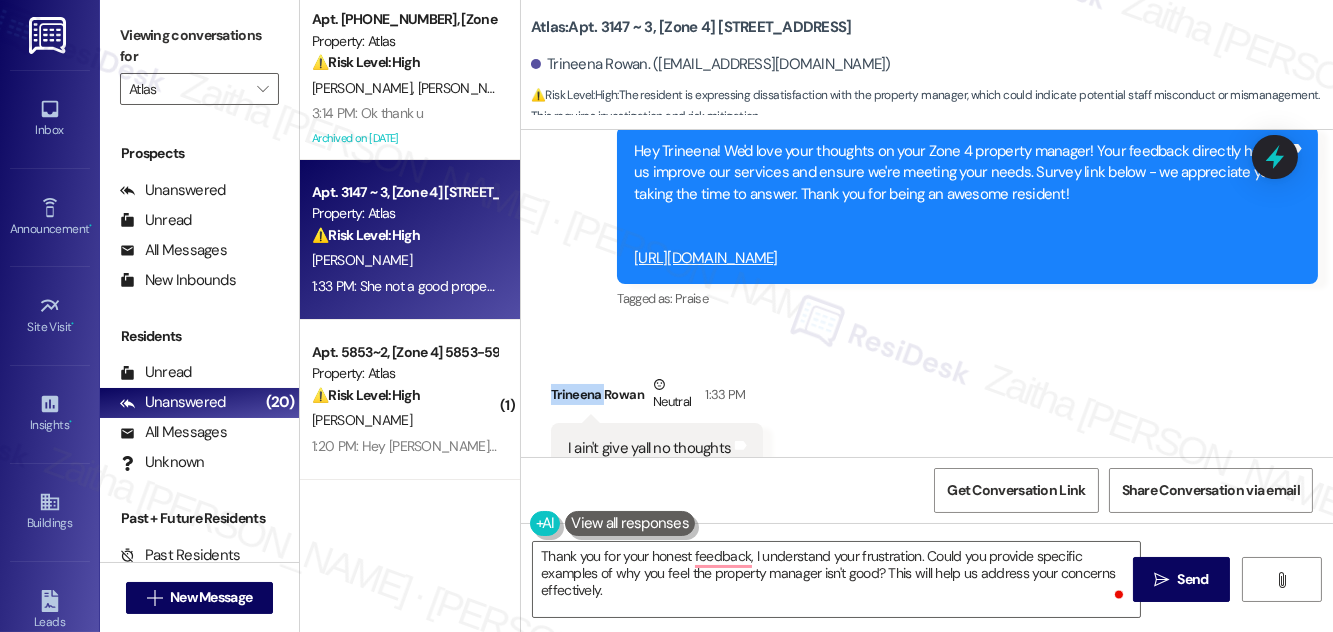 click on "Trineena Rowan   Neutral 1:33 PM" at bounding box center (657, 398) 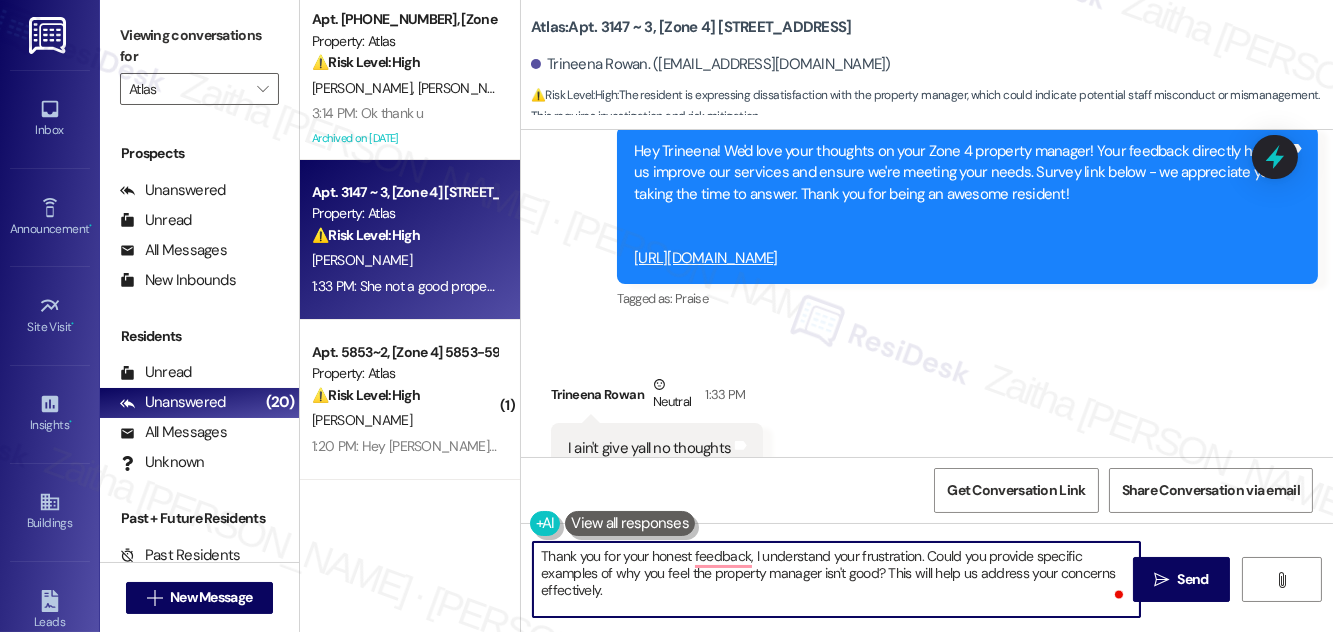 click on "Thank you for your honest feedback, I understand your frustration. Could you provide specific examples of why you feel the property manager isn't good? This will help us address your concerns effectively." at bounding box center [836, 579] 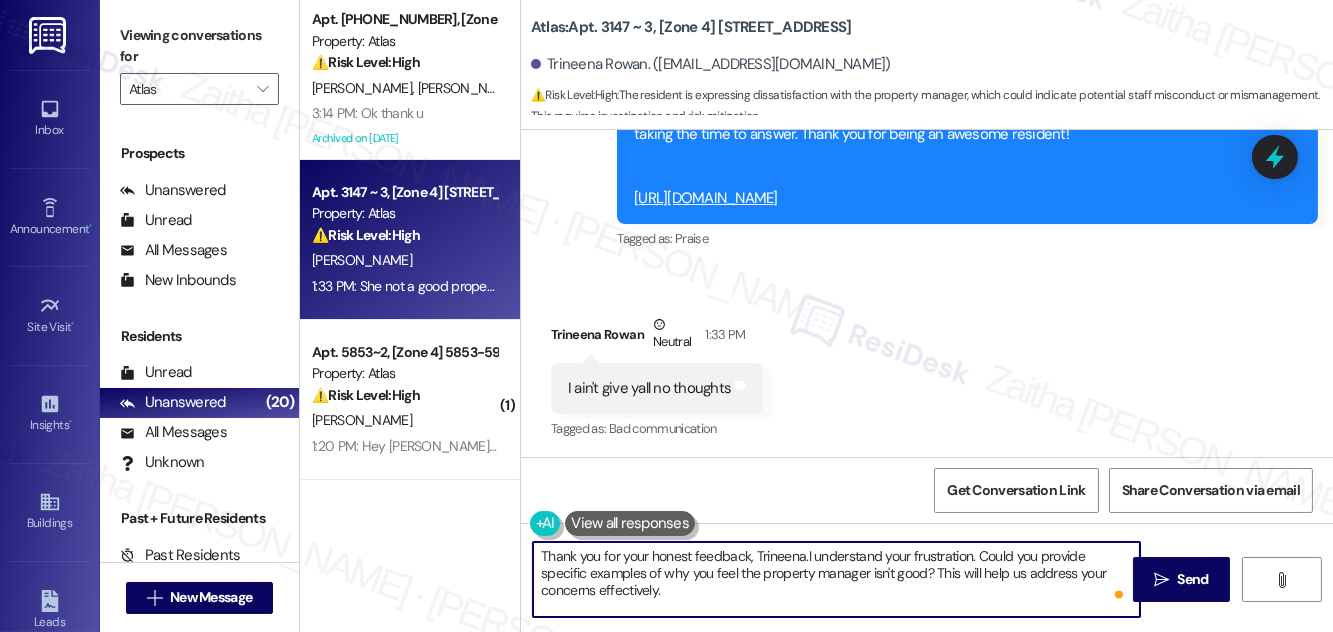scroll, scrollTop: 3203, scrollLeft: 0, axis: vertical 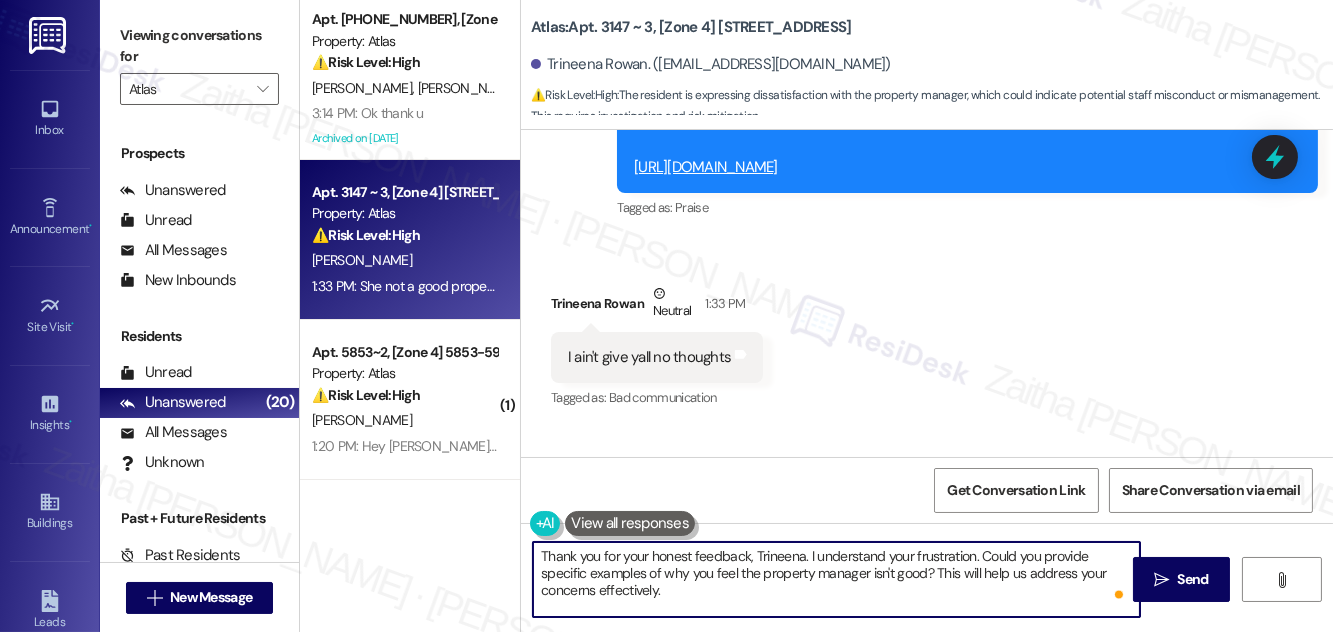 click on "Thank you for your honest feedback, Trineena. I understand your frustration. Could you provide specific examples of why you feel the property manager isn't good? This will help us address your concerns effectively." at bounding box center [836, 579] 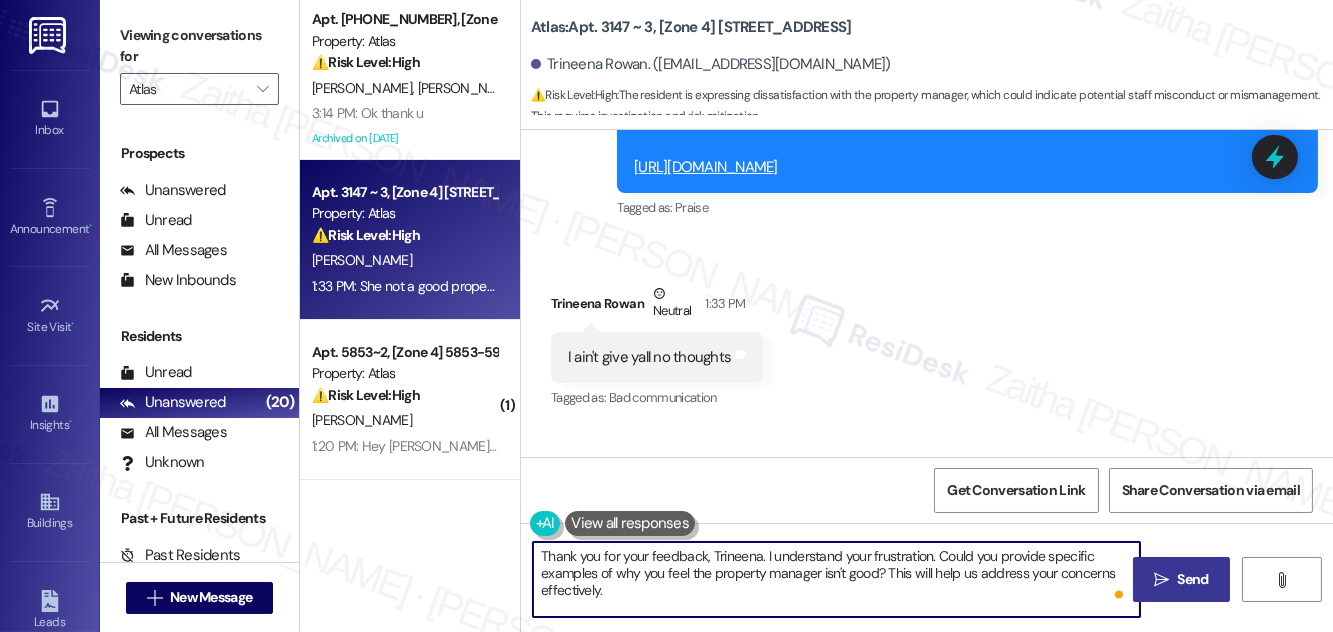 type on "Thank you for your feedback, Trineena. I understand your frustration. Could you provide specific examples of why you feel the property manager isn't good? This will help us address your concerns effectively." 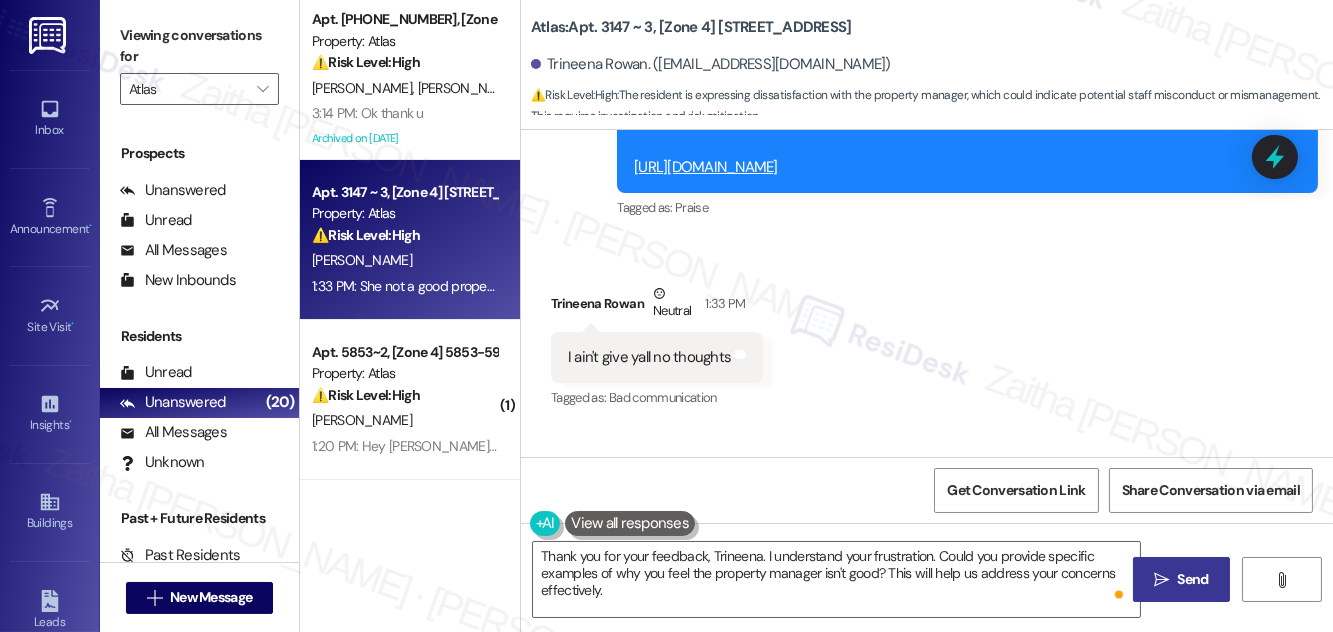 click on "Send" at bounding box center [1193, 579] 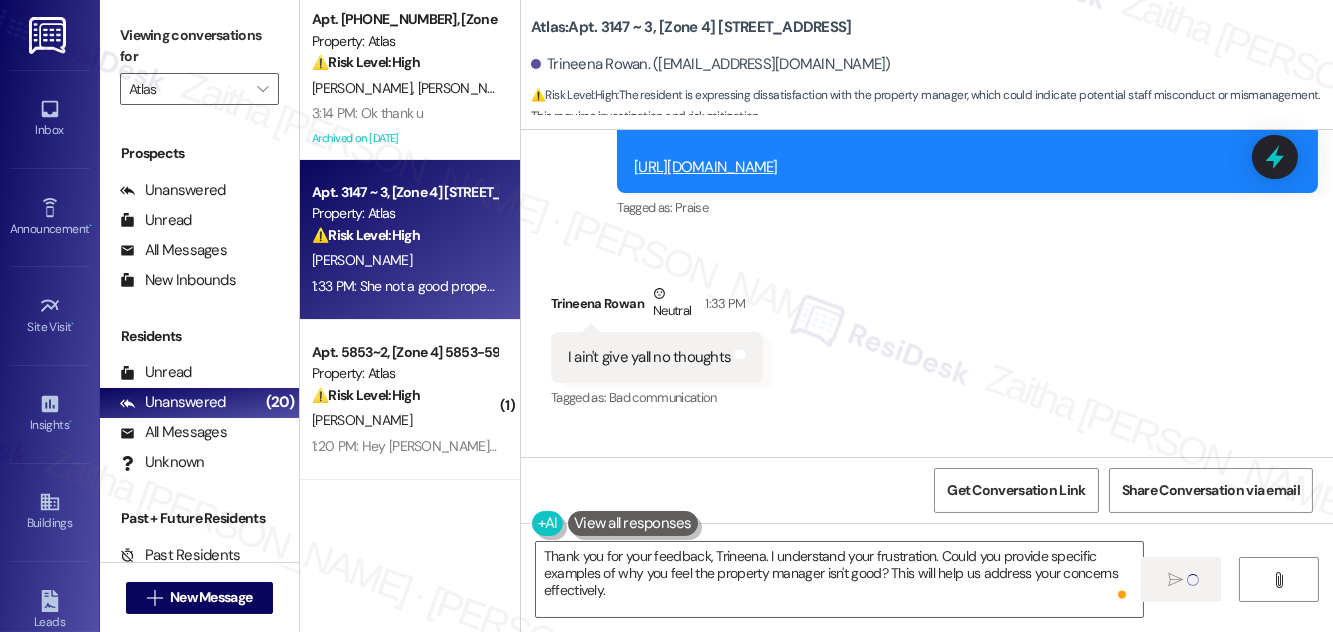 type 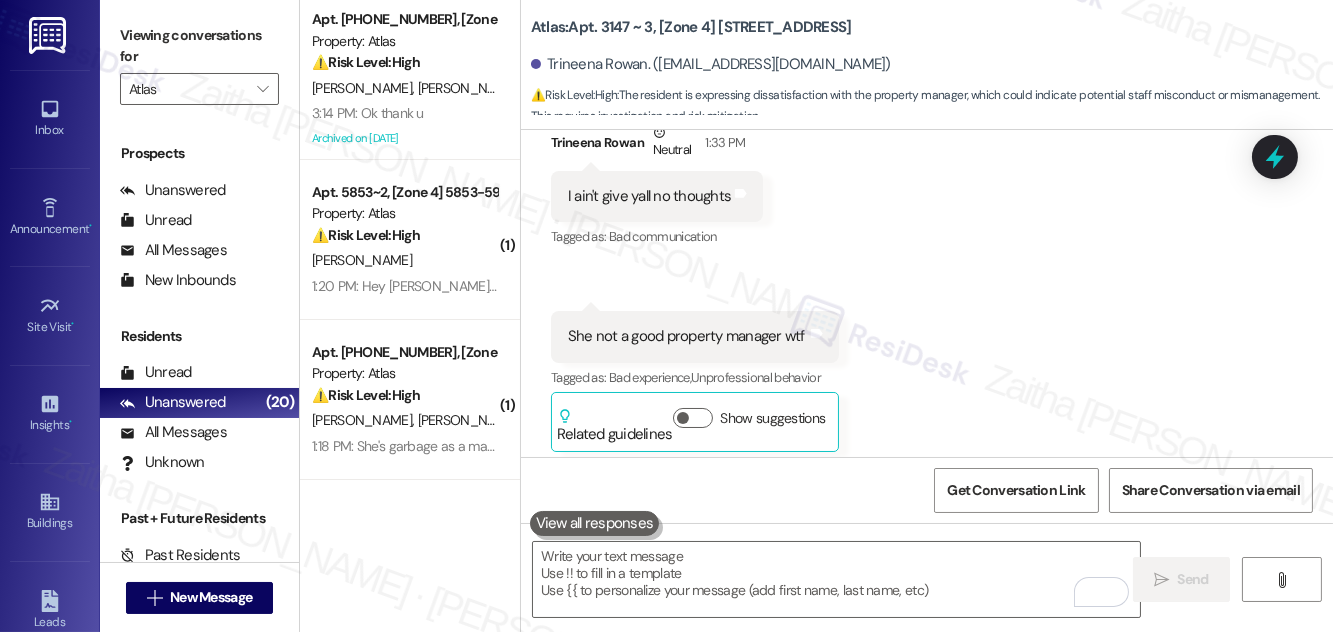 scroll, scrollTop: 3385, scrollLeft: 0, axis: vertical 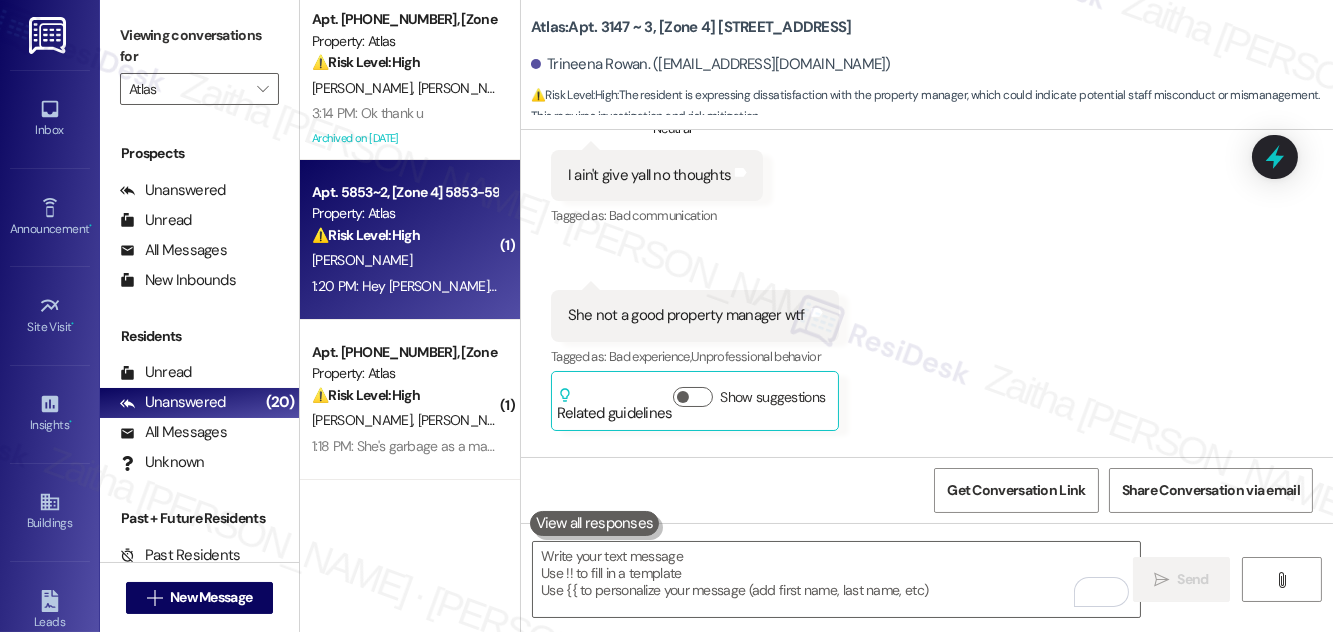 click on "C. Hill" at bounding box center [404, 260] 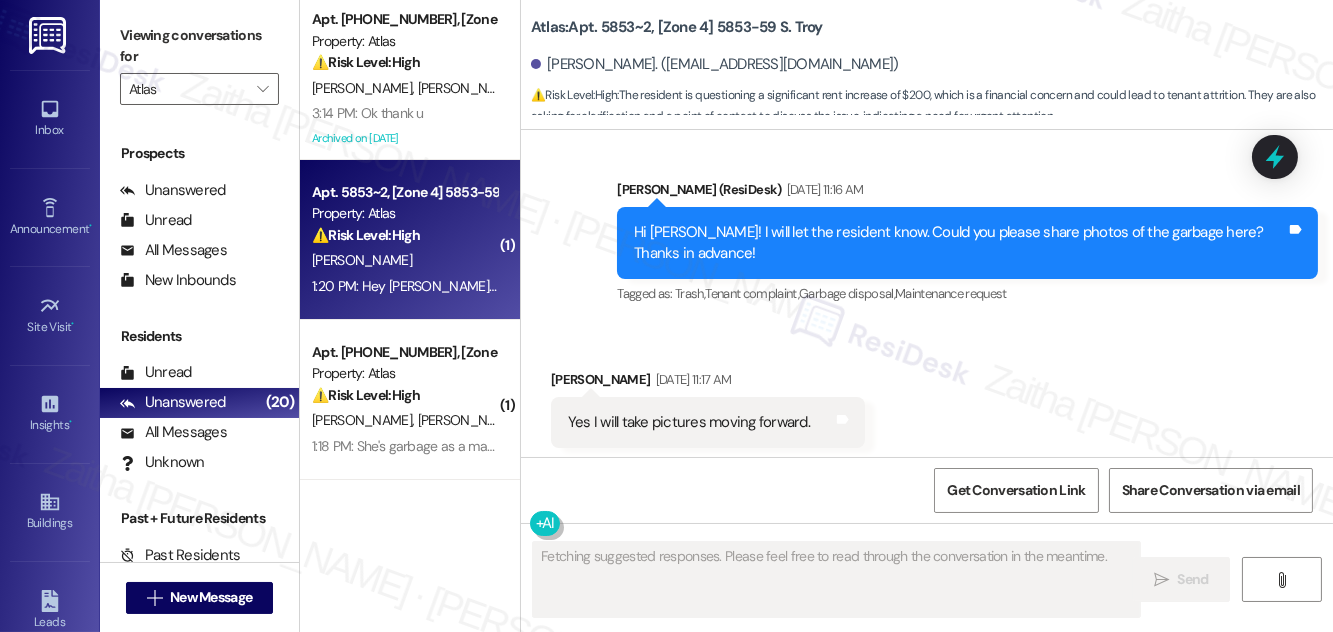 scroll, scrollTop: 18037, scrollLeft: 0, axis: vertical 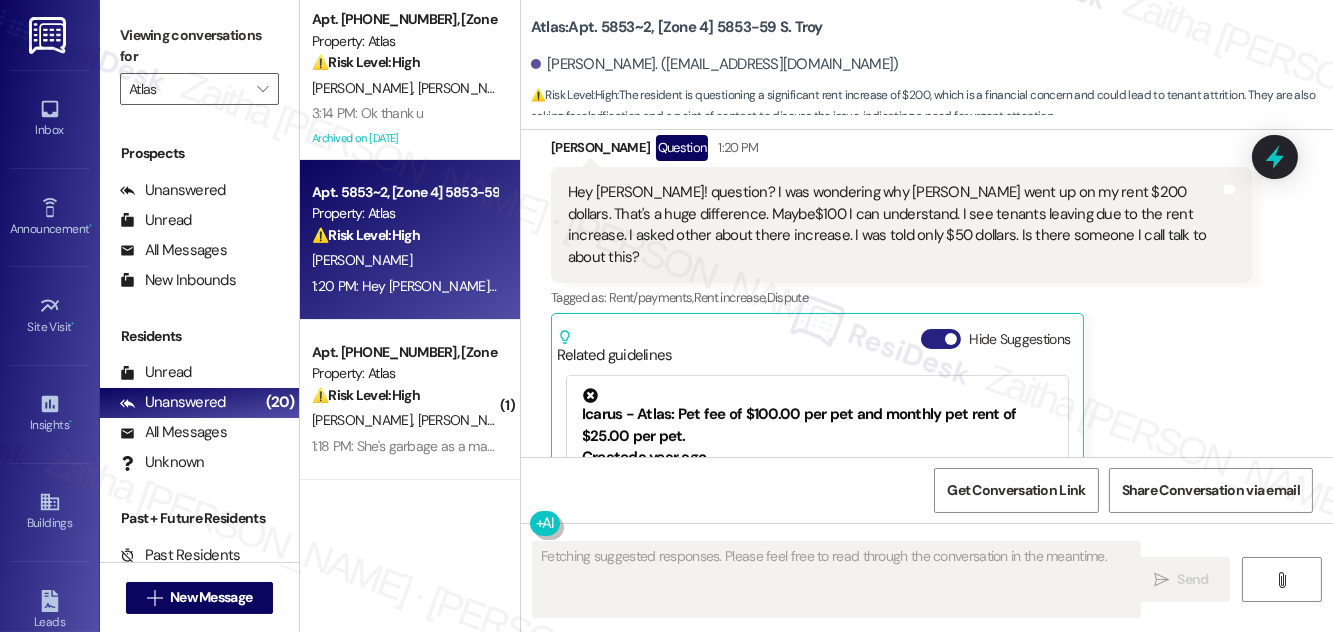click on "Hide Suggestions" at bounding box center (941, 339) 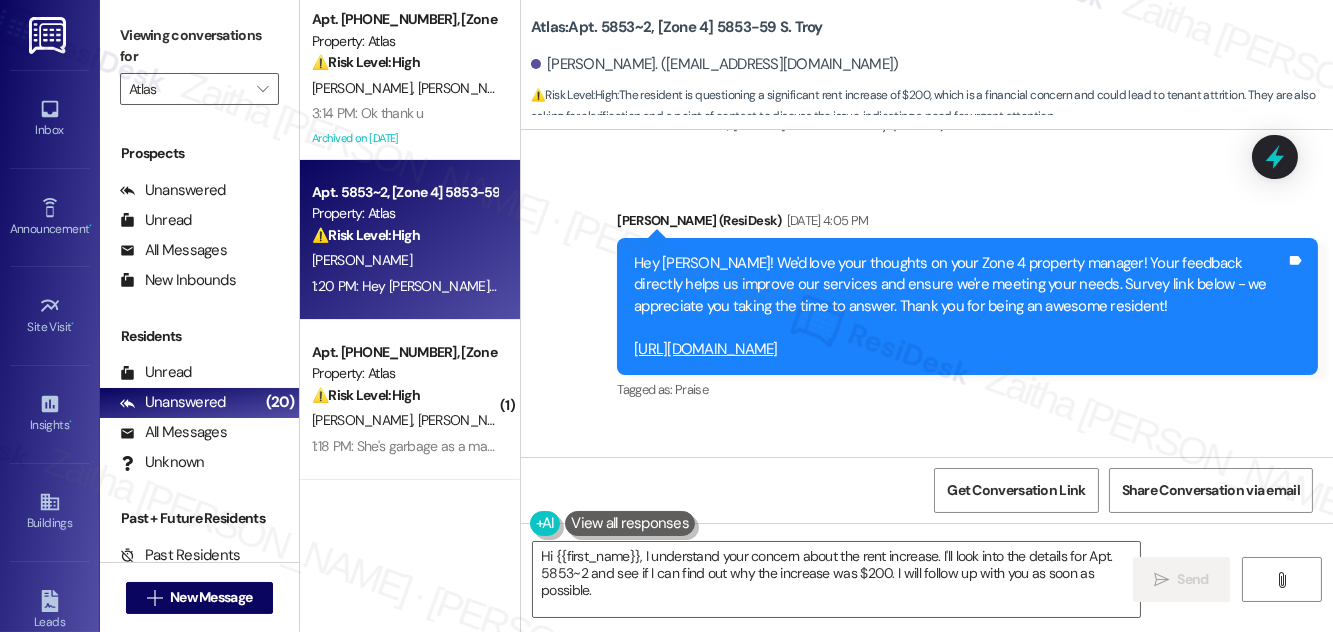 scroll, scrollTop: 17785, scrollLeft: 0, axis: vertical 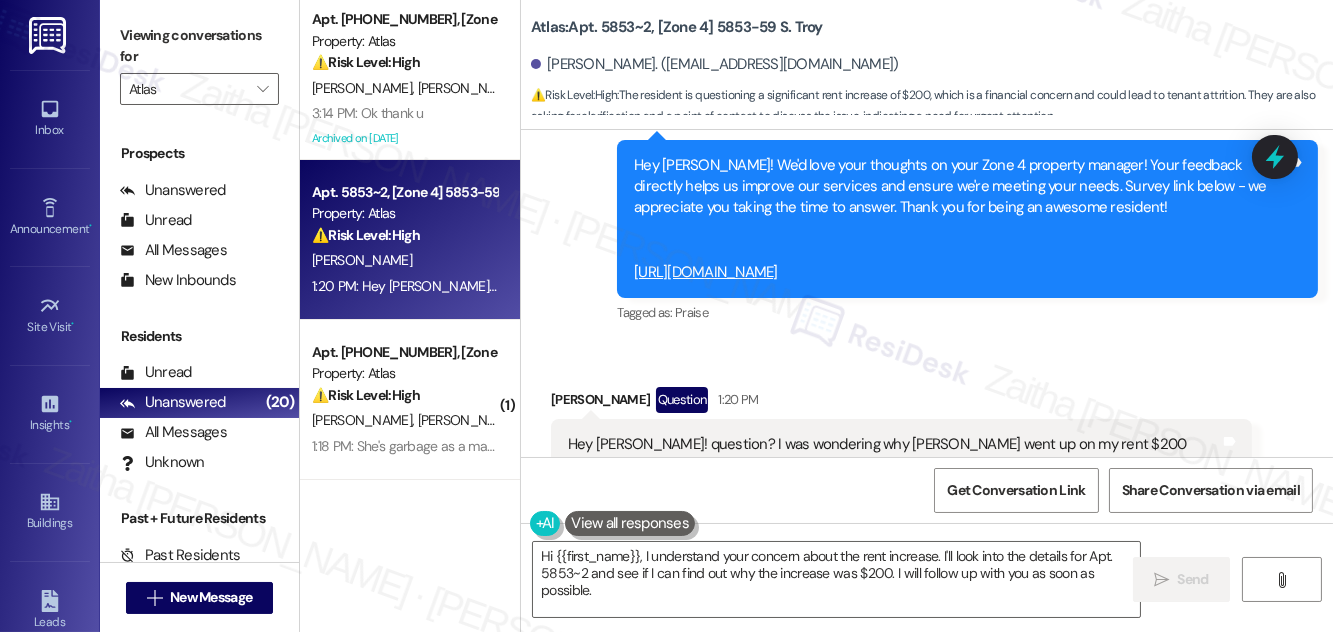 click on "Show suggestions" at bounding box center (937, 591) 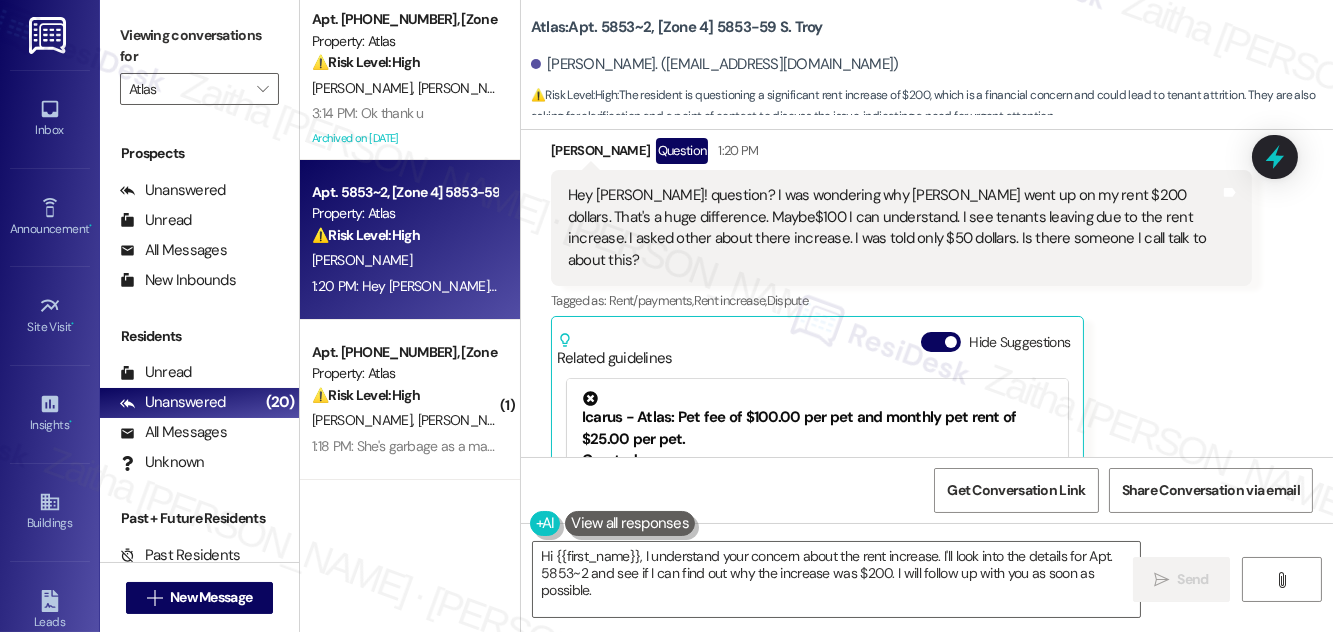 scroll, scrollTop: 18037, scrollLeft: 0, axis: vertical 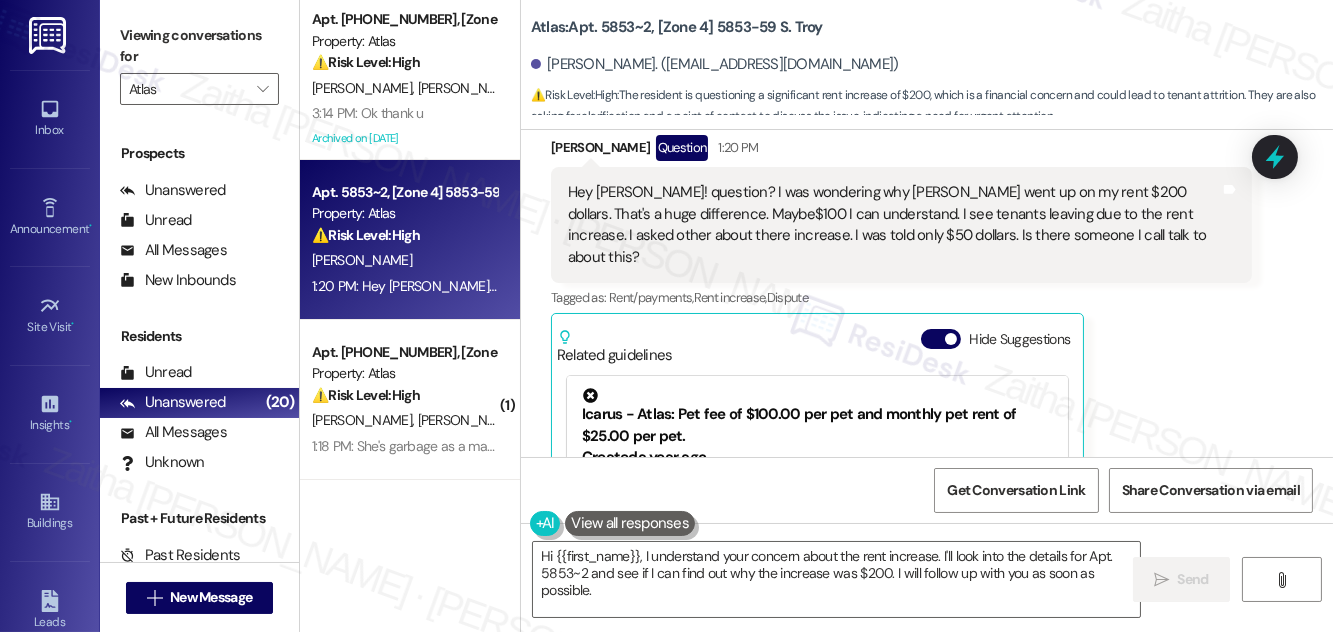 drag, startPoint x: 930, startPoint y: 154, endPoint x: 941, endPoint y: 172, distance: 21.095022 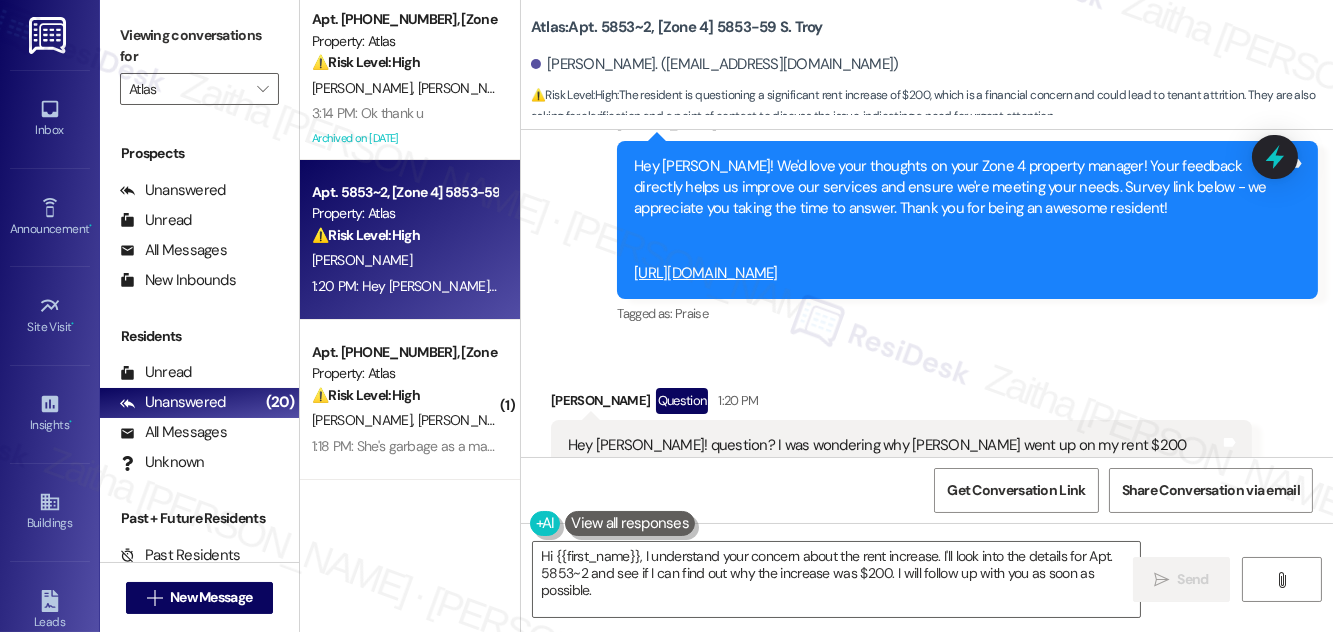 scroll, scrollTop: 17785, scrollLeft: 0, axis: vertical 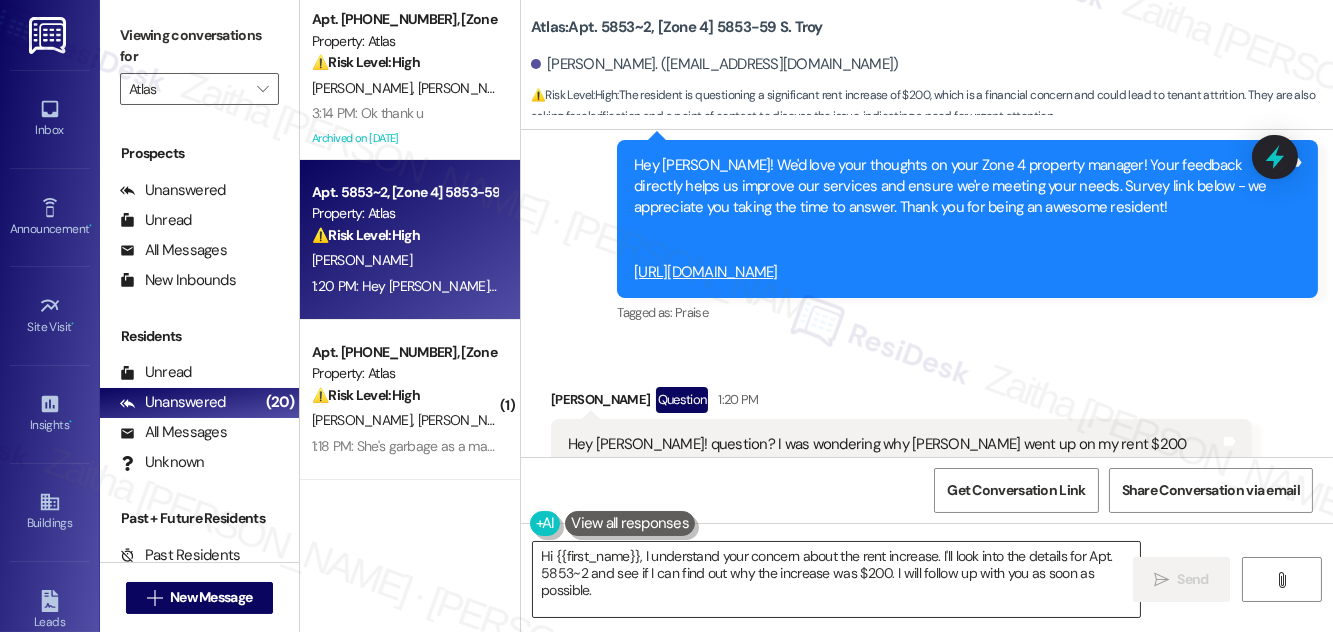 click on "Hi {{first_name}}, I understand your concern about the rent increase. I'll look into the details for Apt. 5853~2 and see if I can find out why the increase was $200. I will follow up with you as soon as possible." at bounding box center (836, 579) 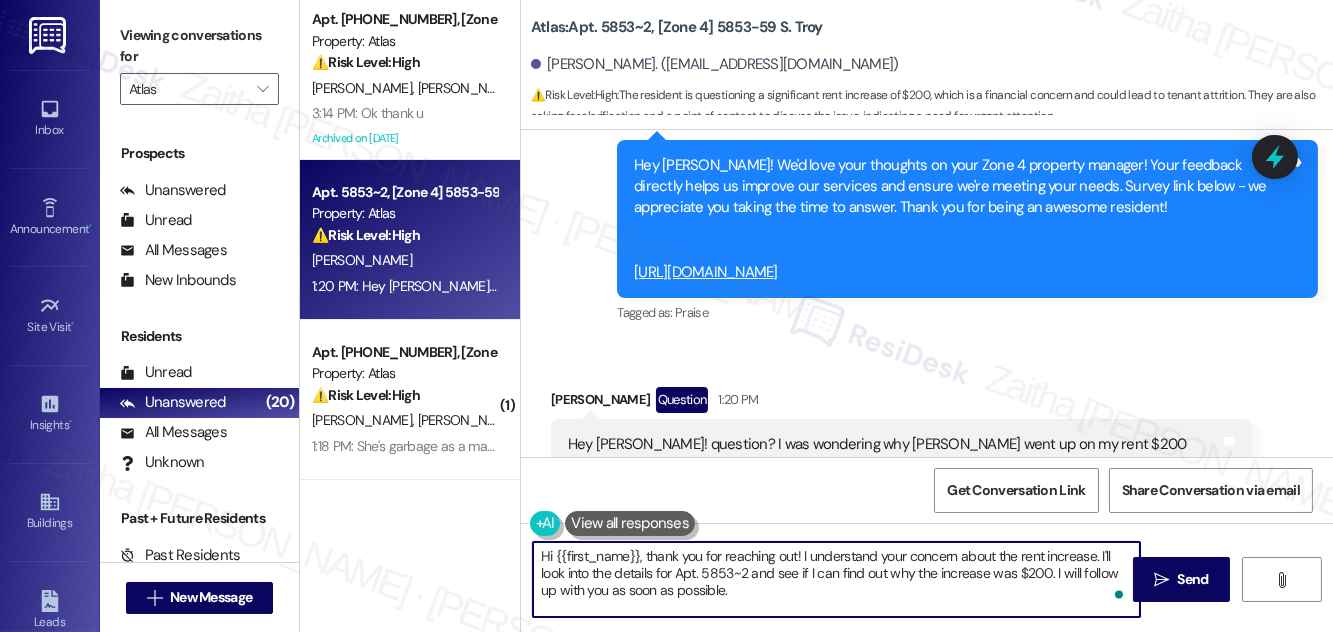 drag, startPoint x: 655, startPoint y: 584, endPoint x: 729, endPoint y: 584, distance: 74 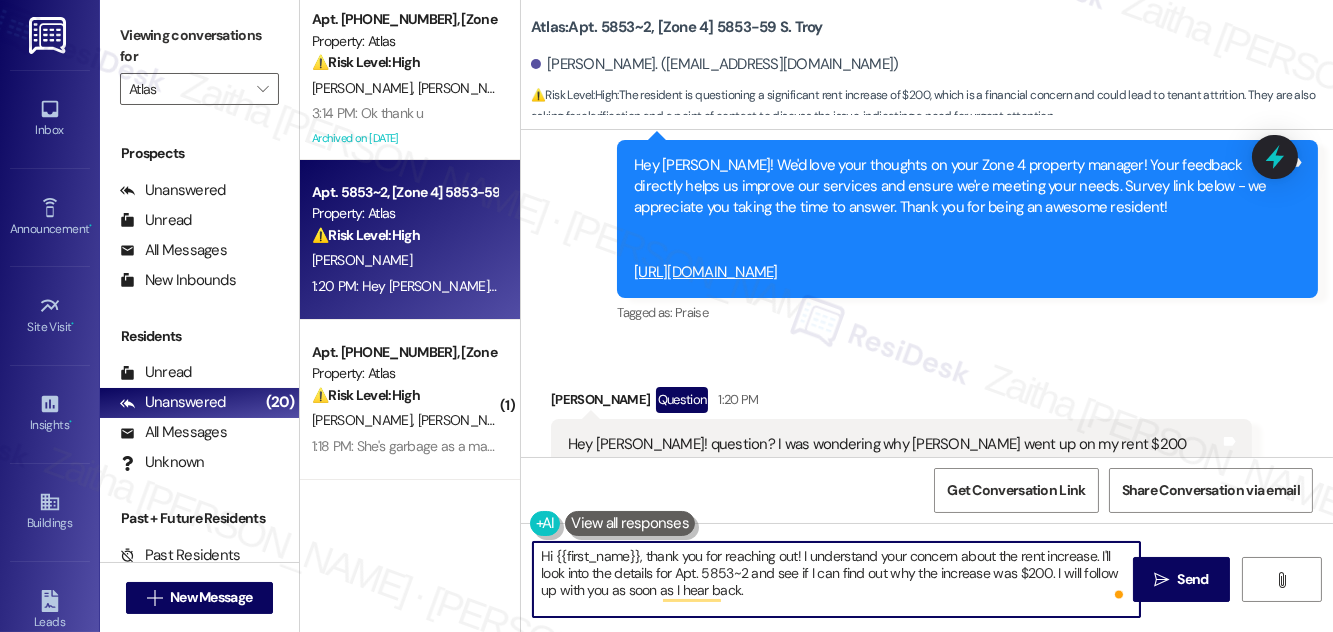 drag, startPoint x: 1050, startPoint y: 577, endPoint x: 1053, endPoint y: 587, distance: 10.440307 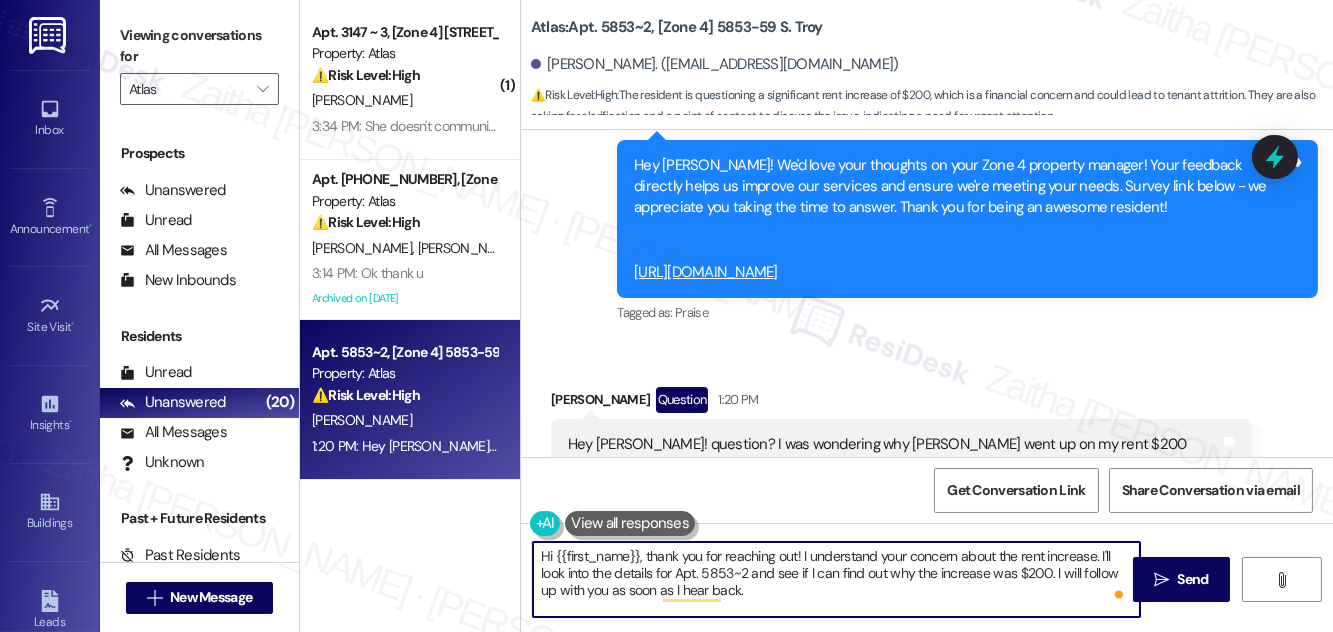 click on "Hi {{first_name}}, thank you for reaching out! I understand your concern about the rent increase. I'll look into the details for Apt. 5853~2 and see if I can find out why the increase was $200. I will follow up with you as soon as I hear back." at bounding box center [836, 579] 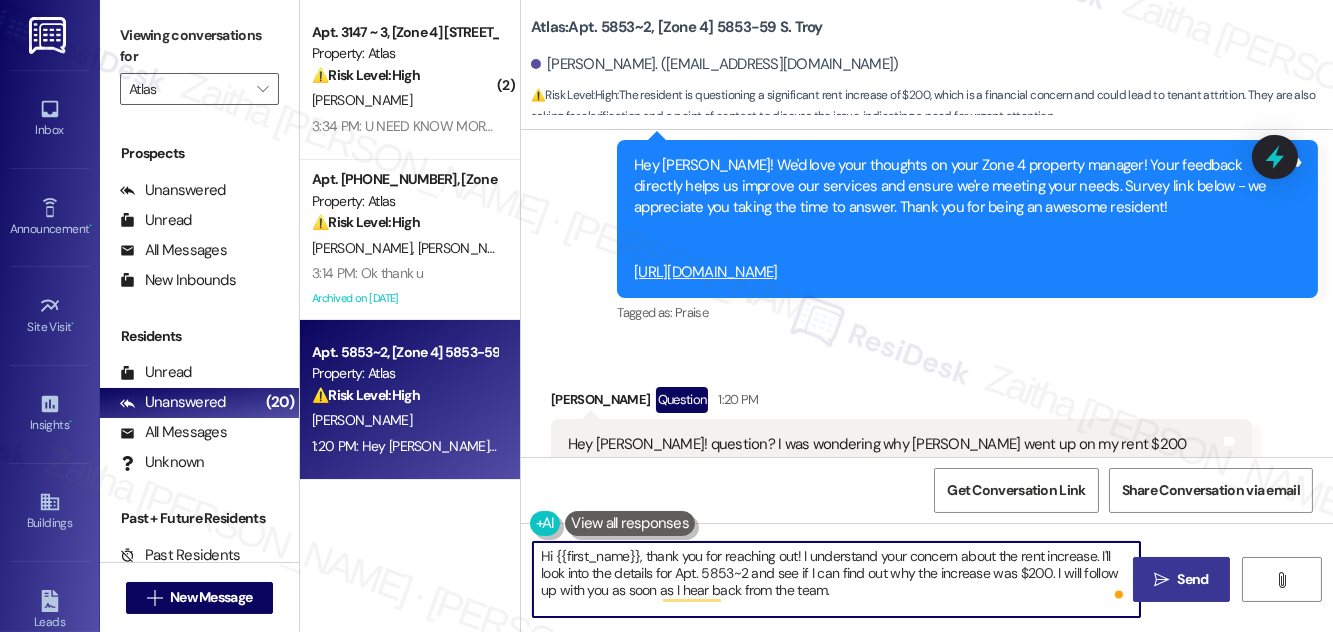 type on "Hi {{first_name}}, thank you for reaching out! I understand your concern about the rent increase. I'll look into the details for Apt. 5853~2 and see if I can find out why the increase was $200. I will follow up with you as soon as I hear back from the team." 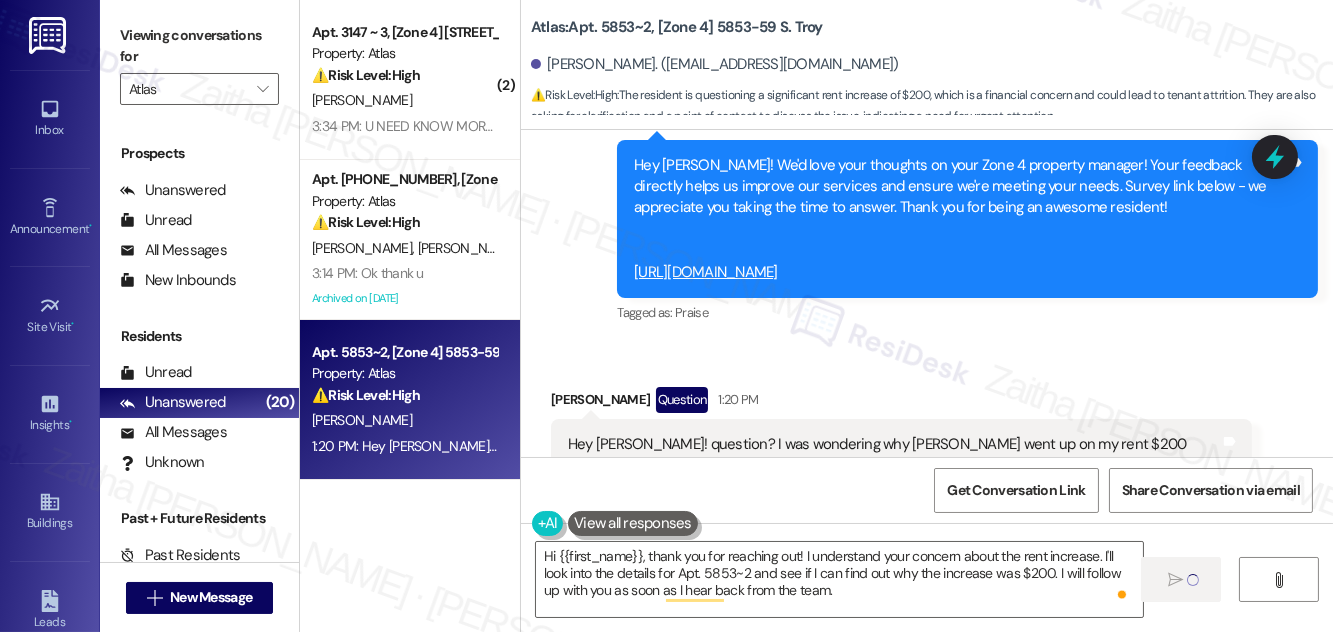 type 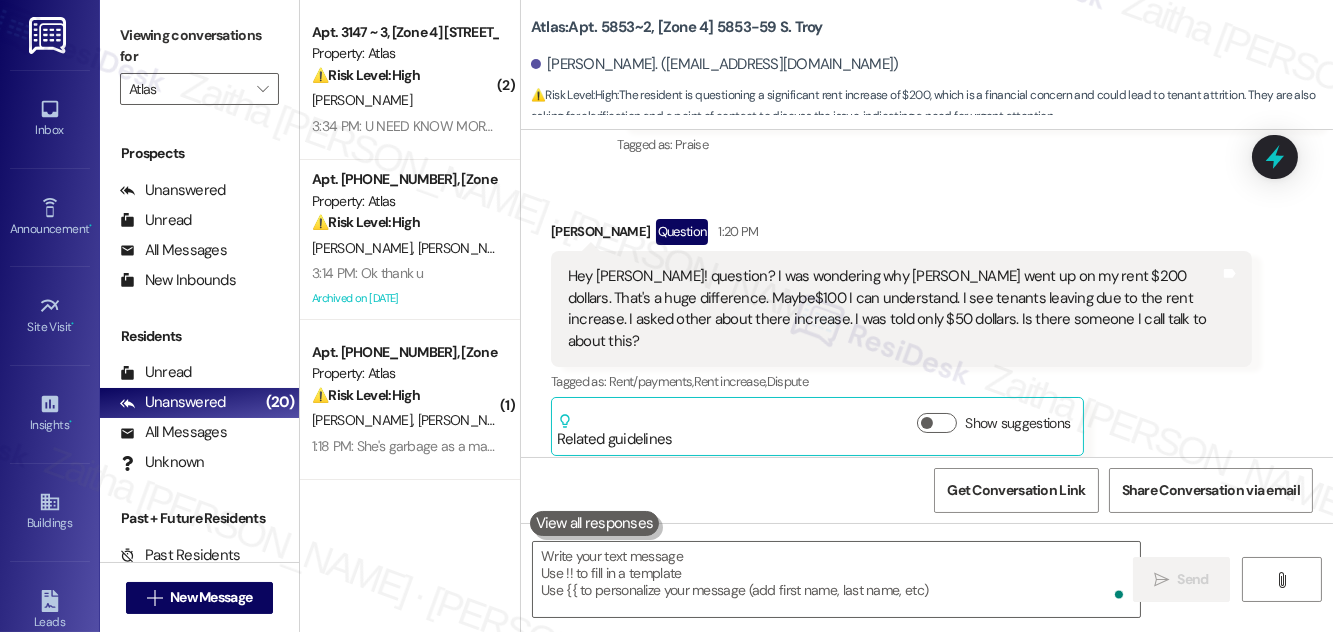 scroll, scrollTop: 17967, scrollLeft: 0, axis: vertical 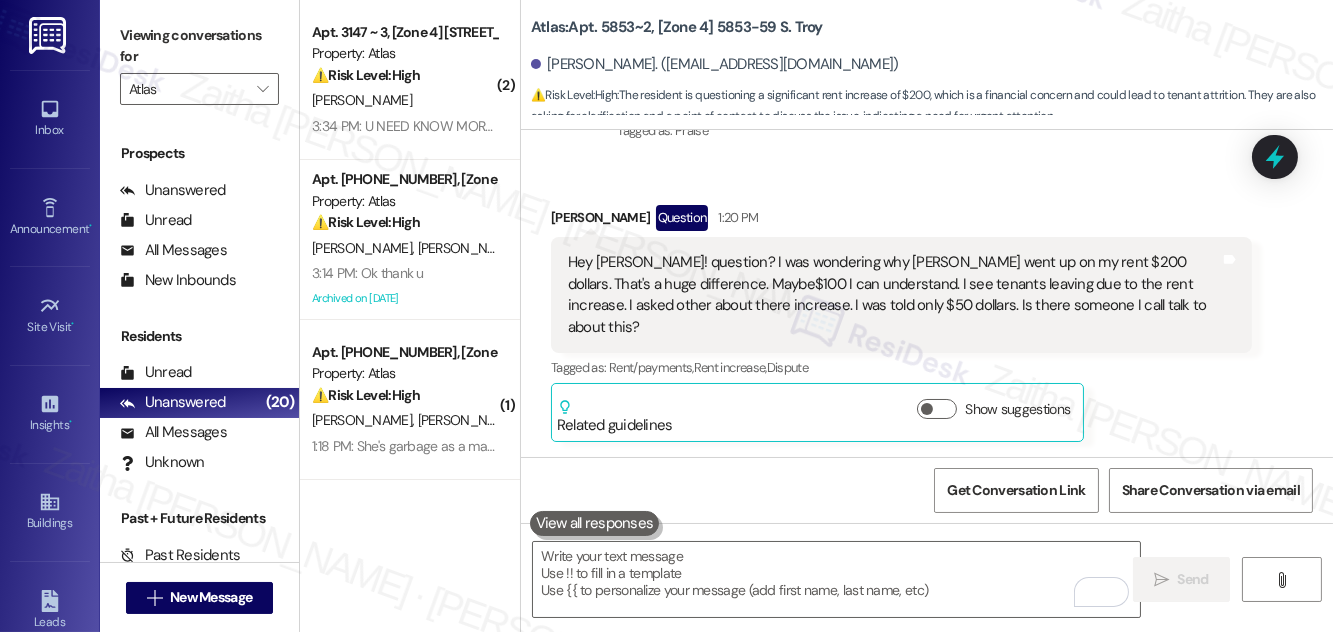 drag, startPoint x: 626, startPoint y: 368, endPoint x: 877, endPoint y: 417, distance: 255.73814 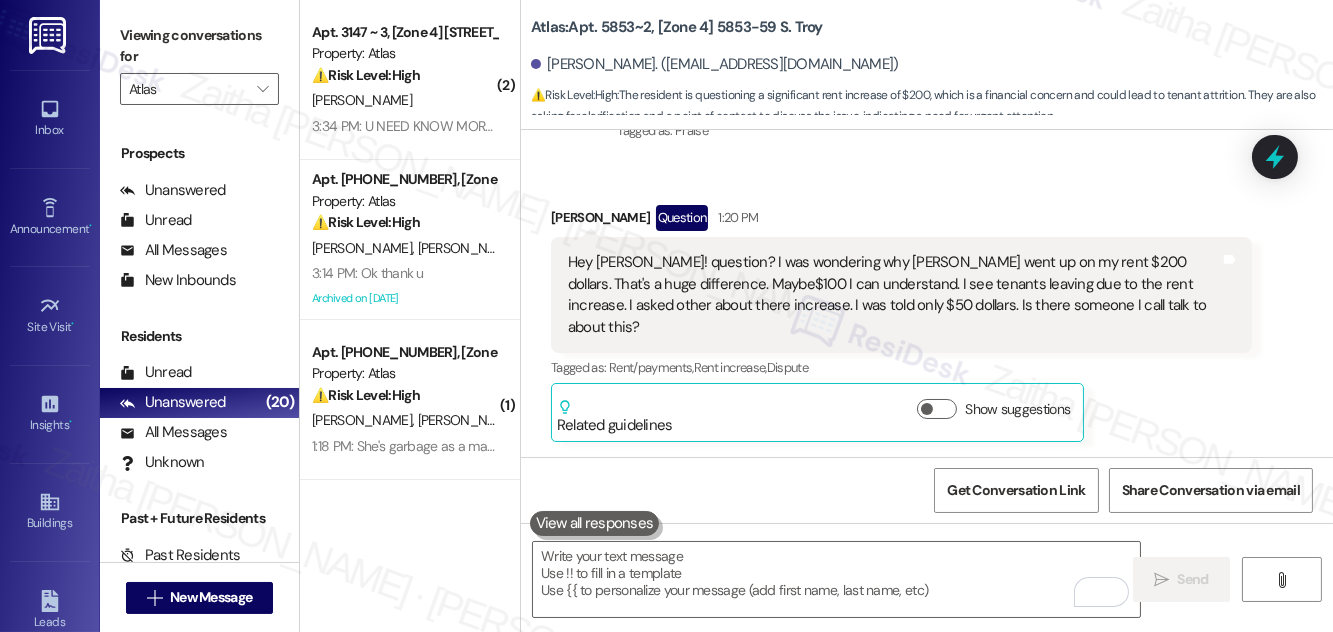 click on "Sent via SMS Sarah 3:35 PM Hi Cynthia, thank you for reaching out! I understand your concern about the rent increase. I'll look into the details for Apt. 5853~2 and see if I can find out why the increase was $200. I will follow up with you as soon as I hear back from the team. Tags and notes" at bounding box center (927, 548) 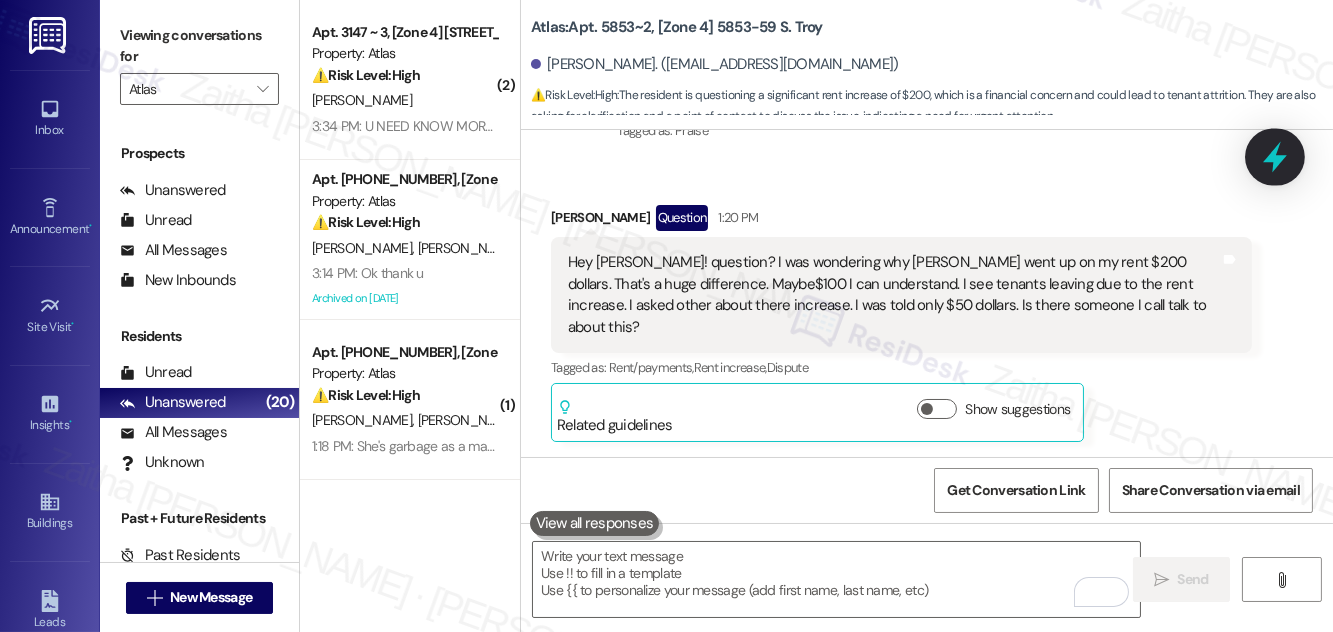 click 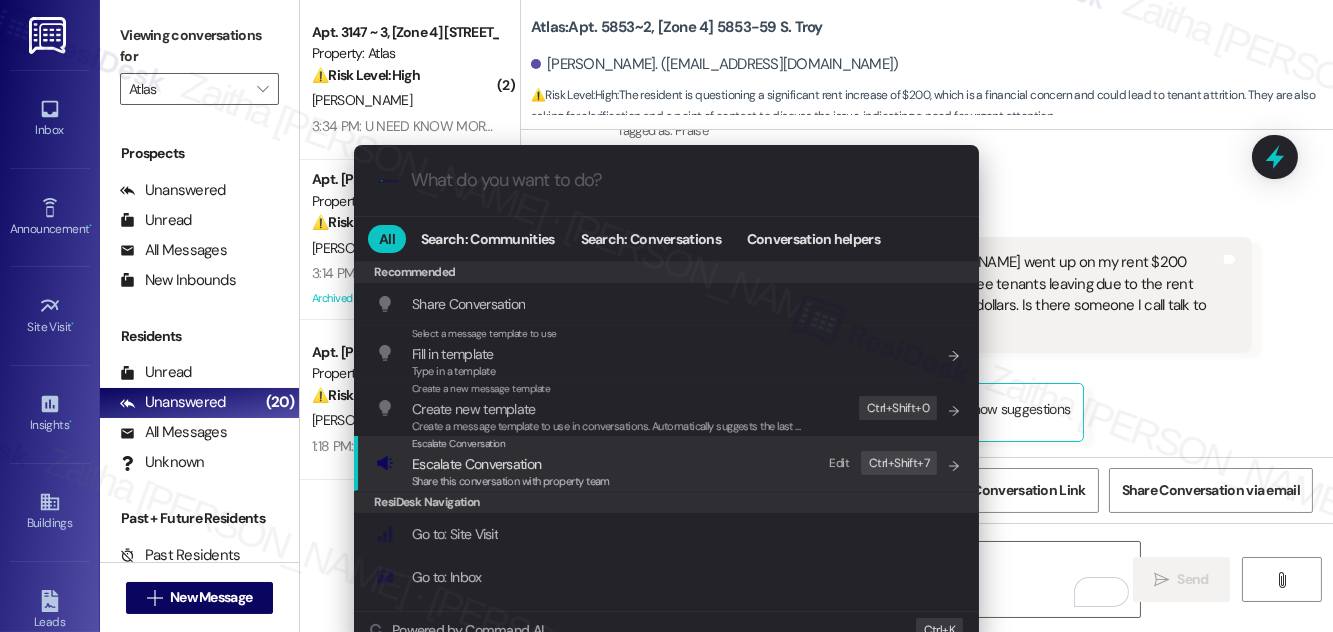 click on "Escalate Conversation" at bounding box center (476, 464) 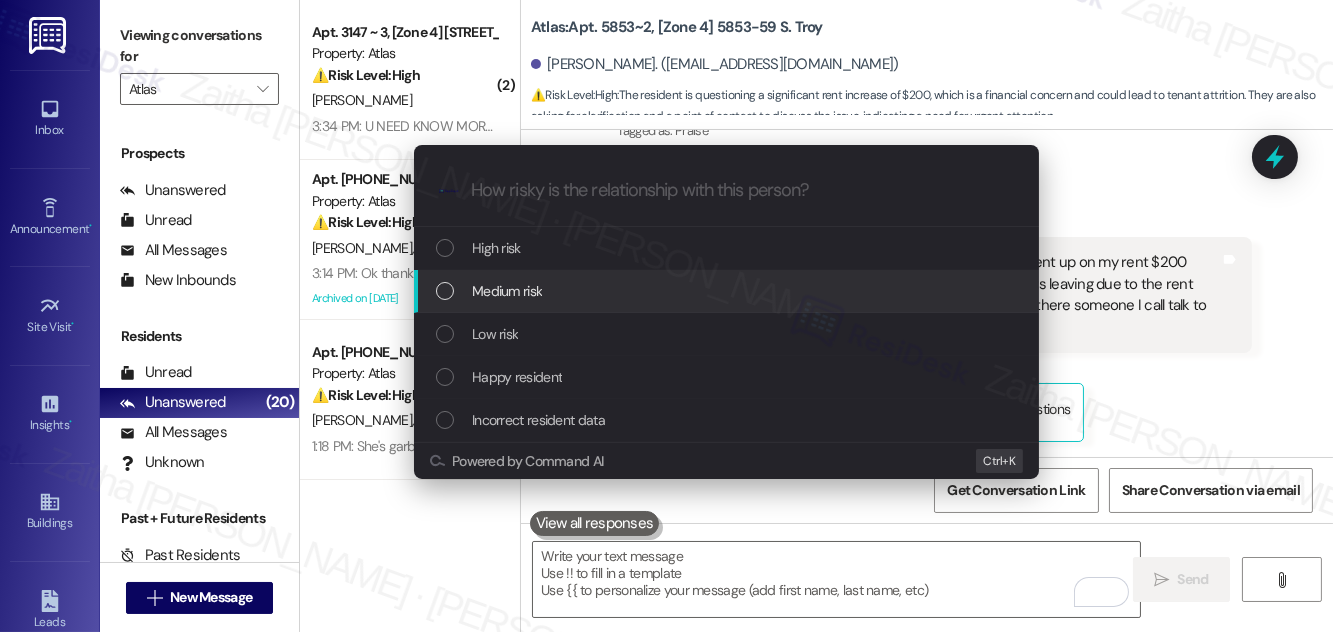 click on "Medium risk" at bounding box center [507, 291] 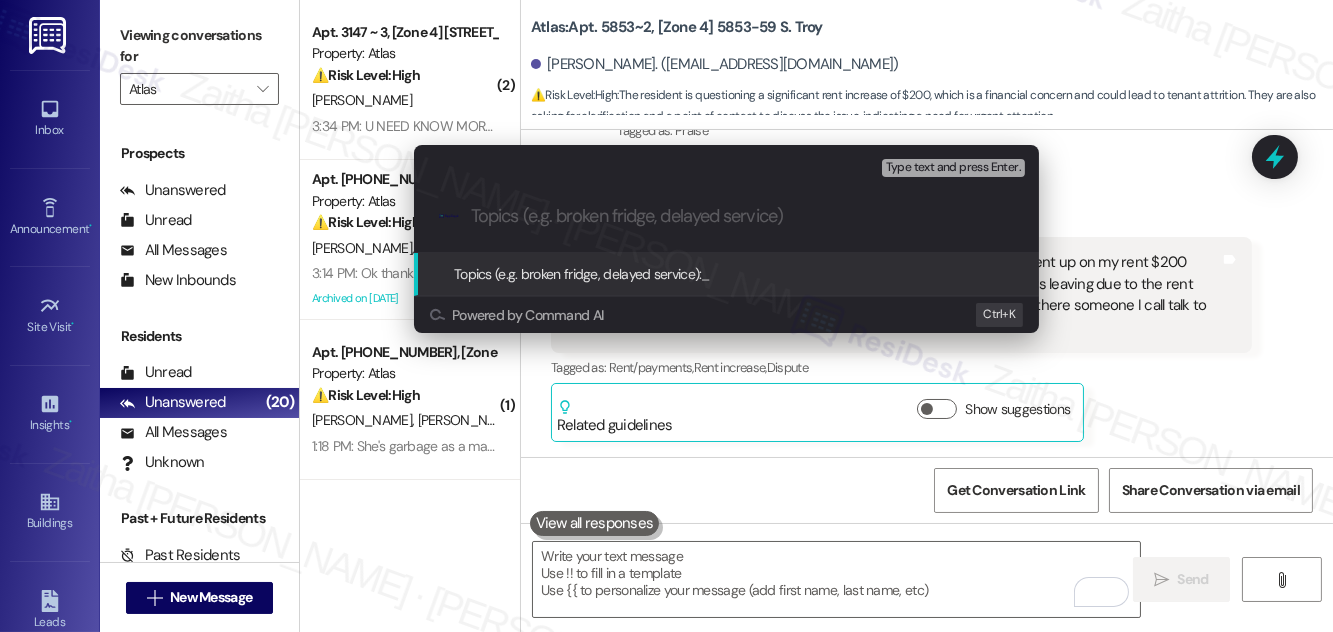 paste on "Rent Increase Concern" 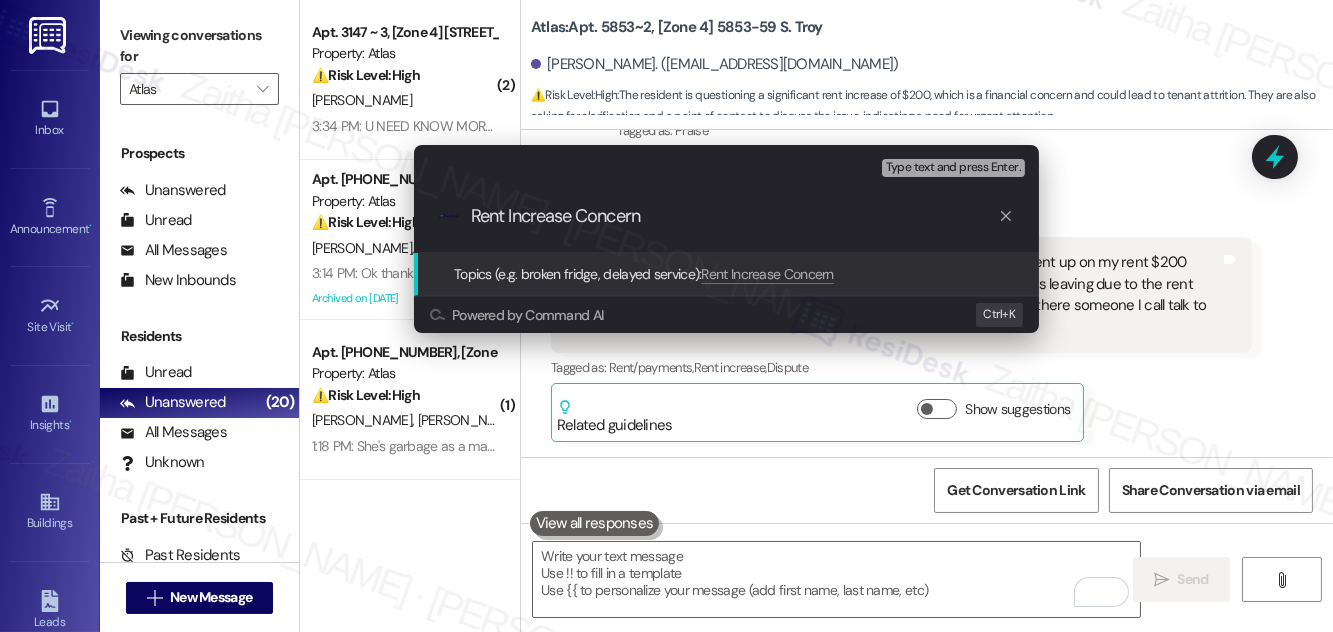 type 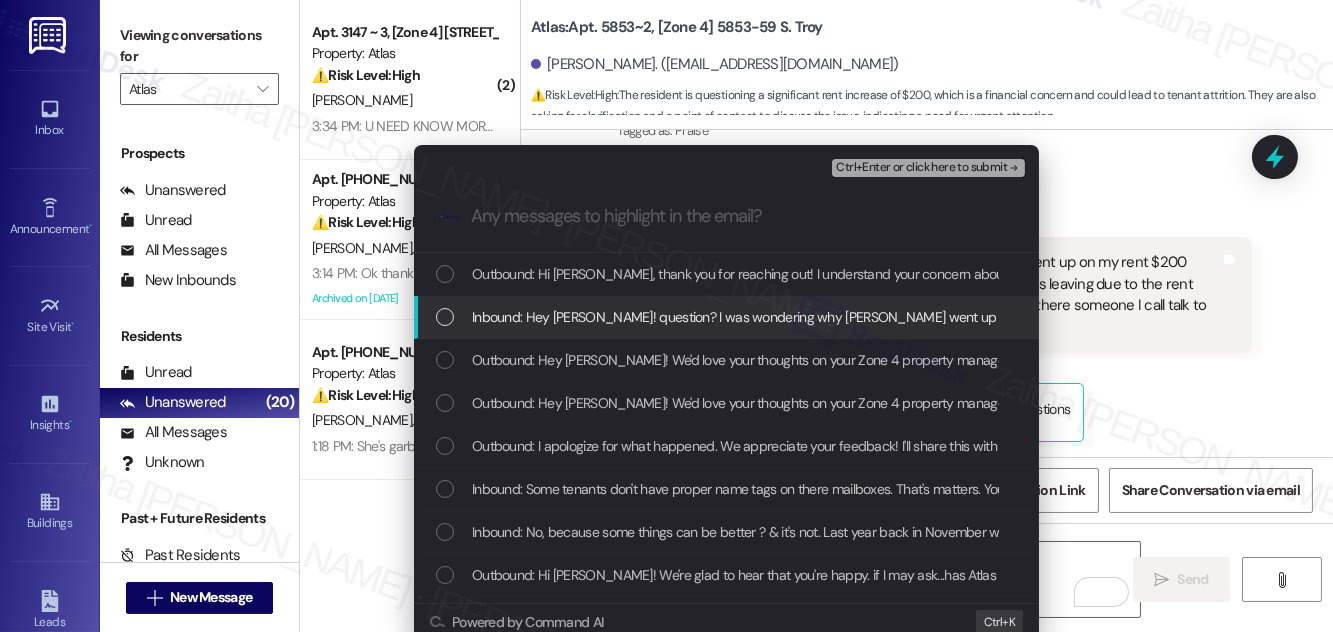 click at bounding box center [445, 317] 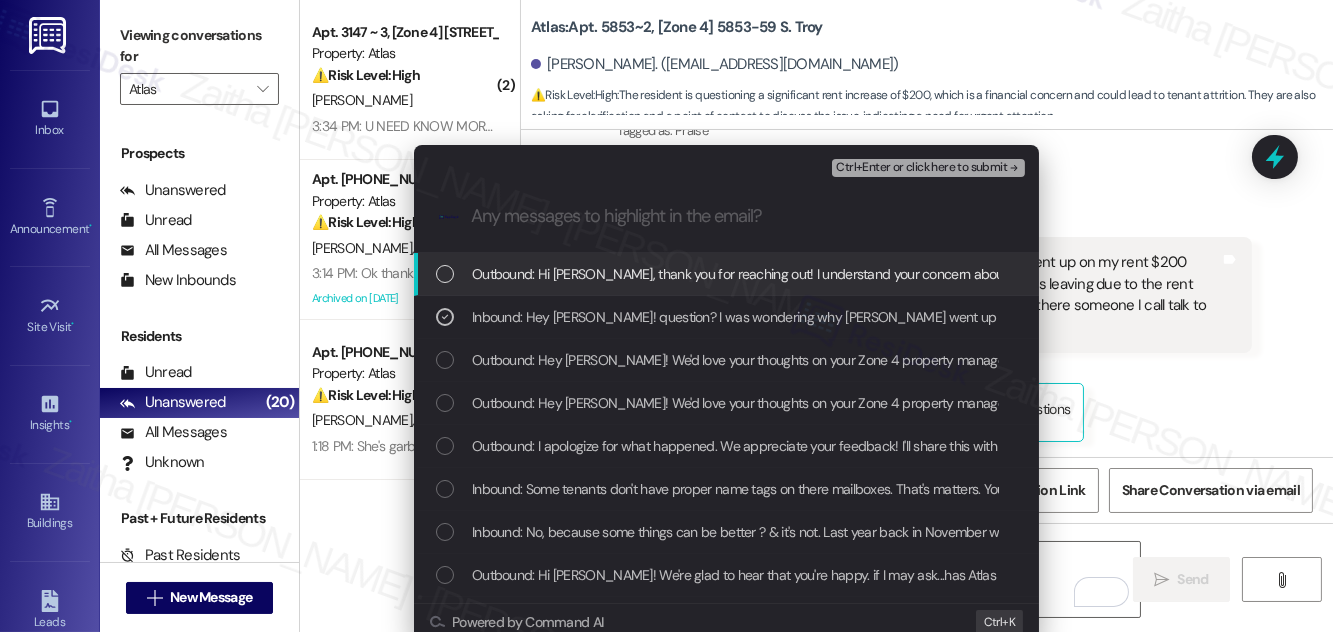 click on "Ctrl+Enter or click here to submit" at bounding box center [921, 168] 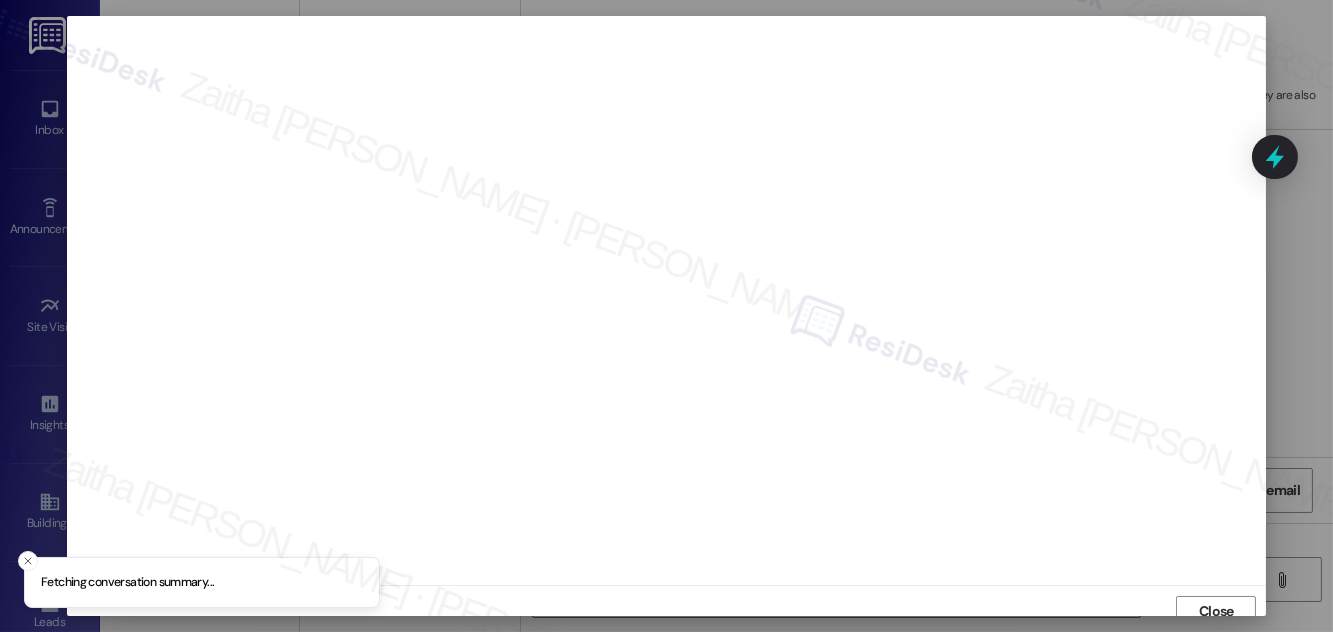 scroll, scrollTop: 11, scrollLeft: 0, axis: vertical 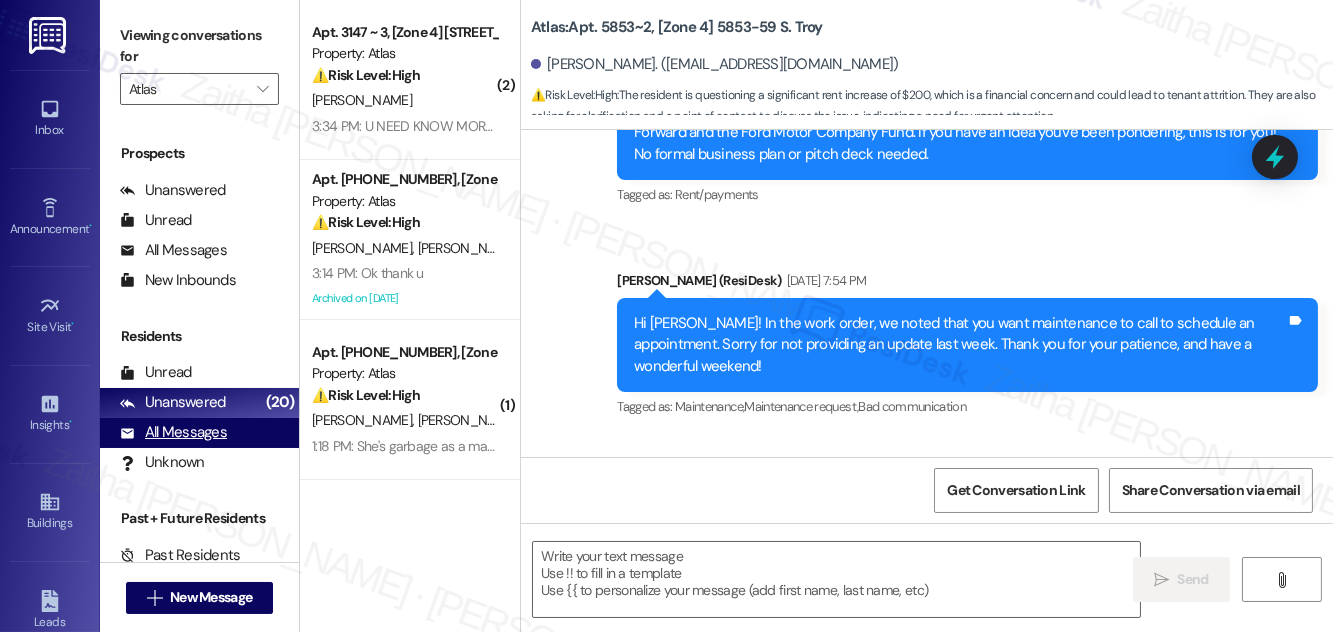type on "Fetching suggested responses. Please feel free to read through the conversation in the meantime." 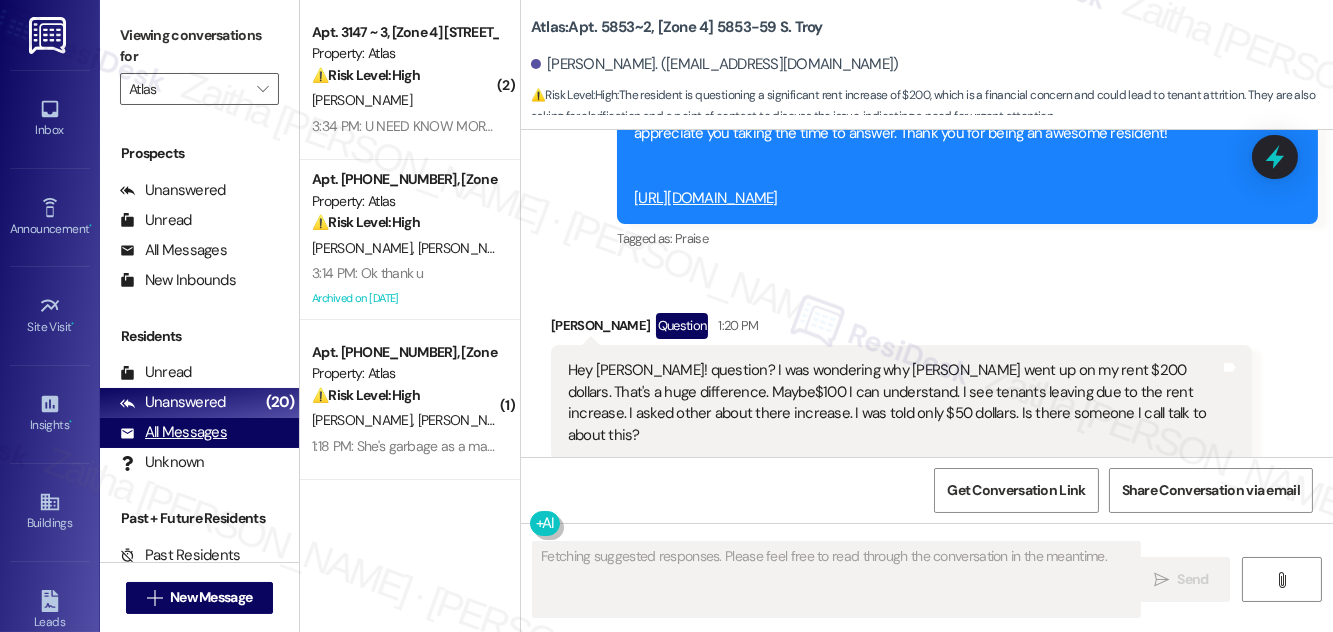 click on "All Messages" at bounding box center (173, 432) 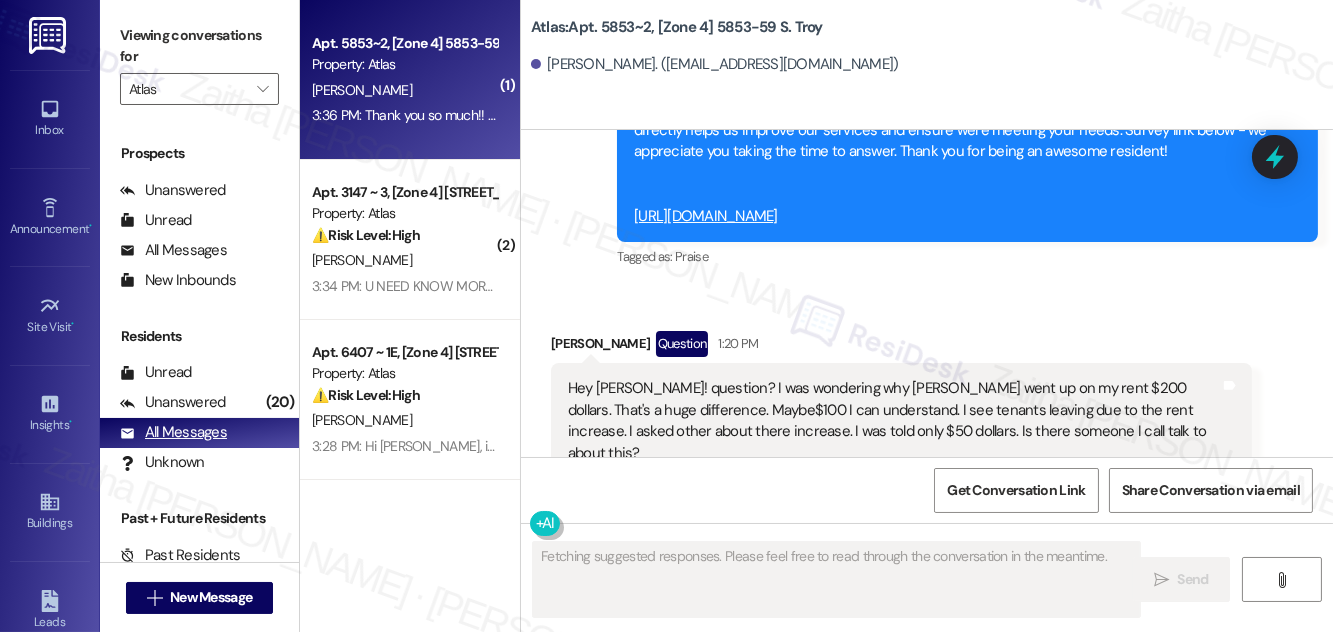scroll, scrollTop: 18165, scrollLeft: 0, axis: vertical 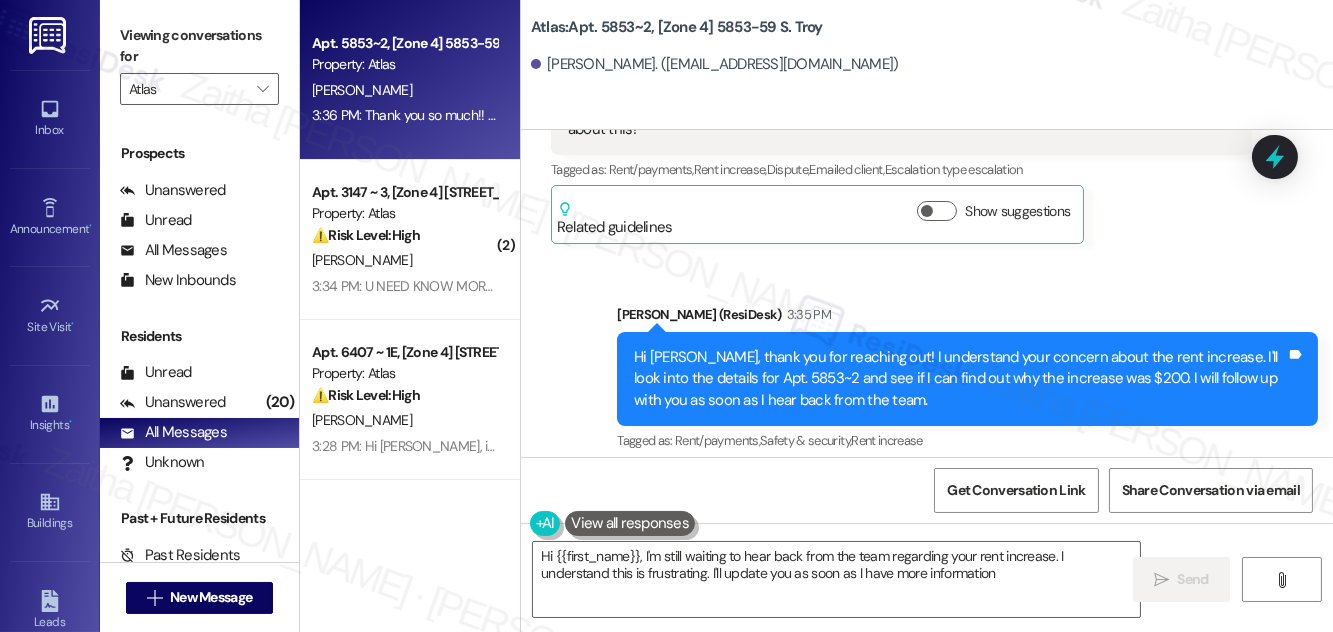 type on "Hi {{first_name}}, I'm still waiting to hear back from the team regarding your rent increase. I understand this is frustrating. I'll update you as soon as I have more information." 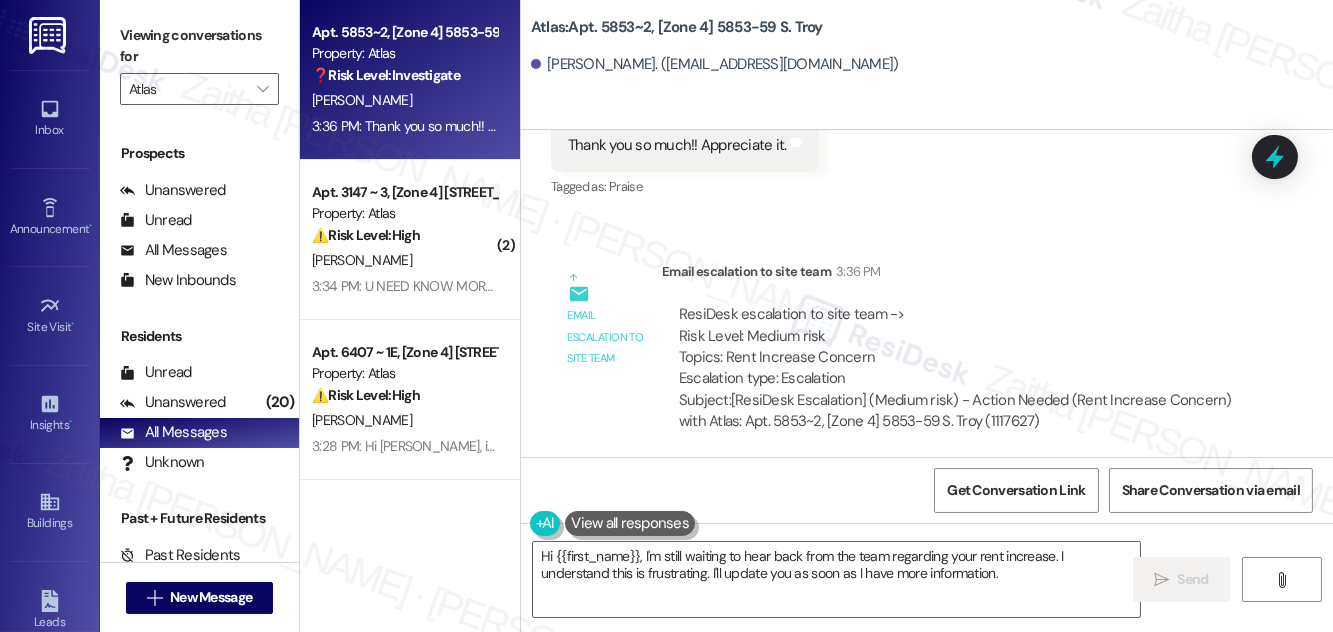 scroll, scrollTop: 18733, scrollLeft: 0, axis: vertical 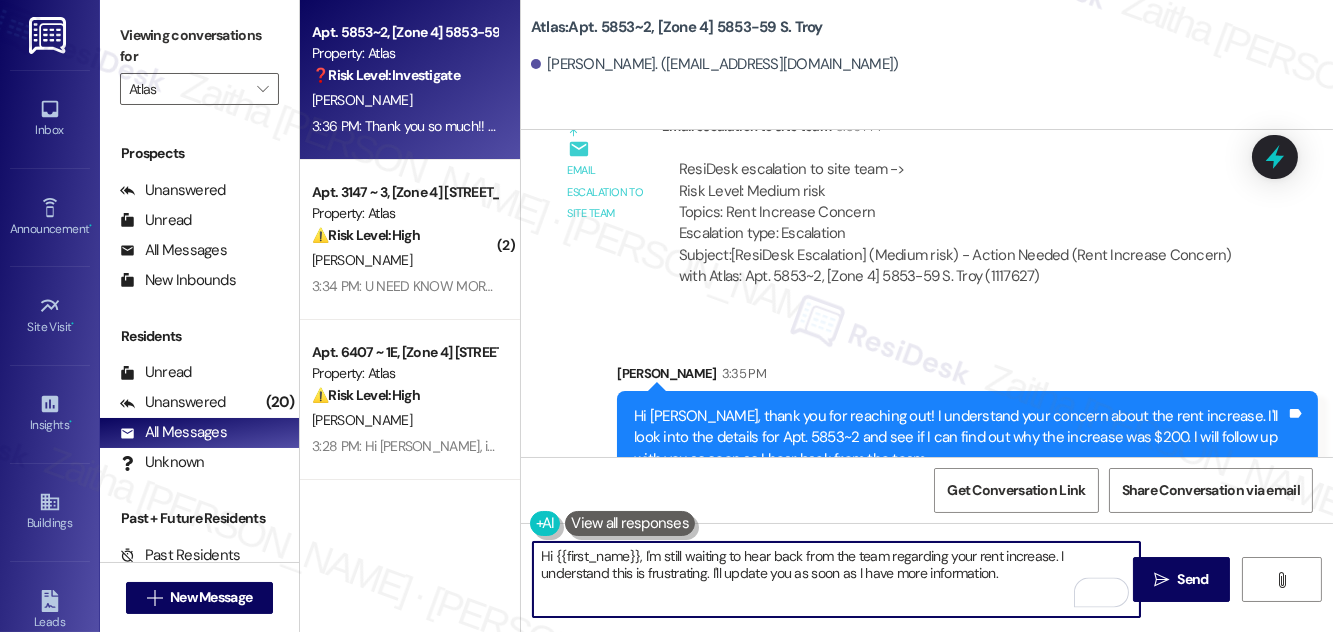 drag, startPoint x: 537, startPoint y: 554, endPoint x: 1033, endPoint y: 610, distance: 499.15128 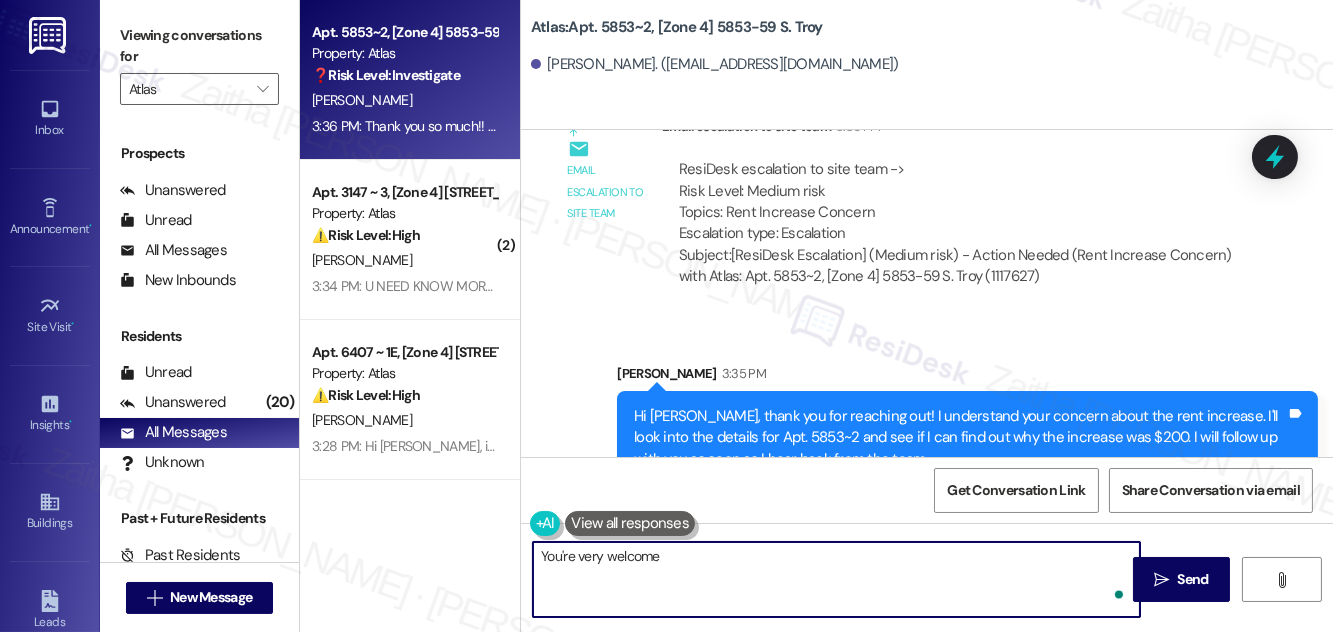 type on "You're very welcome!" 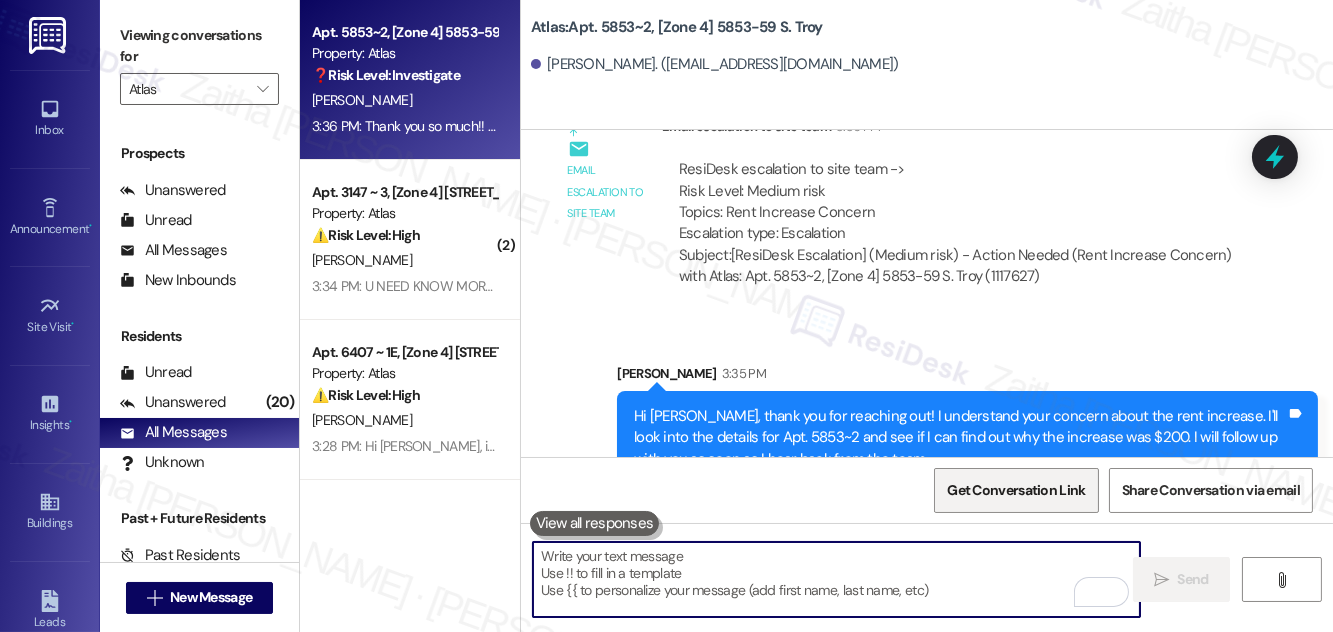 scroll, scrollTop: 18733, scrollLeft: 0, axis: vertical 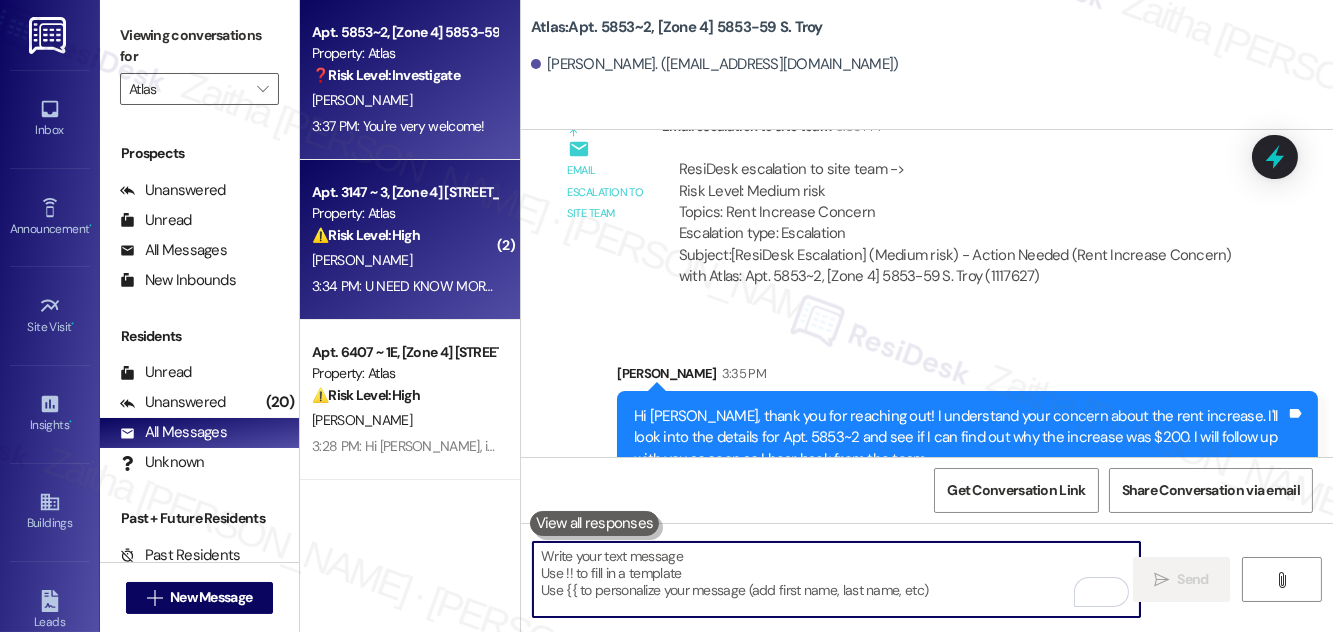 type 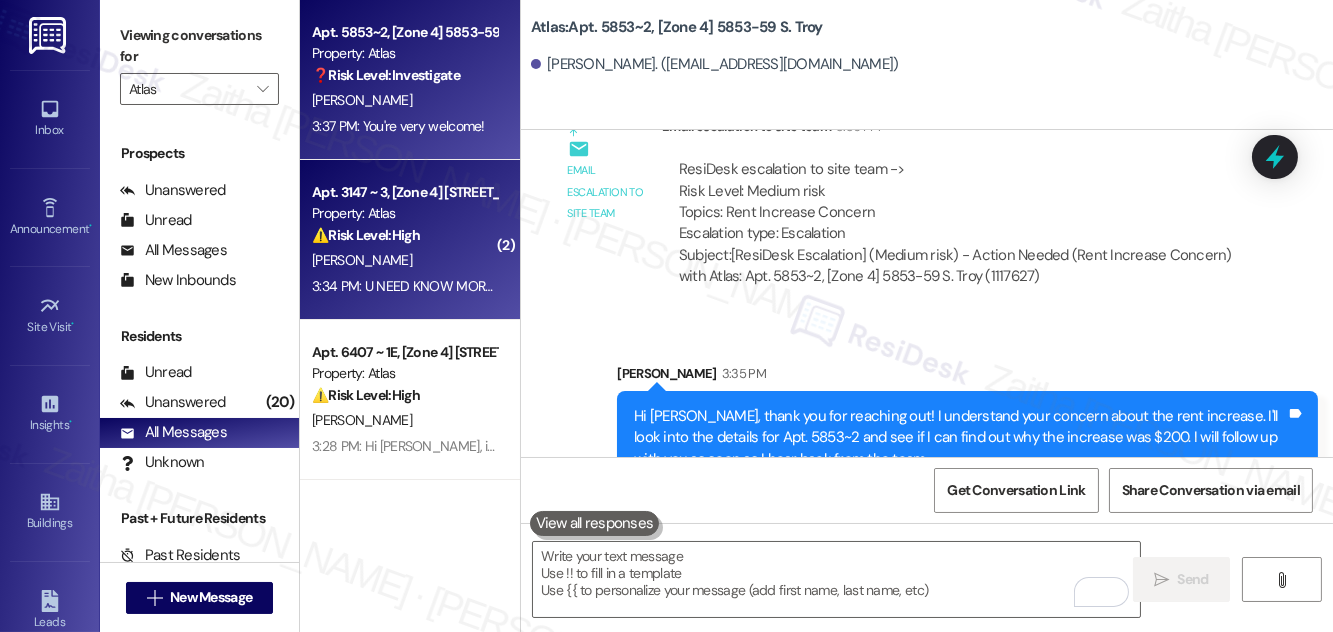click on "T. Rowan" at bounding box center [404, 260] 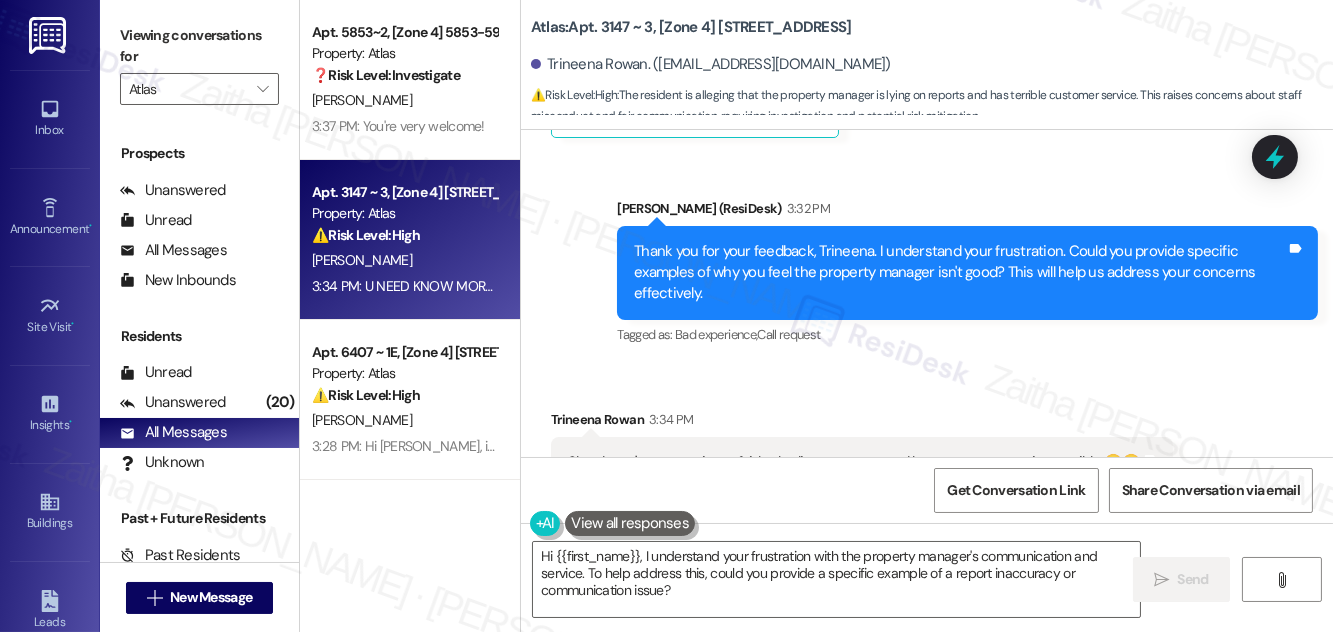 scroll, scrollTop: 3723, scrollLeft: 0, axis: vertical 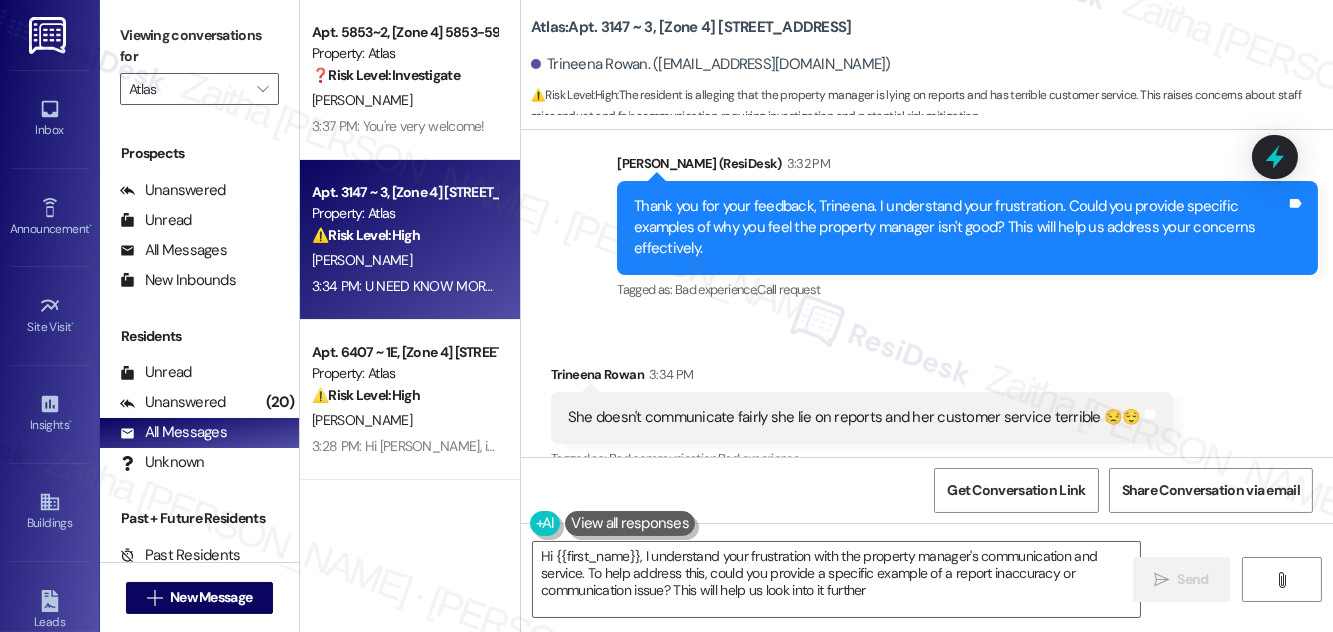 type on "Hi {{first_name}}, I understand your frustration with the property manager's communication and service. To help address this, could you provide a specific example of a report inaccuracy or communication issue? This will help us look into it further." 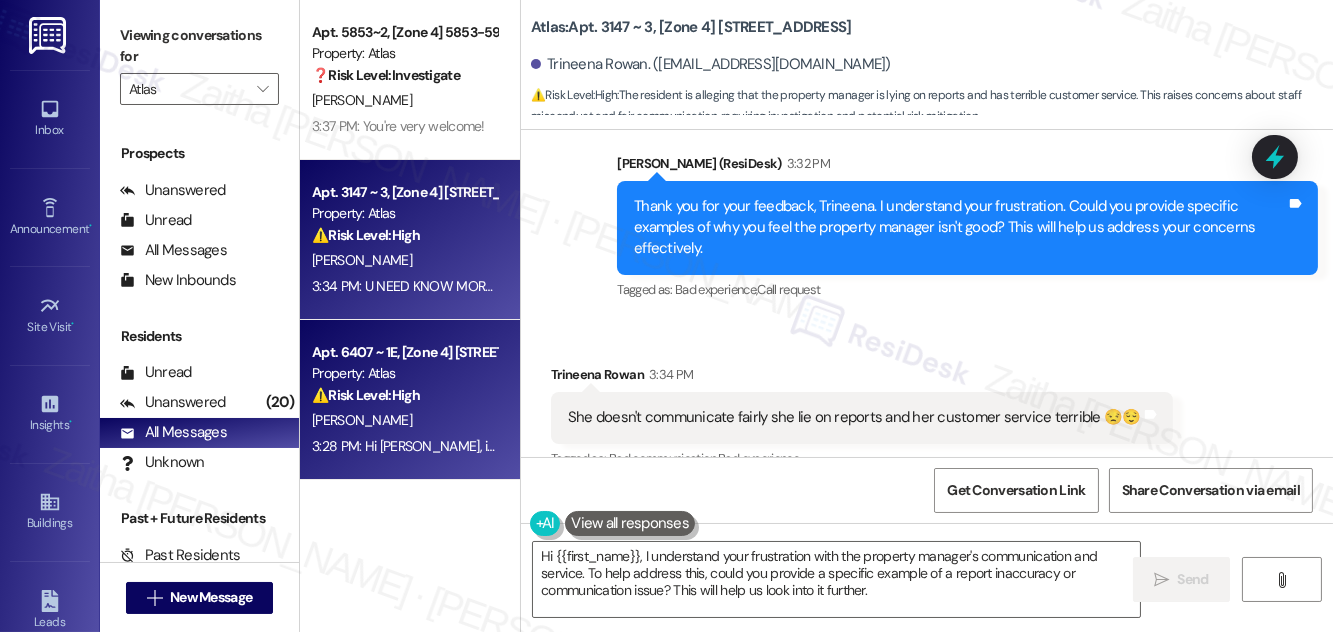 click on "M. Mahaffey" at bounding box center [404, 420] 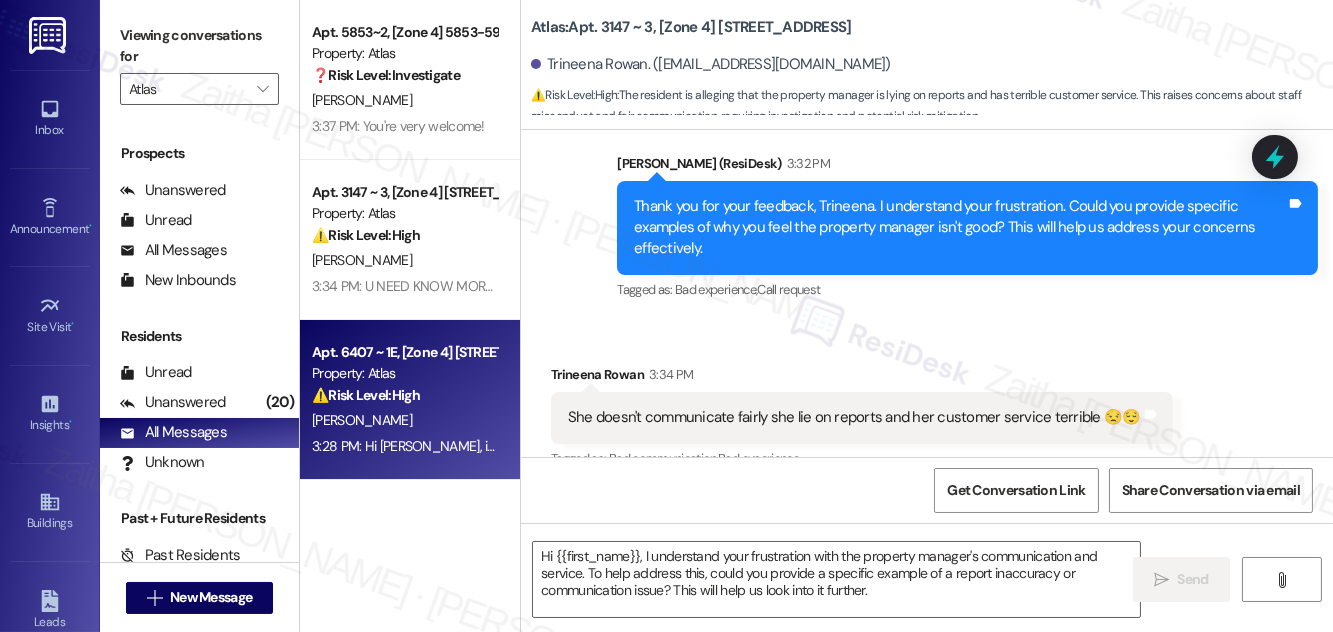 type on "Fetching suggested responses. Please feel free to read through the conversation in the meantime." 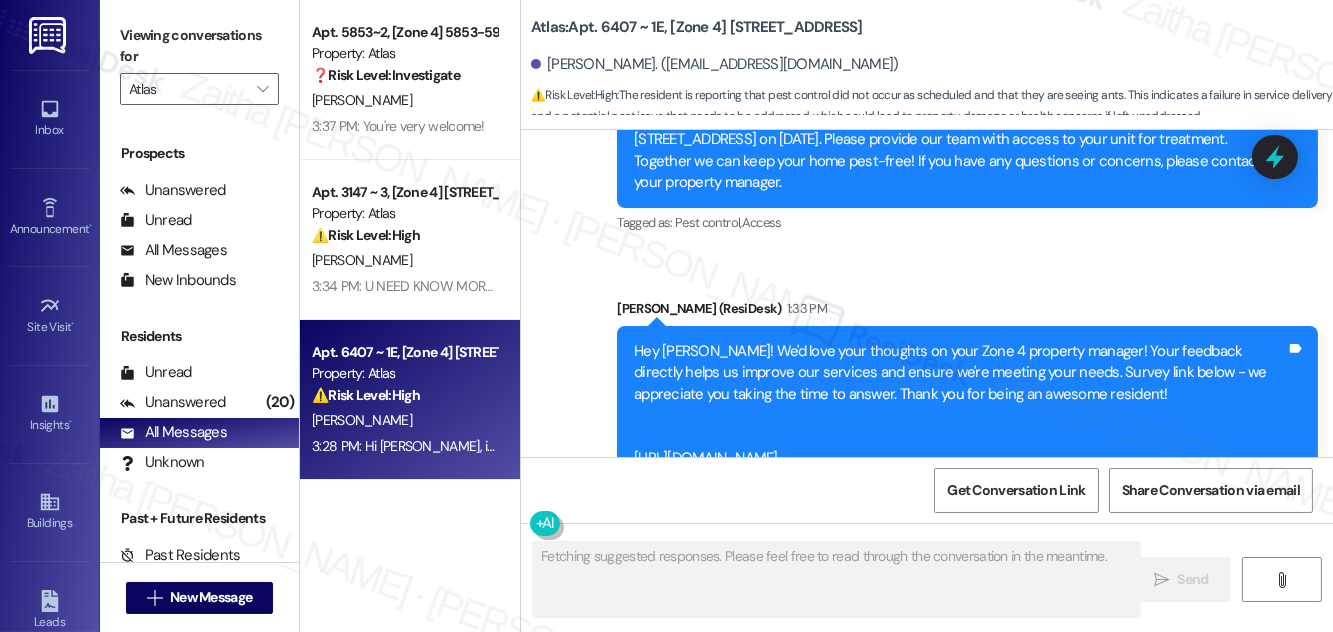 scroll, scrollTop: 8840, scrollLeft: 0, axis: vertical 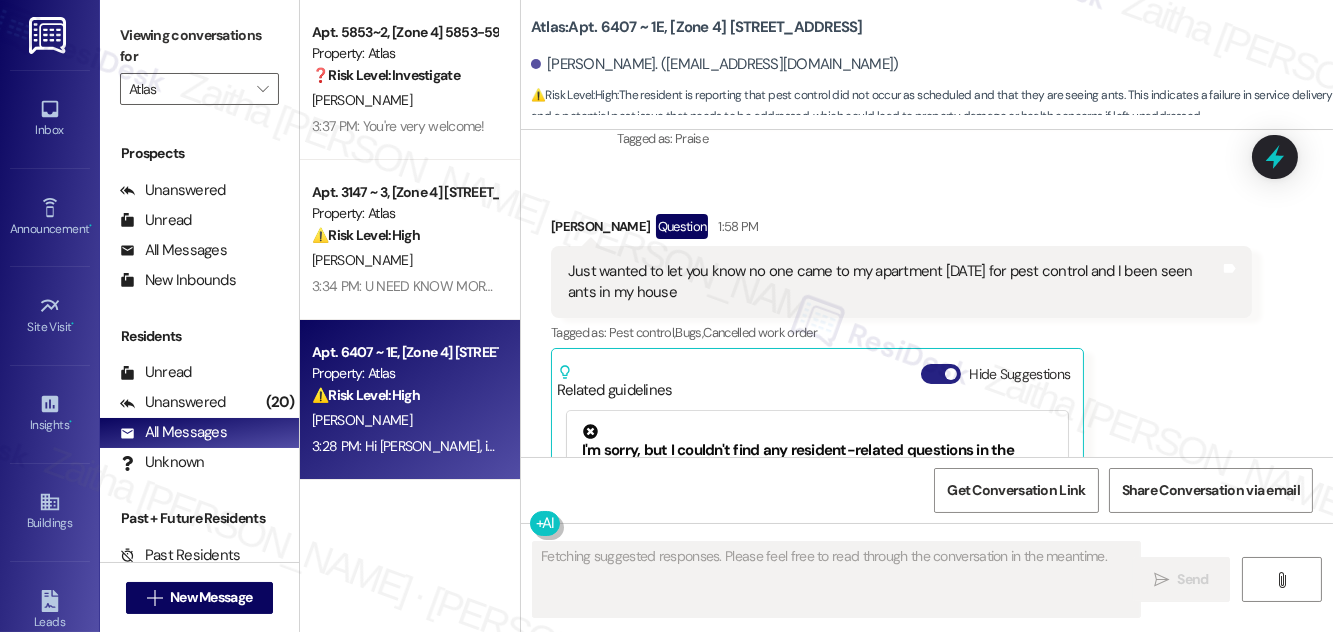 click on "Hide Suggestions" at bounding box center (941, 374) 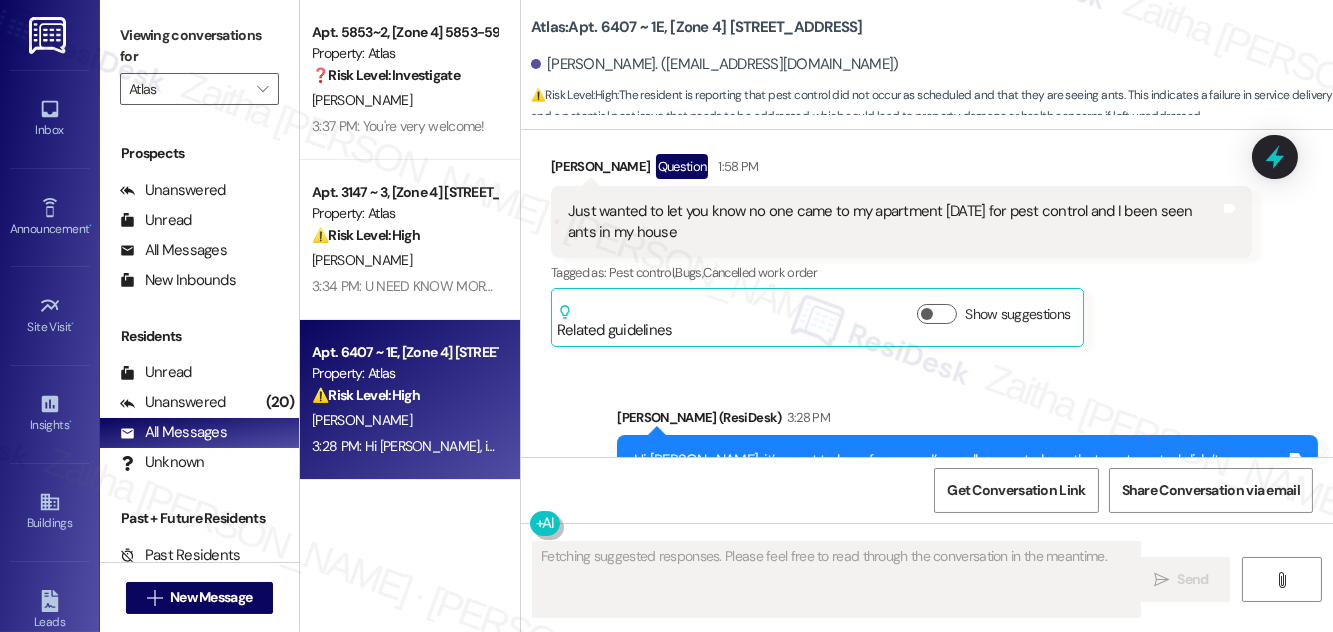 scroll, scrollTop: 8929, scrollLeft: 0, axis: vertical 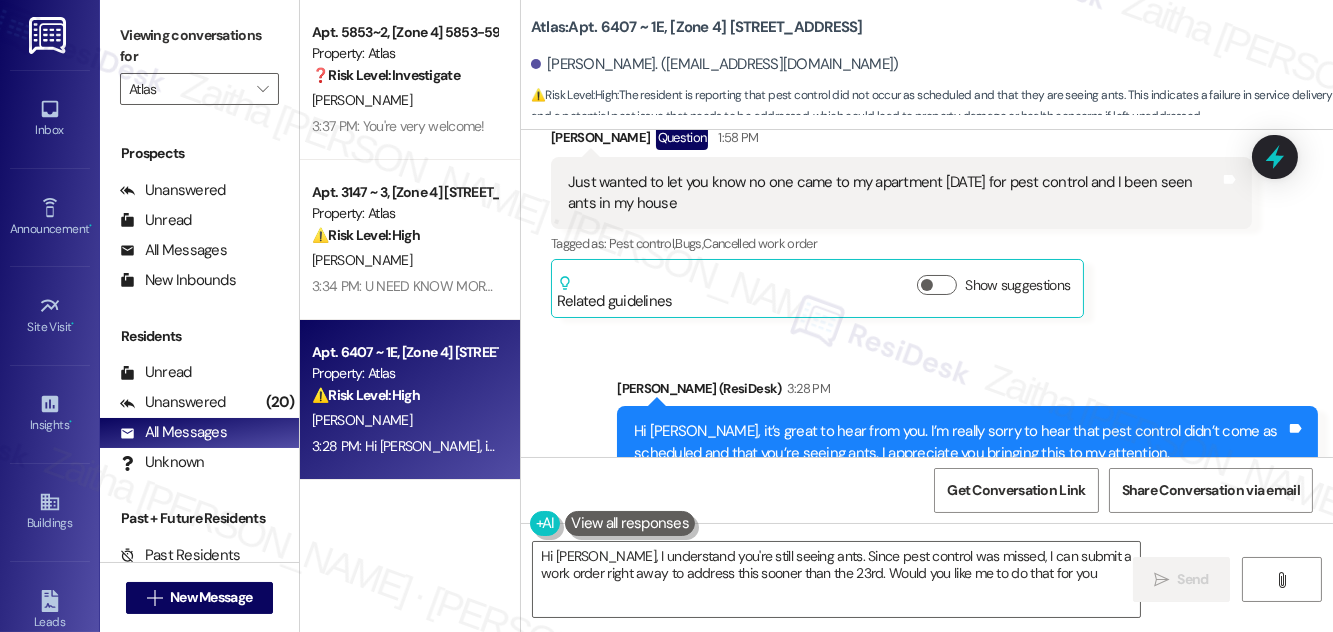 type on "Hi Melody, I understand you're still seeing ants. Since pest control was missed, I can submit a work order right away to address this sooner than the 23rd. Would you like me to do that for you?" 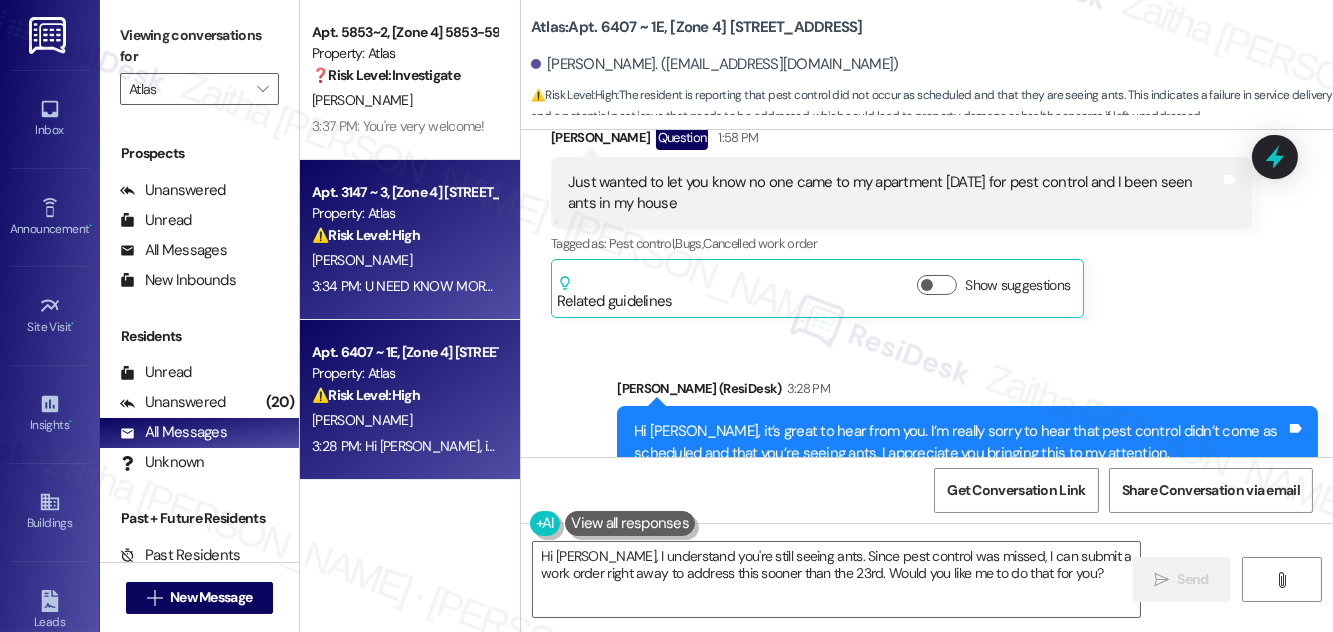 click on "⚠️  Risk Level:  High The resident is alleging that the property manager is lying on reports and has terrible customer service. This raises concerns about staff misconduct and fair communication, requiring investigation and potential risk mitigation." at bounding box center [404, 235] 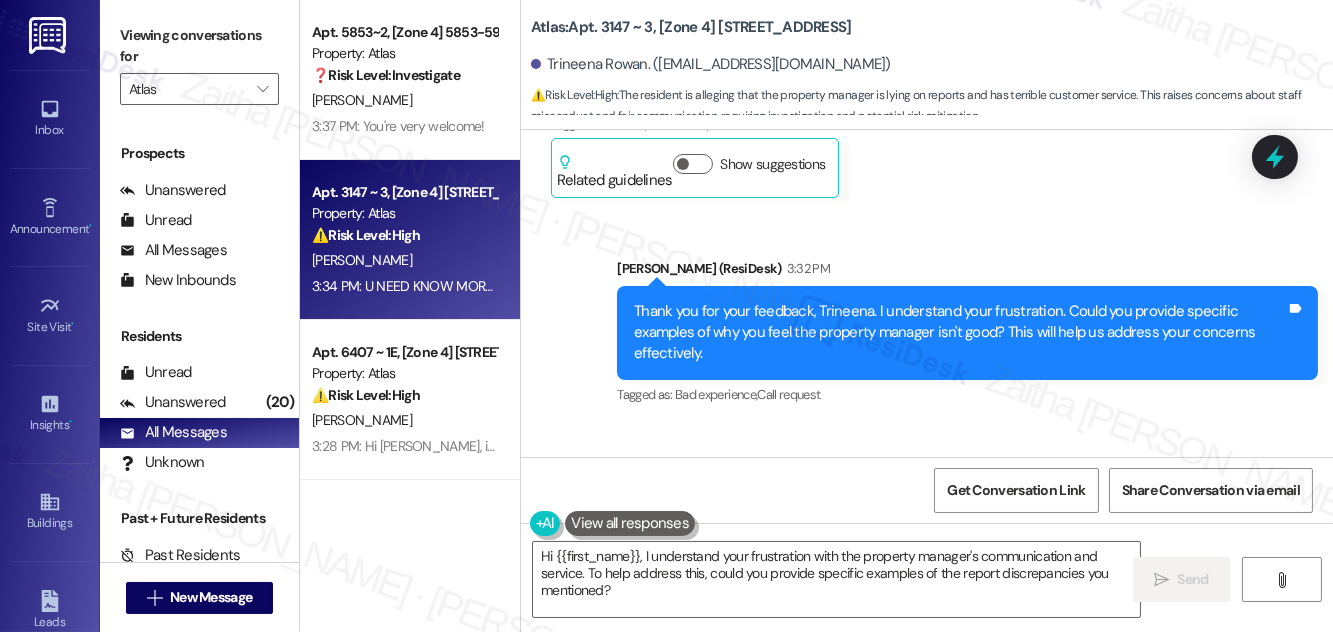 scroll, scrollTop: 3724, scrollLeft: 0, axis: vertical 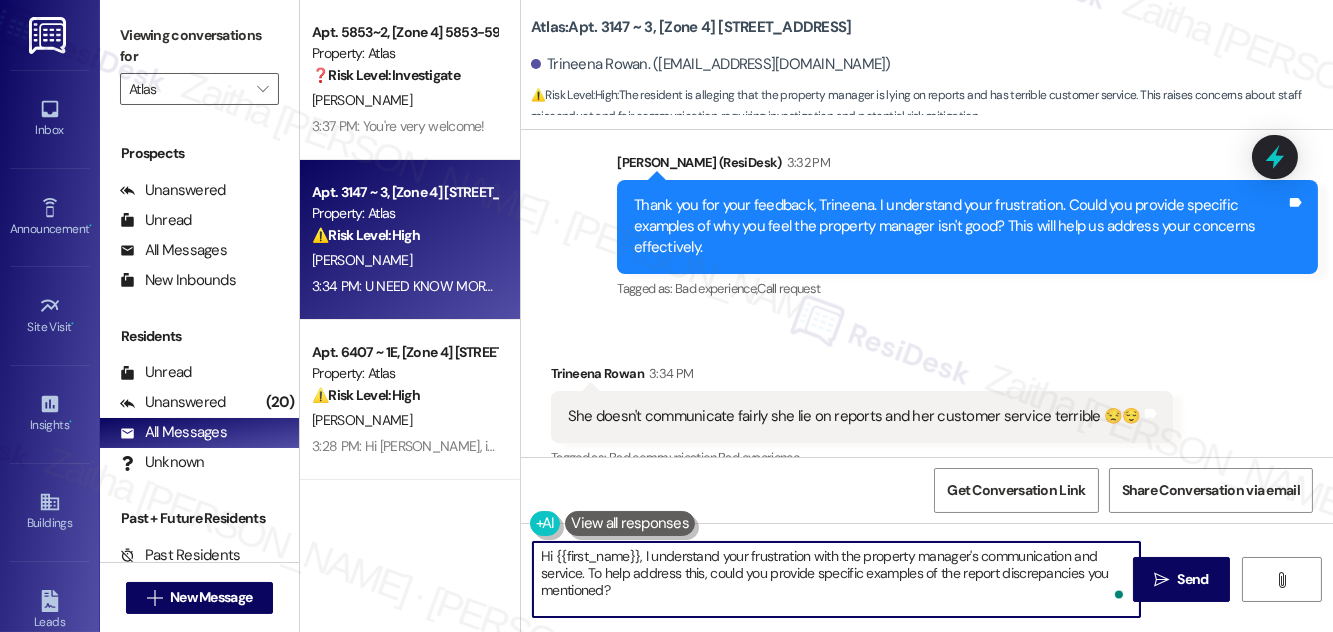 drag, startPoint x: 538, startPoint y: 554, endPoint x: 628, endPoint y: 588, distance: 96.20811 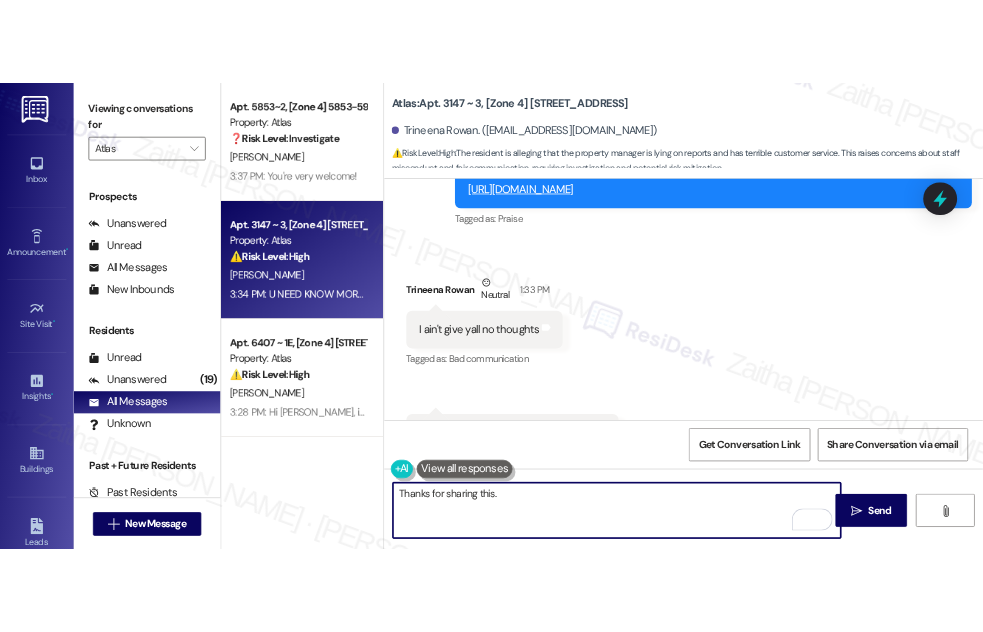 scroll, scrollTop: 3178, scrollLeft: 0, axis: vertical 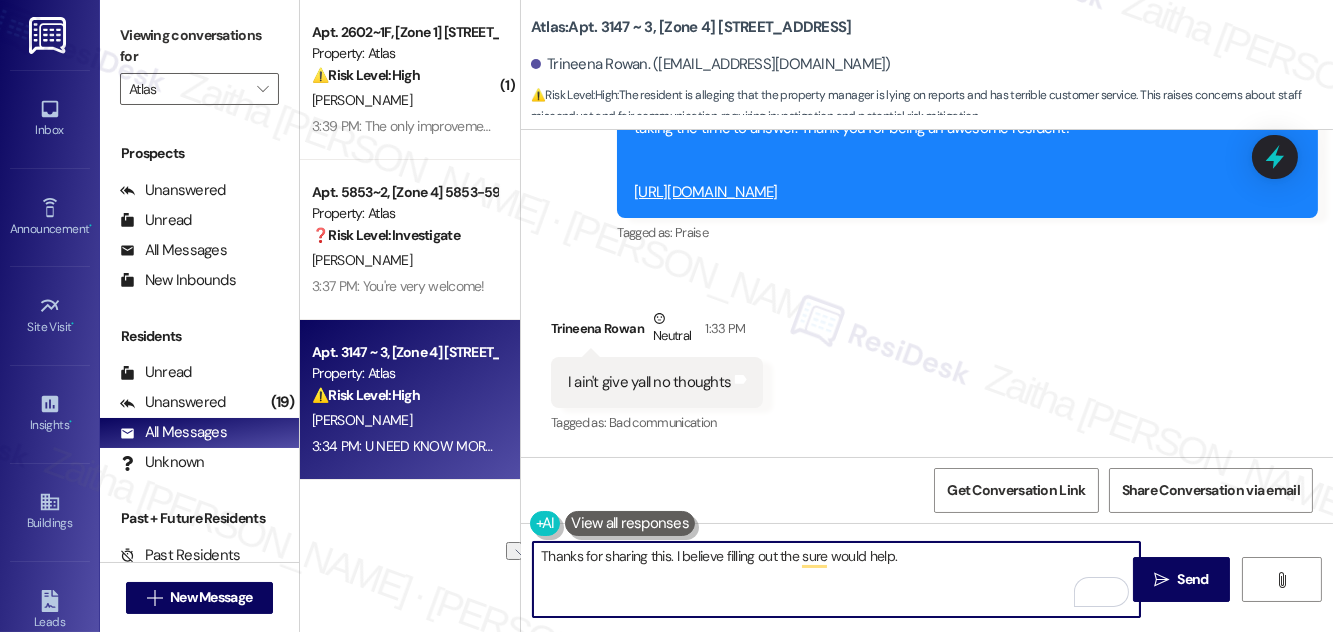 drag, startPoint x: 674, startPoint y: 555, endPoint x: 900, endPoint y: 578, distance: 227.16734 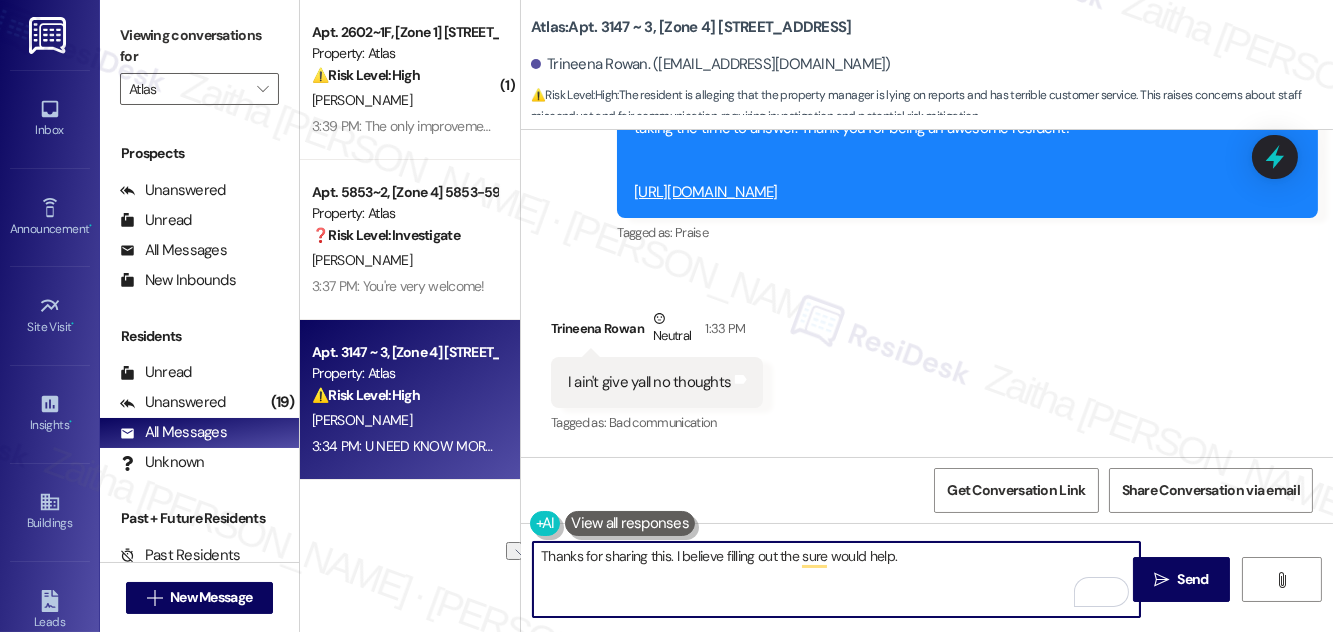 click on "Thanks for sharing this. I believe filling out the sure would help." at bounding box center (836, 579) 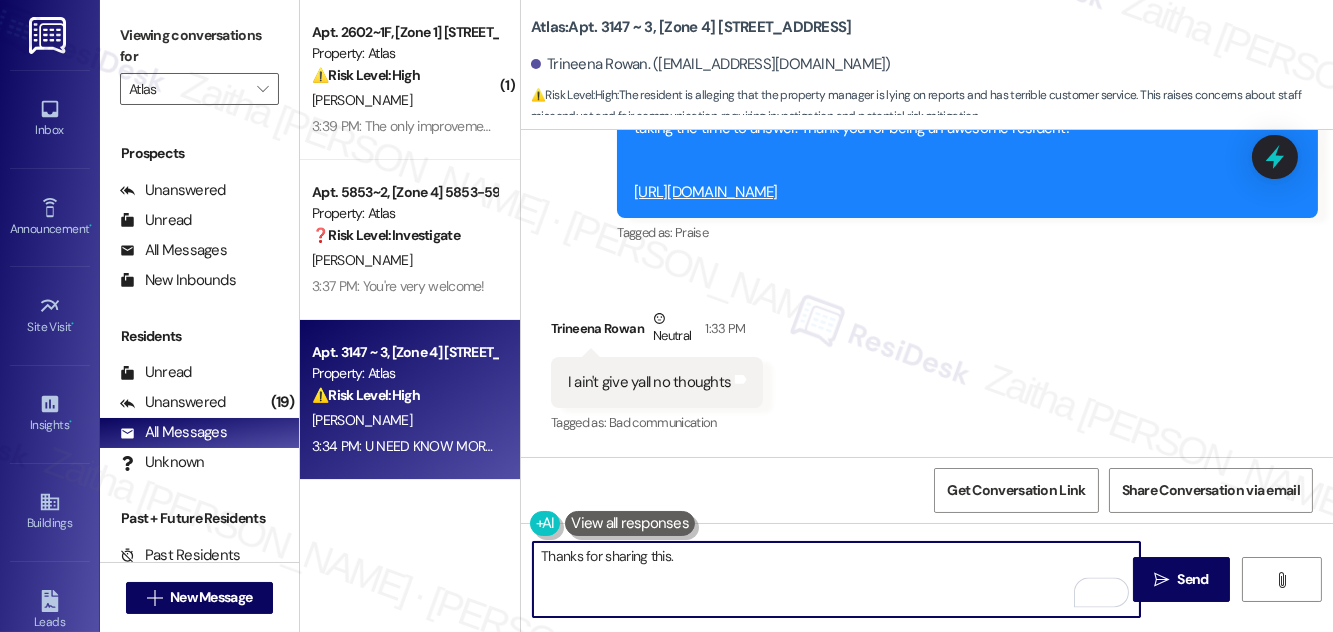paste on "Your input is valuable to us" 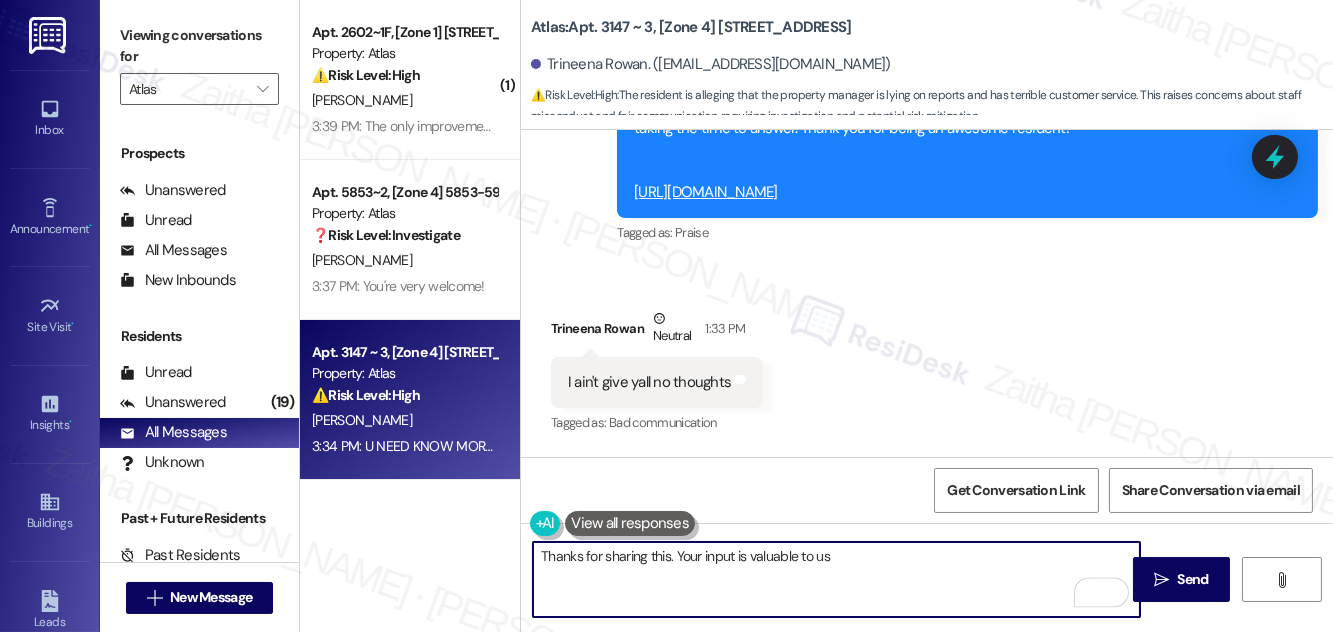 paste on "as it helps us identify areas where we can improve and better serve our residents." 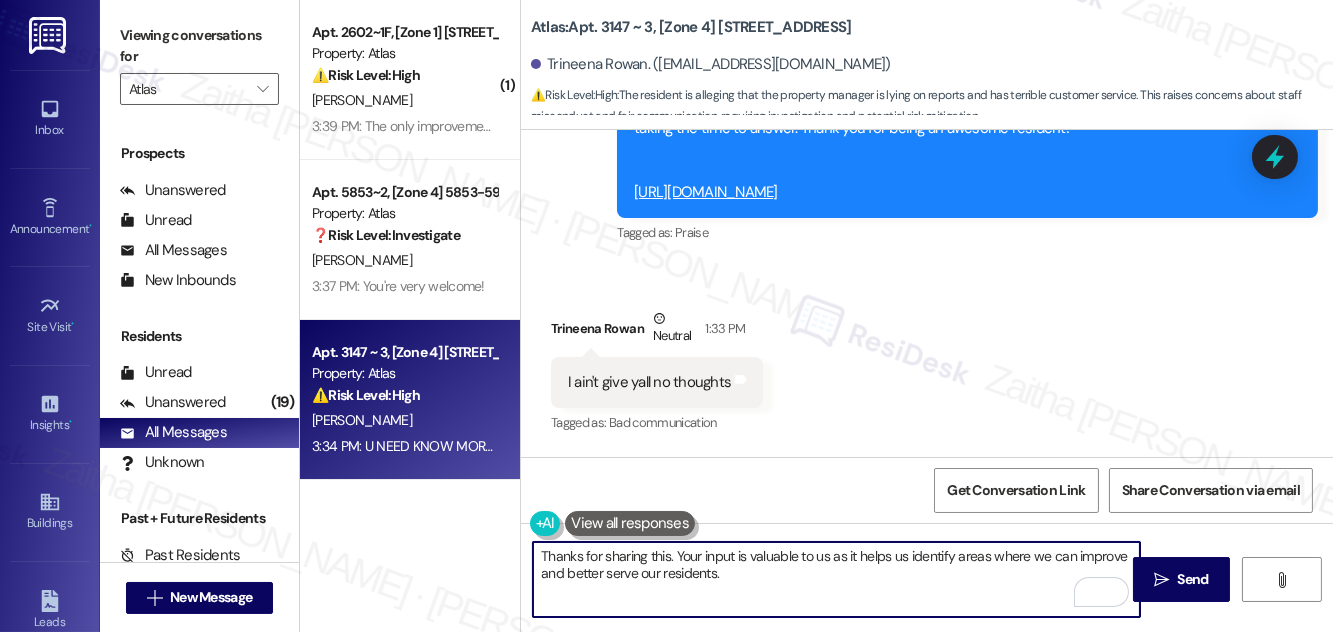 click on "Thanks for sharing this. Your input is valuable to us as it helps us identify areas where we can improve and better serve our residents." at bounding box center [836, 579] 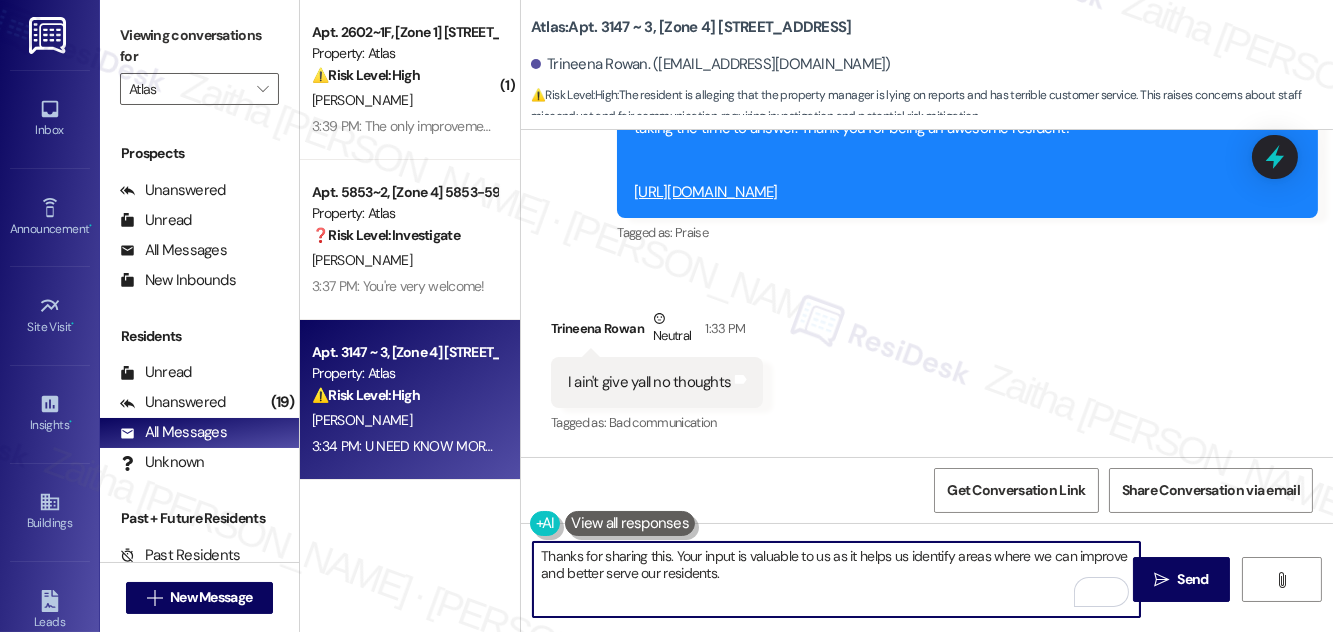 click on "Thanks for sharing this. Your input is valuable to us as it helps us identify areas where we can improve and better serve our residents." at bounding box center (836, 579) 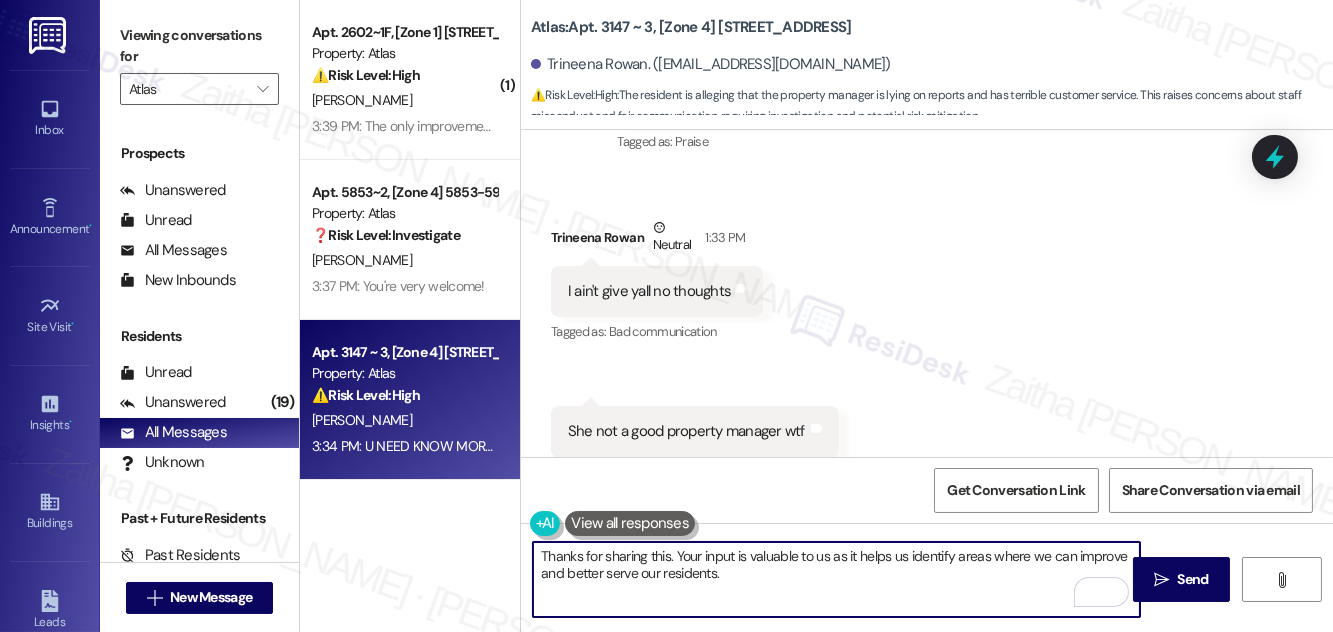 scroll, scrollTop: 3178, scrollLeft: 0, axis: vertical 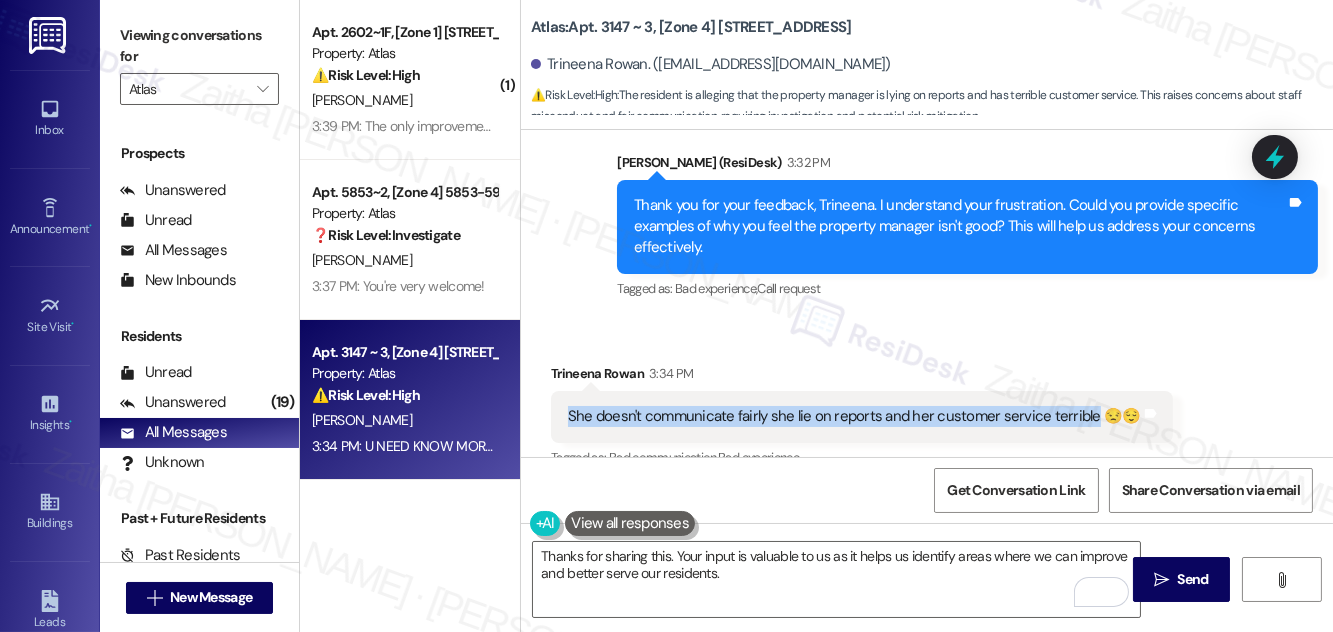 drag, startPoint x: 562, startPoint y: 245, endPoint x: 1084, endPoint y: 253, distance: 522.0613 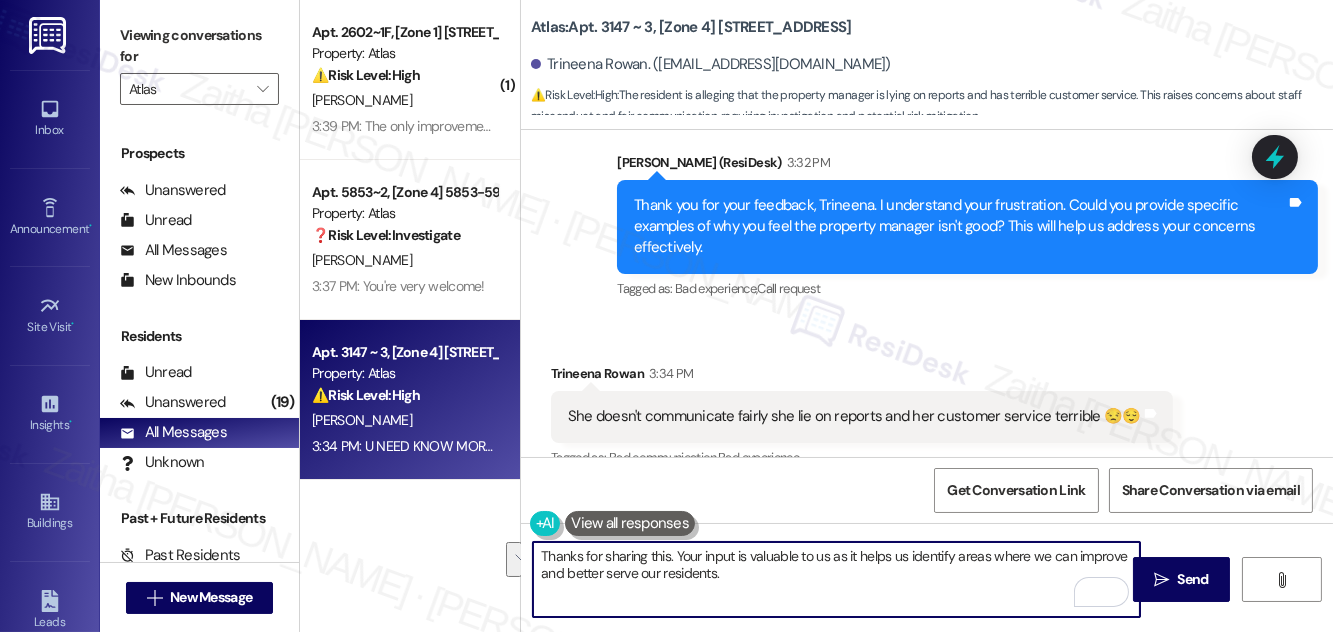 drag, startPoint x: 542, startPoint y: 557, endPoint x: 725, endPoint y: 578, distance: 184.20097 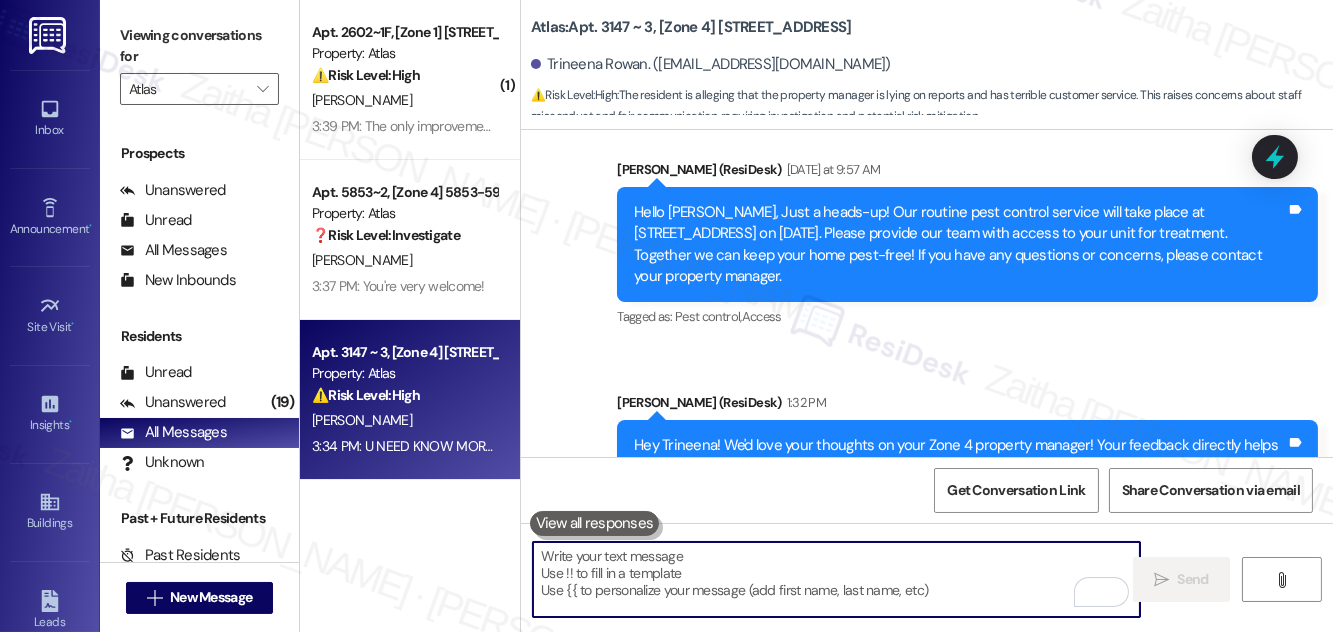 scroll, scrollTop: 2815, scrollLeft: 0, axis: vertical 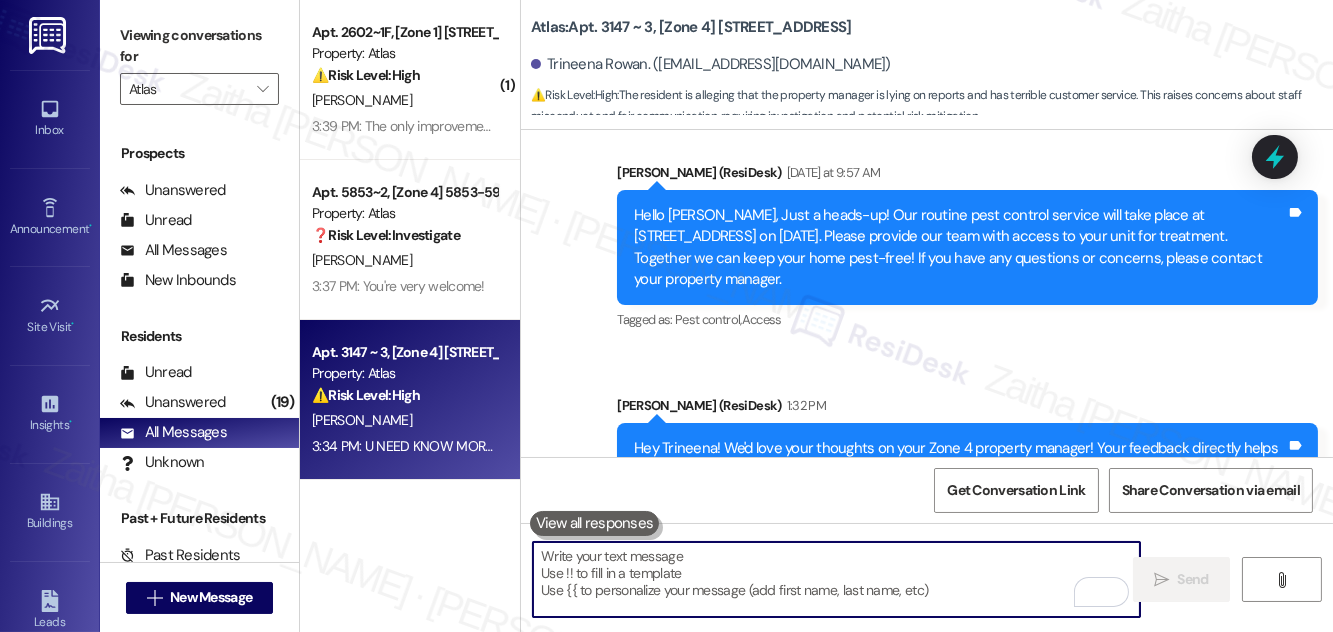 click on "https://tally.so/r/wa0RR9" at bounding box center [706, 555] 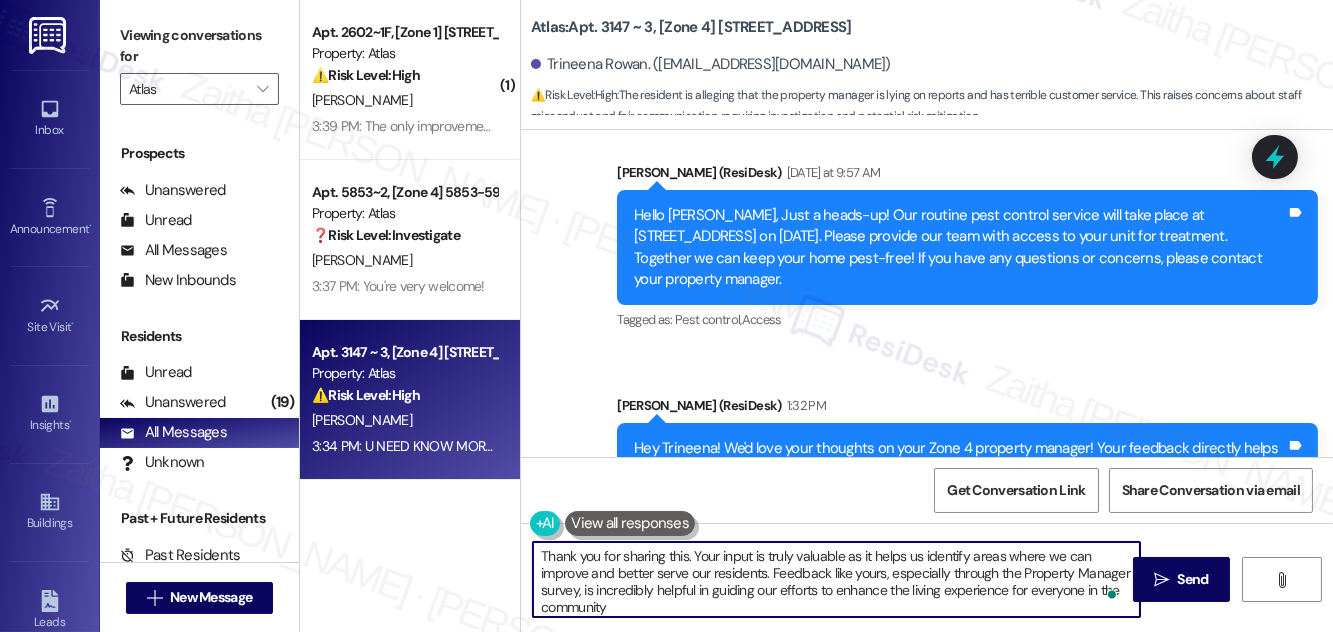 type on "Thank you for sharing this. Your input is truly valuable as it helps us identify areas where we can improve and better serve our residents. Feedback like yours, especially through the Property Manager survey, is incredibly helpful in guiding our efforts to enhance the living experience for everyone in the community" 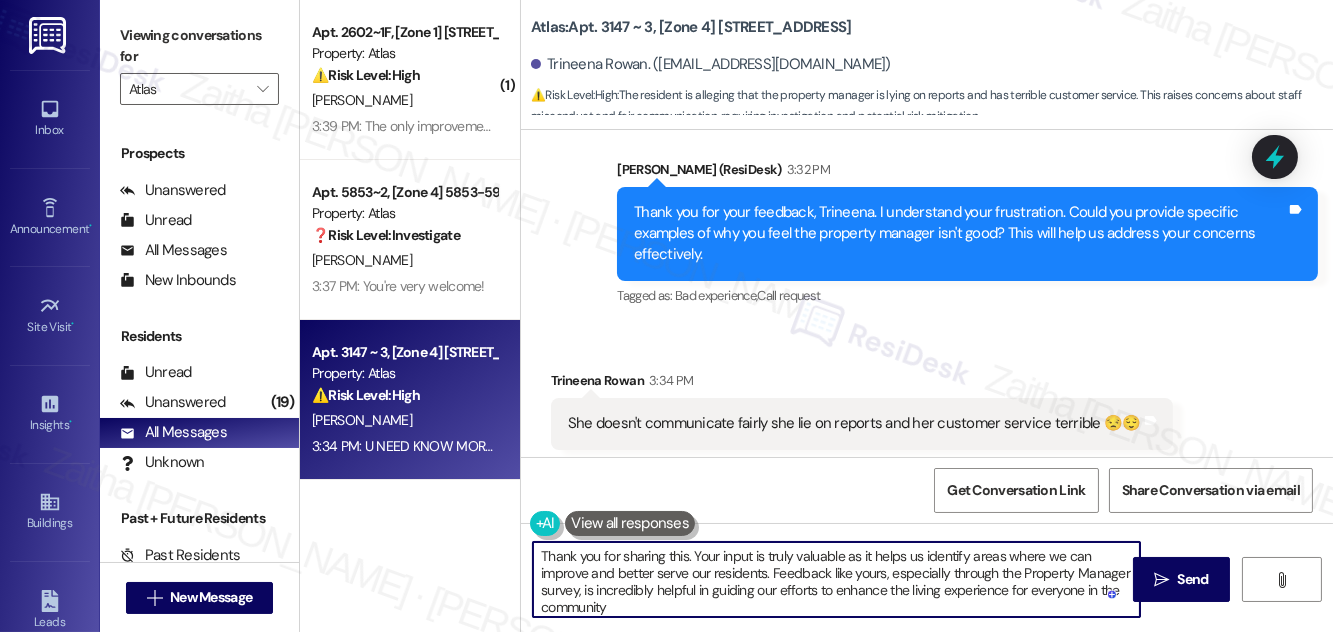 scroll, scrollTop: 3724, scrollLeft: 0, axis: vertical 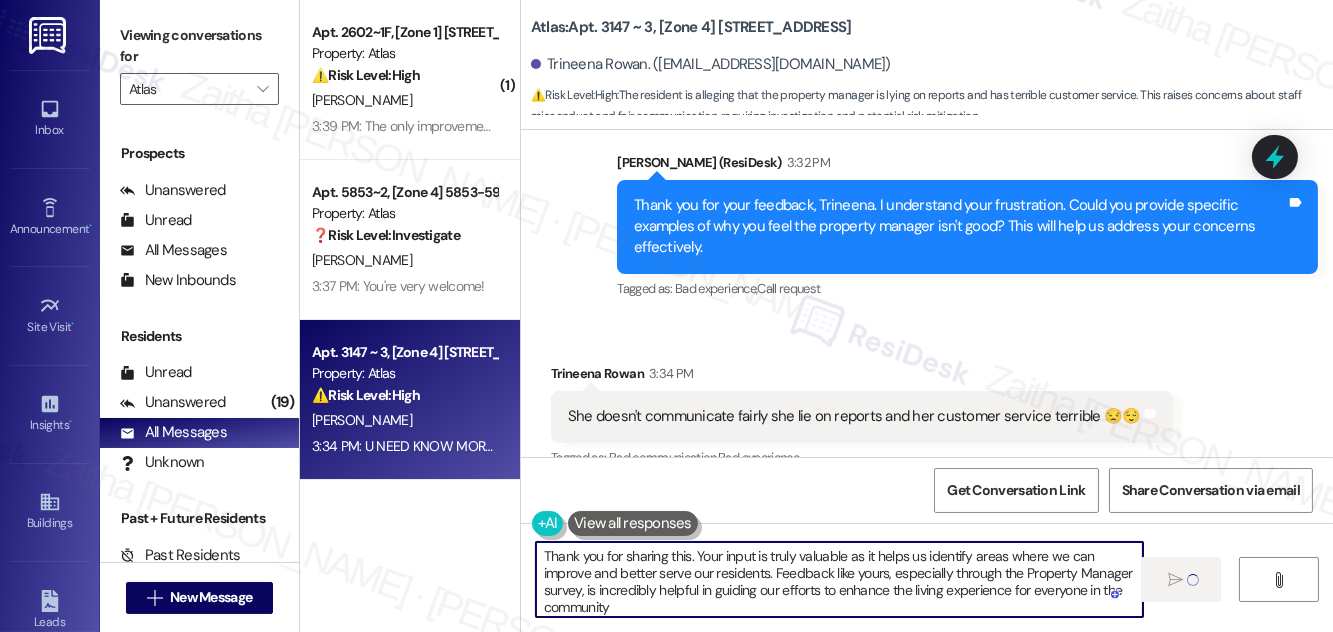 type 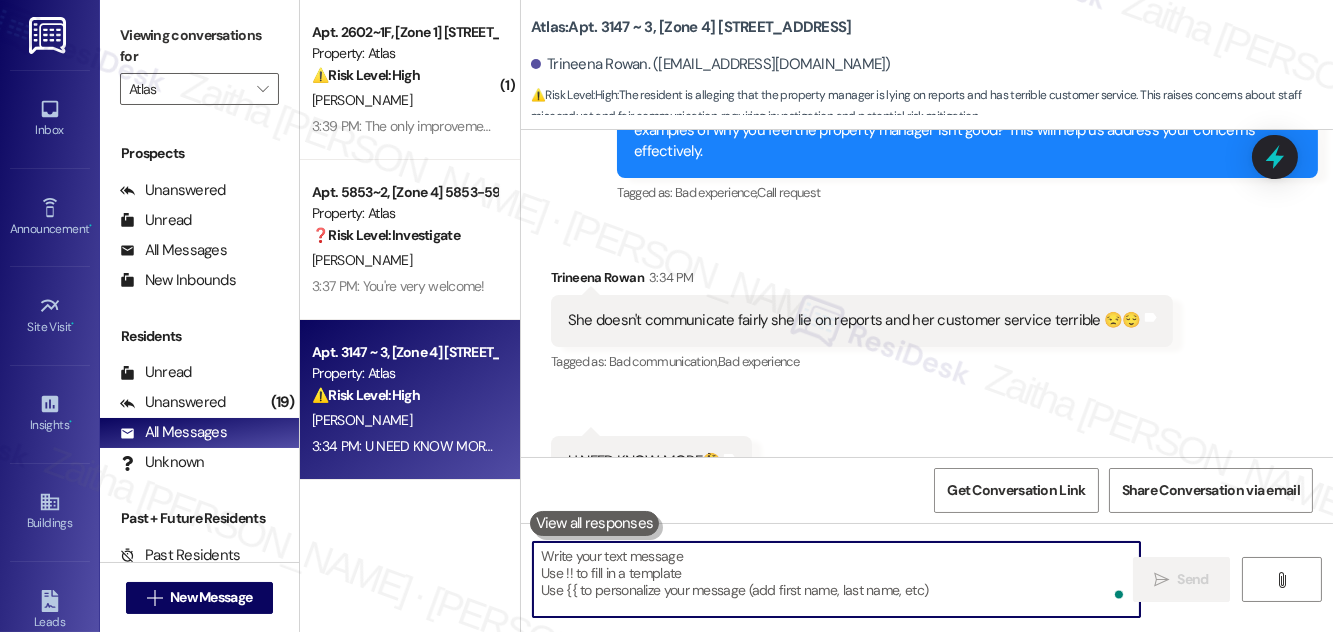 scroll, scrollTop: 3906, scrollLeft: 0, axis: vertical 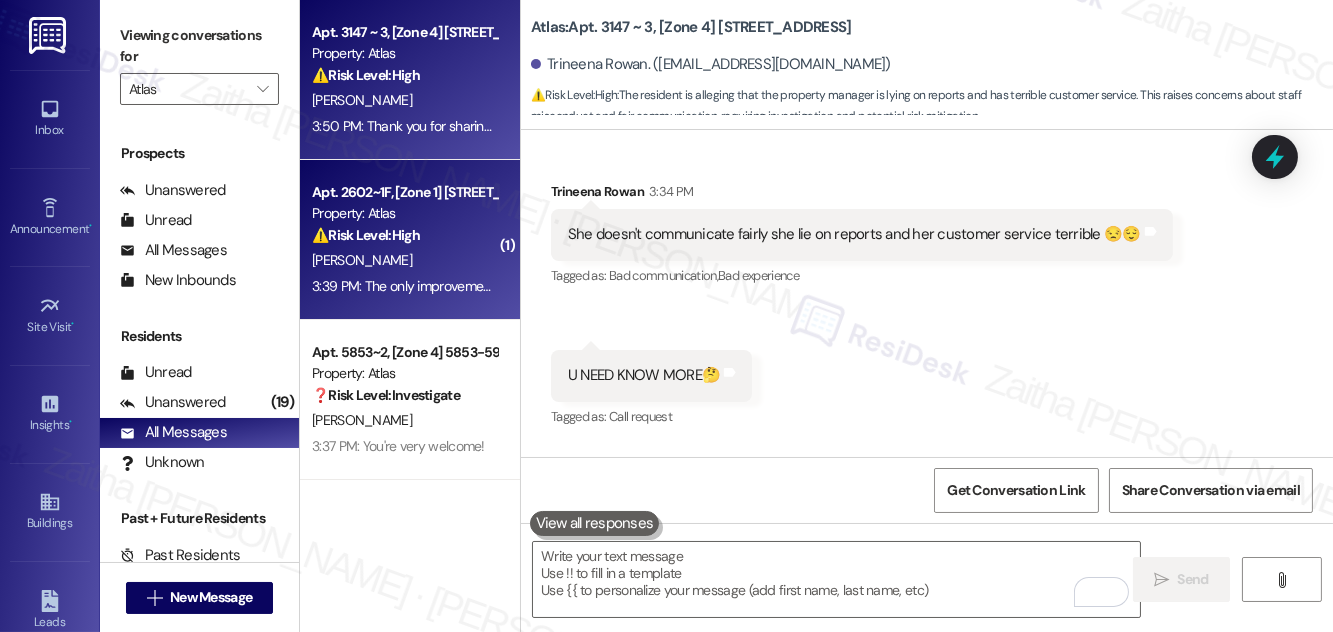 click on "[PERSON_NAME]" at bounding box center [404, 260] 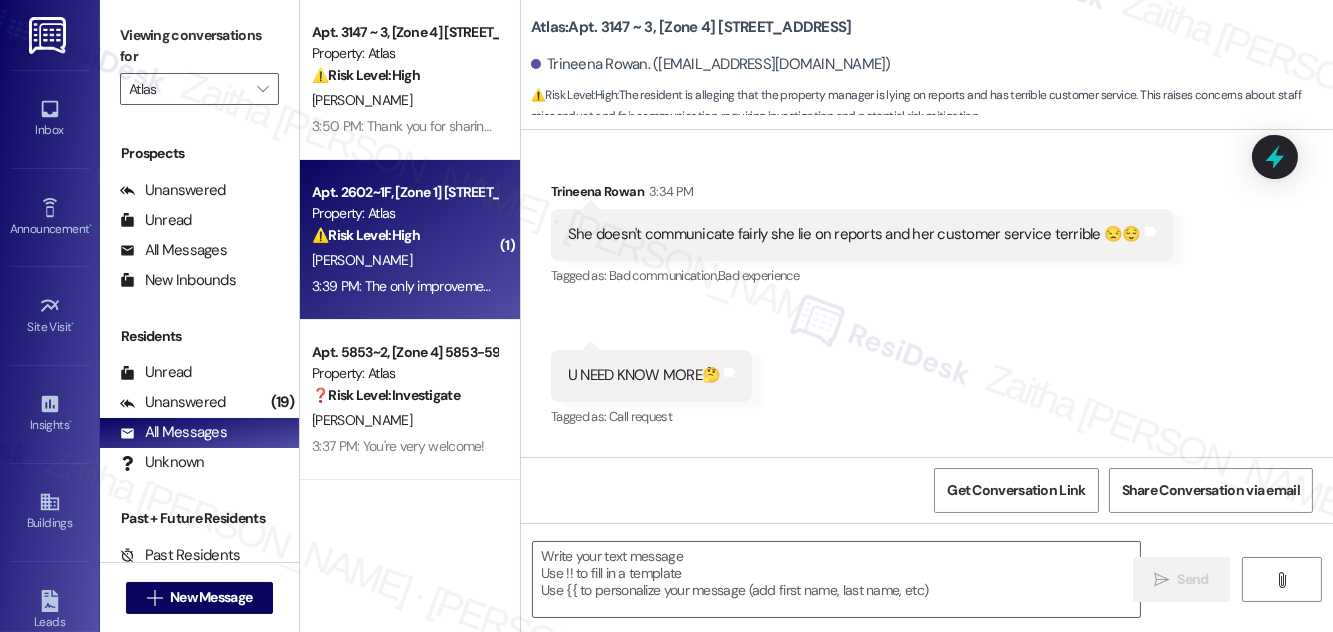 type on "Fetching suggested responses. Please feel free to read through the conversation in the meantime." 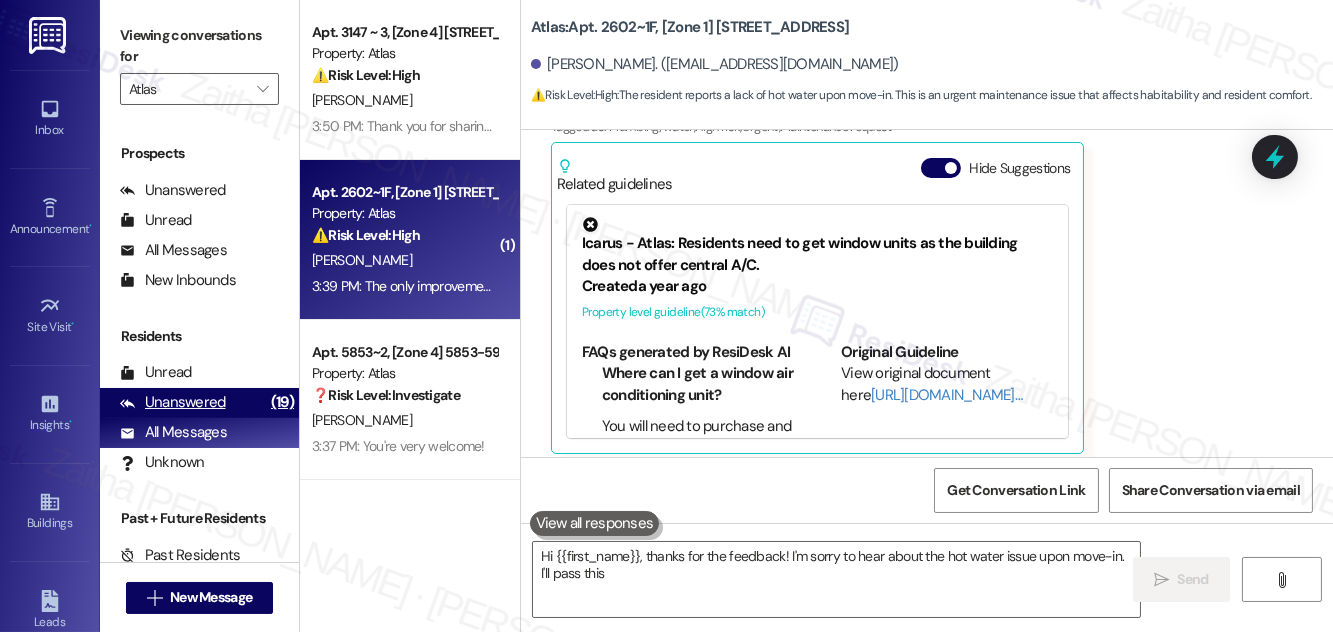 scroll, scrollTop: 520, scrollLeft: 0, axis: vertical 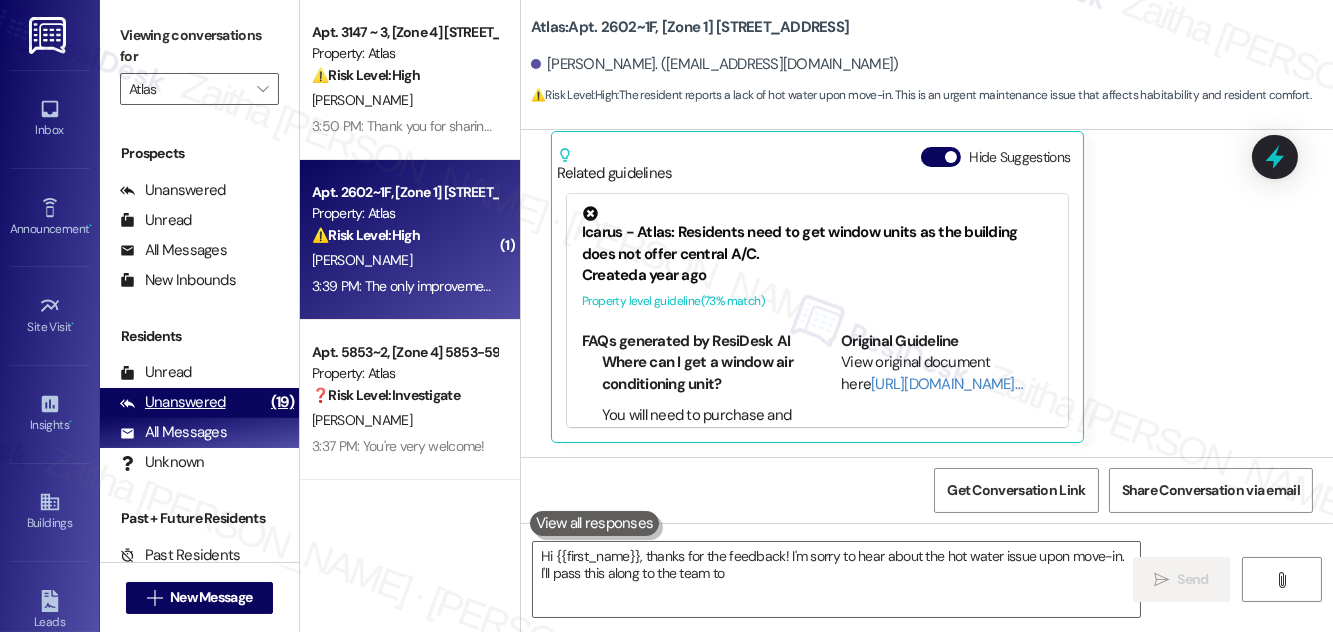 click on "Unanswered" at bounding box center (173, 402) 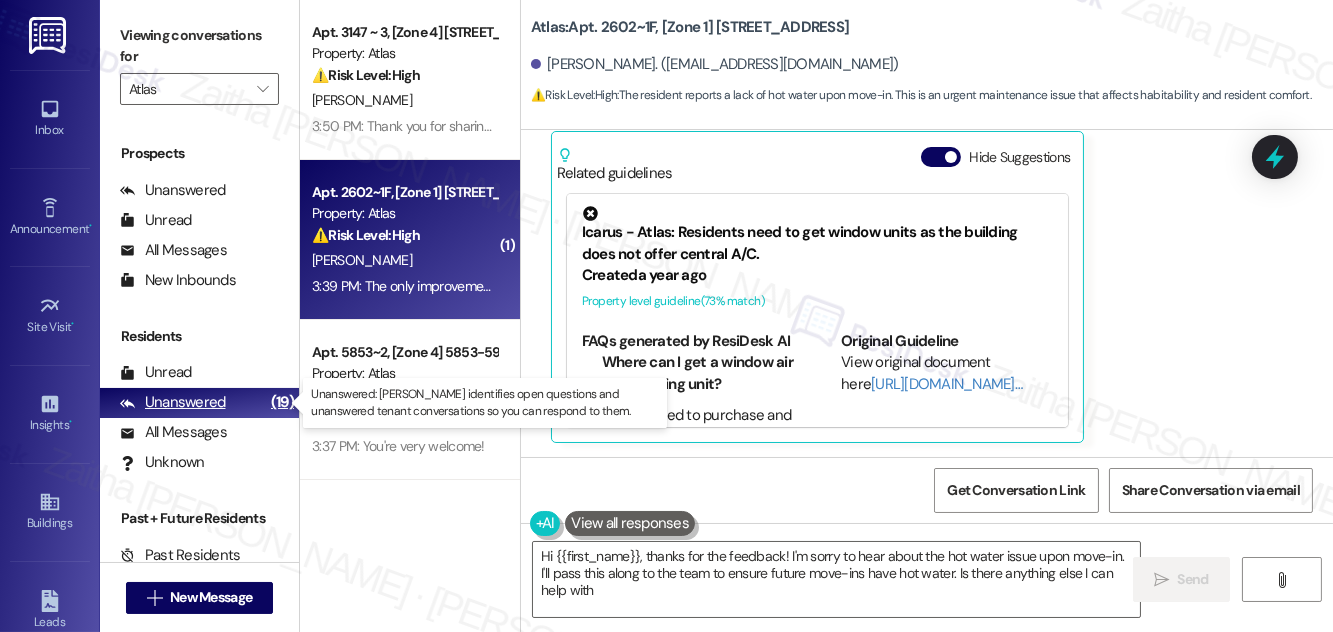 type on "Hi {{first_name}}, thanks for the feedback! I'm sorry to hear about the hot water issue upon move-in. I'll pass this along to the team to ensure future move-ins have hot water. Is there anything else I can help with?" 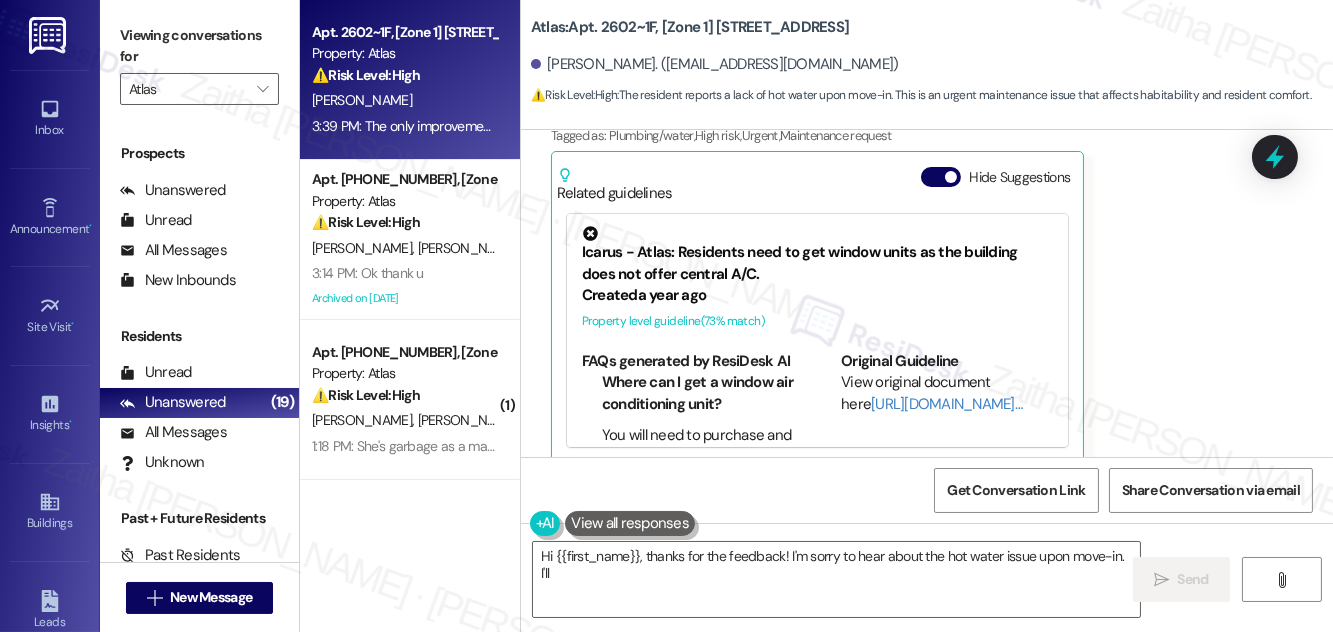 scroll, scrollTop: 520, scrollLeft: 0, axis: vertical 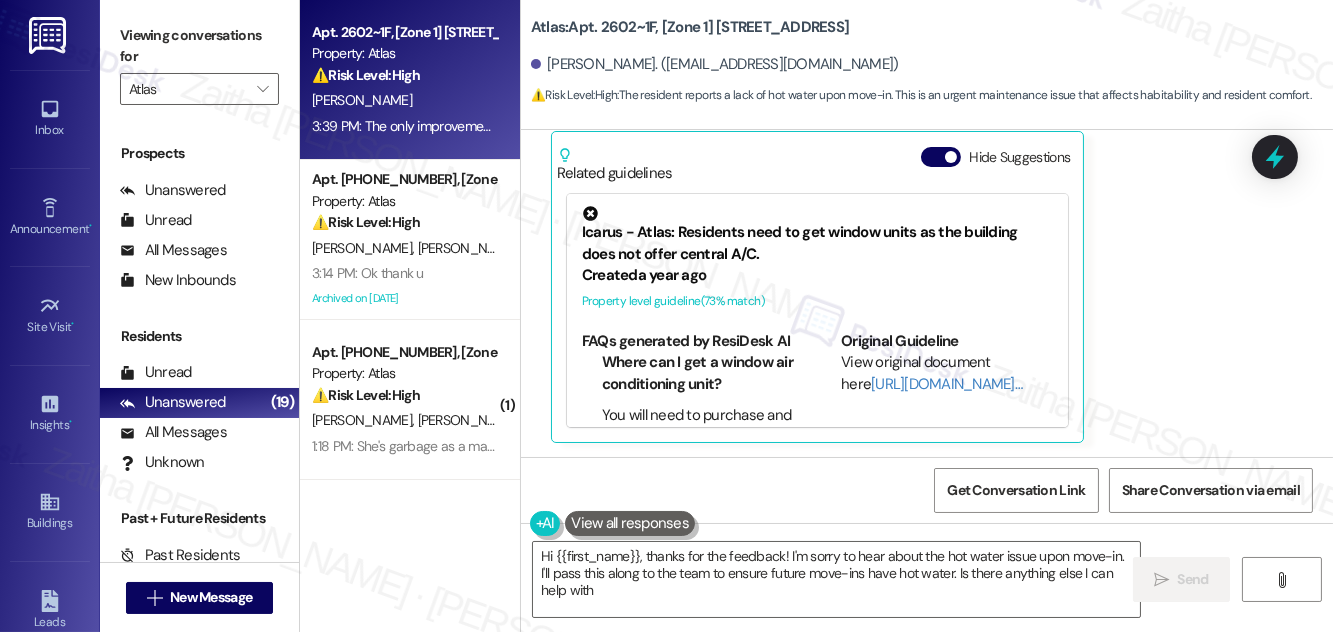 type on "Hi {{first_name}}, thanks for the feedback! I'm sorry to hear about the hot water issue upon move-in. I'll pass this along to the team to ensure future move-ins have hot water. Is there anything else I can help with?" 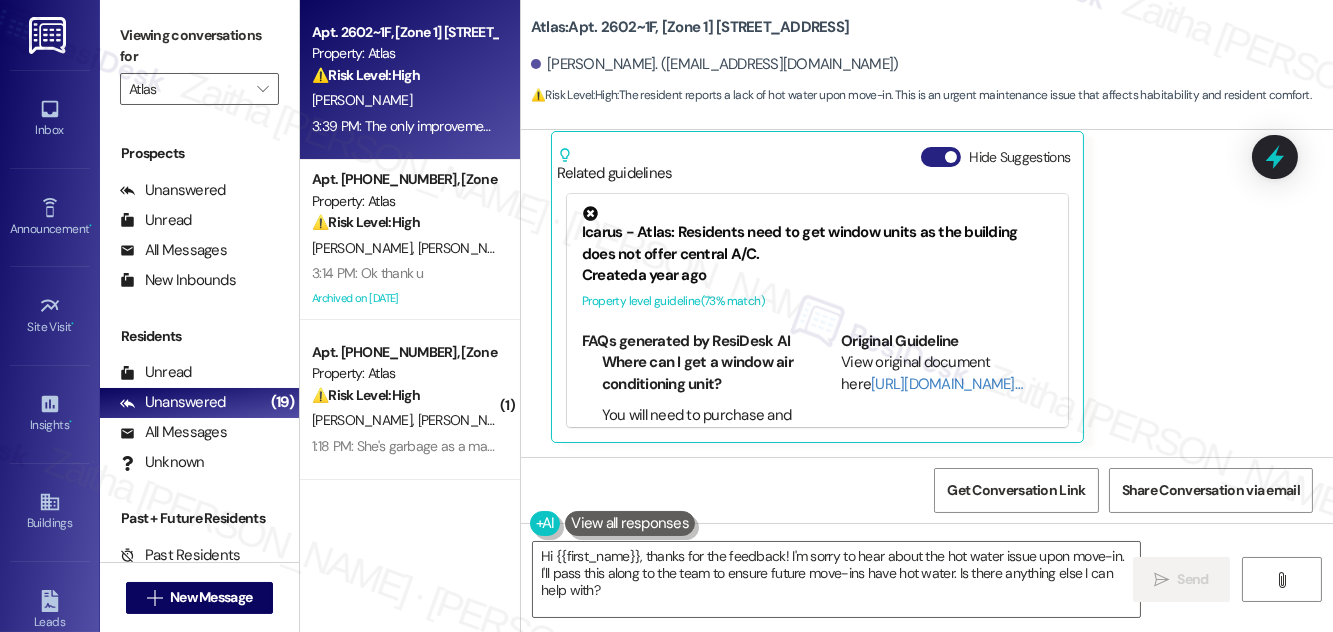 click on "Hide Suggestions" at bounding box center (941, 157) 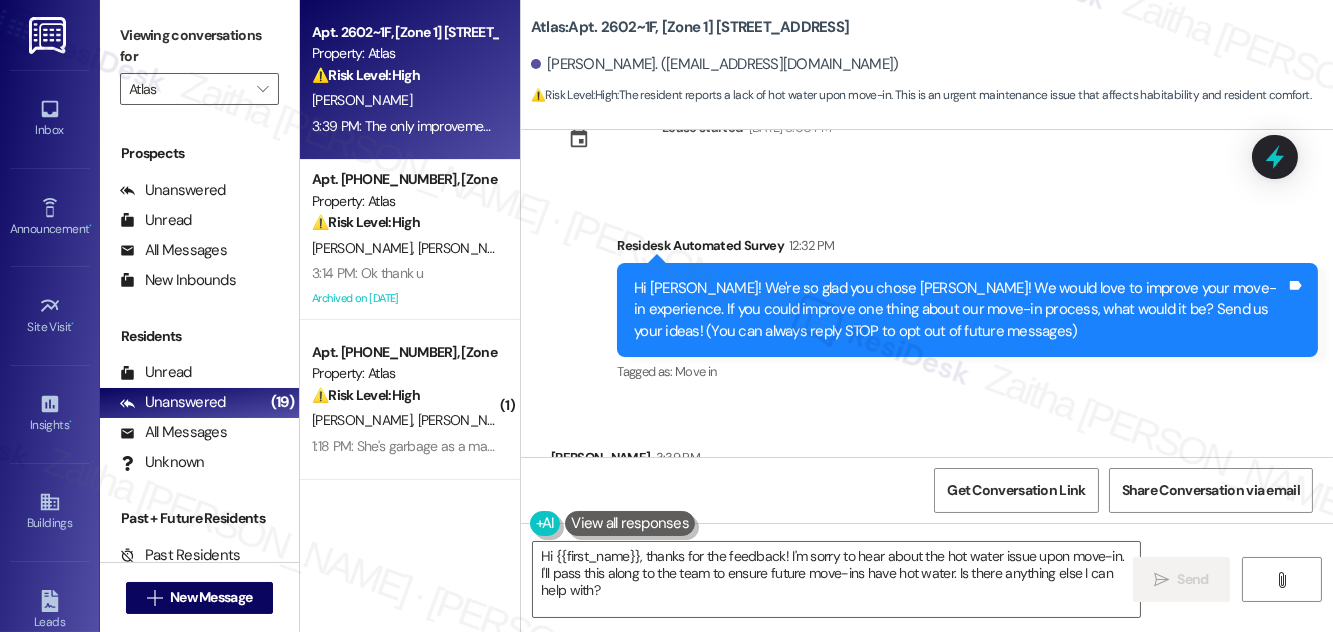 scroll, scrollTop: 268, scrollLeft: 0, axis: vertical 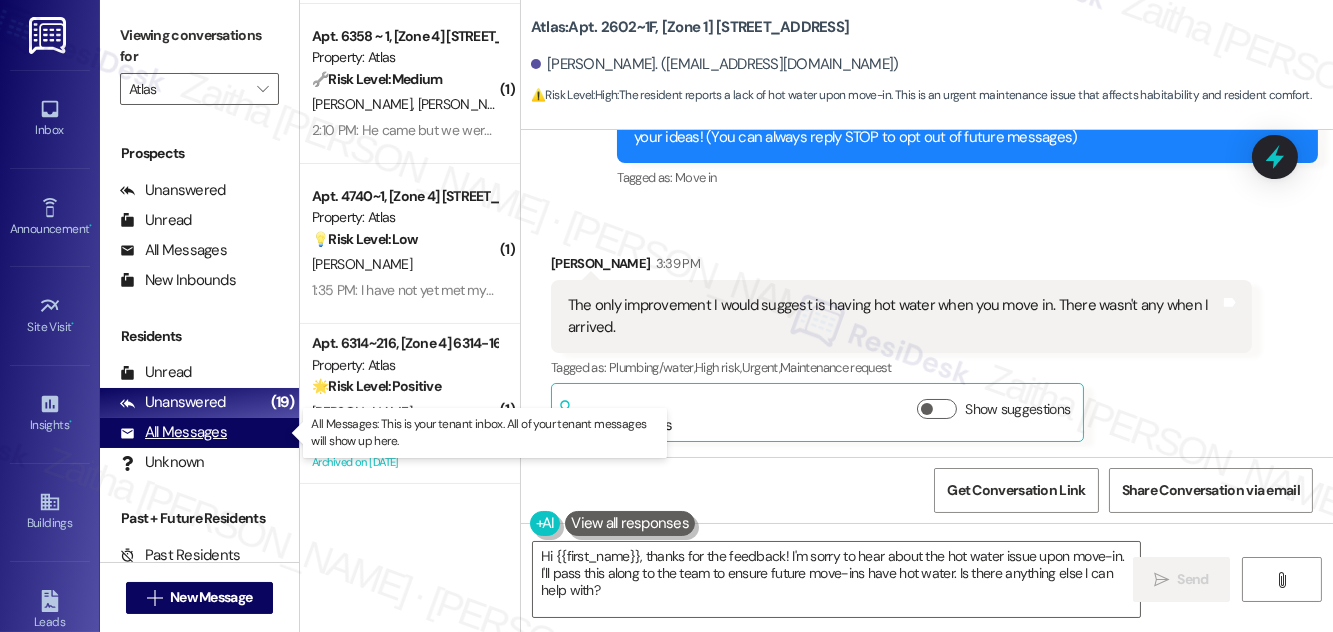 click on "All Messages" at bounding box center [173, 432] 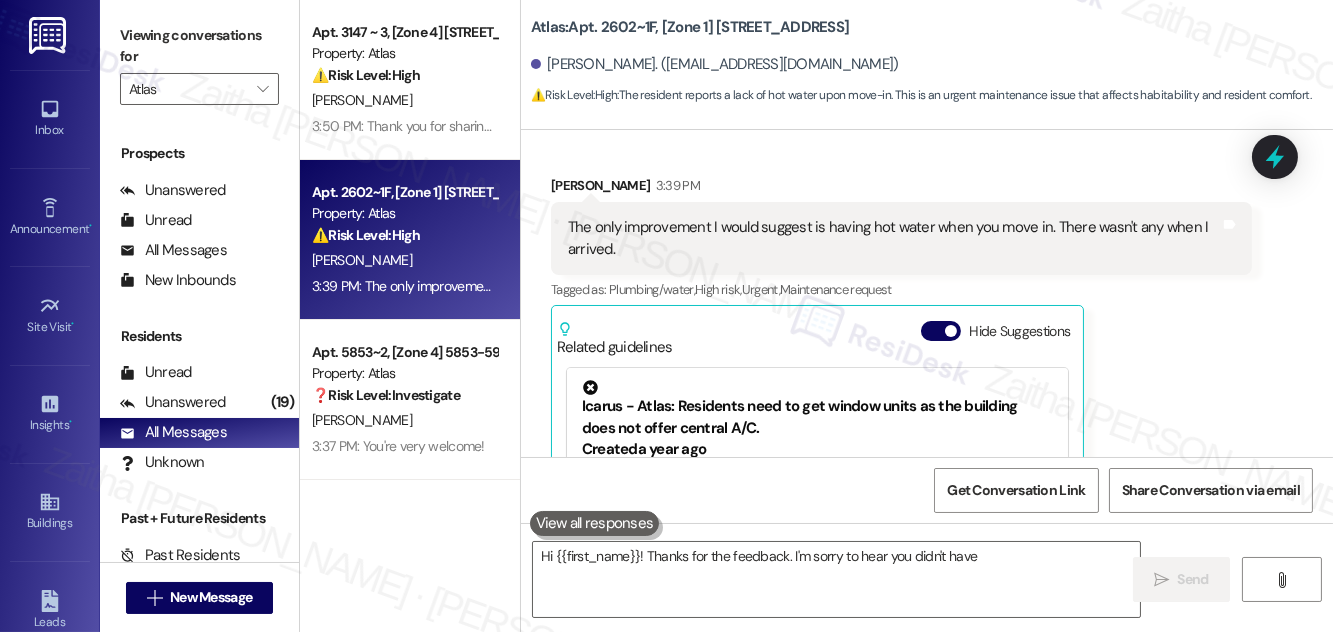 scroll, scrollTop: 520, scrollLeft: 0, axis: vertical 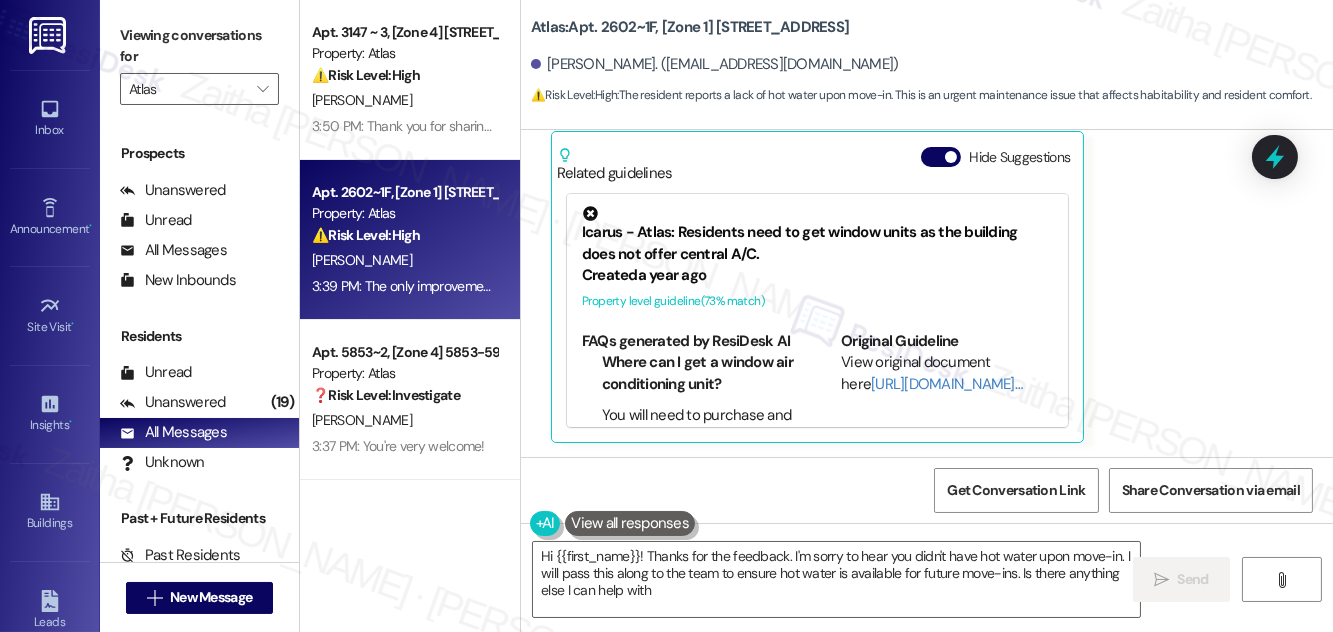 type on "Hi {{first_name}}! Thanks for the feedback. I'm sorry to hear you didn't have hot water upon move-in. I will pass this along to the team to ensure hot water is available for future move-ins. Is there anything else I can help with?" 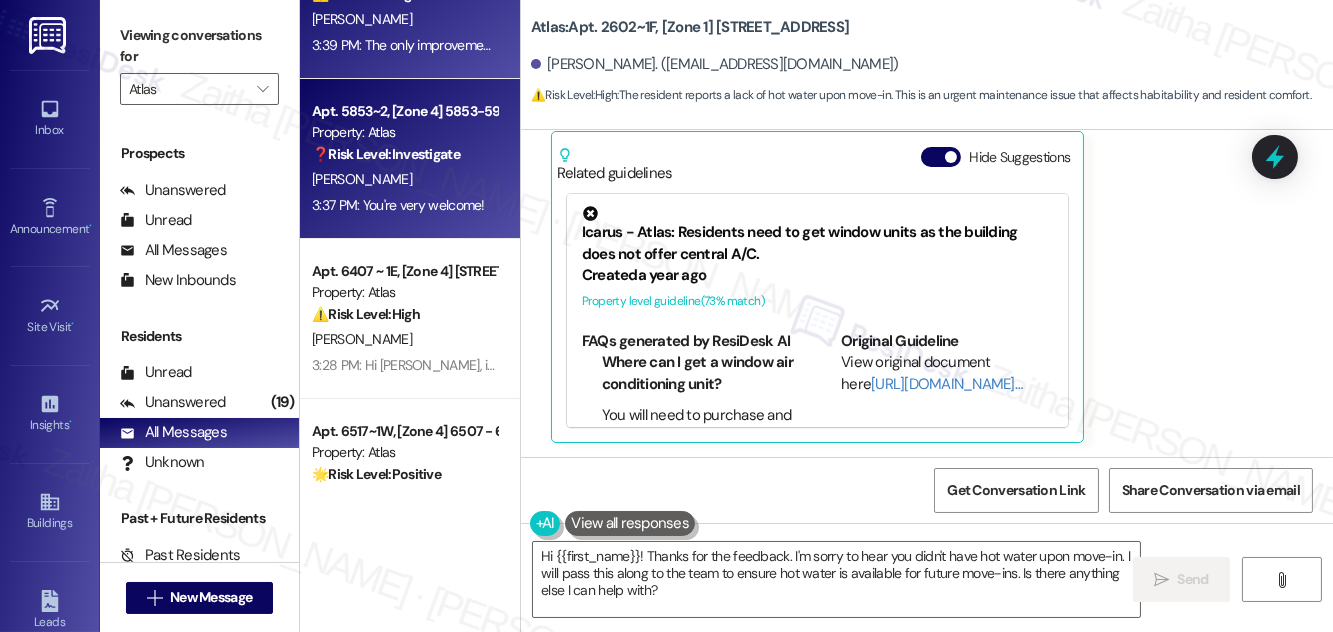 scroll, scrollTop: 272, scrollLeft: 0, axis: vertical 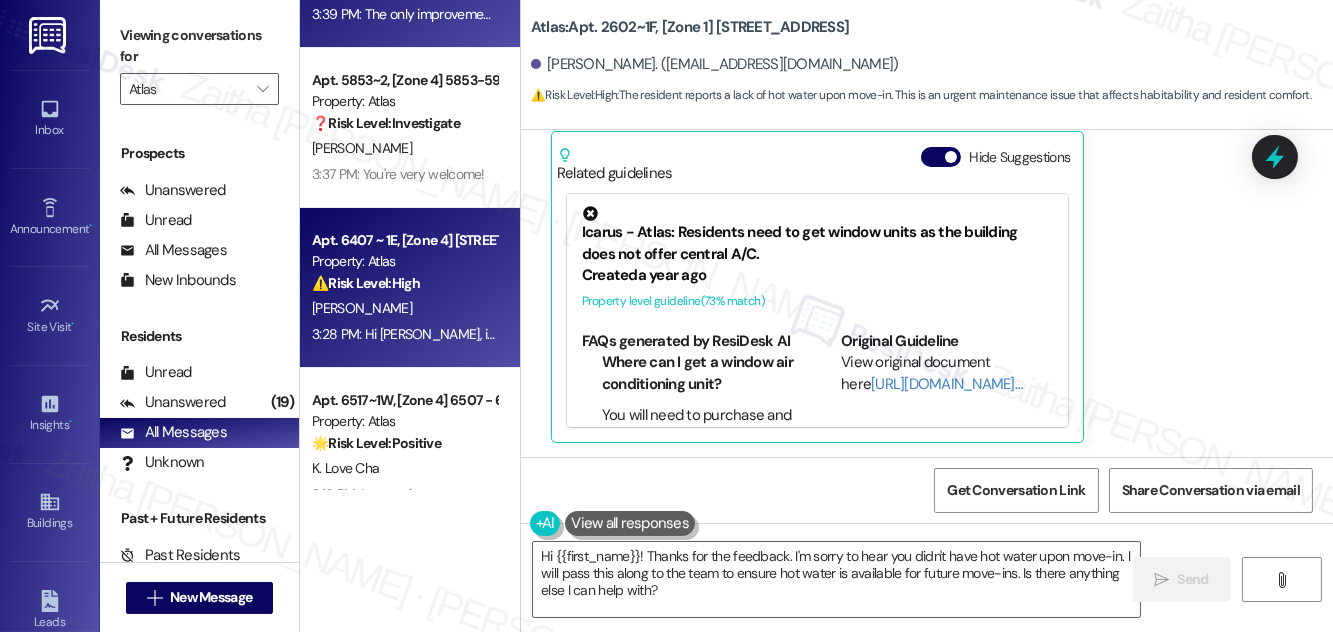 click on "M. Mahaffey" at bounding box center [404, 308] 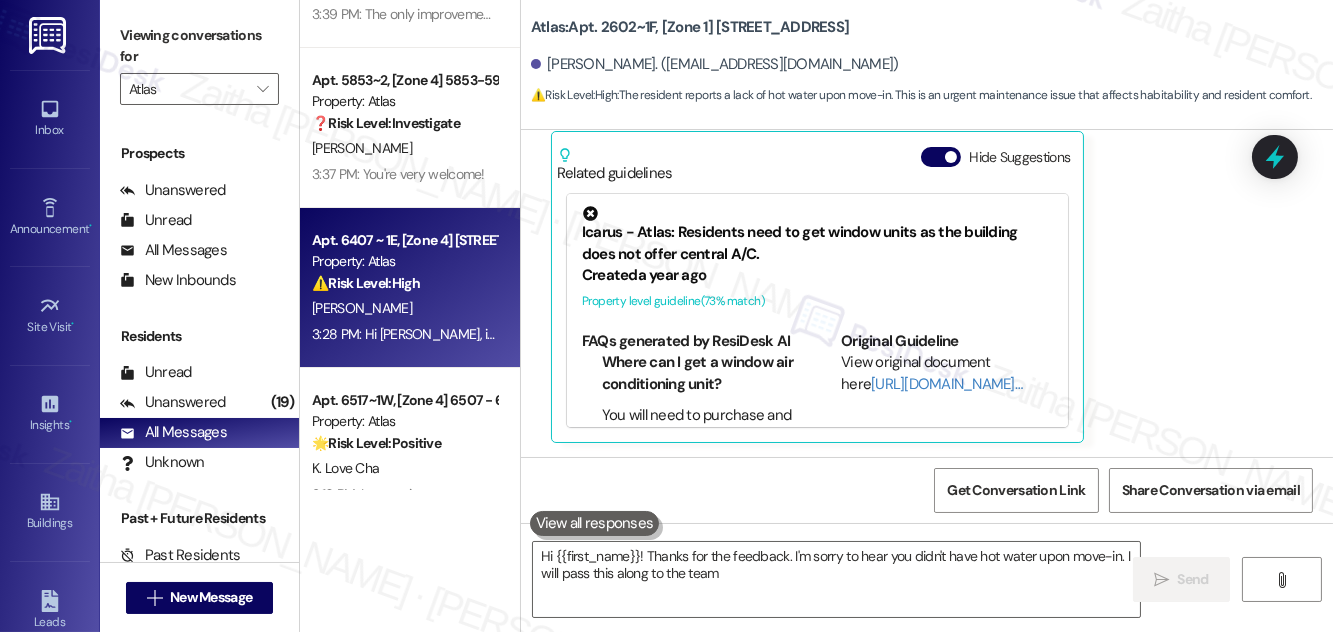 type on "Hi {{first_name}}! Thanks for the feedback. I'm sorry to hear you didn't have hot water upon move-in. I will pass this along to the team to" 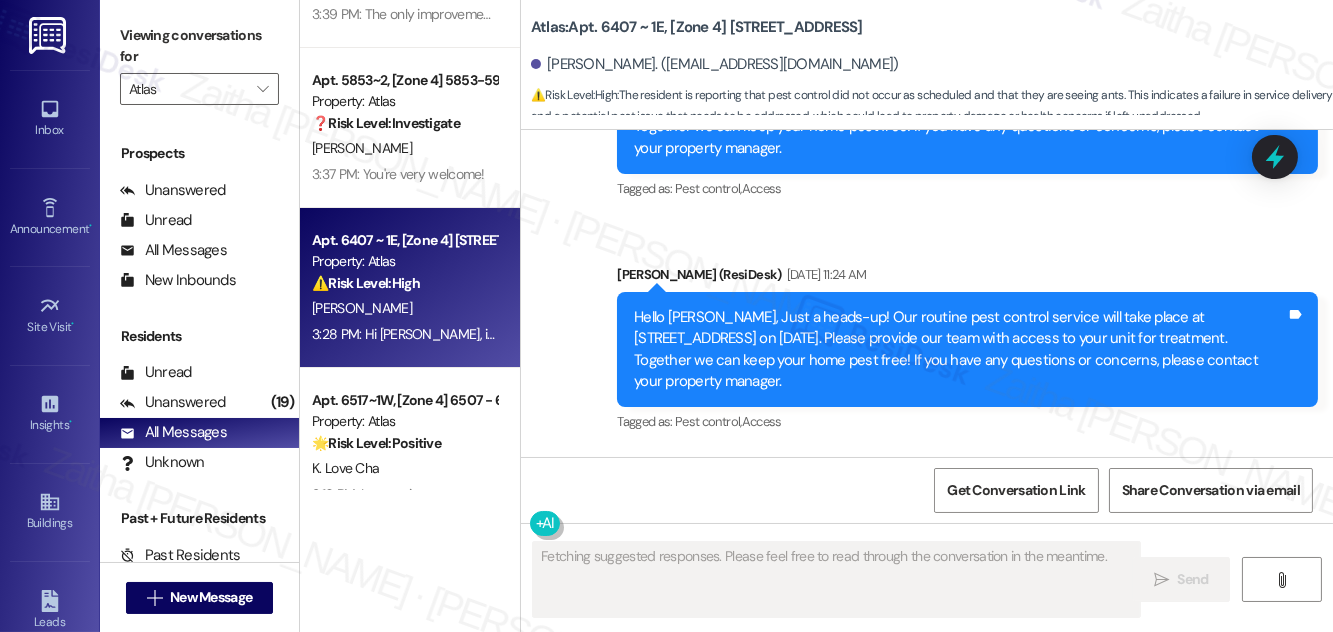 scroll, scrollTop: 8840, scrollLeft: 0, axis: vertical 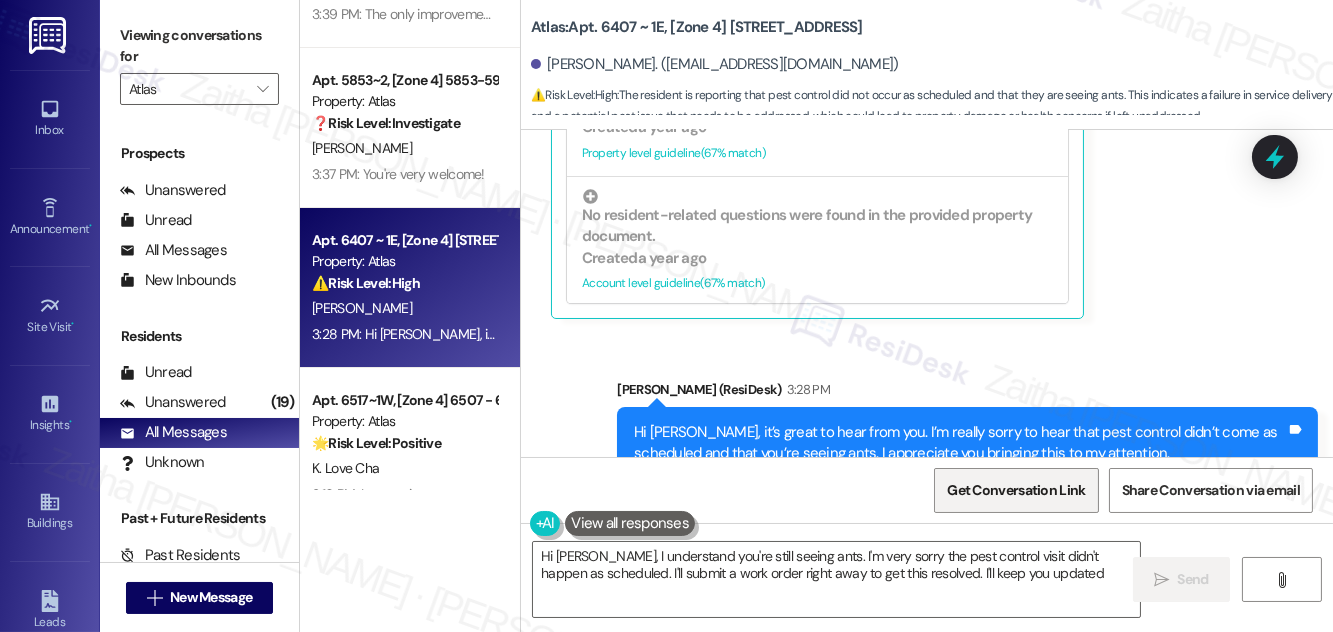 type on "Hi Melody, I understand you're still seeing ants. I'm very sorry the pest control visit didn't happen as scheduled. I'll submit a work order right away to get this resolved. I'll keep you updated!" 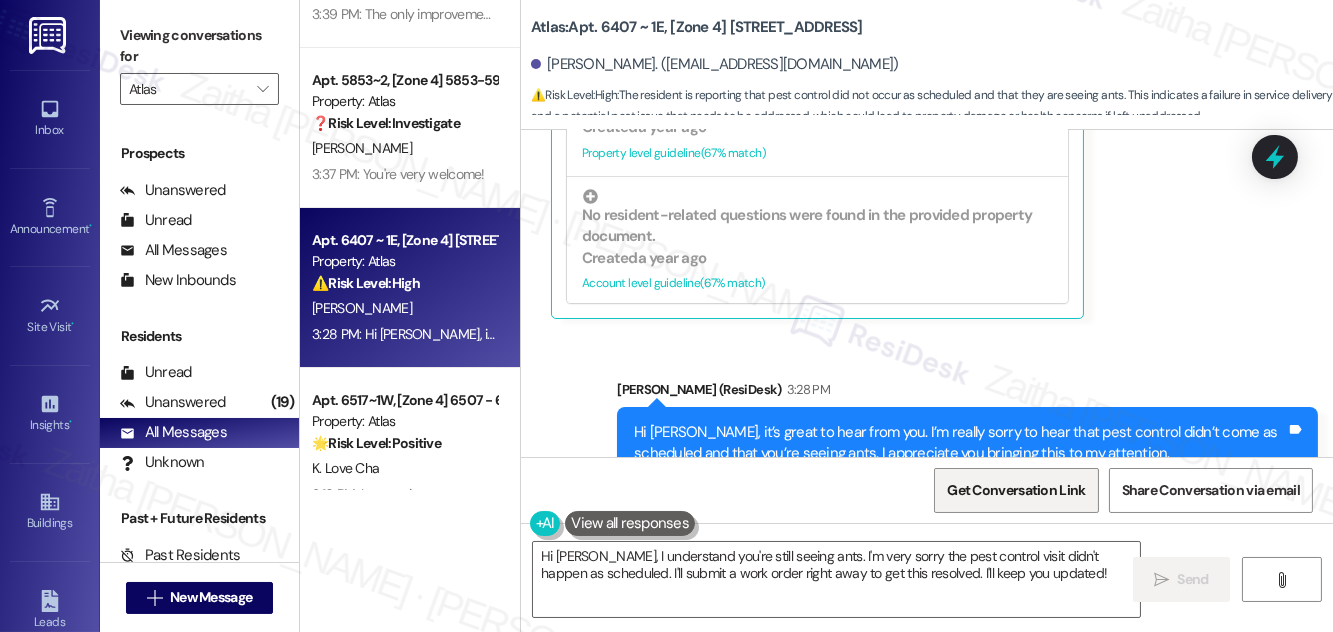 click on "Get Conversation Link" at bounding box center [1016, 490] 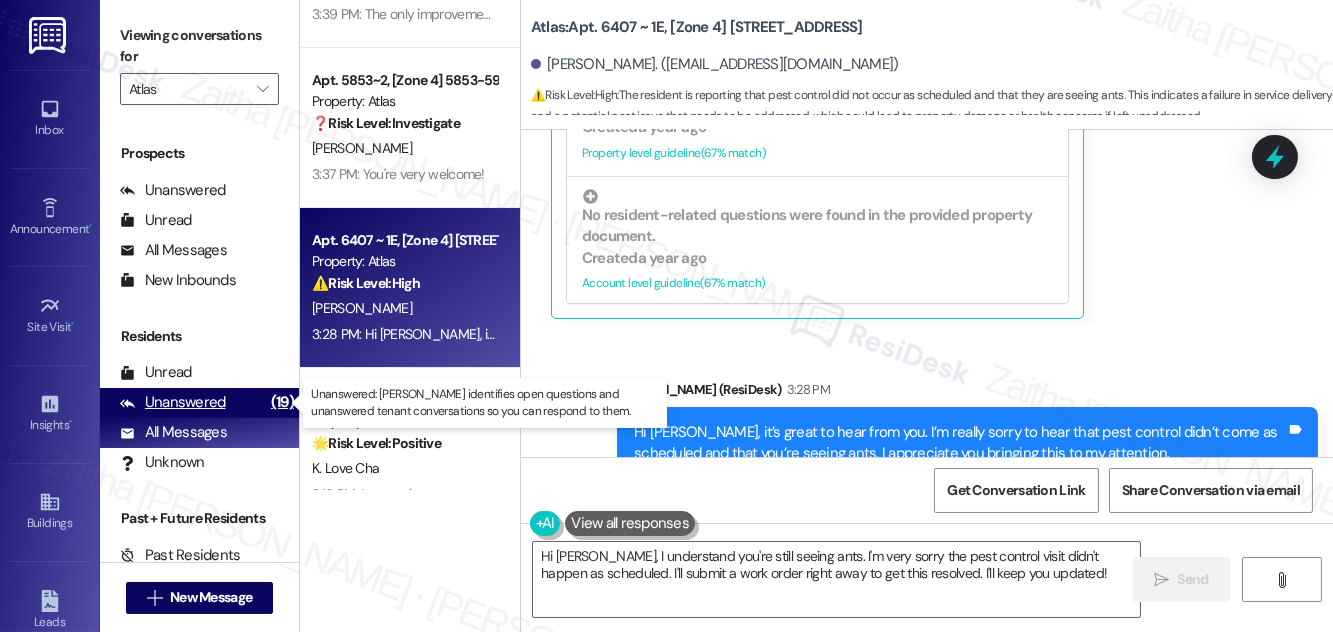 click on "Unanswered" at bounding box center [173, 402] 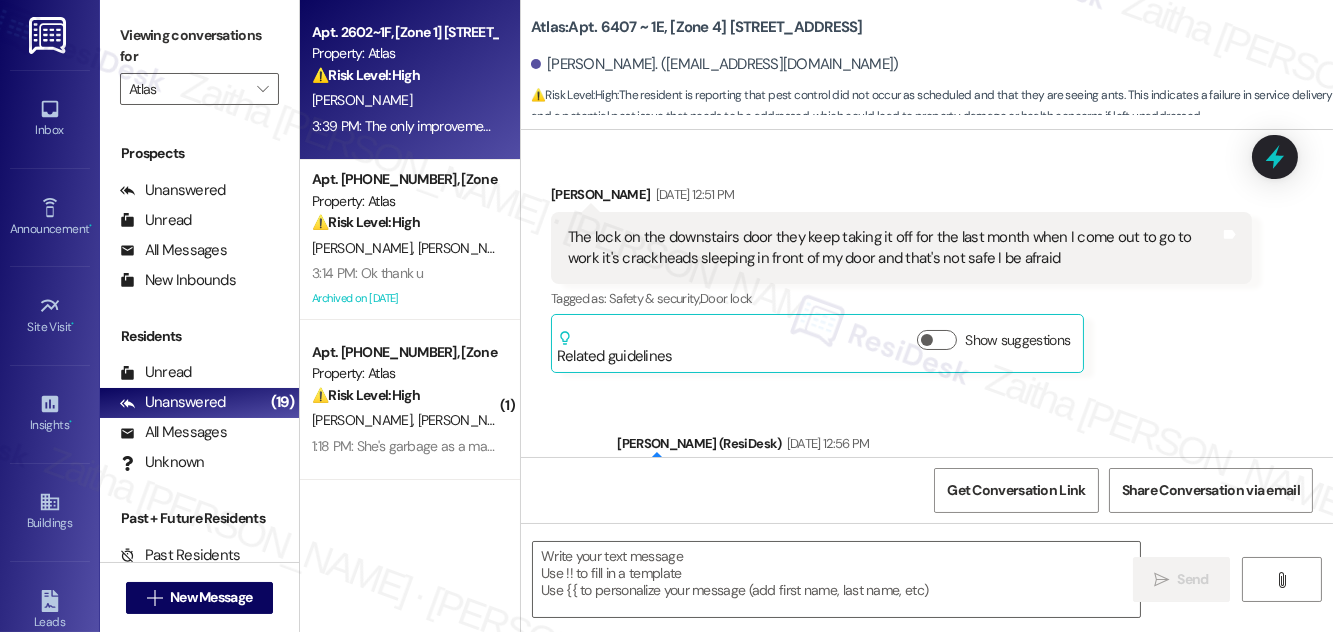 type on "Fetching suggested responses. Please feel free to read through the conversation in the meantime." 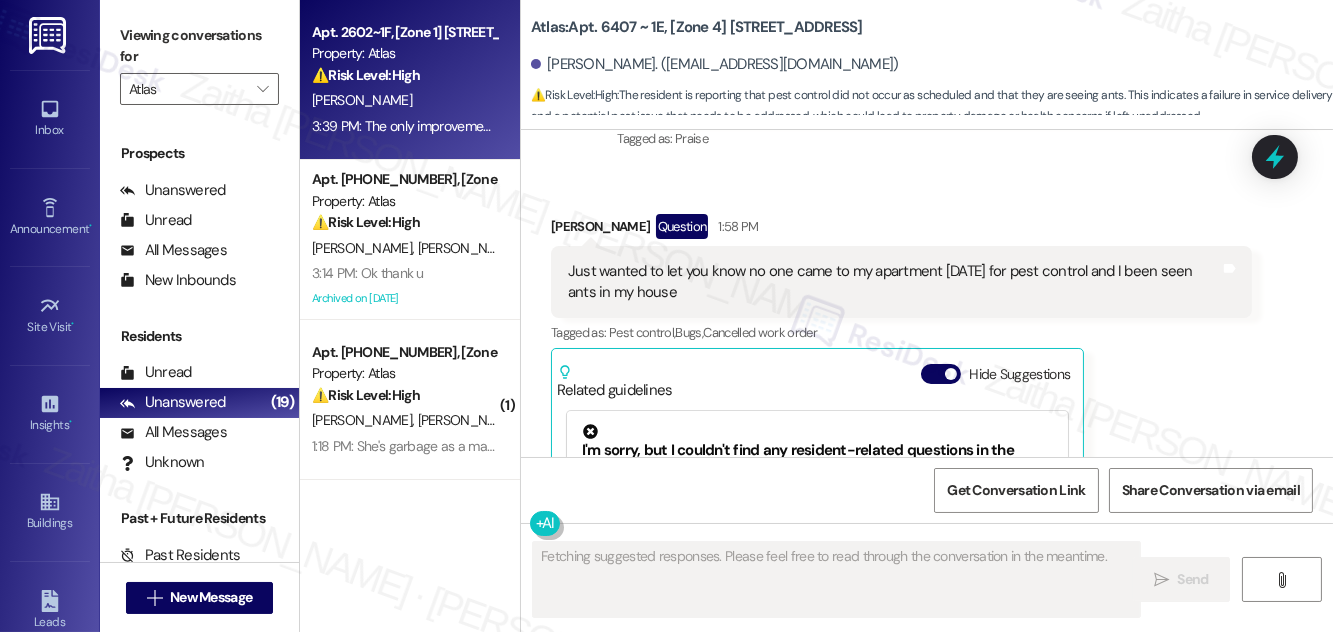 click on "[PERSON_NAME]" at bounding box center (404, 100) 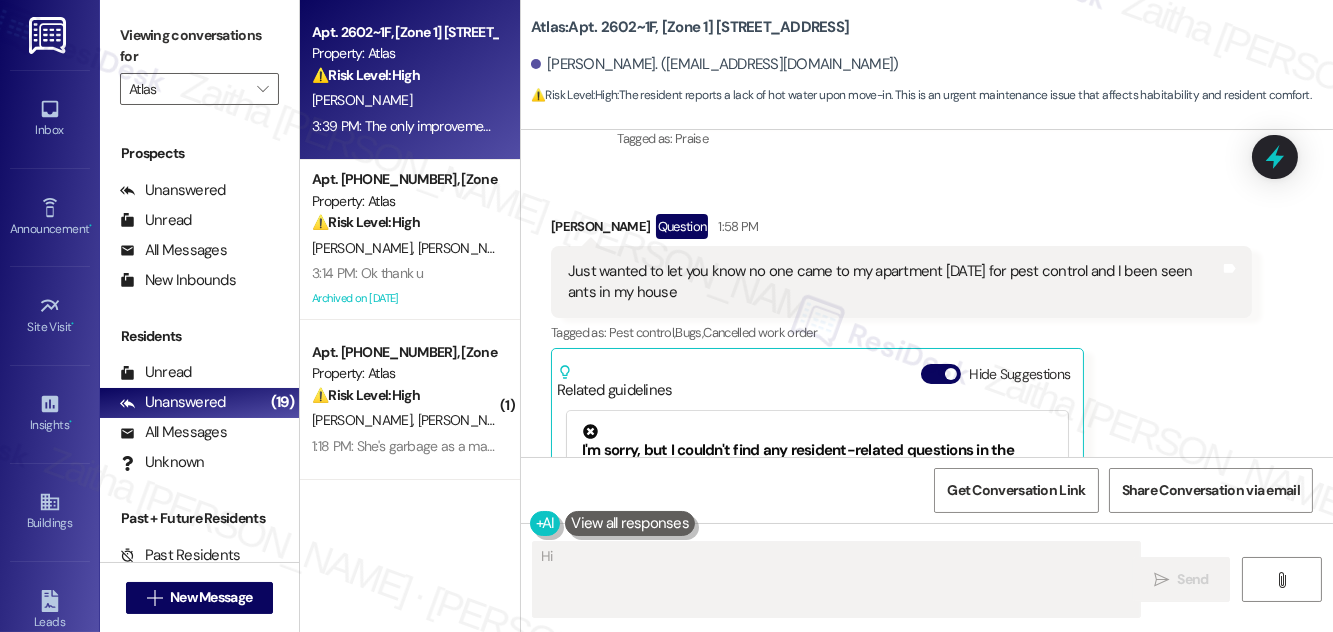 scroll, scrollTop: 521, scrollLeft: 0, axis: vertical 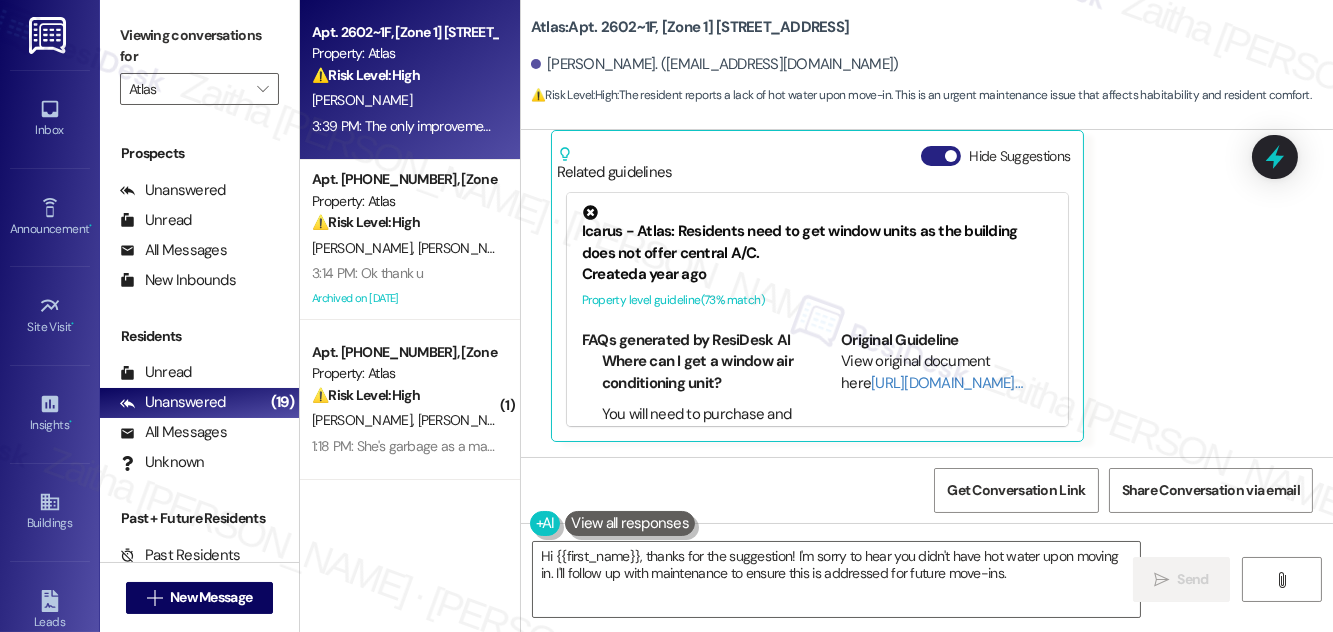 click on "Hide Suggestions" at bounding box center [941, 156] 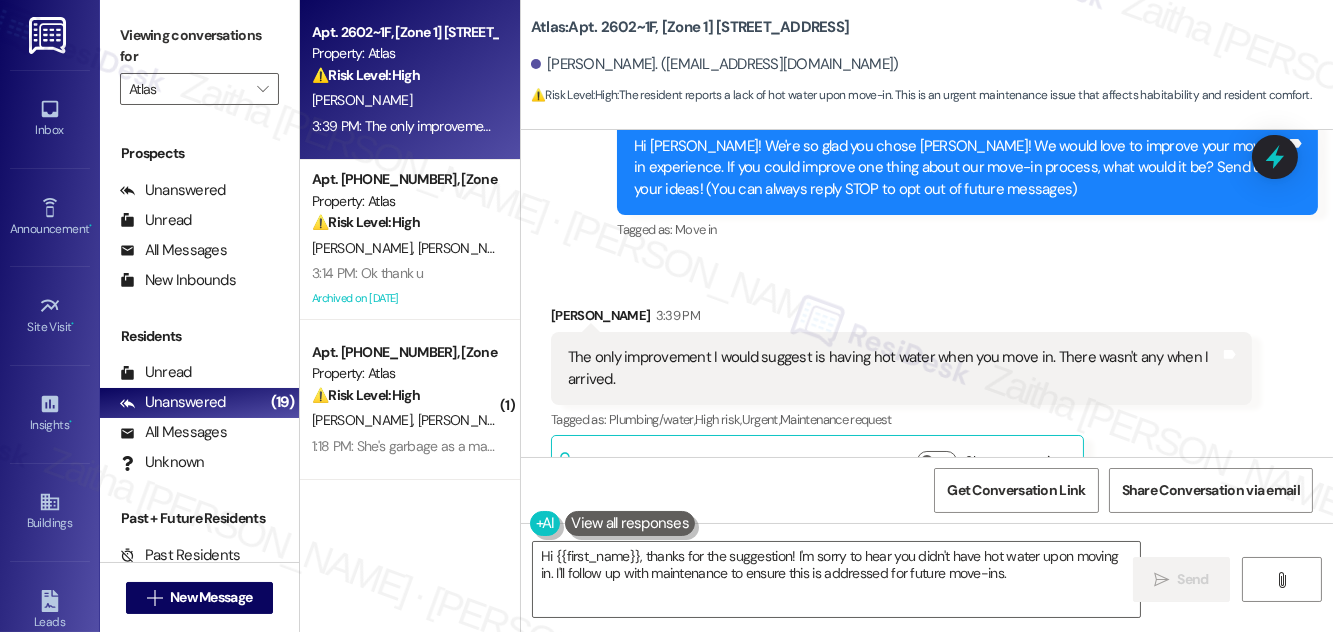 scroll, scrollTop: 177, scrollLeft: 0, axis: vertical 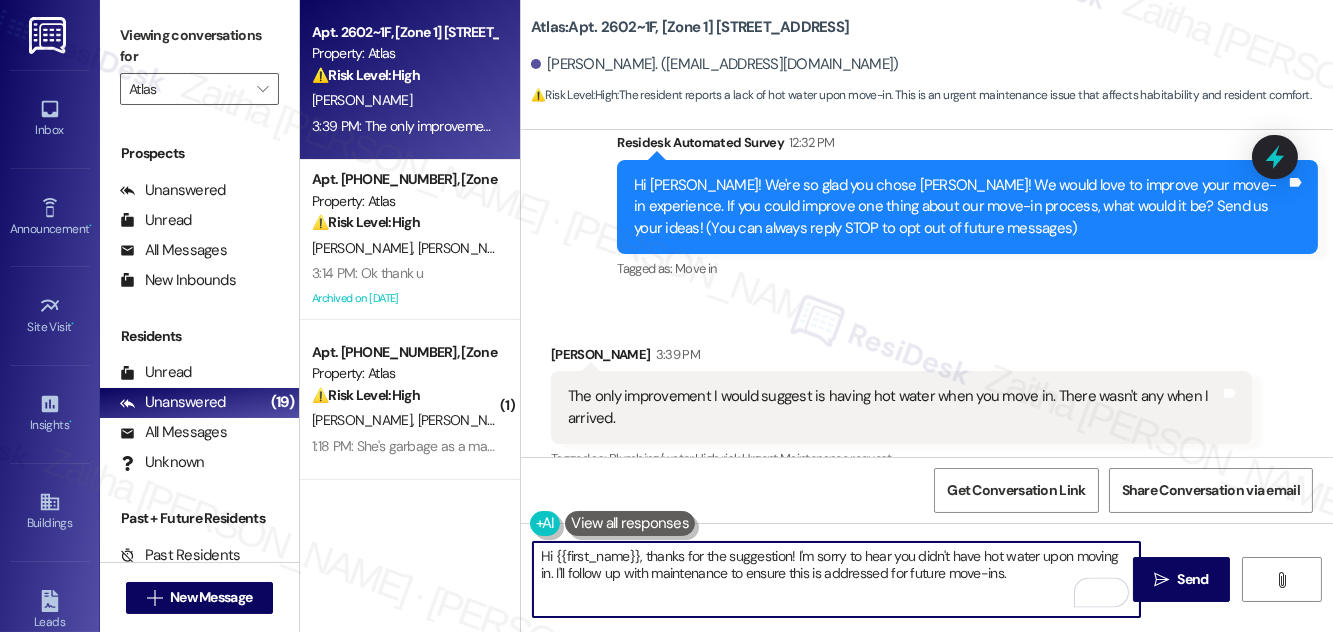 drag, startPoint x: 648, startPoint y: 556, endPoint x: 533, endPoint y: 562, distance: 115.15642 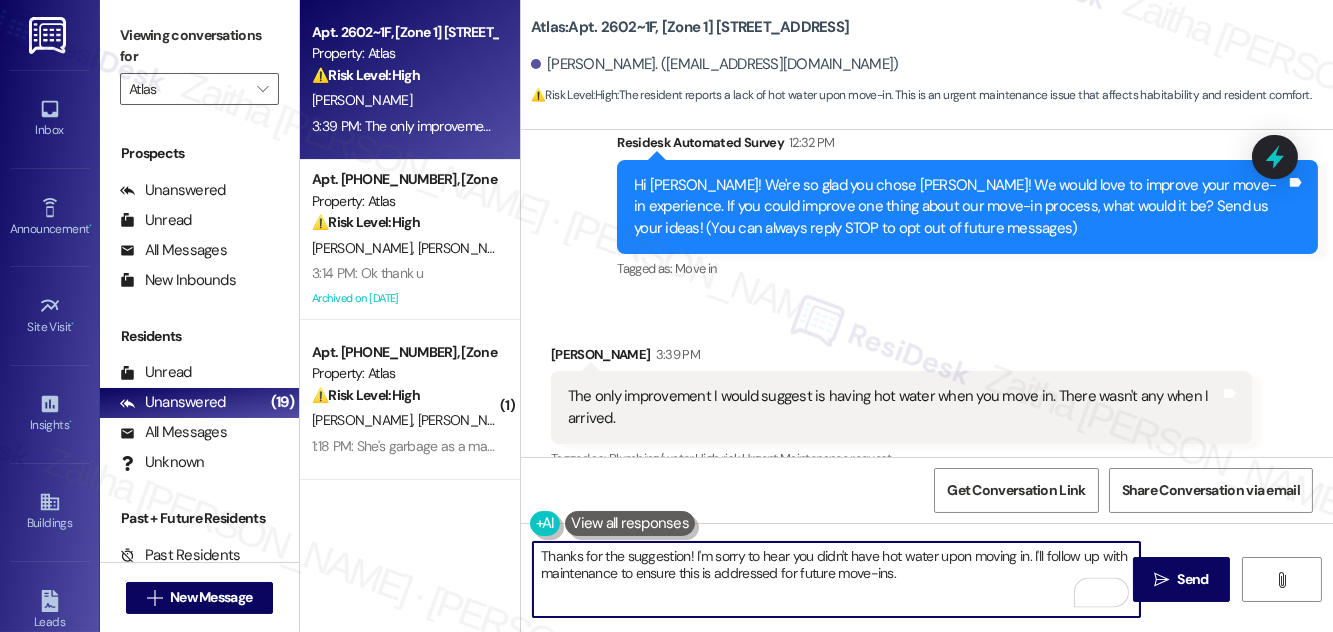 click on "Cherita Warren Cha 3:39 PM" at bounding box center [901, 358] 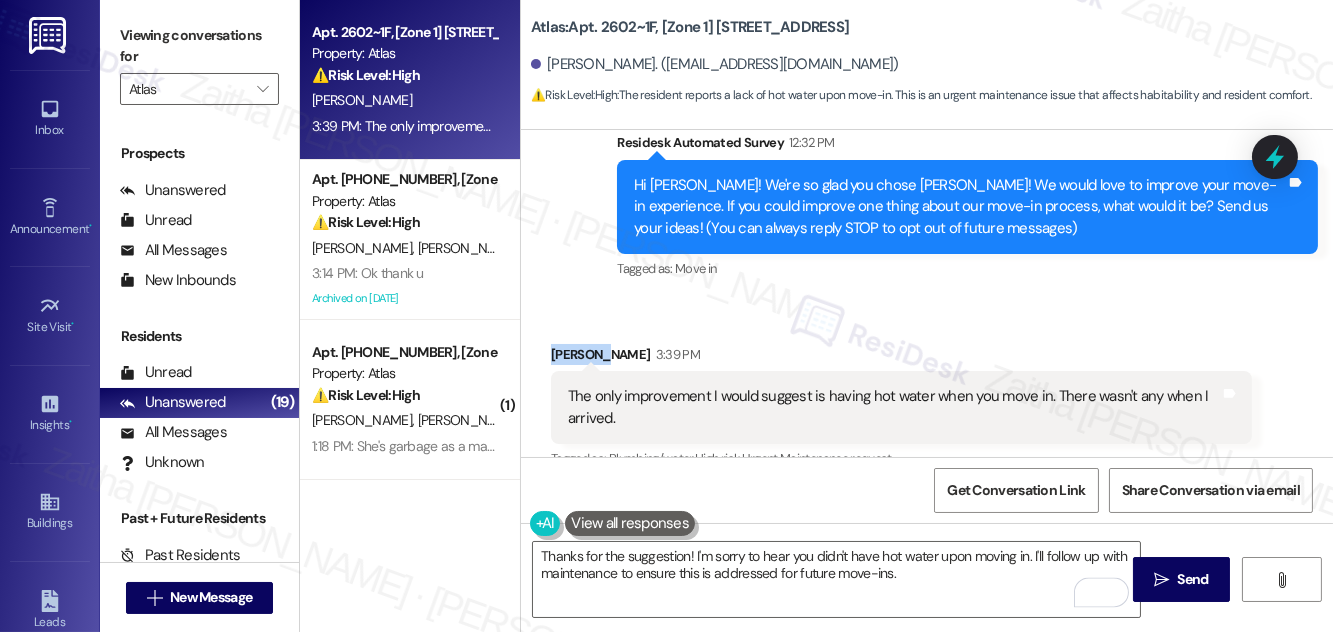 click on "Cherita Warren Cha 3:39 PM" at bounding box center (901, 358) 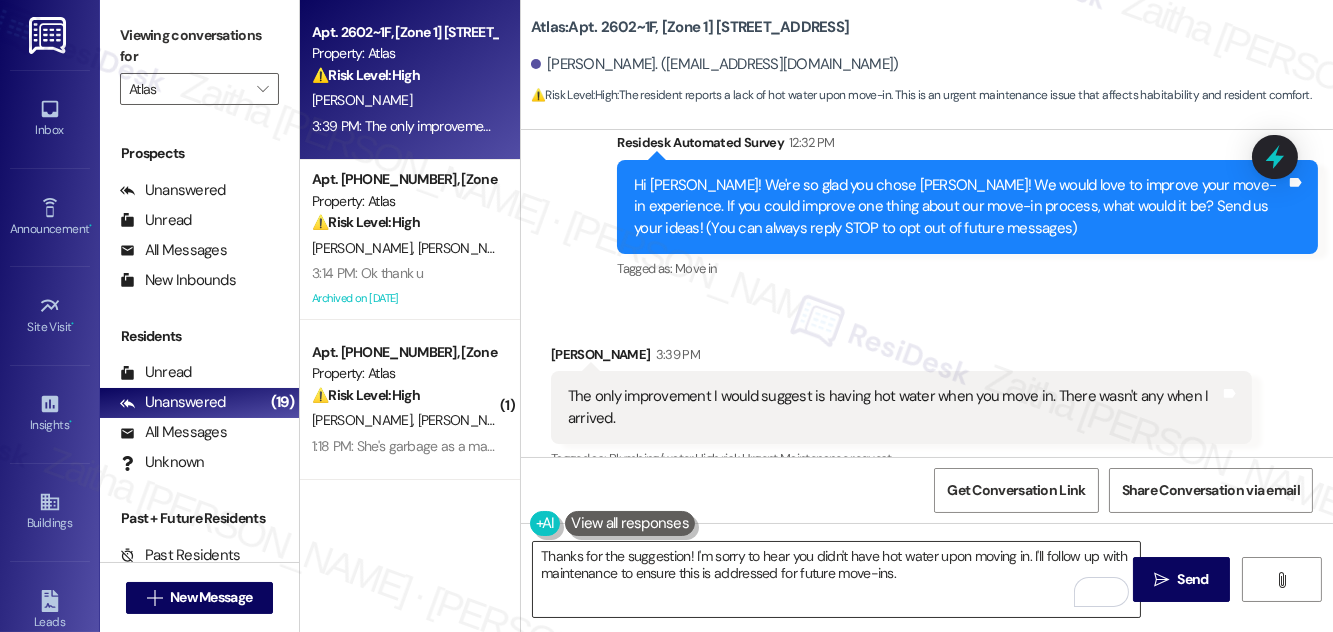 click on "Thanks for the suggestion! I'm sorry to hear you didn't have hot water upon moving in. I'll follow up with maintenance to ensure this is addressed for future move-ins." at bounding box center (836, 579) 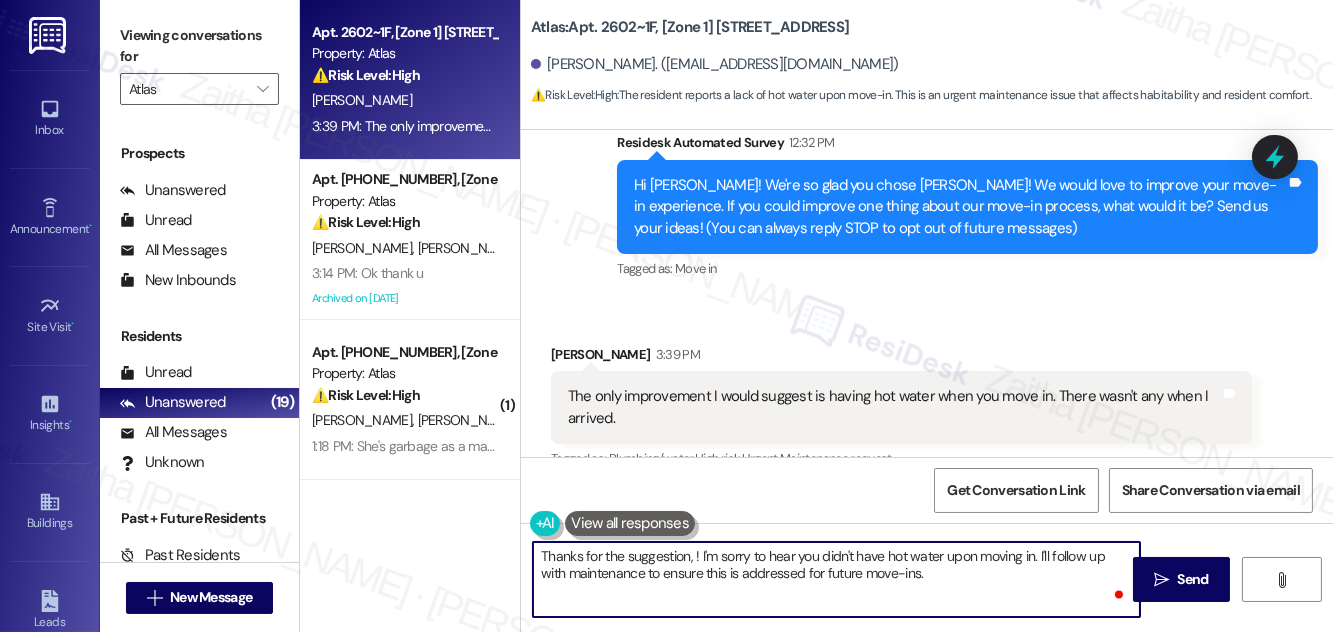 paste on "Cherita" 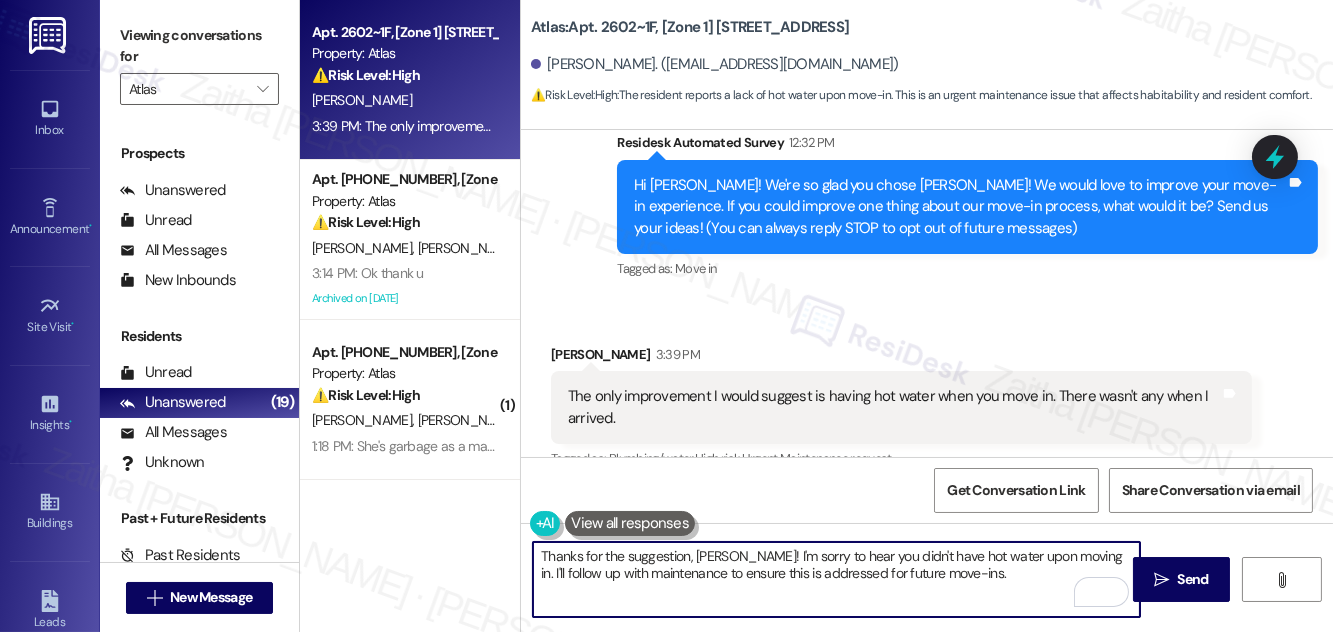 type on "Thanks for the suggestion, Cherita! I'm sorry to hear you didn't have hot water upon moving in. I'll follow up with maintenance to ensure this is addressed for future move-ins." 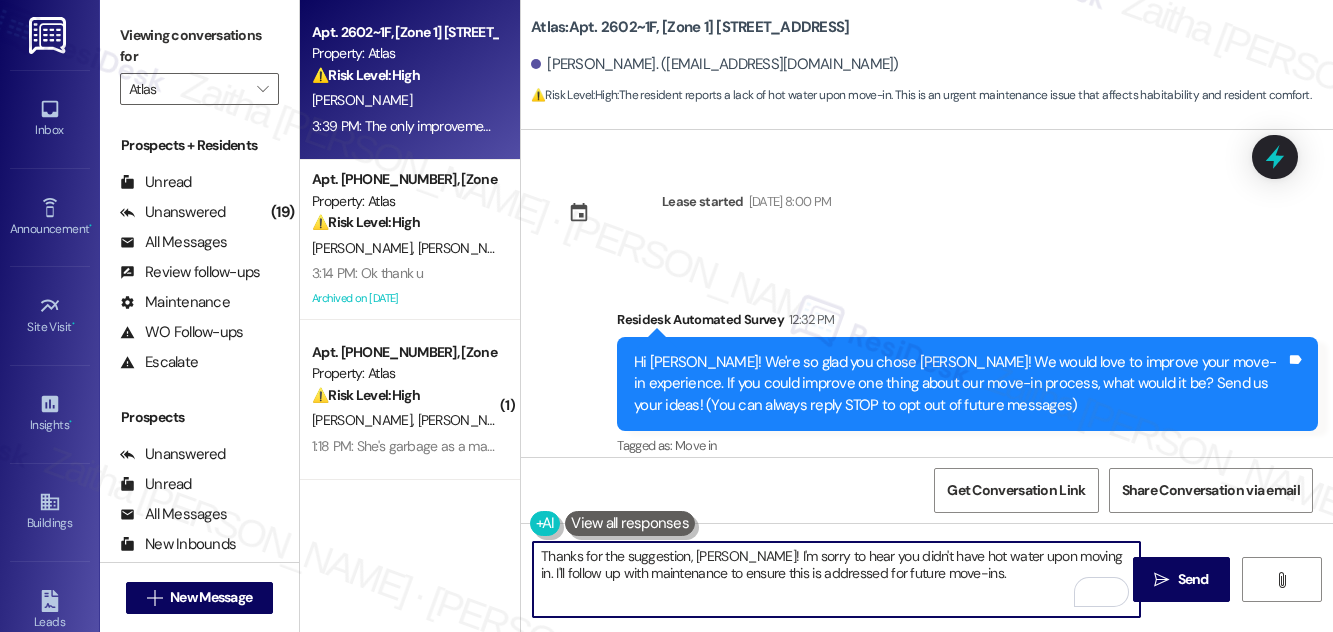 scroll, scrollTop: 0, scrollLeft: 0, axis: both 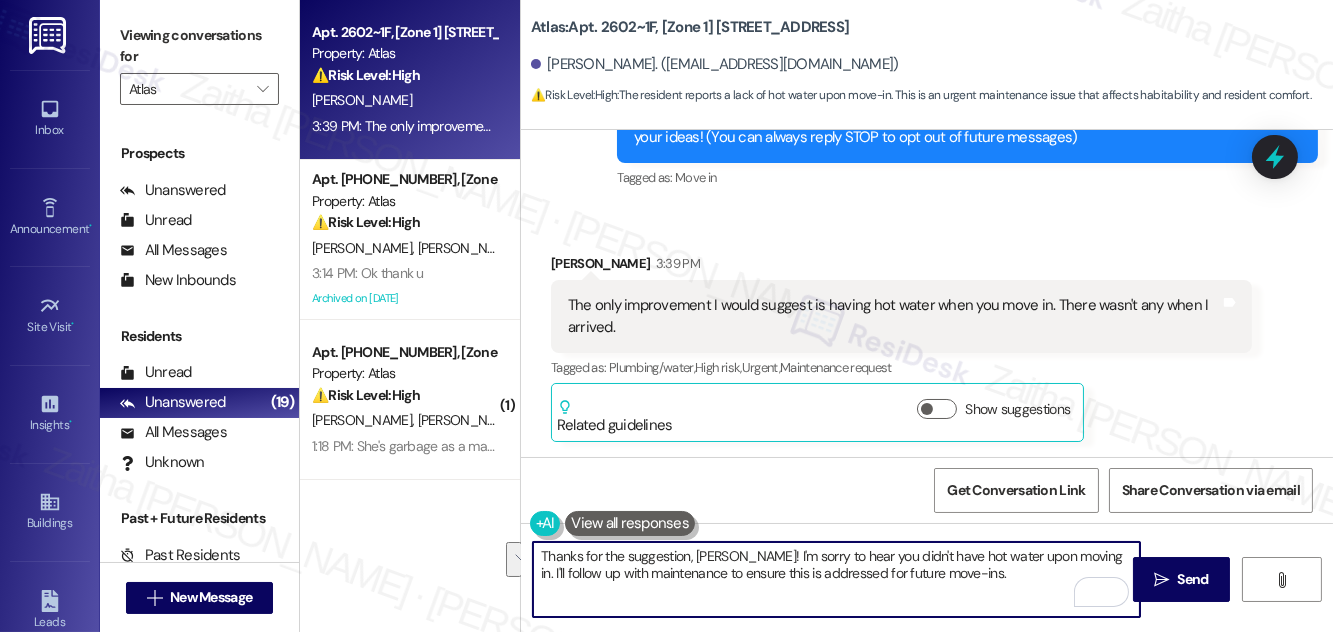 drag, startPoint x: 1081, startPoint y: 554, endPoint x: 1058, endPoint y: 577, distance: 32.526913 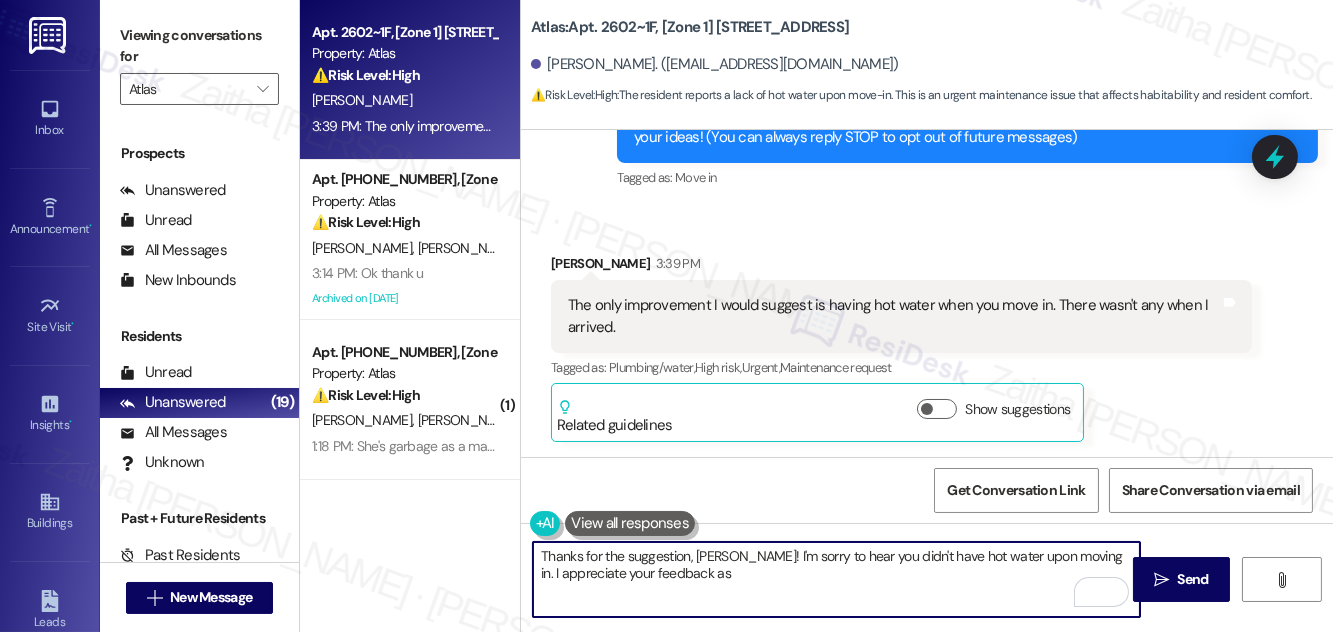 paste on ", as it helps us identify areas where we can improve and better serve our residents." 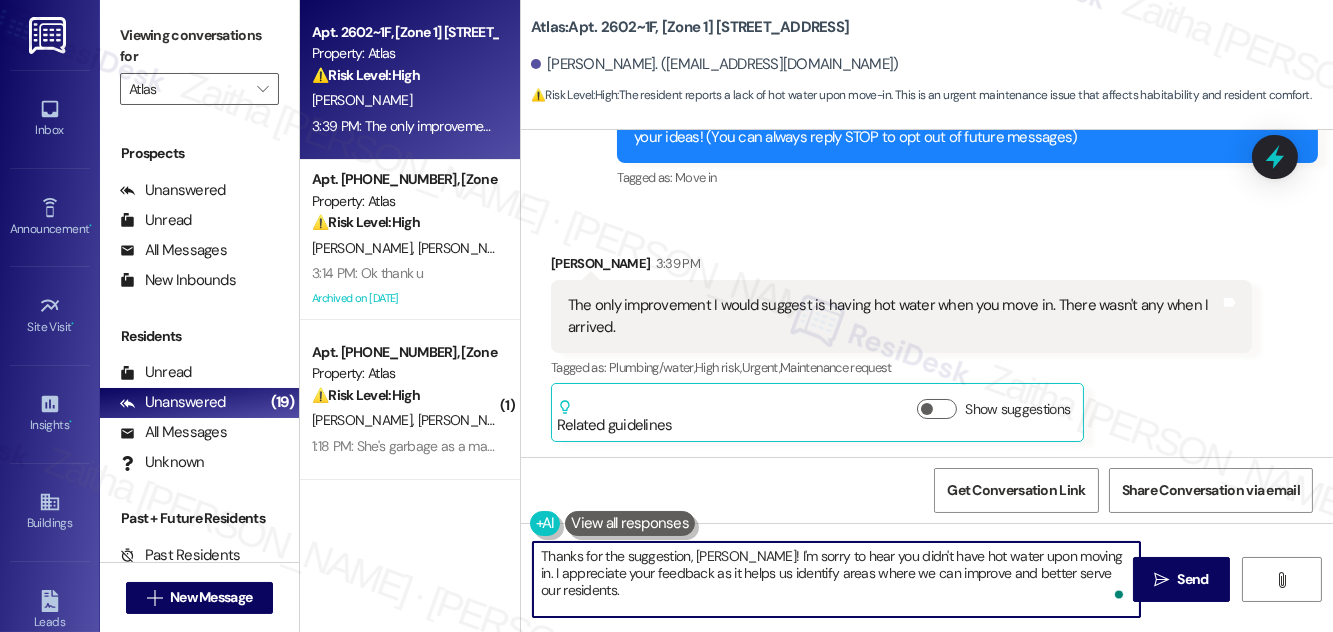 click on "Thanks for the suggestion, [PERSON_NAME]! I'm sorry to hear you didn't have hot water upon moving in. I appreciate your feedback as it helps us identify areas where we can improve and better serve our residents." at bounding box center [836, 579] 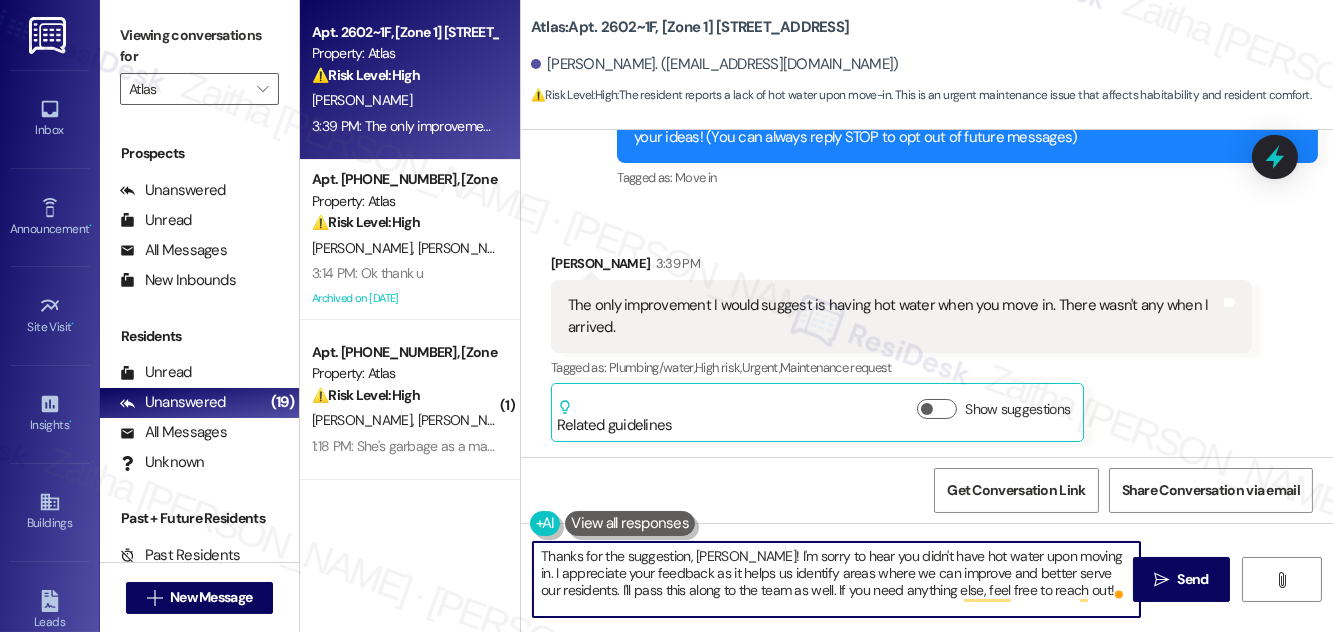 click on "Thanks for the suggestion, [PERSON_NAME]! I'm sorry to hear you didn't have hot water upon moving in. I appreciate your feedback as it helps us identify areas where we can improve and better serve our residents. I'll pass this along to the team as well. If you need anything else, feel free to reach out!" at bounding box center [836, 579] 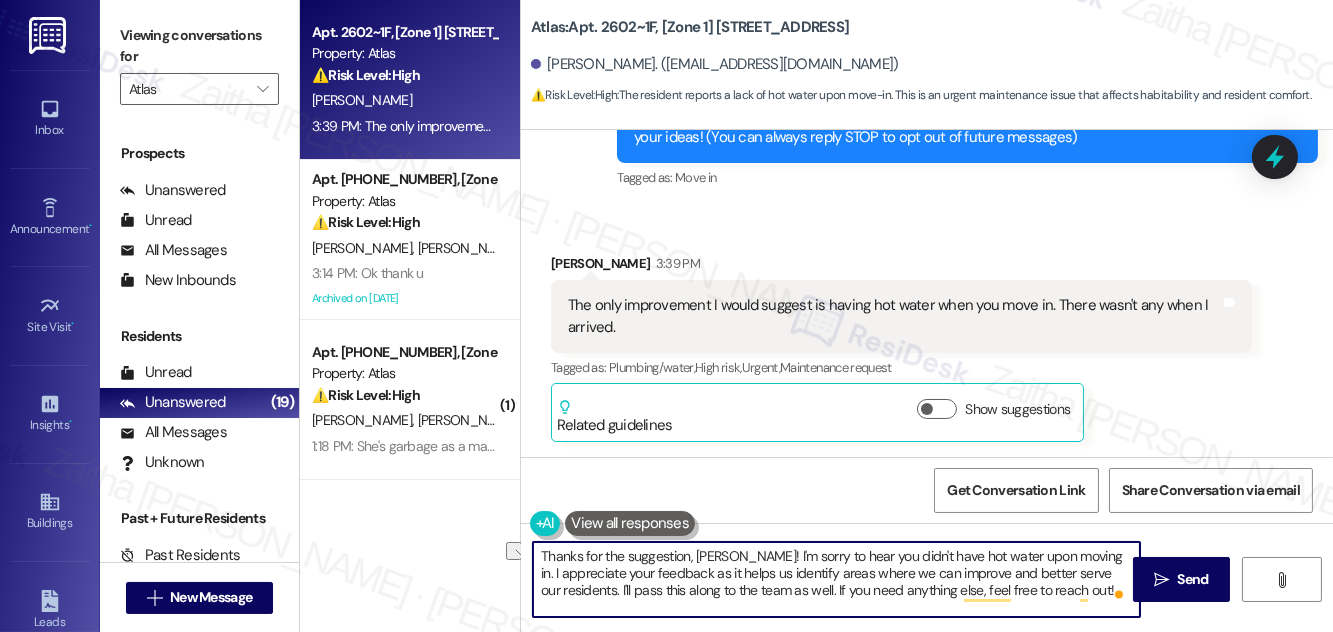 drag, startPoint x: 600, startPoint y: 586, endPoint x: 813, endPoint y: 602, distance: 213.6001 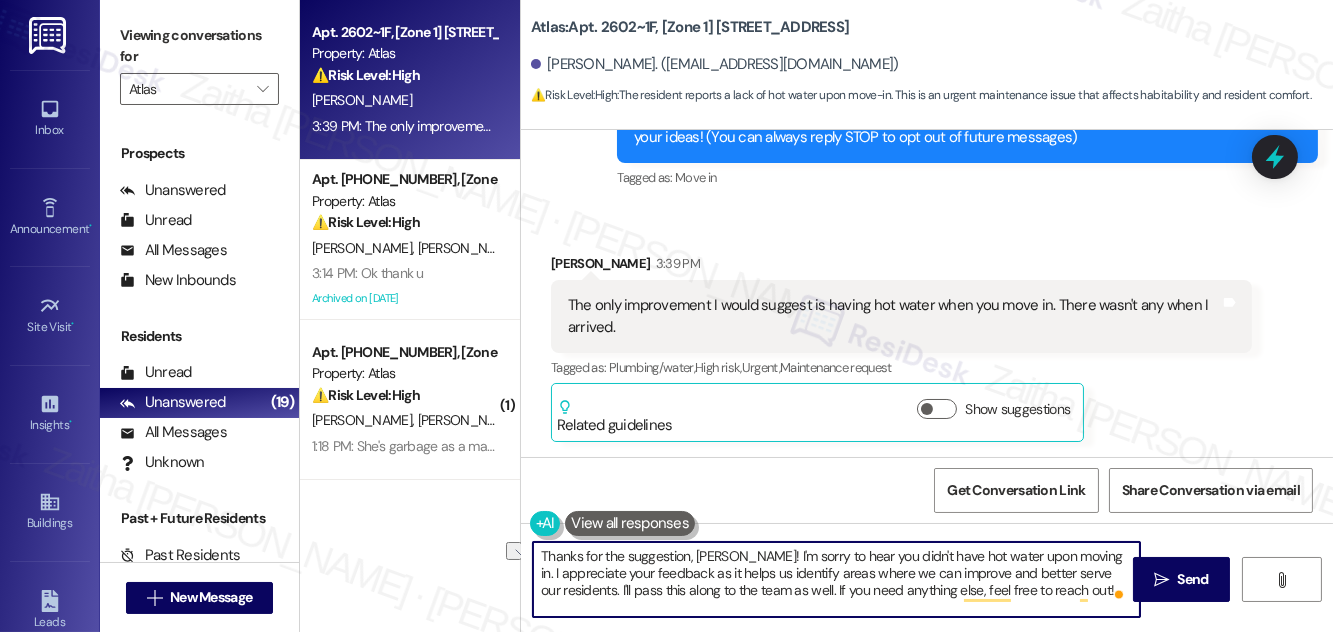 click on "Thanks for the suggestion, [PERSON_NAME]! I'm sorry to hear you didn't have hot water upon moving in. I appreciate your feedback as it helps us identify areas where we can improve and better serve our residents. I'll pass this along to the team as well. If you need anything else, feel free to reach out!" at bounding box center (836, 579) 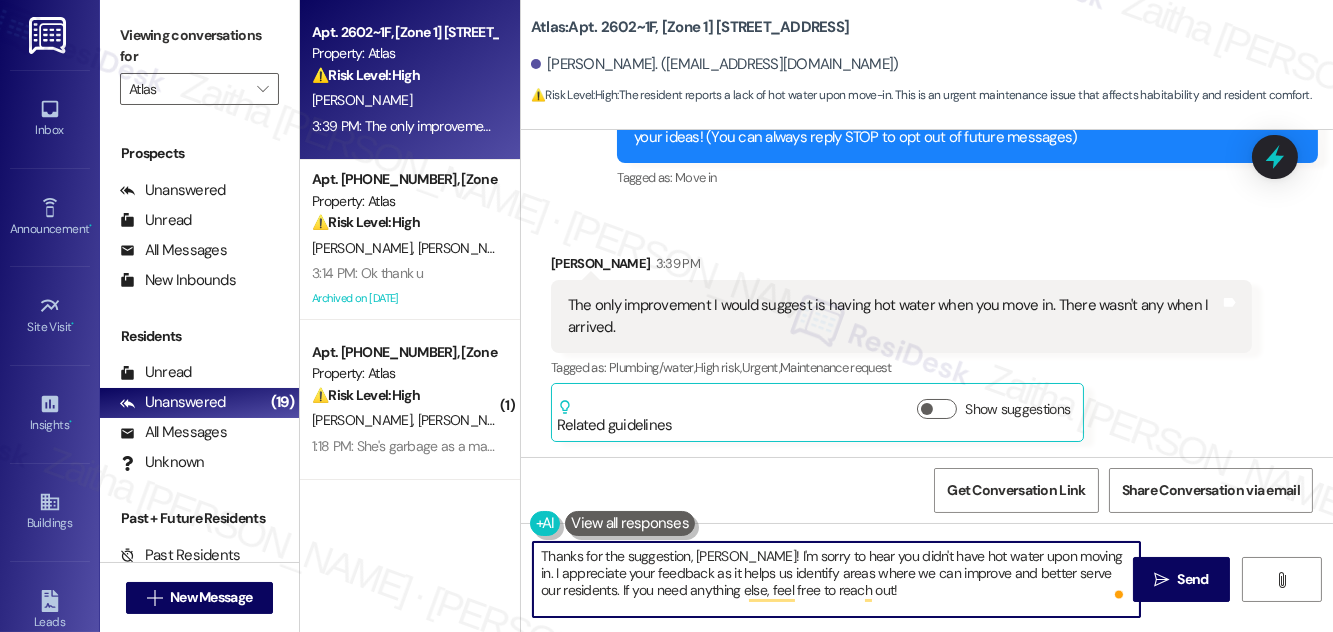 click on "Thanks for the suggestion, [PERSON_NAME]! I'm sorry to hear you didn't have hot water upon moving in. I appreciate your feedback as it helps us identify areas where we can improve and better serve our residents. If you need anything else, feel free to reach out!" at bounding box center [836, 579] 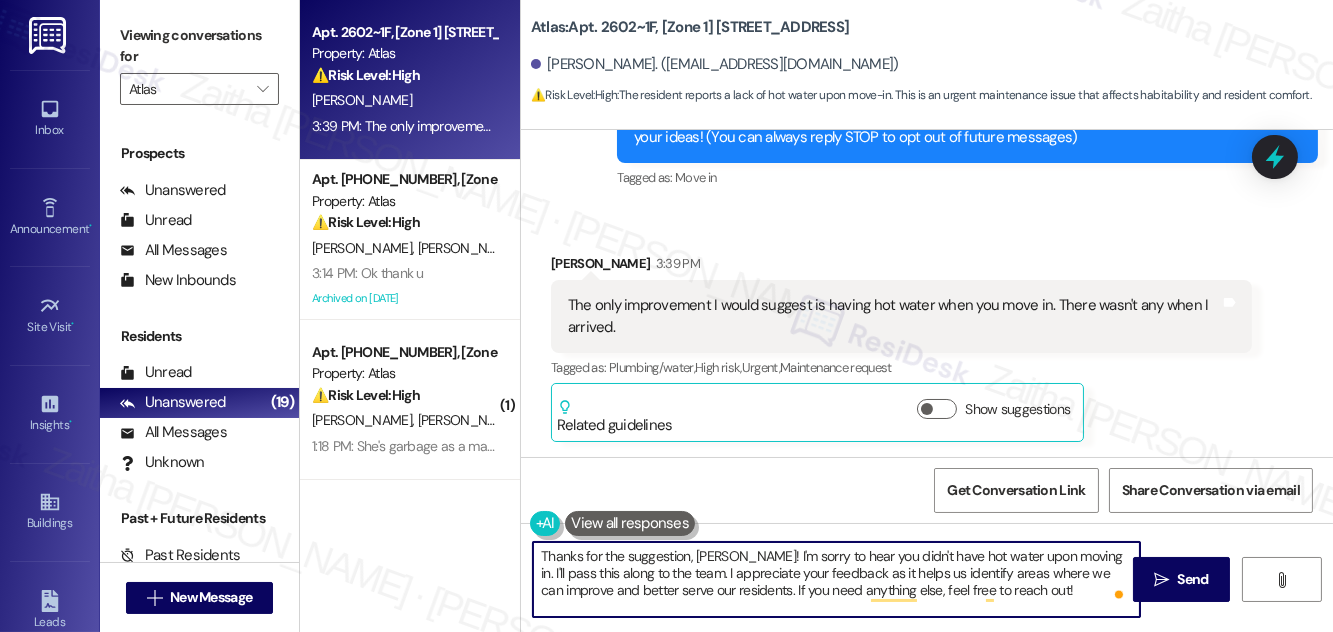 click on "Thanks for the suggestion, [PERSON_NAME]! I'm sorry to hear you didn't have hot water upon moving in. I'll pass this along to the team. I appreciate your feedback as it helps us identify areas where we can improve and better serve our residents. If you need anything else, feel free to reach out!" at bounding box center [836, 579] 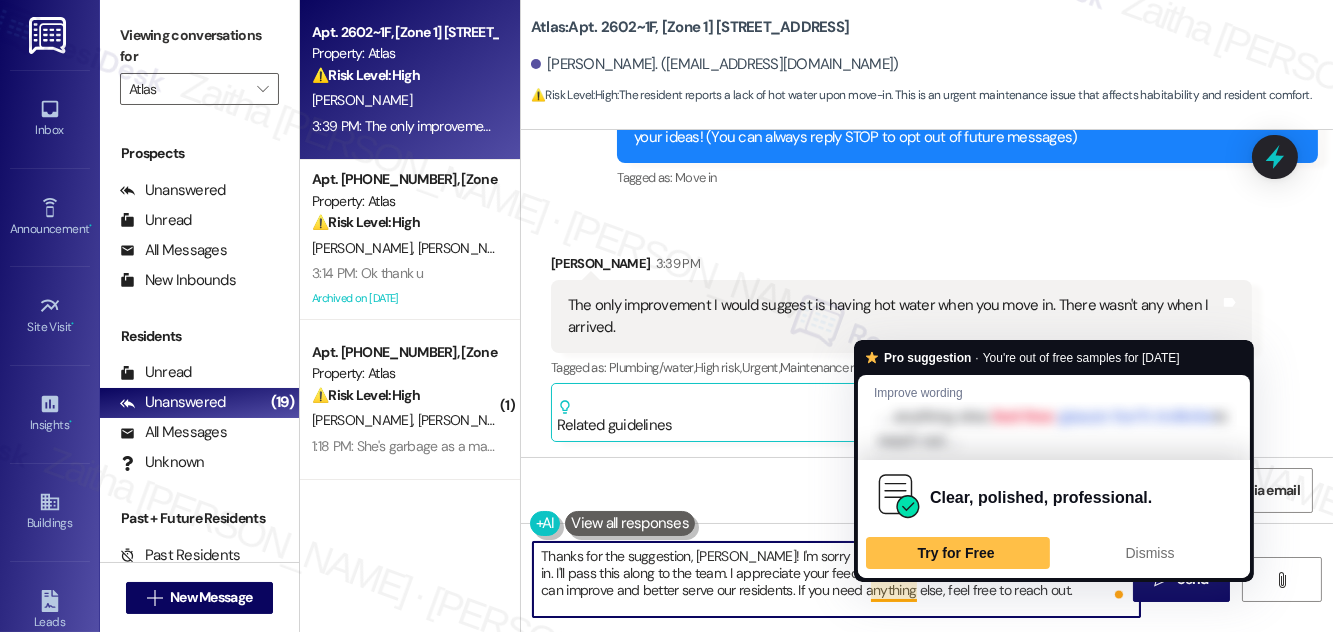 click on "Thanks for the suggestion, [PERSON_NAME]! I'm sorry to hear you didn't have hot water upon moving in. I'll pass this along to the team. I appreciate your feedback as it helps us identify areas where we can improve and better serve our residents. If you need anything else, feel free to reach out." at bounding box center (836, 579) 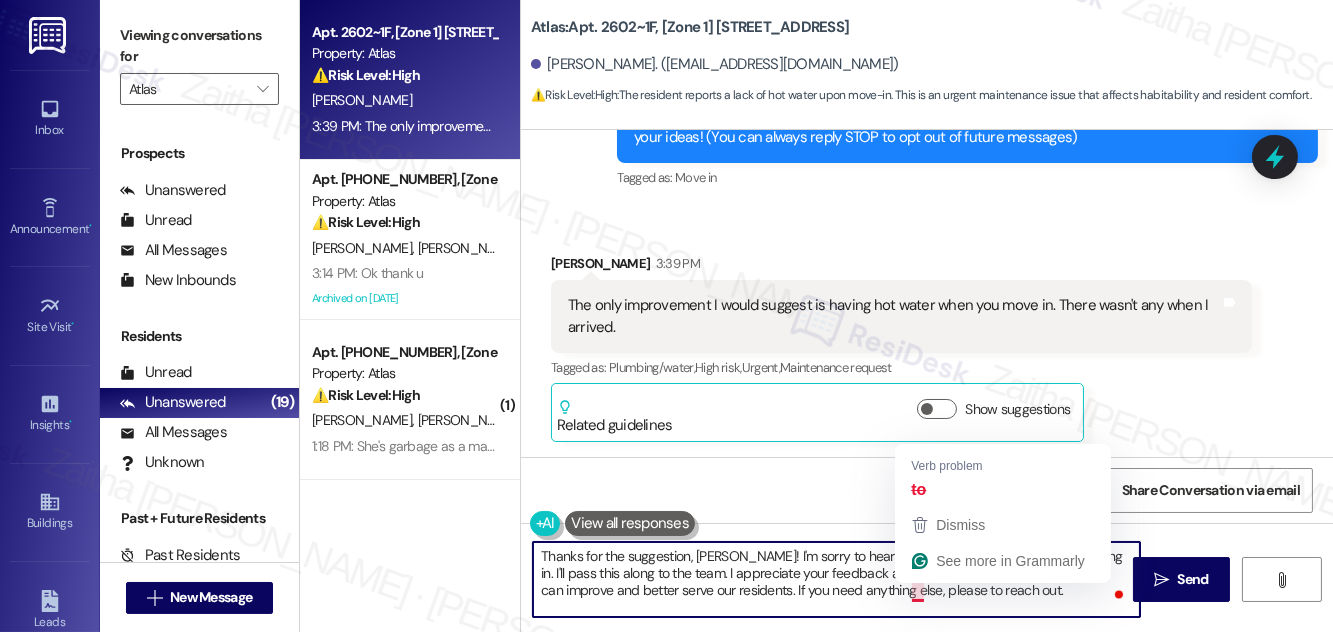 click on "Thanks for the suggestion, [PERSON_NAME]! I'm sorry to hear you didn't have hot water upon moving in. I'll pass this along to the team. I appreciate your feedback as it helps us identify areas where we can improve and better serve our residents. If you need anything else, please to reach out." at bounding box center (836, 579) 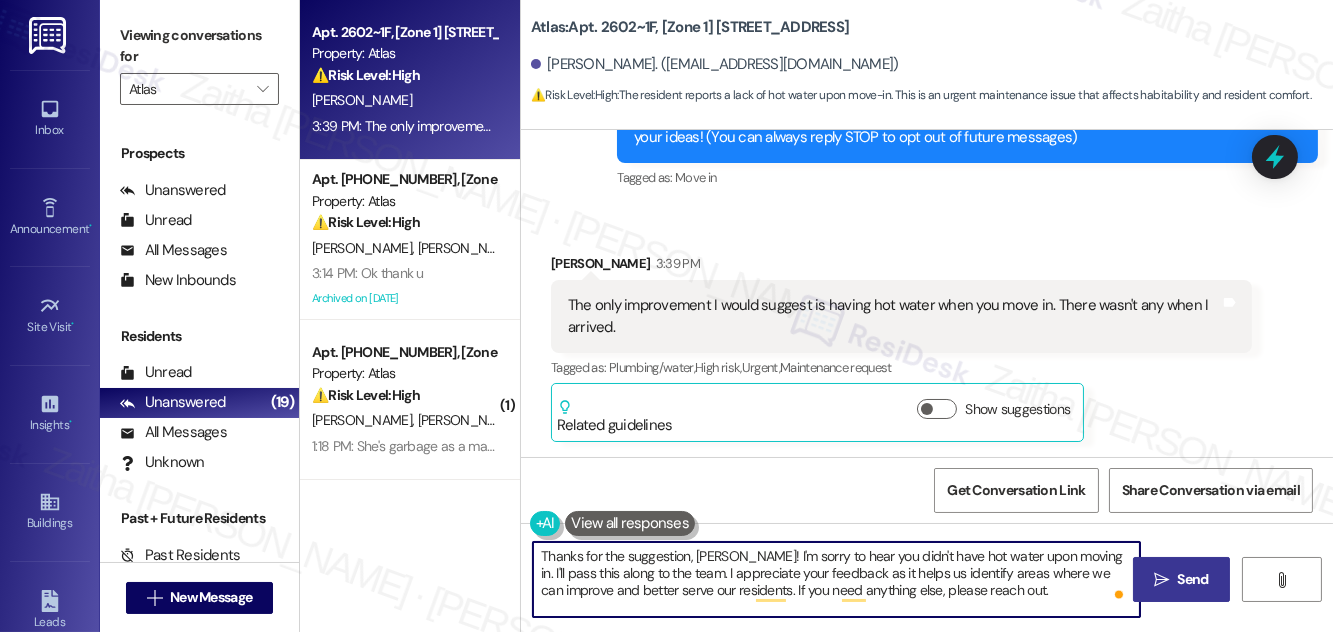 type on "Thanks for the suggestion, [PERSON_NAME]! I'm sorry to hear you didn't have hot water upon moving in. I'll pass this along to the team. I appreciate your feedback as it helps us identify areas where we can improve and better serve our residents. If you need anything else, please reach out." 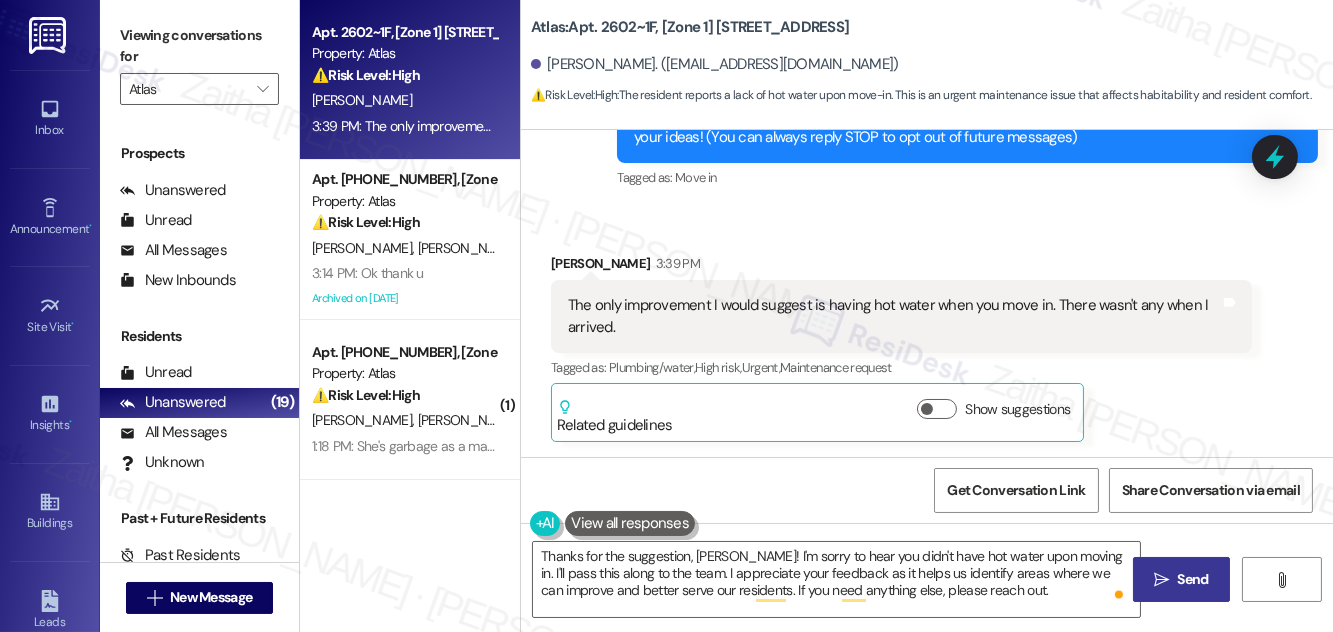 click on "Send" at bounding box center [1193, 579] 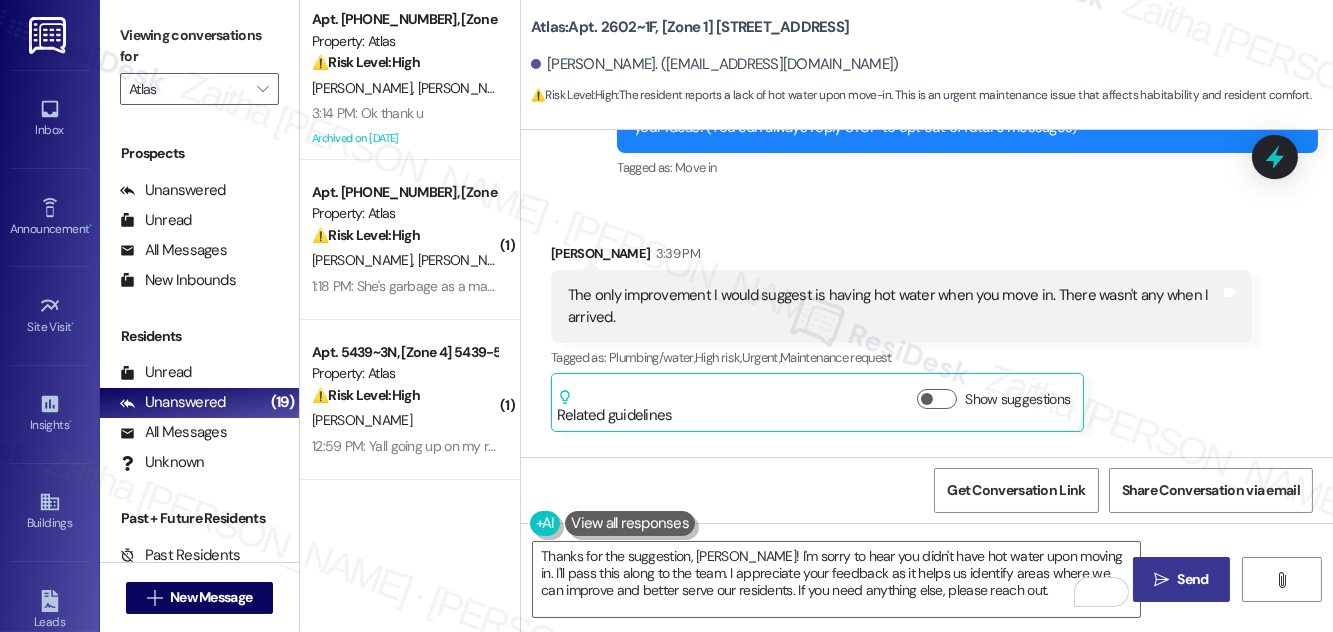 scroll, scrollTop: 269, scrollLeft: 0, axis: vertical 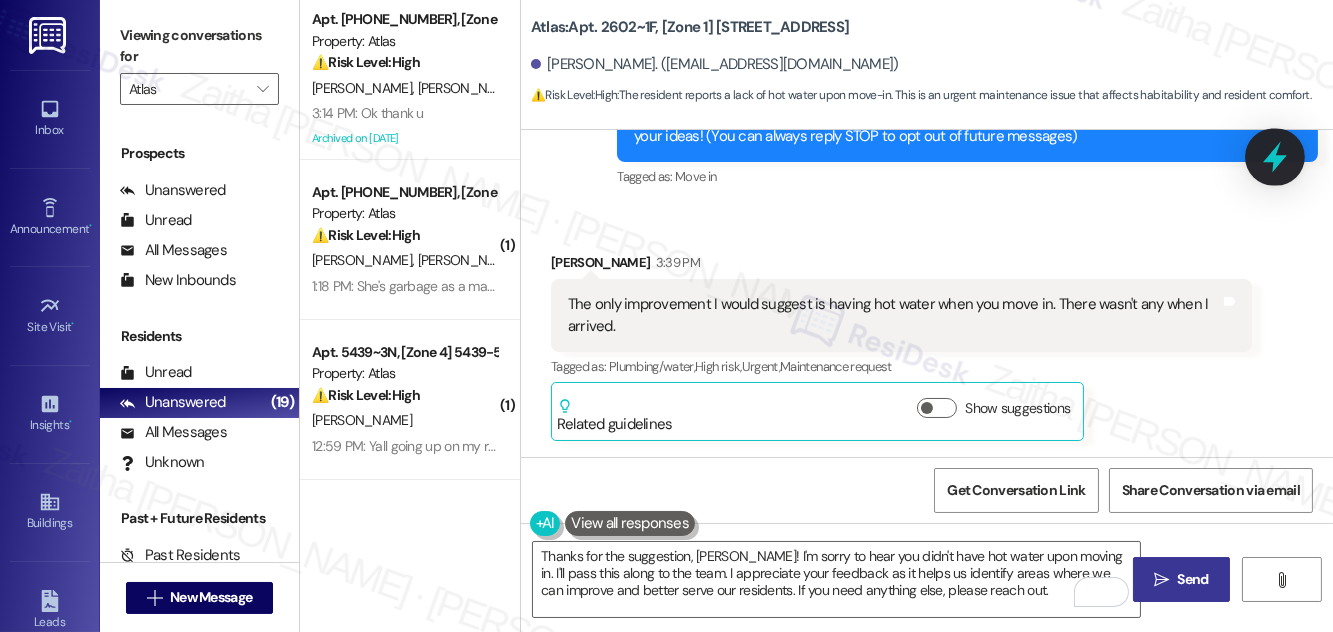click 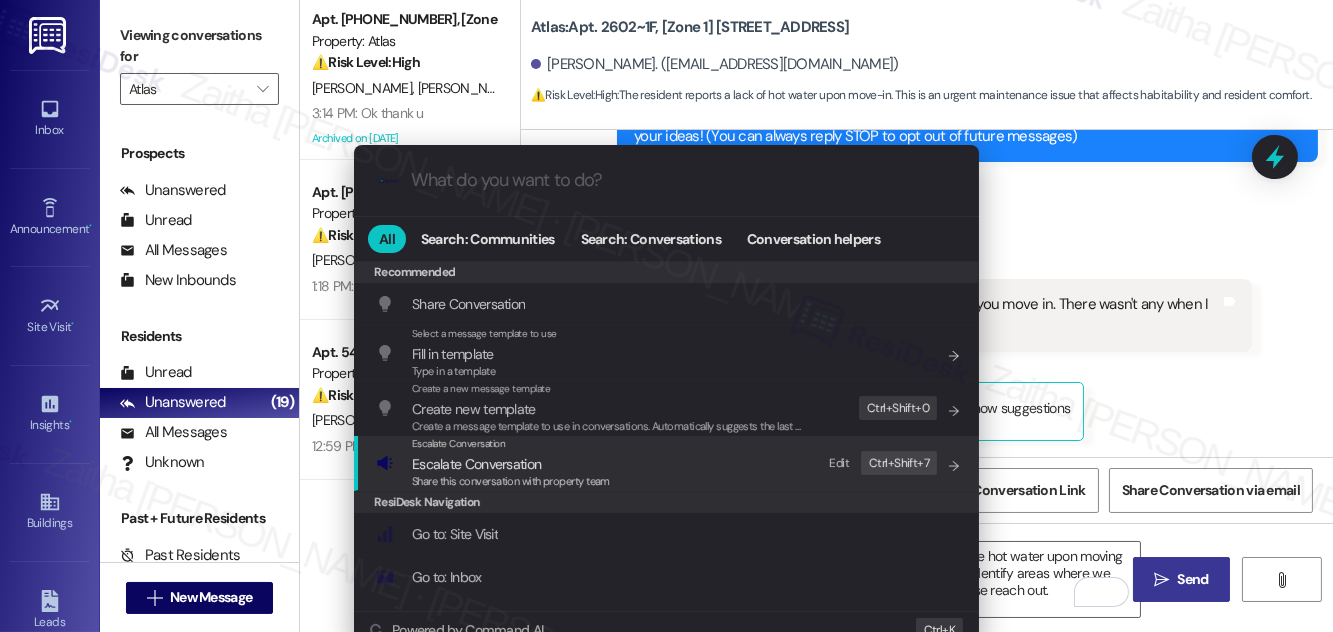click on "Escalate Conversation" at bounding box center [476, 464] 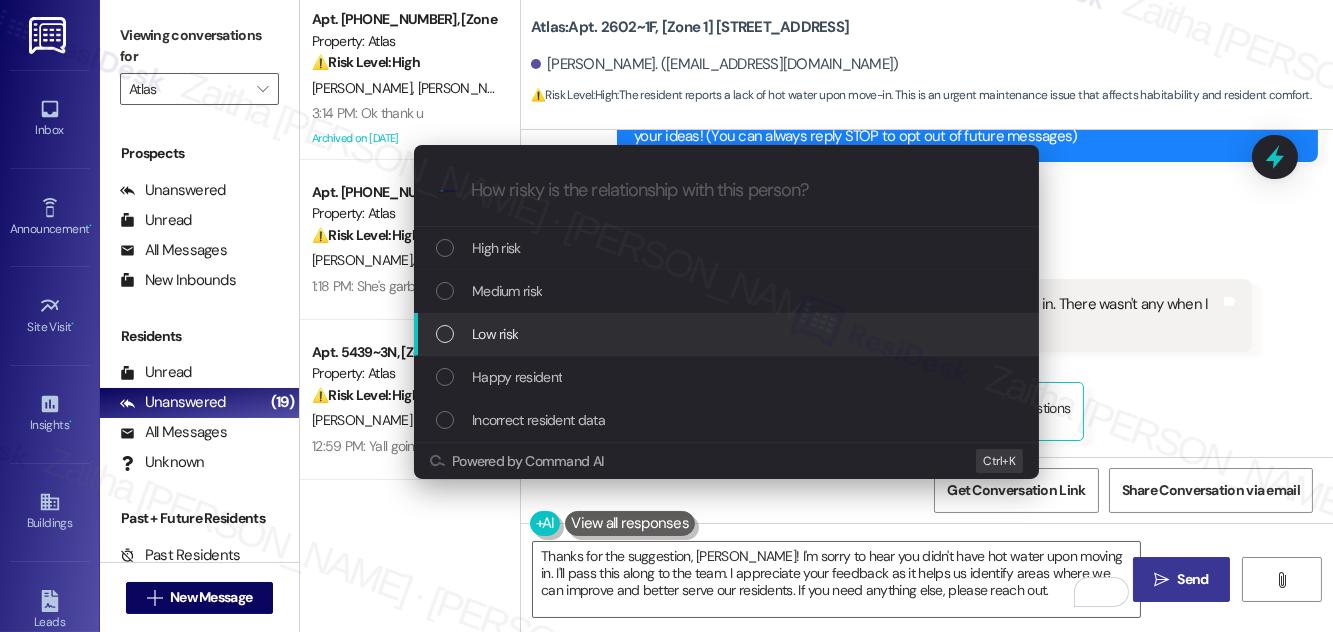 click on "Low risk" at bounding box center (726, 334) 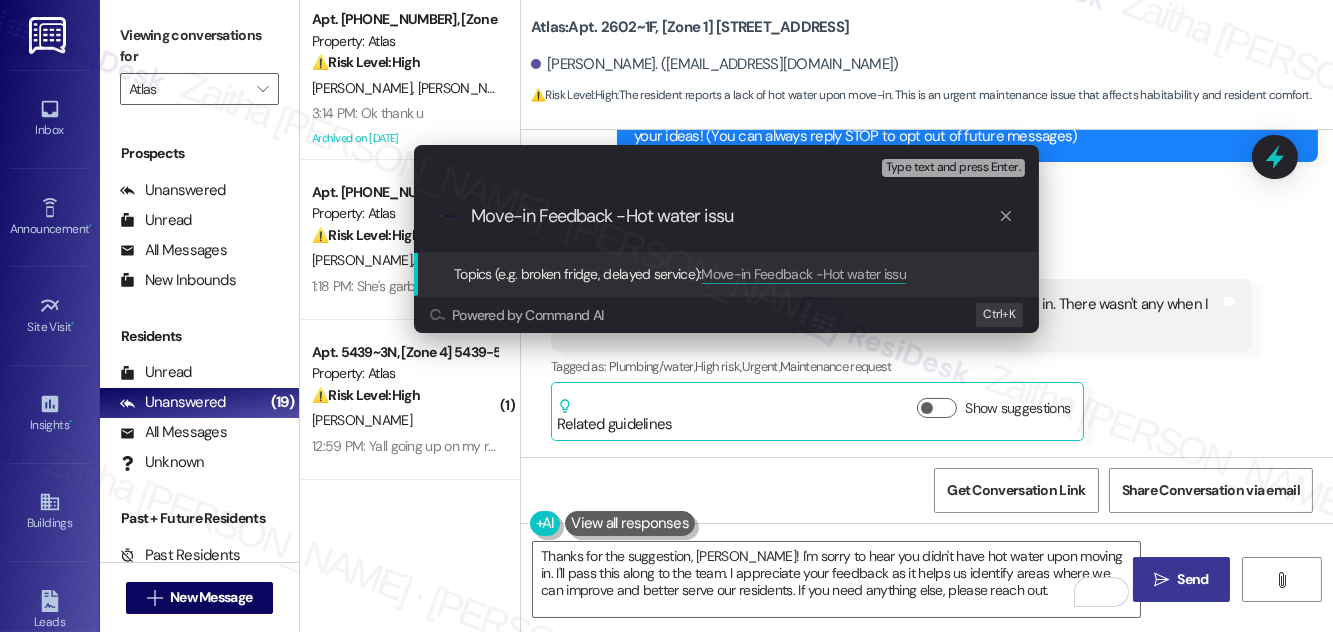 type on "Move-in Feedback -Hot water issue" 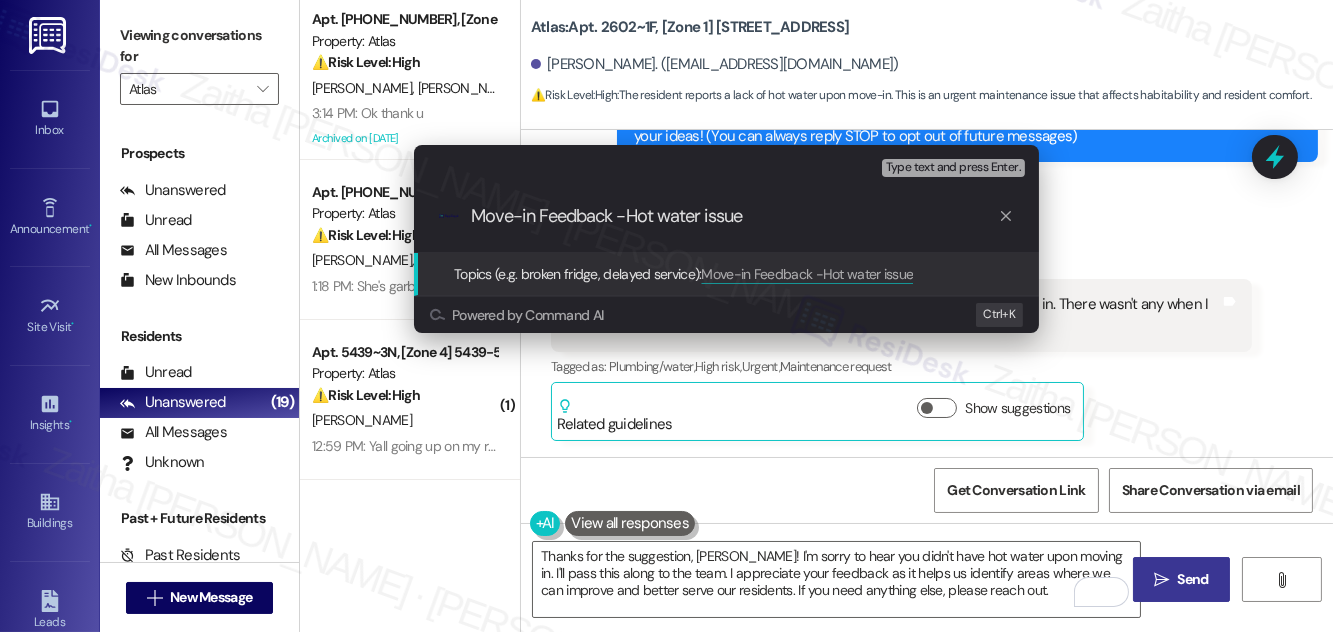 type 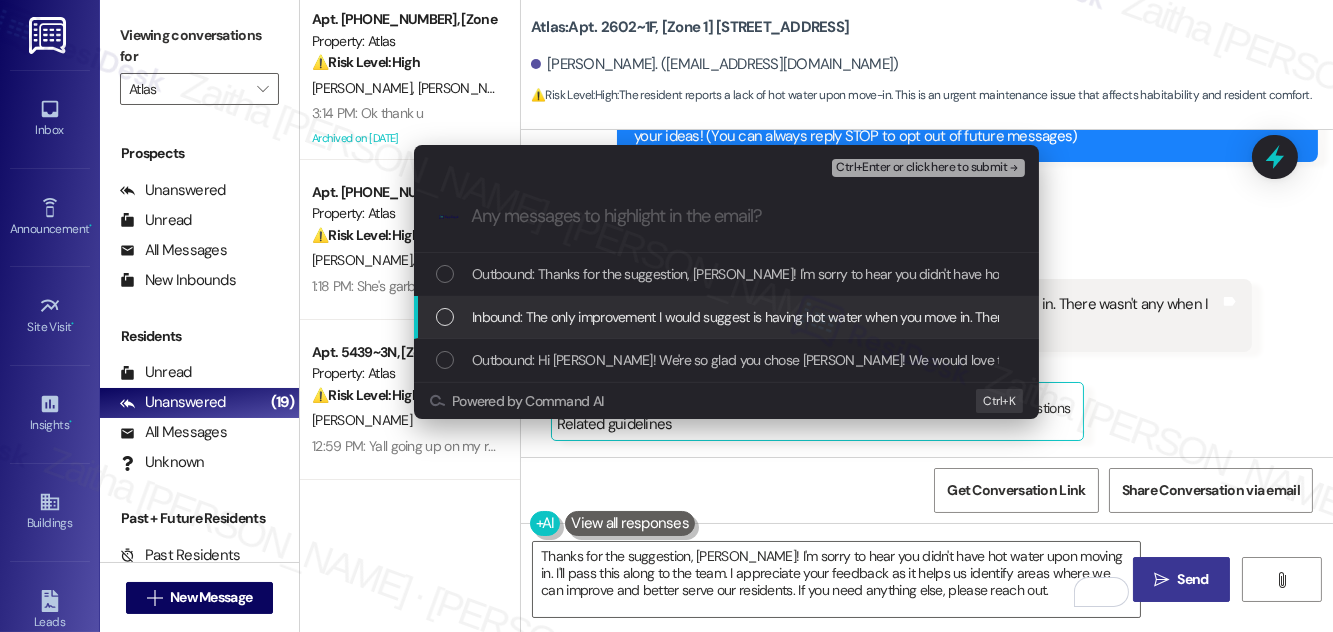 click at bounding box center (445, 317) 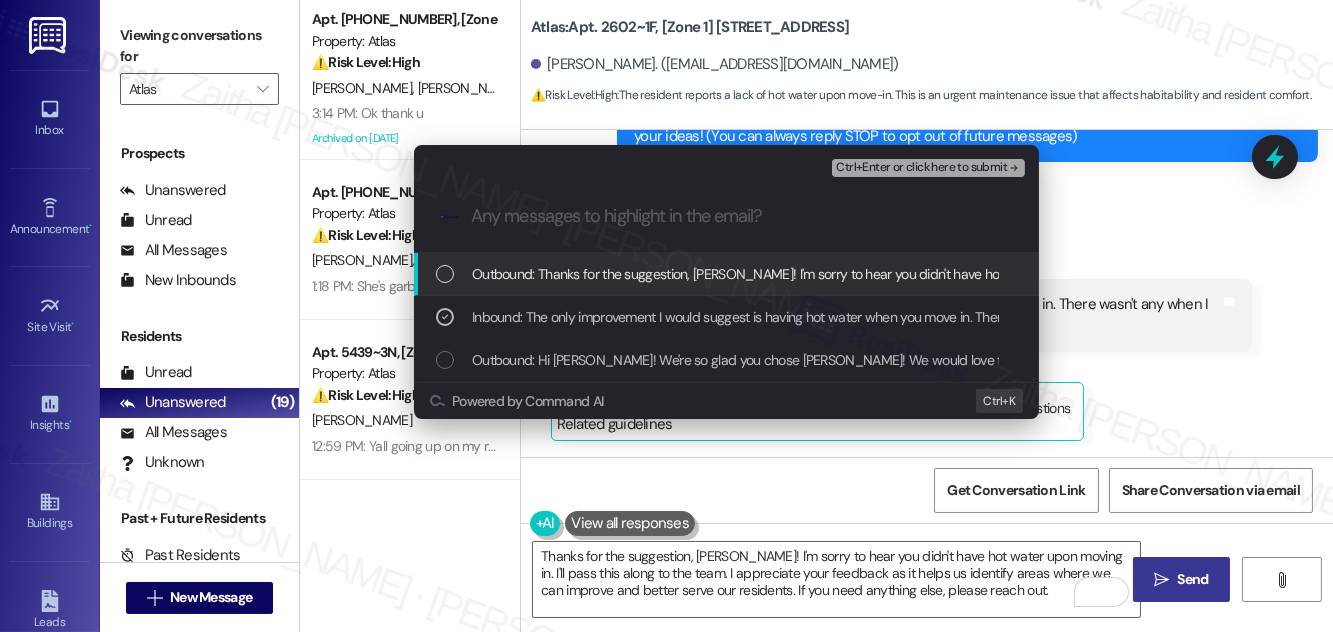 click on "Ctrl+Enter or click here to submit" at bounding box center [921, 168] 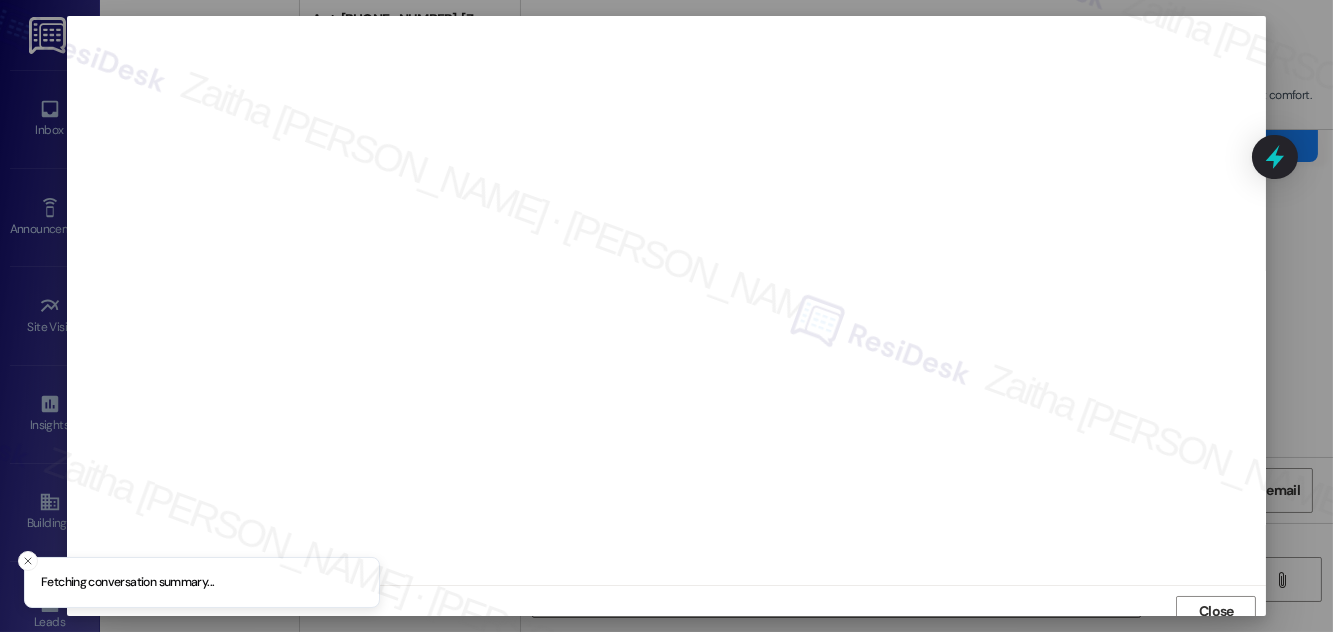 scroll, scrollTop: 11, scrollLeft: 0, axis: vertical 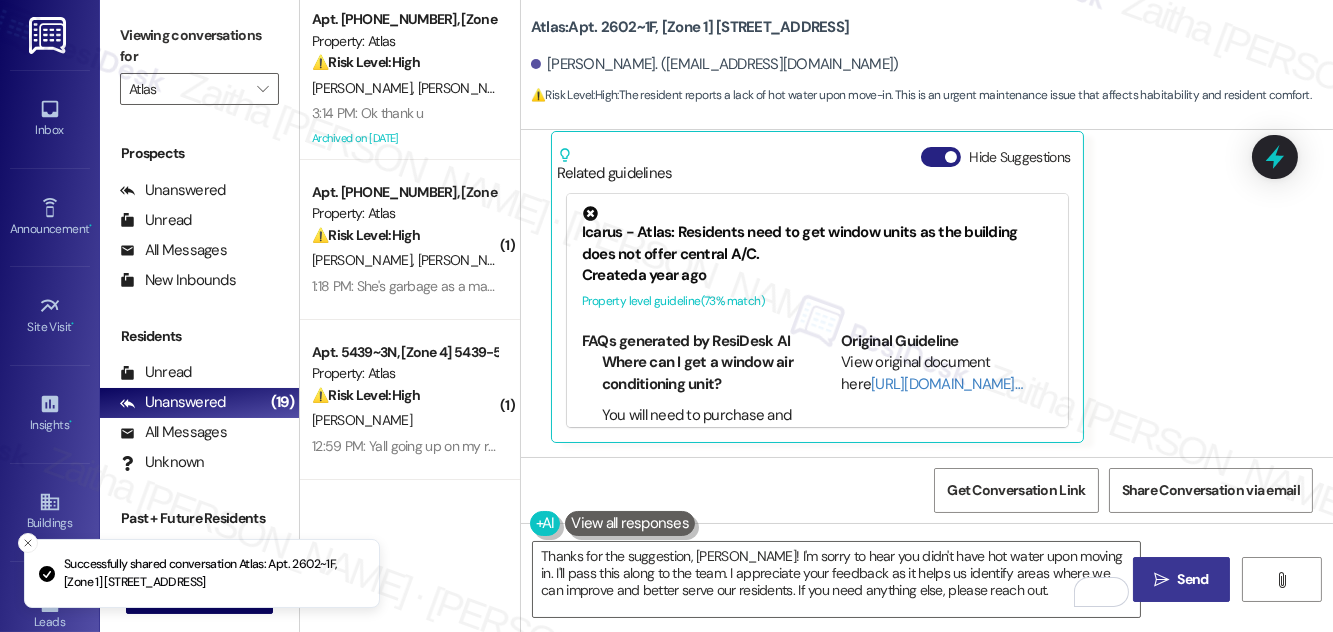 click on "Hide Suggestions" at bounding box center [941, 157] 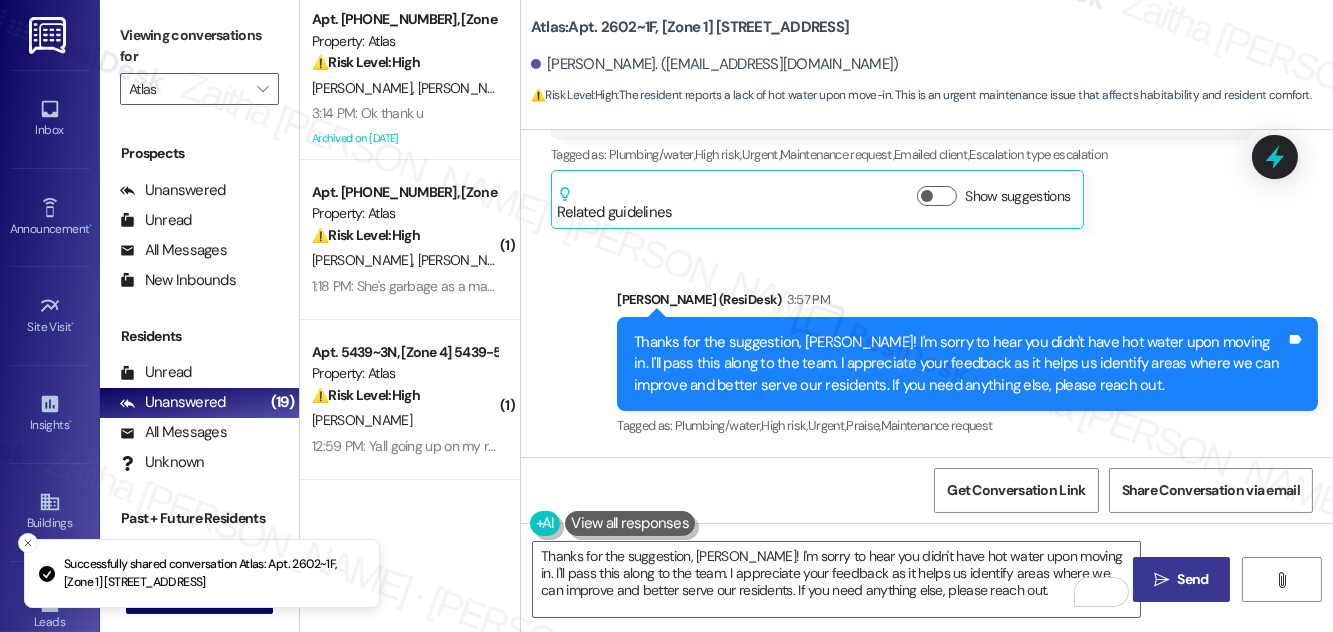 scroll, scrollTop: 480, scrollLeft: 0, axis: vertical 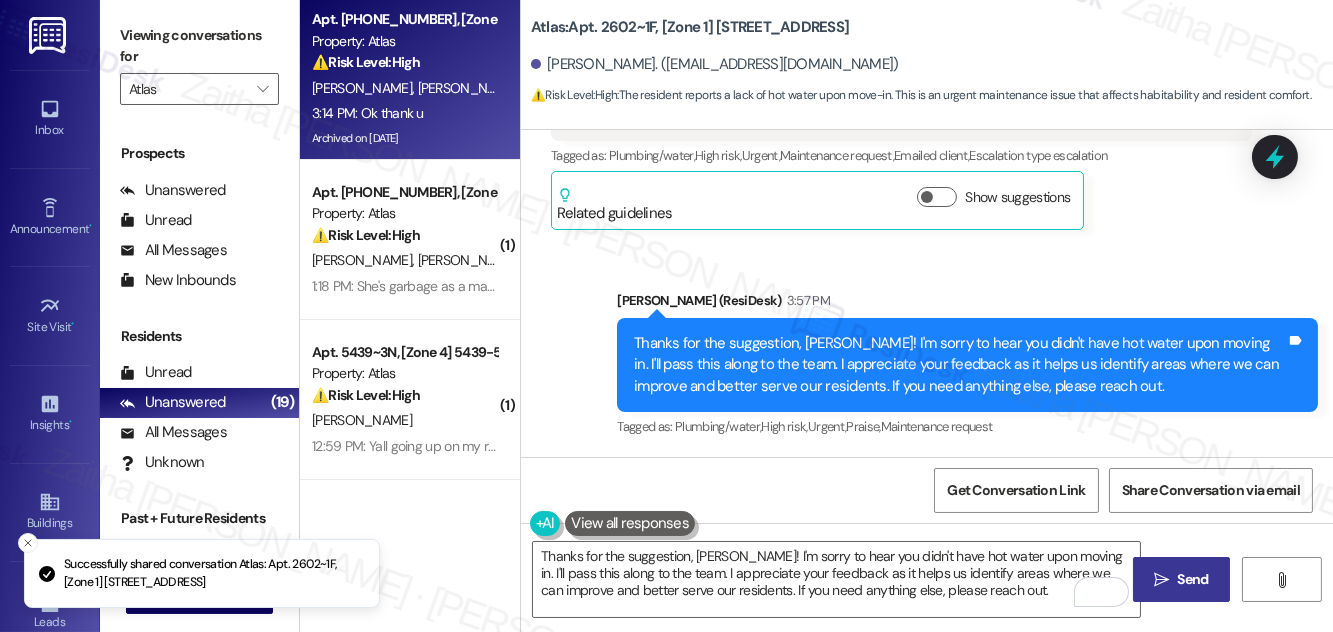 click on "3:14 PM: Ok thank u 3:14 PM: Ok thank u" at bounding box center (404, 113) 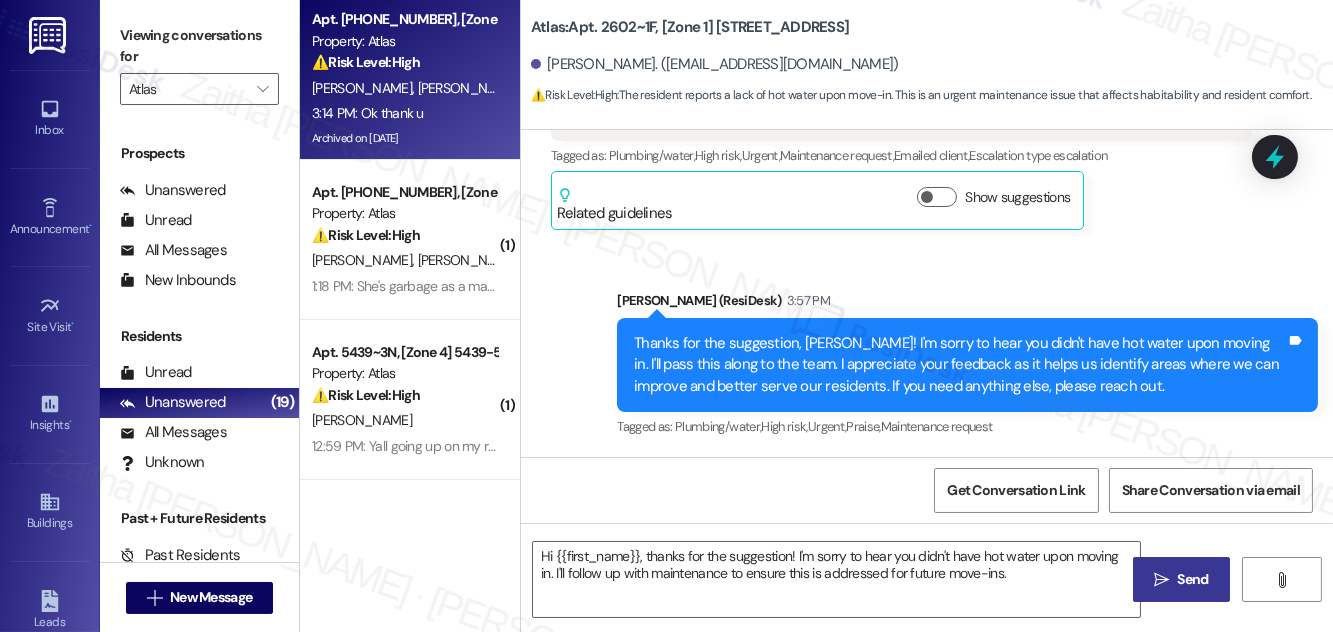 type on "Fetching suggested responses. Please feel free to read through the conversation in the meantime." 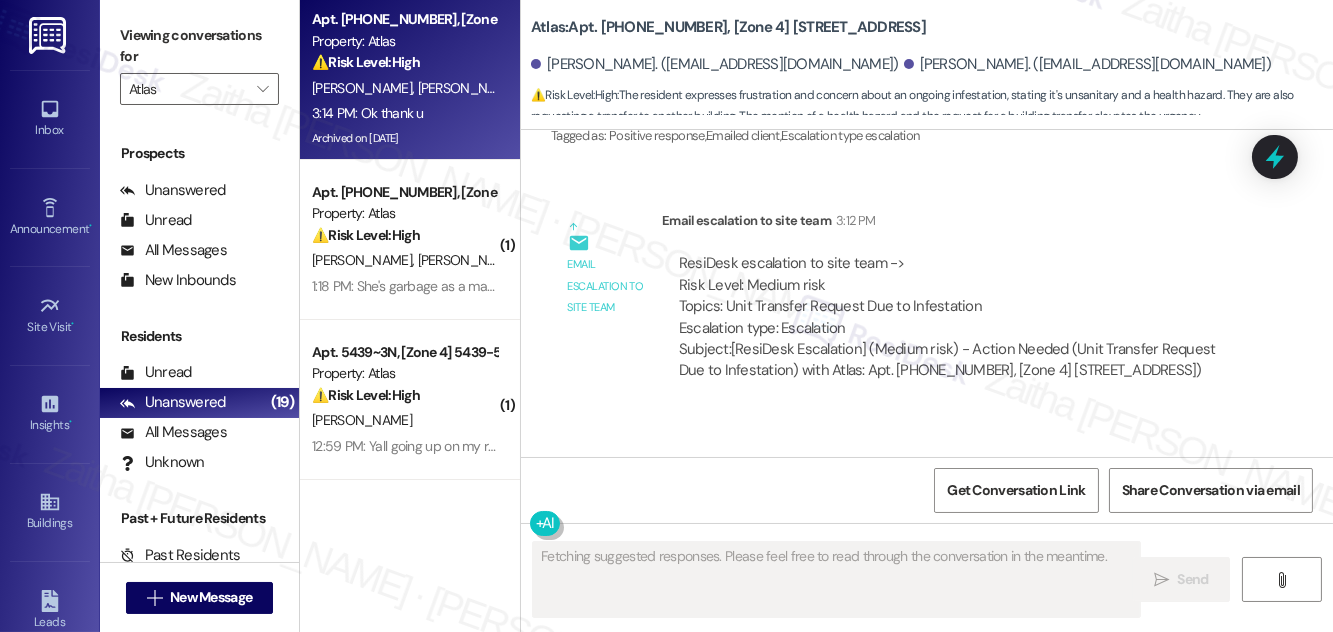 scroll, scrollTop: 13802, scrollLeft: 0, axis: vertical 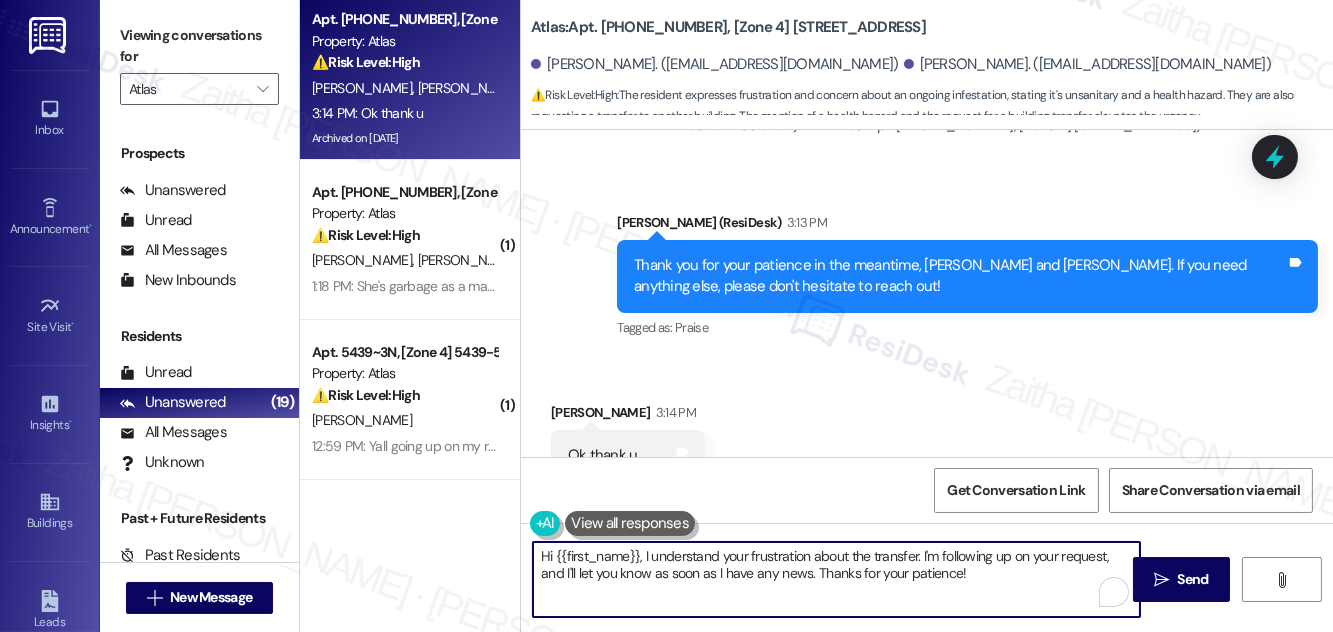 drag, startPoint x: 544, startPoint y: 557, endPoint x: 974, endPoint y: 604, distance: 432.56097 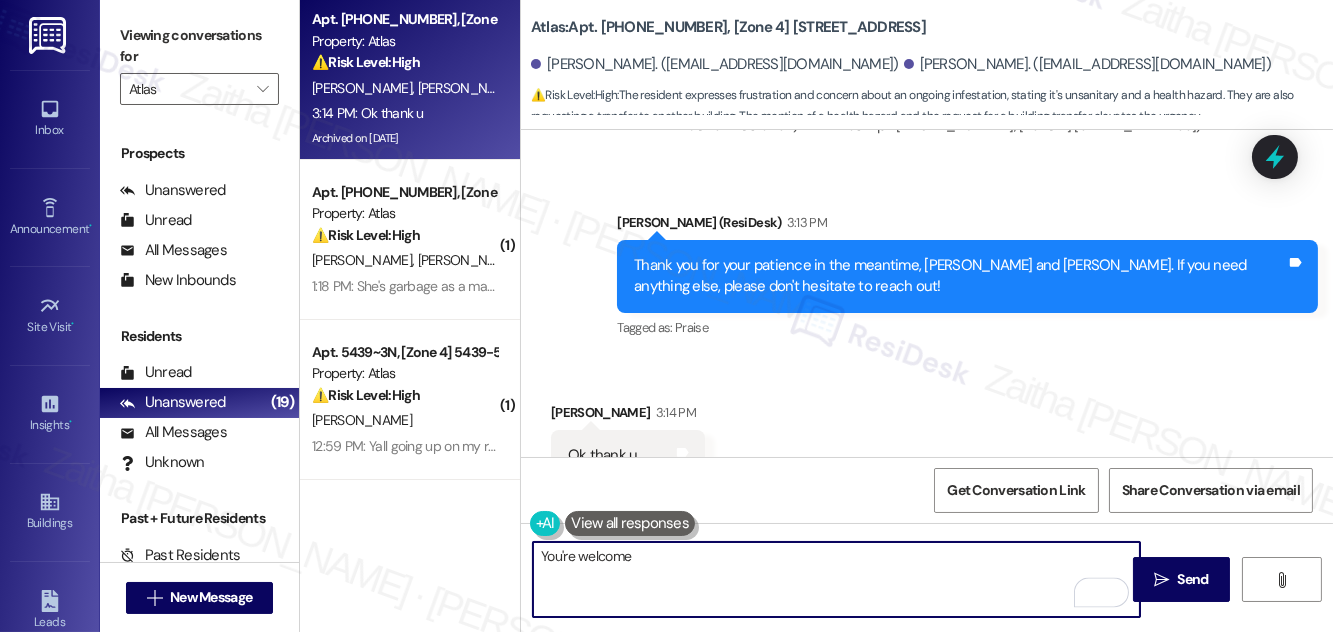 type on "You're welcome!" 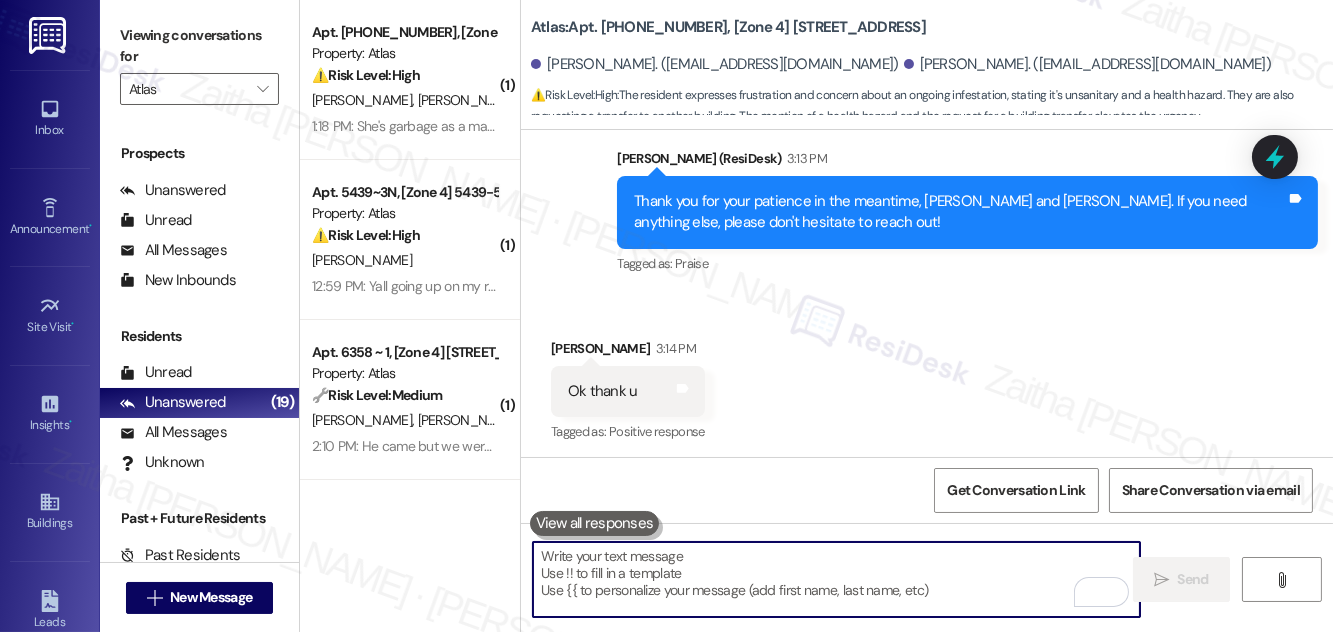 scroll, scrollTop: 13941, scrollLeft: 0, axis: vertical 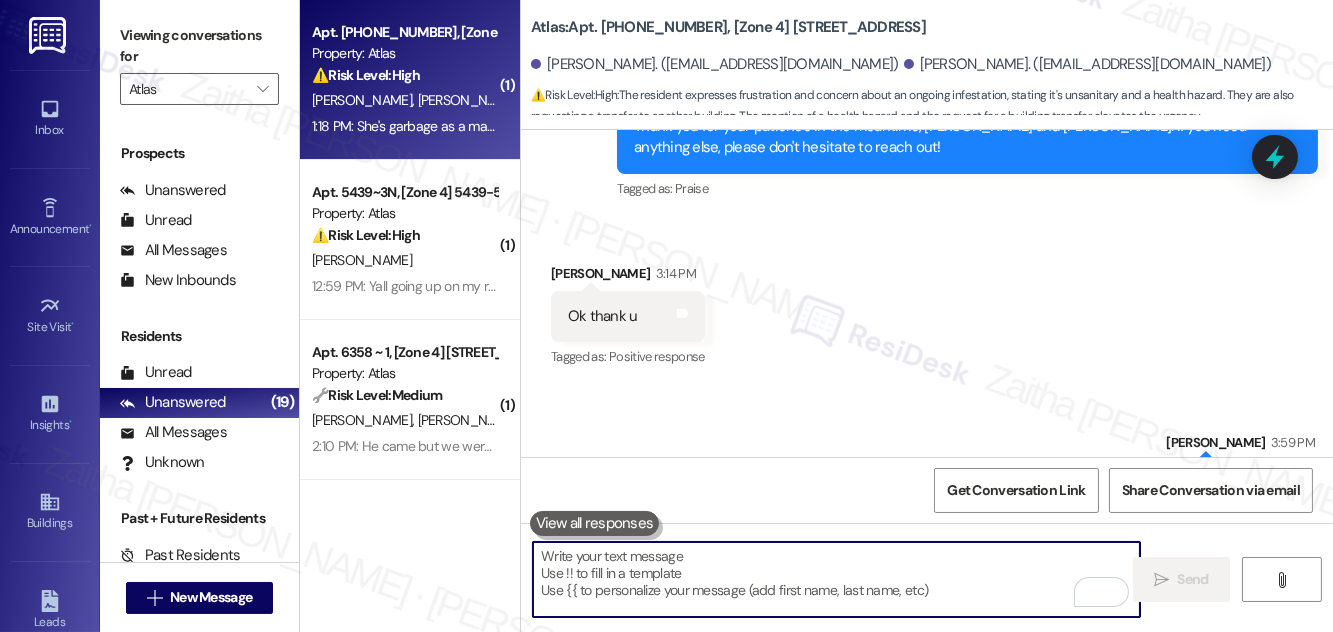 type 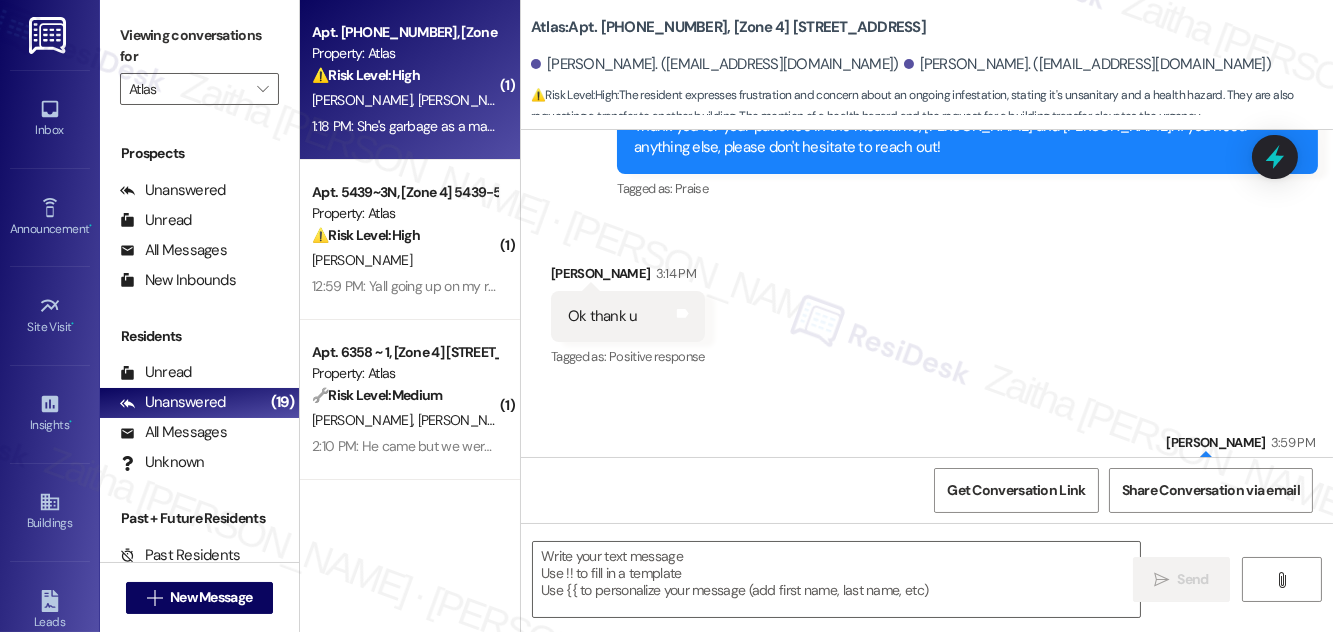type on "Fetching suggested responses. Please feel free to read through the conversation in the meantime." 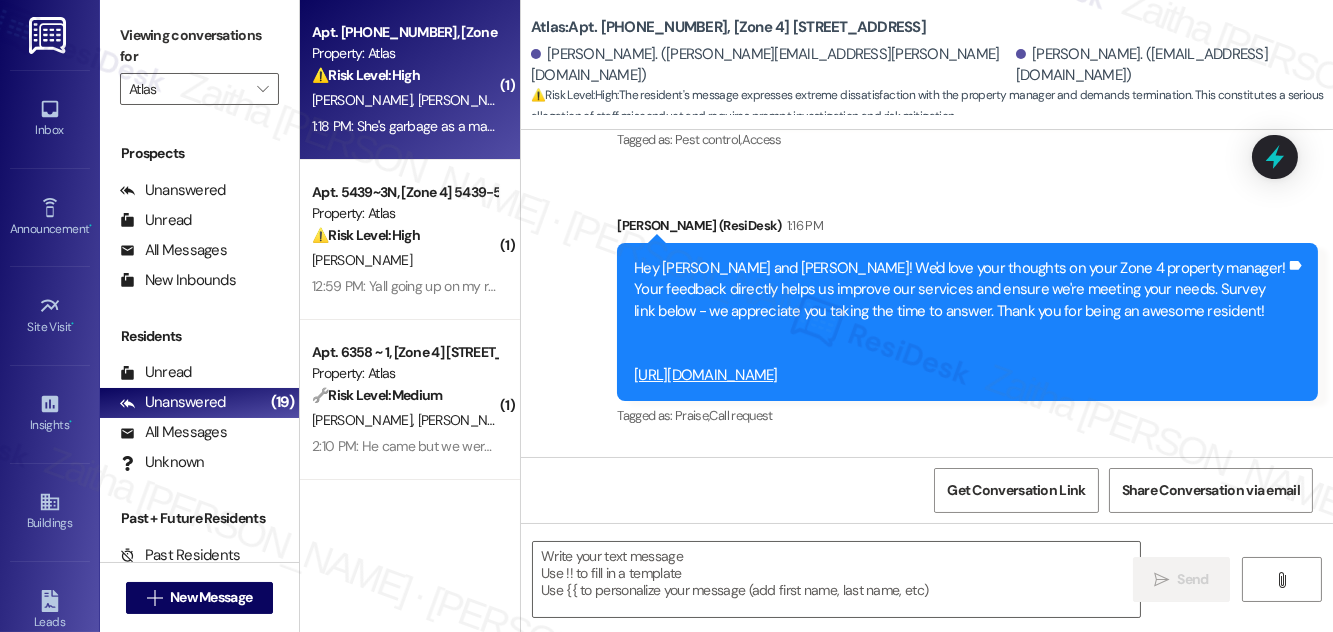 scroll, scrollTop: 4826, scrollLeft: 0, axis: vertical 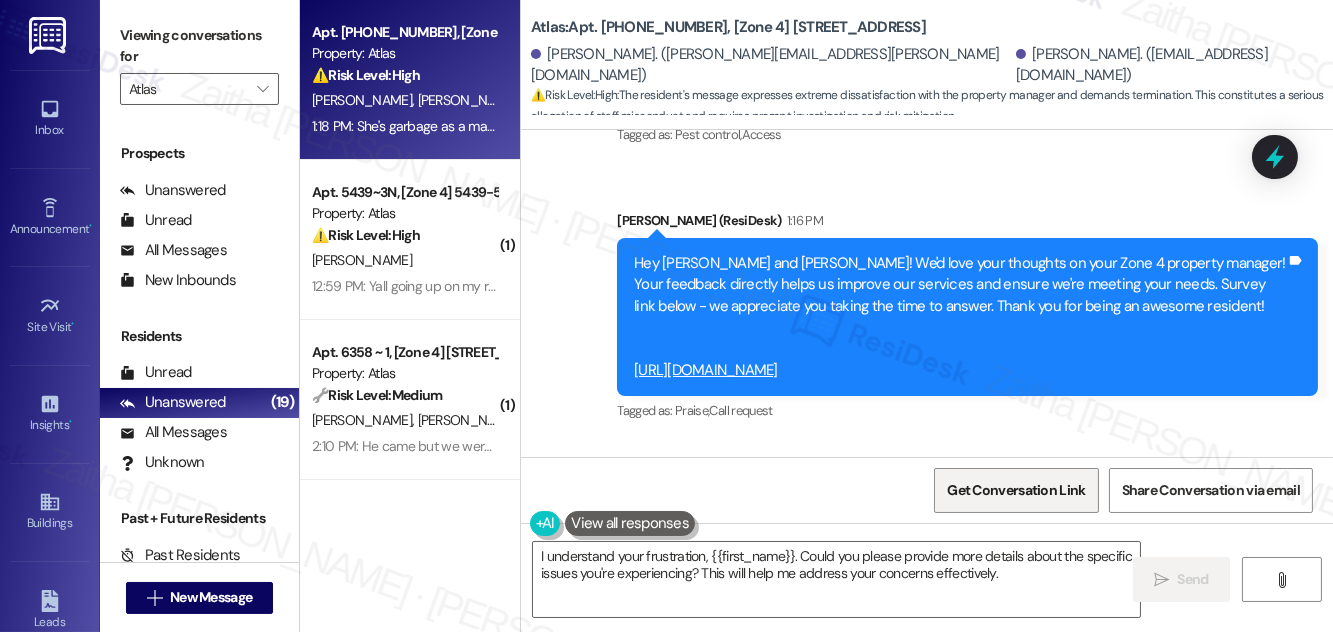 click on "Get Conversation Link" at bounding box center (1016, 490) 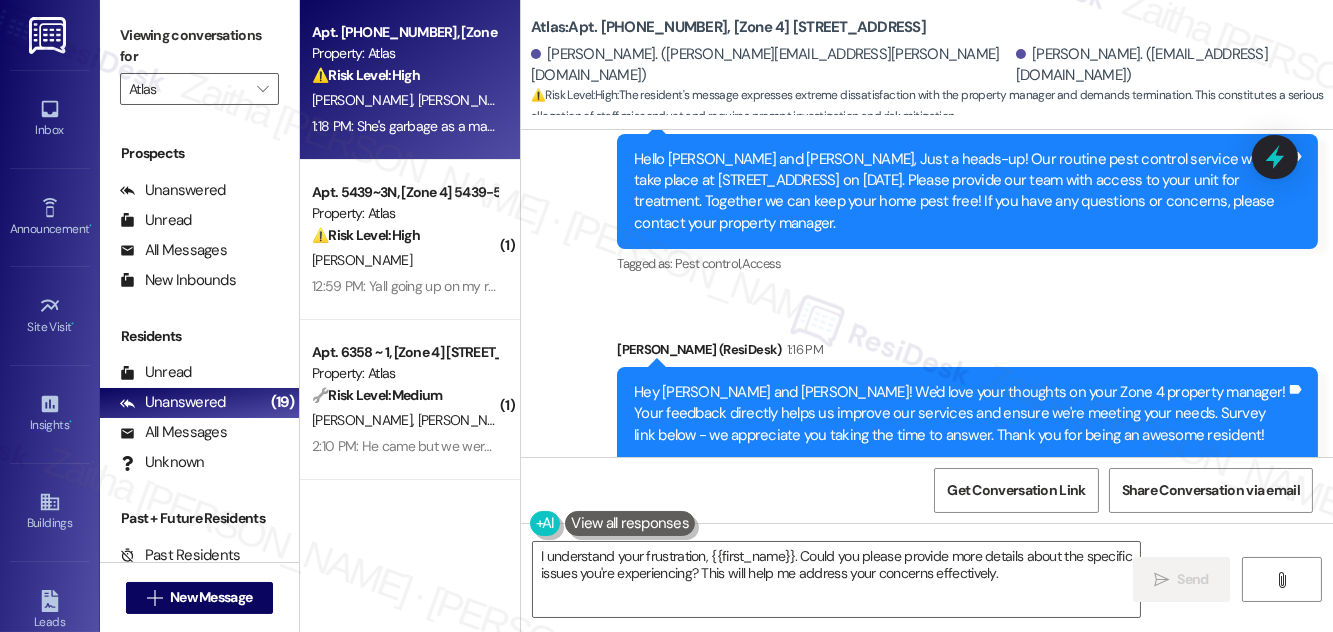 scroll, scrollTop: 4645, scrollLeft: 0, axis: vertical 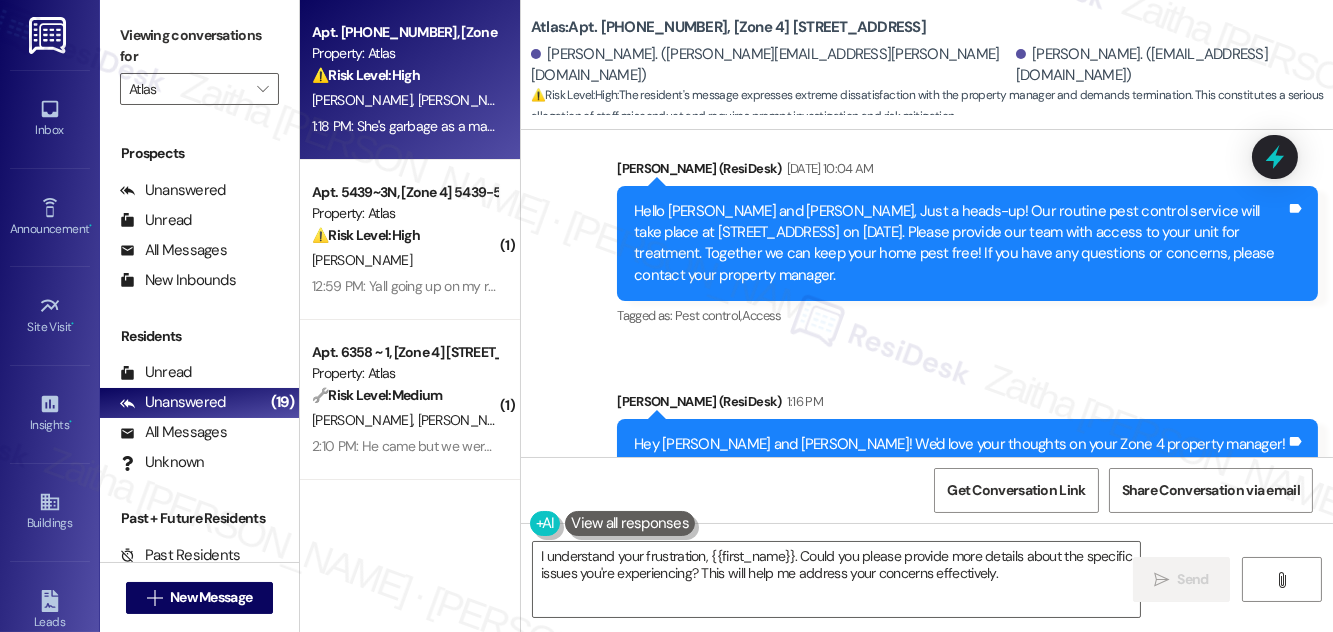 click on "[URL][DOMAIN_NAME]" at bounding box center [706, 551] 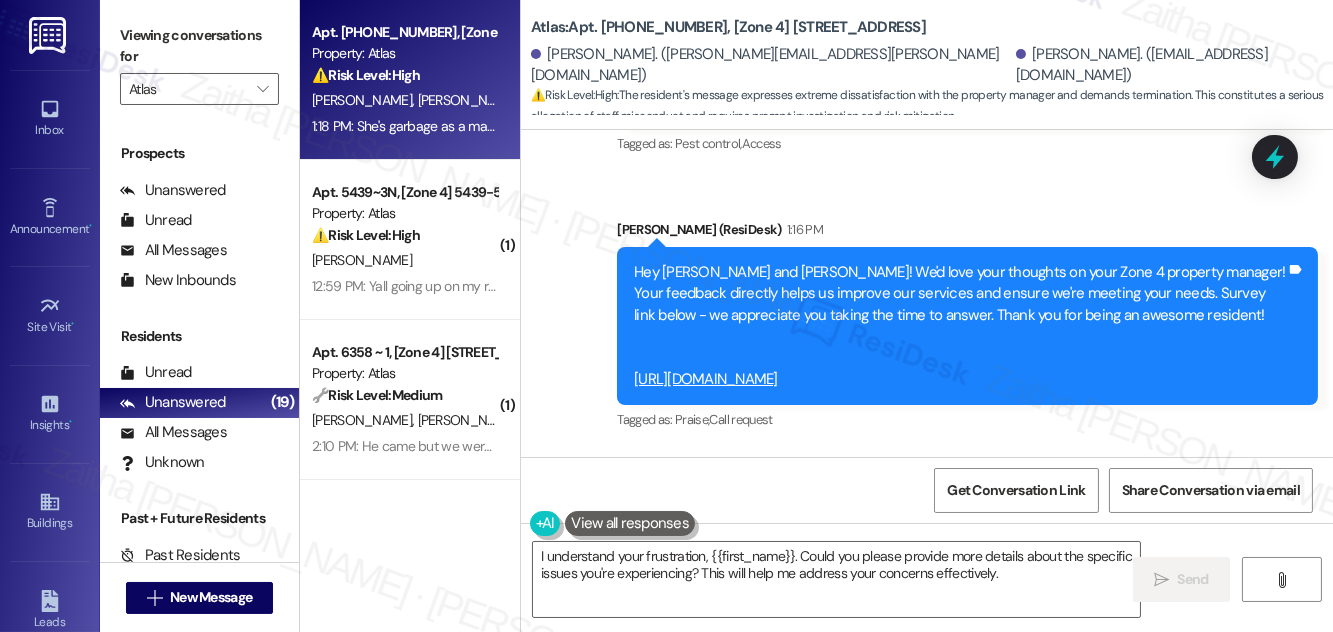 scroll, scrollTop: 4827, scrollLeft: 0, axis: vertical 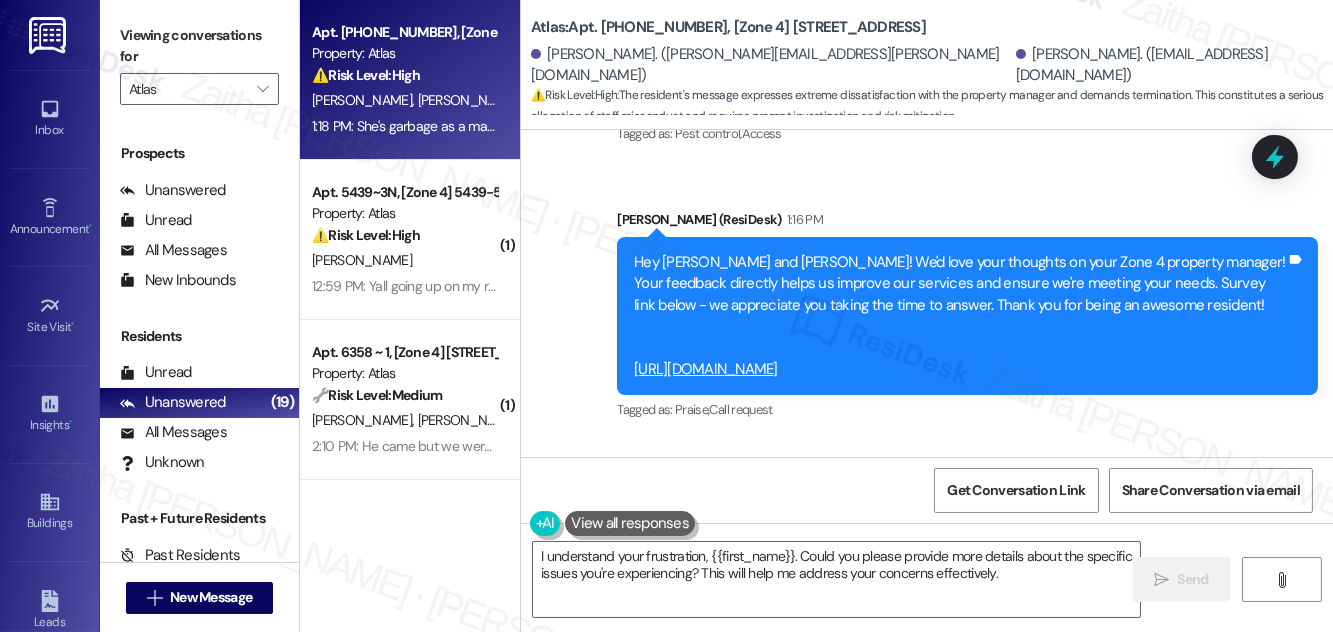 drag, startPoint x: 565, startPoint y: 383, endPoint x: 888, endPoint y: 381, distance: 323.0062 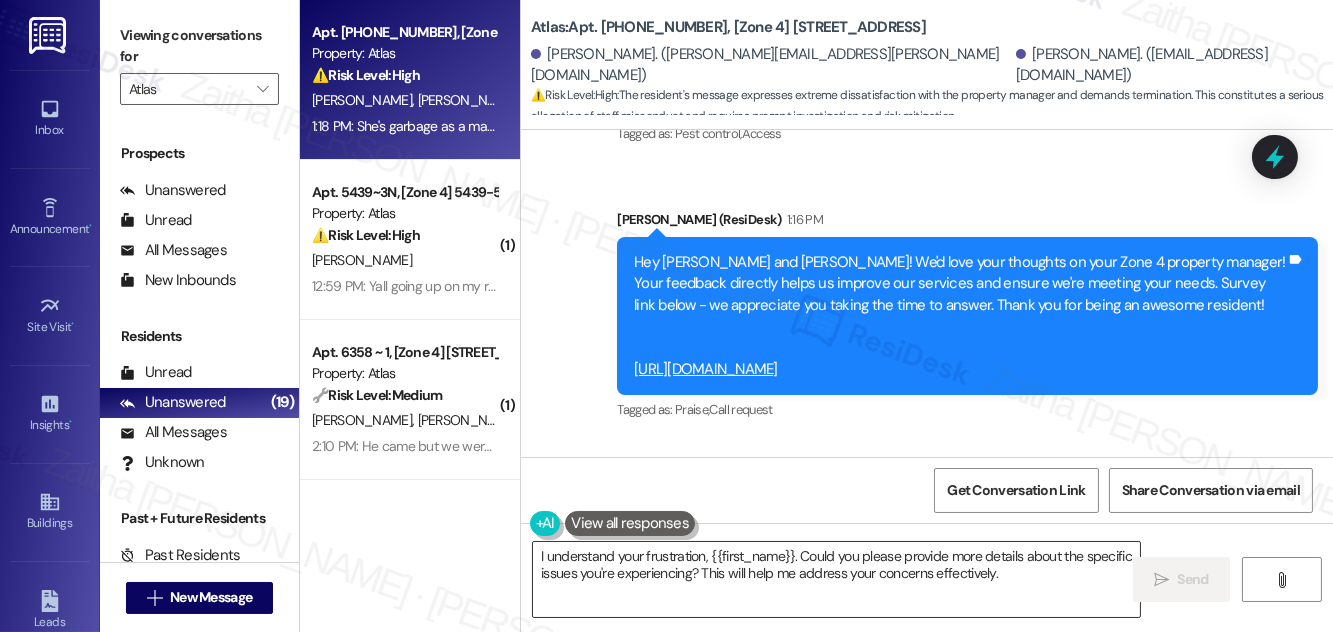 click on "I understand your frustration, {{first_name}}. Could you please provide more details about the specific issues you're experiencing? This will help me address your concerns effectively." at bounding box center [836, 579] 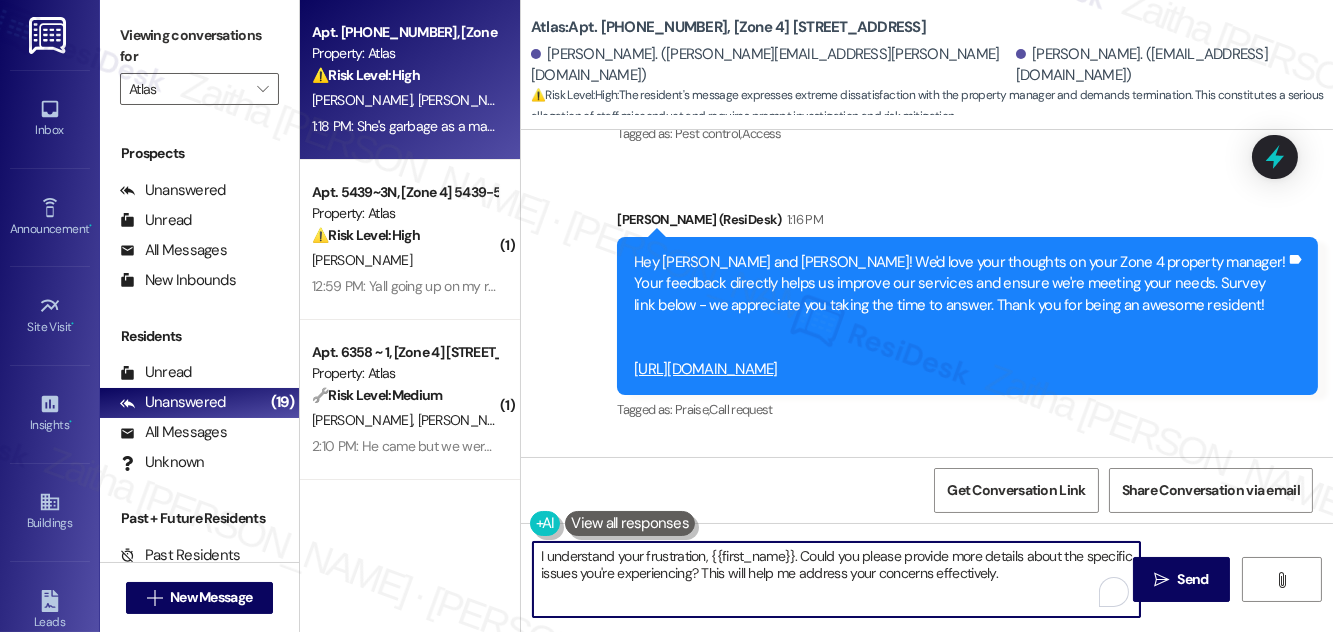 click on "I understand your frustration, {{first_name}}. Could you please provide more details about the specific issues you're experiencing? This will help me address your concerns effectively." at bounding box center (836, 579) 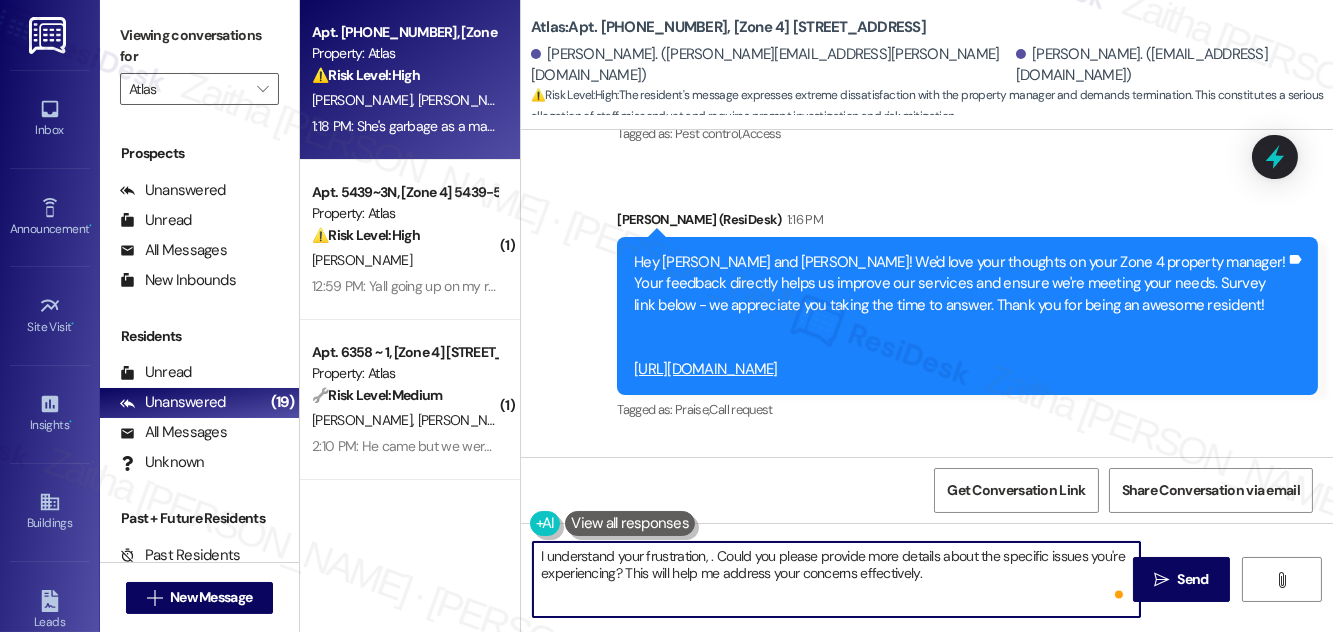 paste on "[PERSON_NAME]" 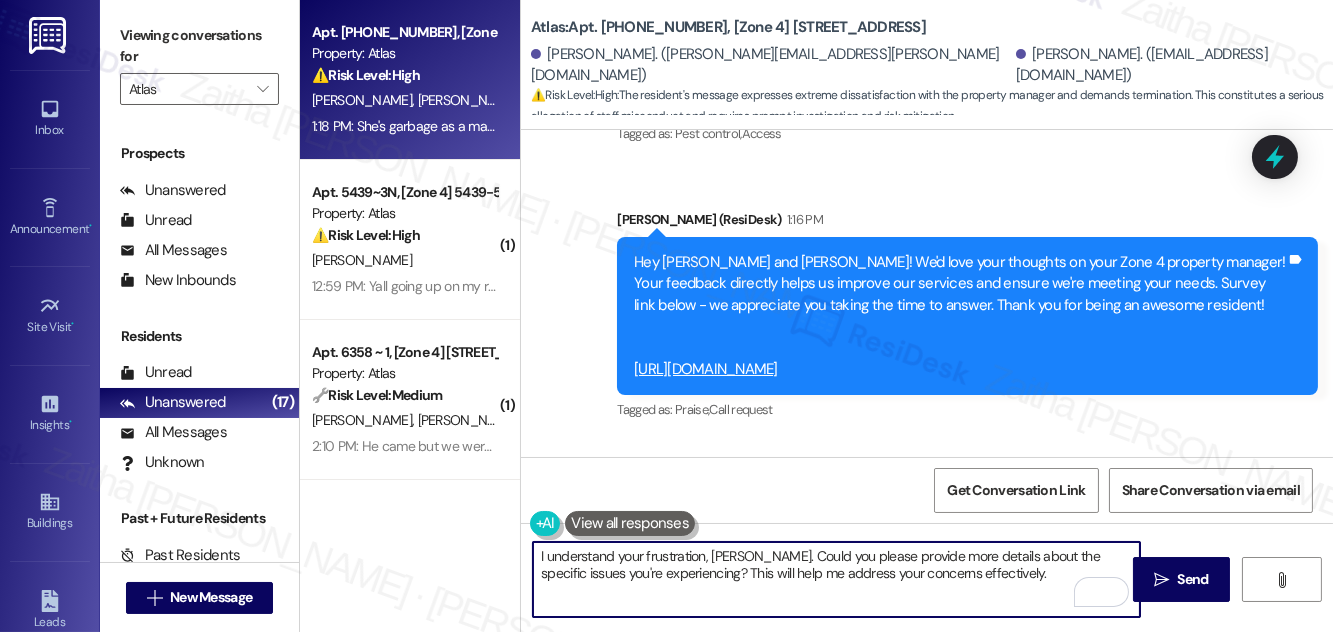 click on "I understand your frustration, [PERSON_NAME]. Could you please provide more details about the specific issues you're experiencing? This will help me address your concerns effectively." at bounding box center (836, 579) 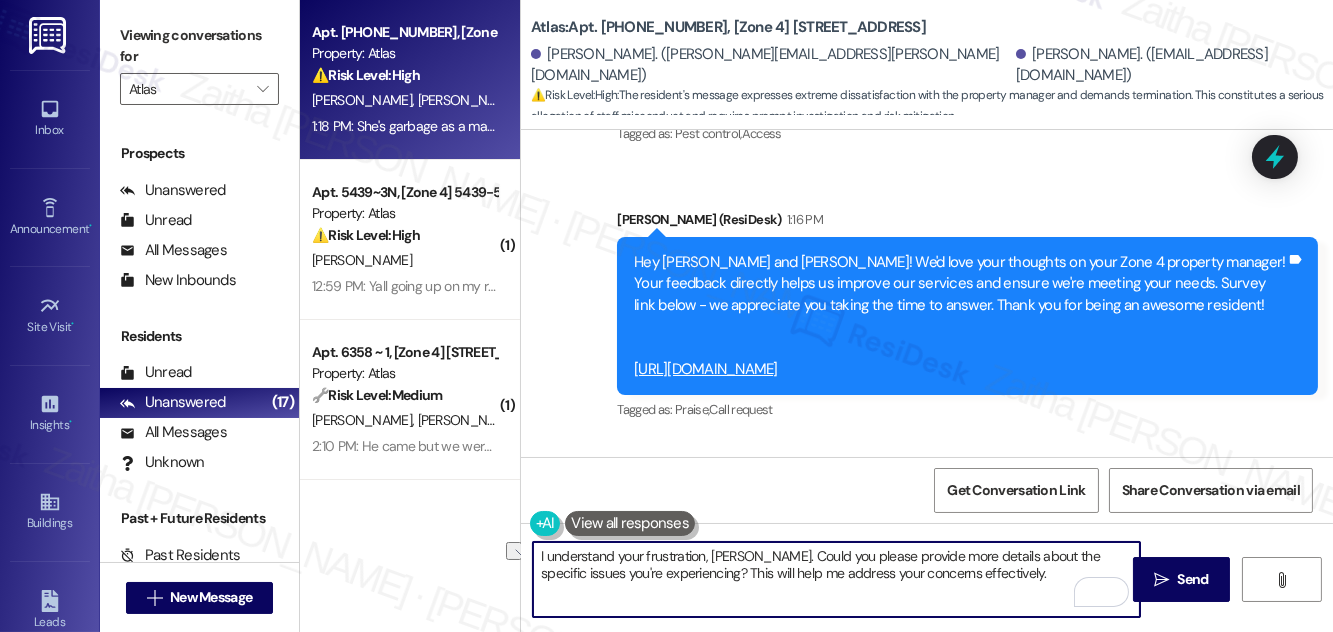 drag, startPoint x: 665, startPoint y: 568, endPoint x: 851, endPoint y: 597, distance: 188.24718 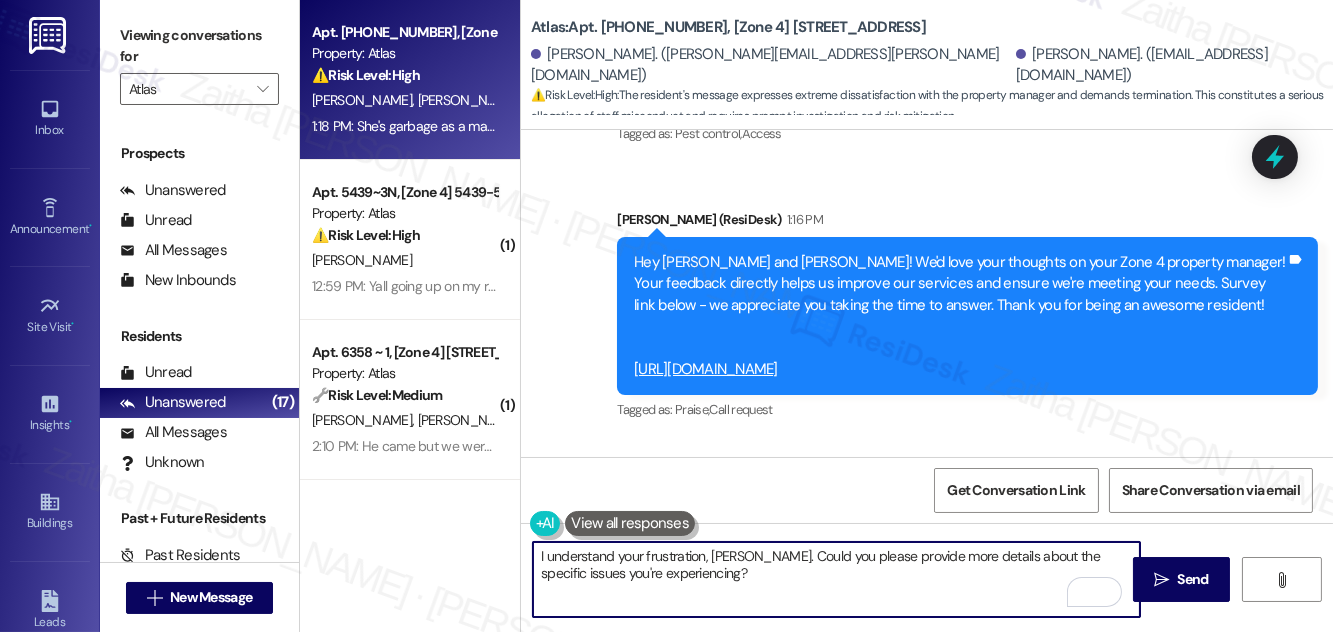 scroll, scrollTop: 4645, scrollLeft: 0, axis: vertical 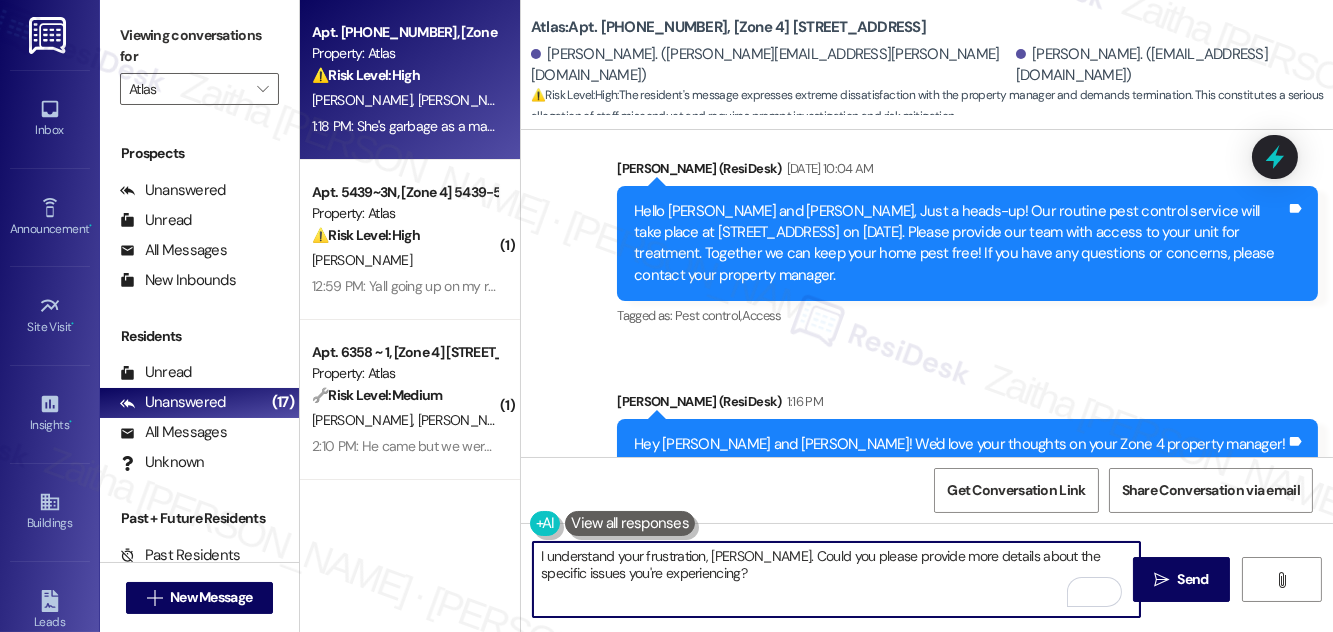 paste on "By the way, were you able to fill out the PM survey? Your feedback is really helpful to us, and we want to make sure your experience is fully captured." 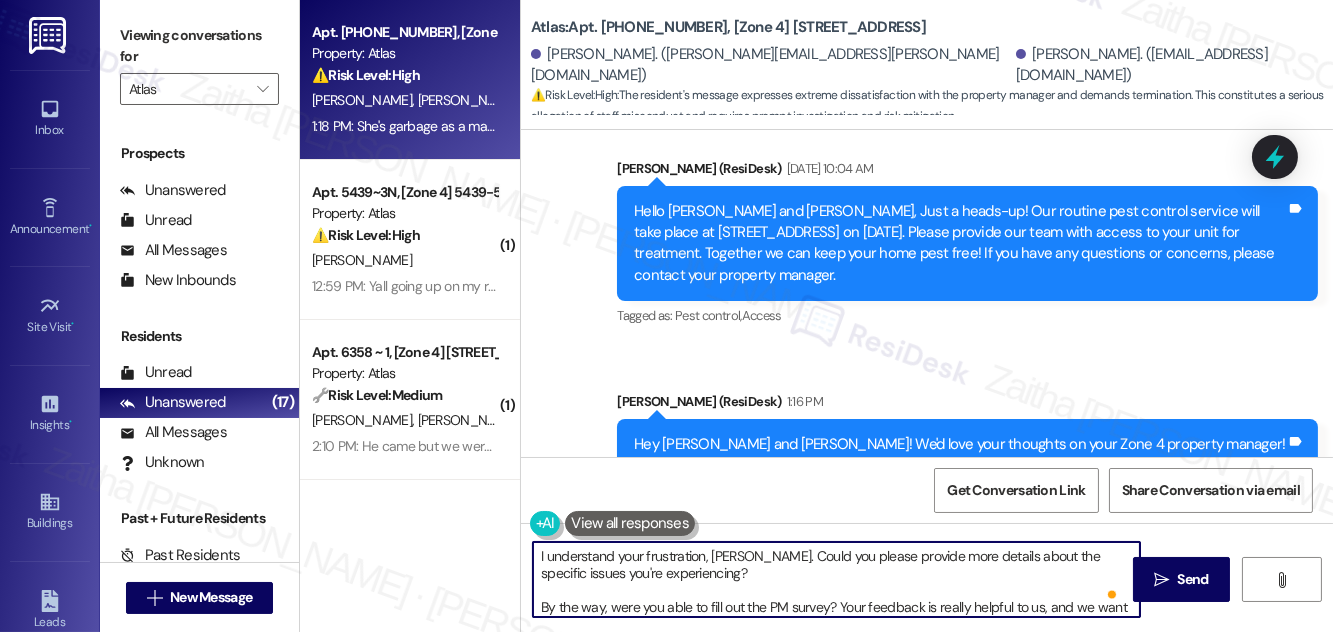 scroll, scrollTop: 56, scrollLeft: 0, axis: vertical 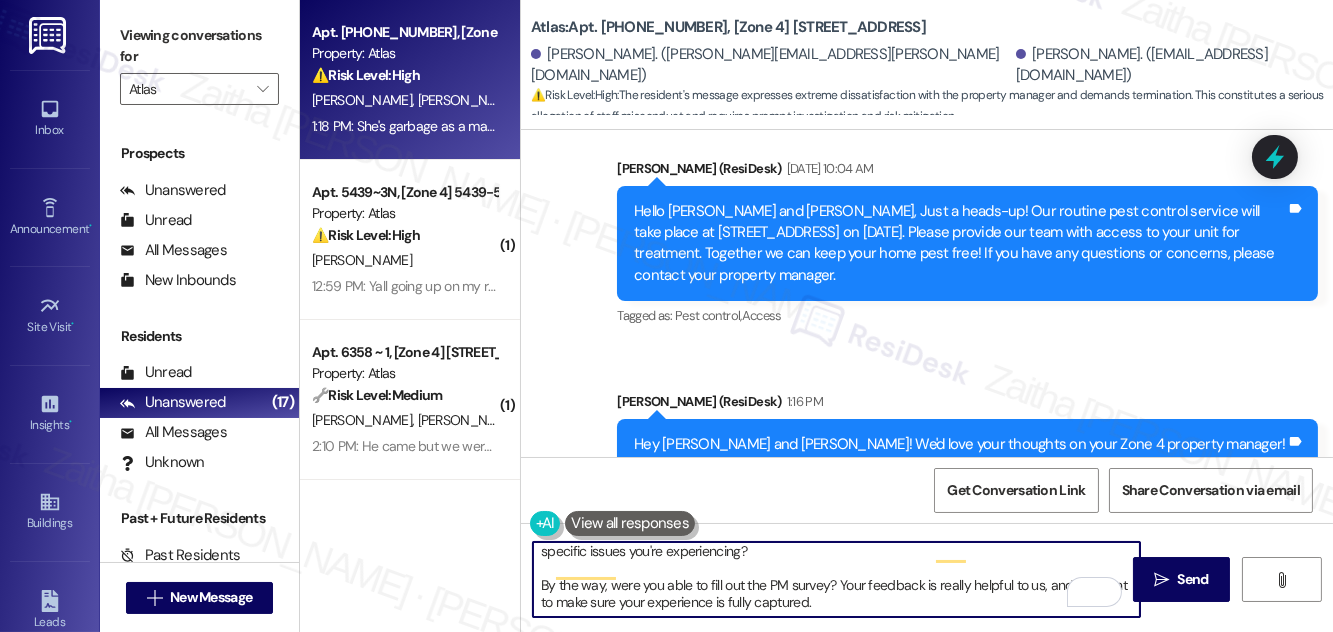 click on "I understand your frustration, [PERSON_NAME]. Could you please provide more details about the specific issues you're experiencing?
By the way, were you able to fill out the PM survey? Your feedback is really helpful to us, and we want to make sure your experience is fully captured." at bounding box center (836, 579) 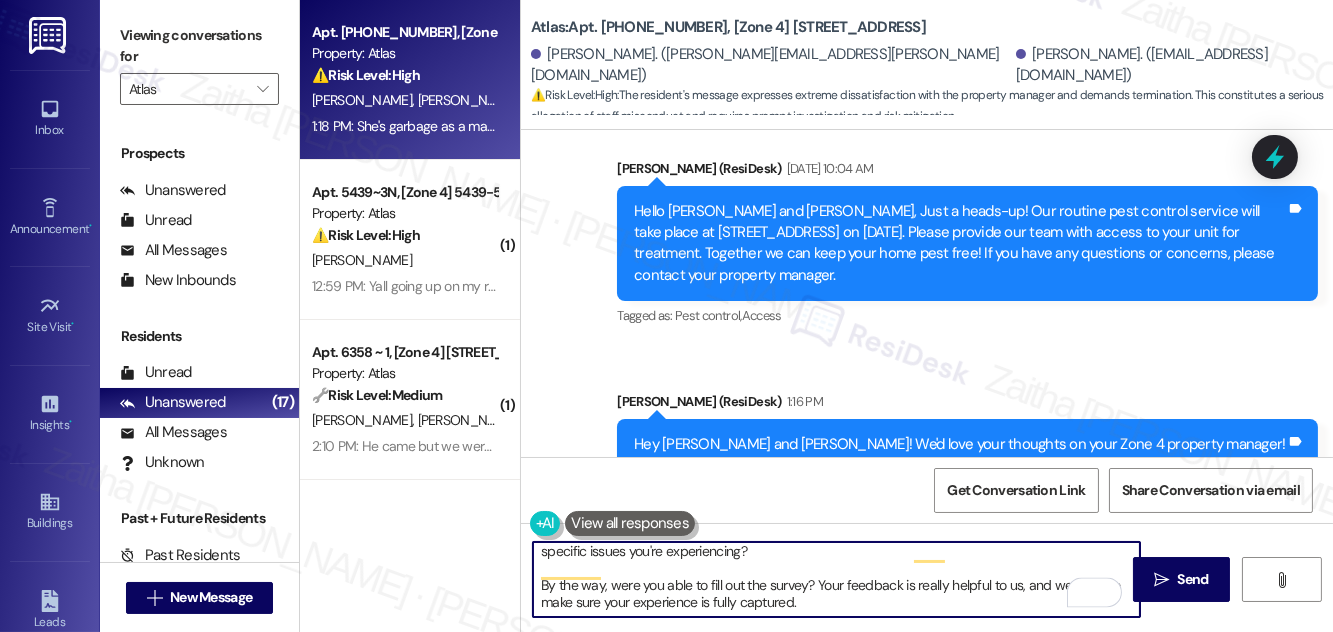 scroll, scrollTop: 0, scrollLeft: 0, axis: both 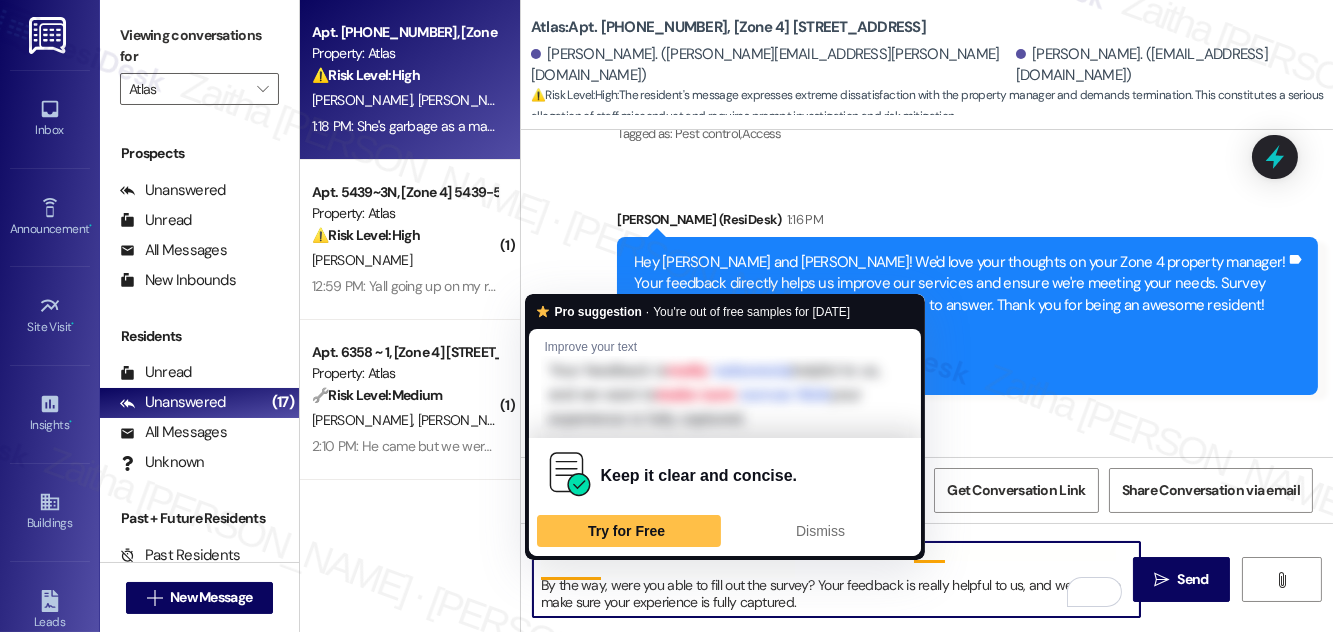 click on "I understand your frustration, [PERSON_NAME]. Could you please provide more details about the specific issues you're experiencing?
By the way, were you able to fill out the survey? Your feedback is really helpful to us, and we want to make sure your experience is fully captured." at bounding box center [836, 579] 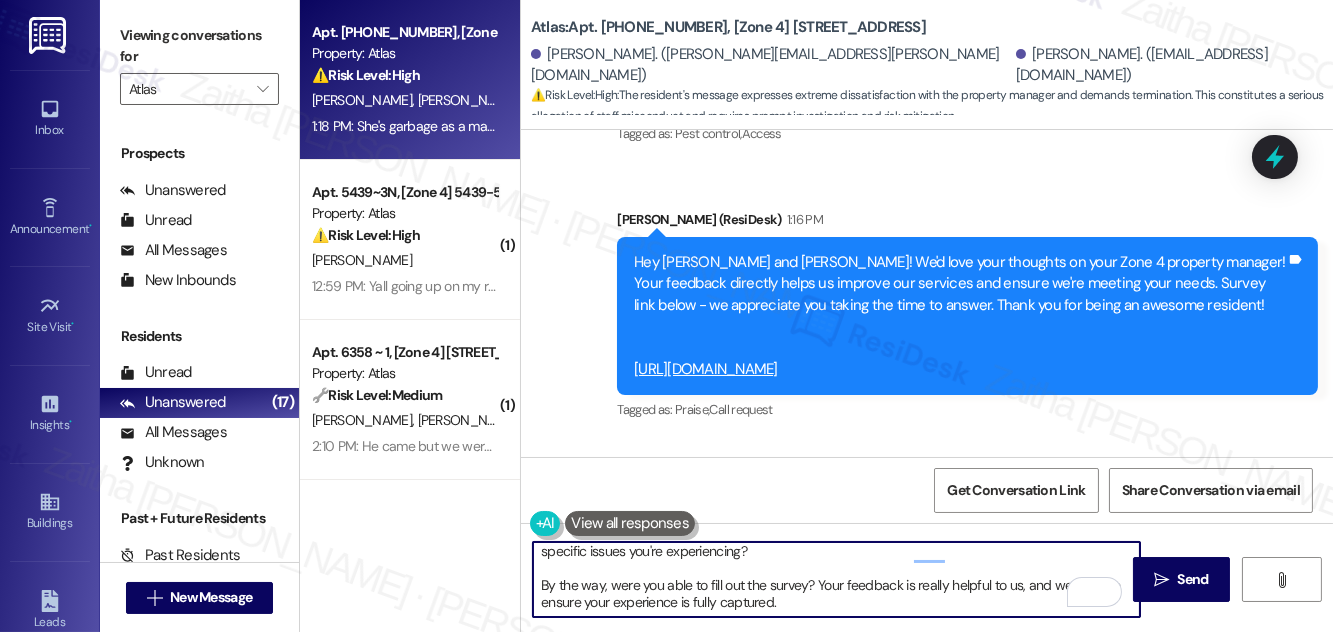 scroll, scrollTop: 18, scrollLeft: 0, axis: vertical 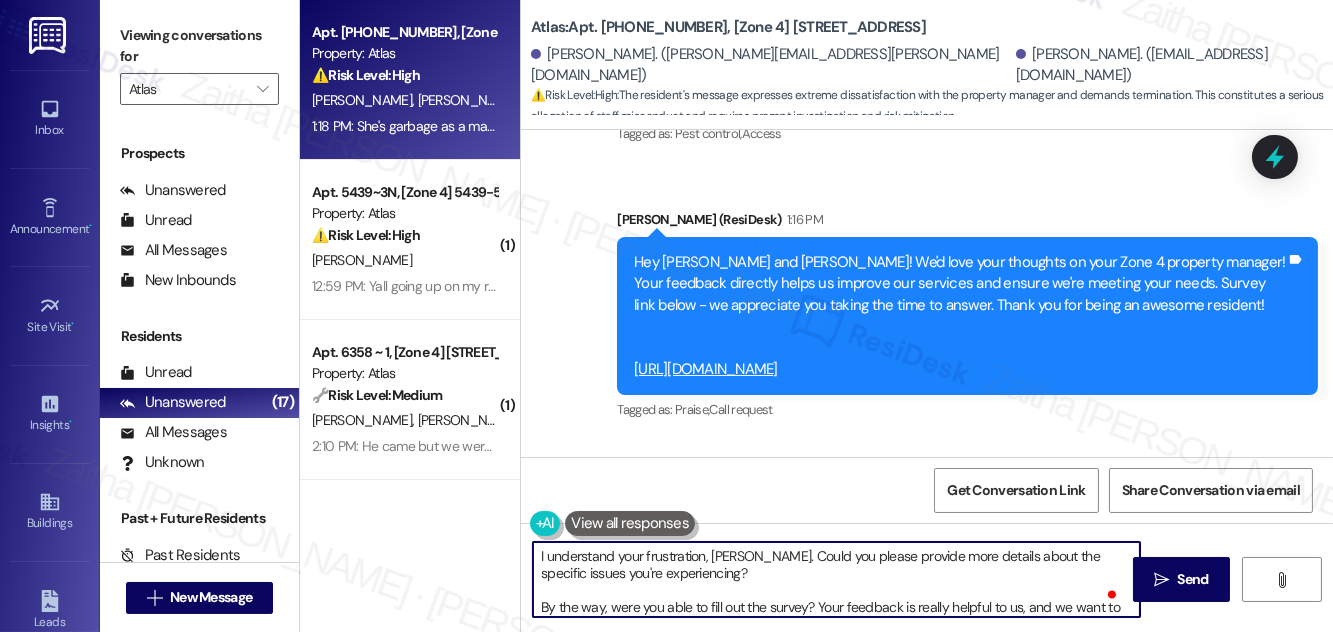 click on "I understand your frustration, [PERSON_NAME]. Could you please provide more details about the specific issues you're experiencing?
By the way, were you able to fill out the survey? Your feedback is really helpful to us, and we want to ensure your experience is fully captured." at bounding box center (836, 579) 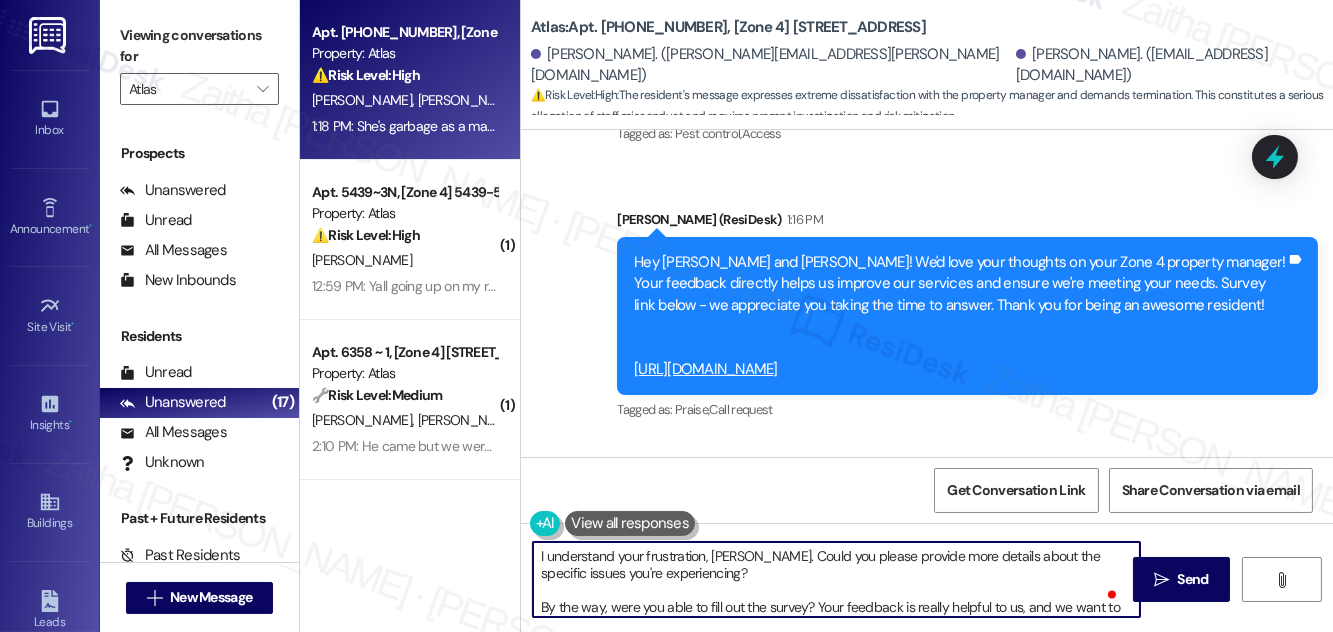 click on "I understand your frustration, [PERSON_NAME]. Could you please provide more details about the specific issues you're experiencing?
By the way, were you able to fill out the survey? Your feedback is really helpful to us, and we want to ensure your experience is fully captured." at bounding box center [836, 579] 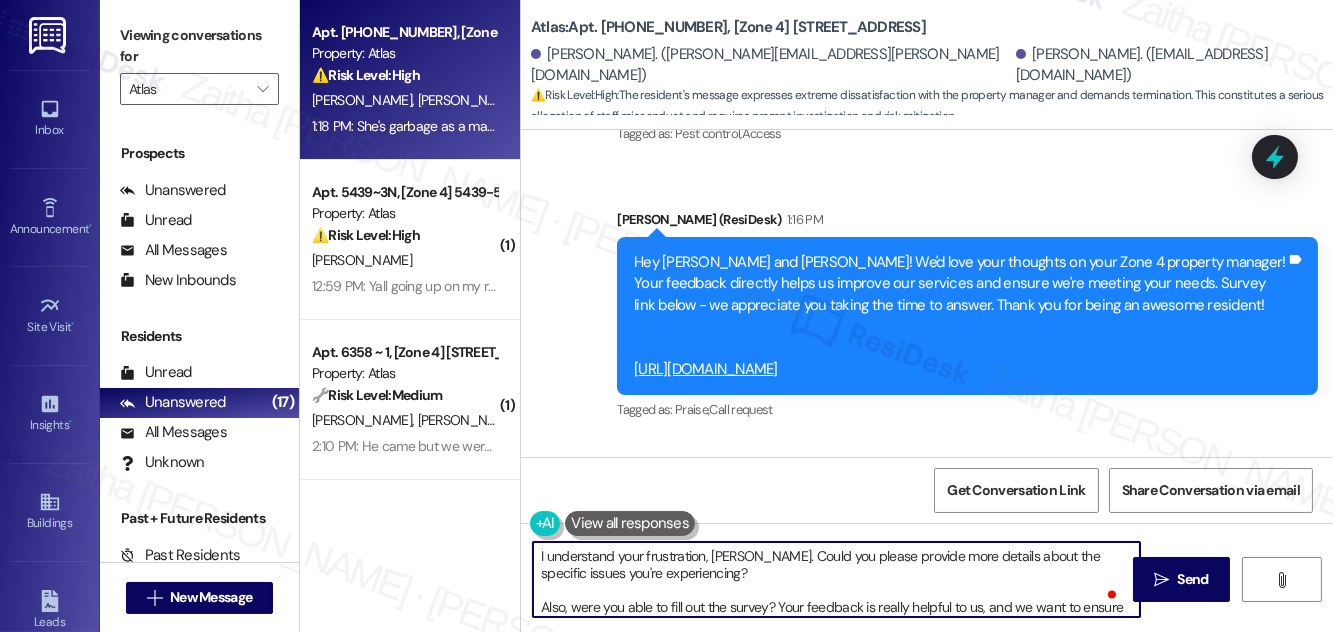 scroll, scrollTop: 38, scrollLeft: 0, axis: vertical 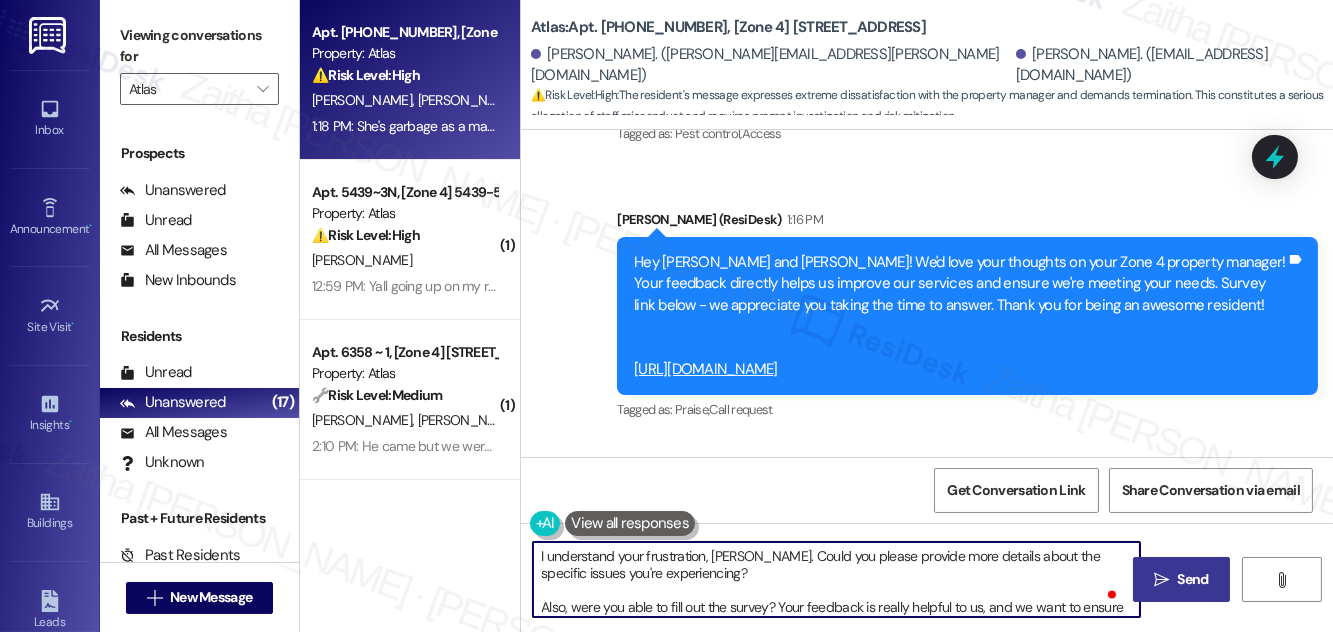 type on "I understand your frustration, [PERSON_NAME]. Could you please provide more details about the specific issues you're experiencing?
Also, were you able to fill out the survey? Your feedback is really helpful to us, and we want to ensure your experience is fully captured." 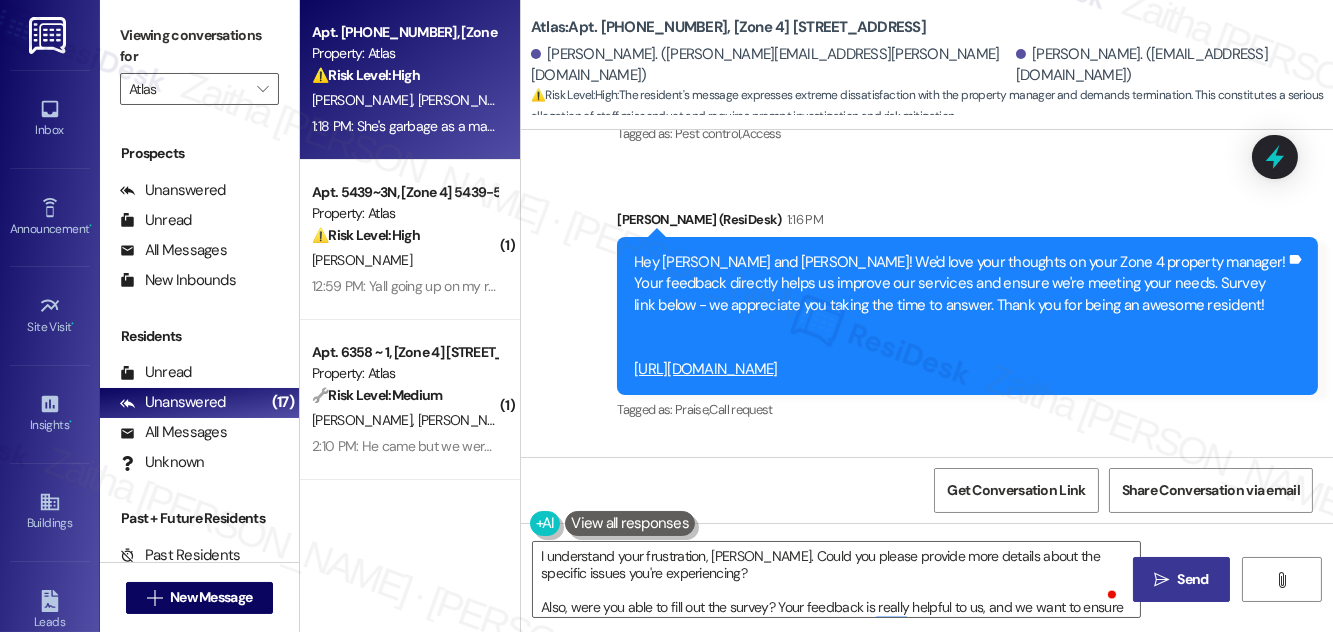 click on "Send" at bounding box center [1193, 579] 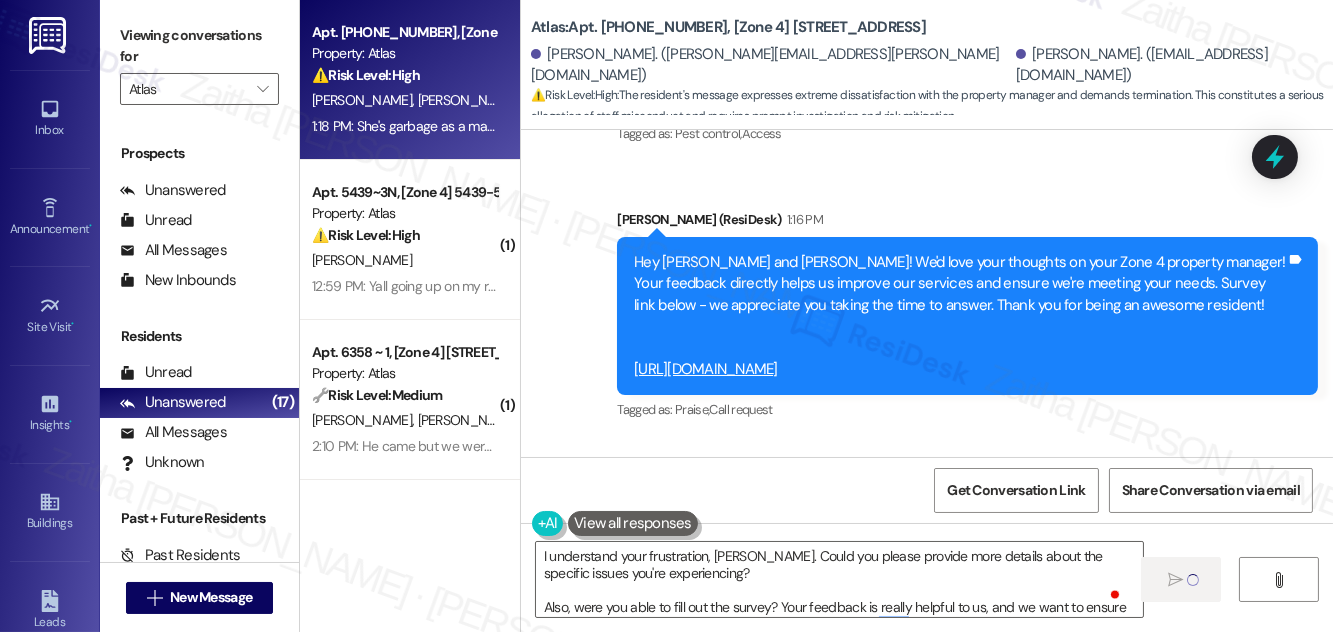 type 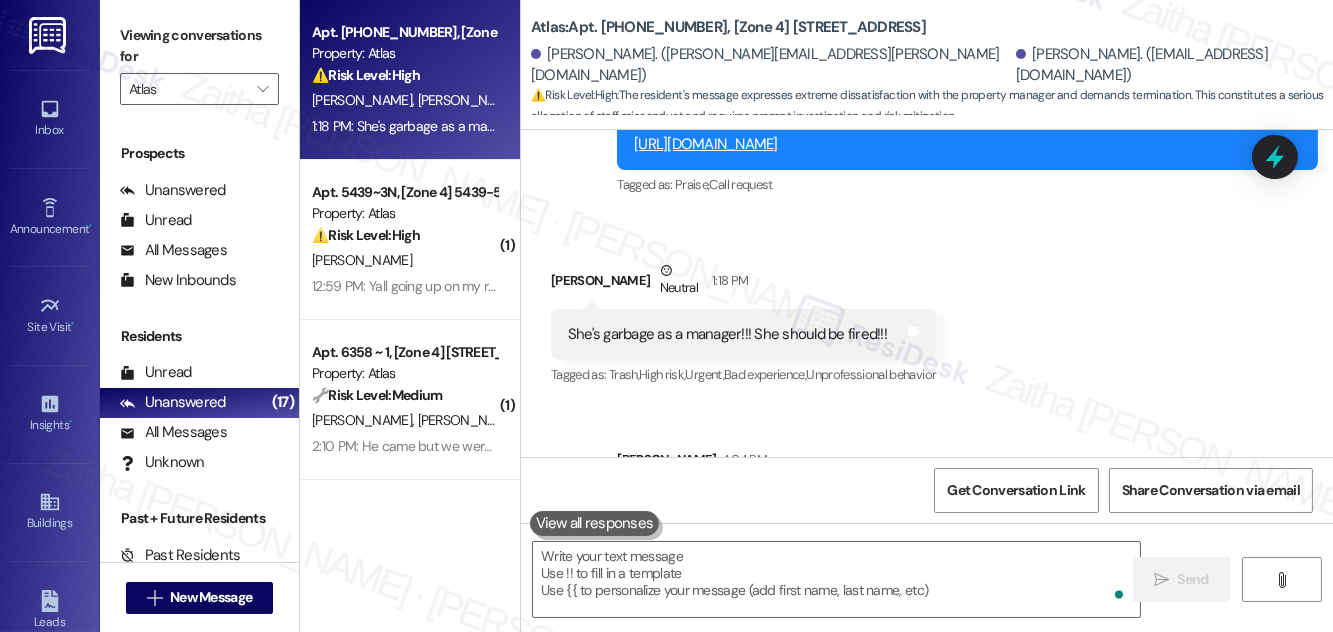 scroll, scrollTop: 5053, scrollLeft: 0, axis: vertical 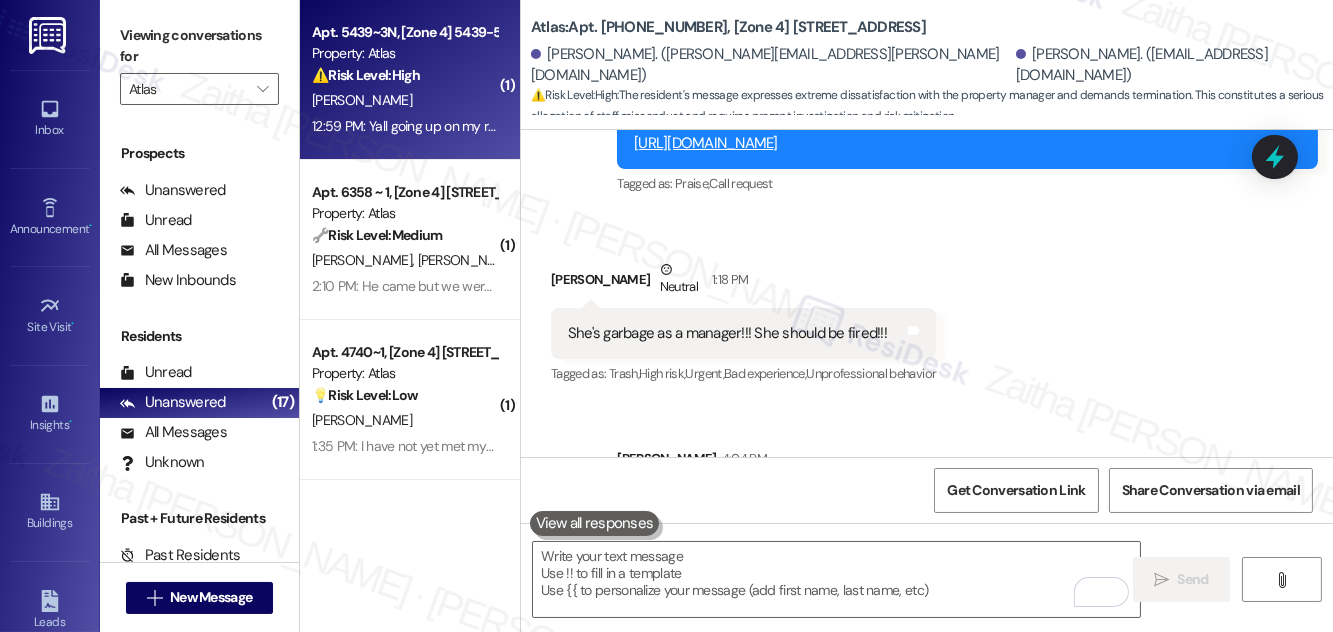 click on "⚠️  Risk Level:  High The resident is complaining about a $500 rent increase, which constitutes a financial concern and could lead to non-payment or lease termination if not addressed." at bounding box center (404, 75) 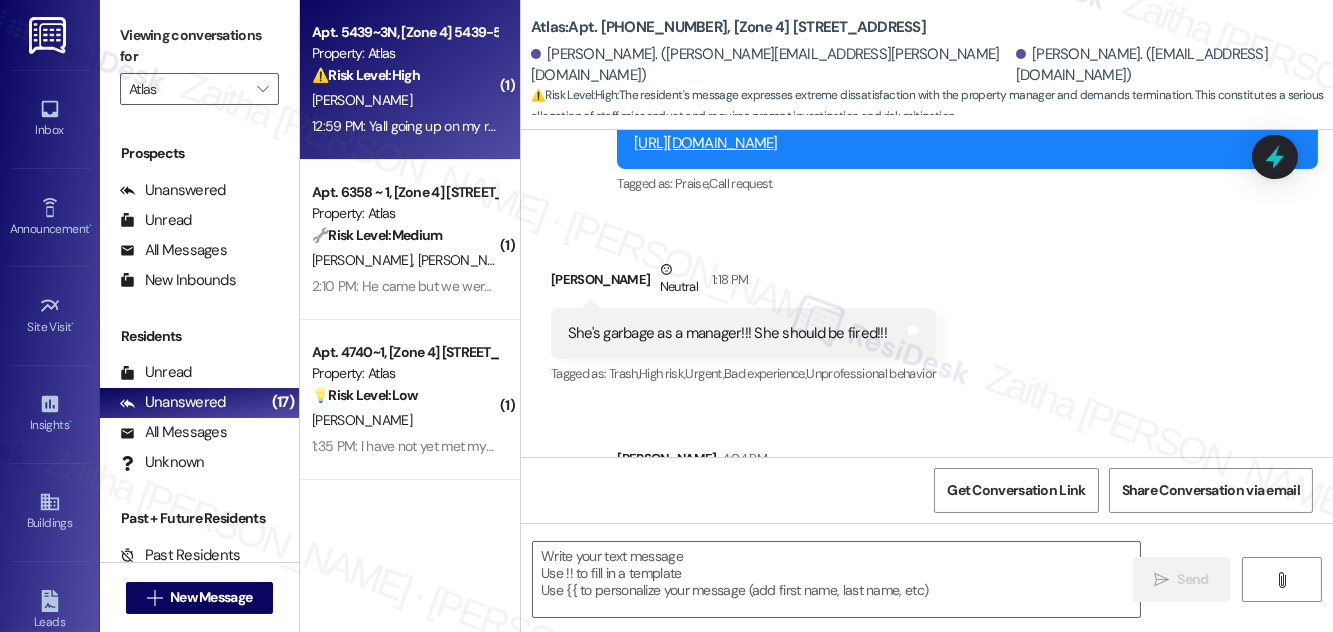 type on "Fetching suggested responses. Please feel free to read through the conversation in the meantime." 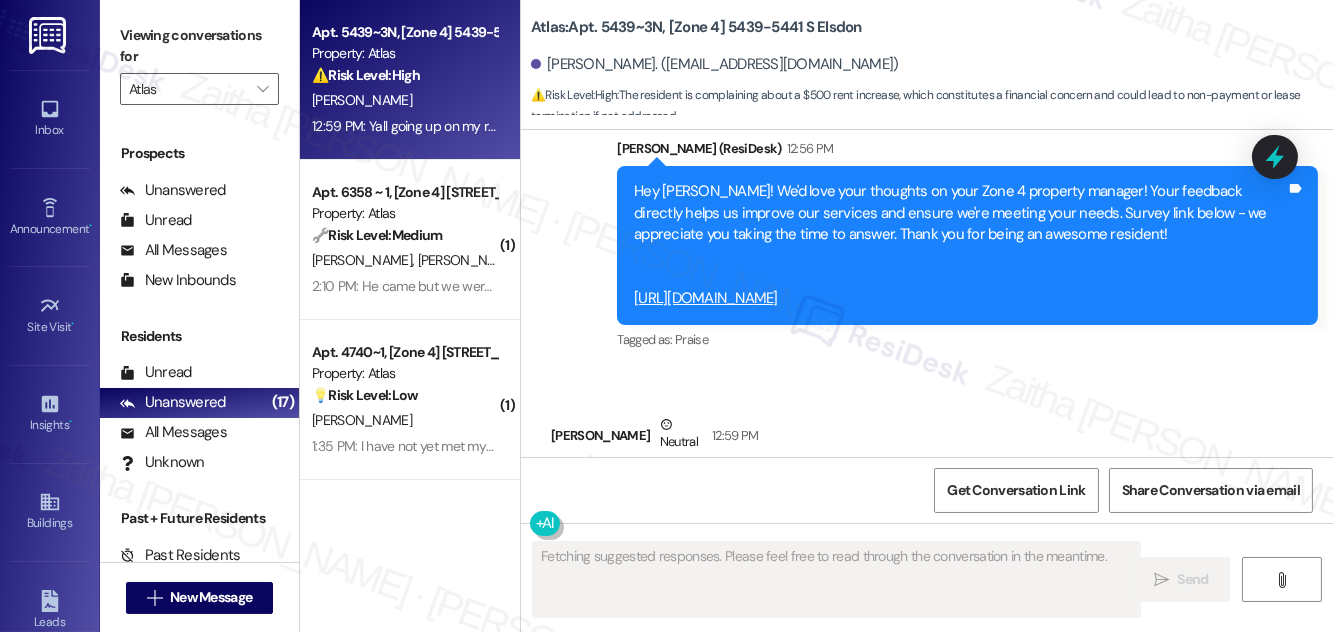 scroll, scrollTop: 3624, scrollLeft: 0, axis: vertical 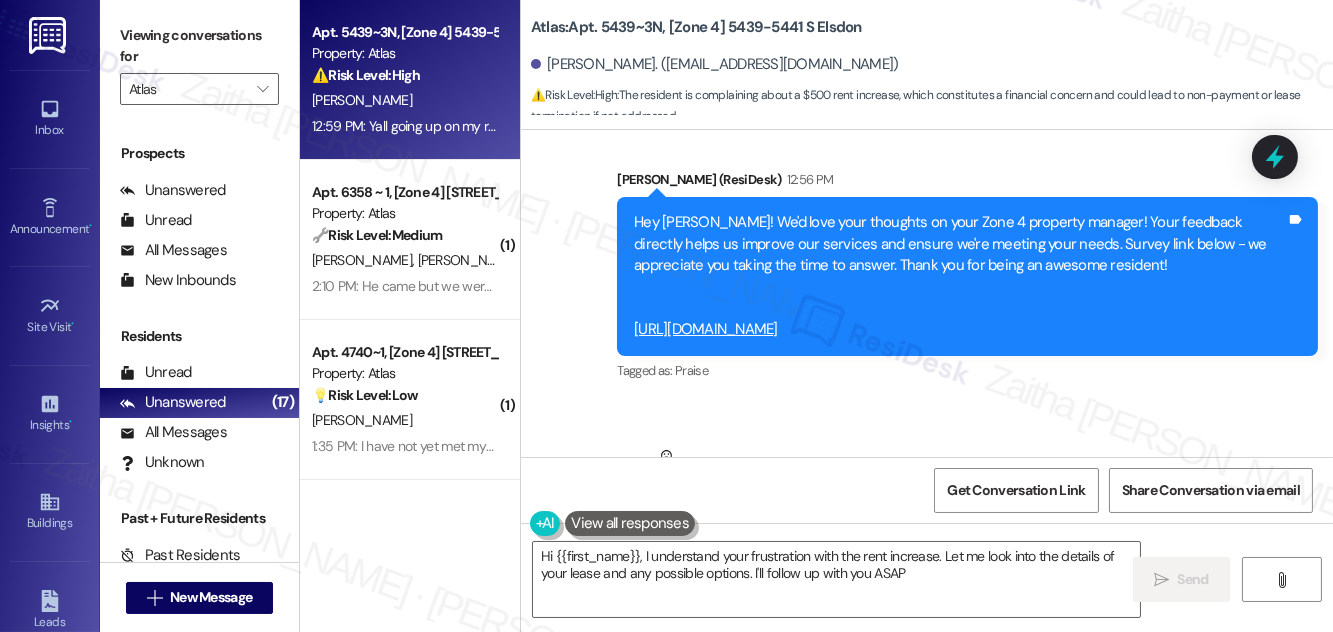 type on "Hi {{first_name}}, I understand your frustration with the rent increase. Let me look into the details of your lease and any possible options. I'll follow up with you ASAP." 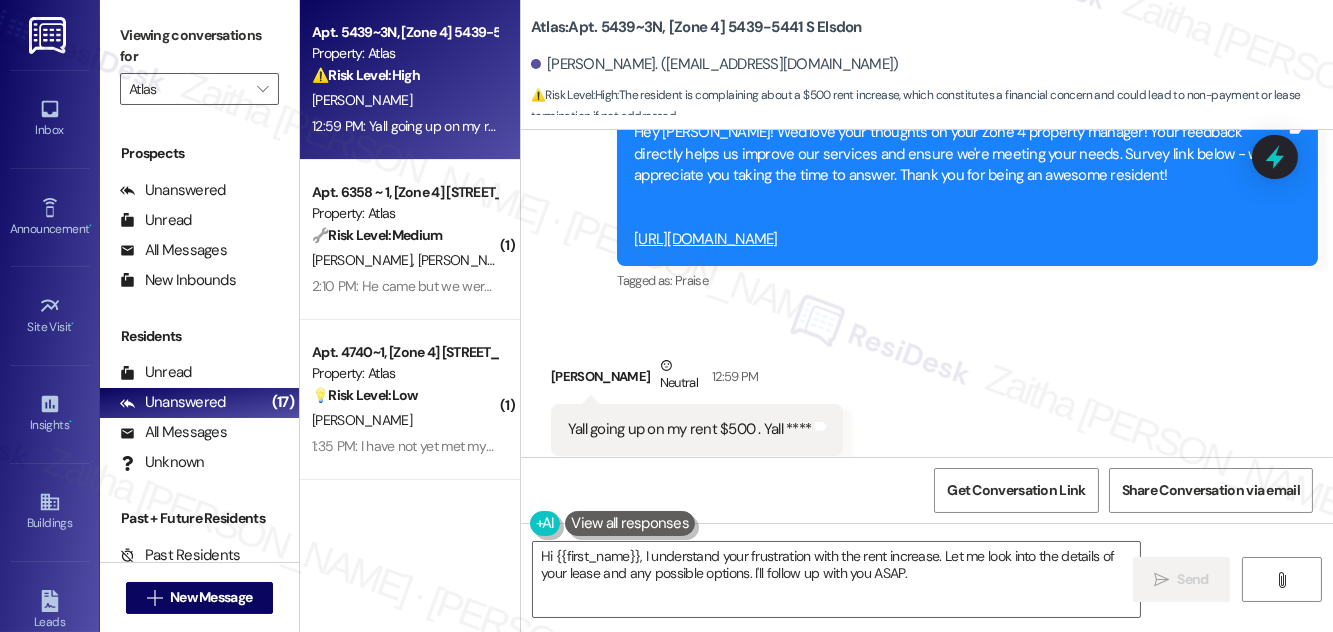 scroll, scrollTop: 3715, scrollLeft: 0, axis: vertical 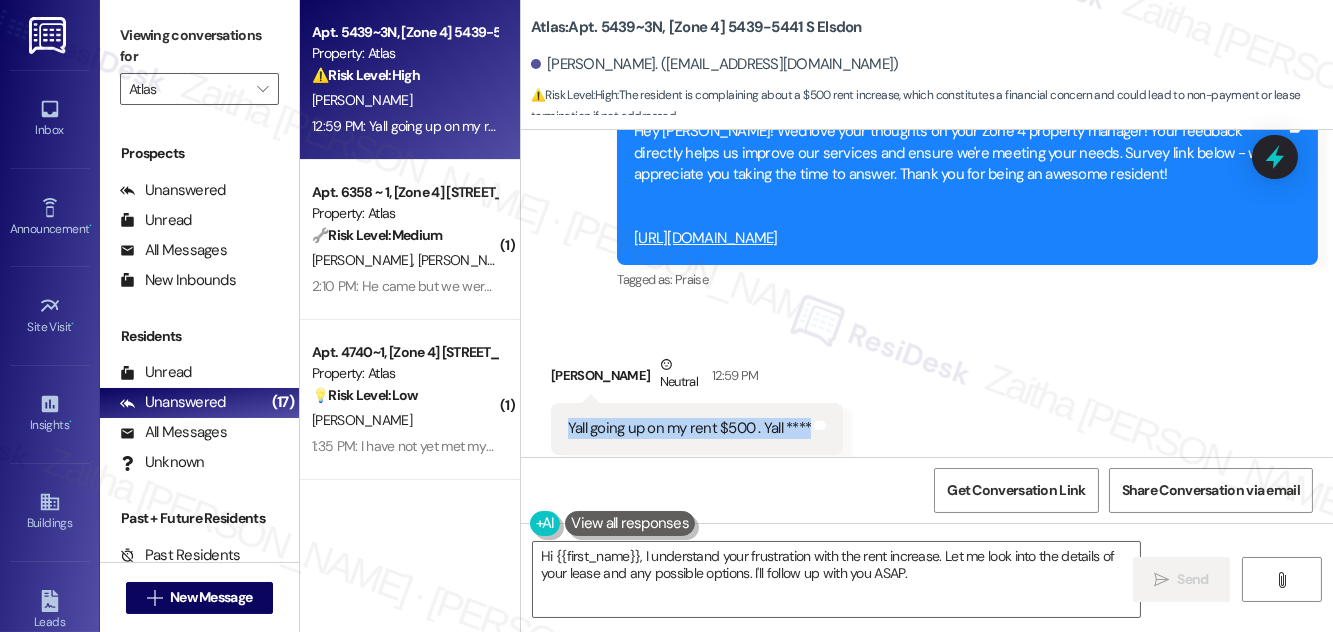 drag, startPoint x: 554, startPoint y: 381, endPoint x: 816, endPoint y: 383, distance: 262.00763 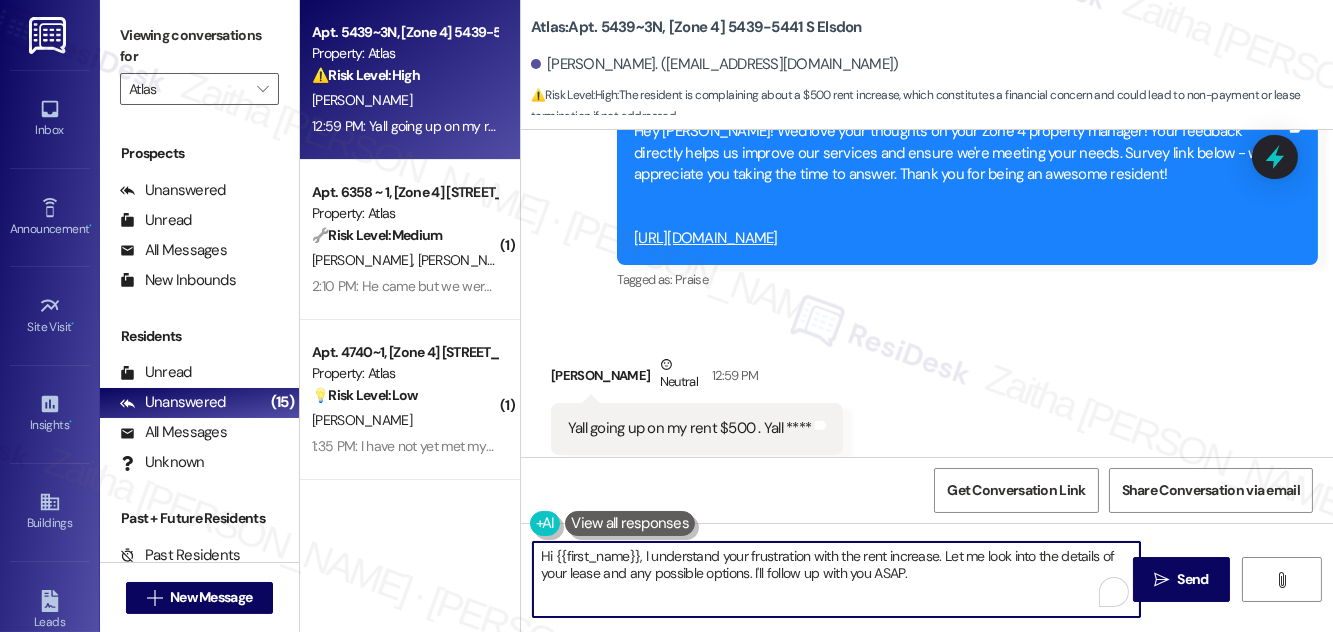 drag, startPoint x: 536, startPoint y: 556, endPoint x: 936, endPoint y: 571, distance: 400.28116 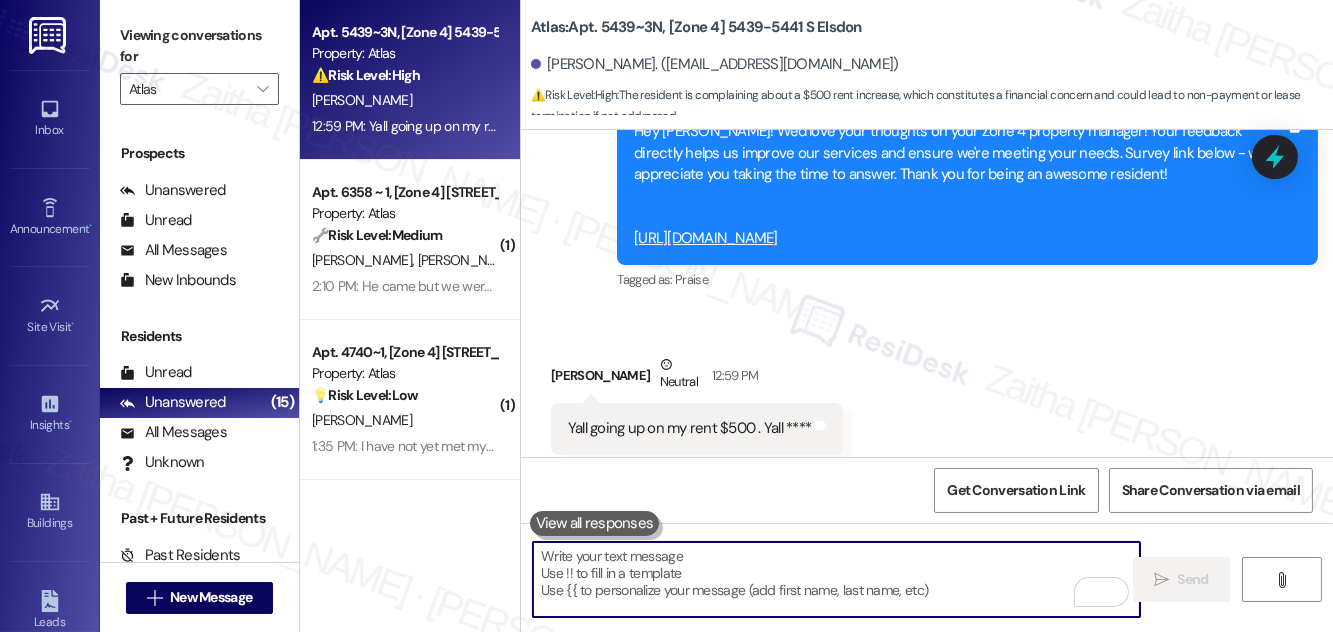 paste on "[PERSON_NAME] you for your response. I understand that you're upset about the rent increase, and I’m really sorry this has caused frustration." 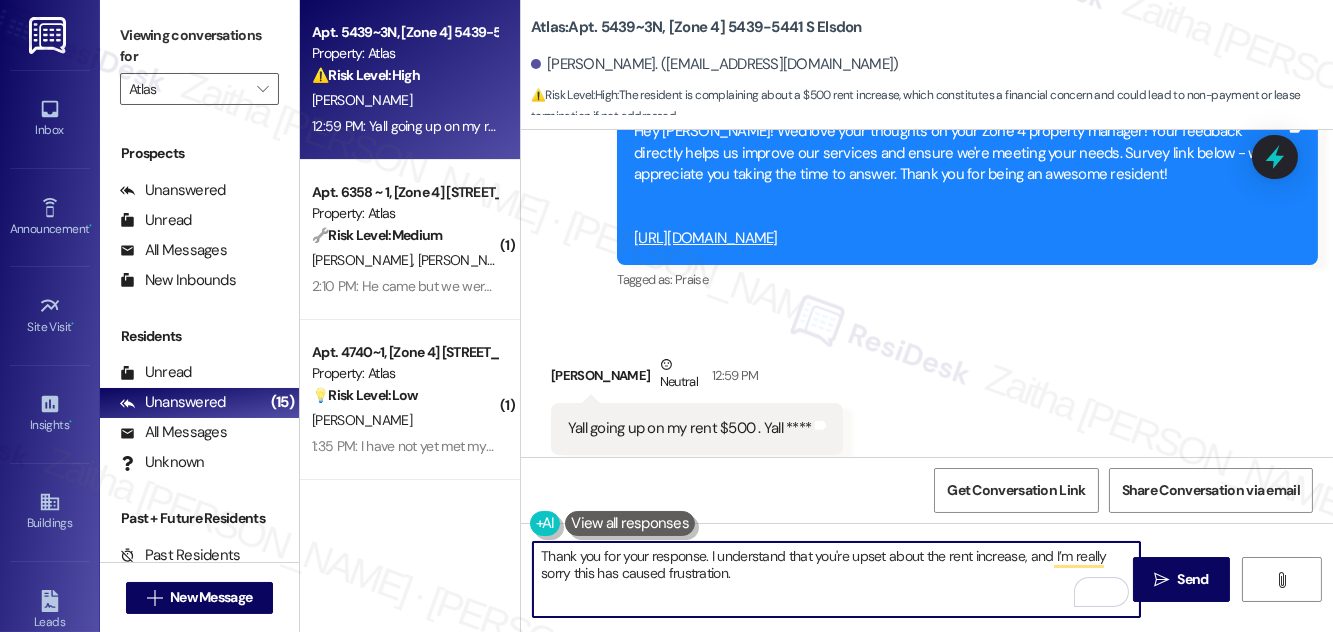 type on "Thank you for your response. I understand that you're upset about the rent increase, and I’m really sorry this has caused frustration." 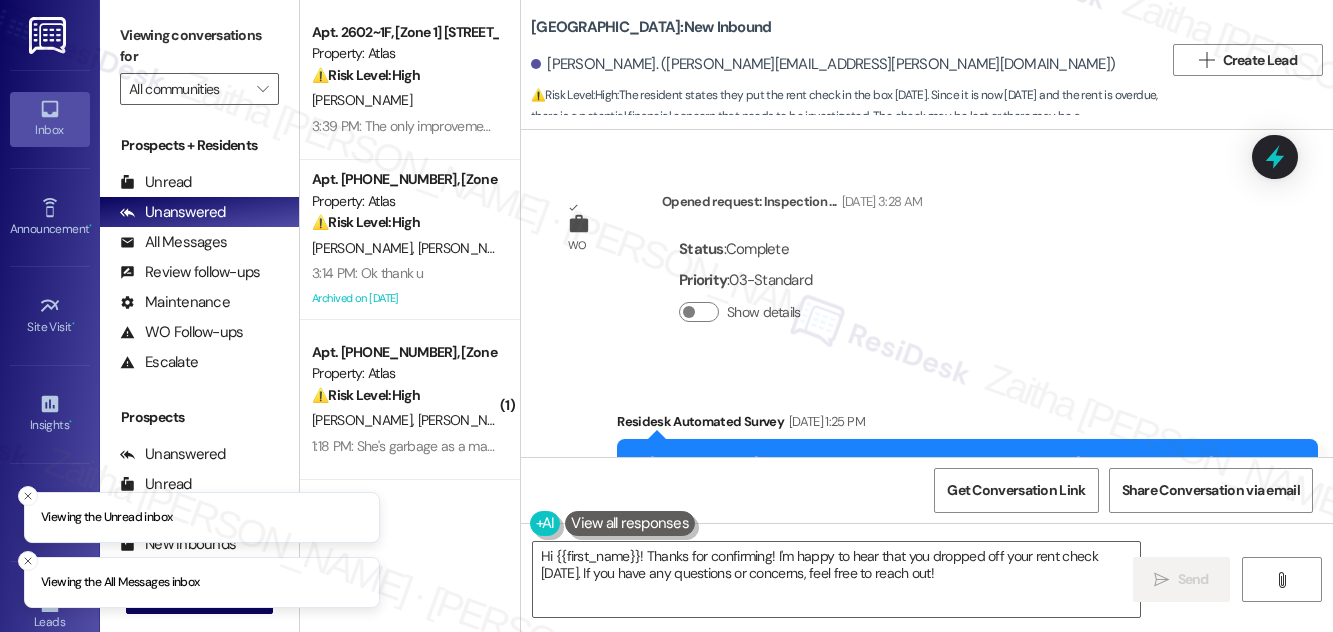 scroll, scrollTop: 0, scrollLeft: 0, axis: both 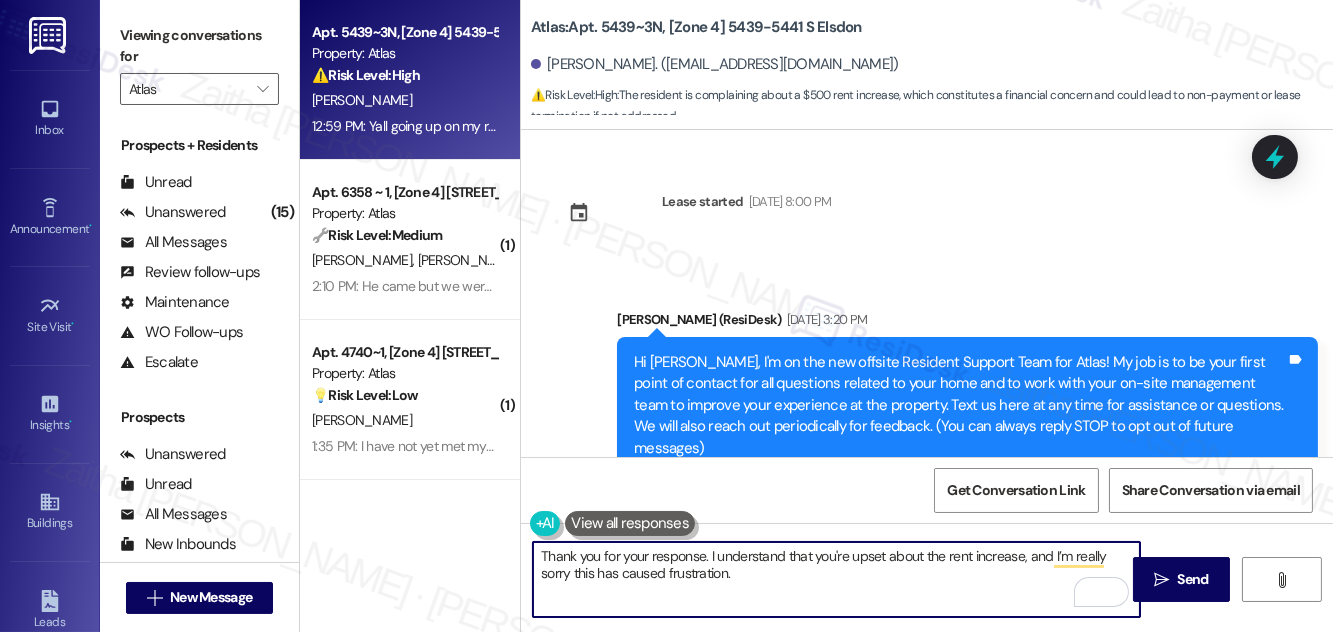 click on "Thank you for your response. I understand that you're upset about the rent increase, and I’m really sorry this has caused frustration." at bounding box center (836, 579) 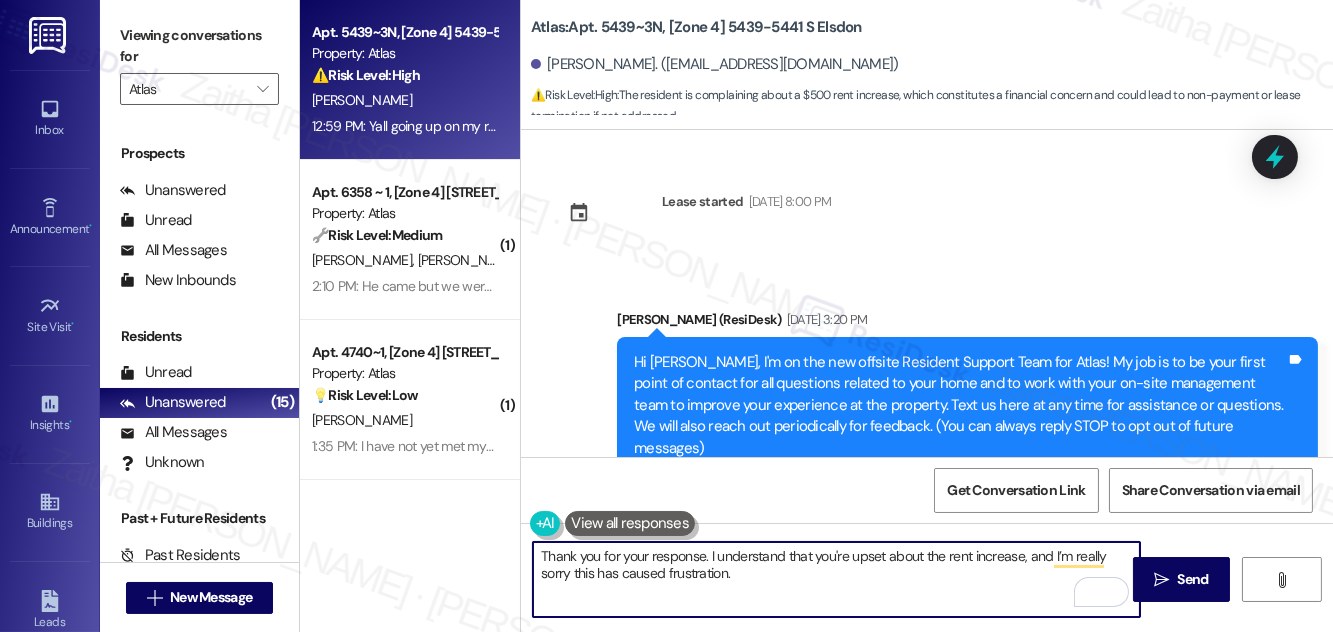 scroll, scrollTop: 3715, scrollLeft: 0, axis: vertical 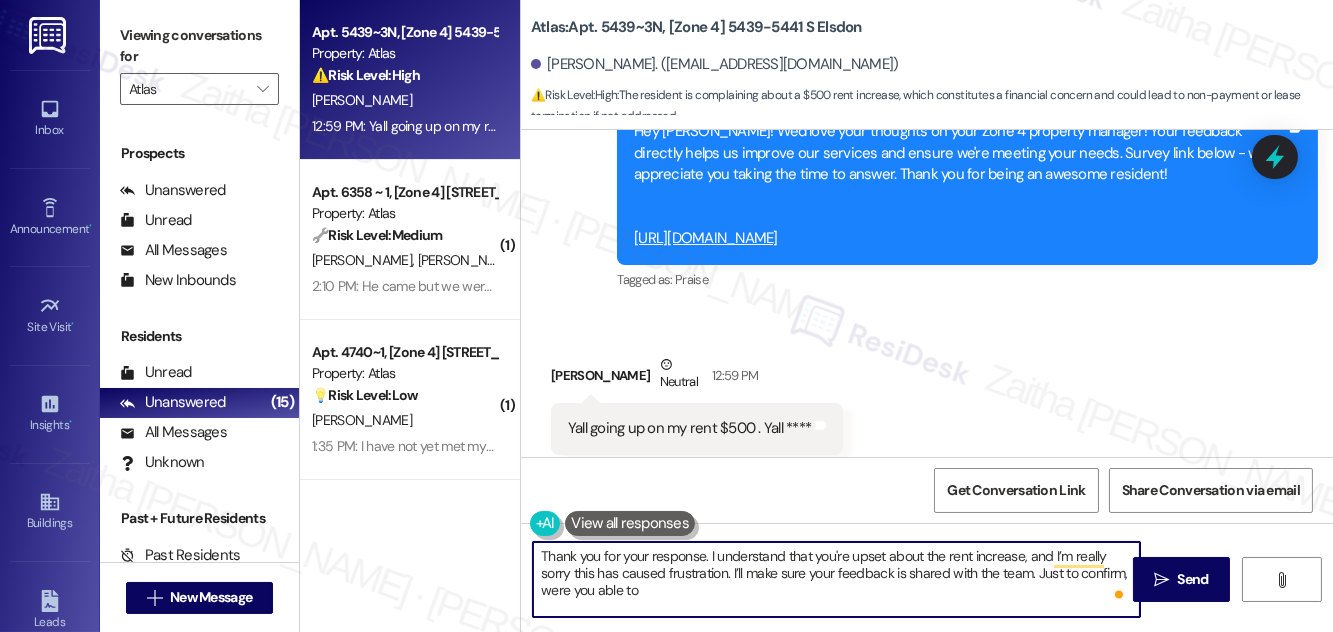 paste on "to complete the PM survey?" 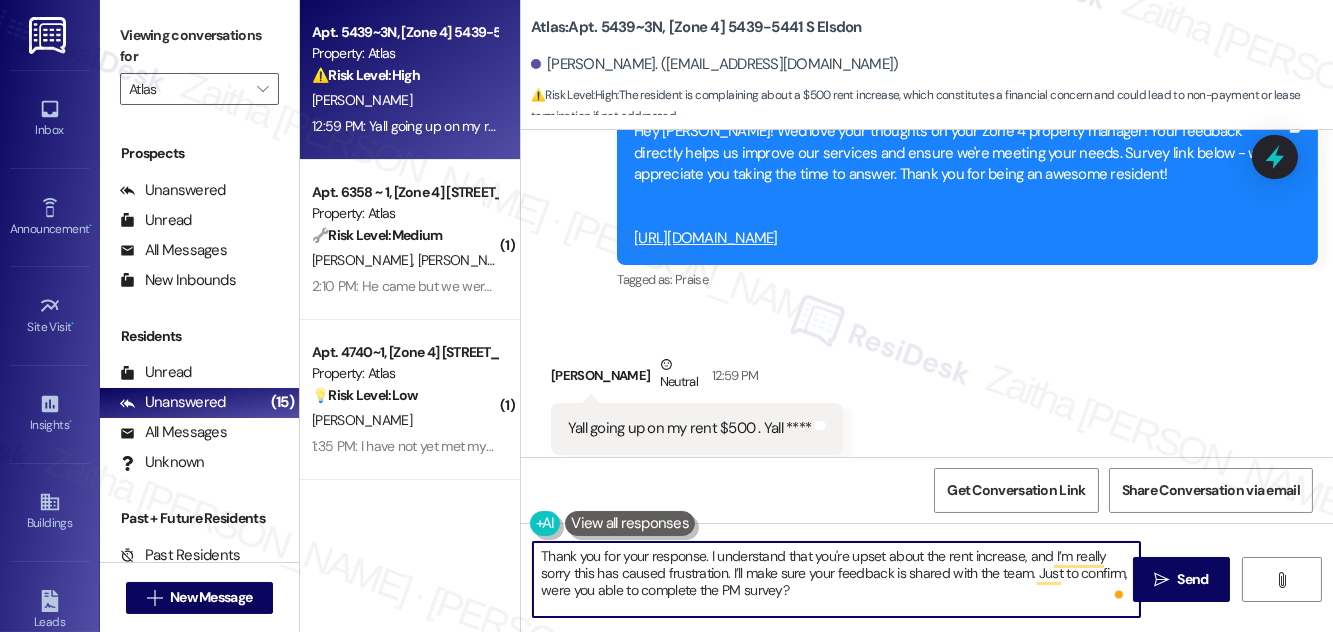 click on "Thank you for your response. I understand that you're upset about the rent increase, and I’m really sorry this has caused frustration. I’ll make sure your feedback is shared with the team. Just to confirm, were you able to complete the PM survey?" at bounding box center [836, 579] 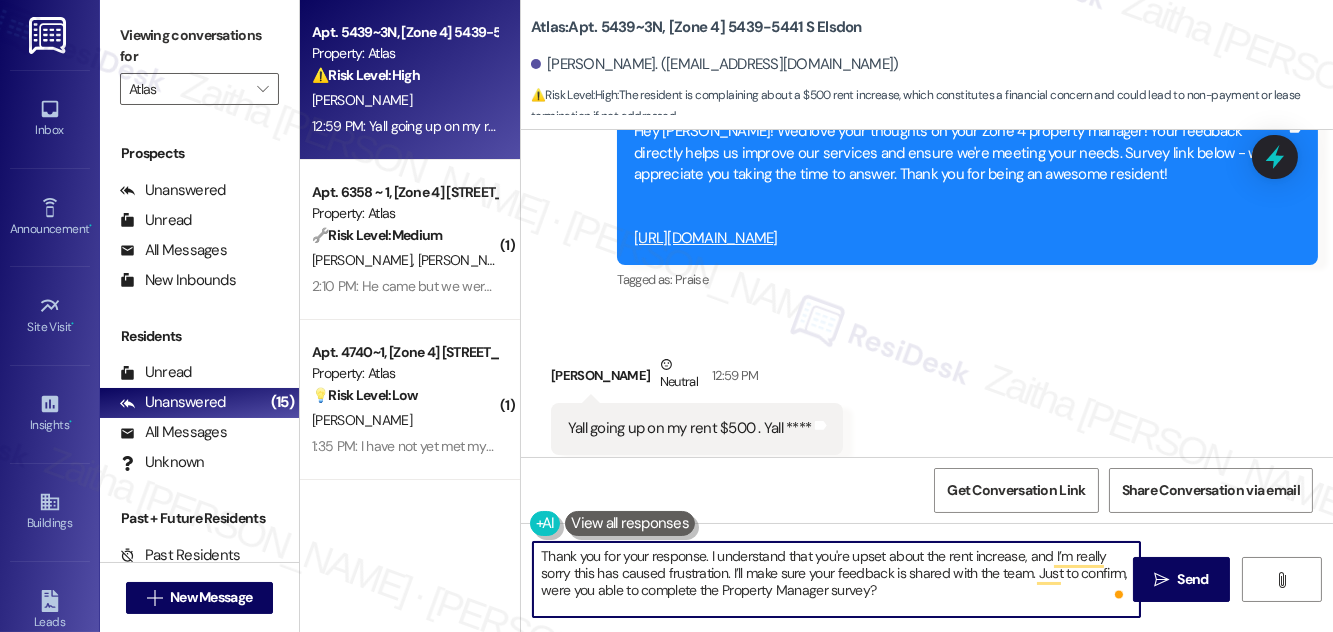 click on "[URL][DOMAIN_NAME]" at bounding box center [706, 238] 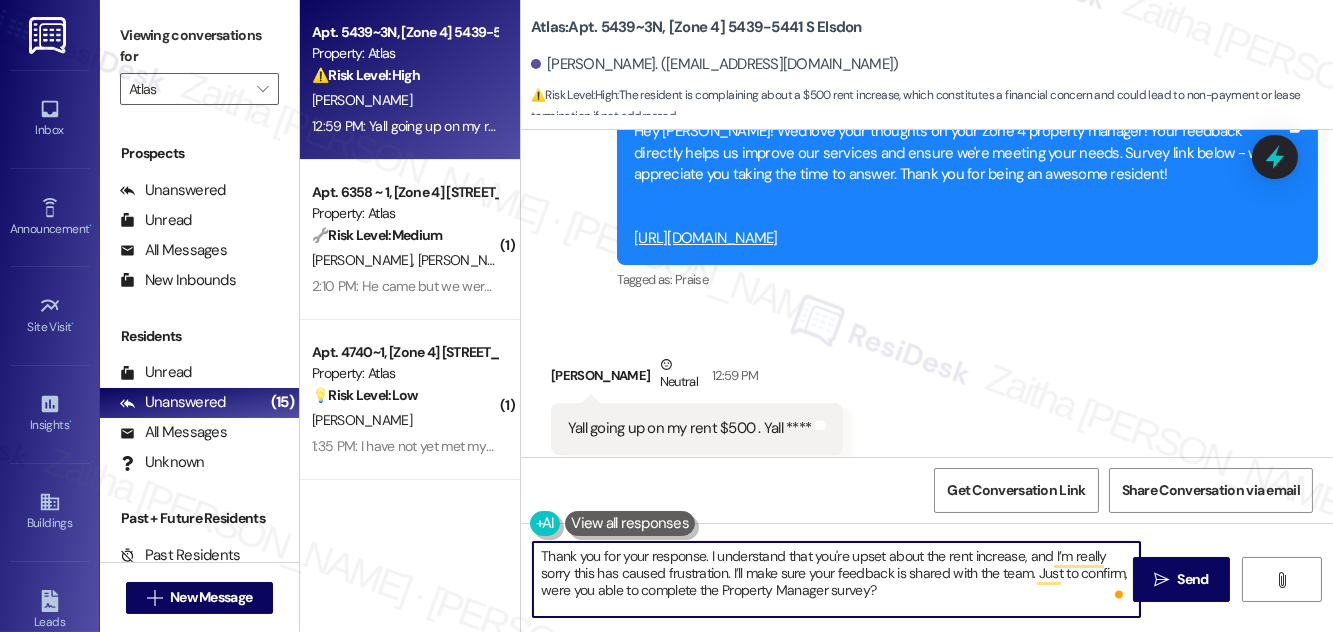 click on "Thank you for your response. I understand that you're upset about the rent increase, and I’m really sorry this has caused frustration. I’ll make sure your feedback is shared with the team. Just to confirm, were you able to complete the Property Manager survey?" at bounding box center [836, 579] 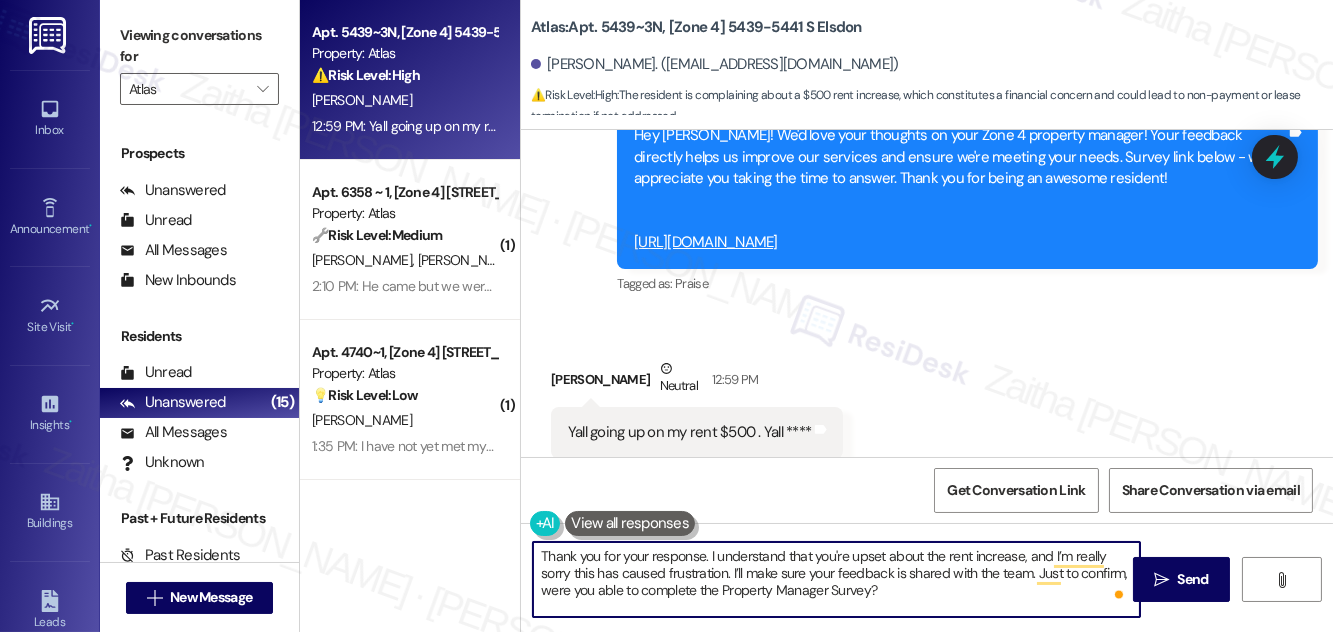 scroll, scrollTop: 3715, scrollLeft: 0, axis: vertical 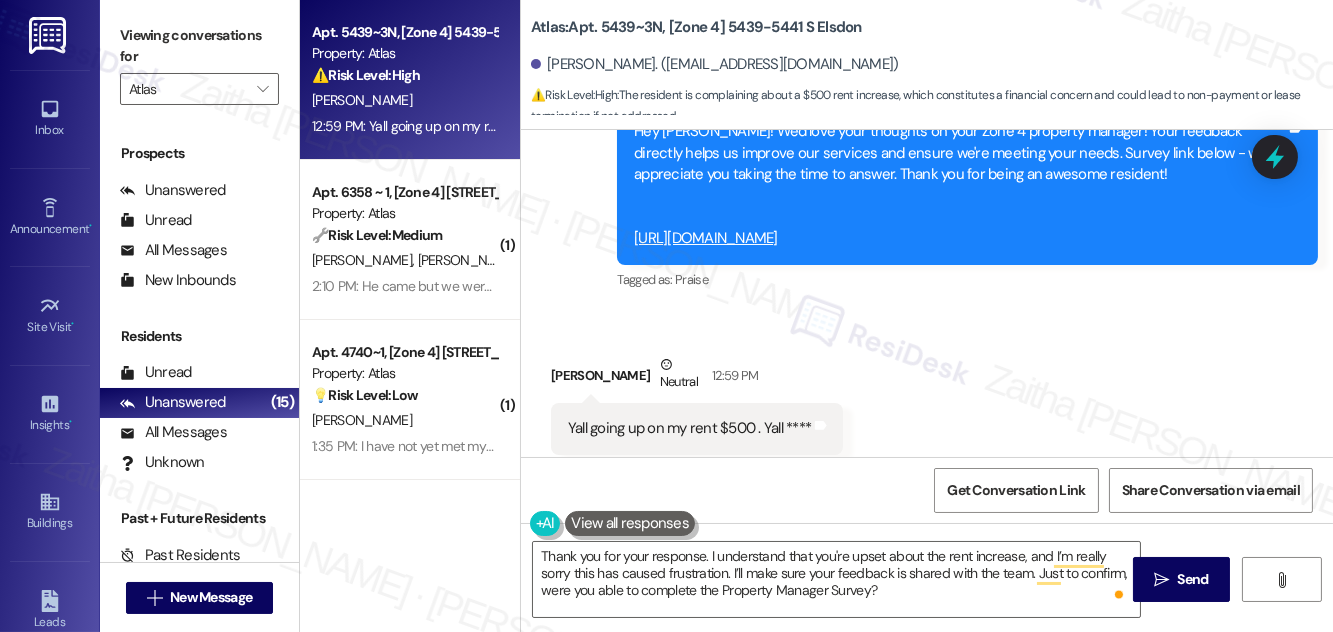 click on "[PERSON_NAME]   Neutral 12:59 PM" at bounding box center [697, 378] 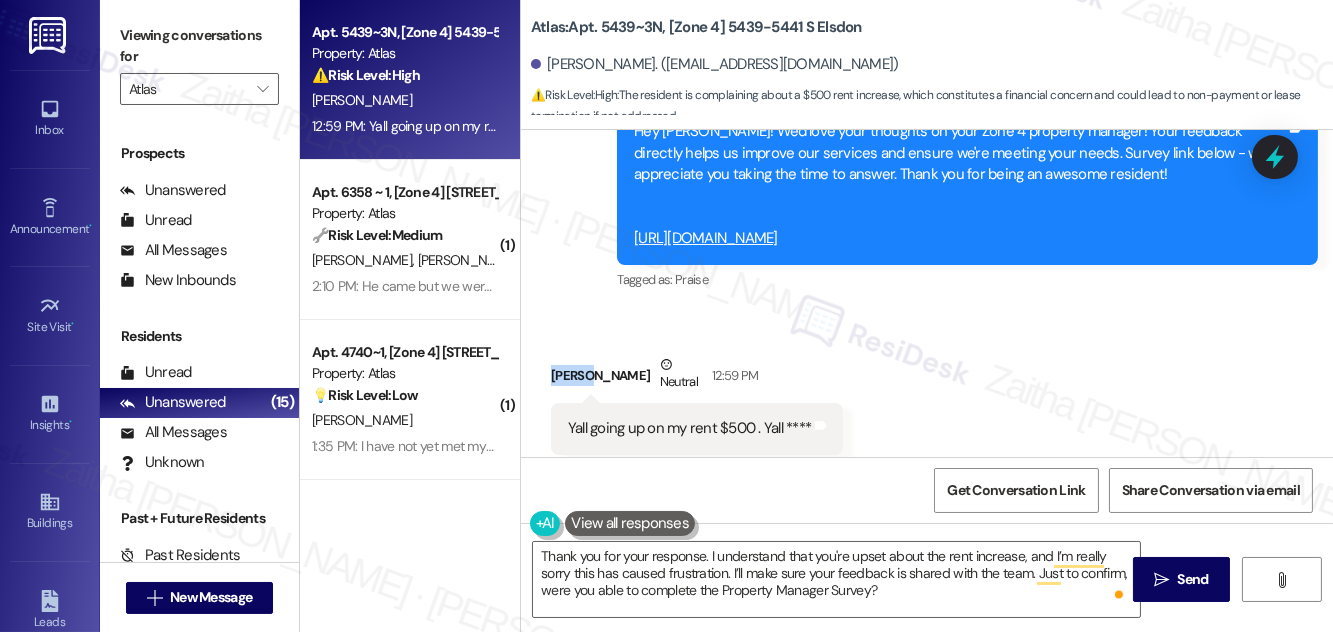 click on "[PERSON_NAME]   Neutral 12:59 PM" at bounding box center [697, 378] 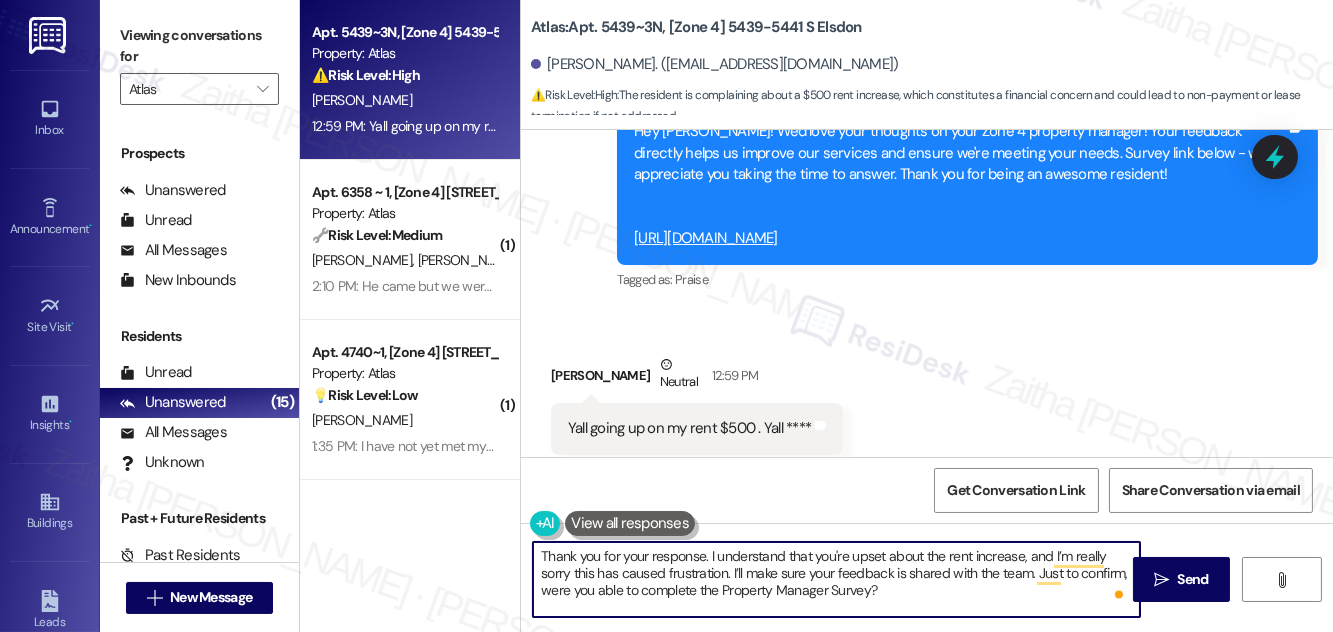 click on "Thank you for your response. I understand that you're upset about the rent increase, and I’m really sorry this has caused frustration. I’ll make sure your feedback is shared with the team. Just to confirm, were you able to complete the Property Manager Survey?" at bounding box center (836, 579) 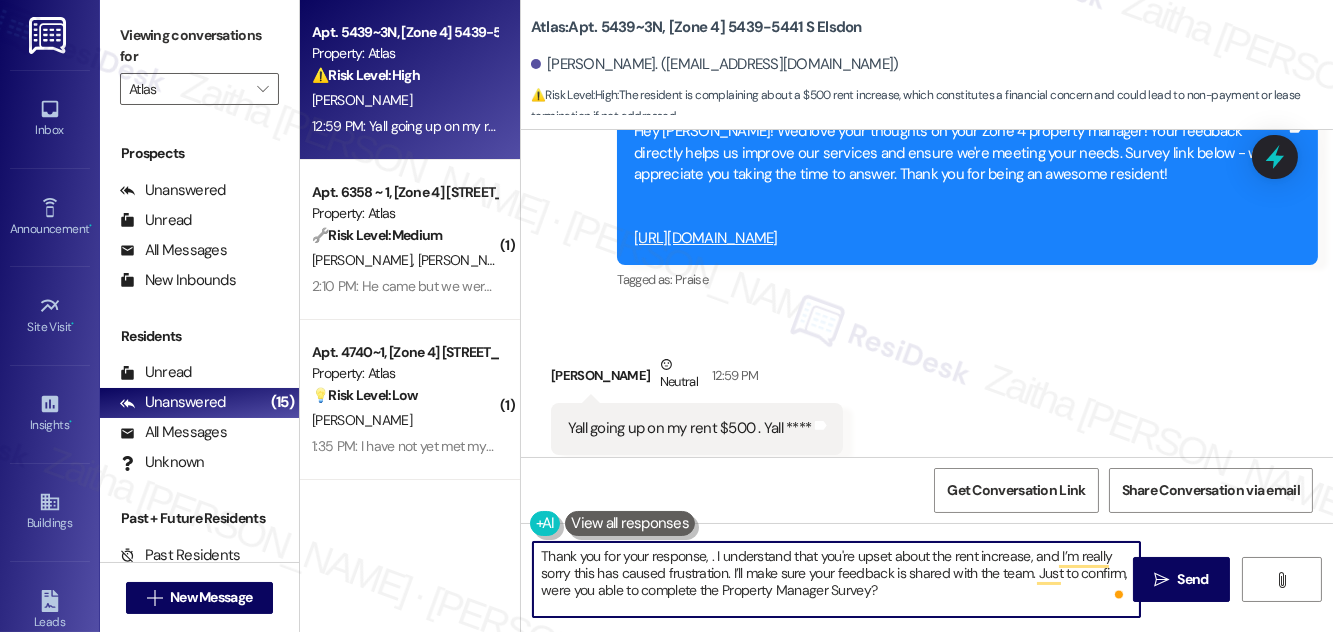 paste on "[PERSON_NAME]" 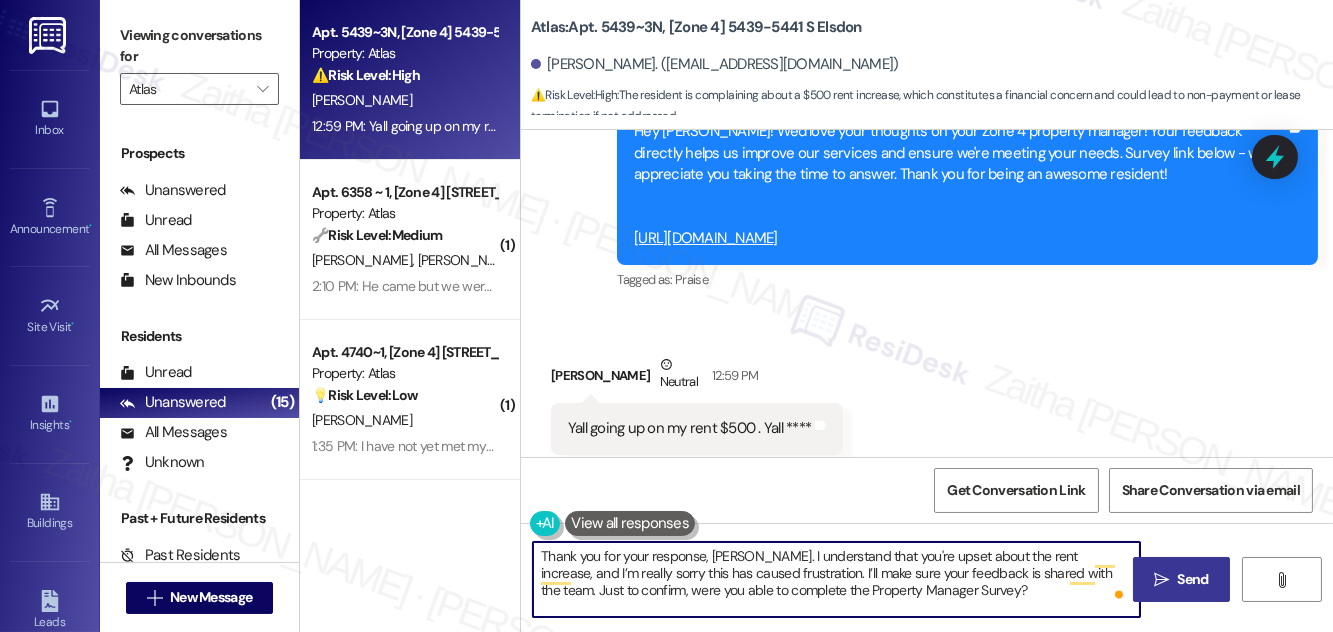 type on "Thank you for your response, [PERSON_NAME]. I understand that you're upset about the rent increase, and I’m really sorry this has caused frustration. I’ll make sure your feedback is shared with the team. Just to confirm, were you able to complete the Property Manager Survey?" 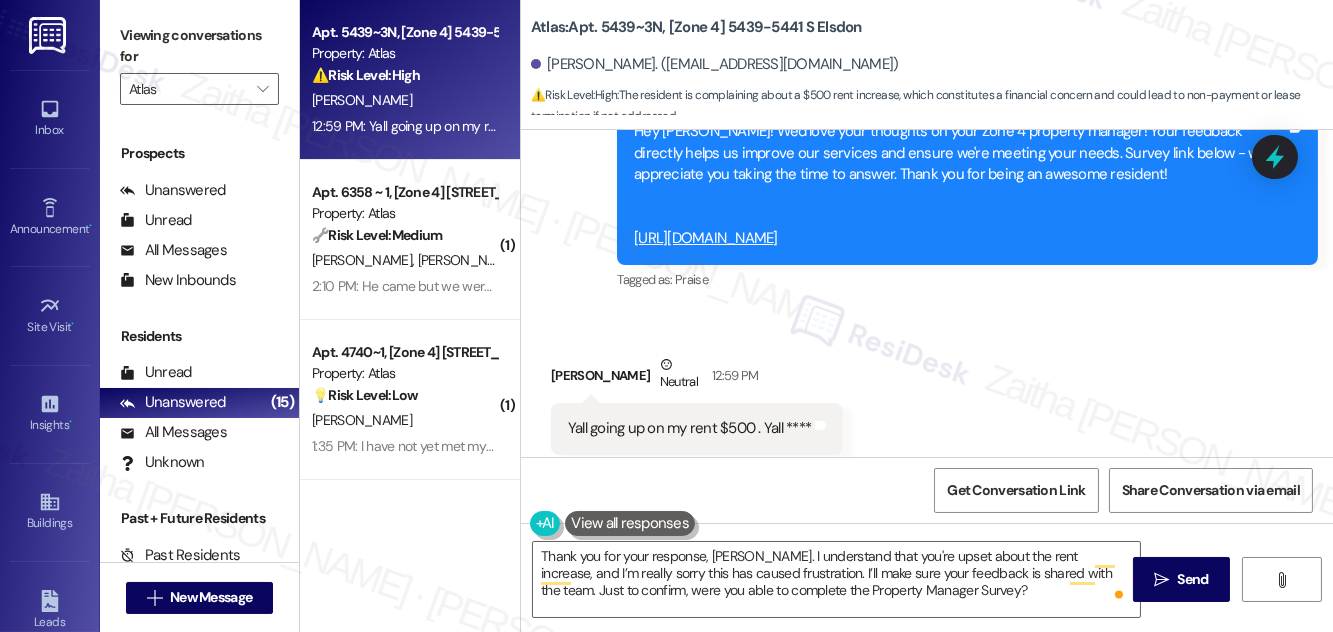 drag, startPoint x: 1181, startPoint y: 583, endPoint x: 1174, endPoint y: 546, distance: 37.65634 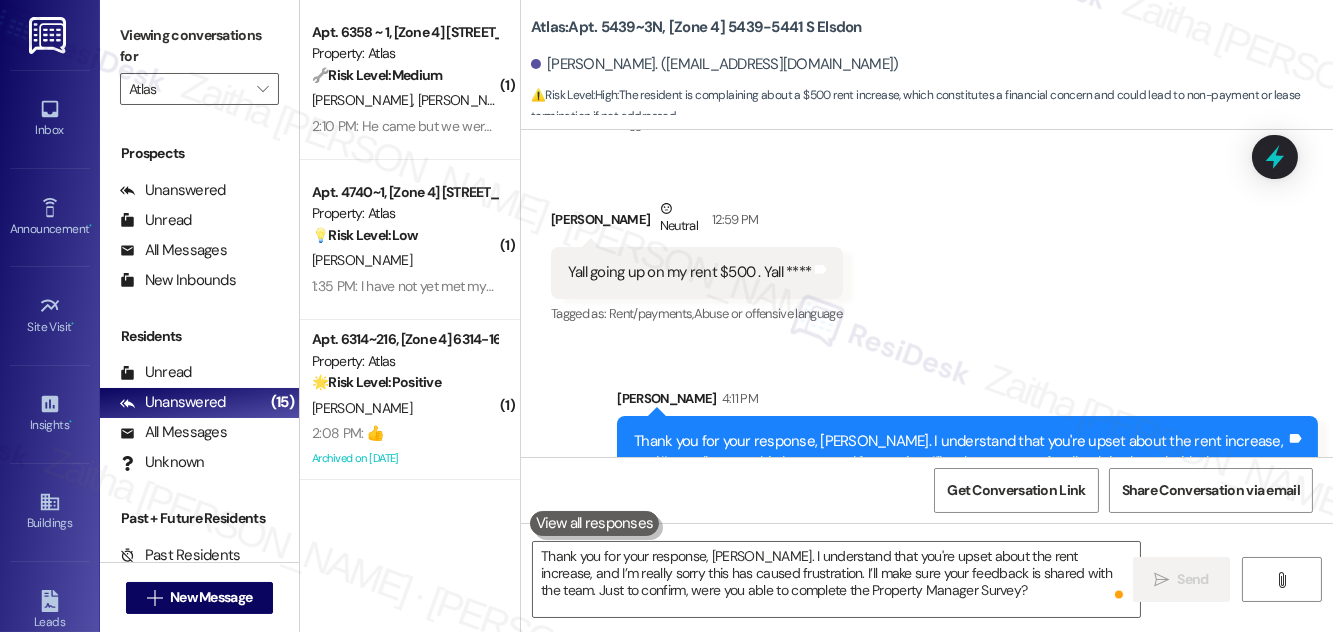 scroll, scrollTop: 3896, scrollLeft: 0, axis: vertical 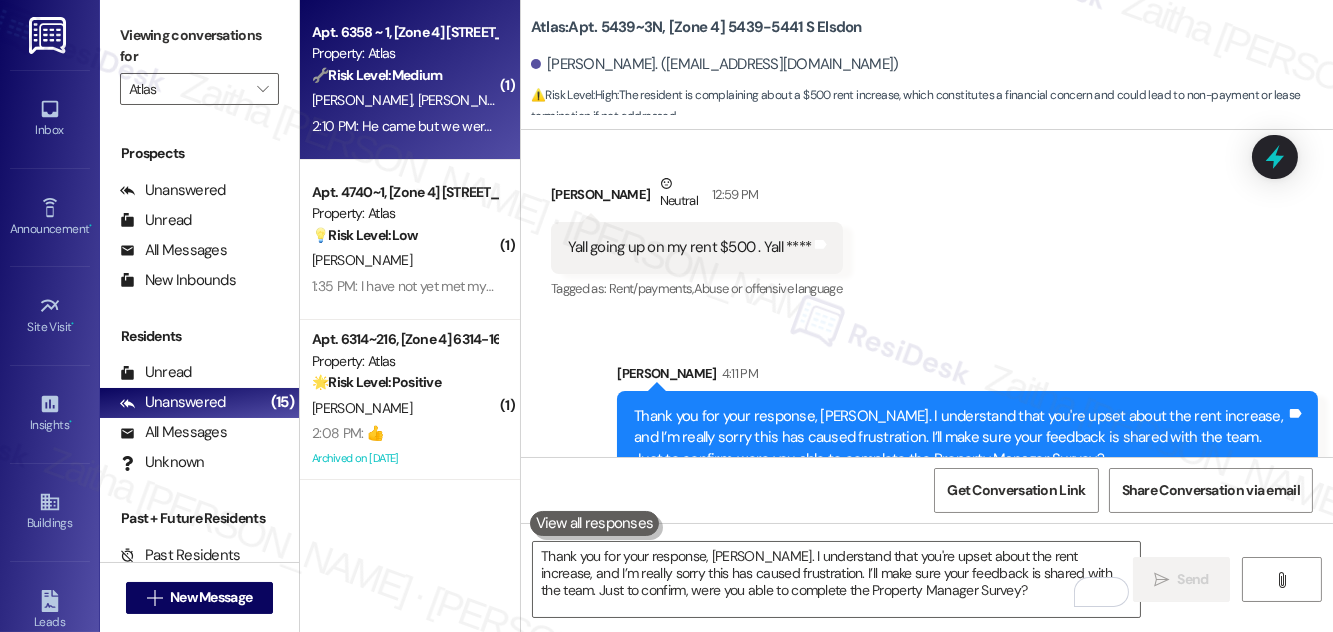 click on "[PERSON_NAME] [PERSON_NAME]" at bounding box center [404, 100] 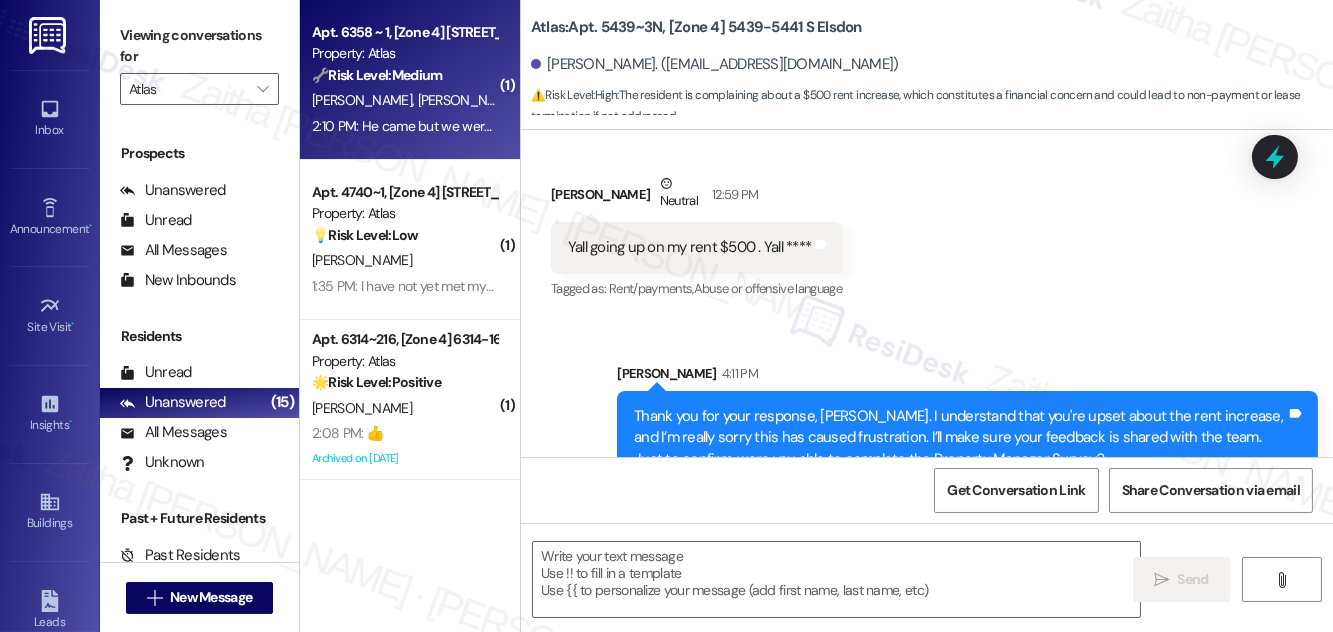 type on "Fetching suggested responses. Please feel free to read through the conversation in the meantime." 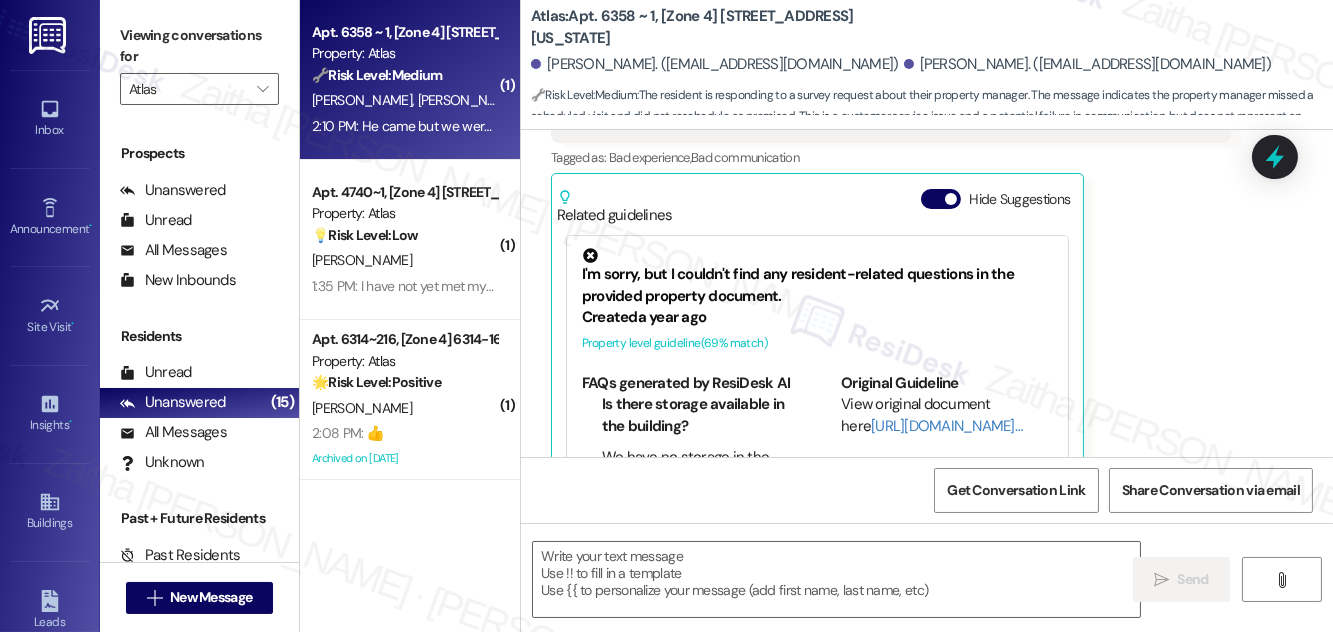 scroll, scrollTop: 4413, scrollLeft: 0, axis: vertical 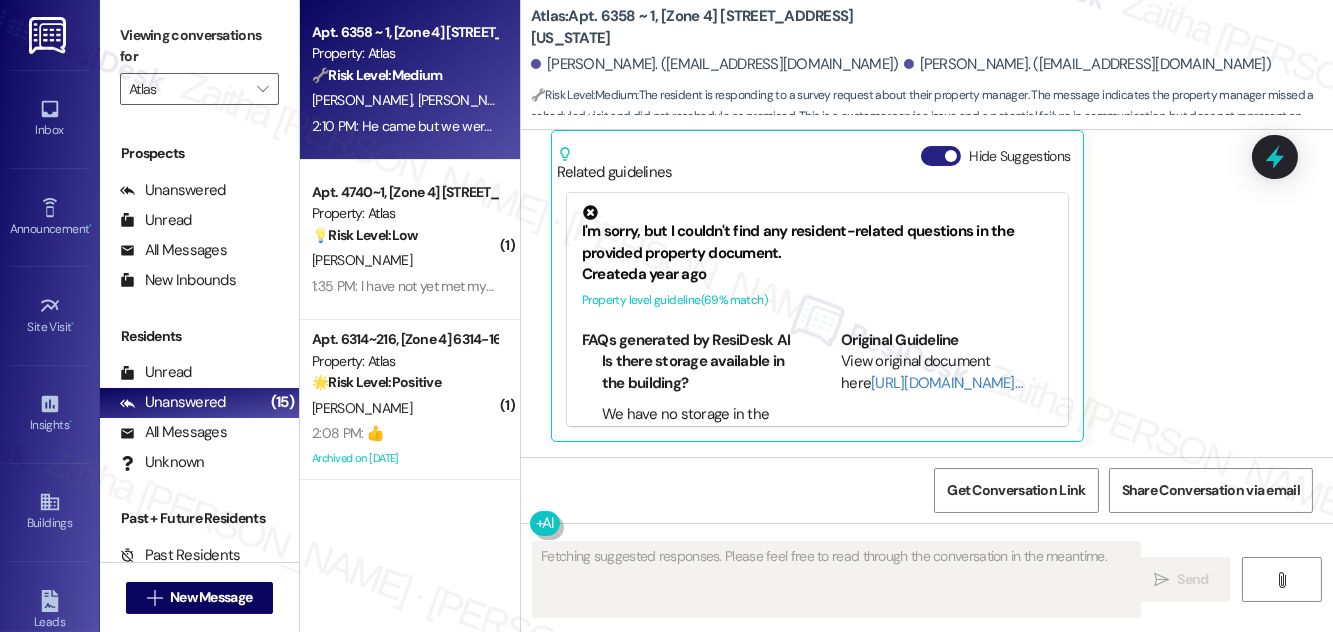 click on "Hide Suggestions" at bounding box center [941, 156] 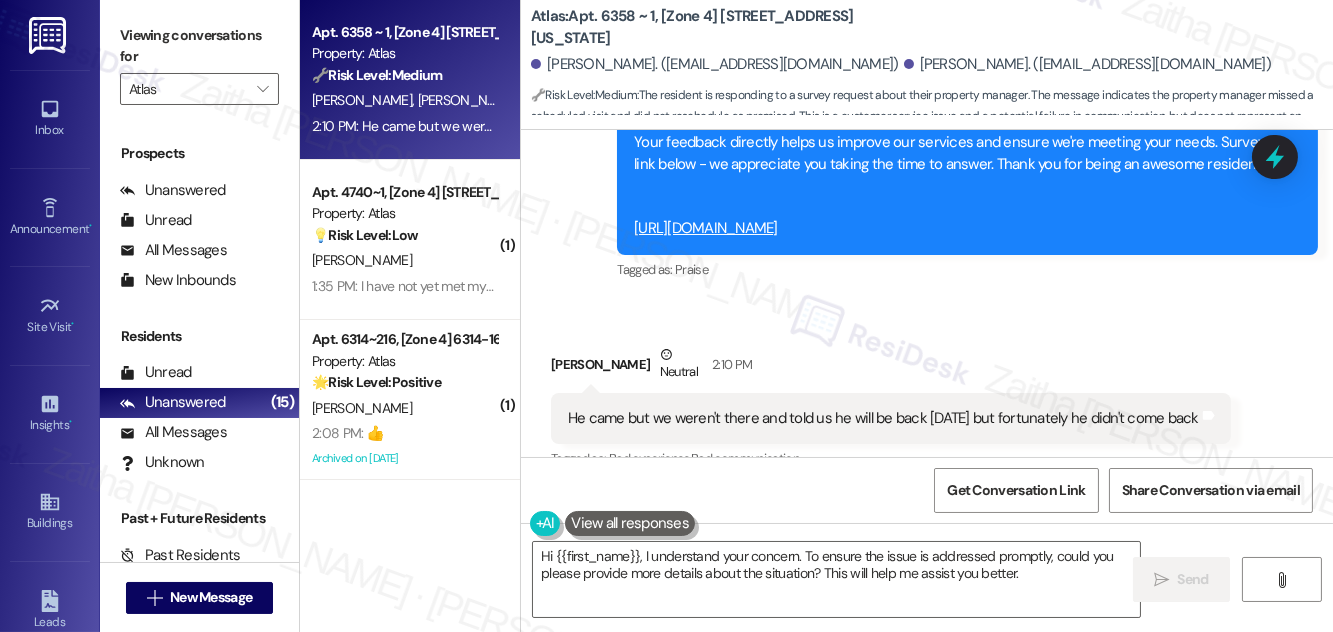 scroll, scrollTop: 4160, scrollLeft: 0, axis: vertical 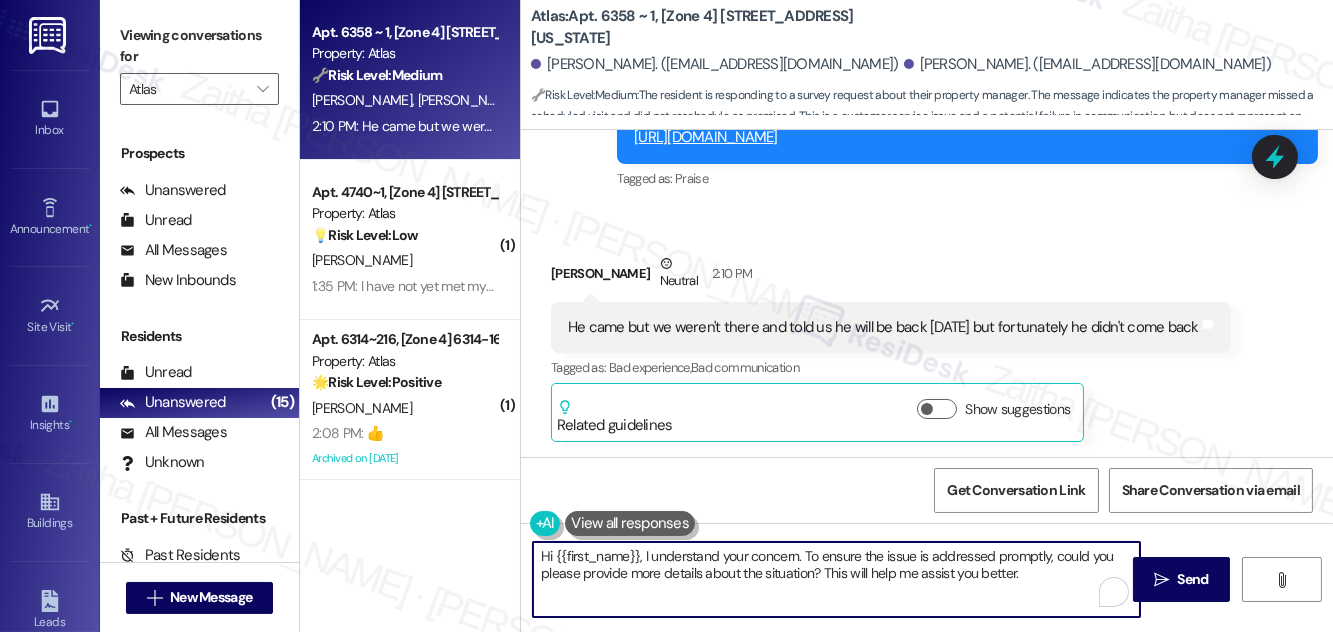 drag, startPoint x: 641, startPoint y: 558, endPoint x: 542, endPoint y: 552, distance: 99.18165 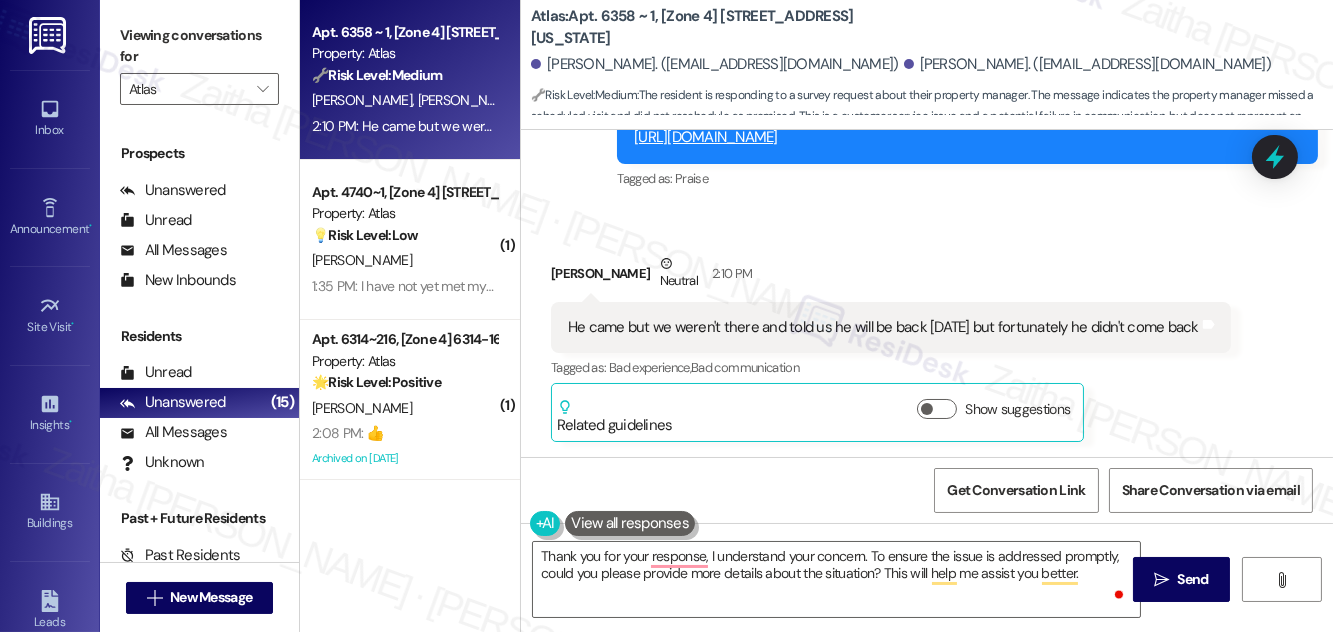 click on "Ibrahim Sulemana   Neutral 2:10 PM" at bounding box center [891, 277] 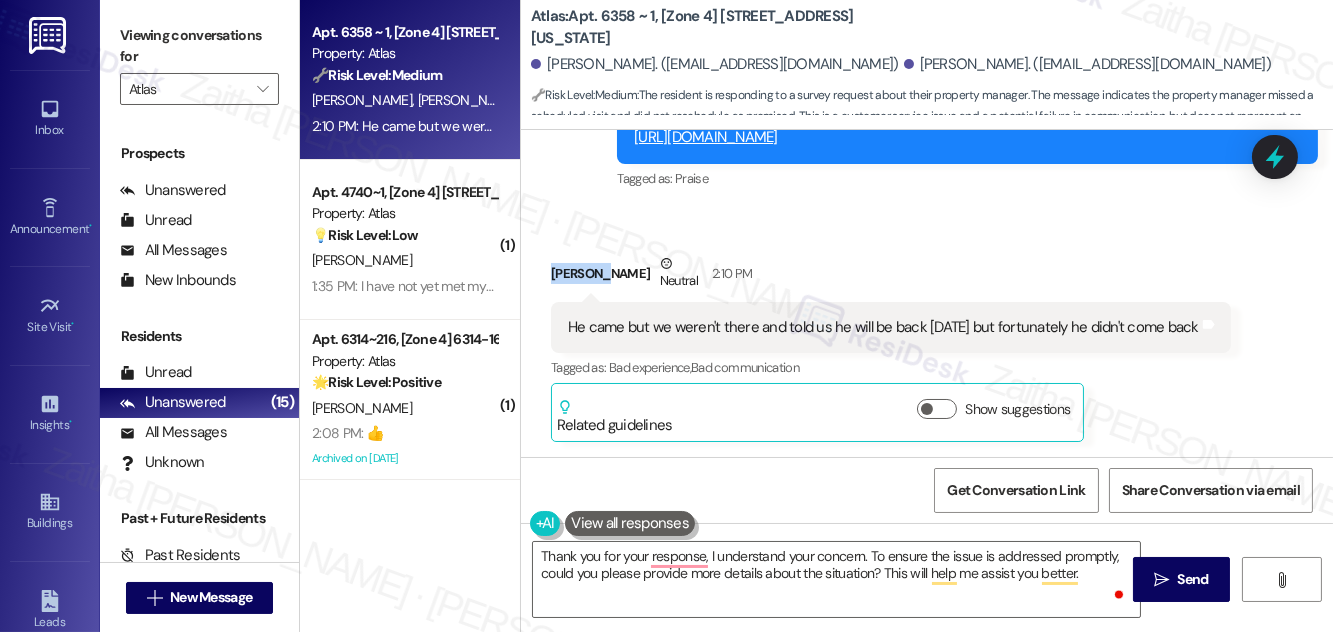 click on "Ibrahim Sulemana   Neutral 2:10 PM" at bounding box center [891, 277] 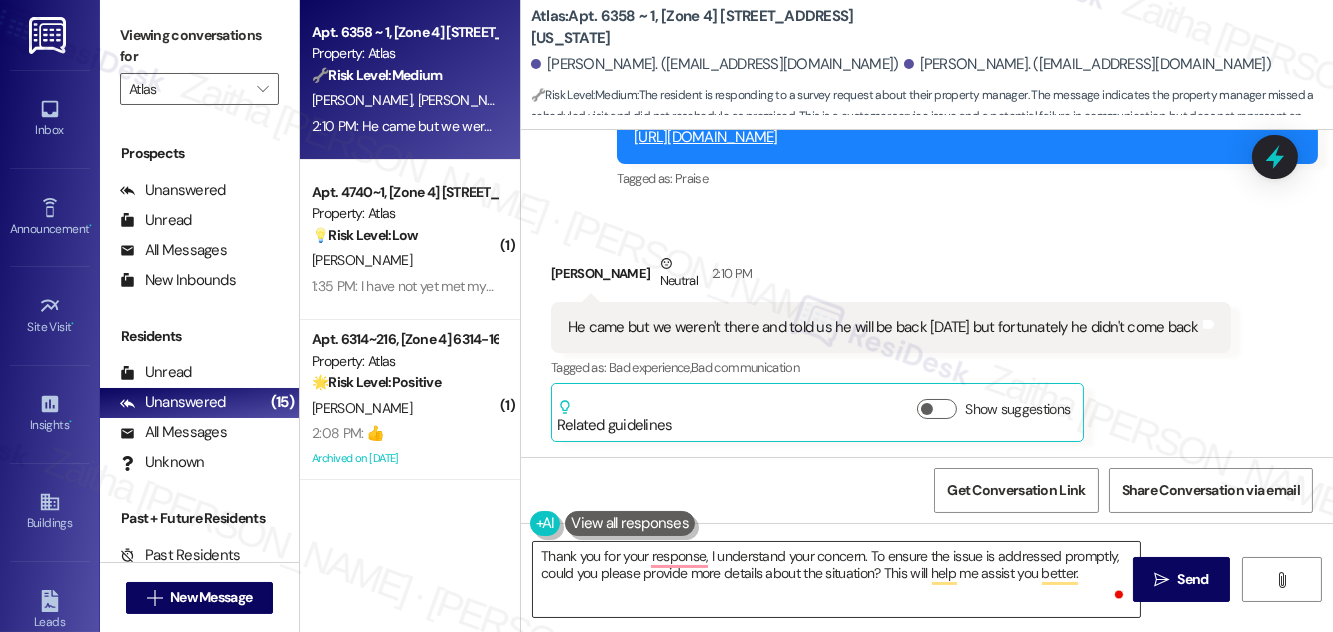 click on "Thank you for your response, I understand your concern. To ensure the issue is addressed promptly, could you please provide more details about the situation? This will help me assist you better." at bounding box center (836, 579) 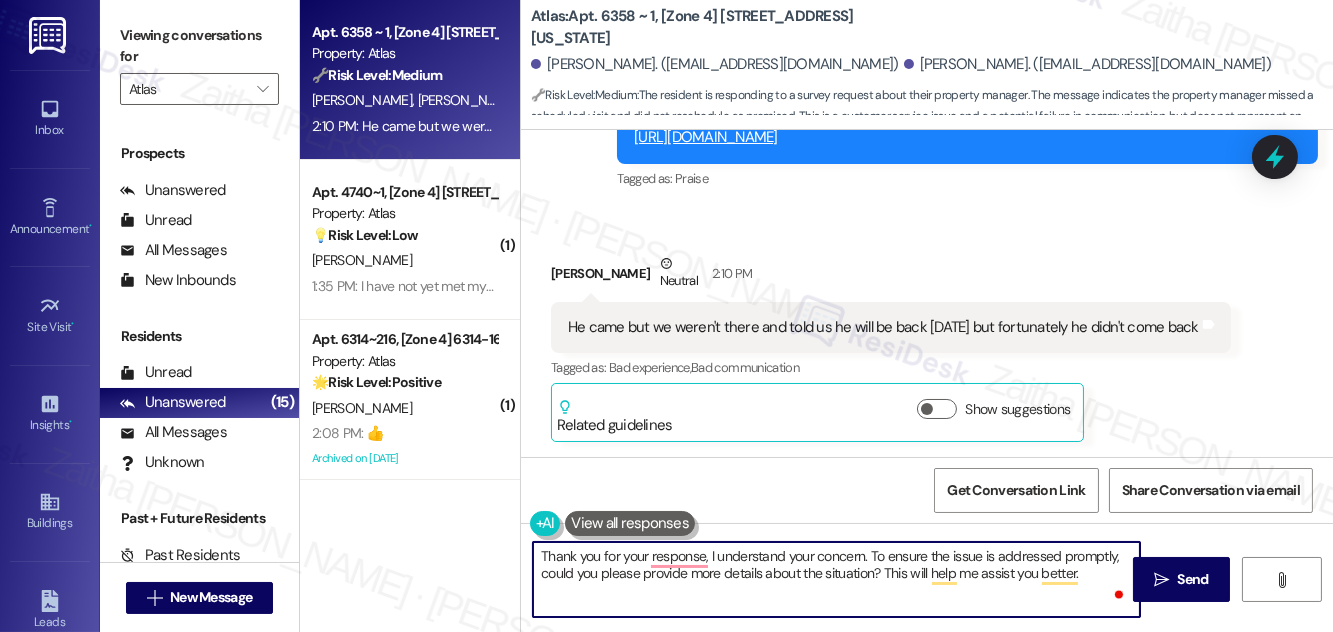 paste on "brahim I" 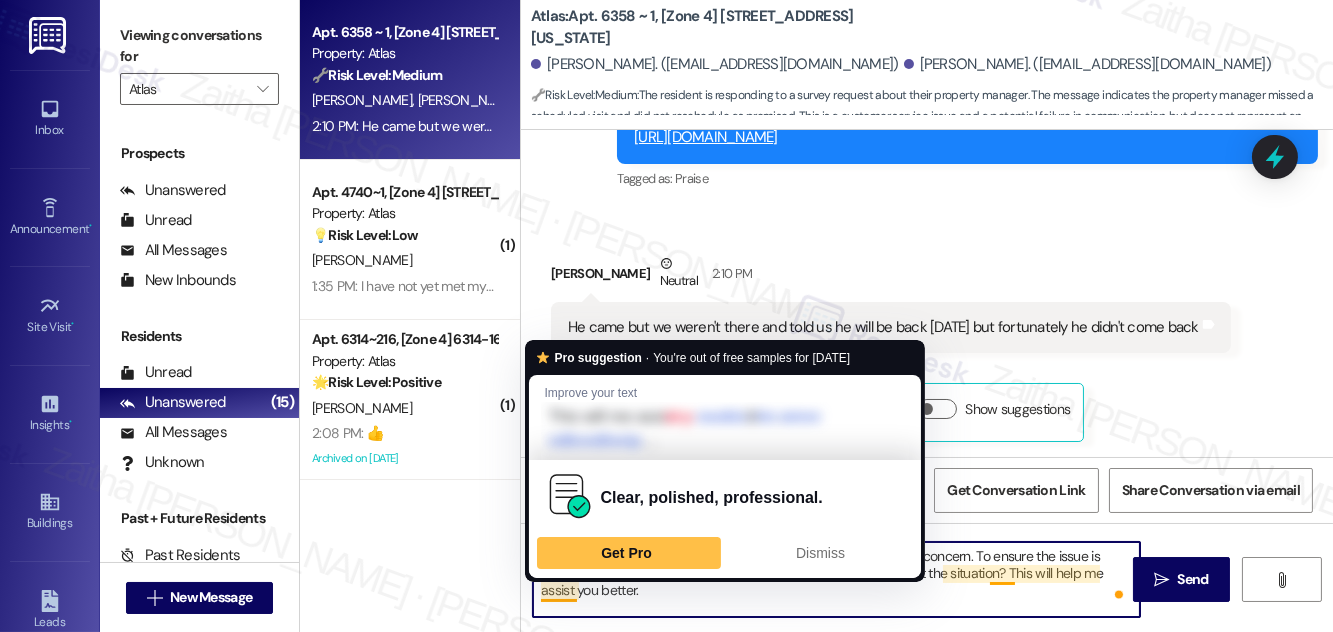 click on "Thank you for your response, Ibrahim. I understand your concern. To ensure the issue is addressed promptly, could you please provide more details about the situation? This will help me assist you better." at bounding box center (836, 579) 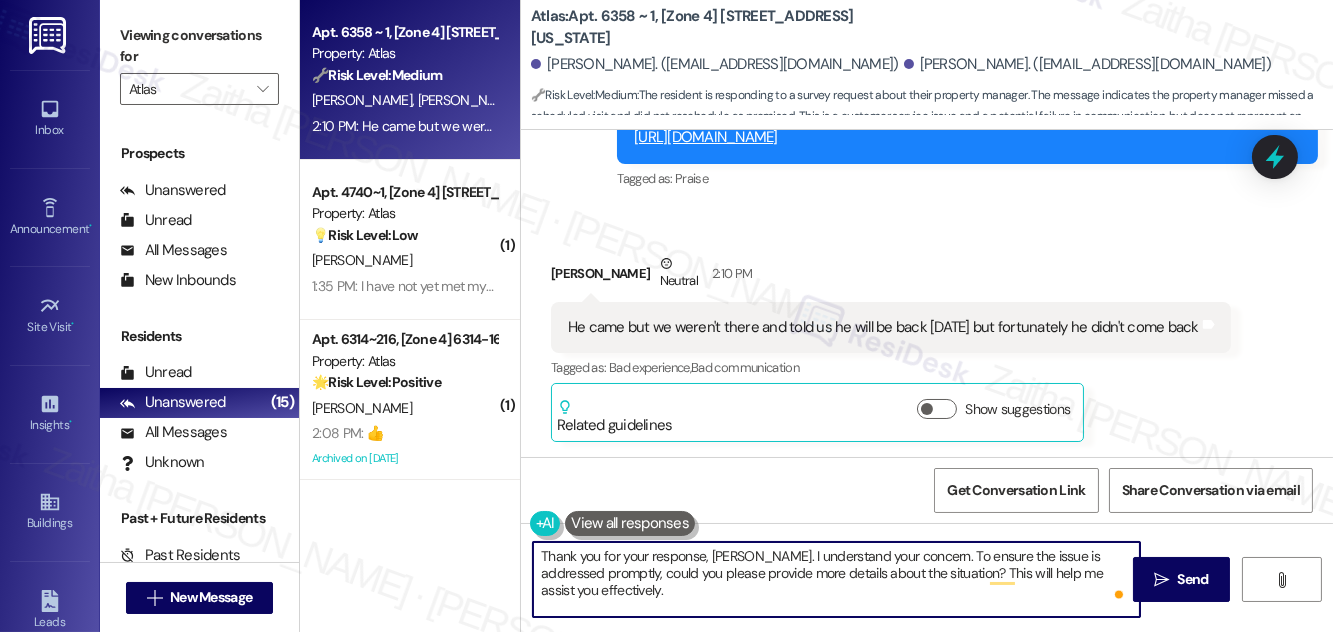 click on "Thank you for your response, Ibrahim. I understand your concern. To ensure the issue is addressed promptly, could you please provide more details about the situation? This will help me assist you effectively." at bounding box center (836, 579) 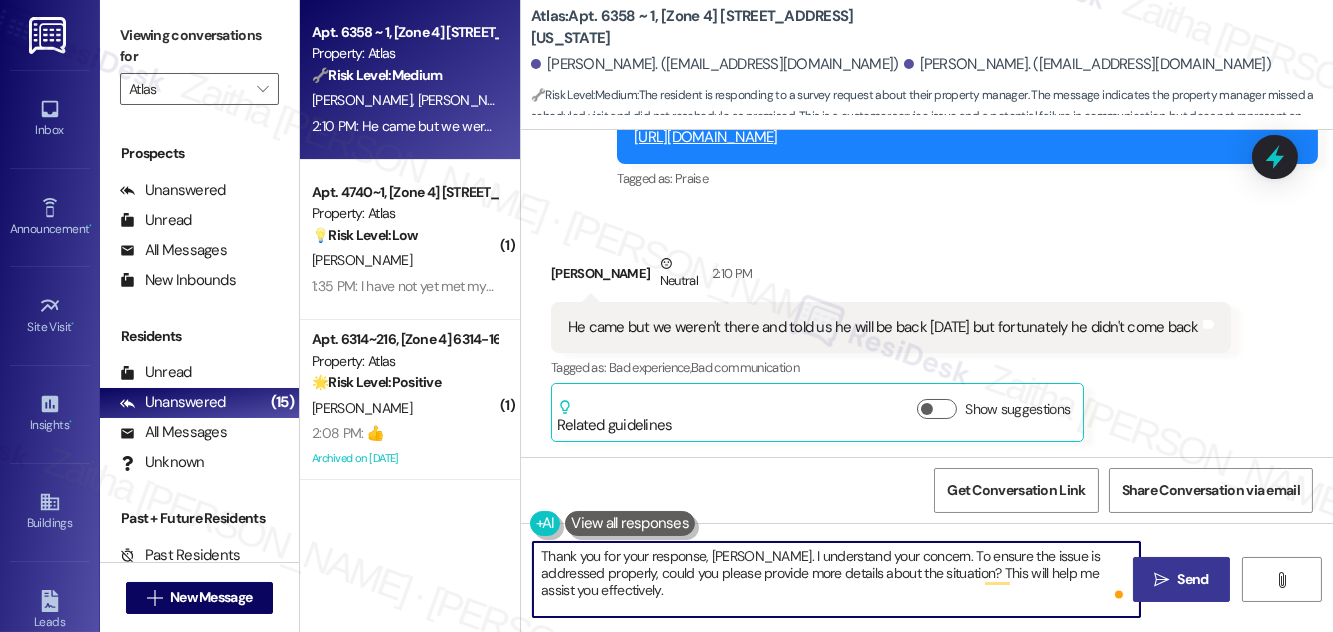 type on "Thank you for your response, [PERSON_NAME]. I understand your concern. To ensure the issue is addressed properly, could you please provide more details about the situation? This will help me assist you effectively." 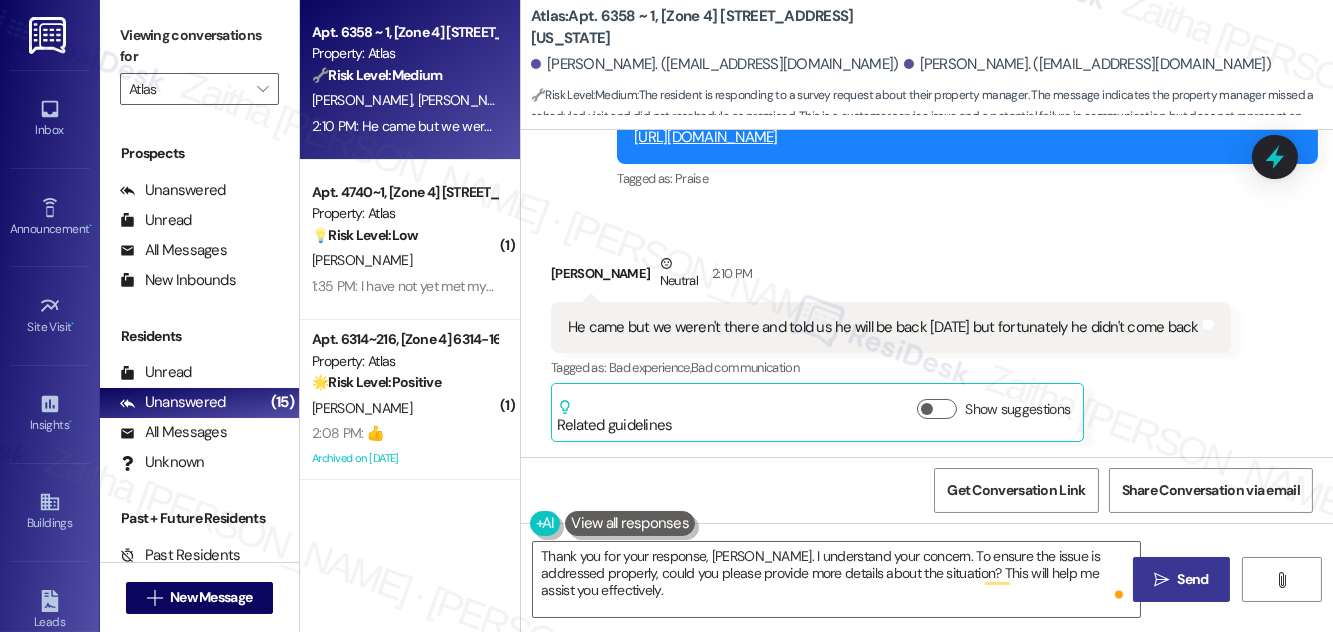 click on "Send" at bounding box center [1193, 579] 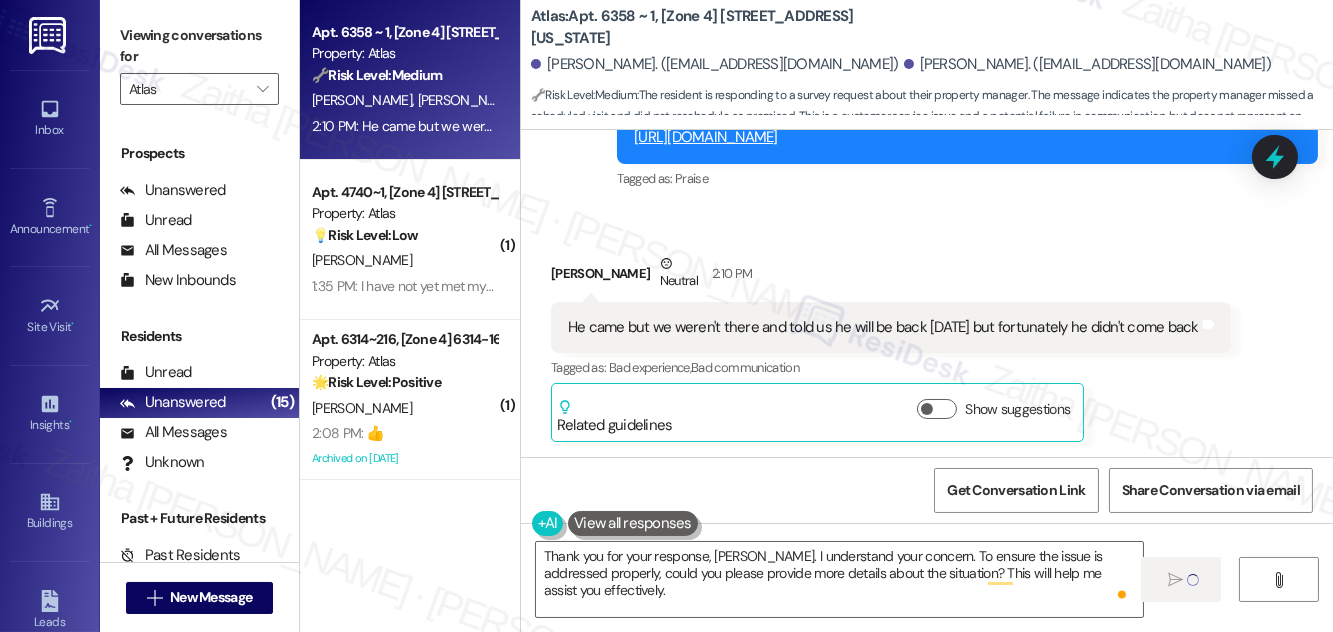 scroll, scrollTop: 3978, scrollLeft: 0, axis: vertical 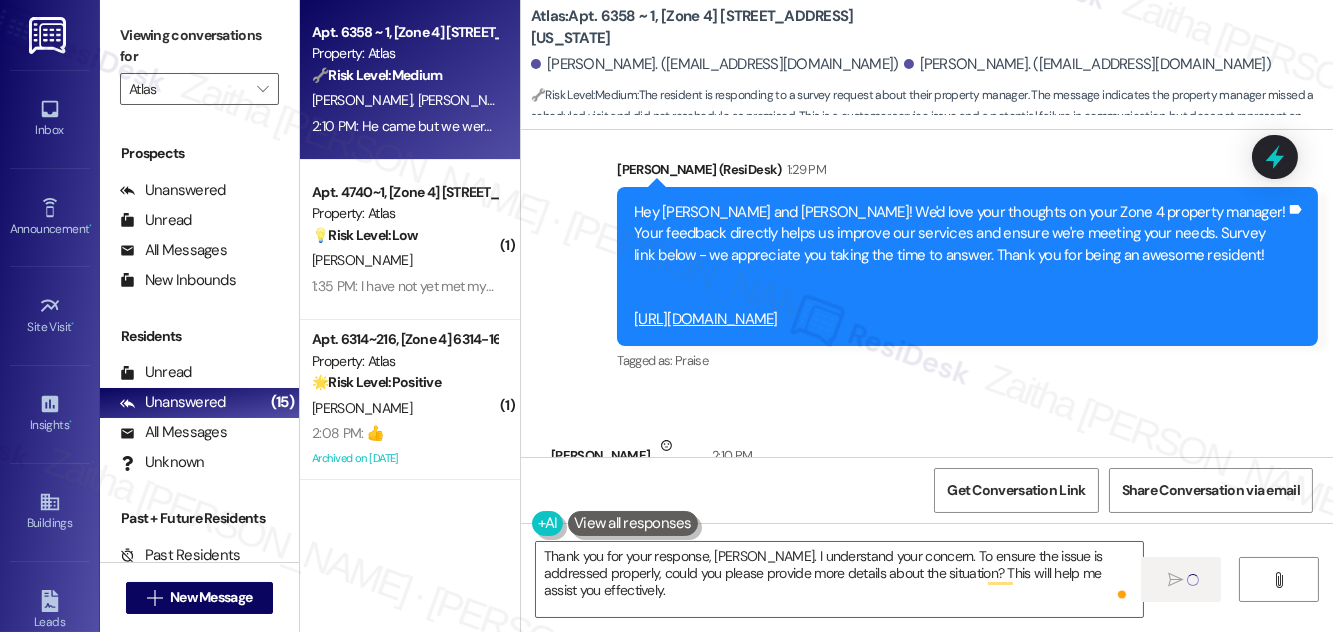 type 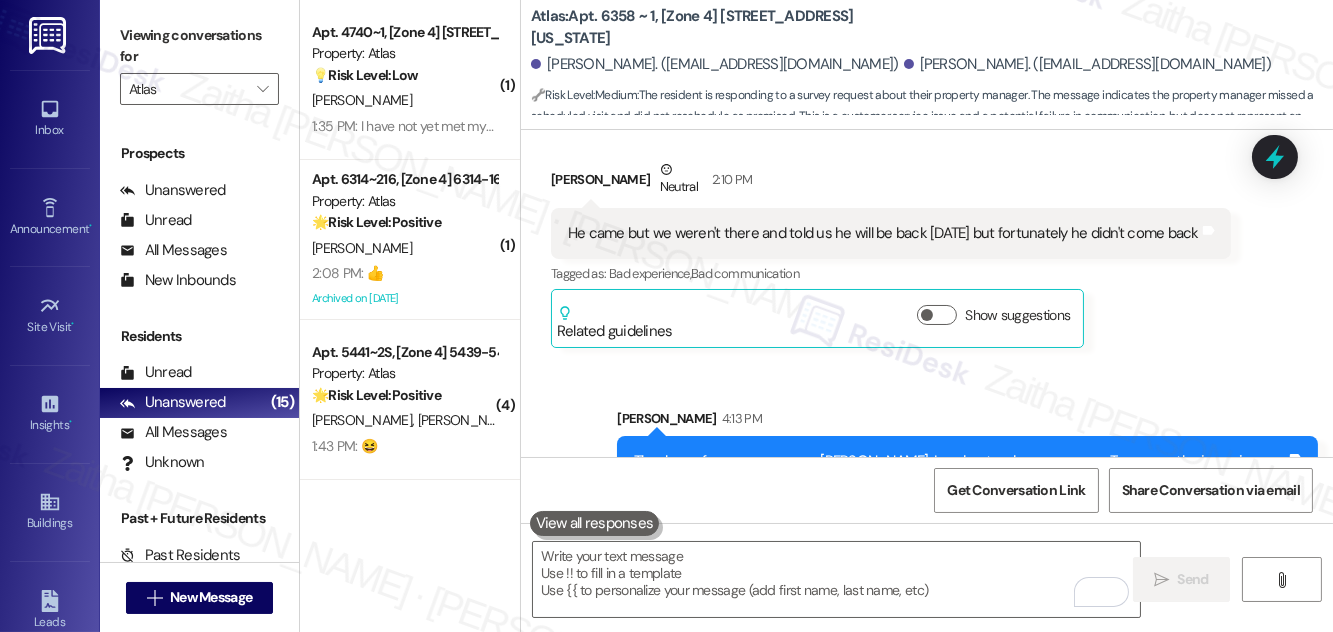 scroll, scrollTop: 4343, scrollLeft: 0, axis: vertical 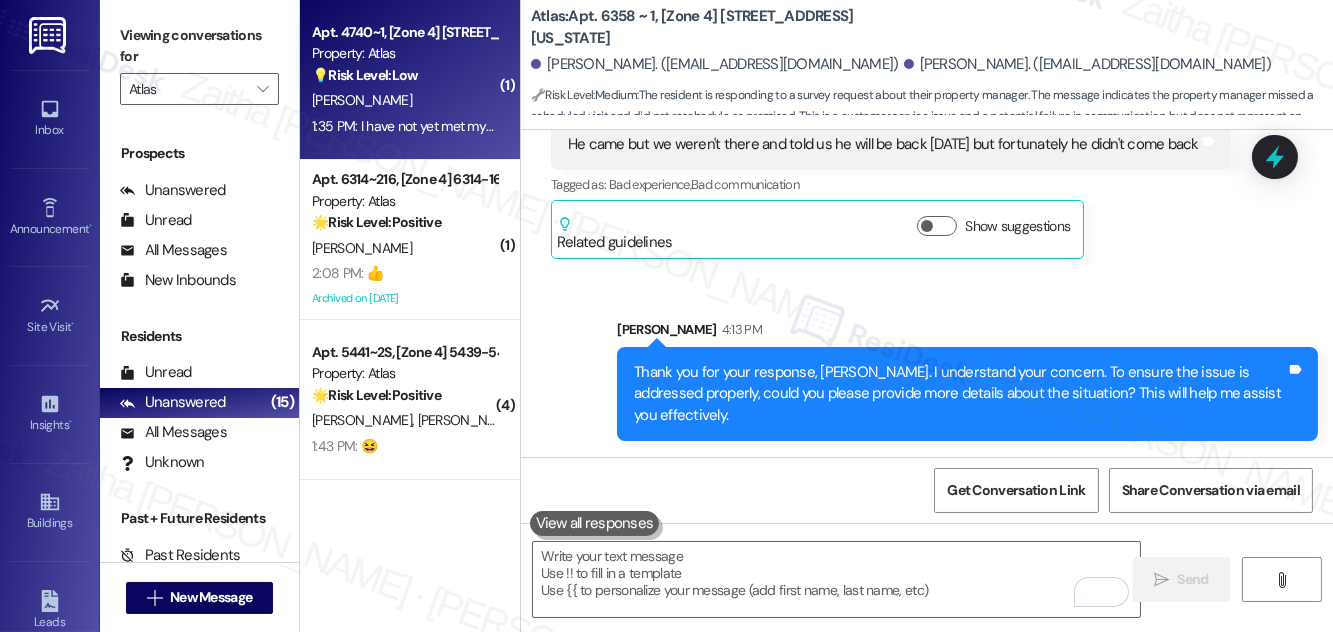 click on "S. Barnes" at bounding box center (404, 100) 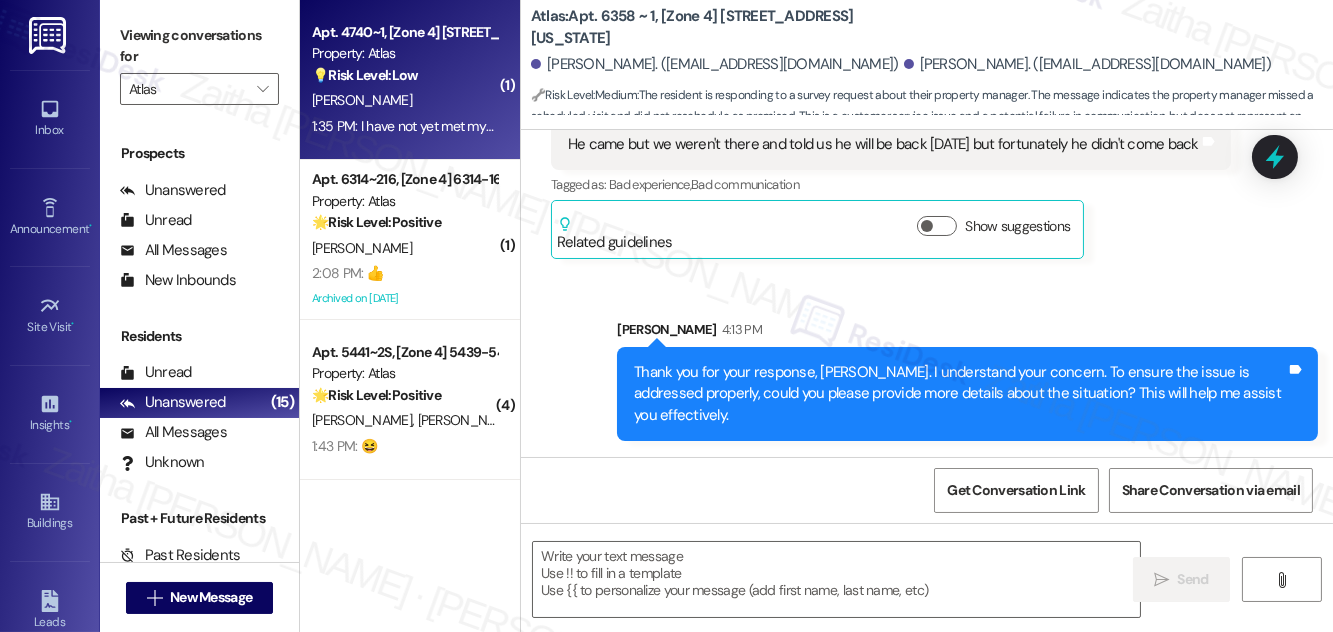 type on "Fetching suggested responses. Please feel free to read through the conversation in the meantime." 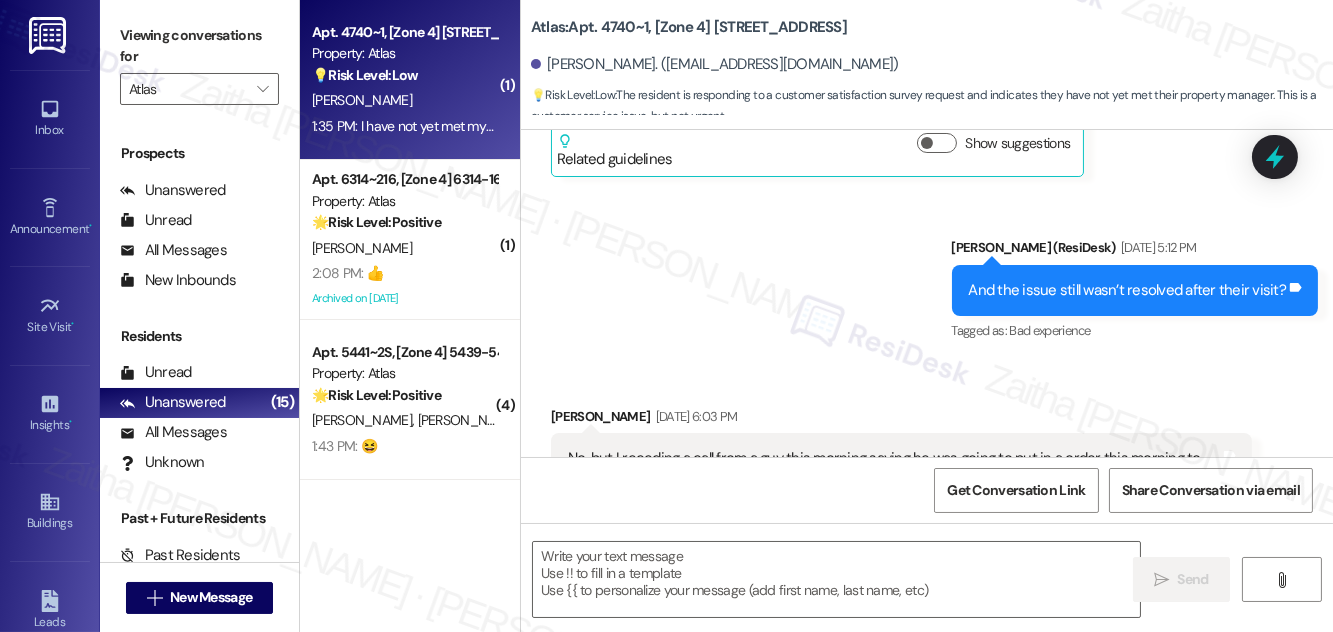scroll, scrollTop: 9967, scrollLeft: 0, axis: vertical 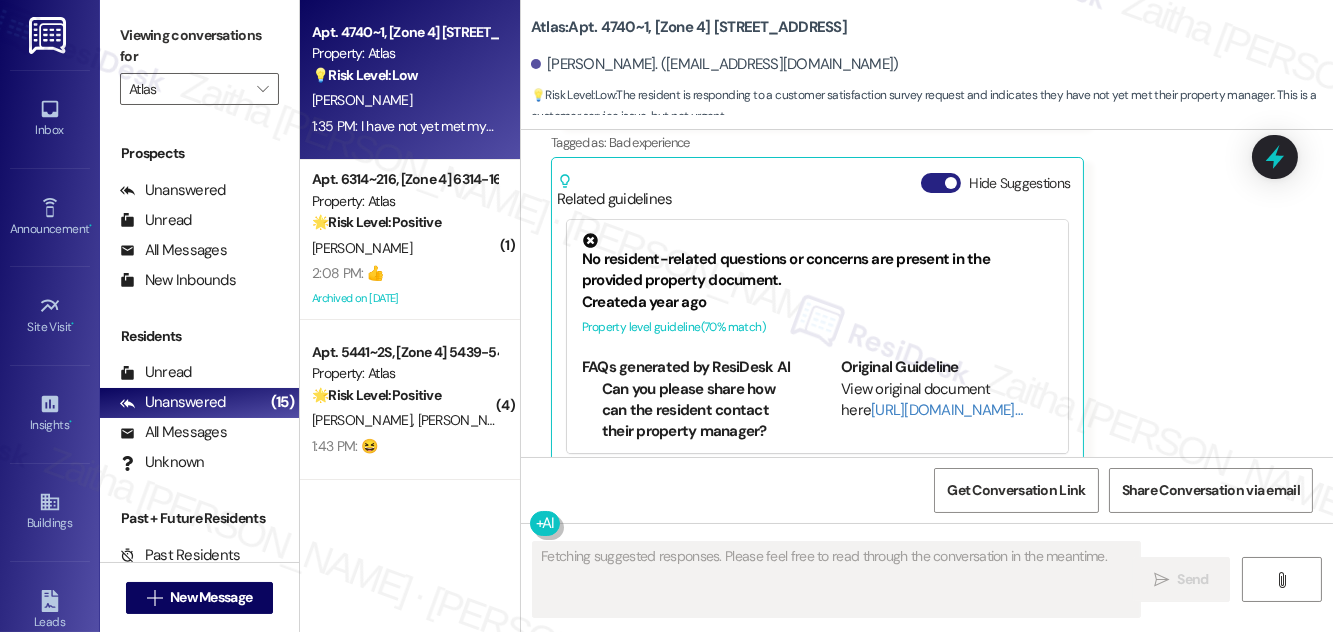 click on "Hide Suggestions" at bounding box center (941, 183) 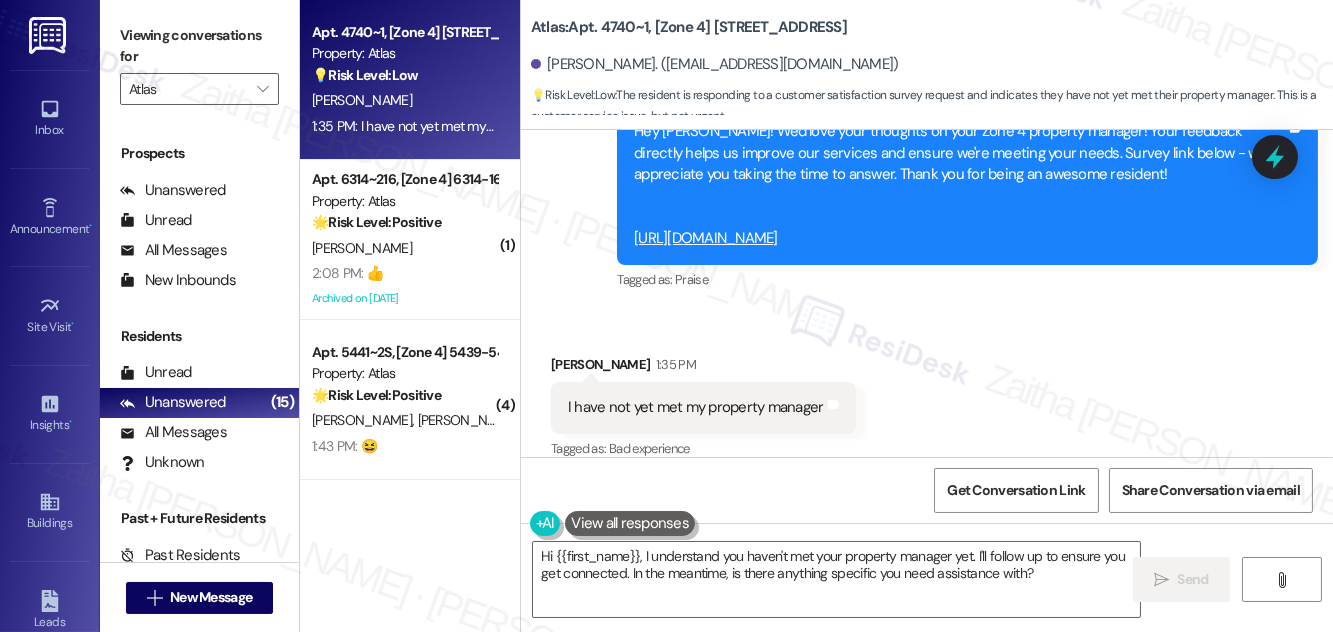 scroll, scrollTop: 9714, scrollLeft: 0, axis: vertical 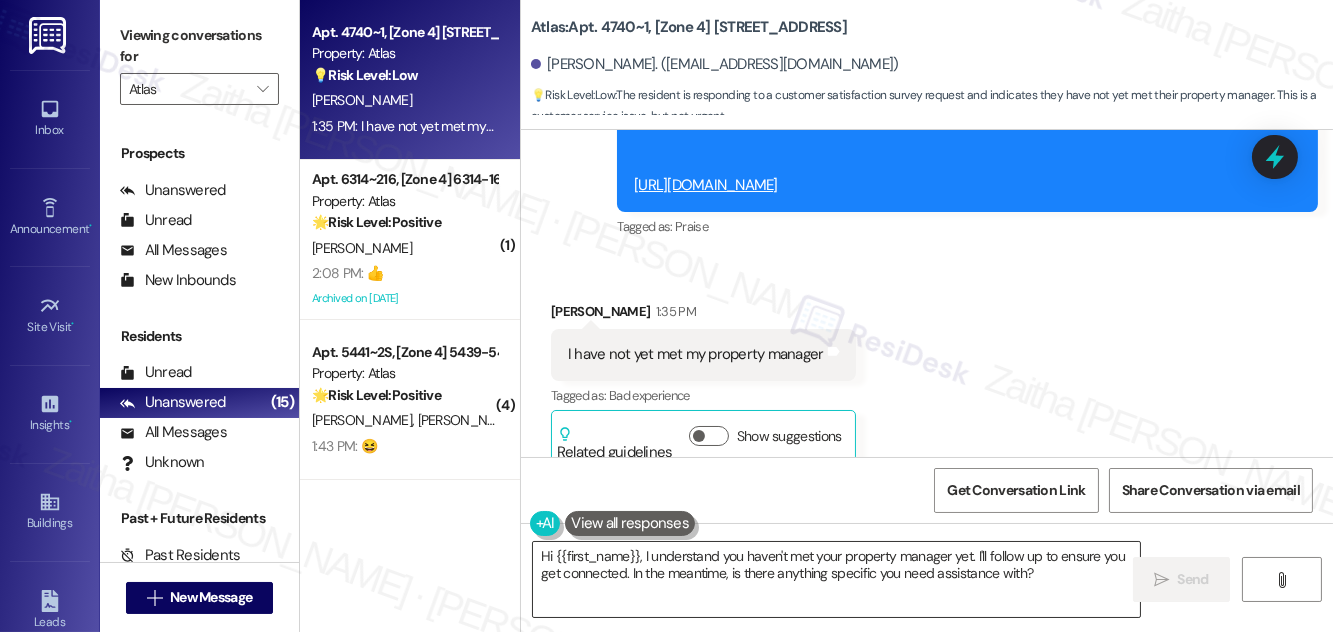 click on "Hi {{first_name}}, I understand you haven't met your property manager yet. I'll follow up to ensure you get connected. In the meantime, is there anything specific you need assistance with?" at bounding box center (836, 579) 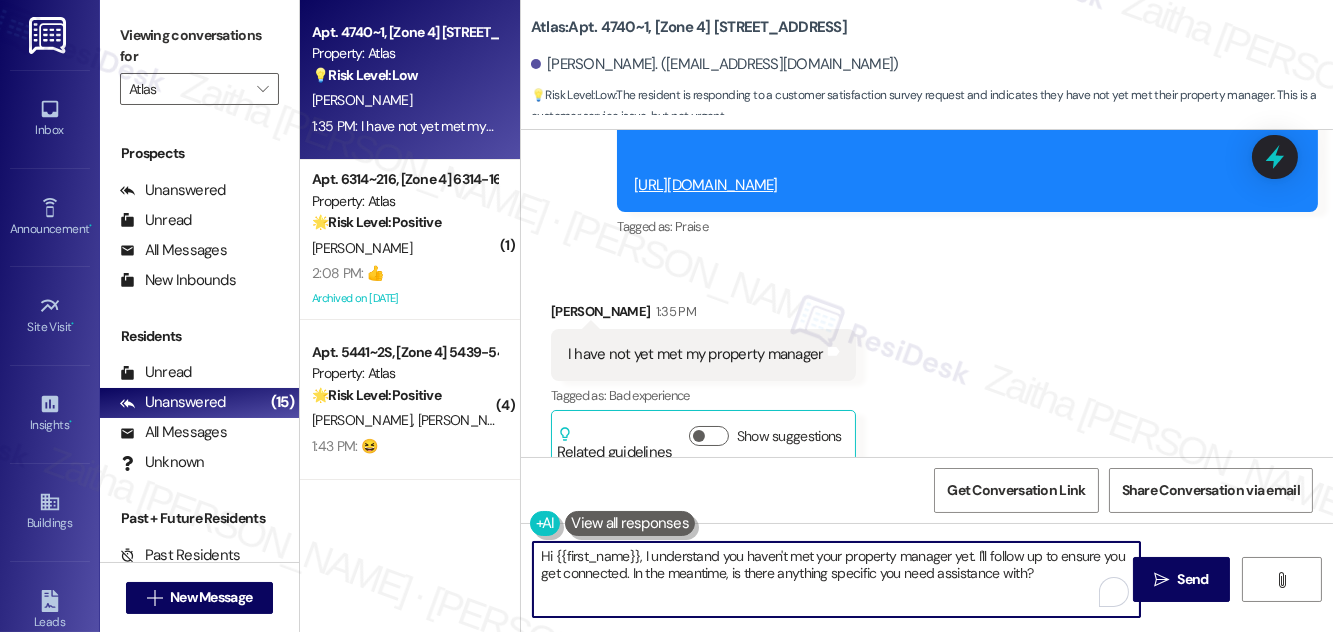 click on "Hi {{first_name}}, I understand you haven't met your property manager yet. I'll follow up to ensure you get connected. In the meantime, is there anything specific you need assistance with?" at bounding box center [836, 579] 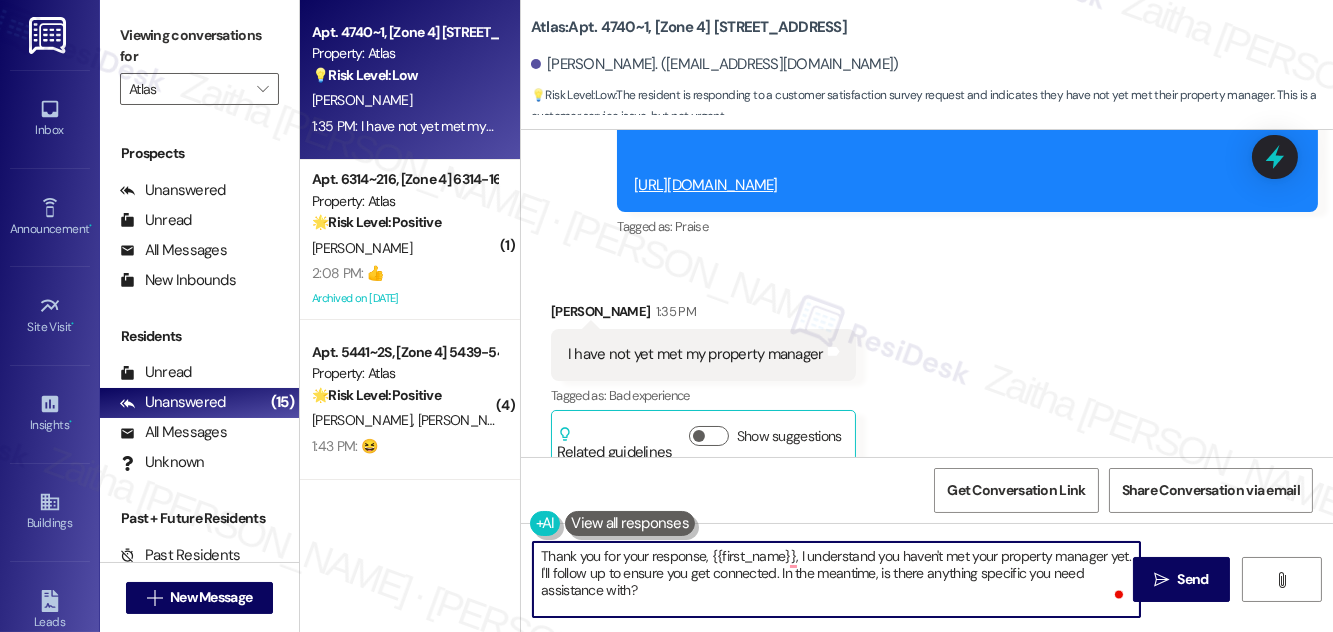 click on "Thank you for your response, {{first_name}}, I understand you haven't met your property manager yet. I'll follow up to ensure you get connected. In the meantime, is there anything specific you need assistance with?" at bounding box center [836, 579] 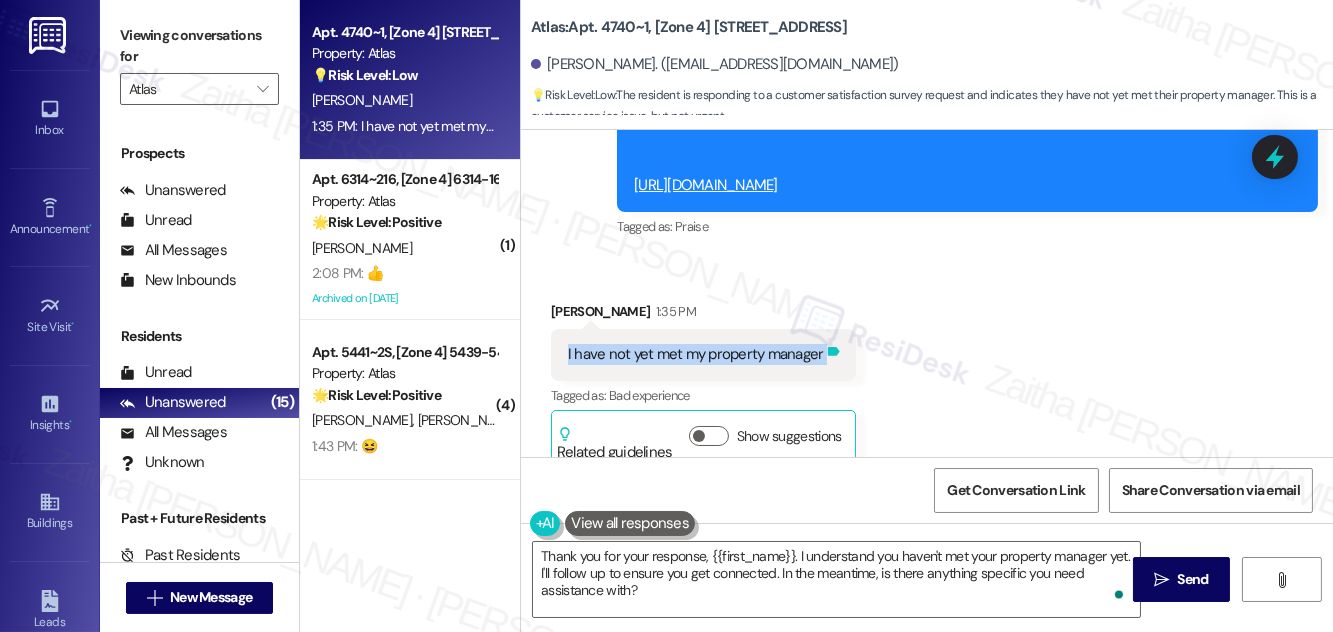 drag, startPoint x: 560, startPoint y: 326, endPoint x: 821, endPoint y: 324, distance: 261.00766 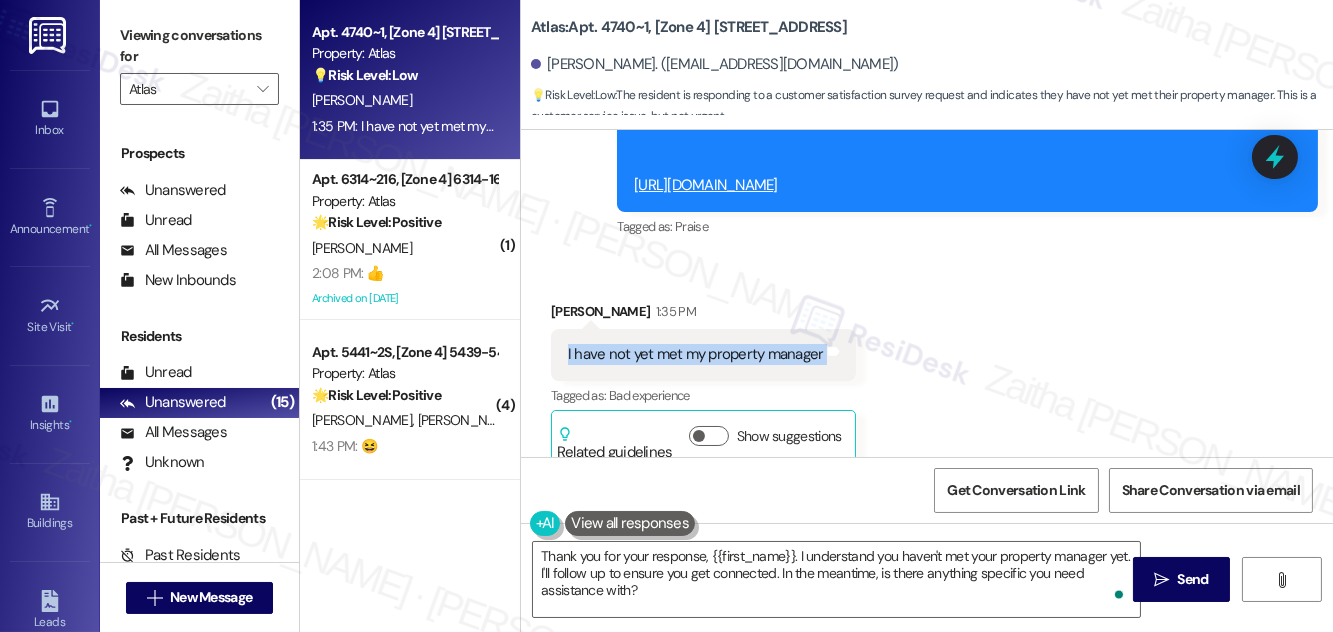 copy on "I have not yet met my property manager  Tags and notes" 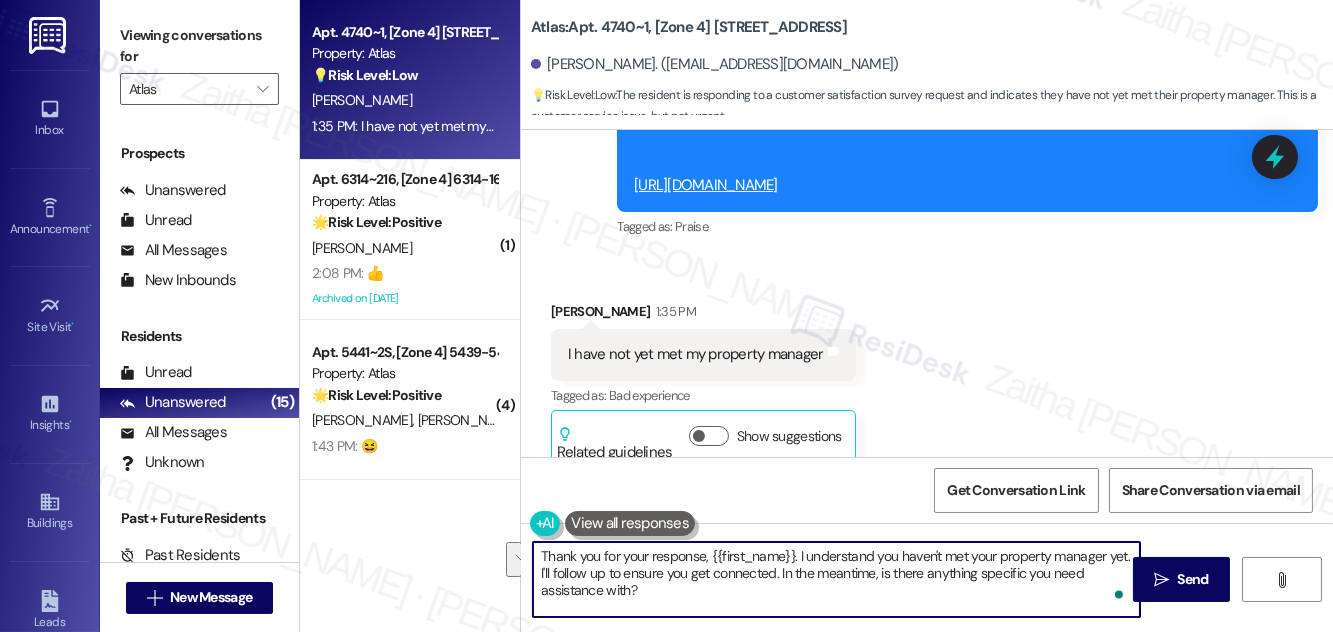 drag, startPoint x: 537, startPoint y: 570, endPoint x: 645, endPoint y: 588, distance: 109.48972 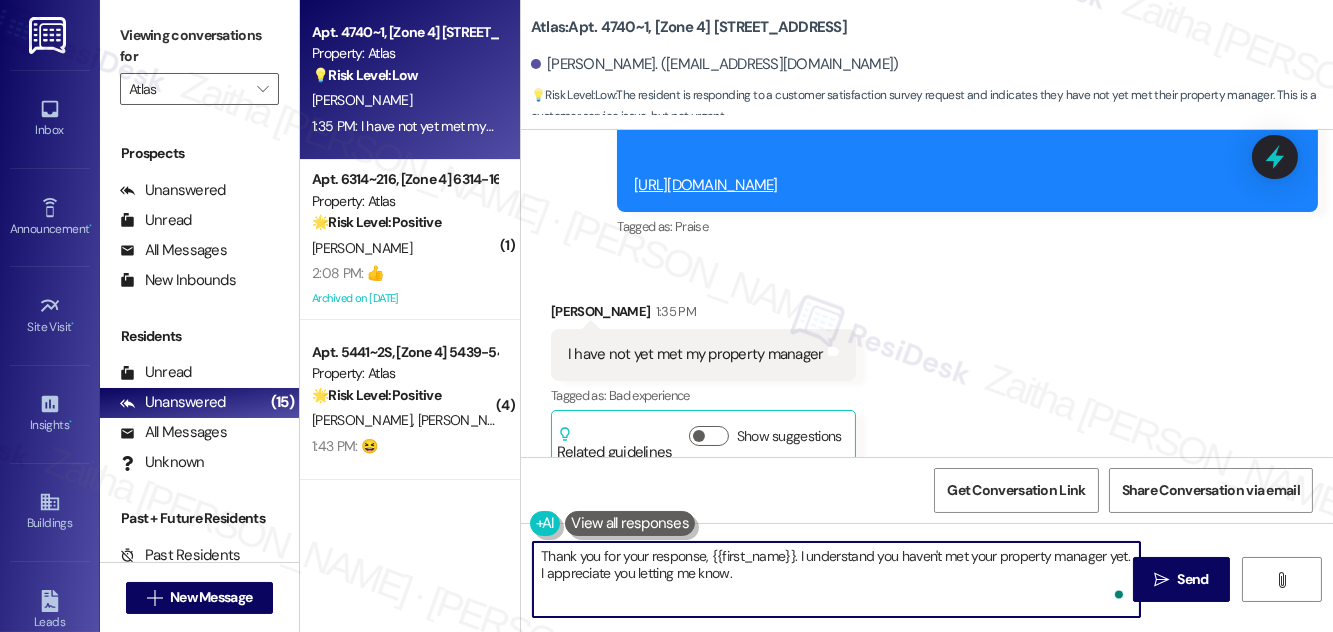 paste on "I’ll go ahead and relay this to the team so they’re aware." 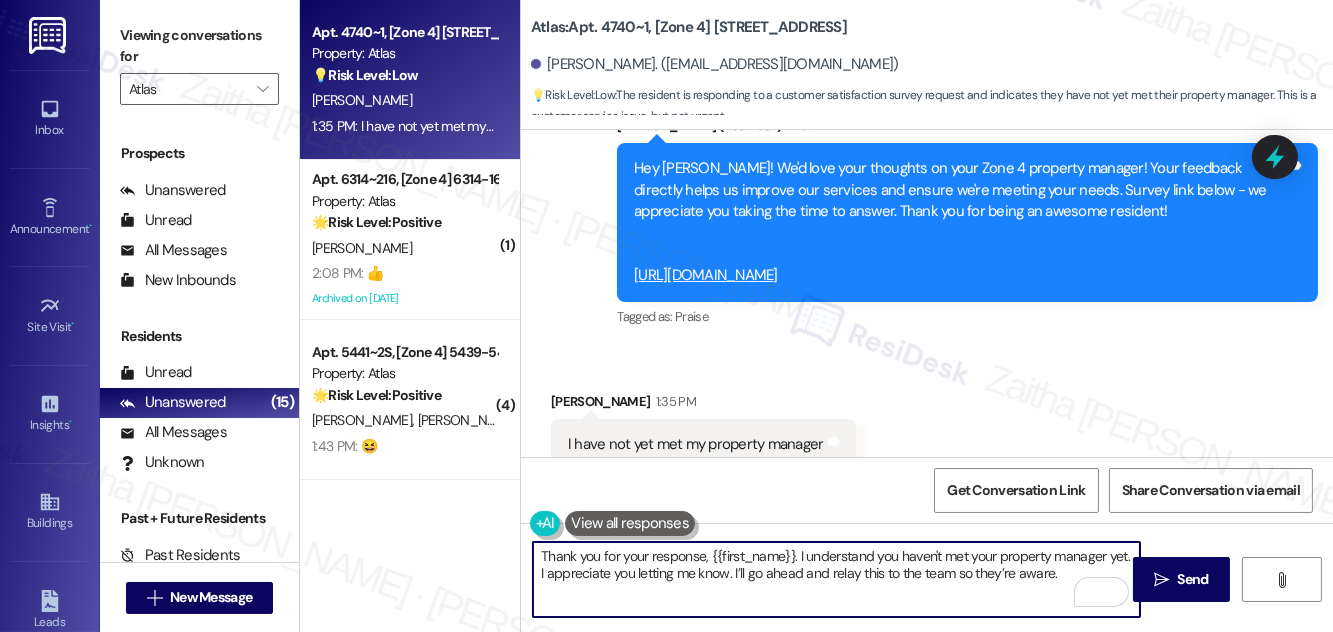 scroll, scrollTop: 9714, scrollLeft: 0, axis: vertical 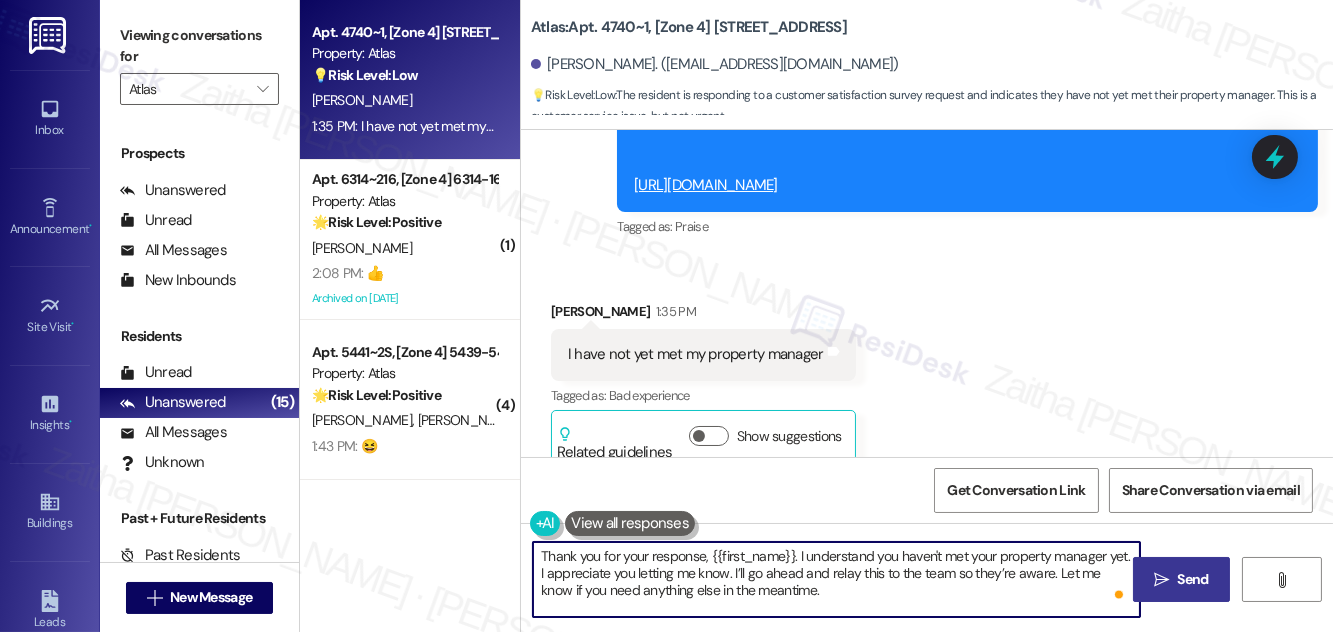type on "Thank you for your response, {{first_name}}. I understand you haven't met your property manager yet. I appreciate you letting me know. I’ll go ahead and relay this to the team so they’re aware. Let me know if you need anything else in the meantime." 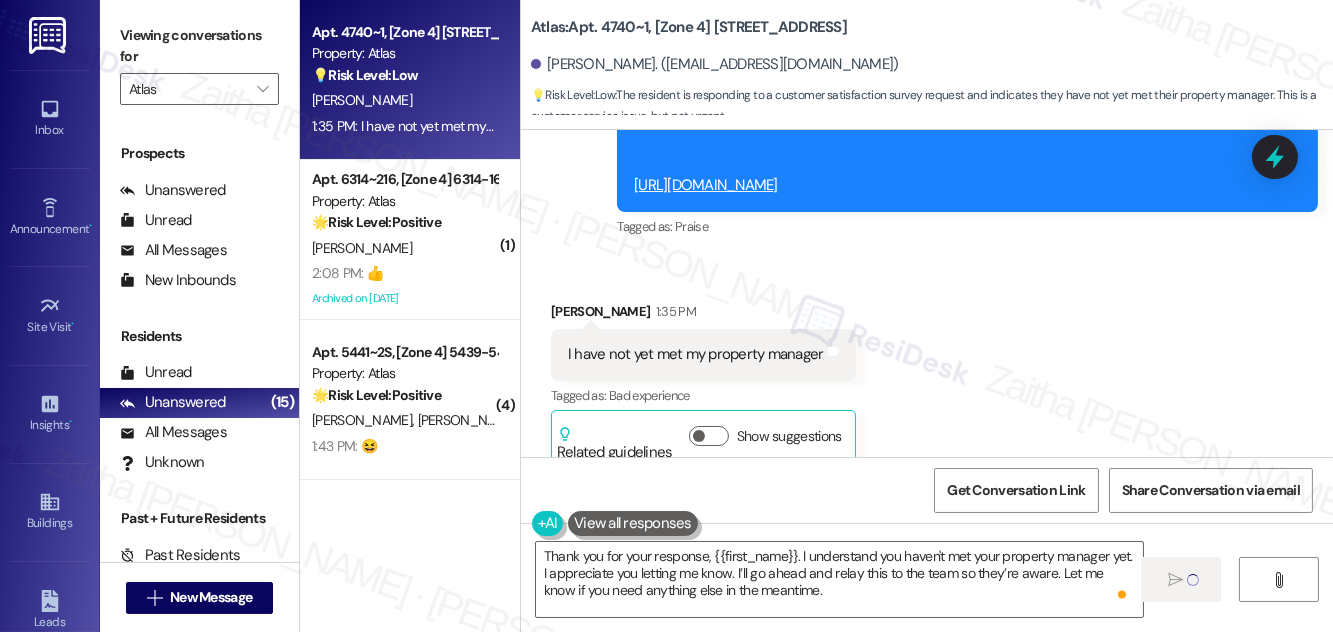 type 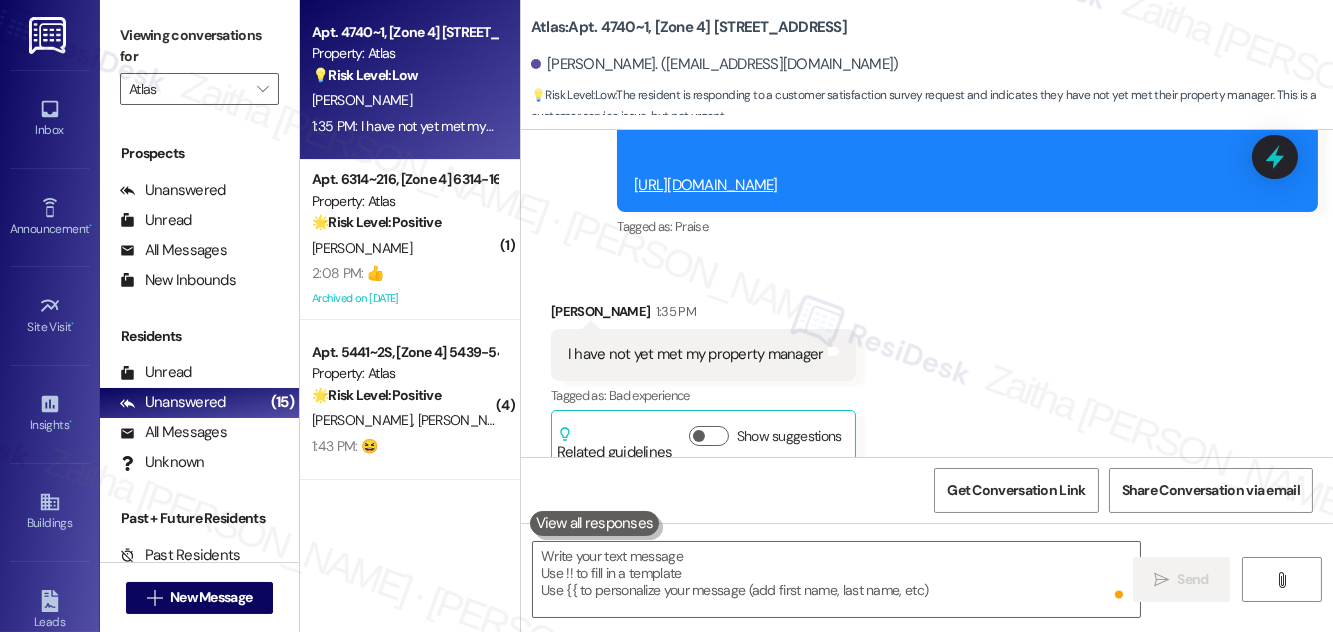 scroll, scrollTop: 9714, scrollLeft: 0, axis: vertical 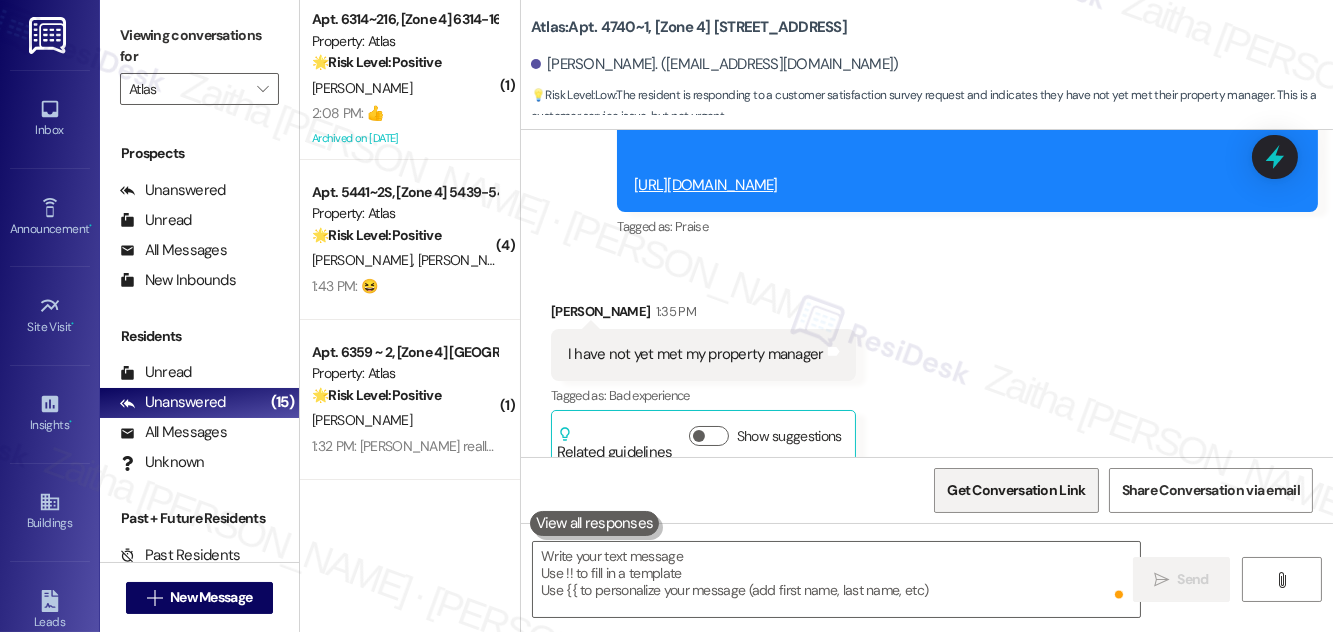 click on "Get Conversation Link" at bounding box center [1016, 490] 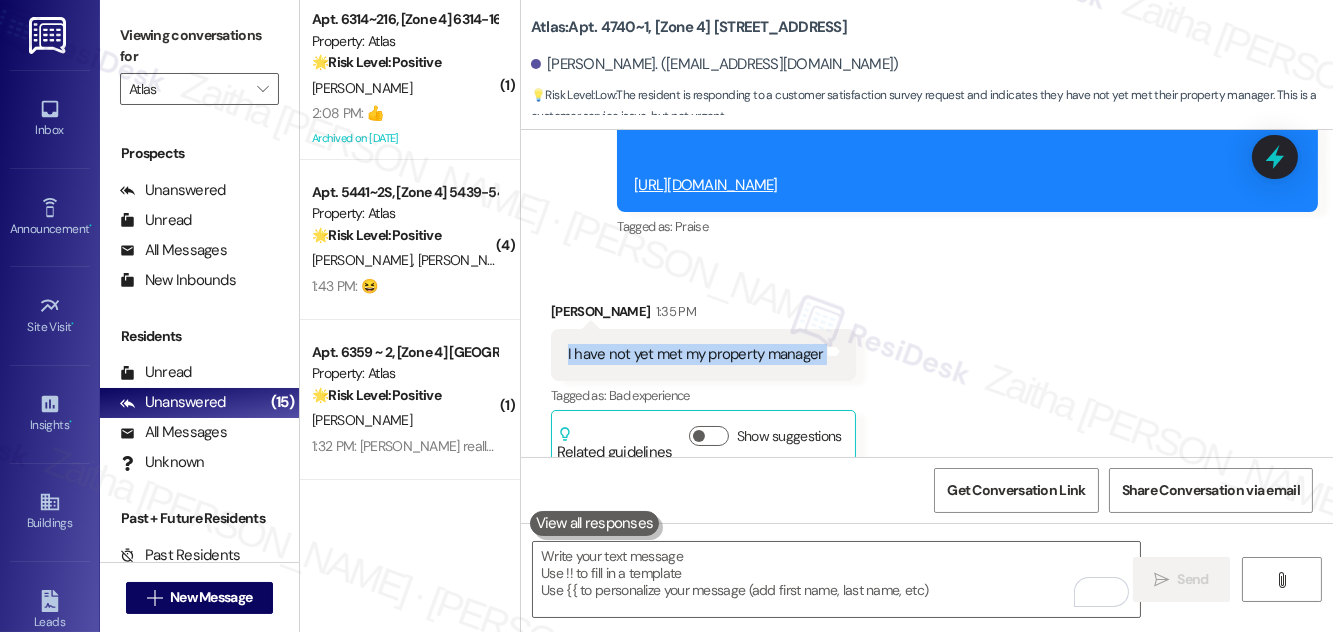 drag, startPoint x: 554, startPoint y: 322, endPoint x: 824, endPoint y: 345, distance: 270.97784 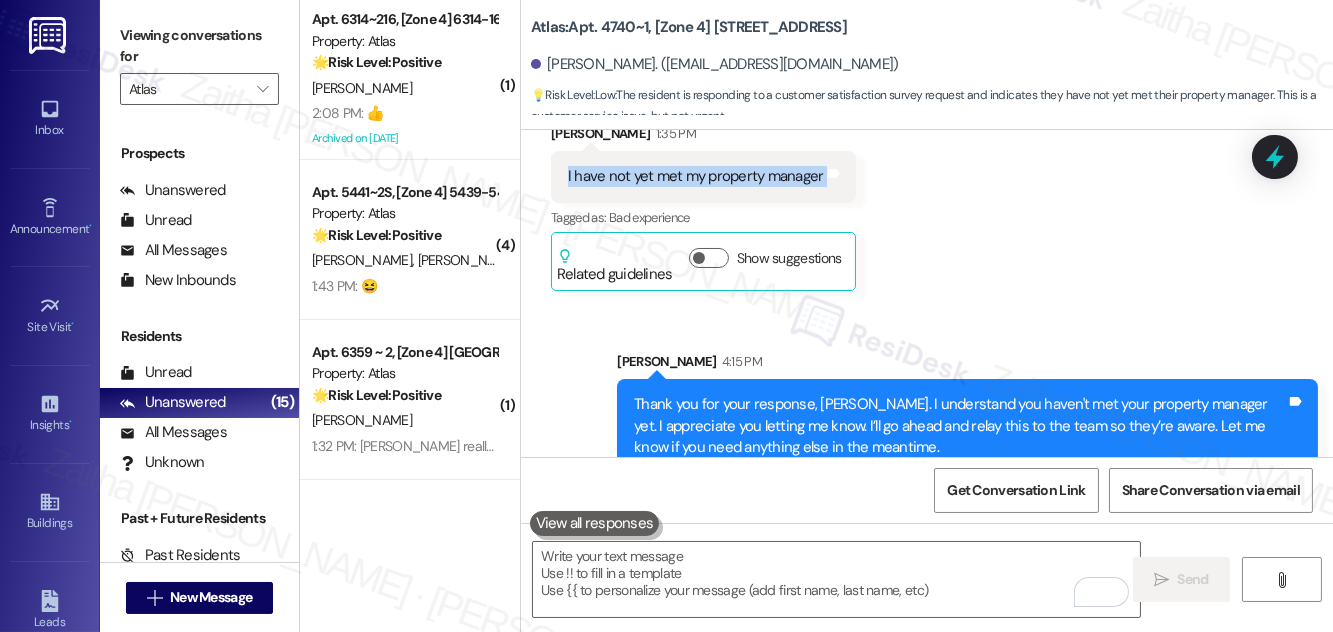 scroll, scrollTop: 9896, scrollLeft: 0, axis: vertical 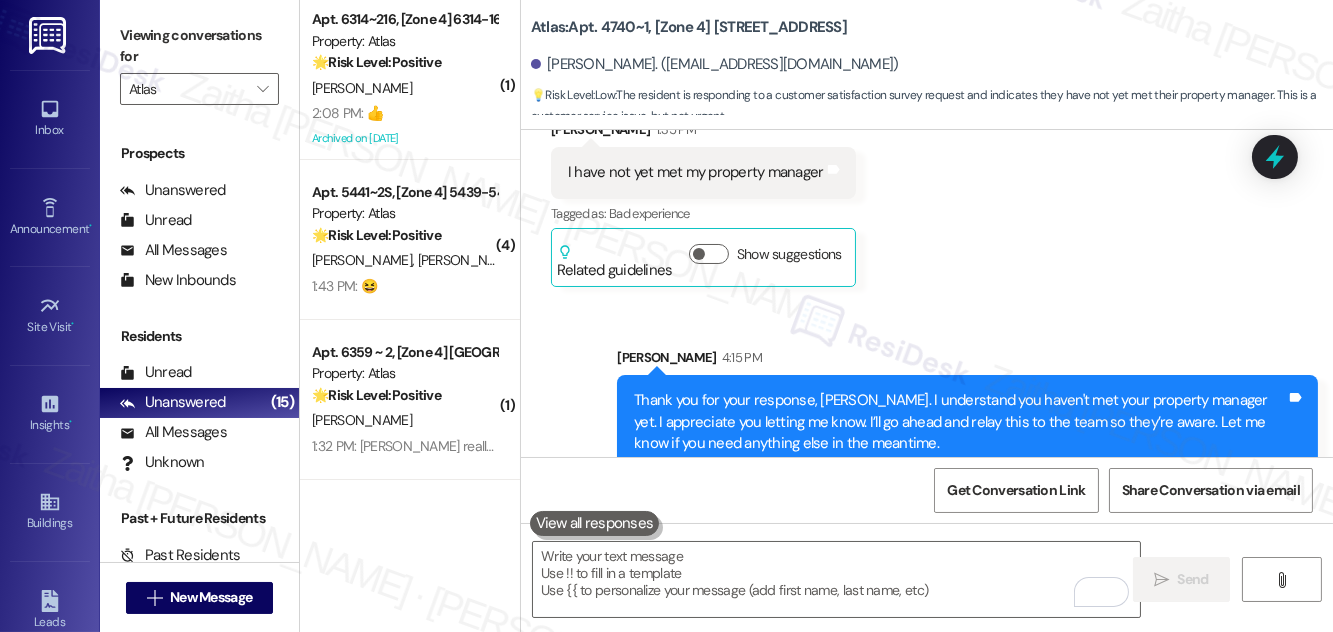 click on "Received via SMS Sharita Barnes 1:35 PM I have not yet met my property manager  Tags and notes Tagged as:   Bad experience Click to highlight conversations about Bad experience  Related guidelines Show suggestions" at bounding box center (927, 188) 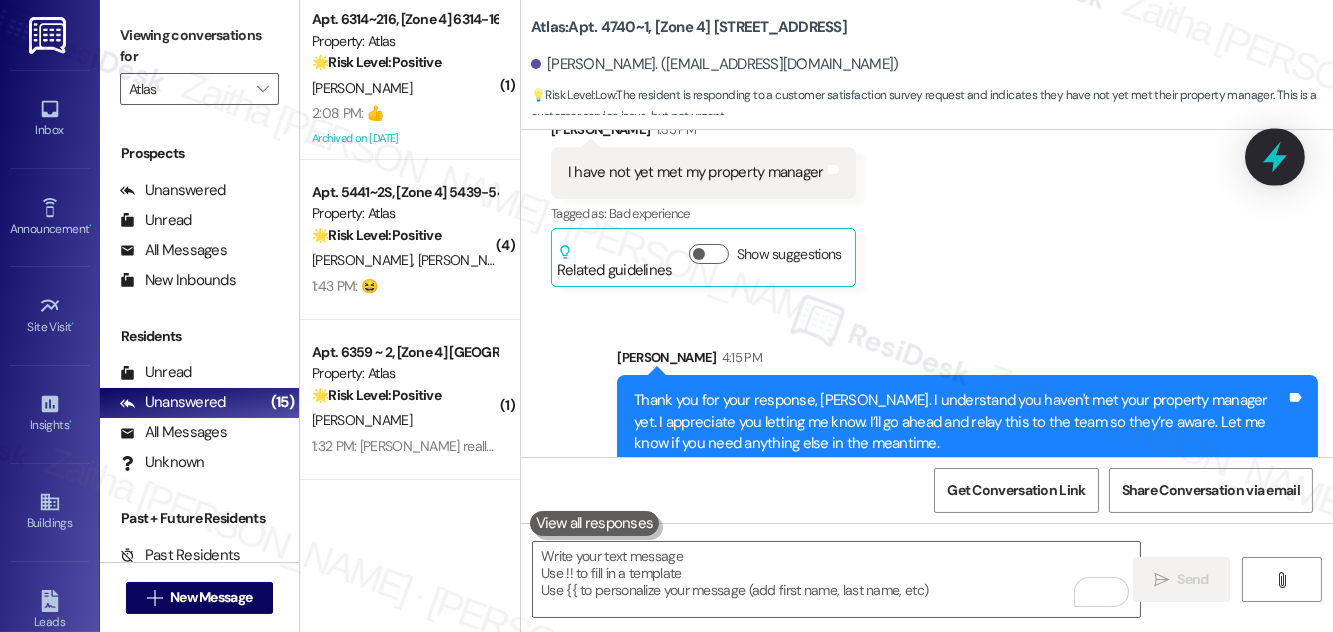 click 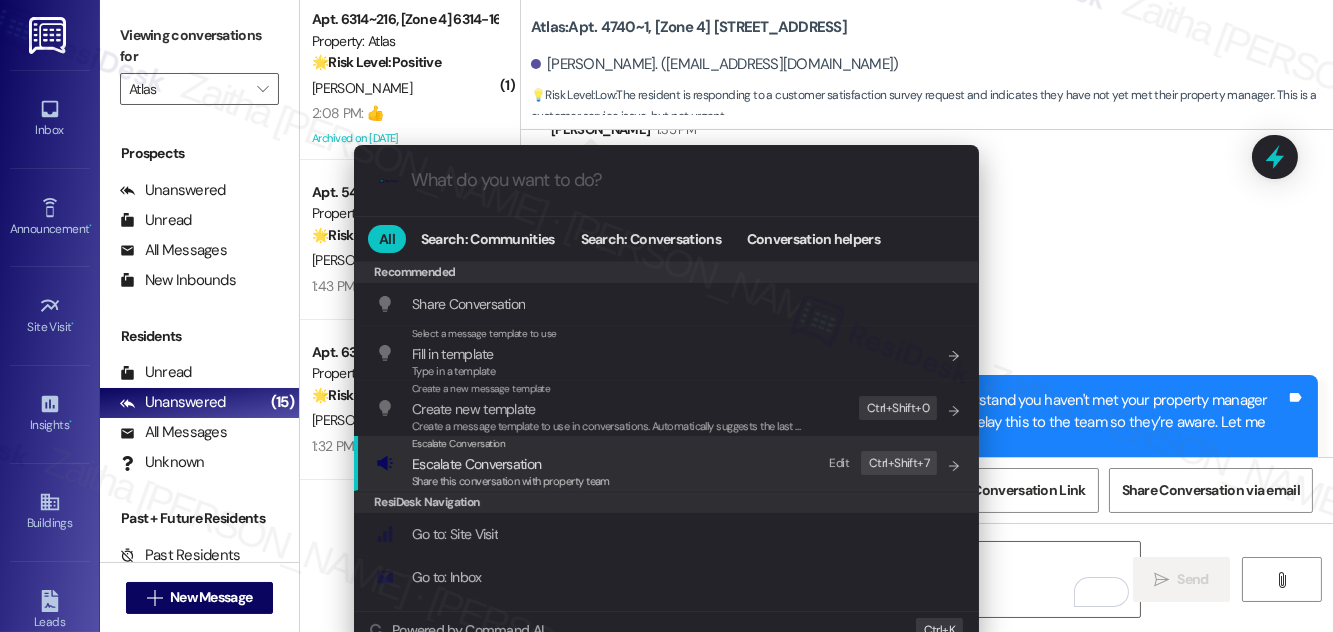 click on "Escalate Conversation" at bounding box center [476, 464] 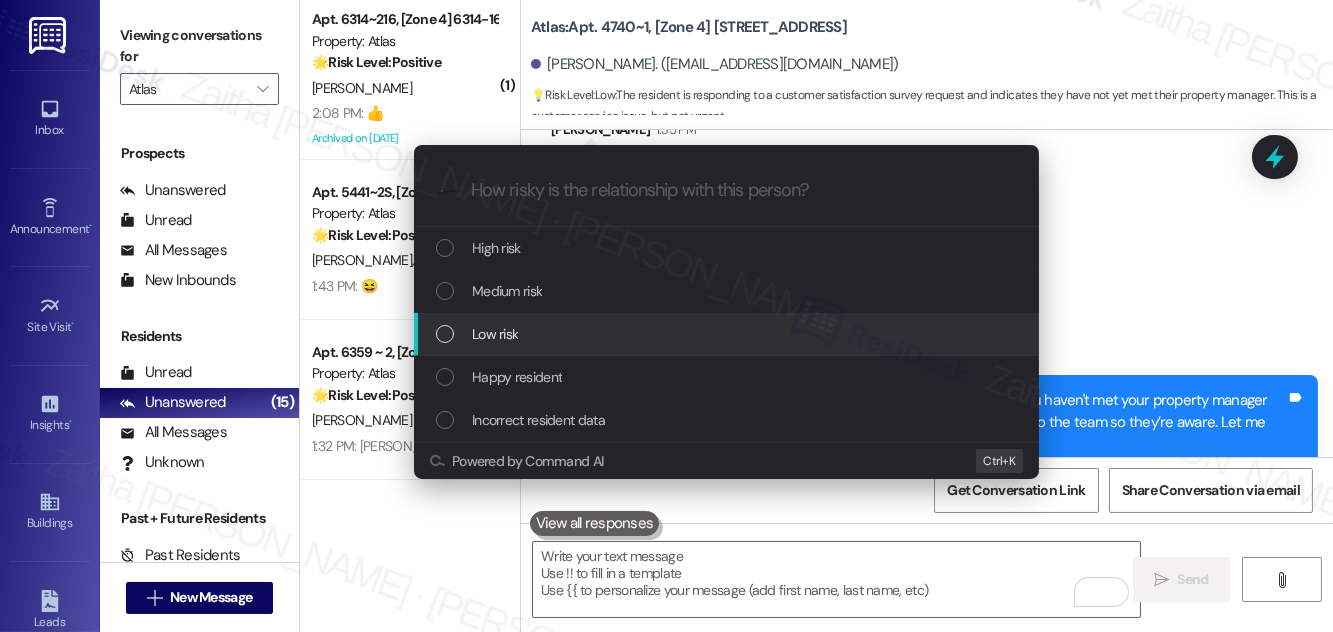 click on "Low risk" at bounding box center [495, 334] 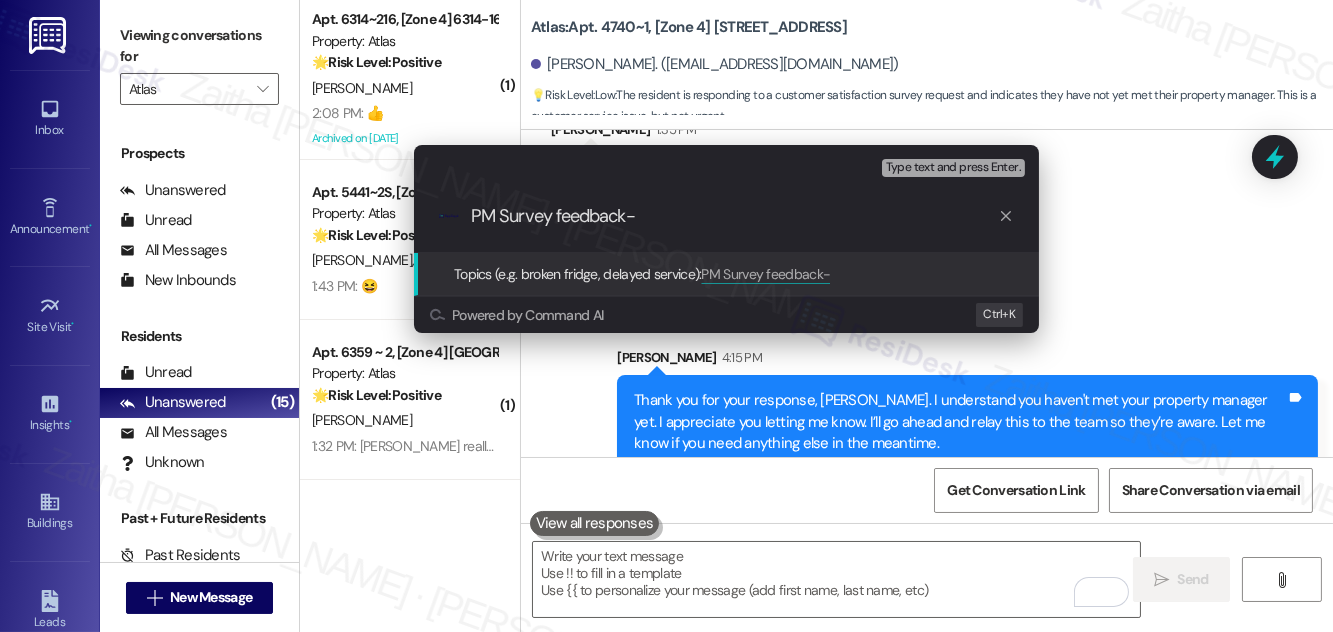 click on "PM Survey feedback-" at bounding box center [734, 216] 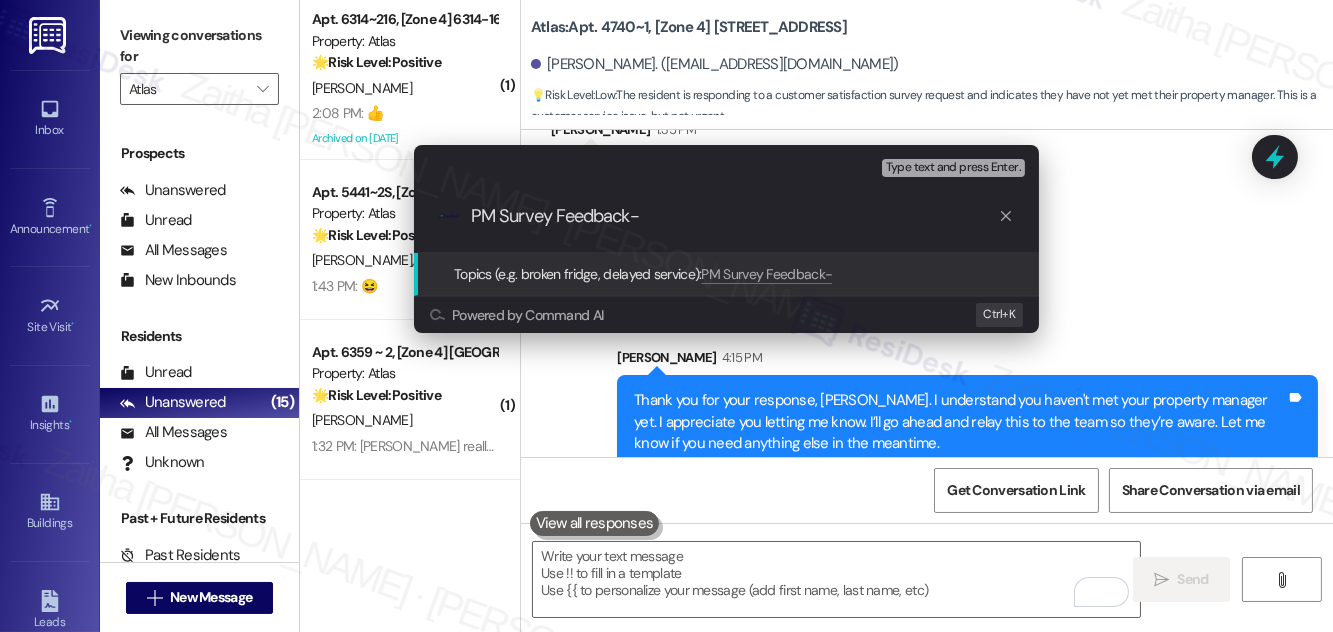 click on "PM Survey Feedback-" at bounding box center (734, 216) 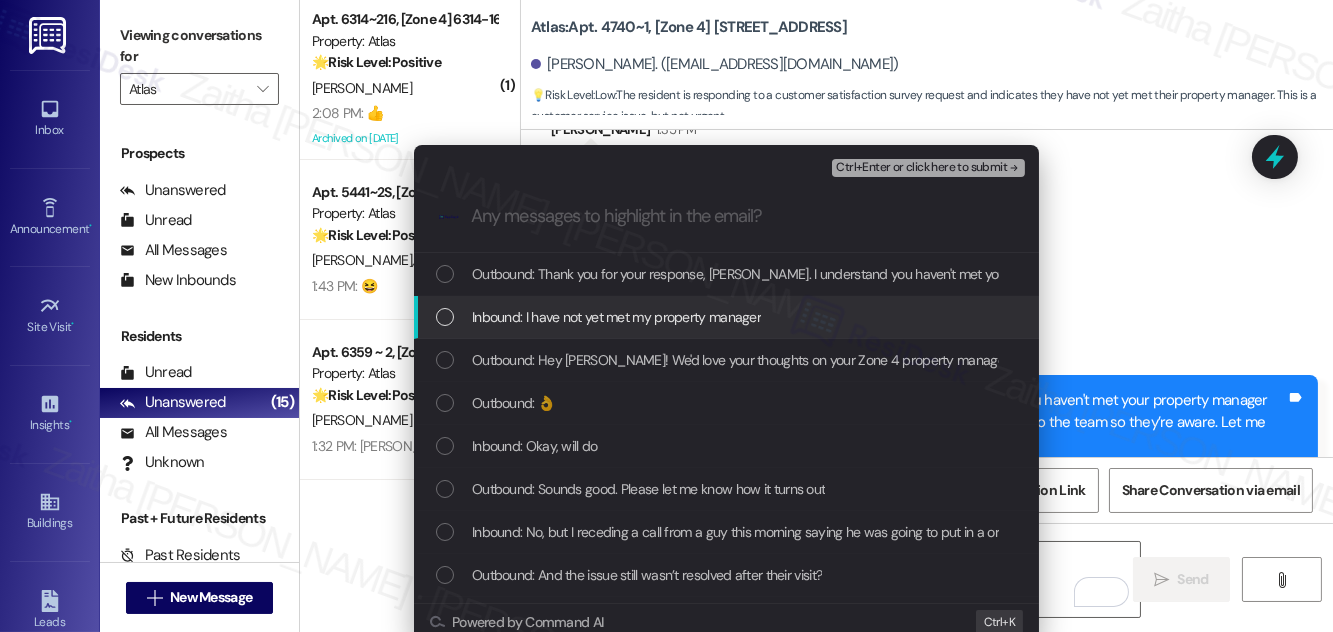 type 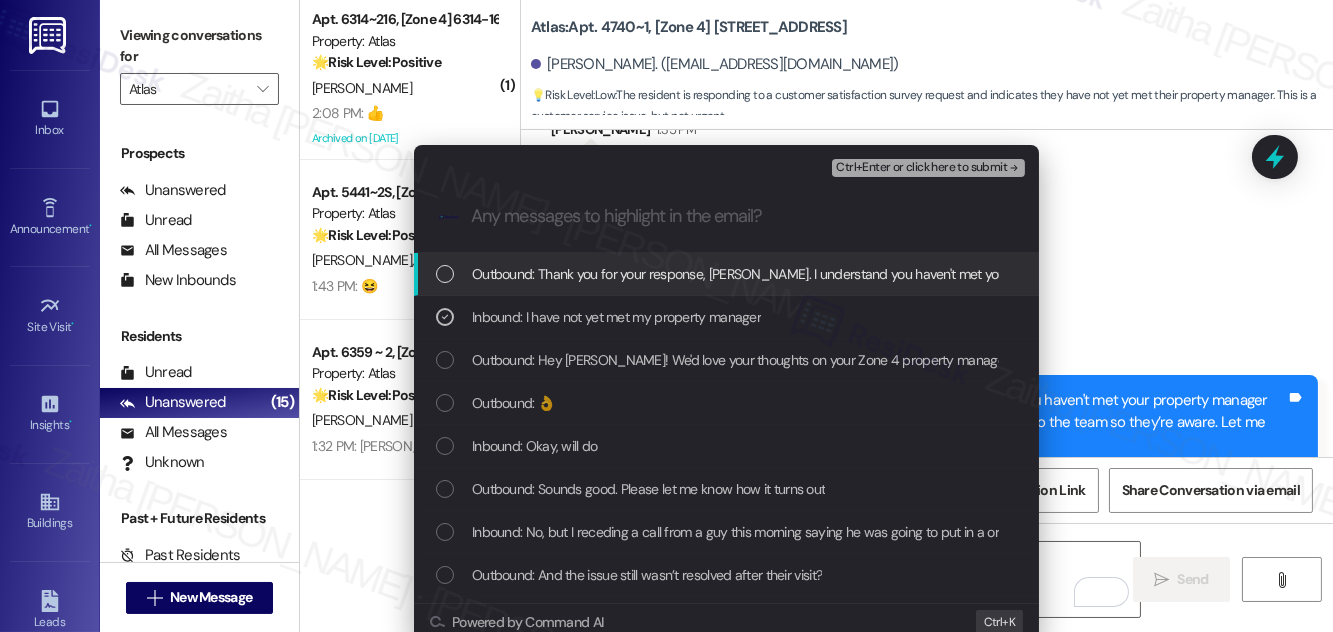 click on "Ctrl+Enter or click here to submit" at bounding box center [921, 168] 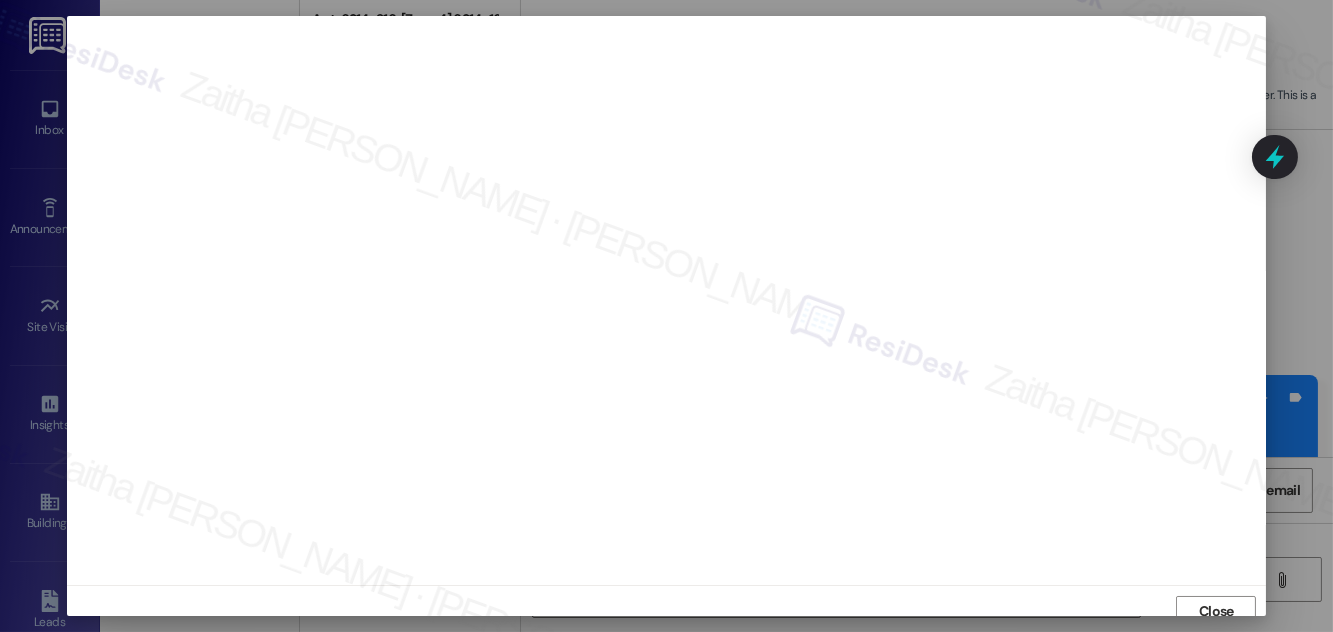 scroll, scrollTop: 11, scrollLeft: 0, axis: vertical 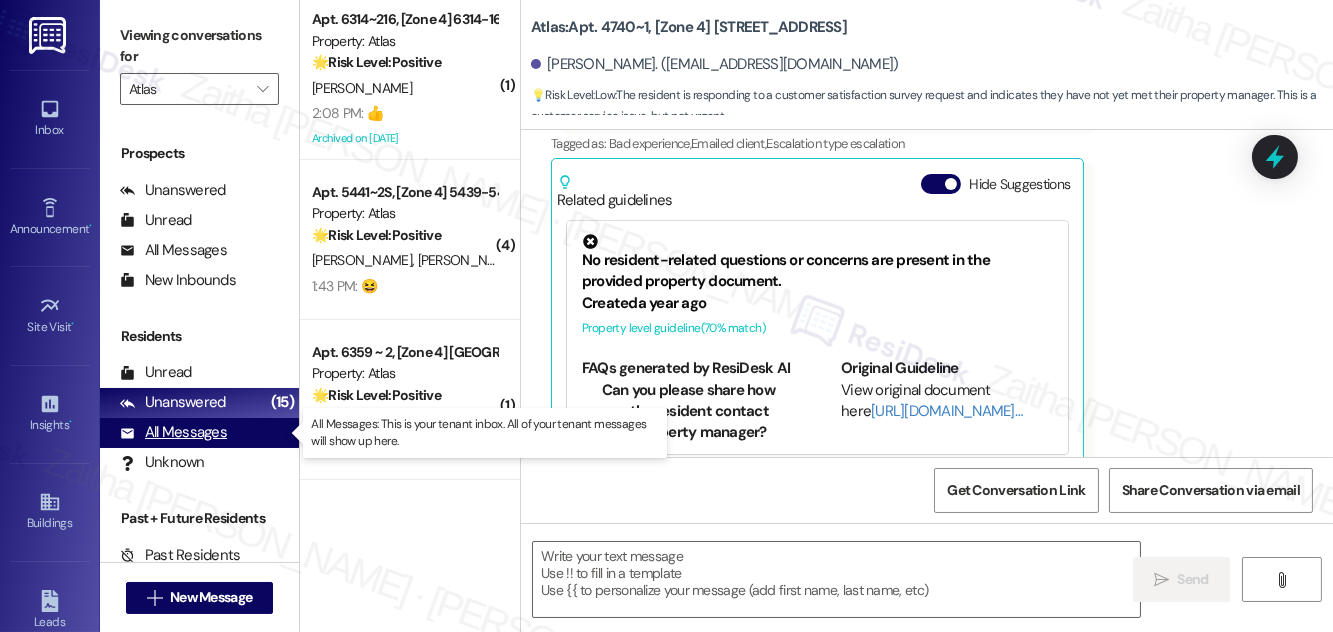 click on "All Messages (undefined)" at bounding box center (199, 433) 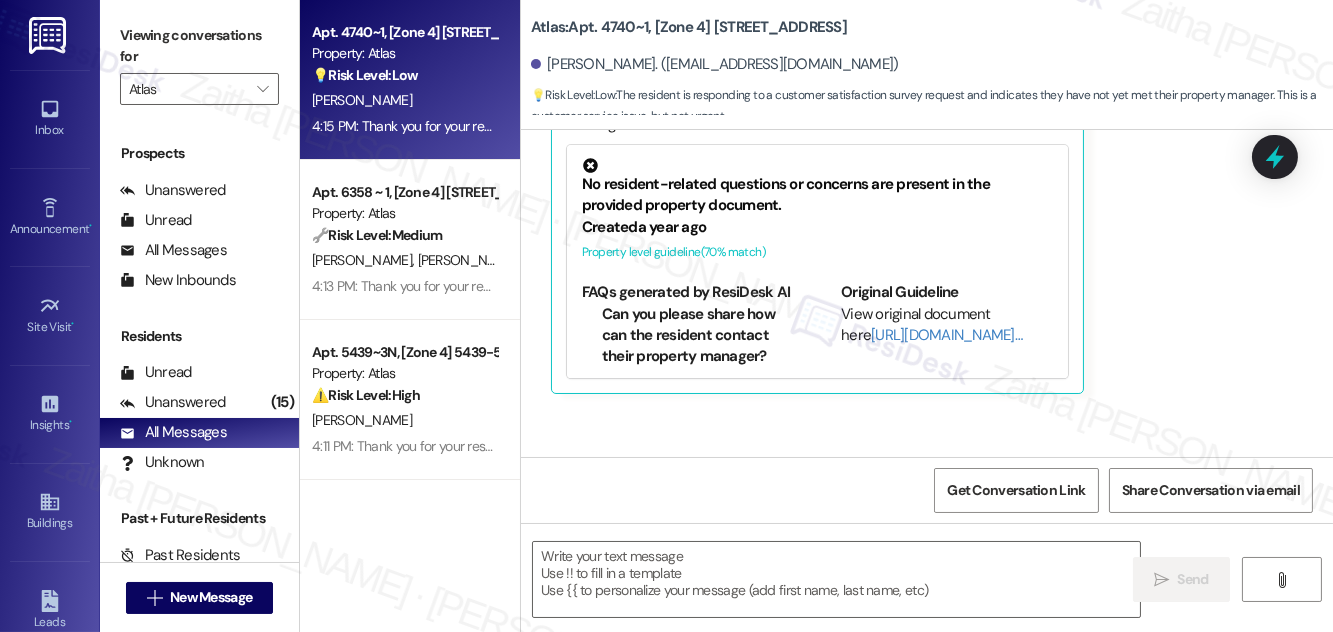type on "Fetching suggested responses. Please feel free to read through the conversation in the meantime." 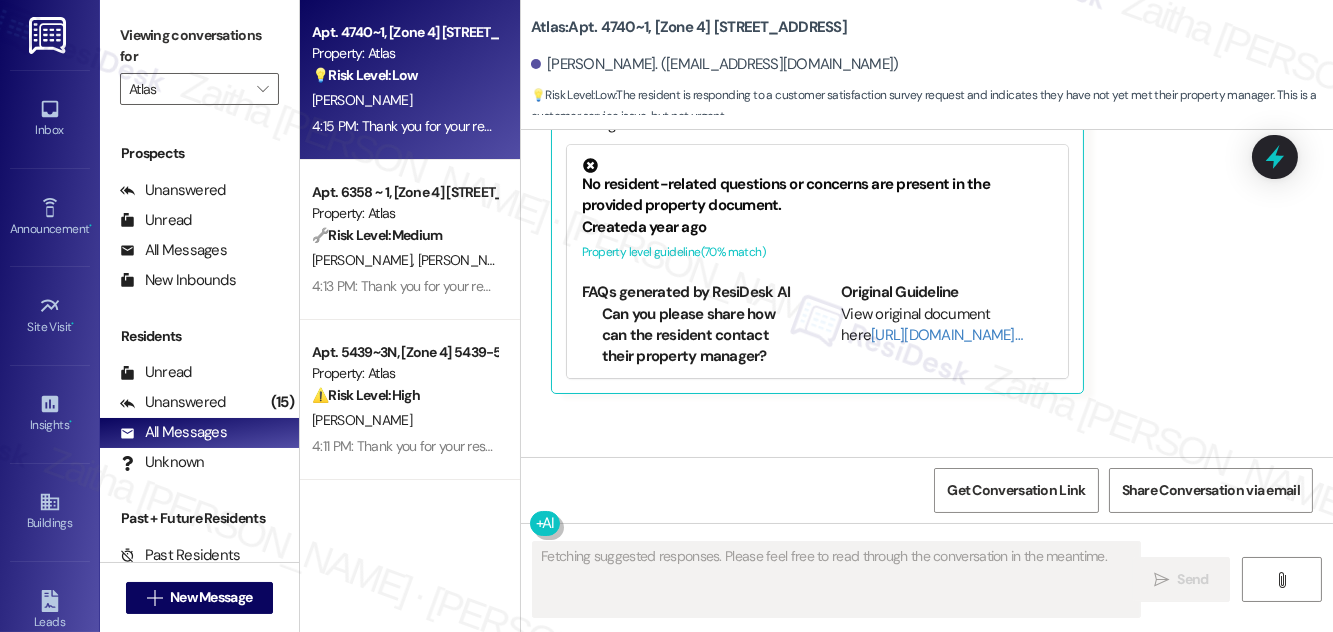 scroll, scrollTop: 9966, scrollLeft: 0, axis: vertical 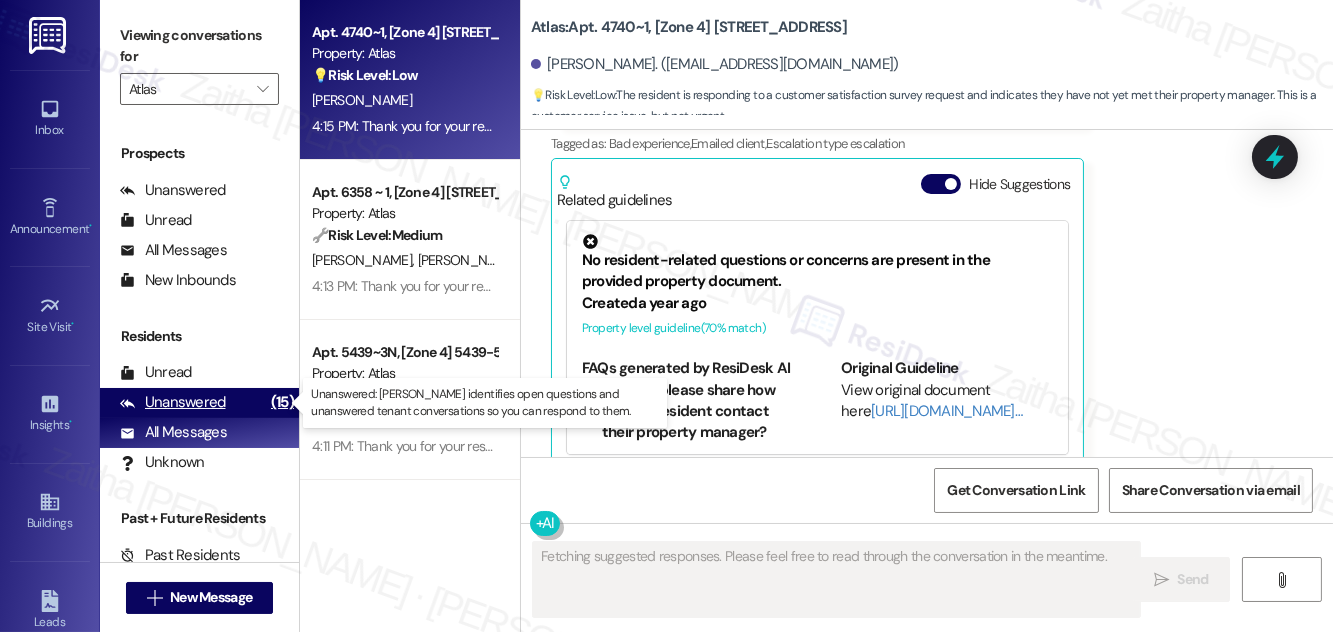 click on "Unanswered" at bounding box center [173, 402] 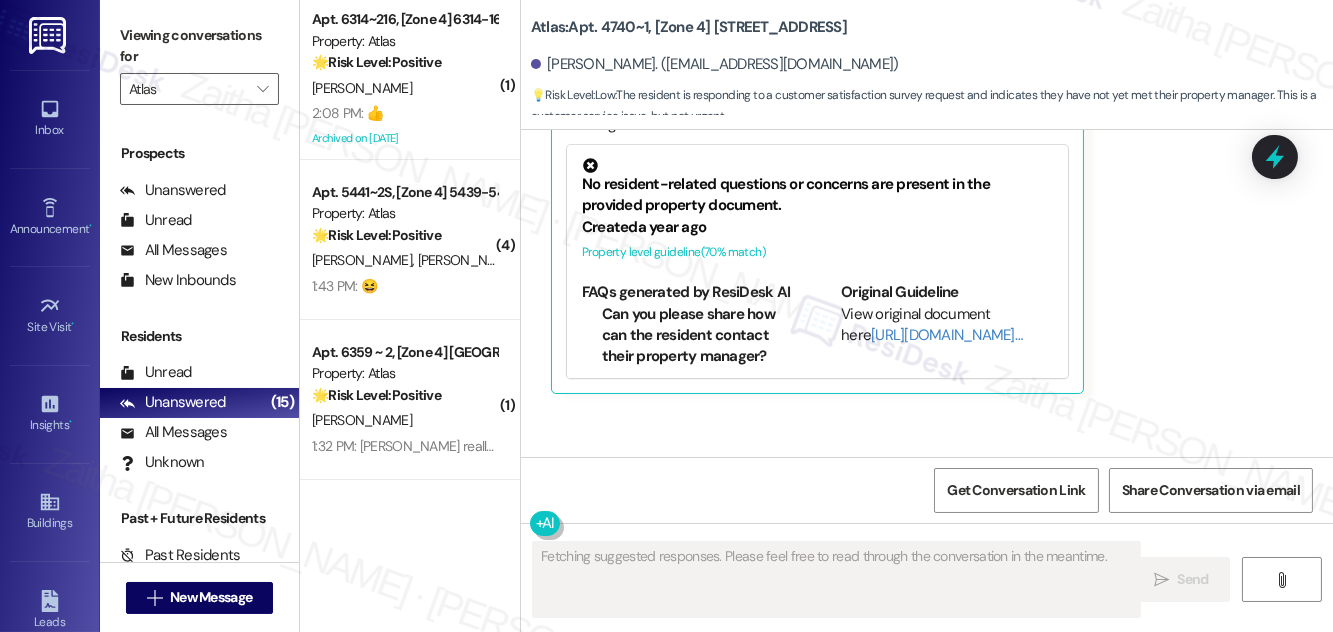 scroll, scrollTop: 9966, scrollLeft: 0, axis: vertical 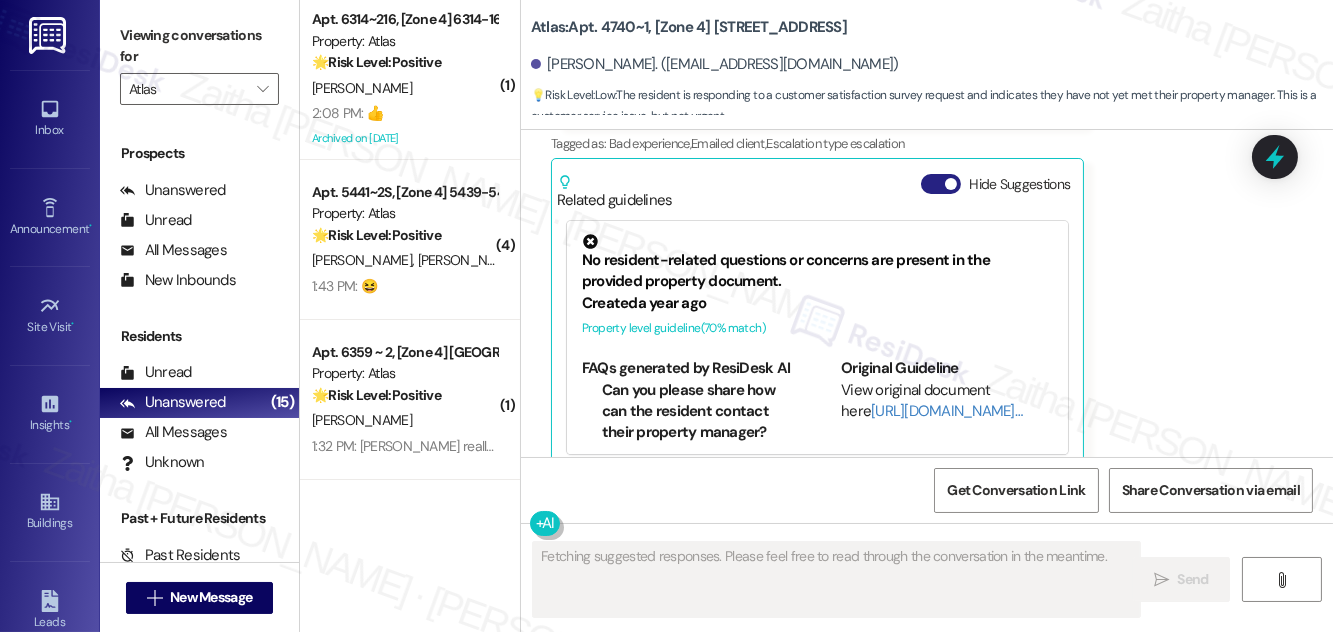 click on "Hide Suggestions" at bounding box center [941, 184] 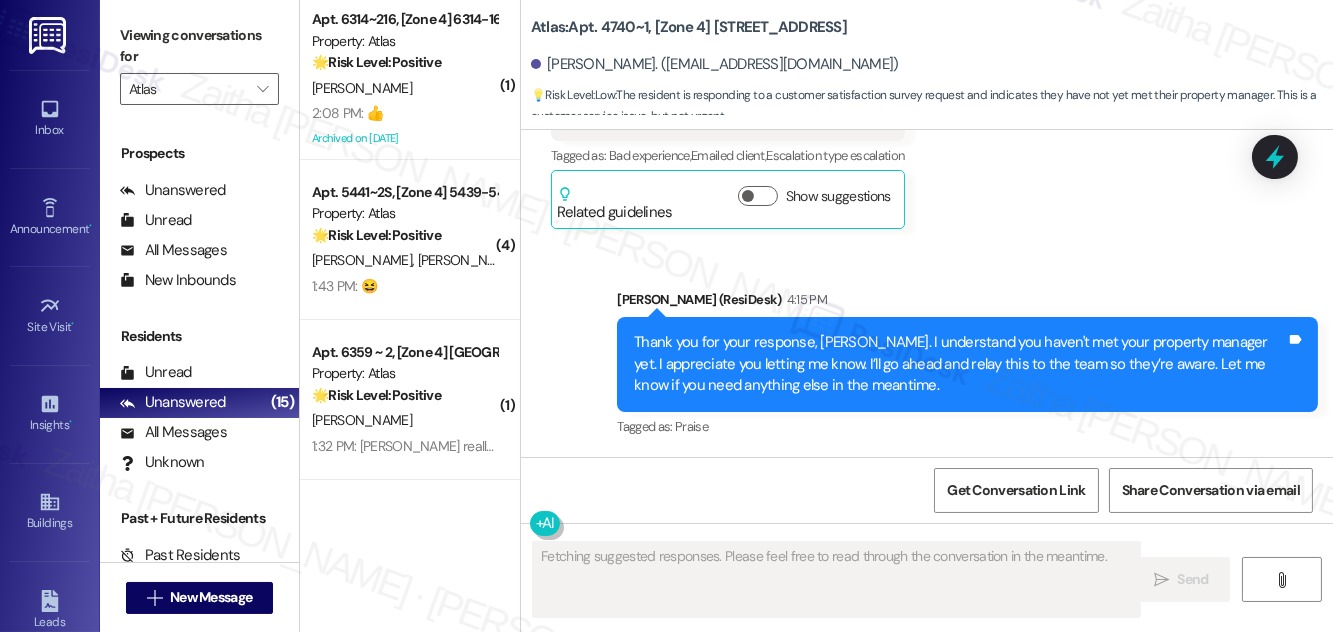 scroll, scrollTop: 9926, scrollLeft: 0, axis: vertical 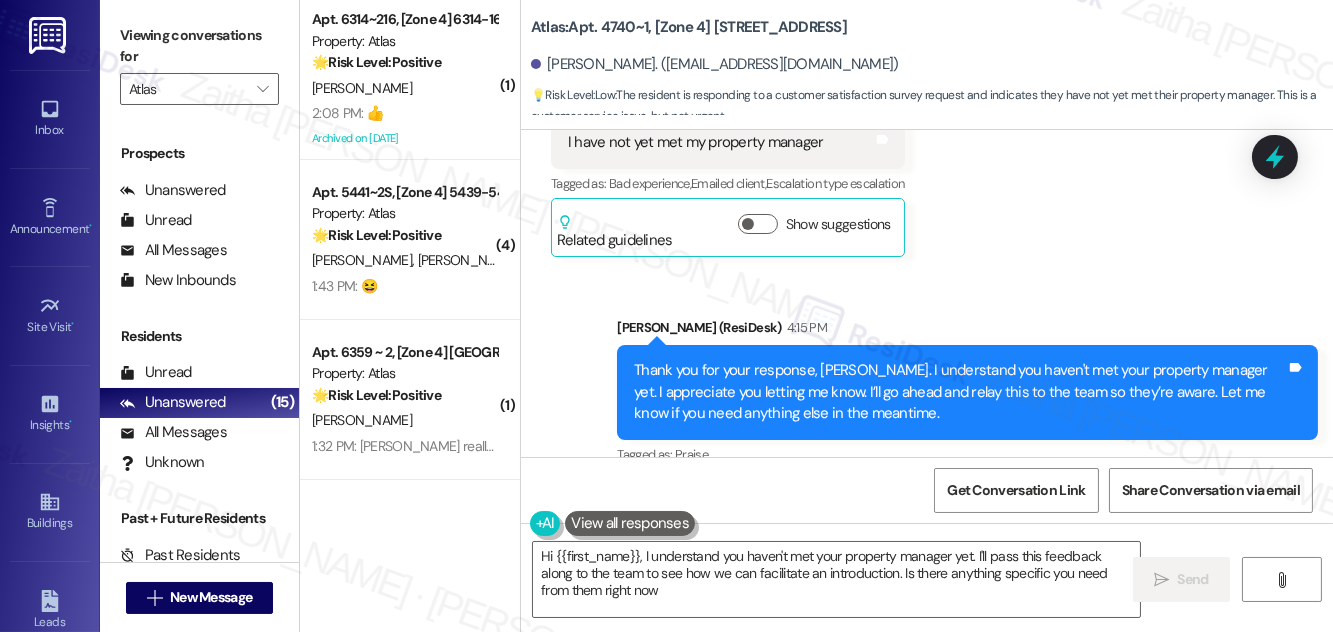 type on "Hi {{first_name}}, I understand you haven't met your property manager yet. I'll pass this feedback along to the team to see how we can facilitate an introduction. Is there anything specific you need from them right now?" 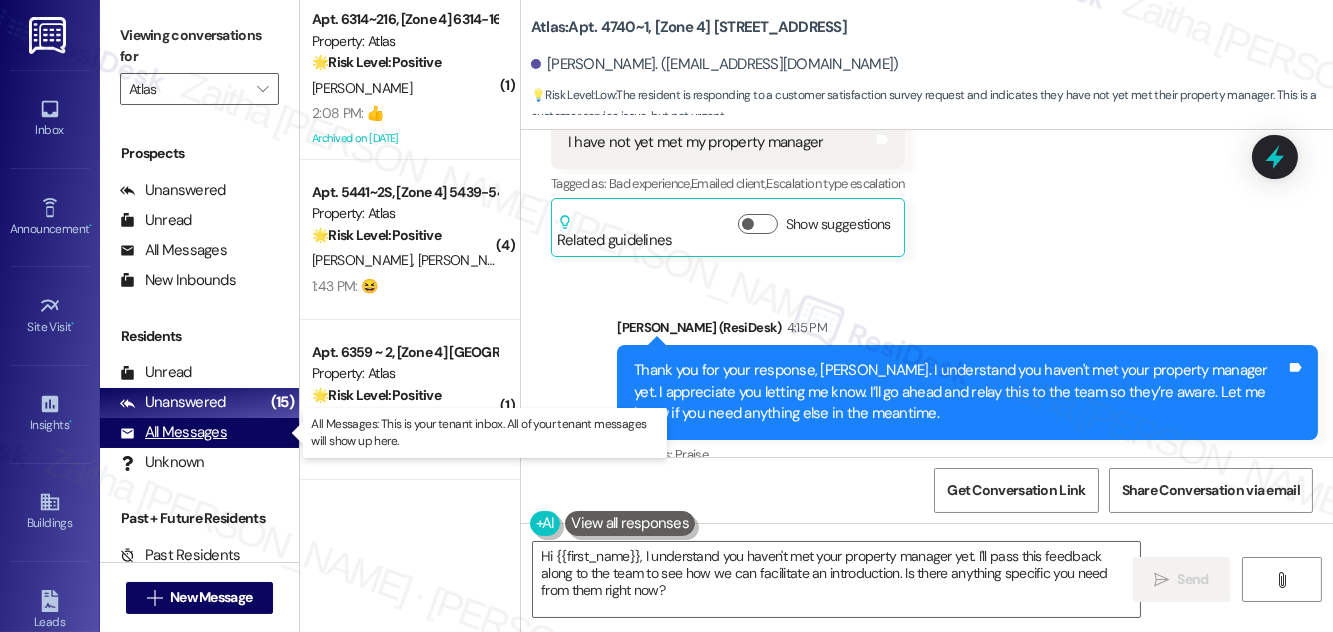 click on "All Messages" at bounding box center (173, 432) 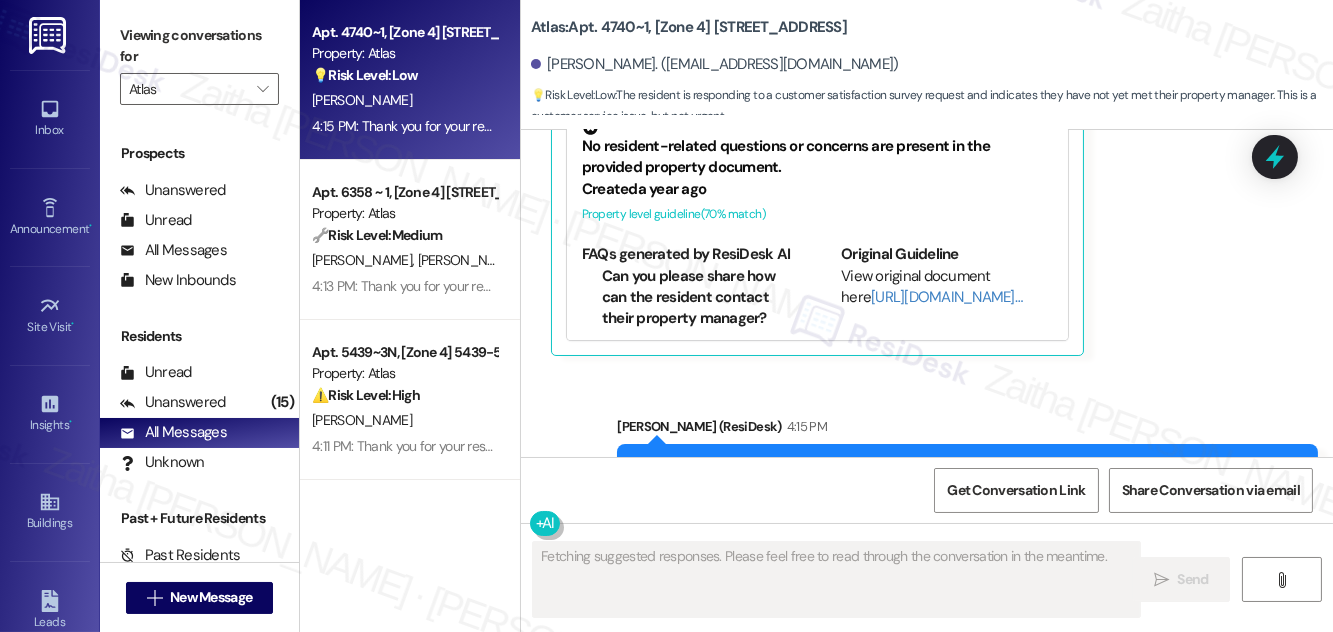click on "S. Barnes" at bounding box center (404, 100) 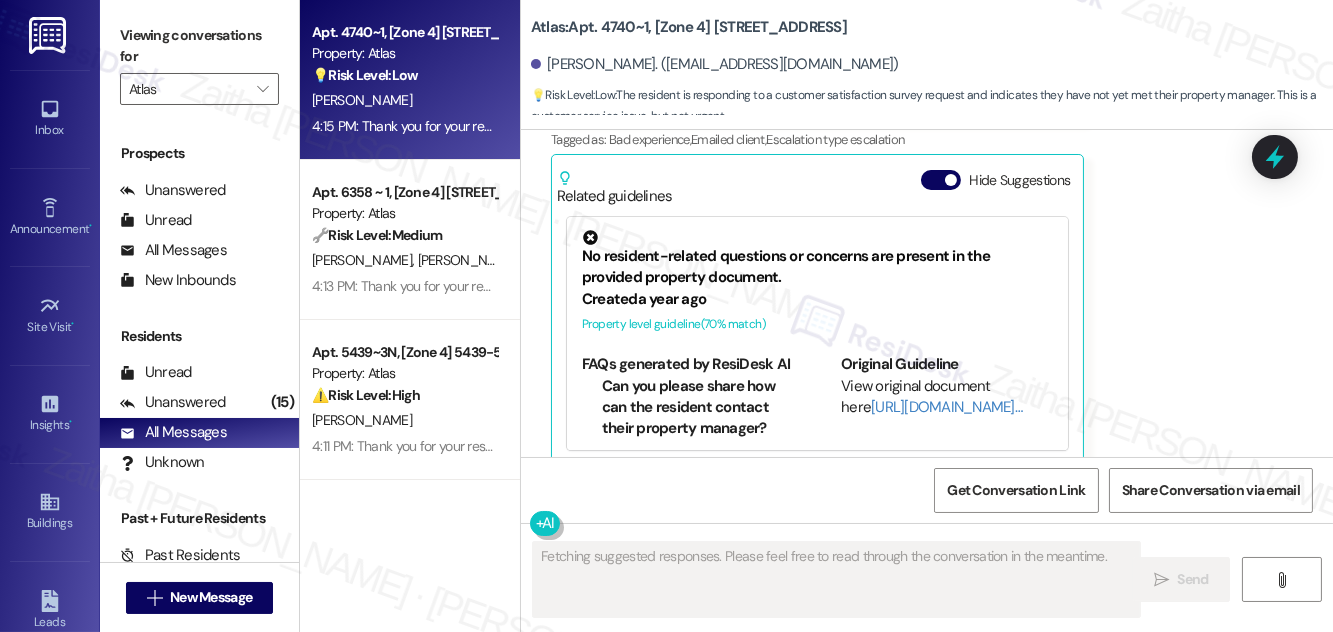 scroll, scrollTop: 9966, scrollLeft: 0, axis: vertical 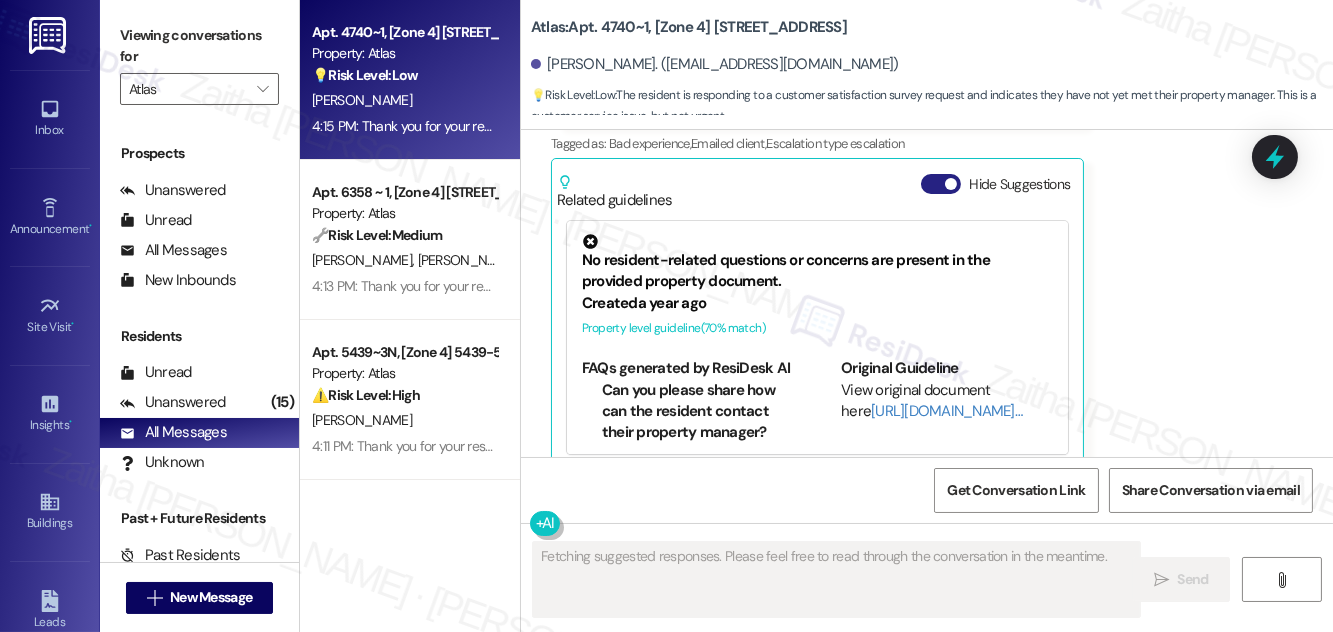 click on "Hide Suggestions" at bounding box center (941, 184) 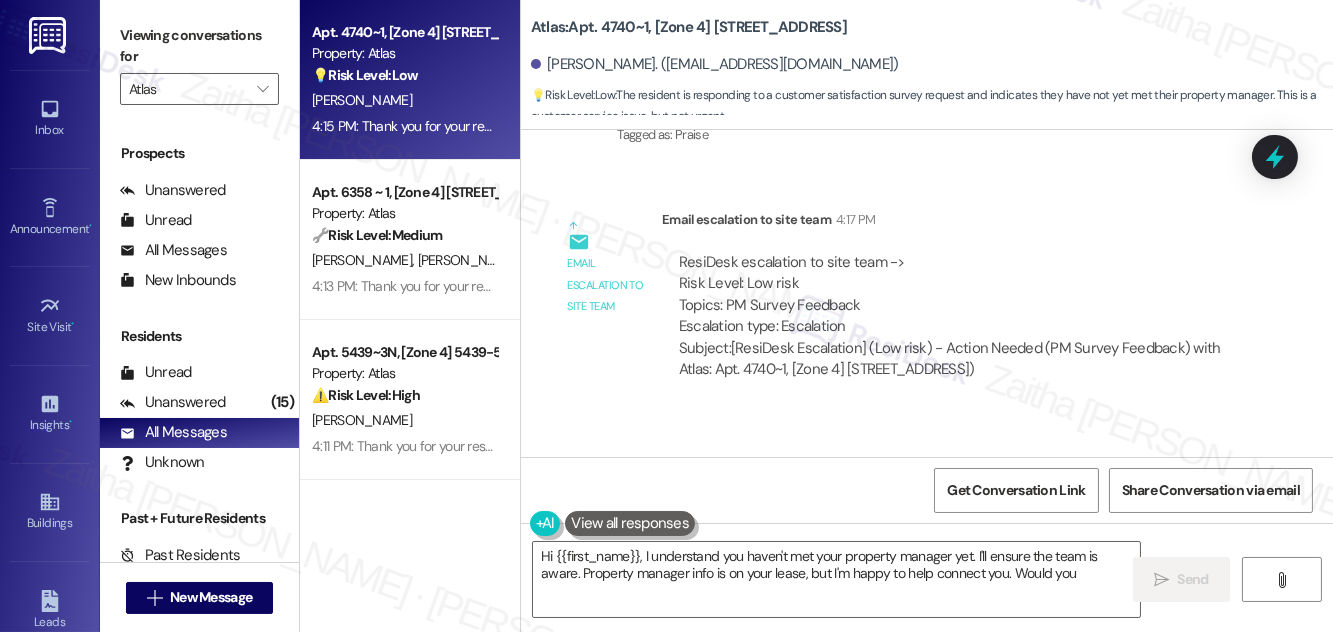 scroll, scrollTop: 10354, scrollLeft: 0, axis: vertical 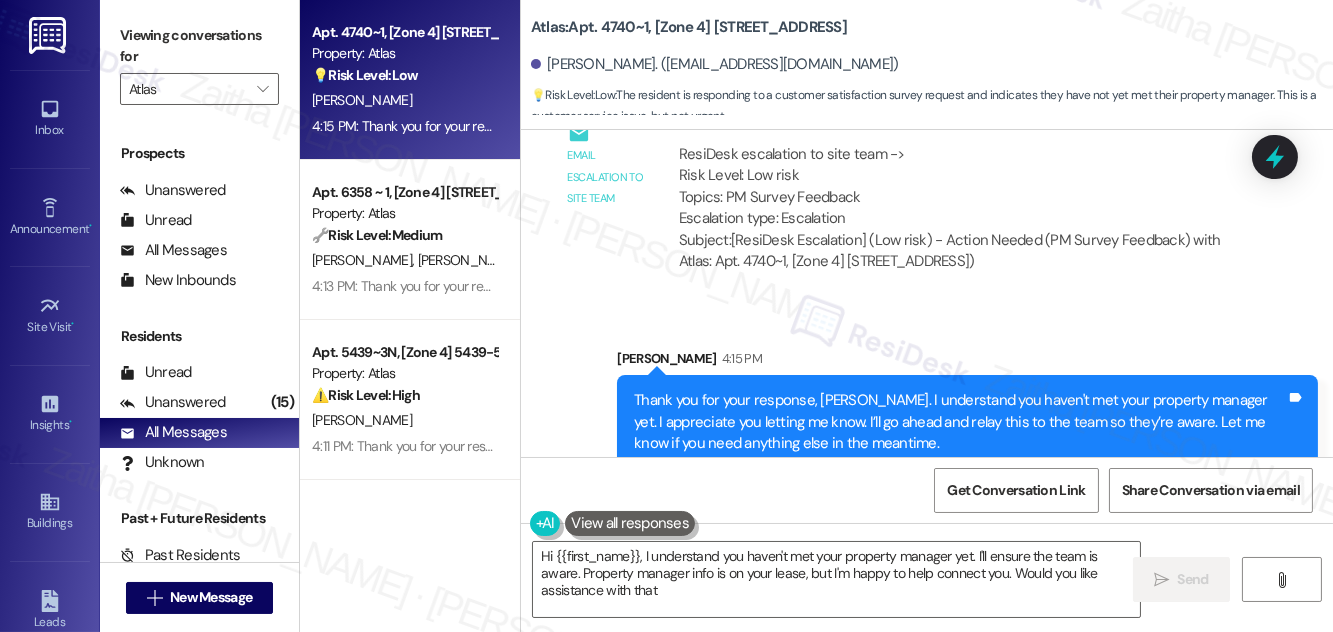 type on "Hi {{first_name}}, I understand you haven't met your property manager yet. I'll ensure the team is aware. Property manager info is on your lease, but I'm happy to help connect you. Would you like assistance with that?" 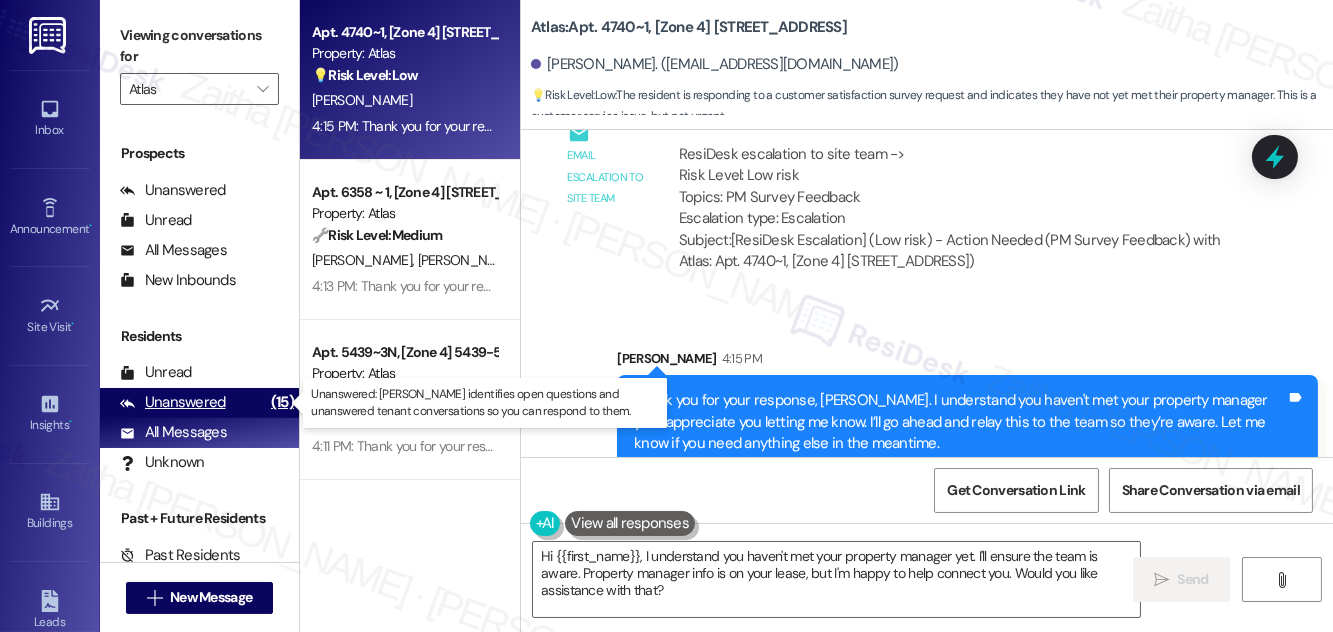 click on "Unanswered" at bounding box center [173, 402] 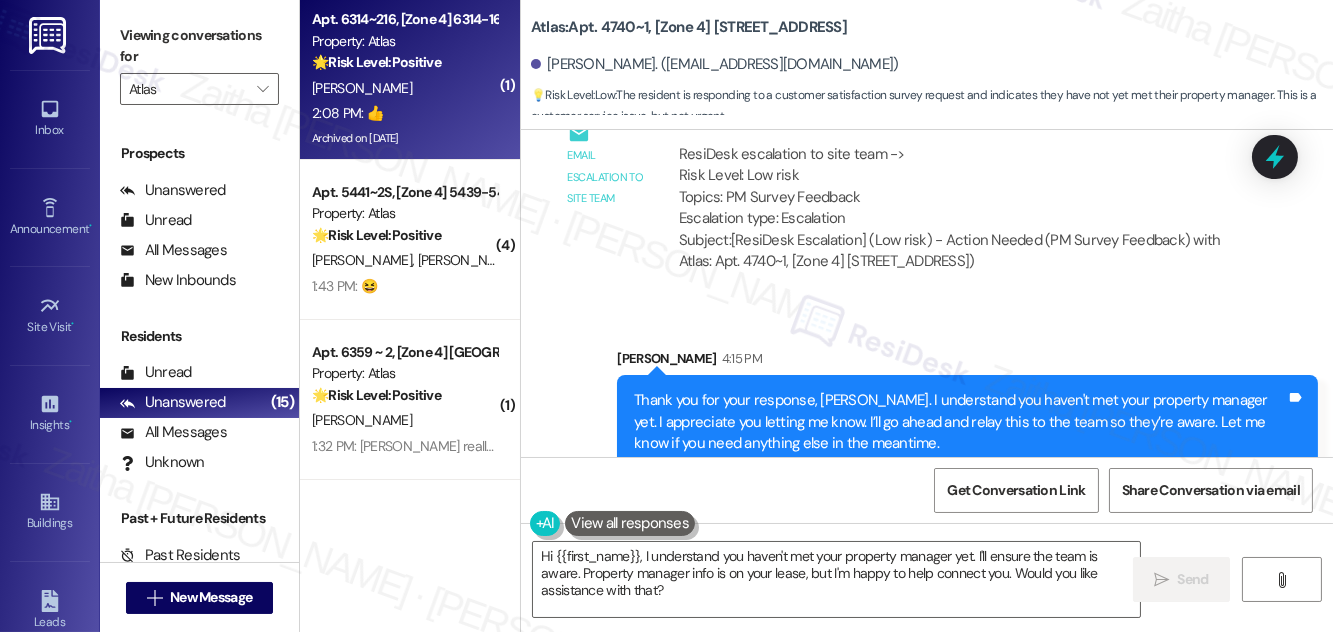 click on "[PERSON_NAME]" at bounding box center [404, 88] 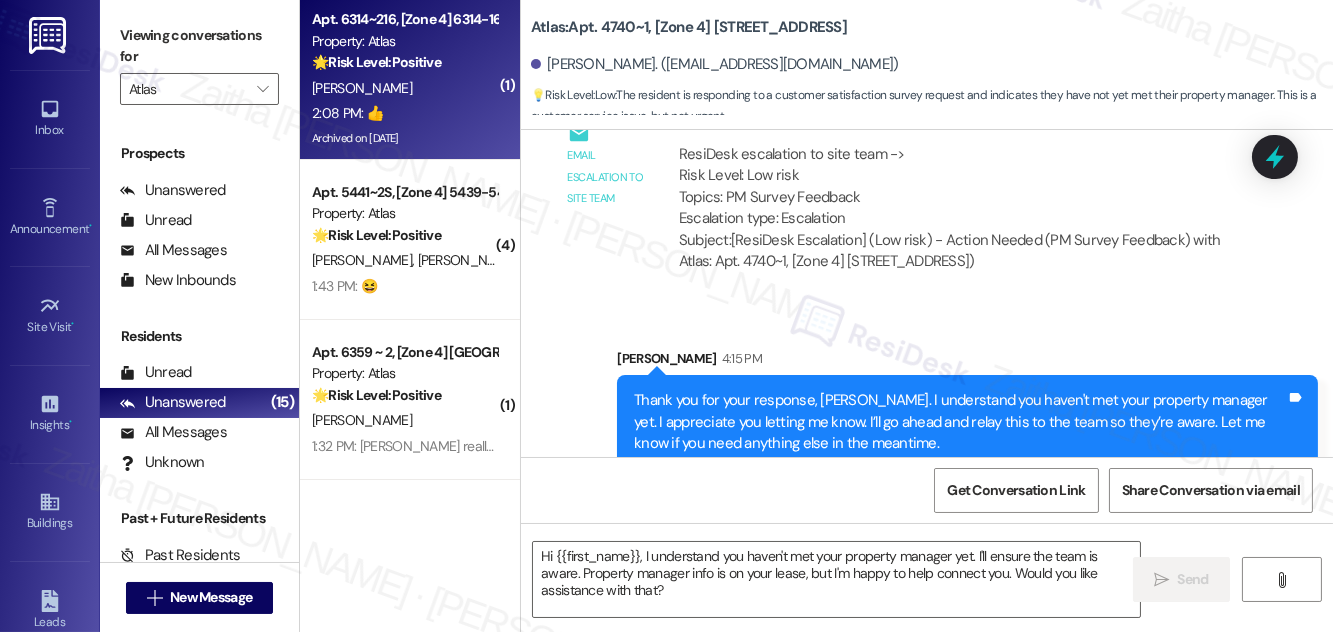 type on "Fetching suggested responses. Please feel free to read through the conversation in the meantime." 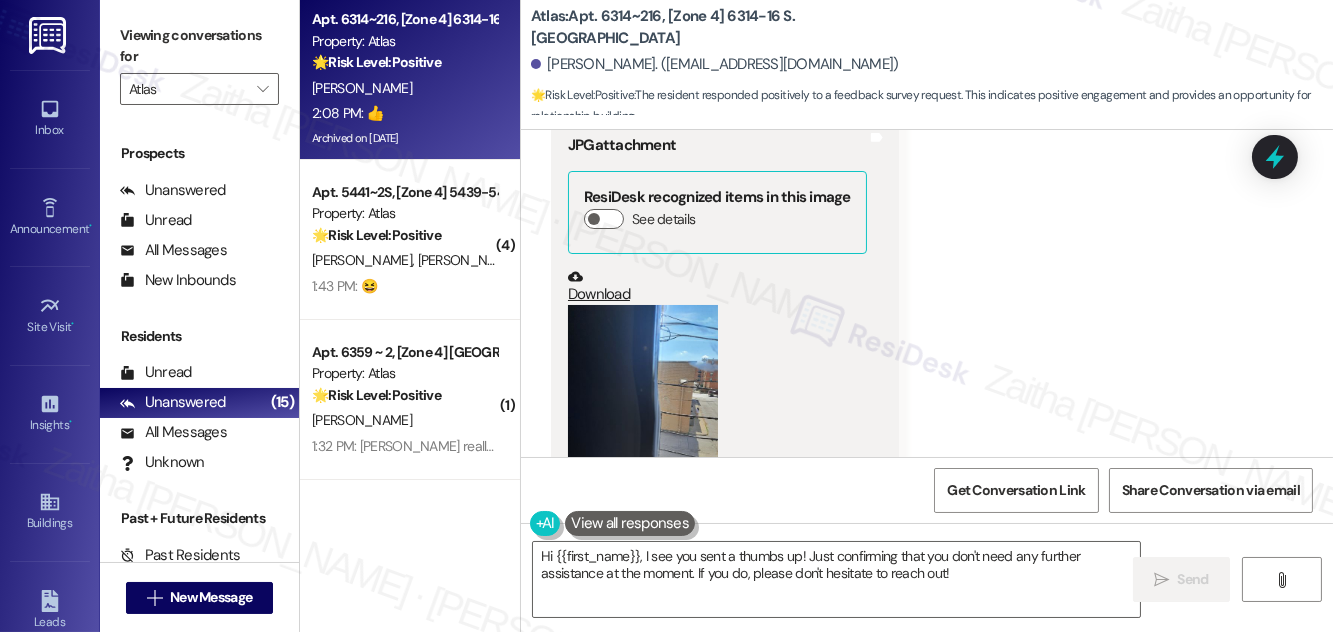 scroll, scrollTop: 62635, scrollLeft: 0, axis: vertical 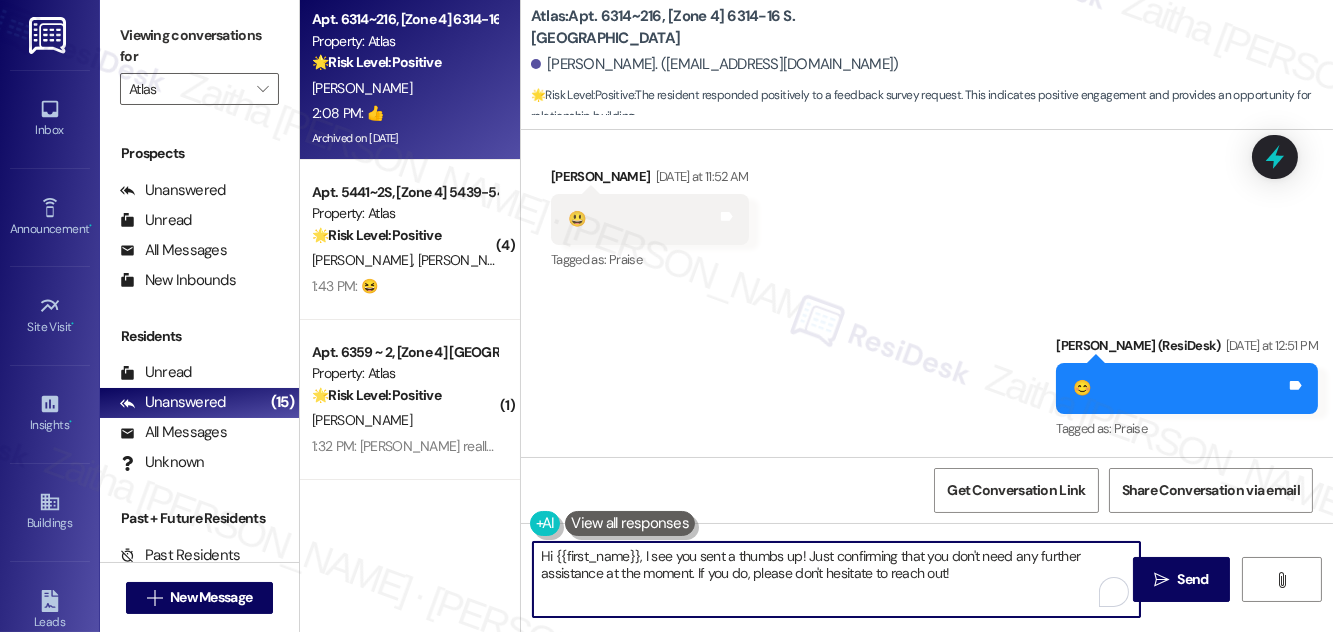 click on "Hi {{first_name}}, I see you sent a thumbs up! Just confirming that you don't need any further assistance at the moment. If you do, please don't hesitate to reach out!" at bounding box center (836, 579) 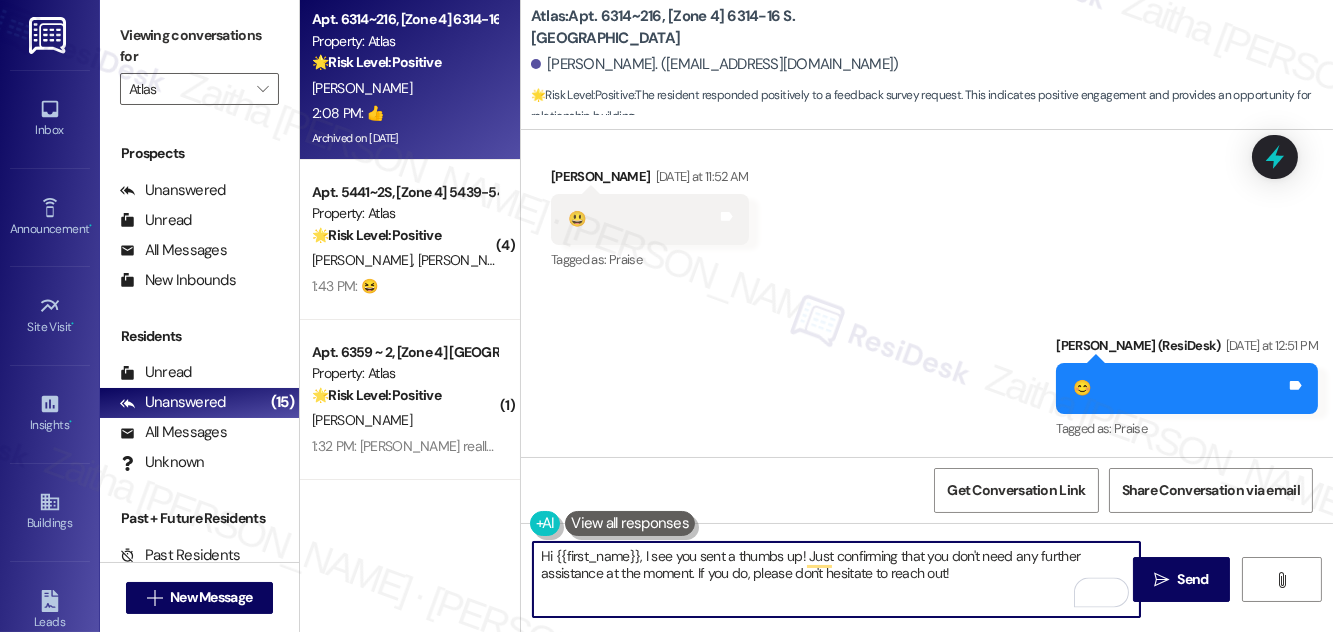 scroll, scrollTop: 62544, scrollLeft: 0, axis: vertical 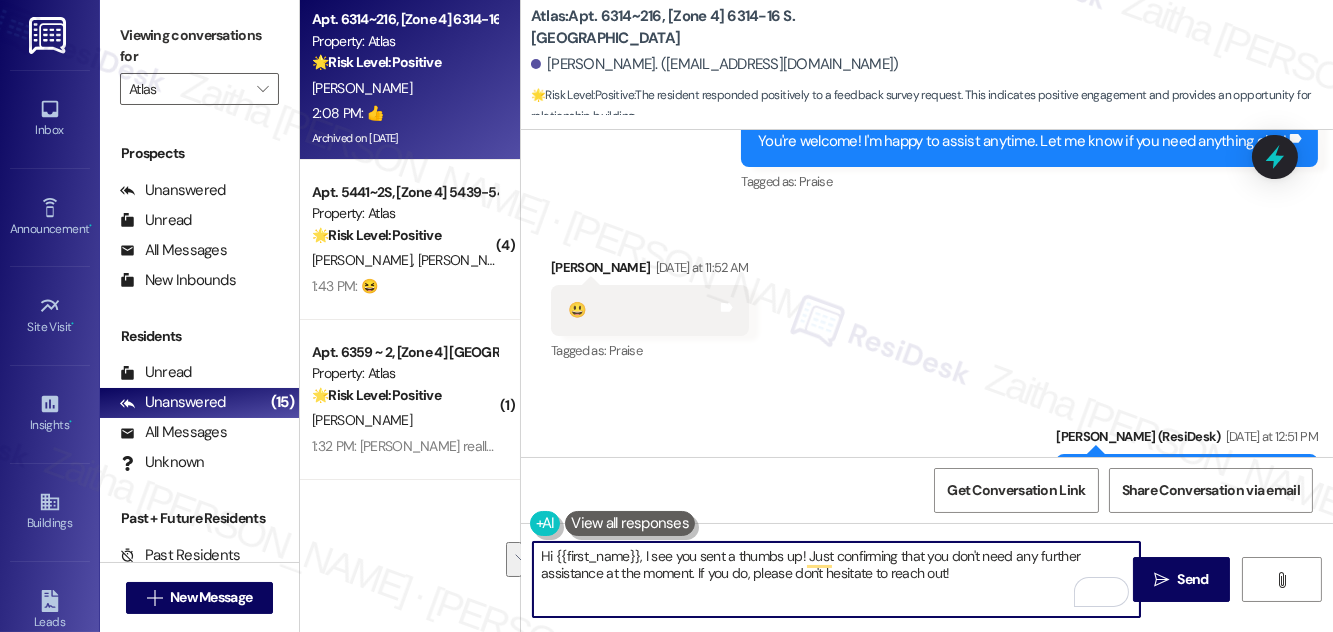 drag, startPoint x: 541, startPoint y: 556, endPoint x: 989, endPoint y: 591, distance: 449.3651 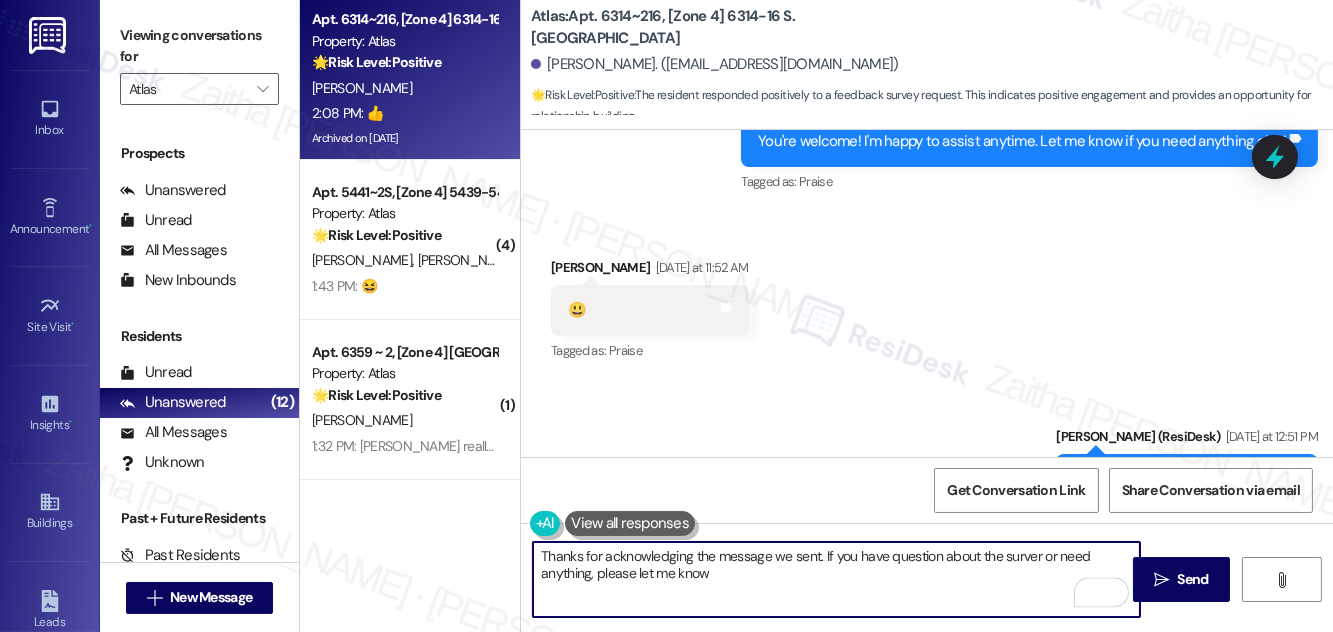 type on "Thanks for acknowledging the message we sent. If you have question about the surver or need anything, please let me know." 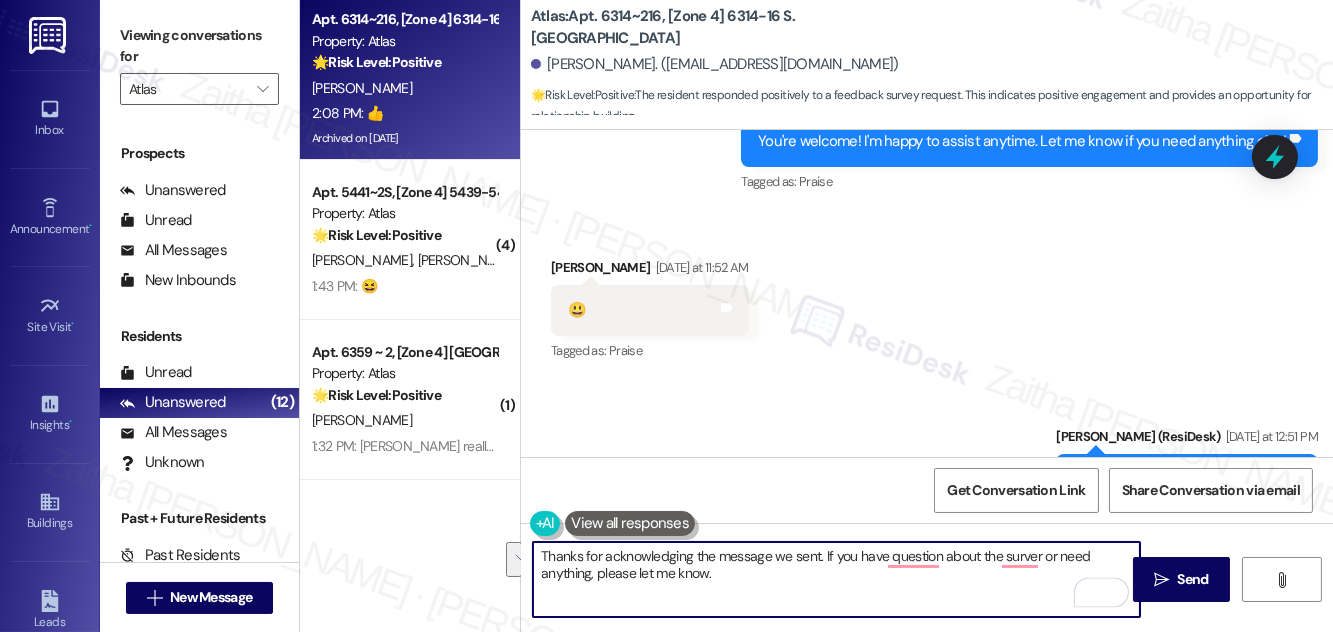 drag, startPoint x: 538, startPoint y: 551, endPoint x: 734, endPoint y: 591, distance: 200.04 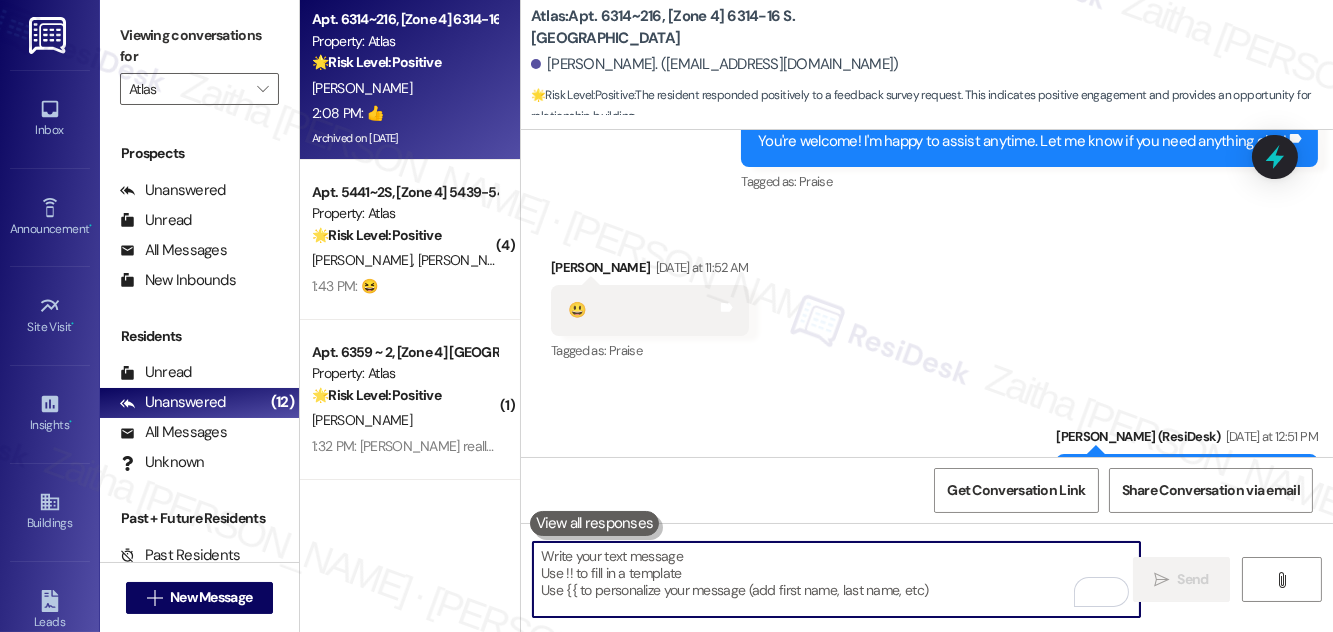 click at bounding box center [836, 579] 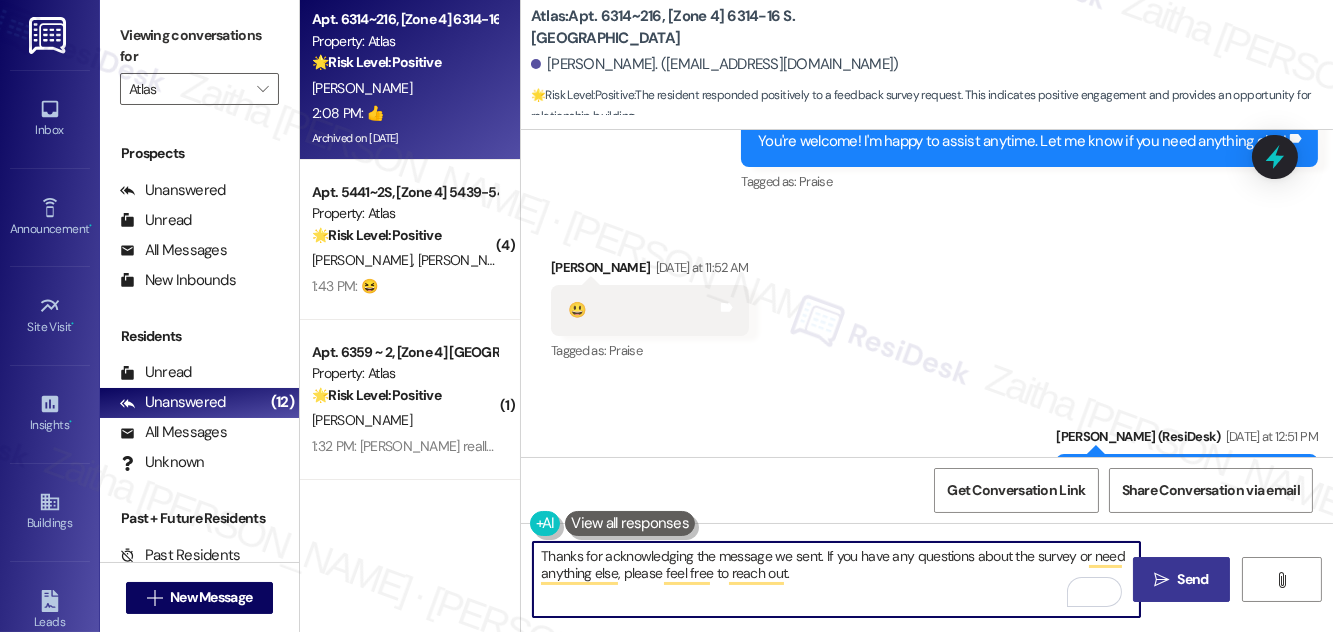 type on "Thanks for acknowledging the message we sent. If you have any questions about the survey or need anything else, please feel free to reach out." 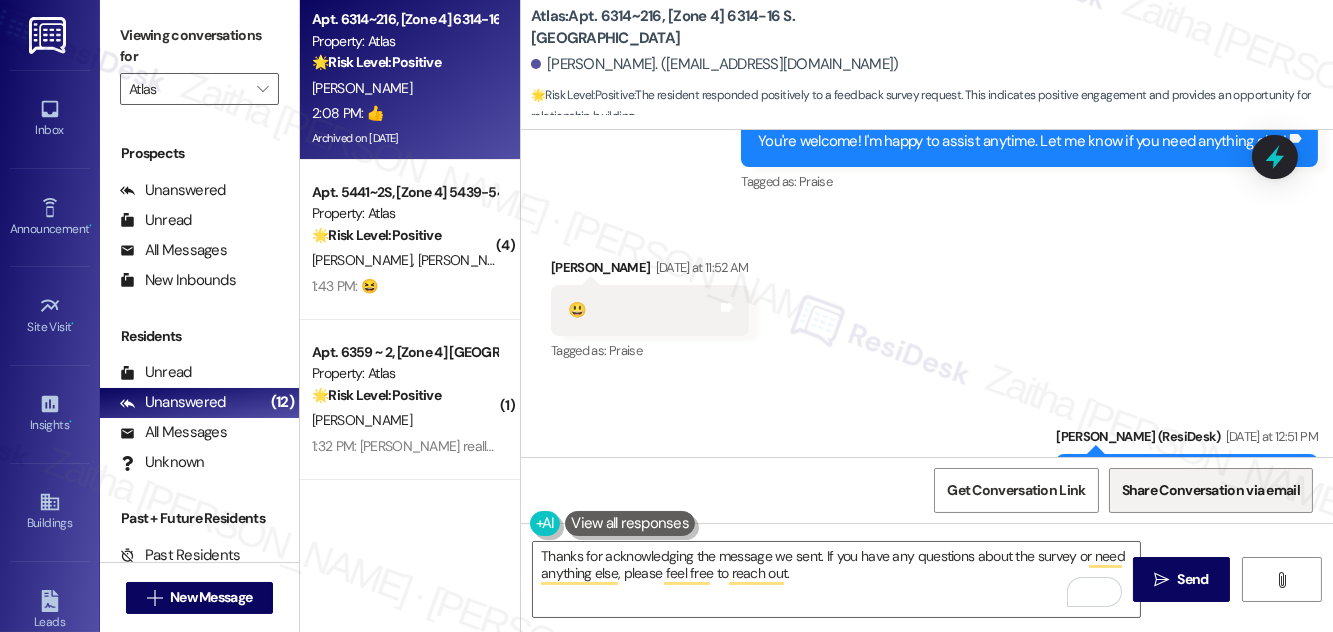 drag, startPoint x: 1195, startPoint y: 587, endPoint x: 1149, endPoint y: 504, distance: 94.89468 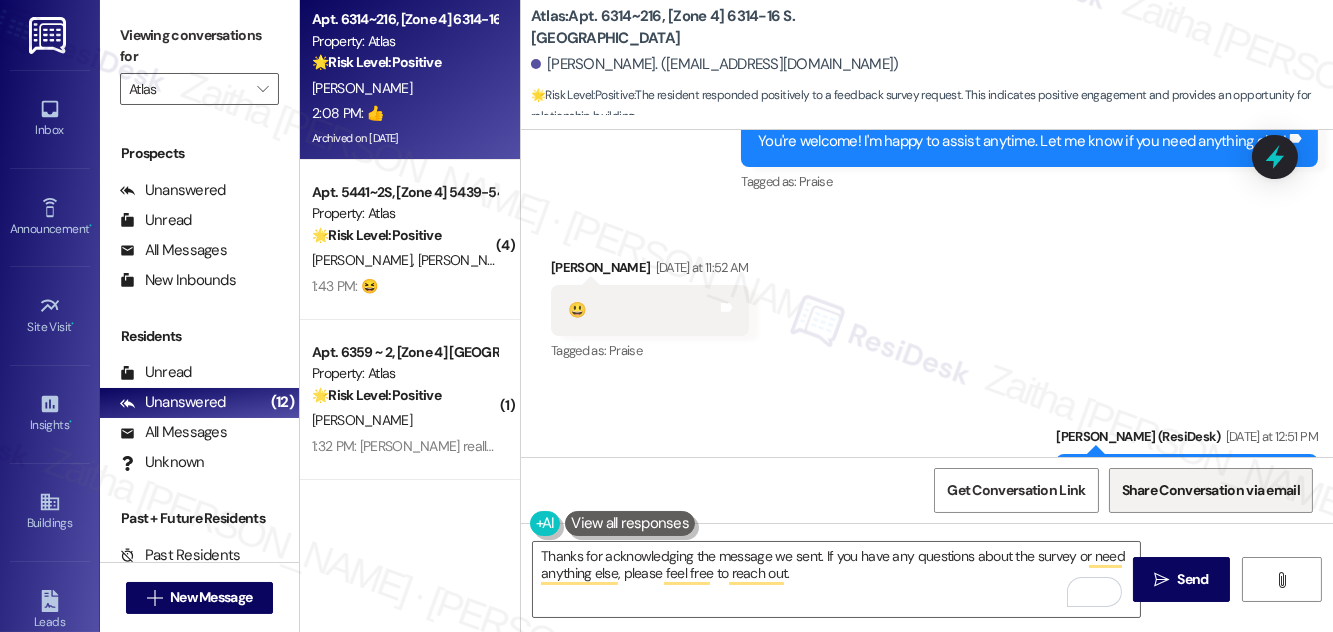 click on "Send" at bounding box center (1193, 579) 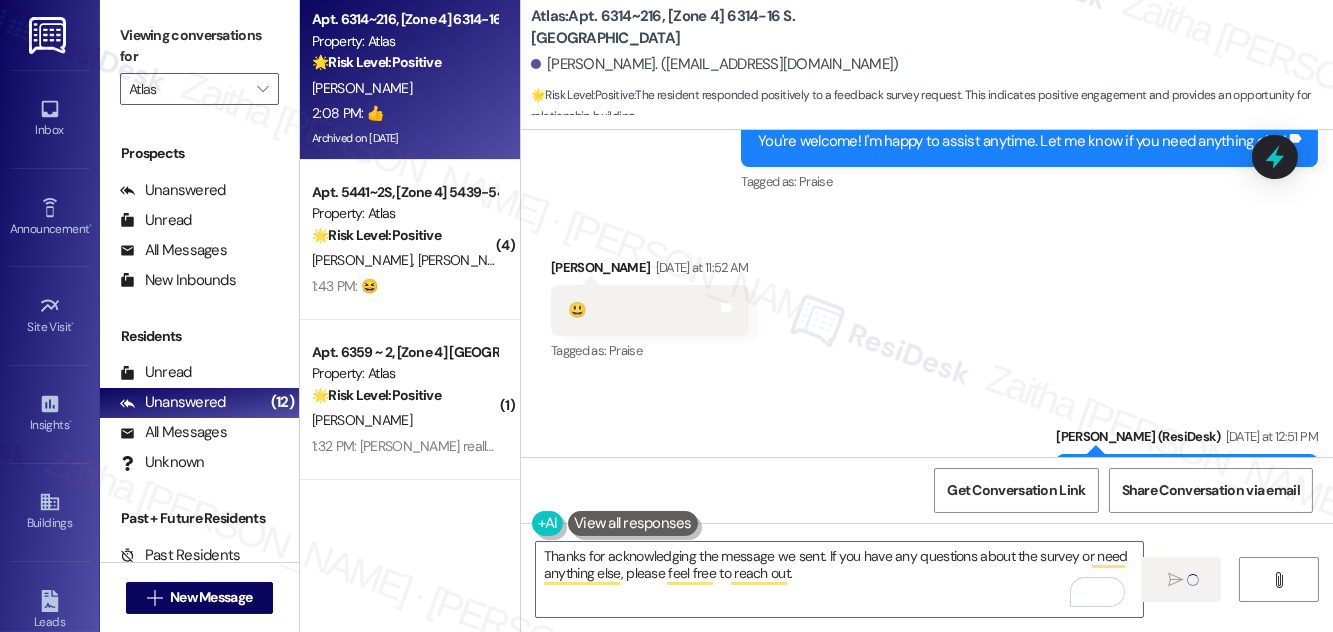 type 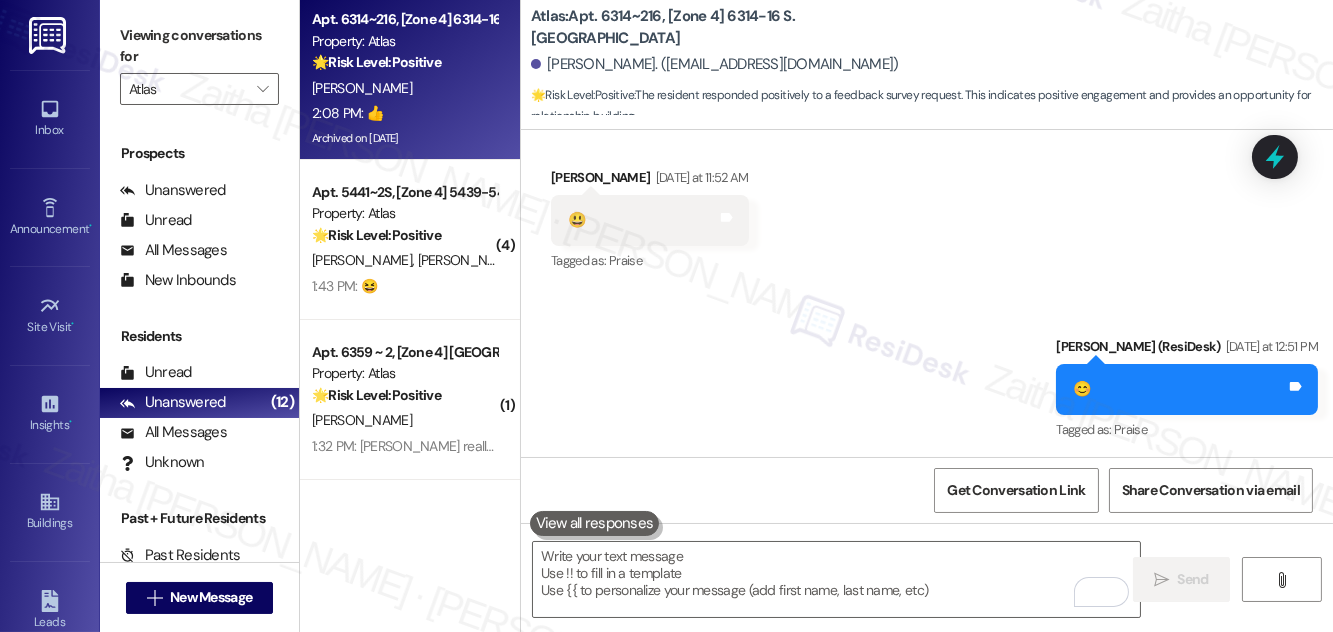 scroll, scrollTop: 62796, scrollLeft: 0, axis: vertical 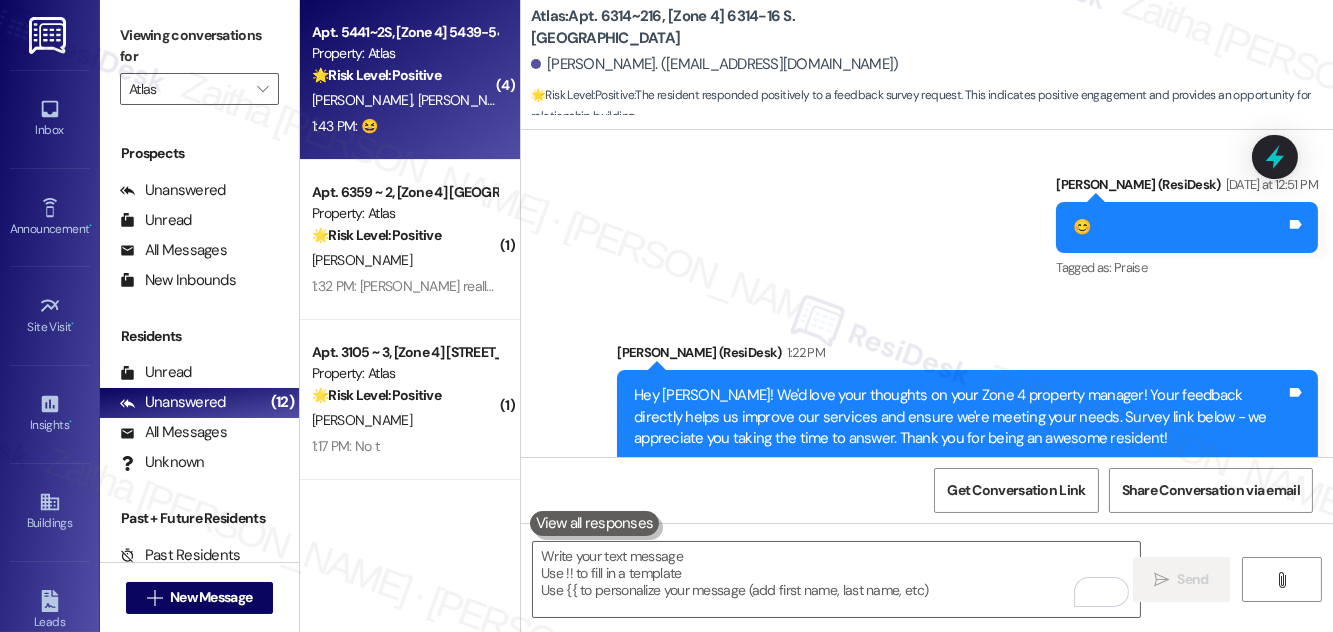 click on "C. Posso Jr. R. Torres" at bounding box center (404, 100) 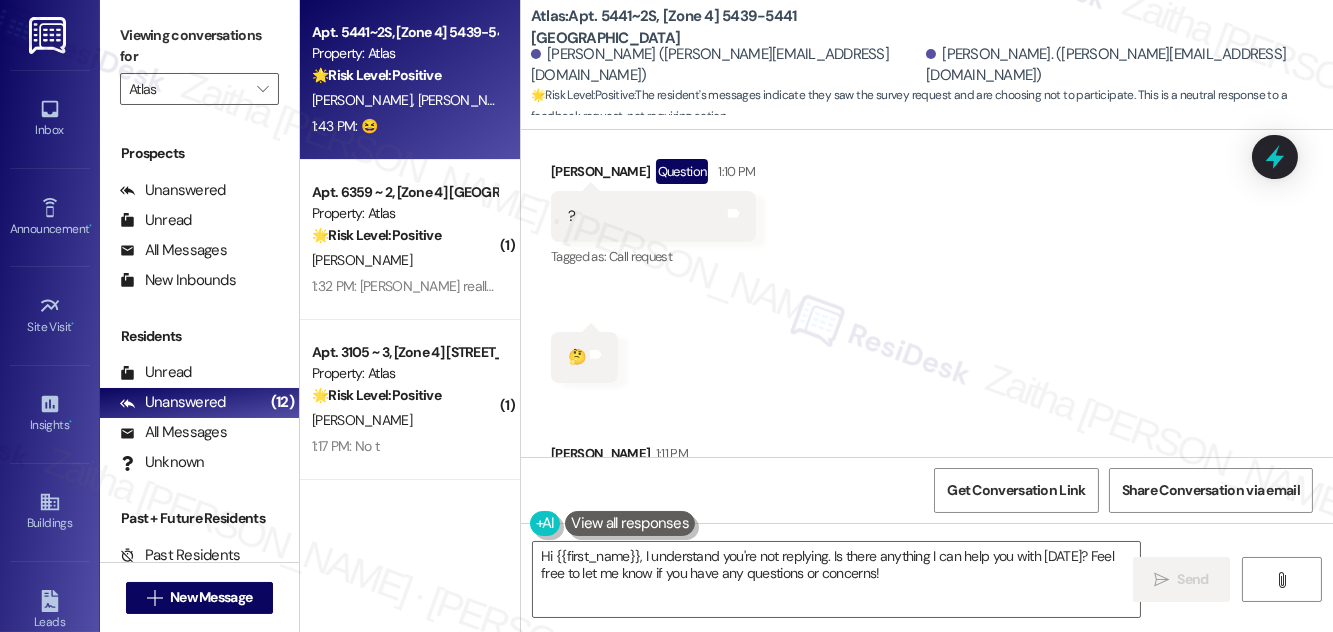 scroll, scrollTop: 3228, scrollLeft: 0, axis: vertical 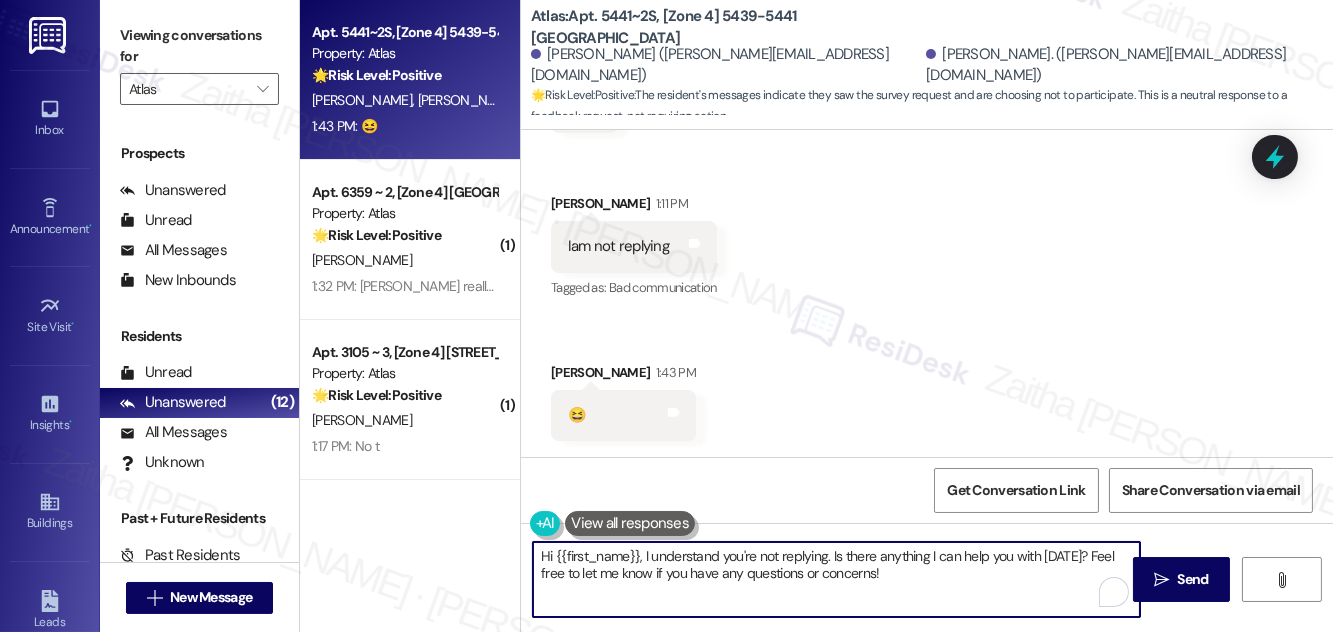 drag, startPoint x: 830, startPoint y: 554, endPoint x: 896, endPoint y: 578, distance: 70.2282 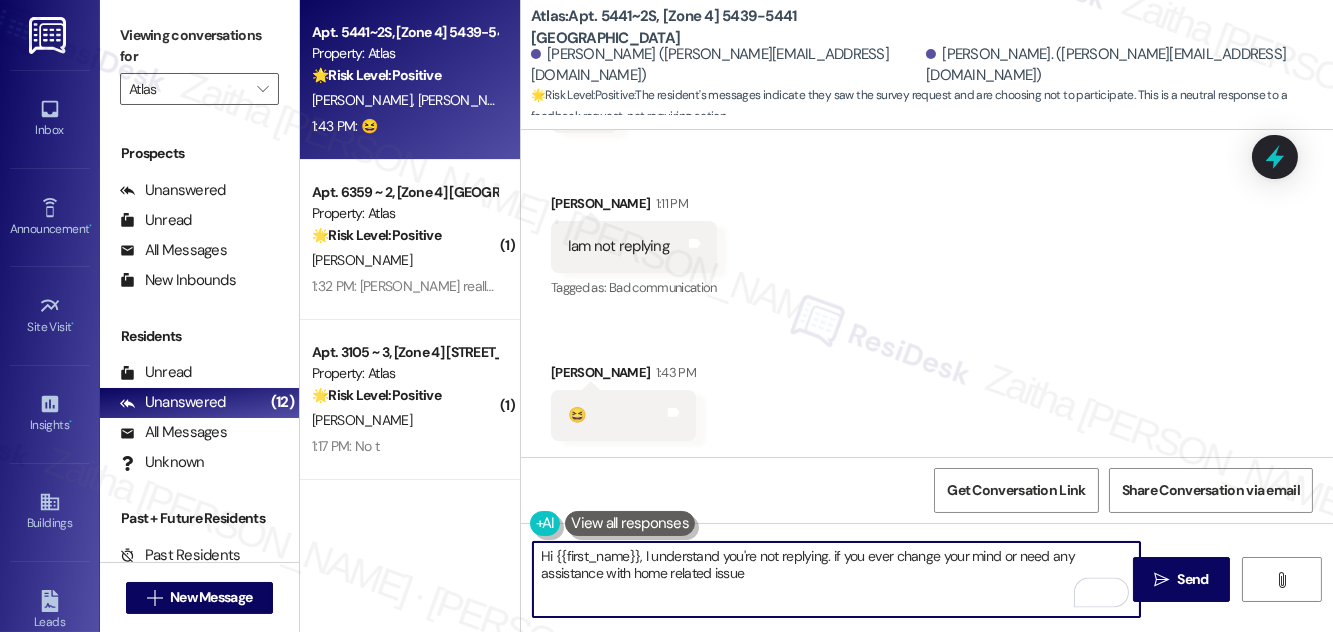 type on "Hi {{first_name}}, I understand you're not replying. if you ever change your mind or need any assistance with home related issue" 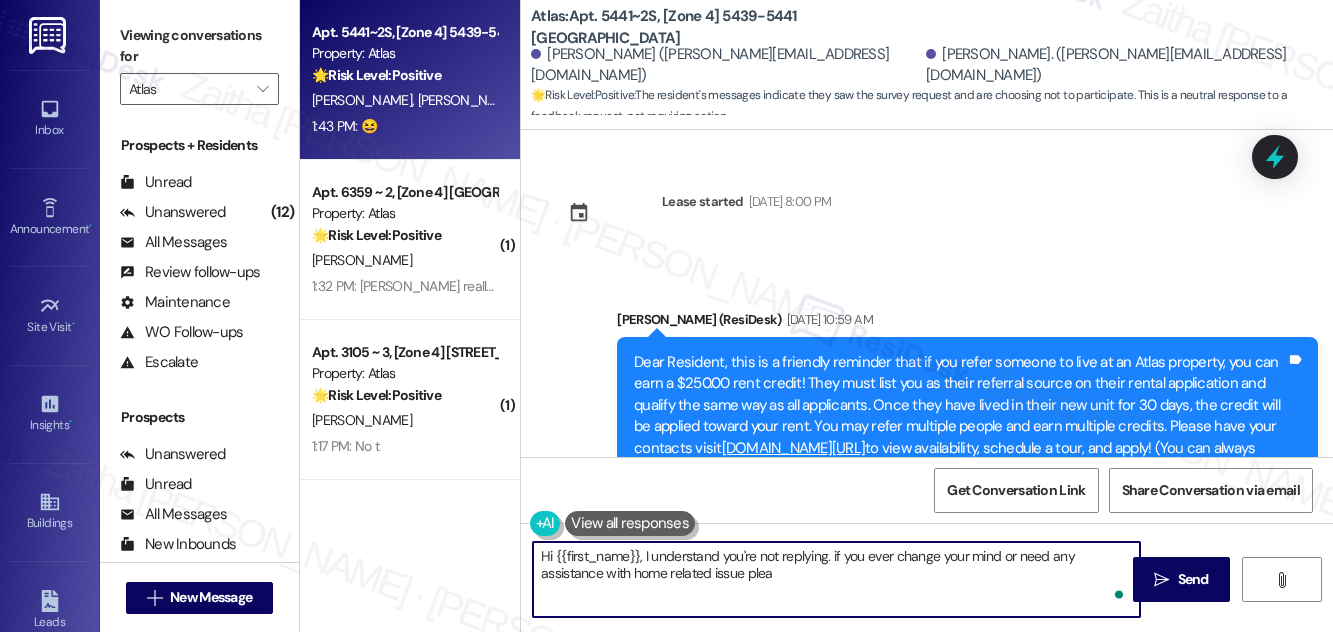 scroll, scrollTop: 0, scrollLeft: 0, axis: both 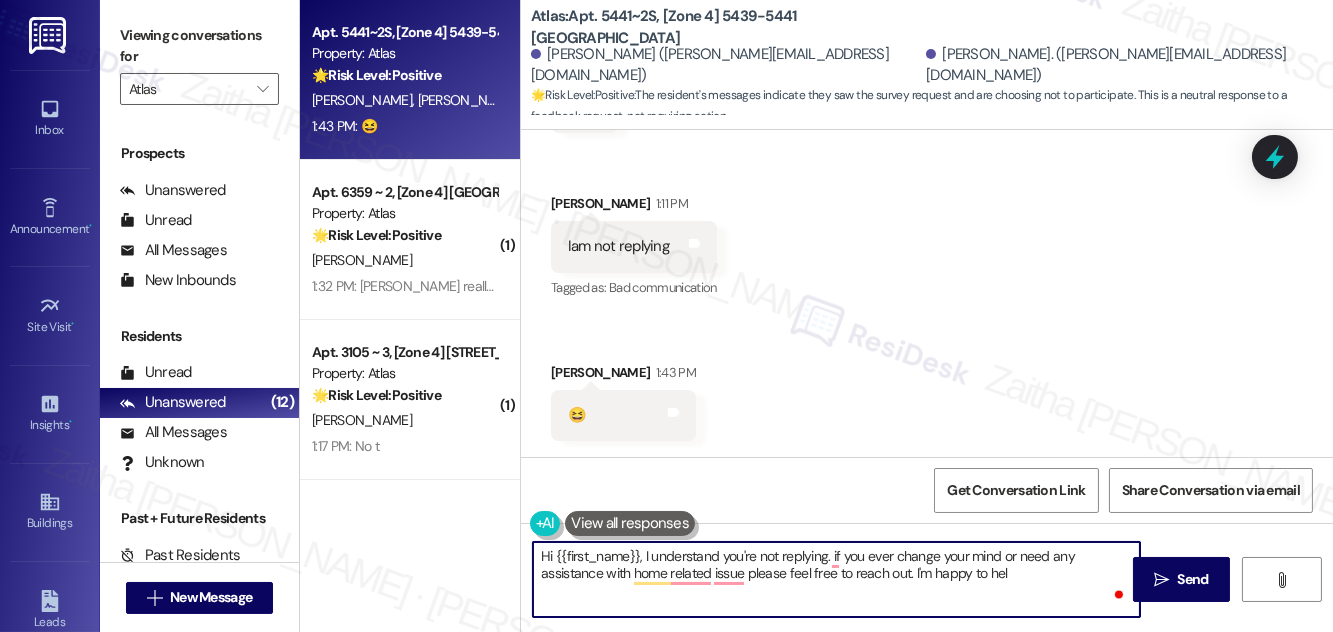 type on "Hi {{first_name}}, I understand you're not replying. if you ever change your mind or need any assistance with home related issue please feel free to reach out. I'm happy to help" 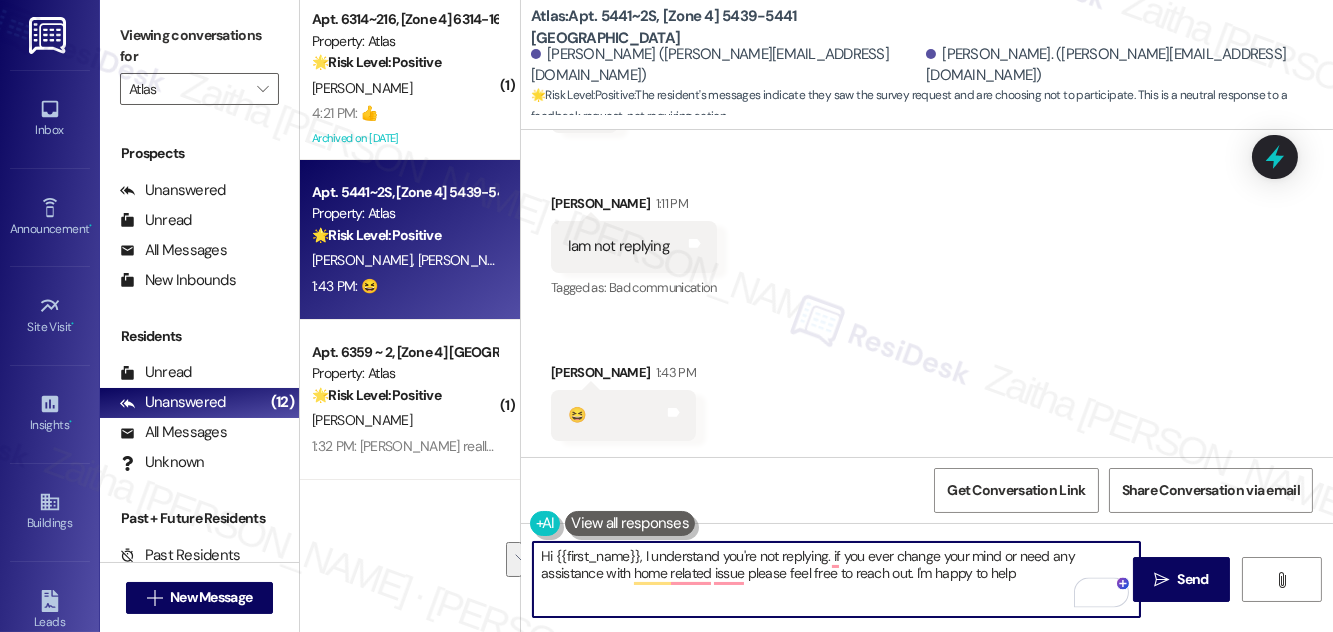 drag, startPoint x: 1026, startPoint y: 568, endPoint x: 541, endPoint y: 548, distance: 485.4122 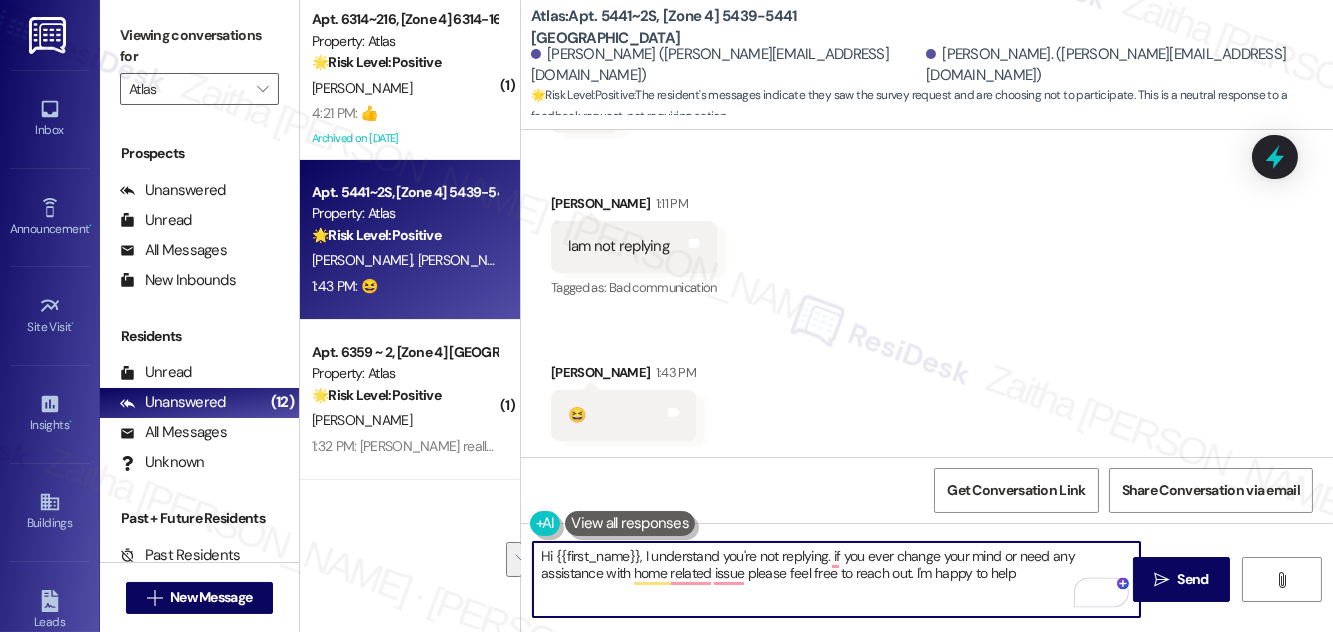 click on "Hi {{first_name}}, I understand you're not replying. if you ever change your mind or need any assistance with home related issue please feel free to reach out. I'm happy to help" at bounding box center (836, 579) 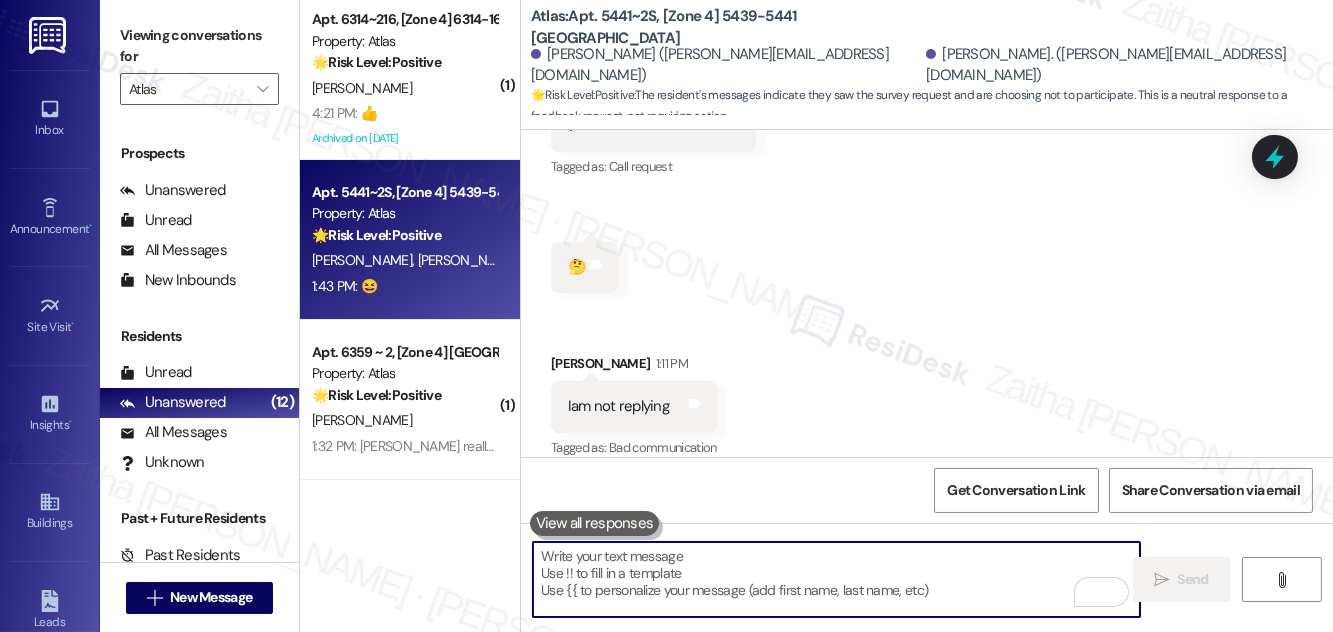 scroll, scrollTop: 3228, scrollLeft: 0, axis: vertical 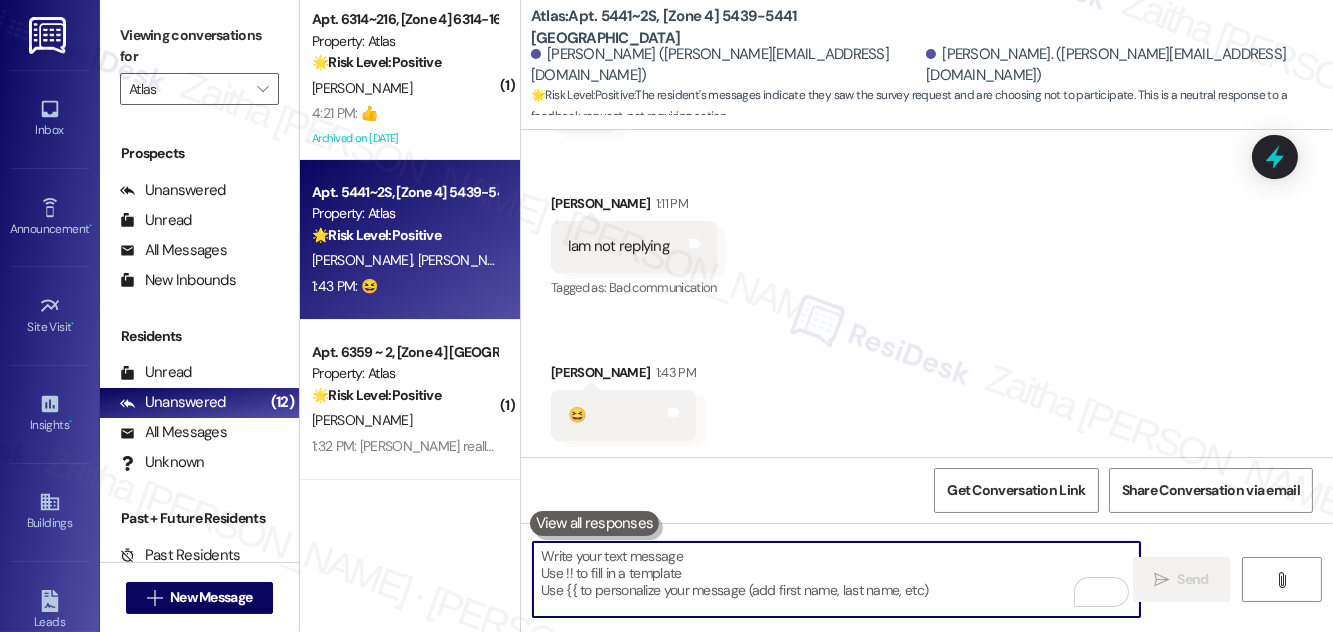 click at bounding box center (836, 579) 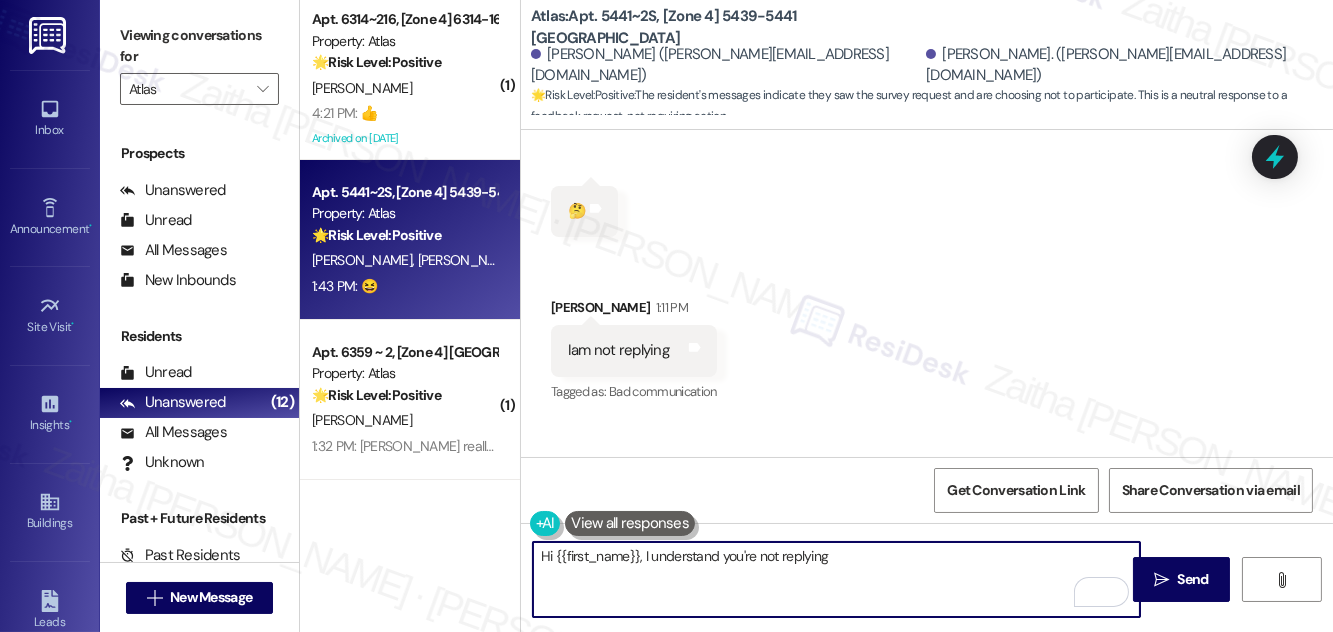 scroll, scrollTop: 3138, scrollLeft: 0, axis: vertical 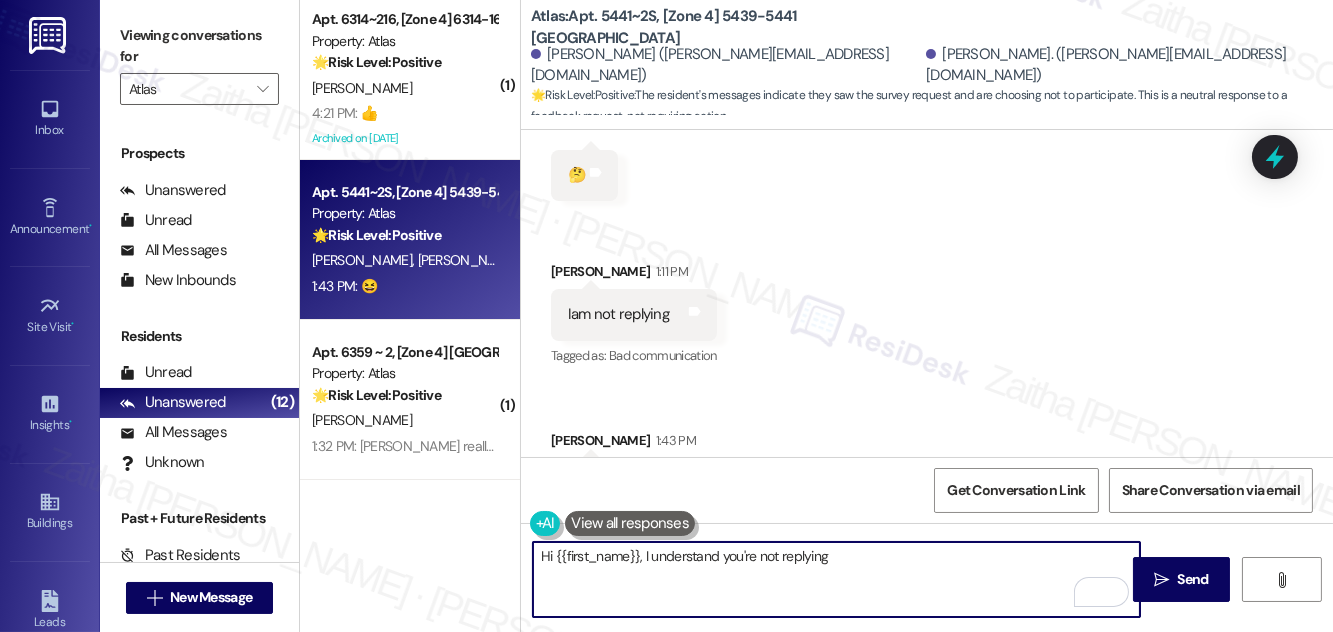 type on "Hi {{first_name}}, I understand you're not replying" 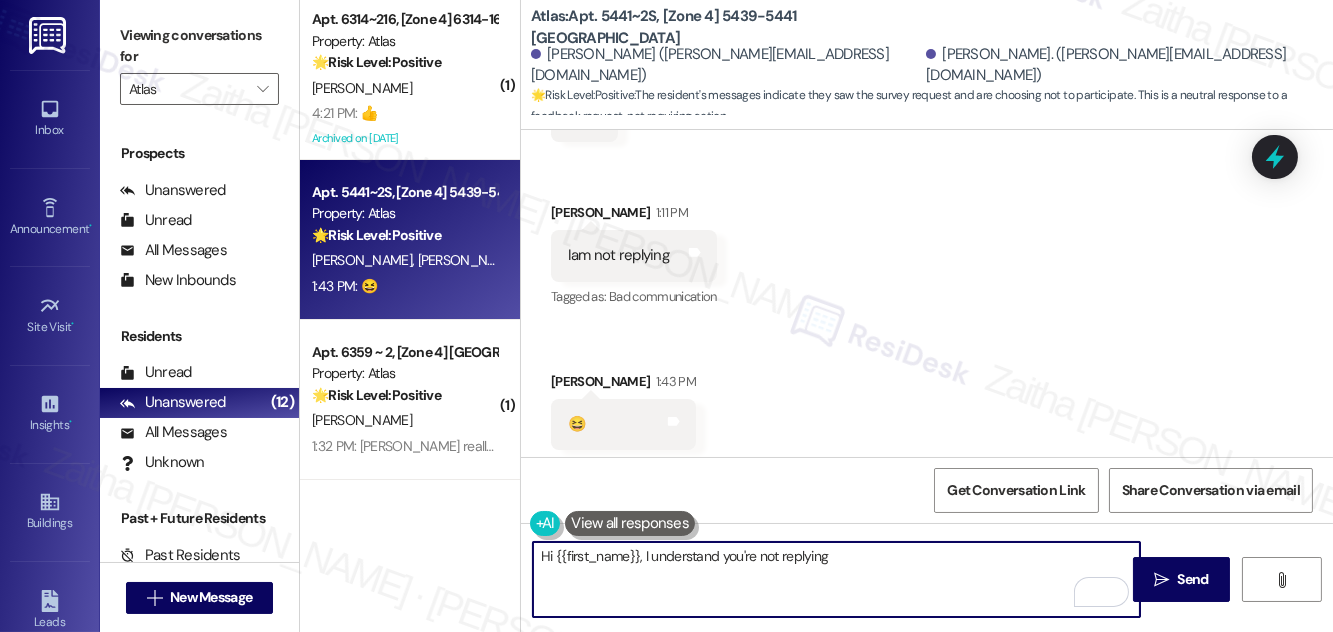 scroll, scrollTop: 3228, scrollLeft: 0, axis: vertical 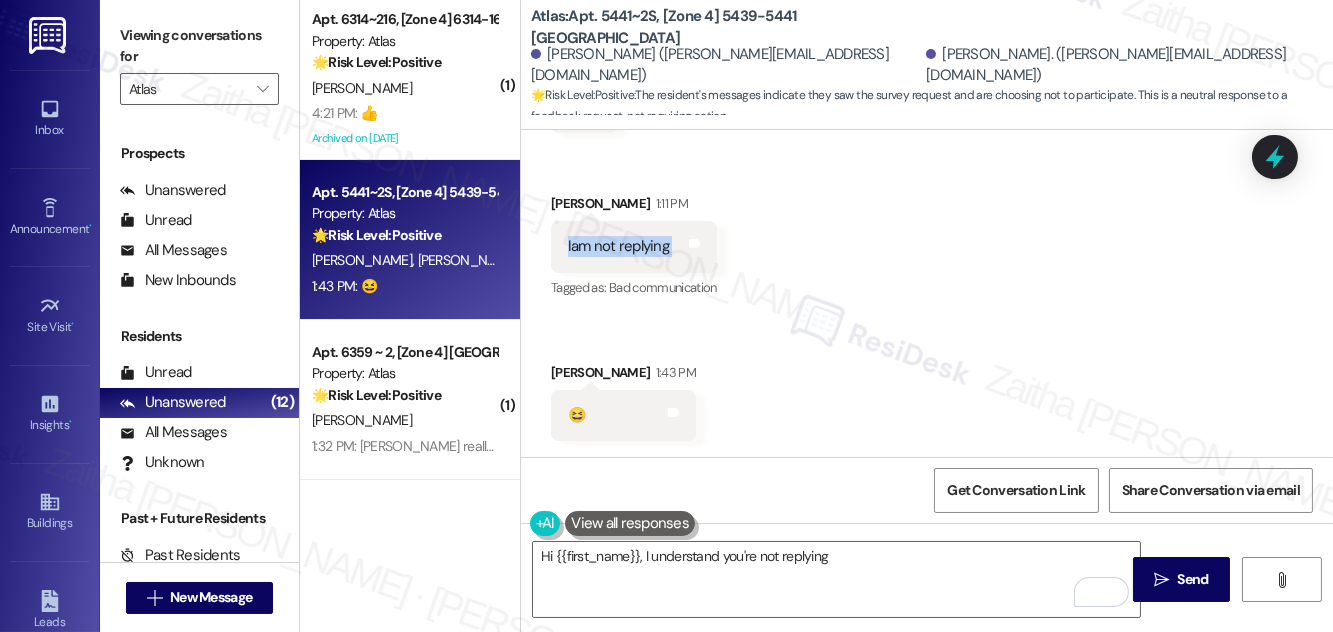 drag, startPoint x: 554, startPoint y: 246, endPoint x: 683, endPoint y: 261, distance: 129.86917 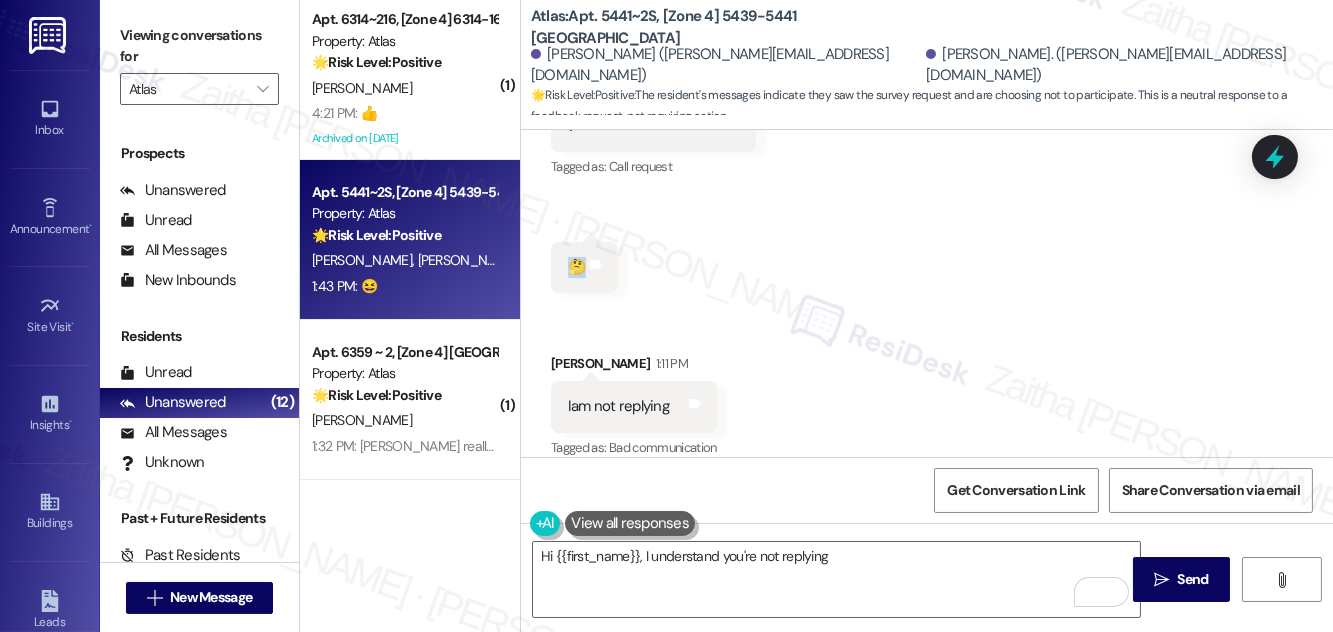 drag, startPoint x: 559, startPoint y: 285, endPoint x: 586, endPoint y: 290, distance: 27.45906 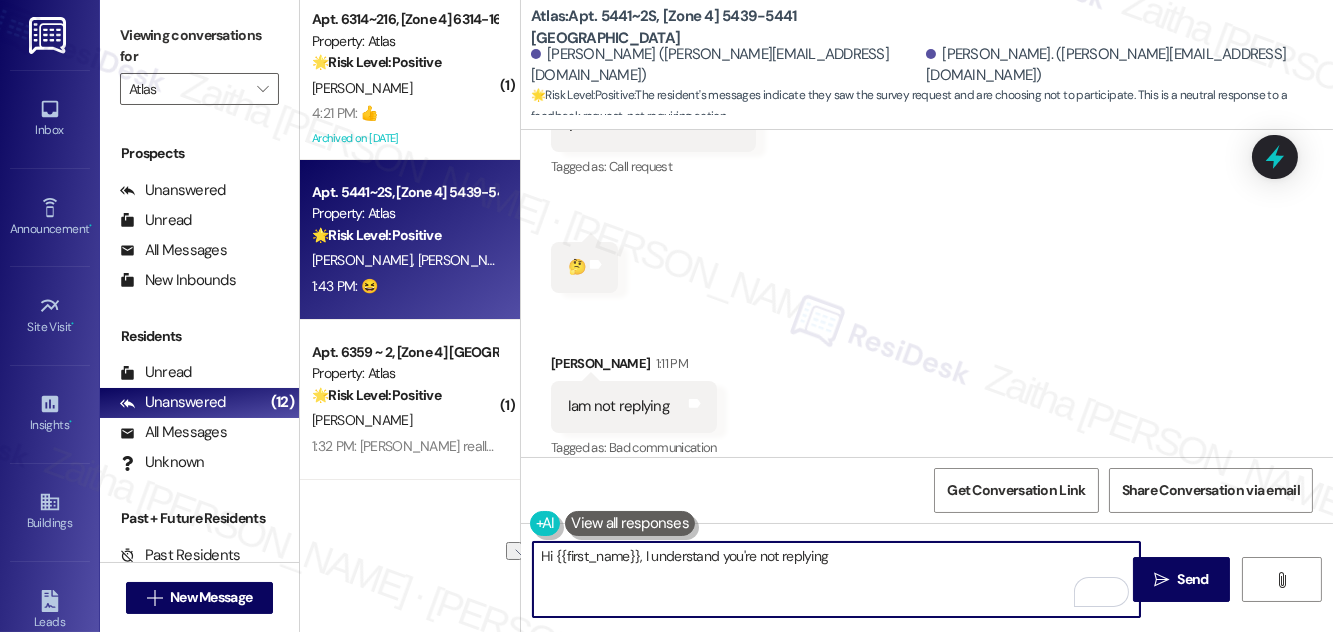 drag, startPoint x: 834, startPoint y: 546, endPoint x: 526, endPoint y: 551, distance: 308.0406 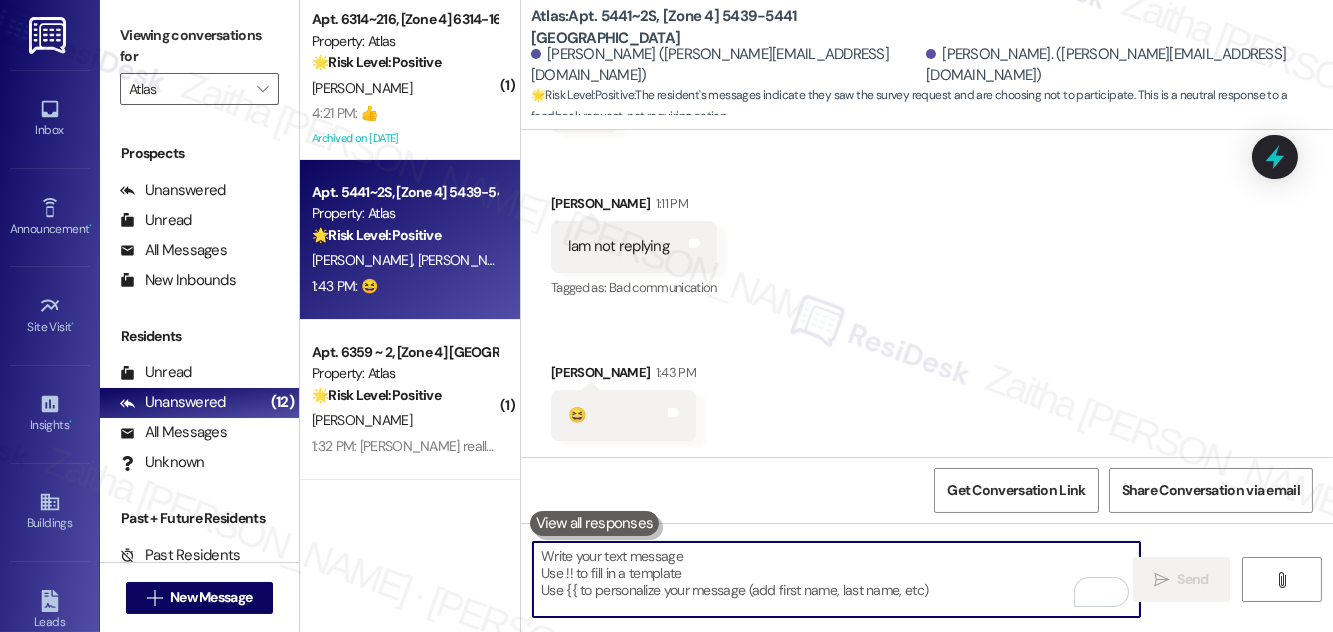 scroll, scrollTop: 3228, scrollLeft: 0, axis: vertical 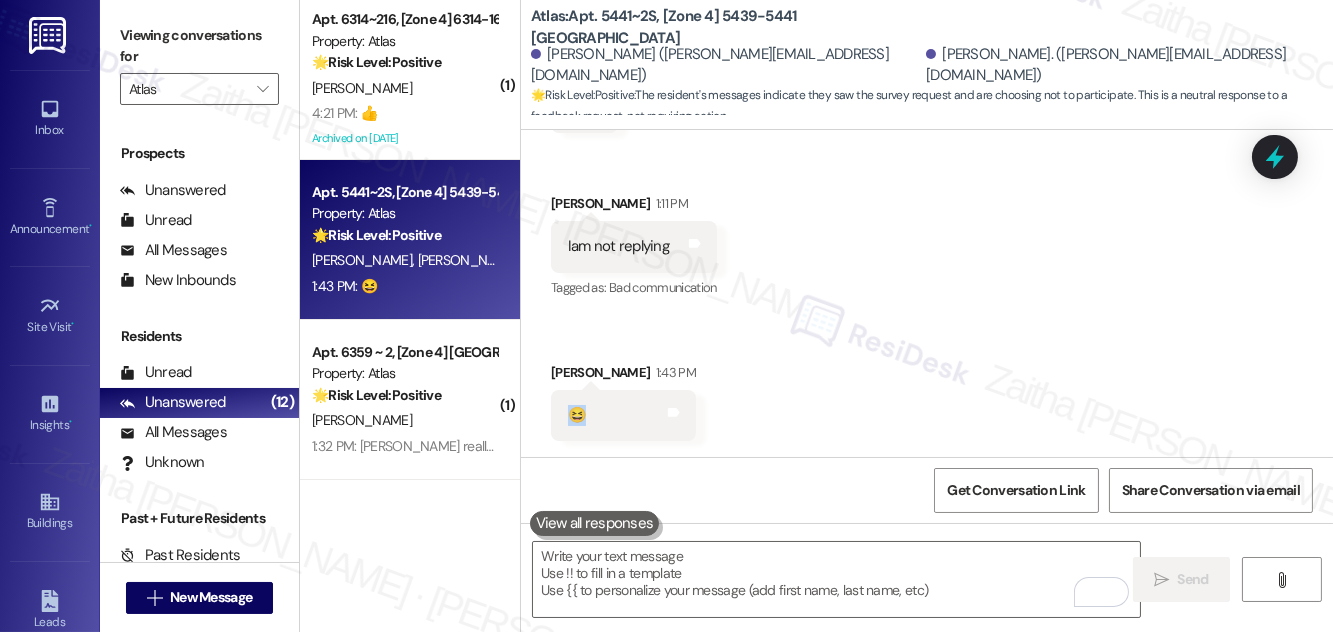 drag, startPoint x: 536, startPoint y: 411, endPoint x: 594, endPoint y: 422, distance: 59.03389 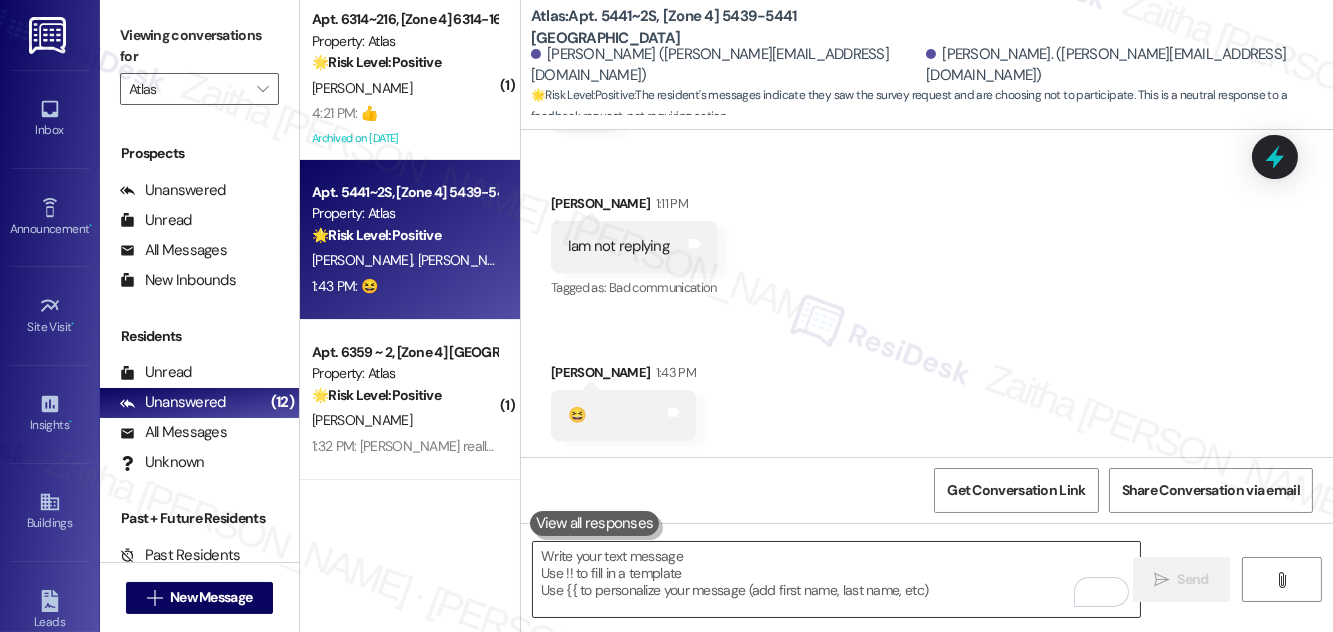 click at bounding box center (836, 579) 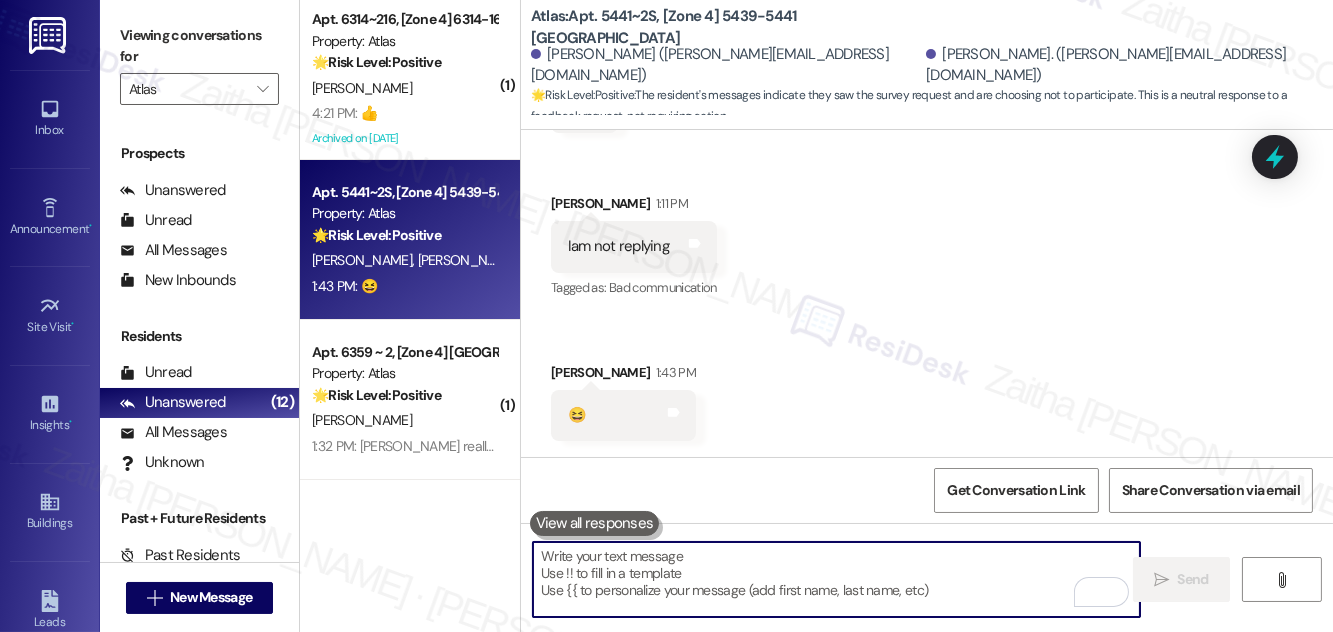 paste on "Thank you for your response. If you ever have any feedback or need assistance with anything, please don’t hesitate to reach out." 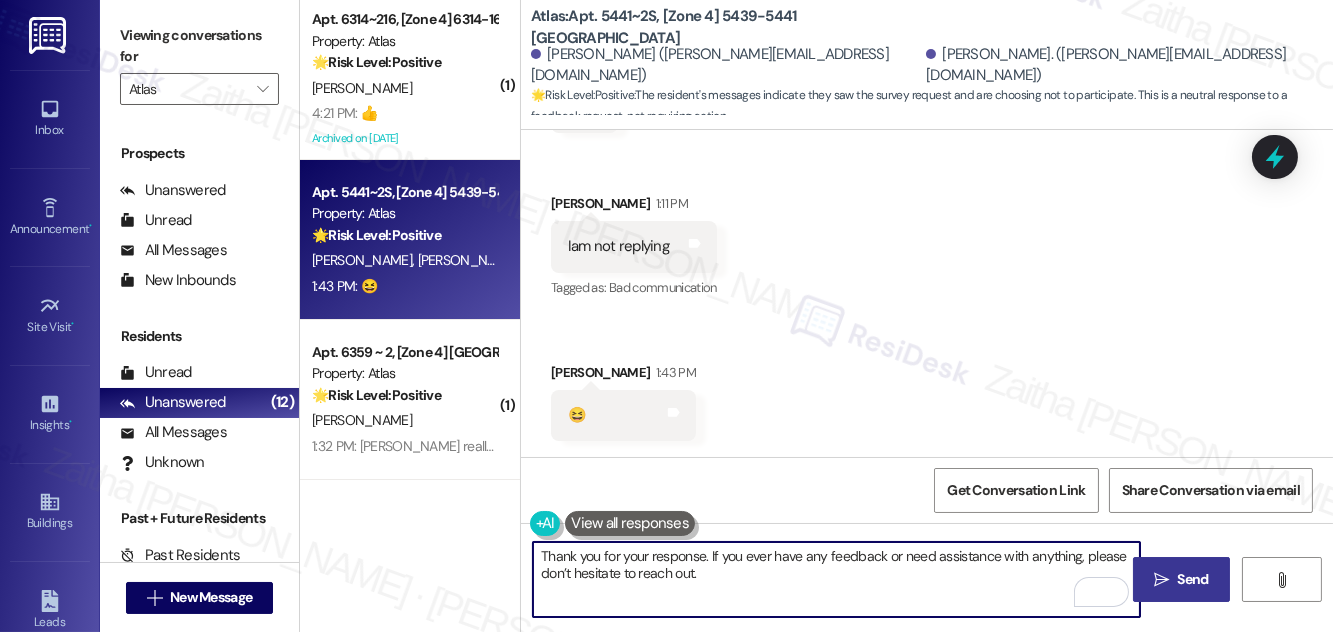 type on "Thank you for your response. If you ever have any feedback or need assistance with anything, please don’t hesitate to reach out." 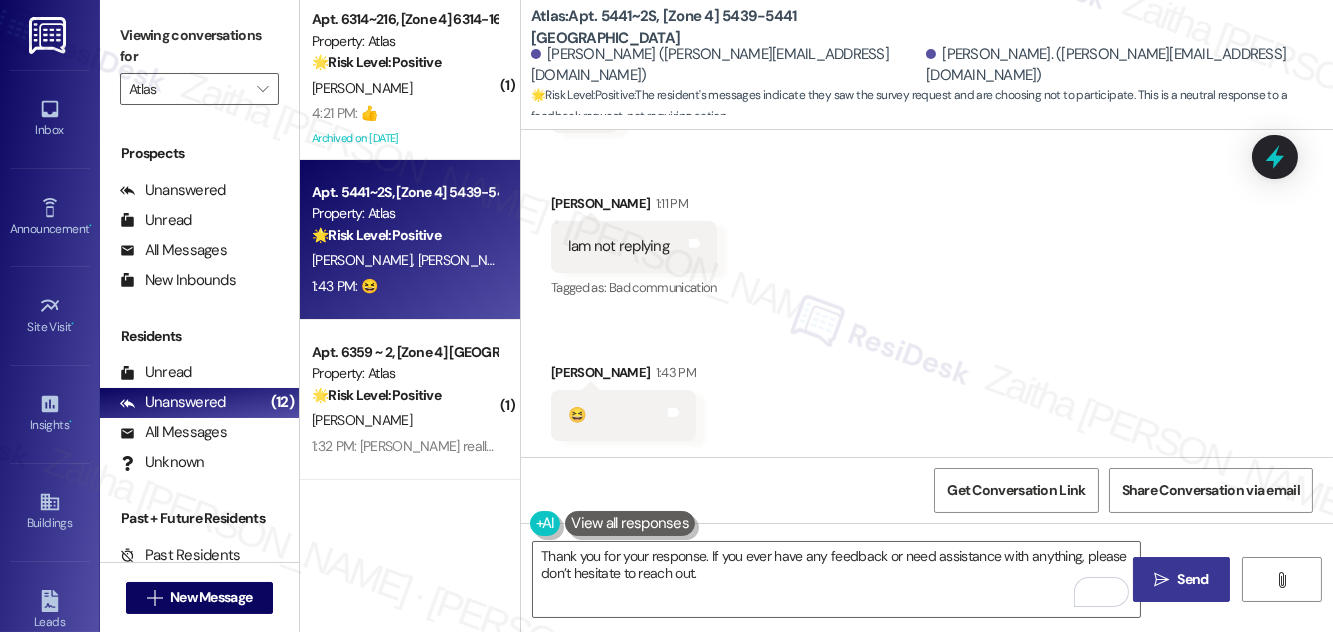 click on "Send" at bounding box center (1193, 579) 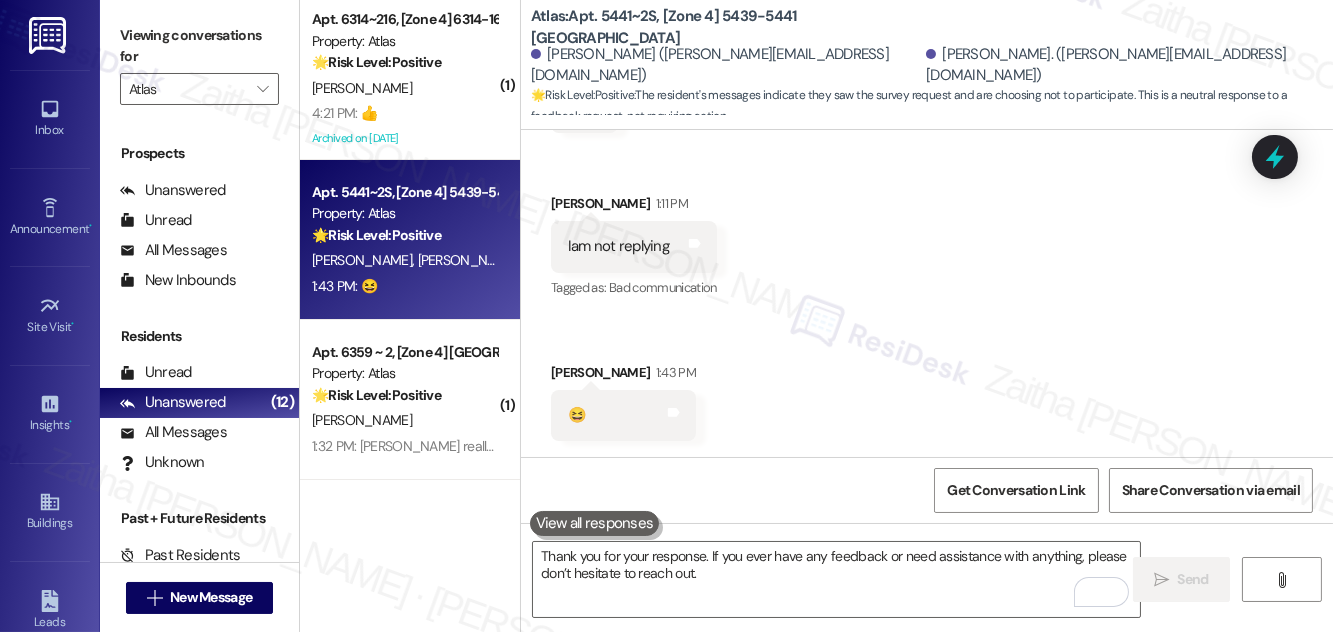 scroll, scrollTop: 3227, scrollLeft: 0, axis: vertical 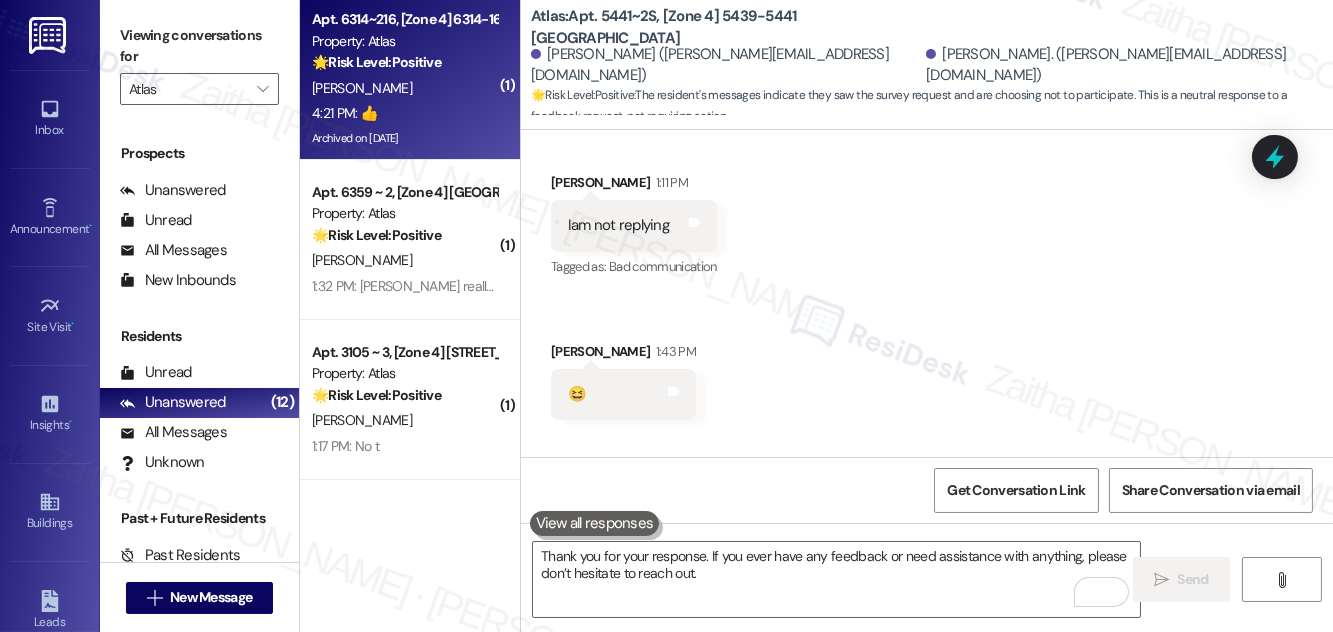 click on "[PERSON_NAME]" at bounding box center [404, 88] 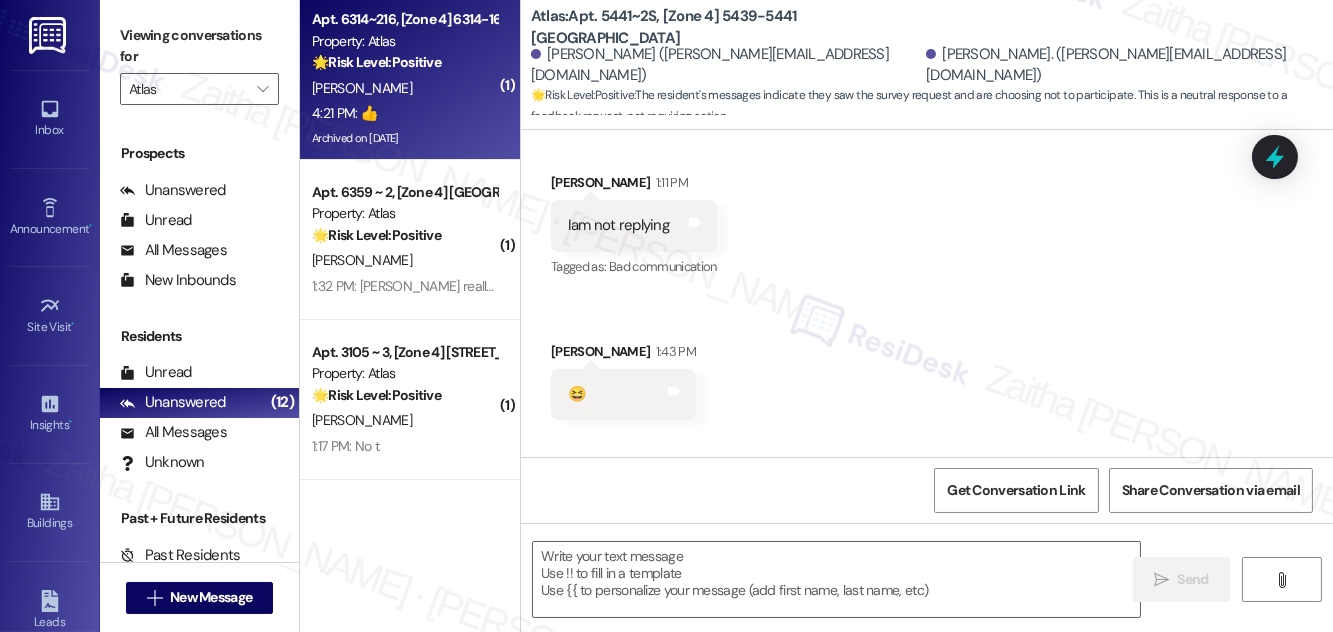 type on "Fetching suggested responses. Please feel free to read through the conversation in the meantime." 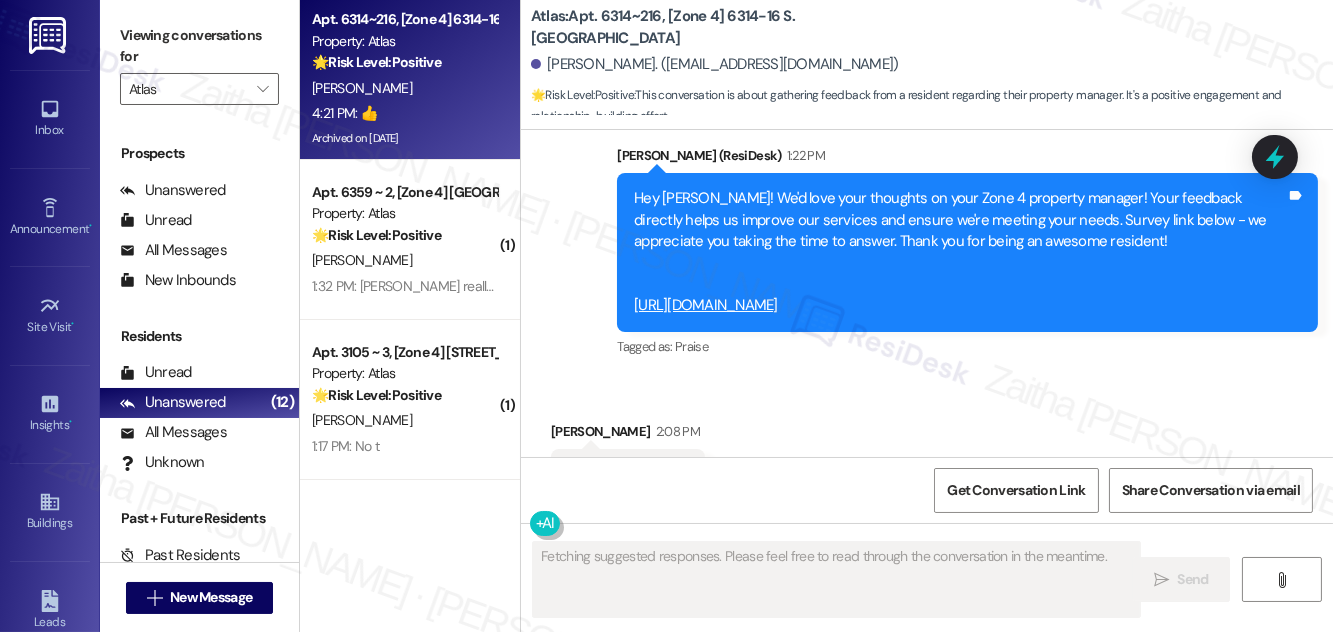 scroll, scrollTop: 62994, scrollLeft: 0, axis: vertical 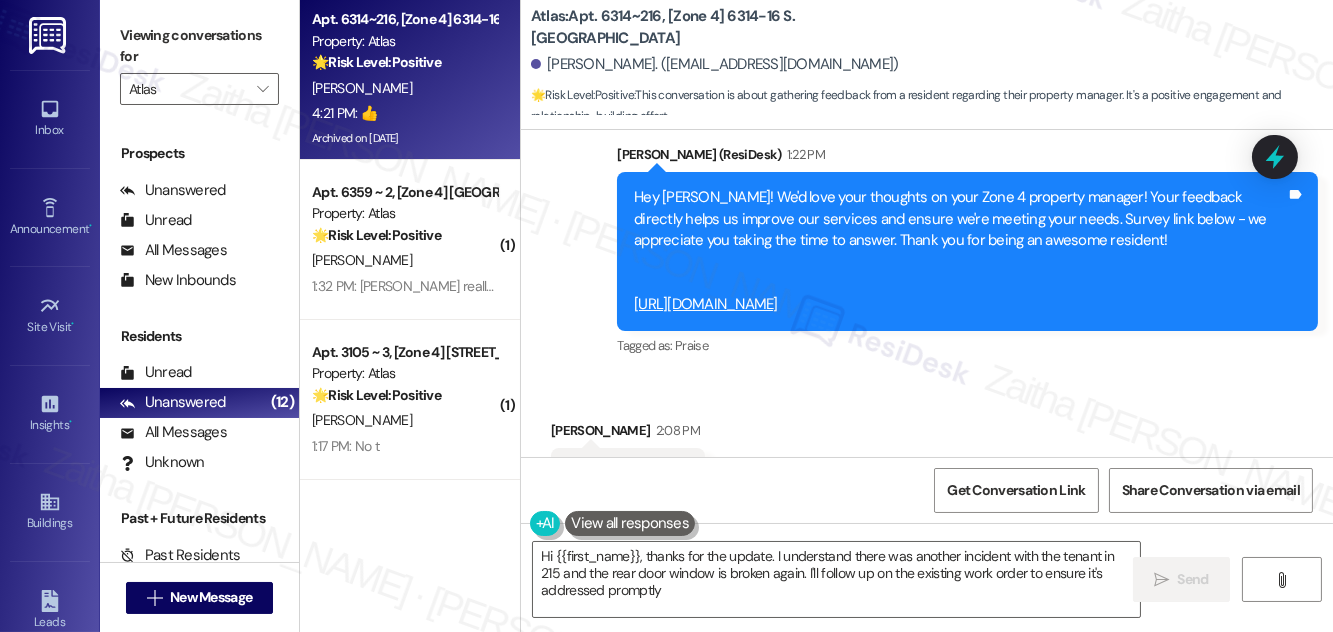 type on "Hi {{first_name}}, thanks for the update. I understand there was another incident with the tenant in 215 and the rear door window is broken again. I'll follow up on the existing work order to ensure it's addressed promptly." 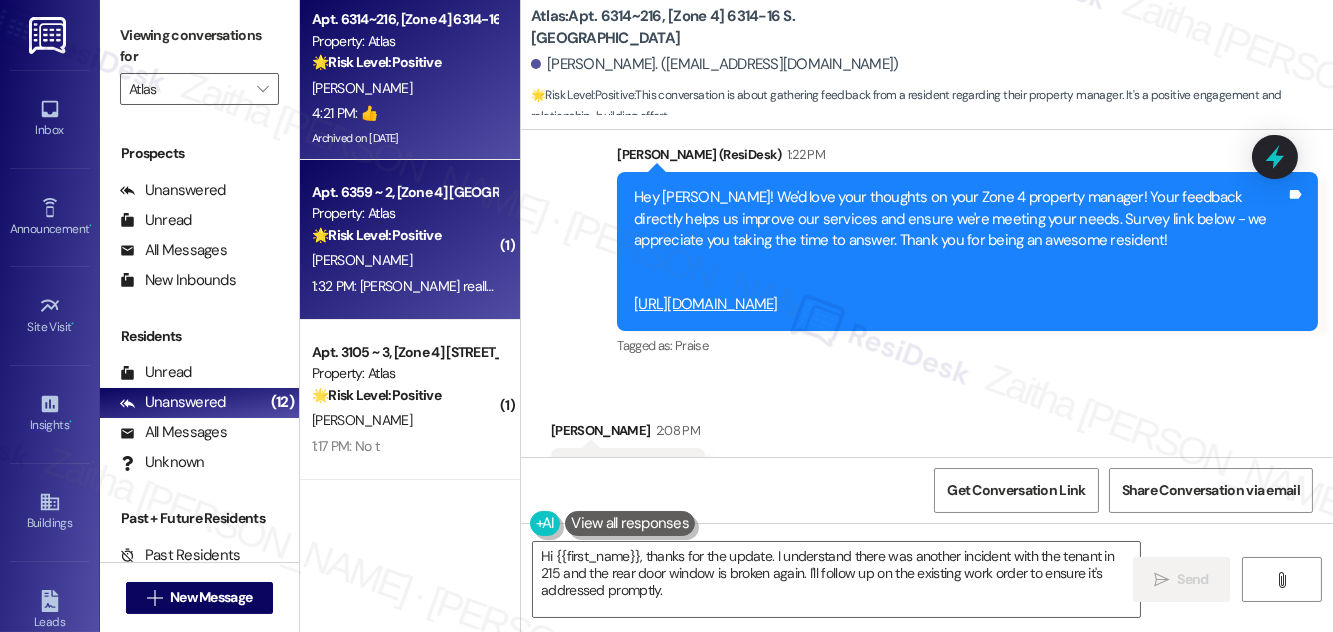 click on "[PERSON_NAME]" at bounding box center [404, 260] 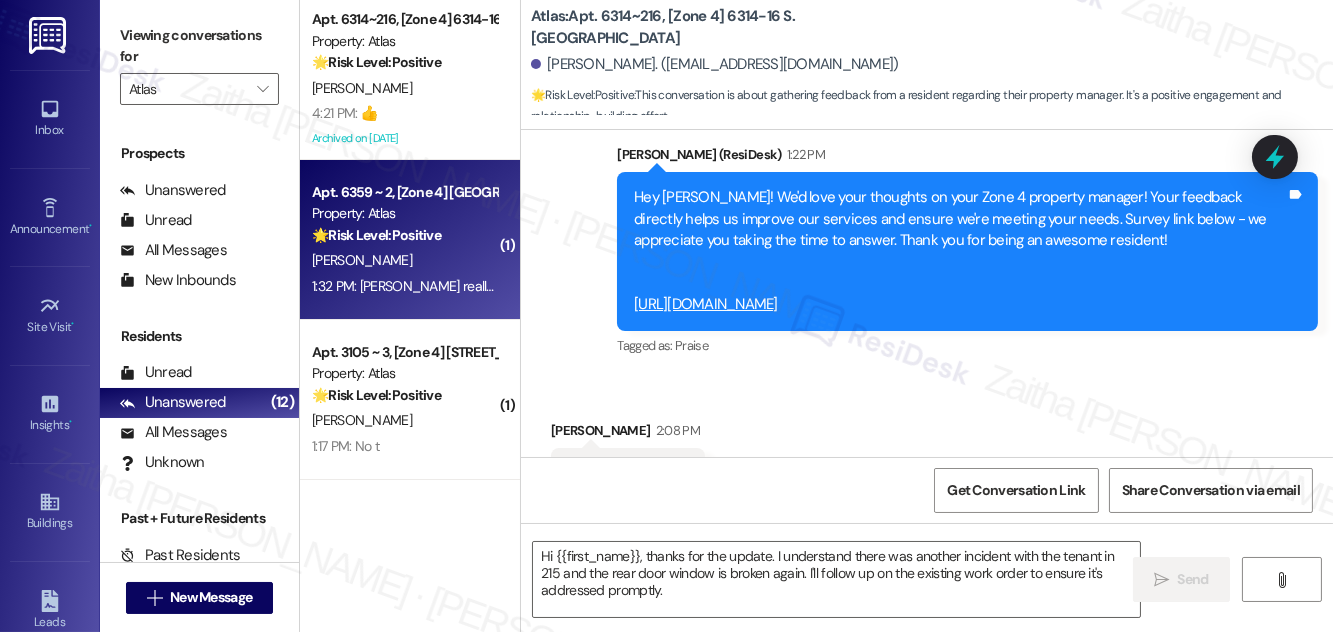 type on "Fetching suggested responses. Please feel free to read through the conversation in the meantime." 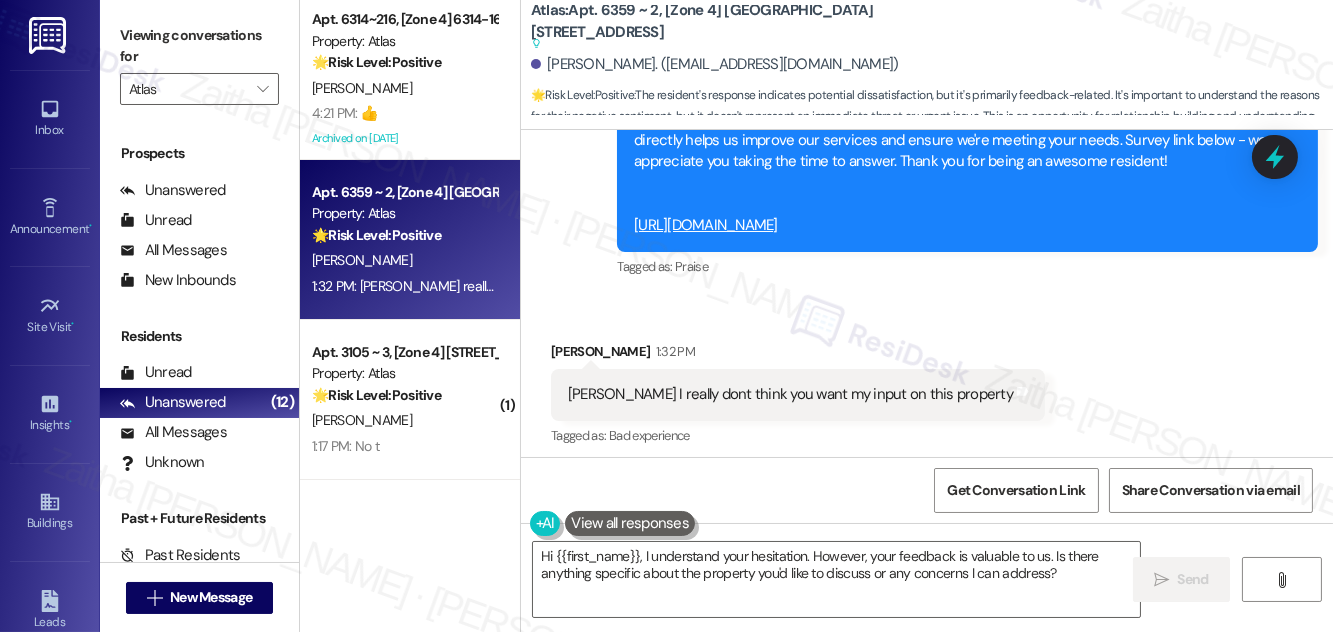 scroll, scrollTop: 9177, scrollLeft: 0, axis: vertical 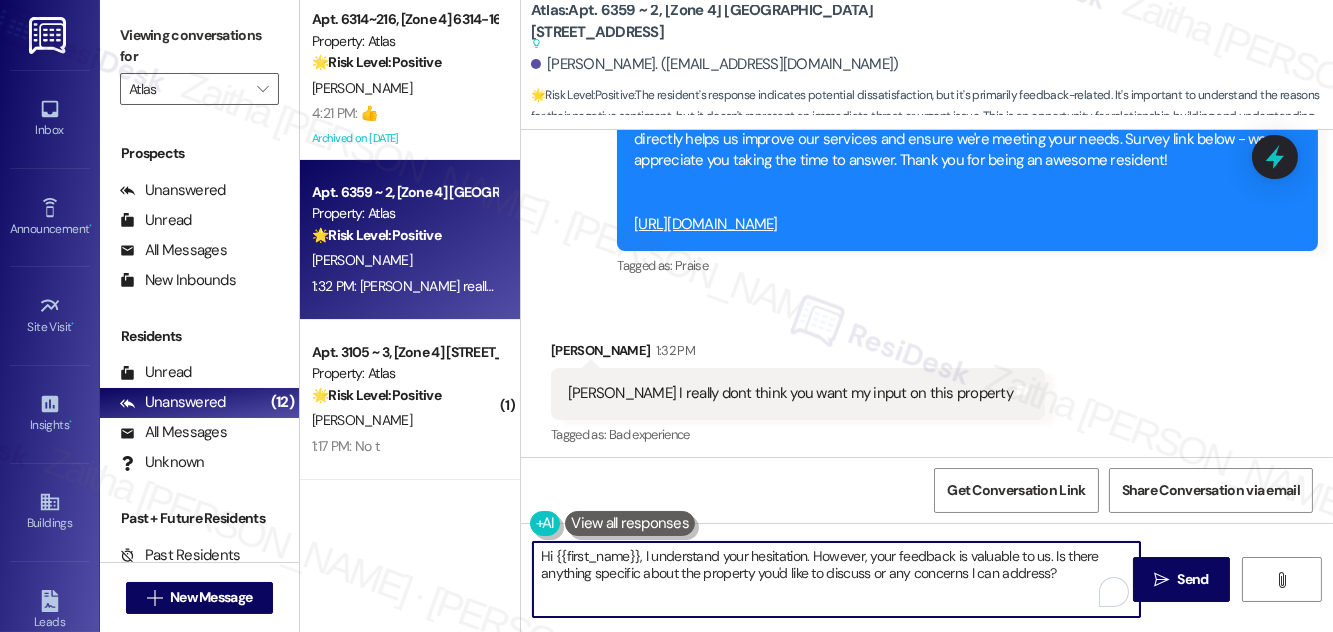 drag, startPoint x: 641, startPoint y: 559, endPoint x: 536, endPoint y: 556, distance: 105.04285 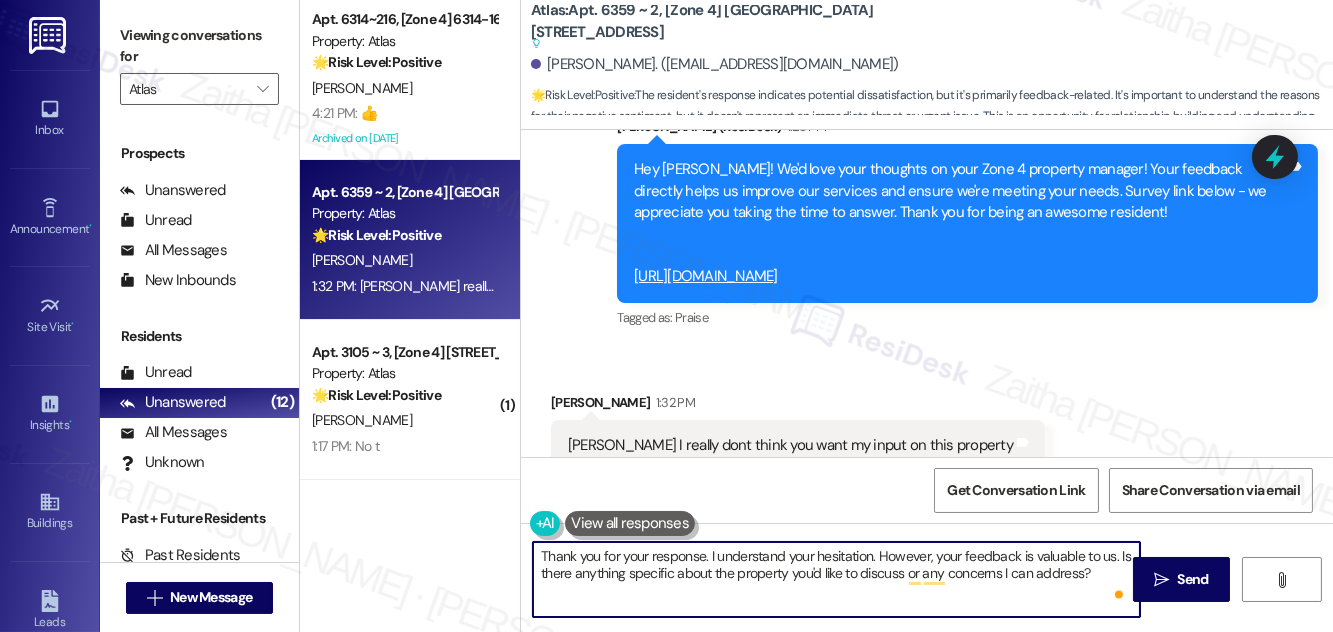 scroll, scrollTop: 9177, scrollLeft: 0, axis: vertical 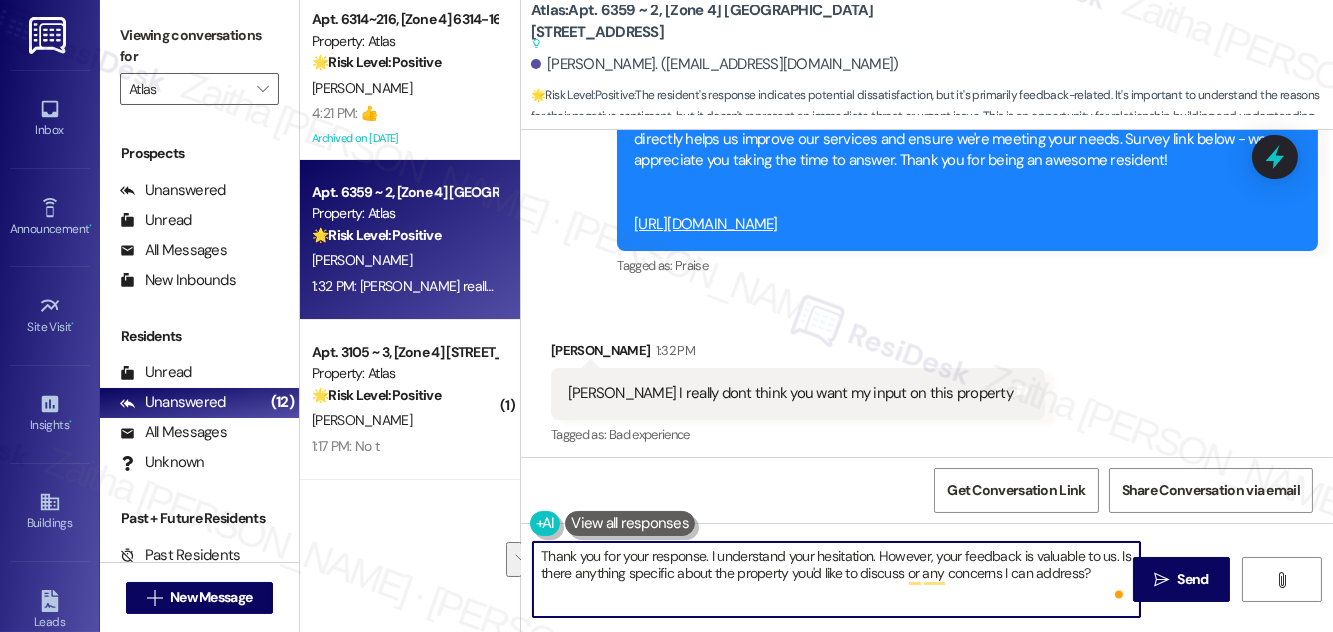 drag, startPoint x: 936, startPoint y: 551, endPoint x: 1090, endPoint y: 584, distance: 157.49603 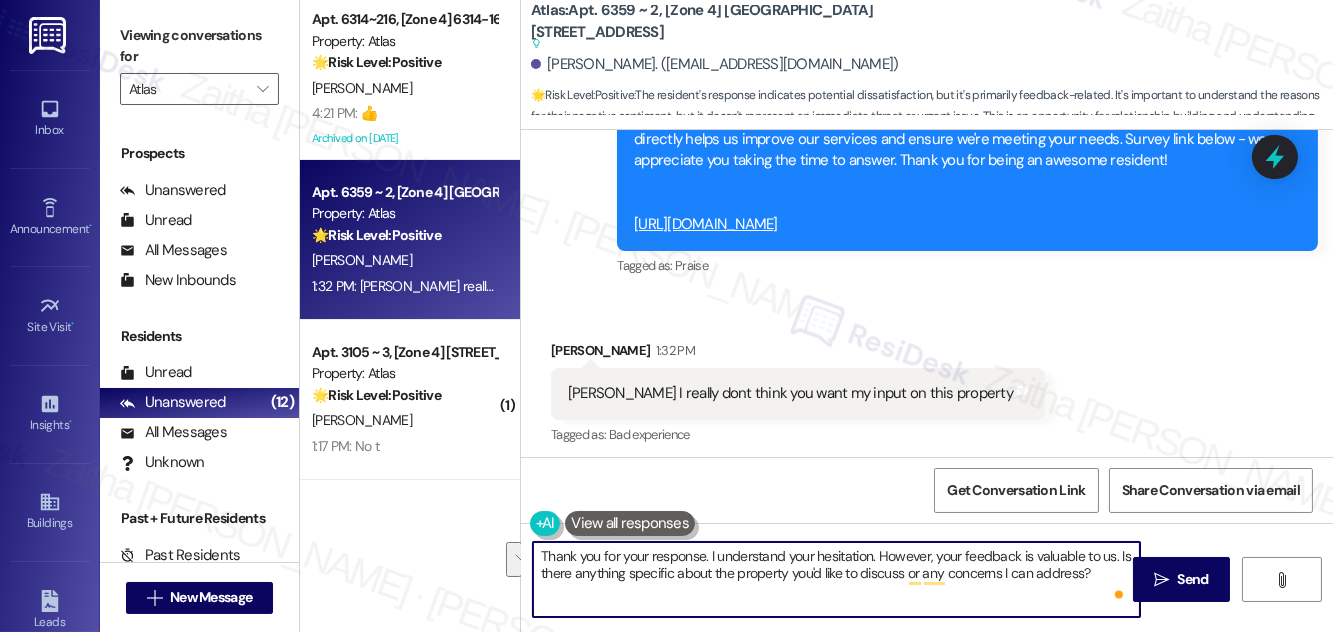 click on "Thank you for your response. I understand your hesitation. However, your feedback is valuable to us. Is there anything specific about the property you'd like to discuss or any concerns I can address?" at bounding box center (836, 579) 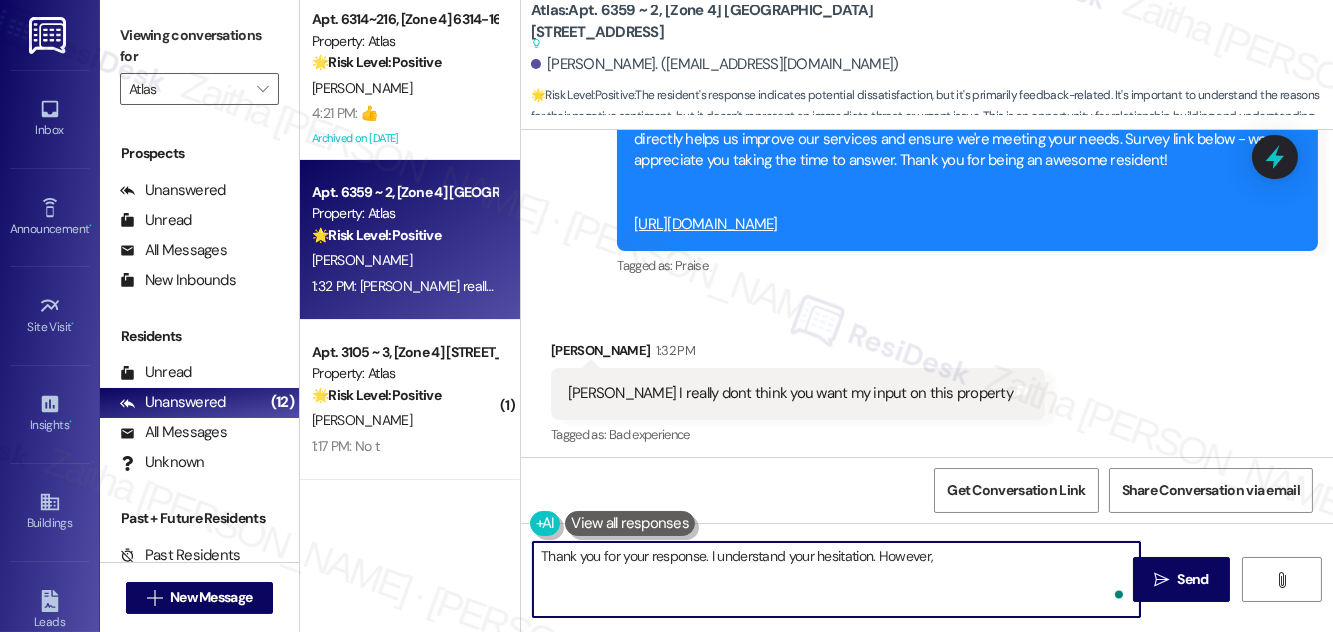 paste on "Your feedback is incredibly valuable and helps guide our efforts to improve the living experience for everyone in the community." 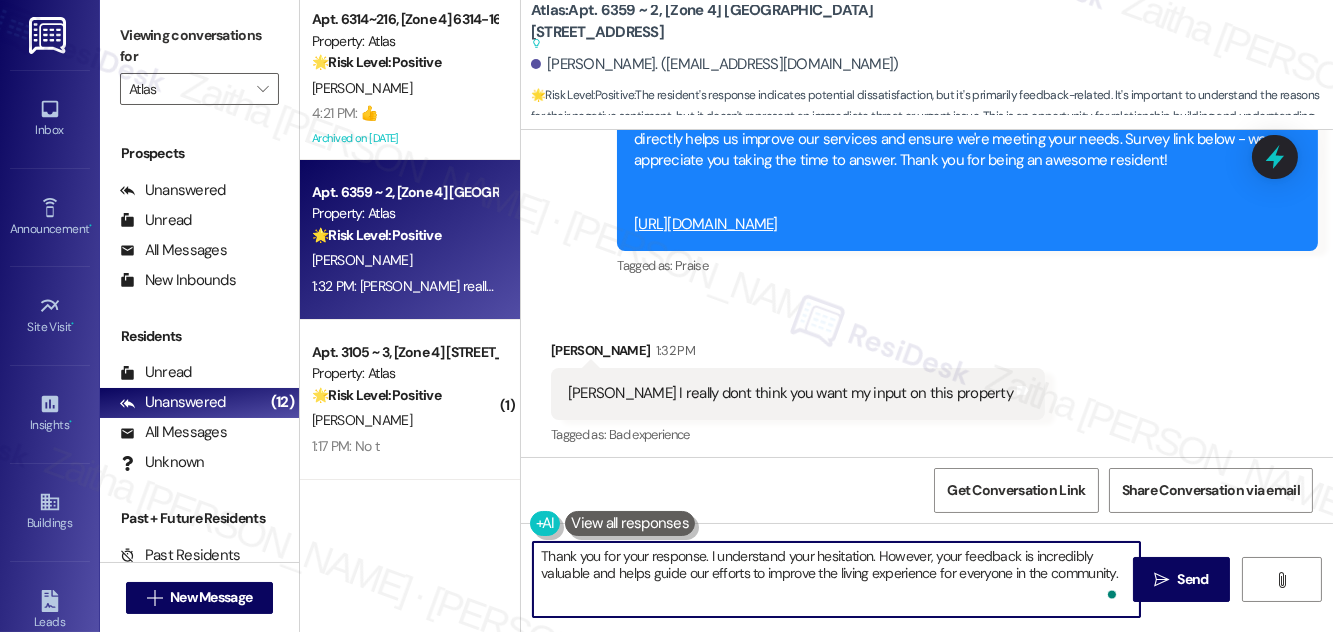 click on "Thank you for your response. I understand your hesitation. However, your feedback is incredibly valuable and helps guide our efforts to improve the living experience for everyone in the community." at bounding box center (836, 579) 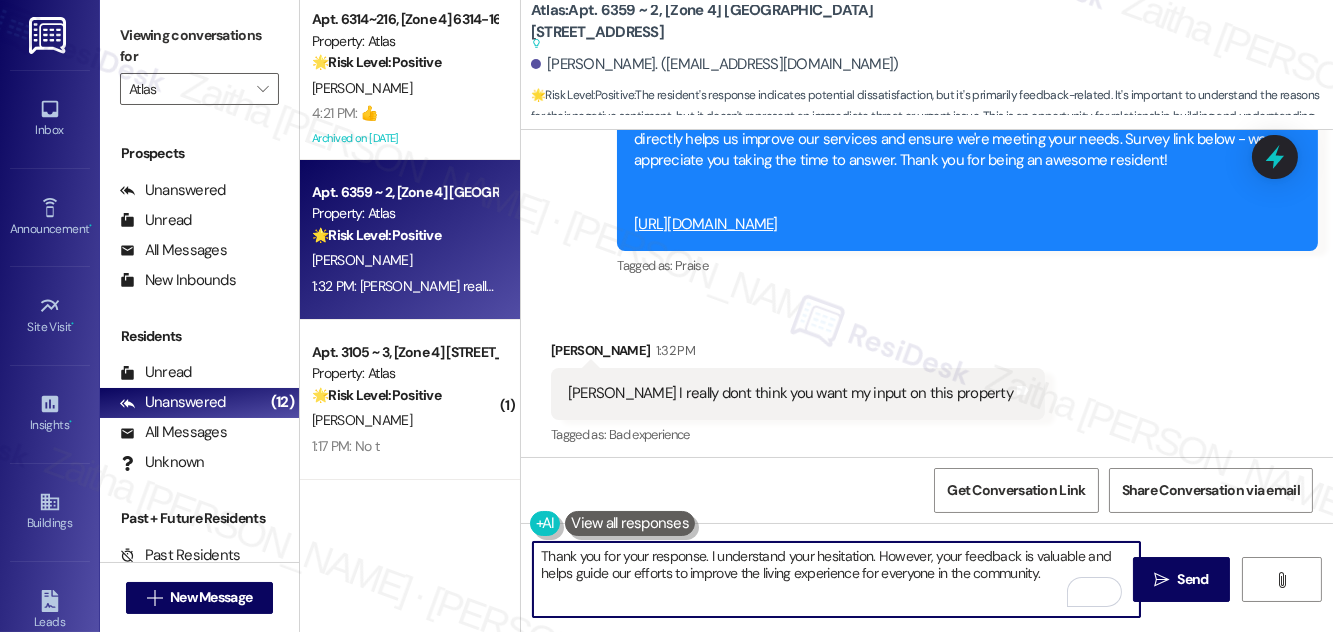 type on "Thank you for your response. I understand your hesitation. However, your feedback is valuable and helps guide our efforts to improve the living experience for everyone in the community." 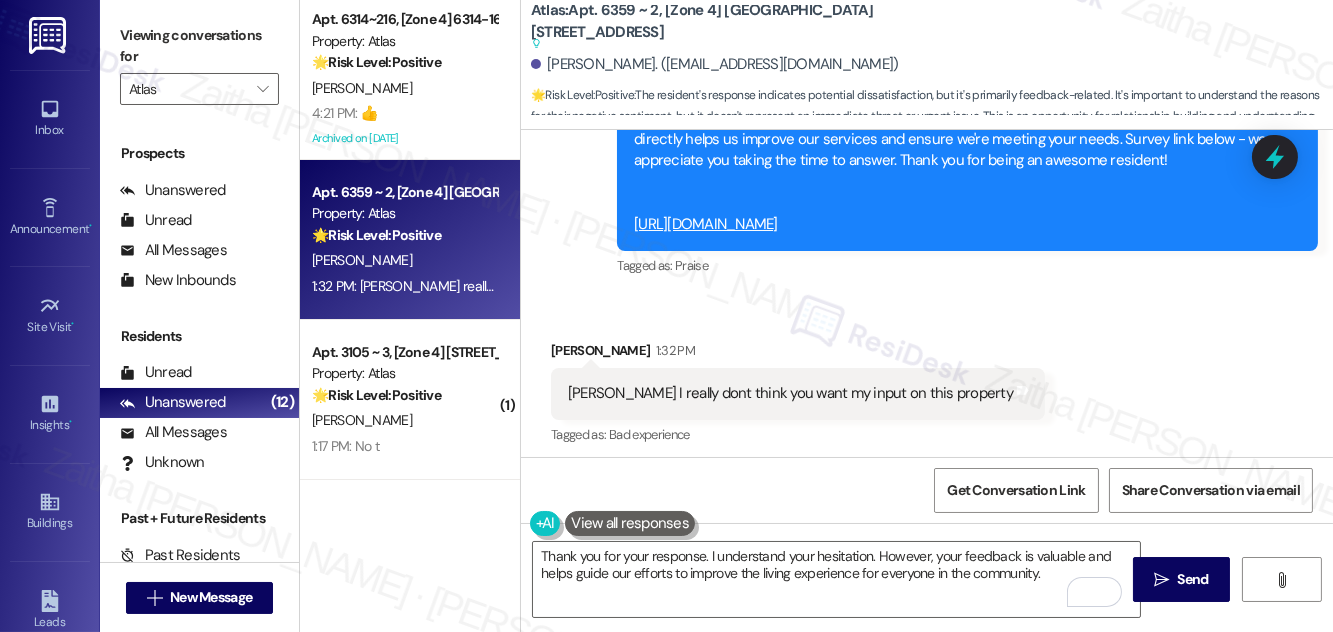 click at bounding box center [630, 523] 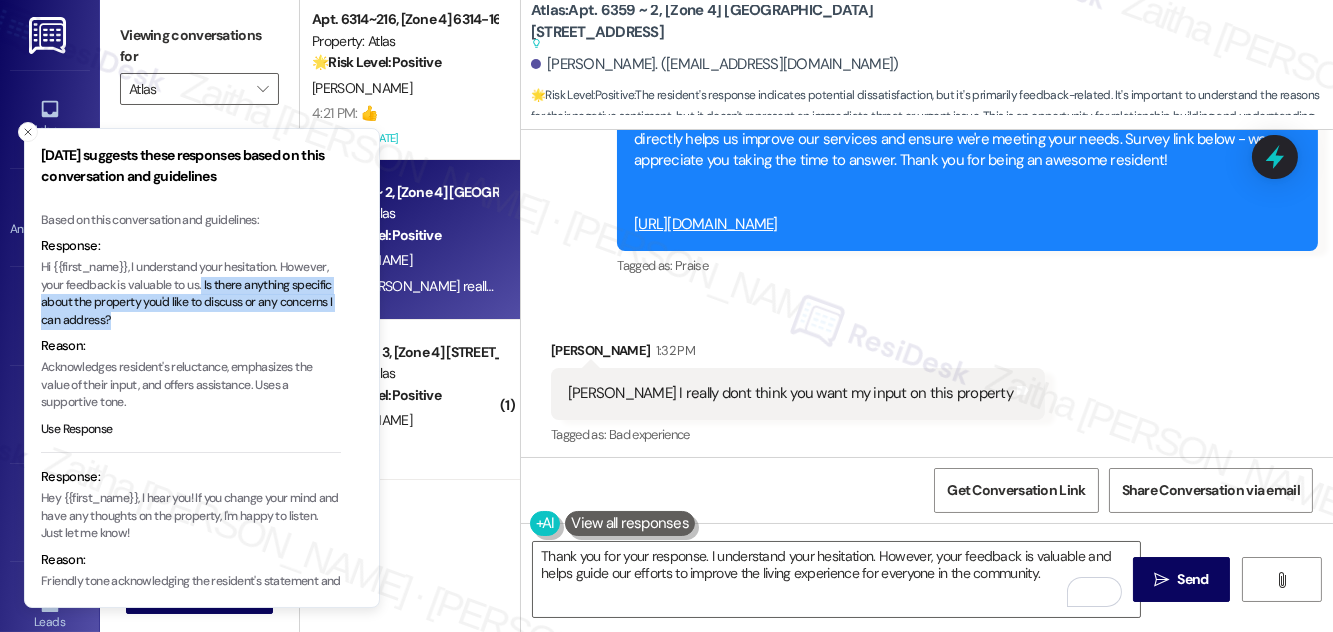 drag, startPoint x: 201, startPoint y: 284, endPoint x: 247, endPoint y: 314, distance: 54.91812 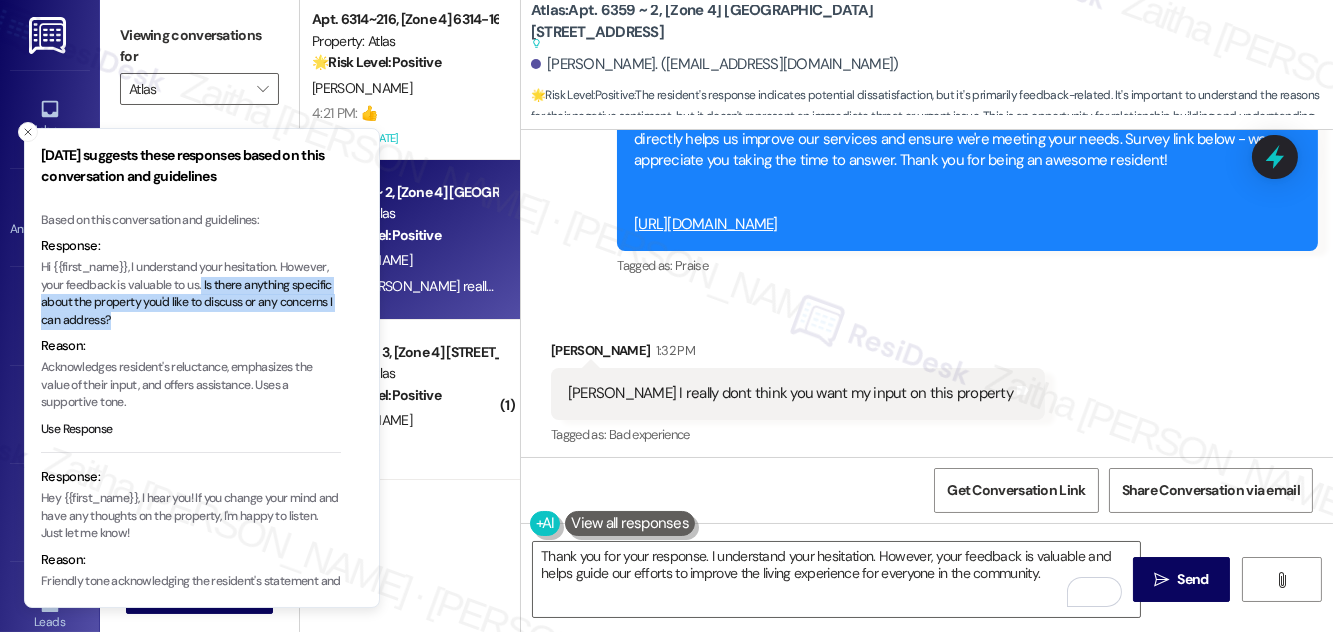 type 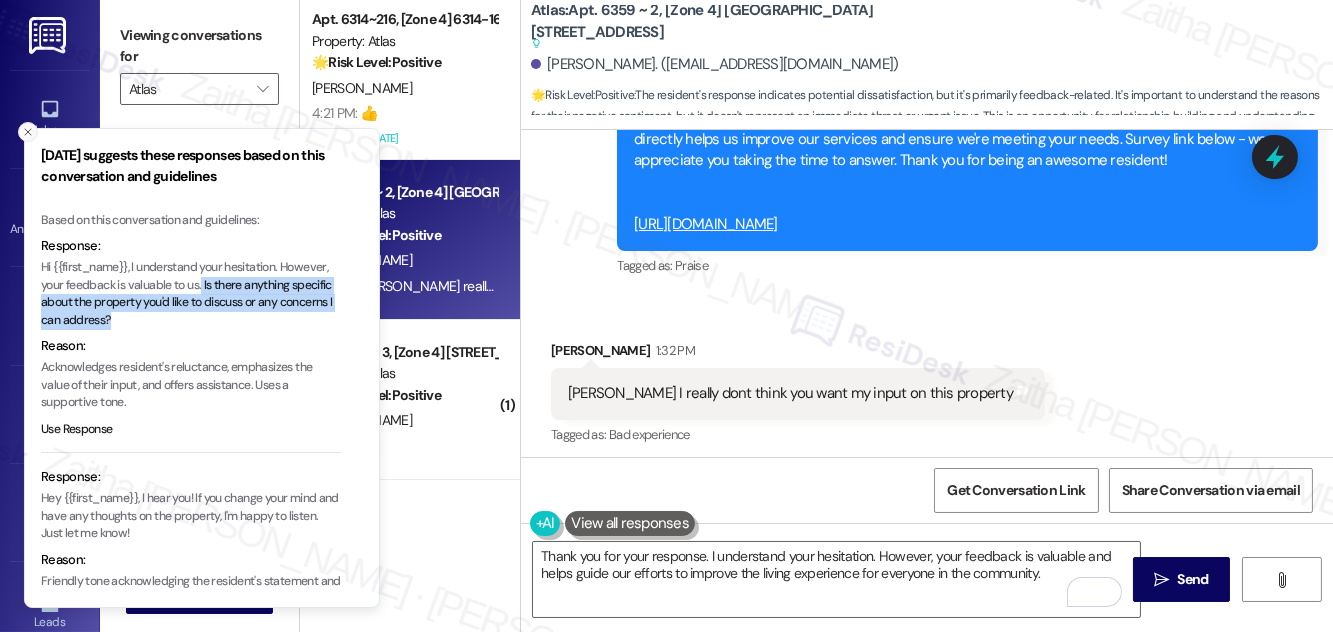 click 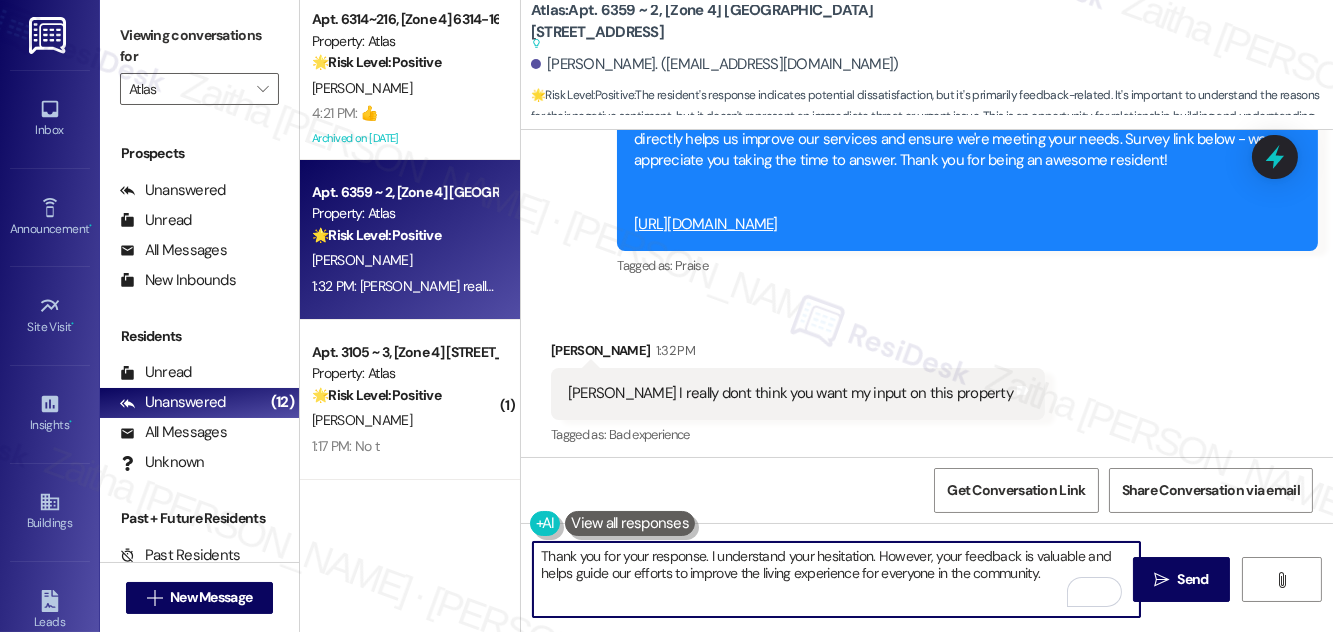 click on "Thank you for your response. I understand your hesitation. However, your feedback is valuable and helps guide our efforts to improve the living experience for everyone in the community." at bounding box center [836, 579] 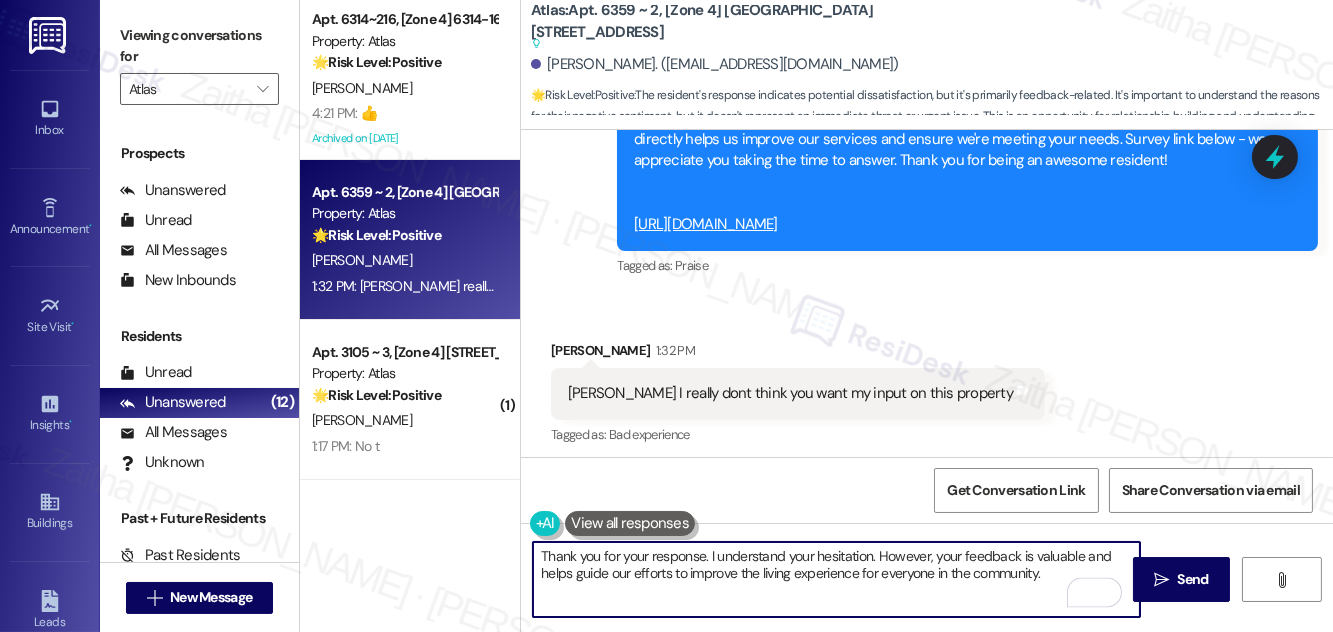 paste on "Is there anything specific about the property you'd like to discuss or any concerns I can address?" 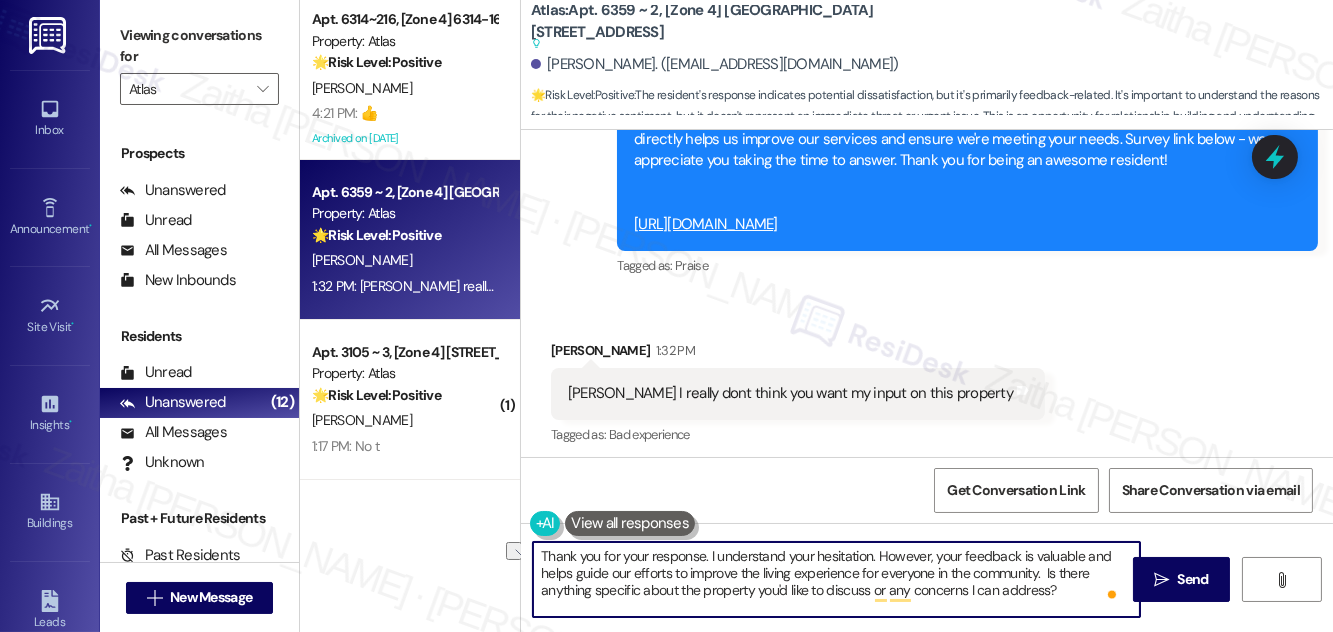 drag, startPoint x: 972, startPoint y: 588, endPoint x: 1053, endPoint y: 591, distance: 81.055534 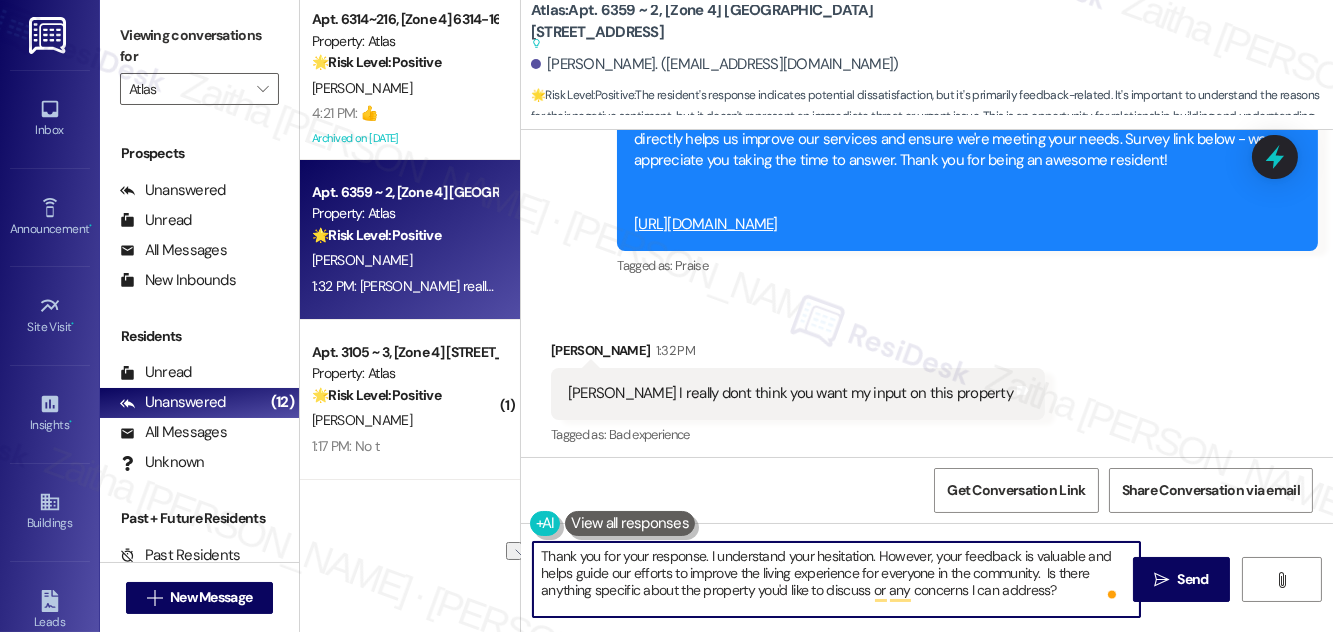 click on "Thank you for your response. I understand your hesitation. However, your feedback is valuable and helps guide our efforts to improve the living experience for everyone in the community.  Is there anything specific about the property you'd like to discuss or any concerns I can address?" at bounding box center (836, 579) 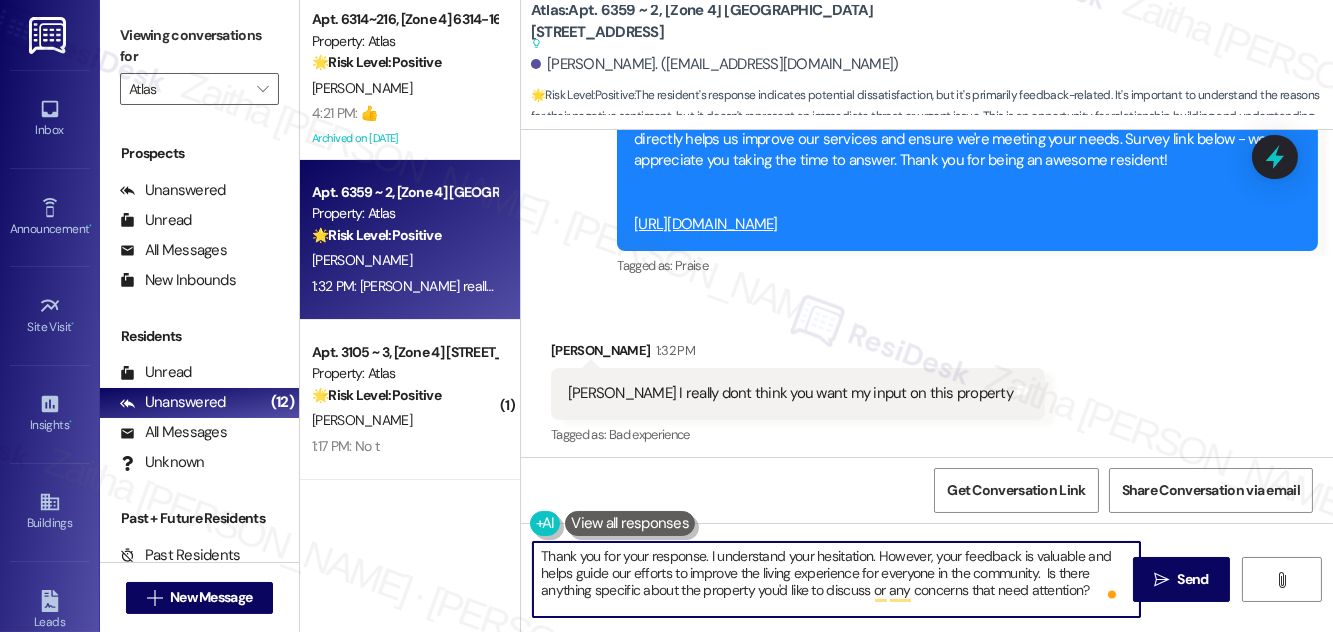scroll, scrollTop: 21, scrollLeft: 0, axis: vertical 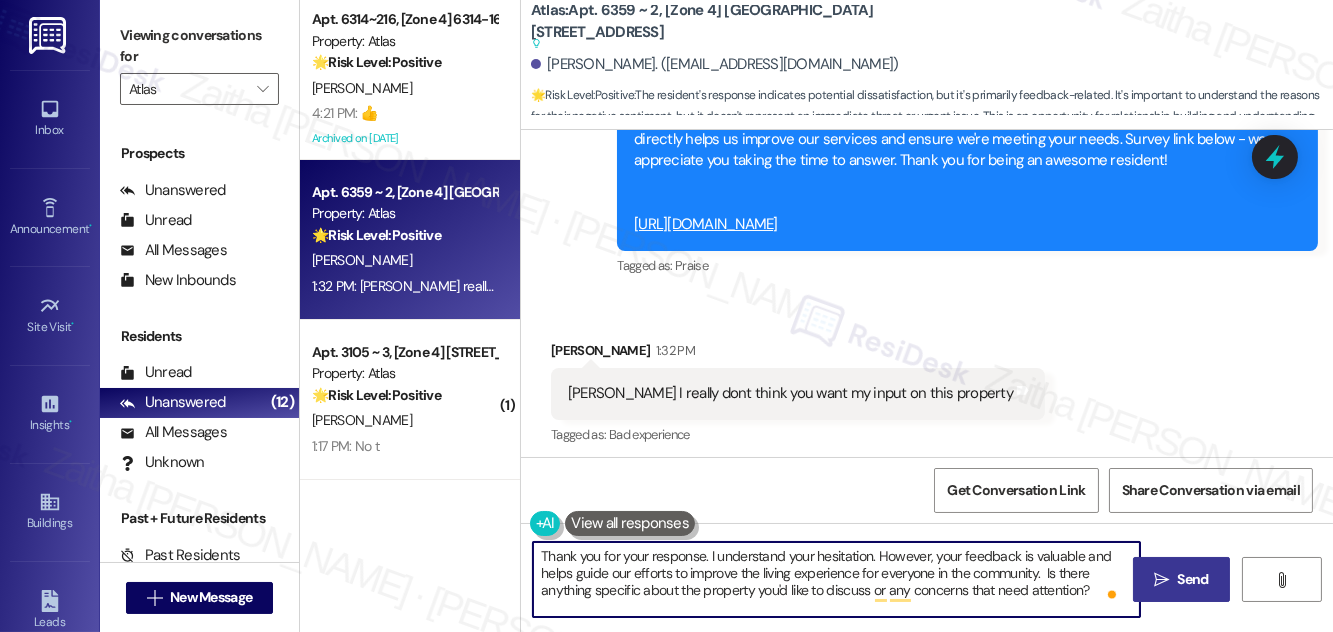 type on "Thank you for your response. I understand your hesitation. However, your feedback is valuable and helps guide our efforts to improve the living experience for everyone in the community.  Is there anything specific about the property you'd like to discuss or any concerns that need attention?" 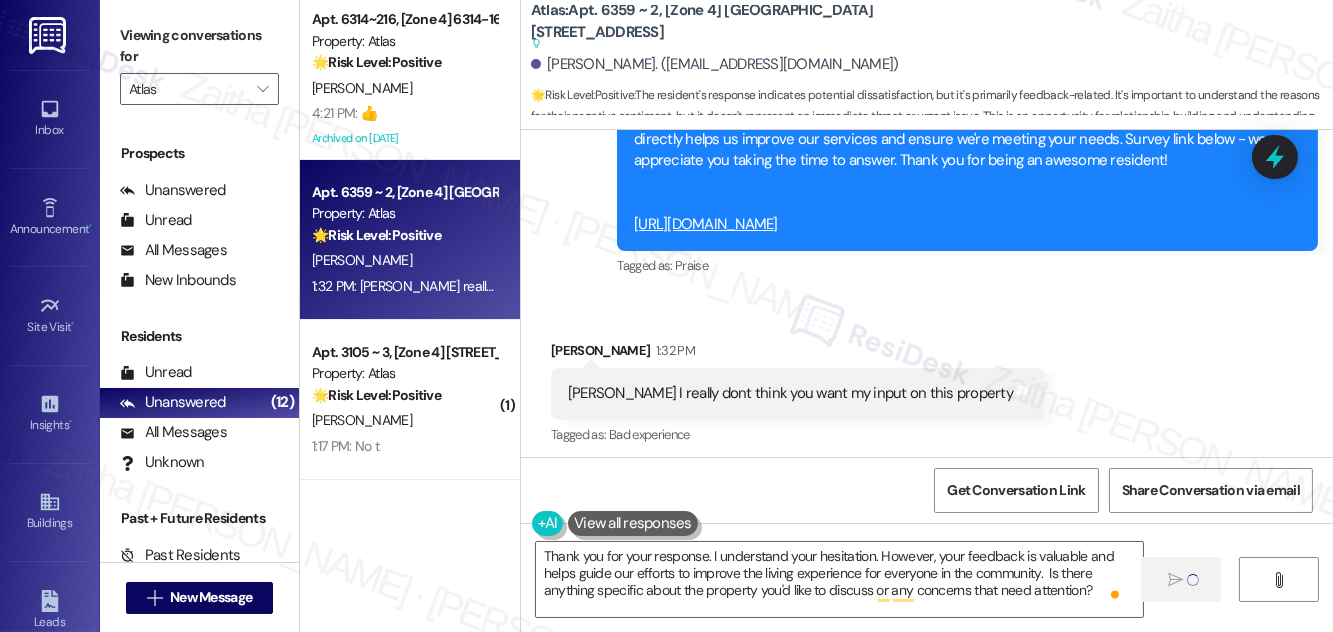 type 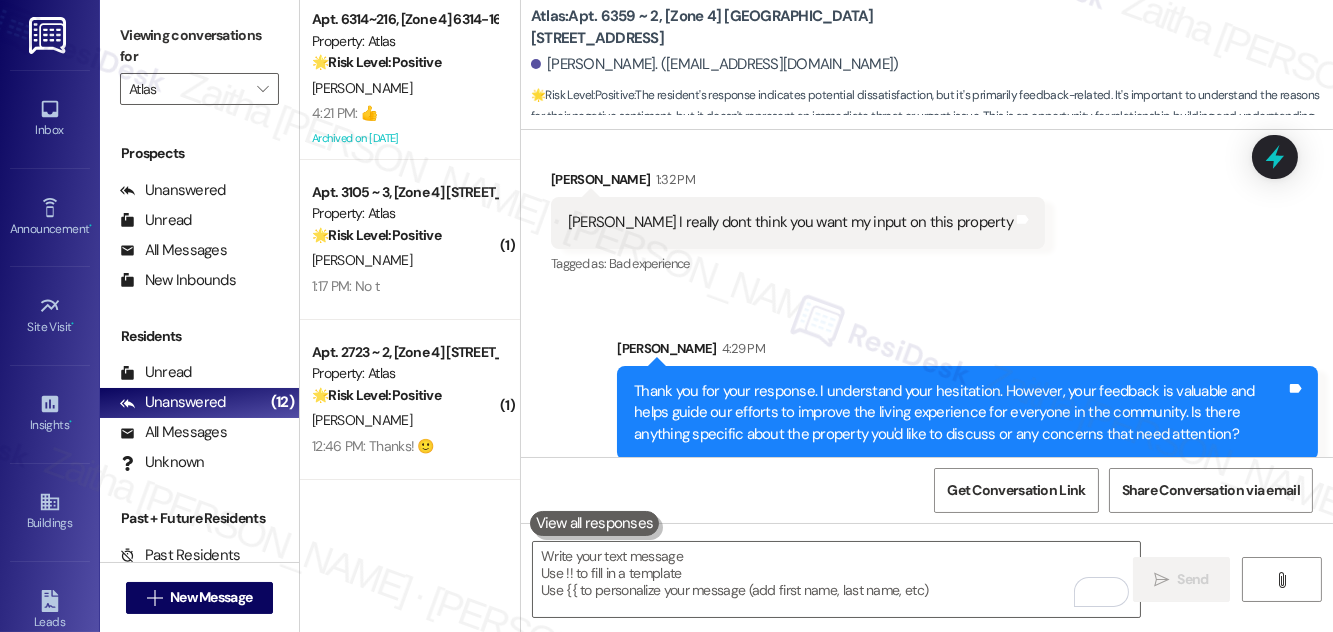 scroll, scrollTop: 9360, scrollLeft: 0, axis: vertical 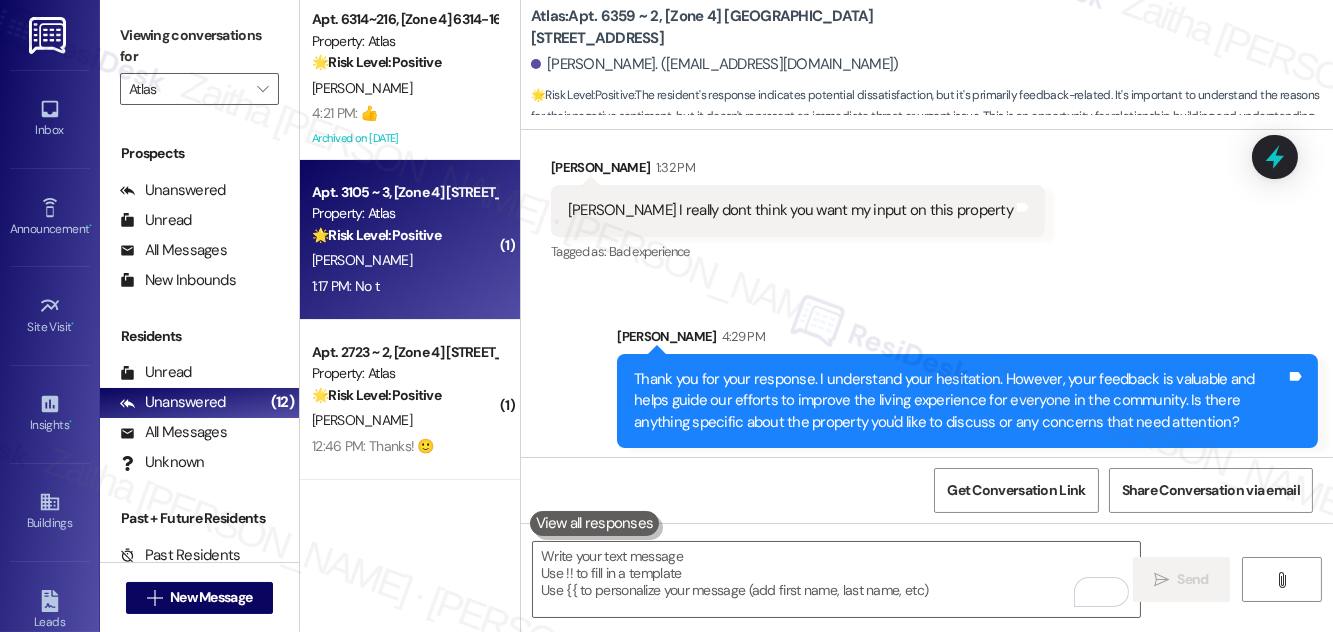 click on "[PERSON_NAME]" at bounding box center [404, 260] 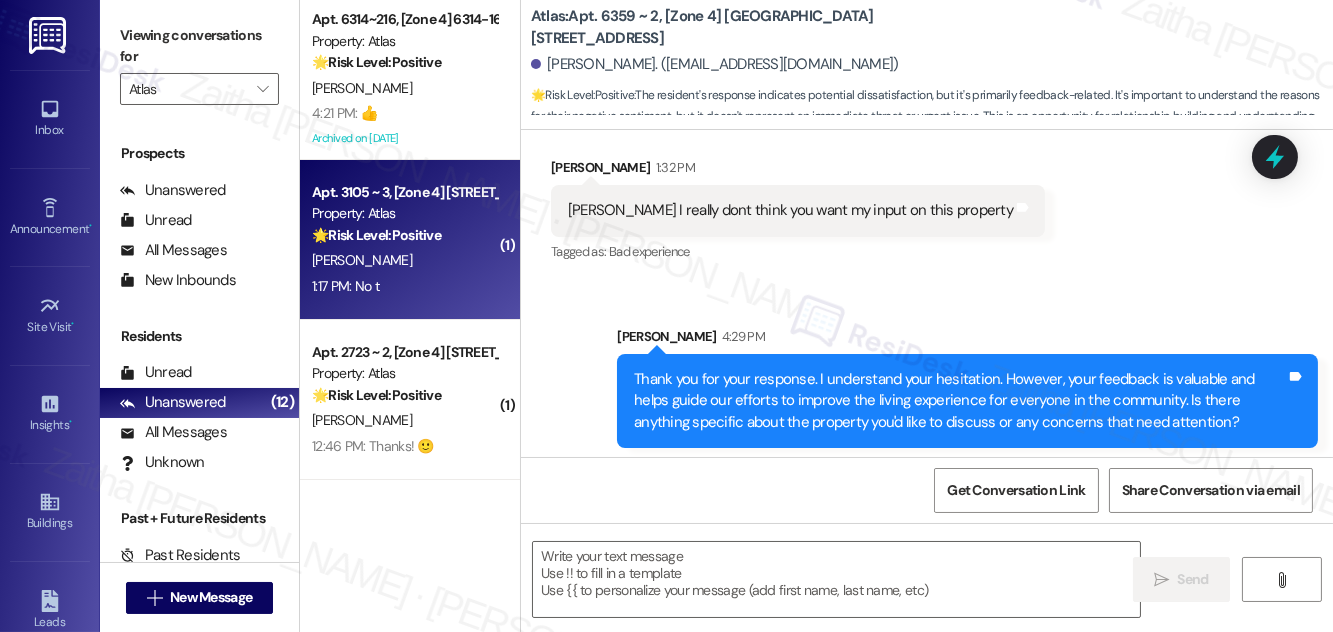 type on "Fetching suggested responses. Please feel free to read through the conversation in the meantime." 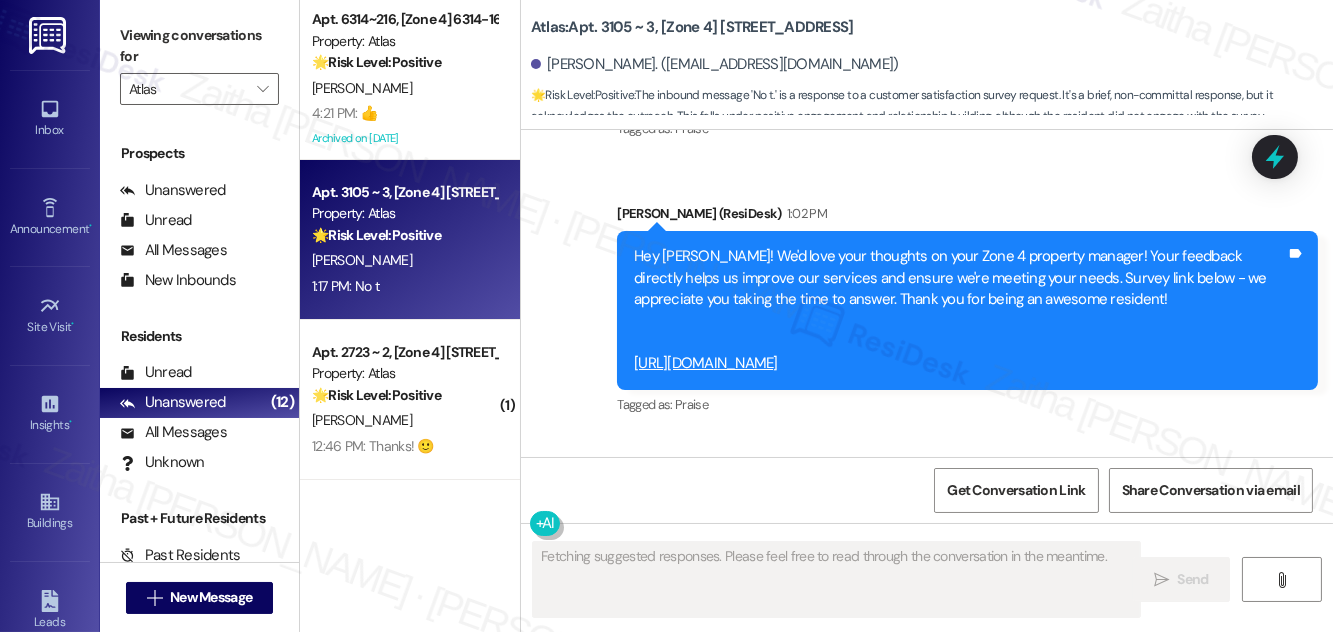 scroll, scrollTop: 4688, scrollLeft: 0, axis: vertical 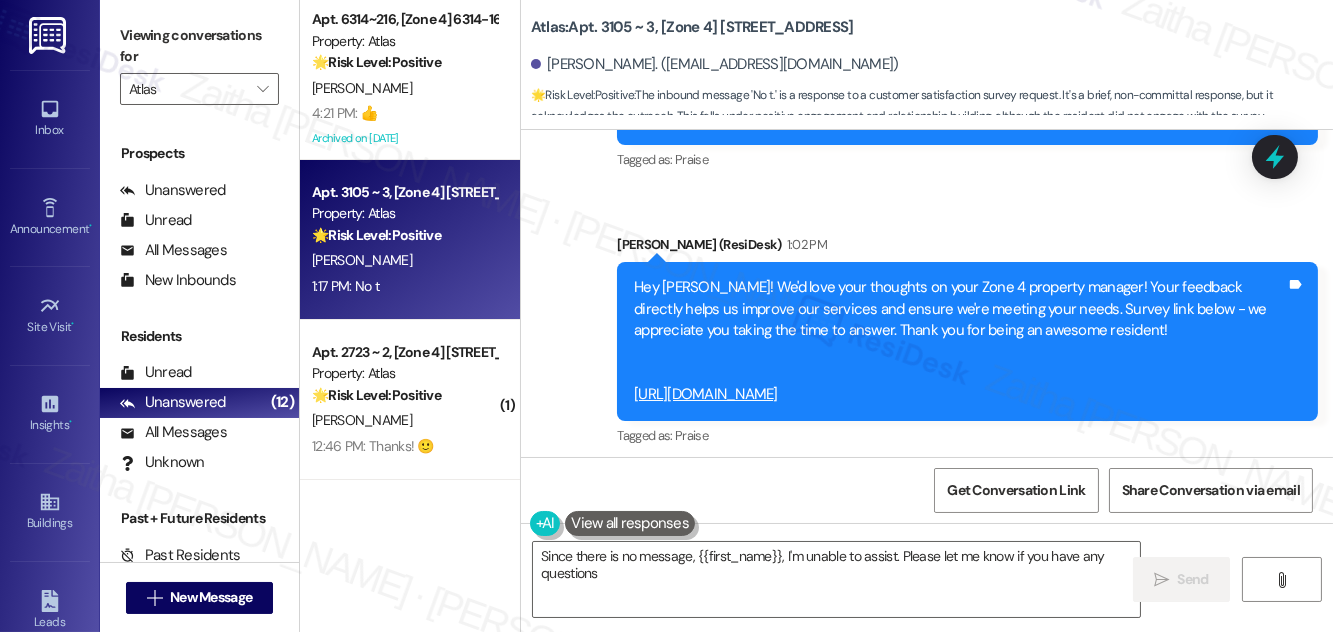 type on "Since there is no message, {{first_name}}, I'm unable to assist. Please let me know if you have any questions!" 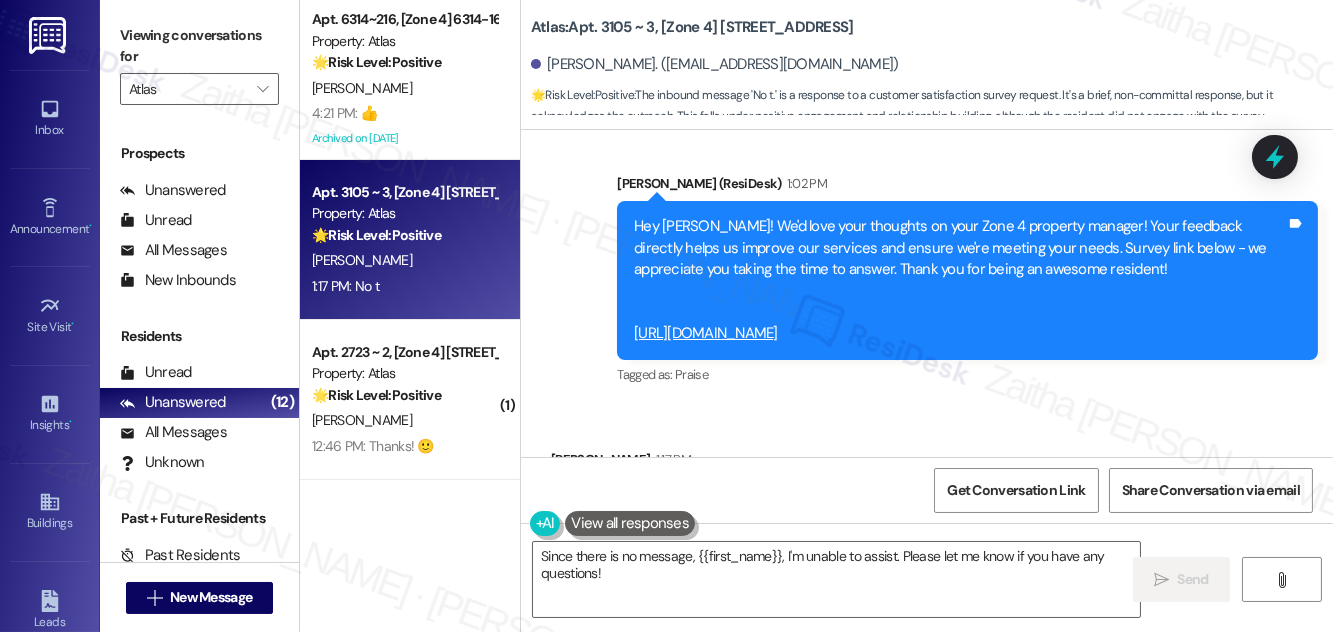 scroll, scrollTop: 4778, scrollLeft: 0, axis: vertical 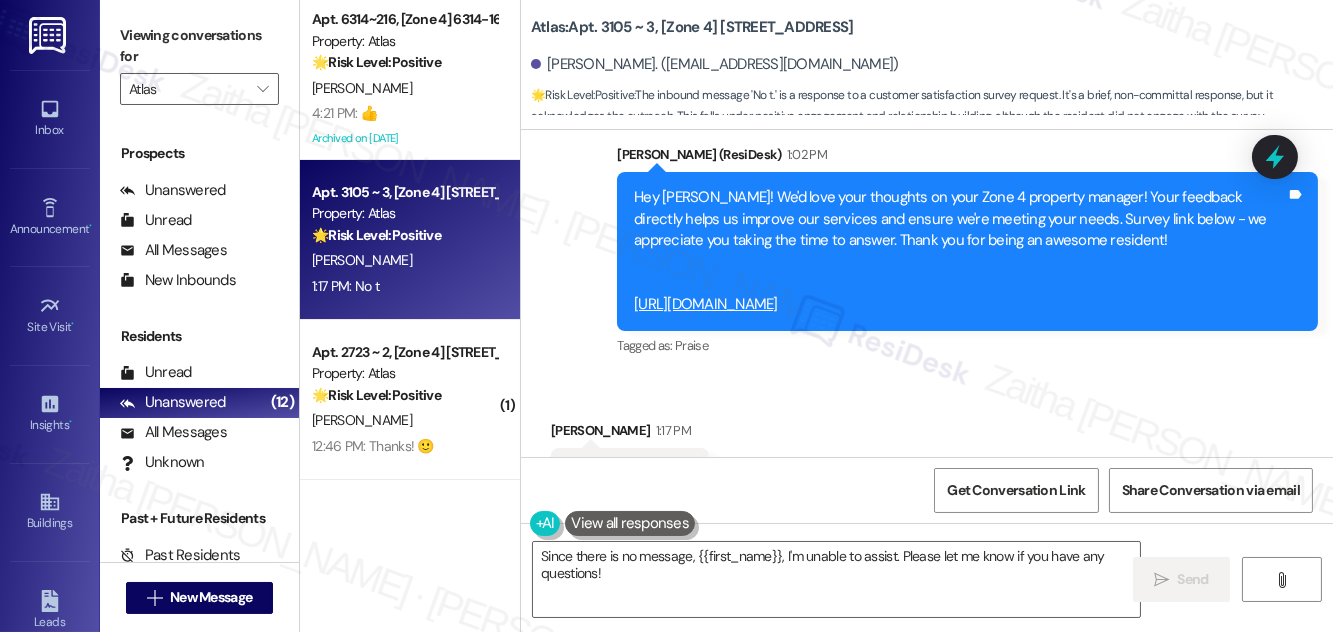 drag, startPoint x: 564, startPoint y: 387, endPoint x: 616, endPoint y: 392, distance: 52.23983 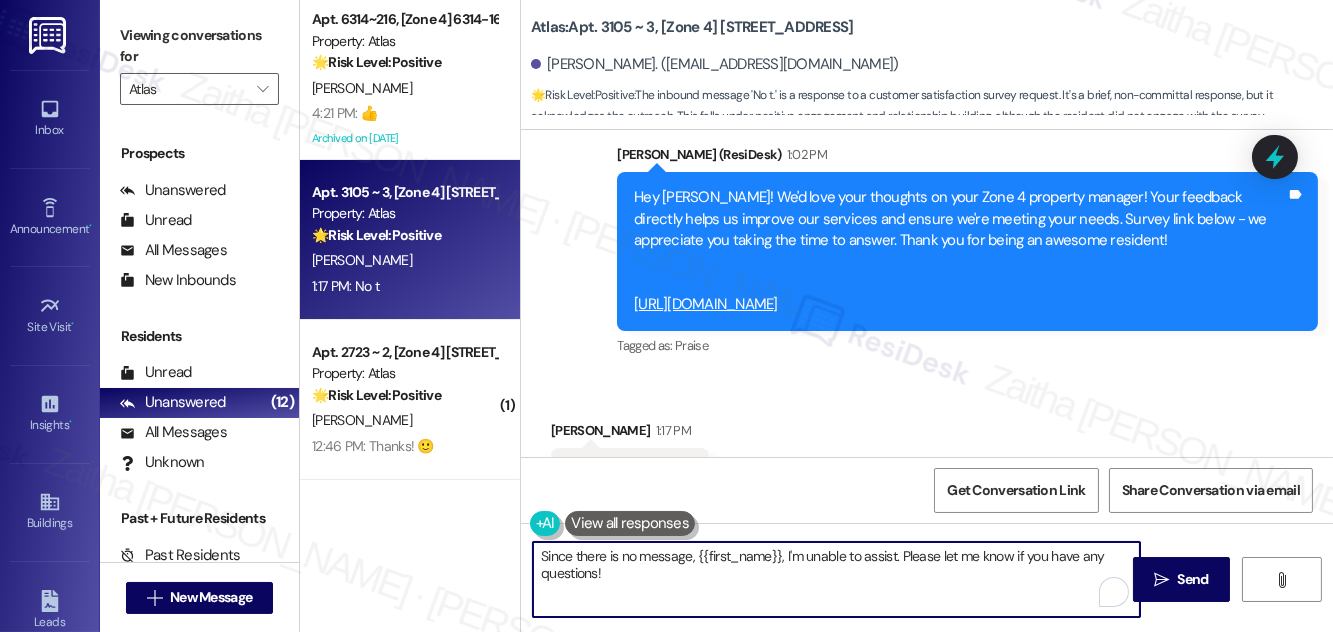 drag, startPoint x: 580, startPoint y: 567, endPoint x: 544, endPoint y: 556, distance: 37.64306 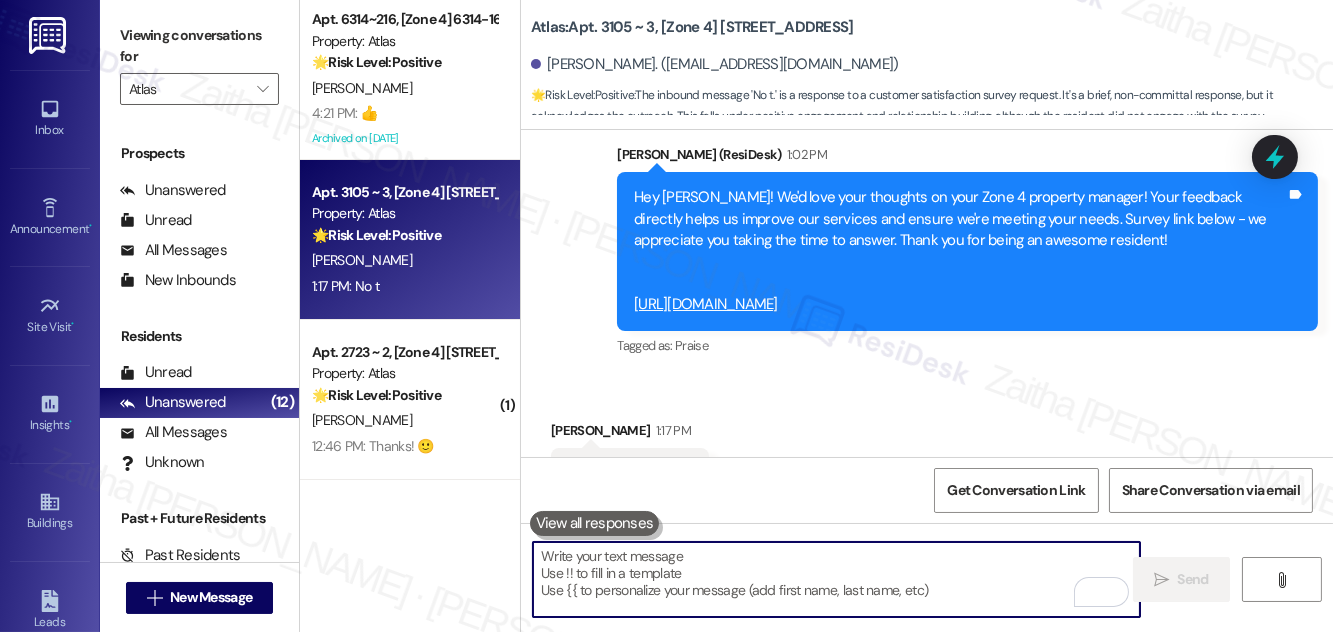 paste on "Thank you for your response. If there’s anything you need or would like to share in the future, feel free to reach out—we’re here to help." 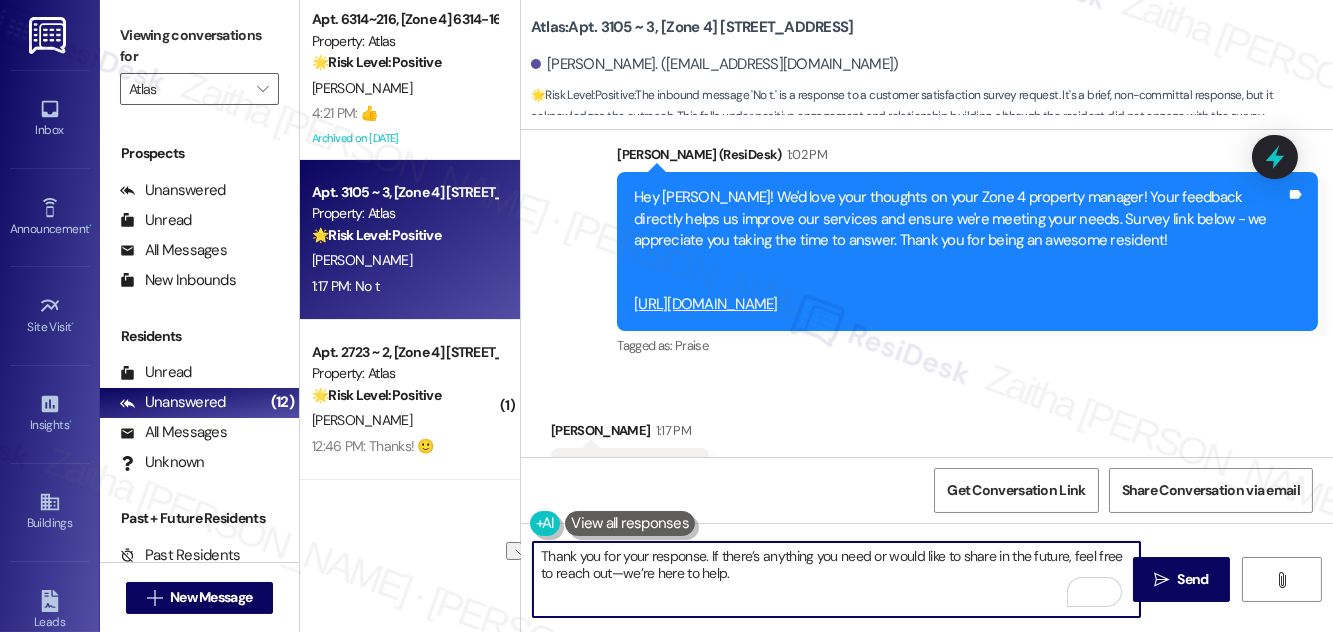 drag, startPoint x: 613, startPoint y: 568, endPoint x: 744, endPoint y: 575, distance: 131.18689 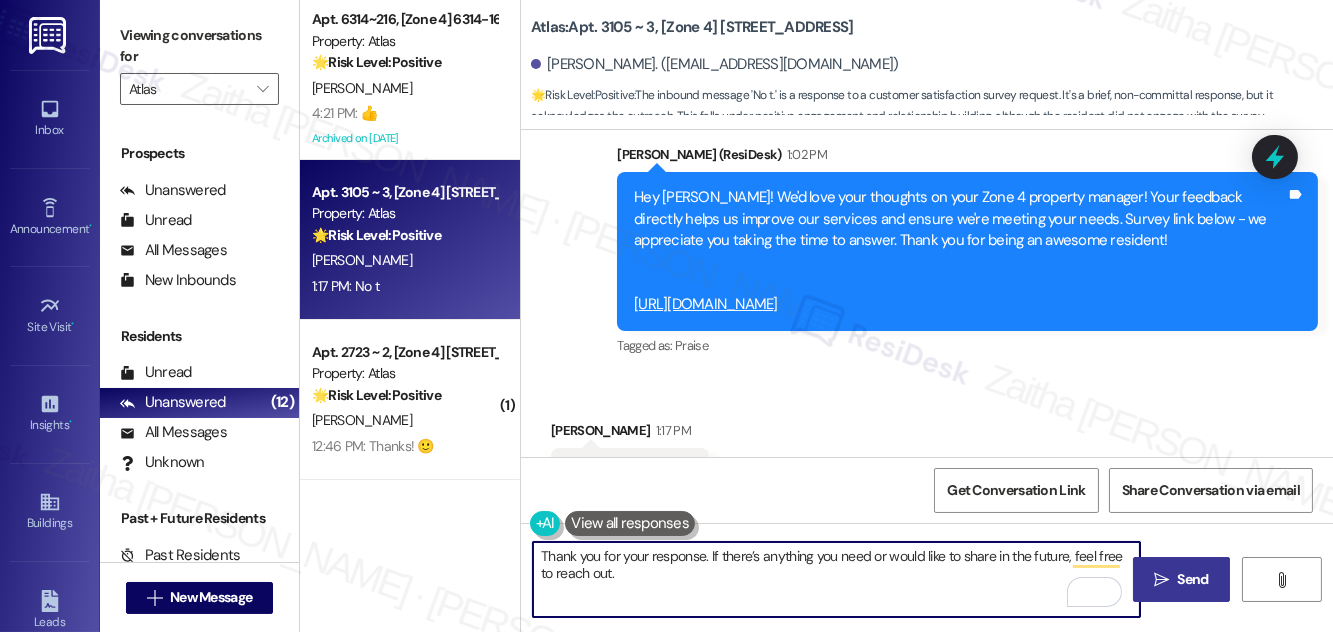 type on "Thank you for your response. If there’s anything you need or would like to share in the future, feel free to reach out." 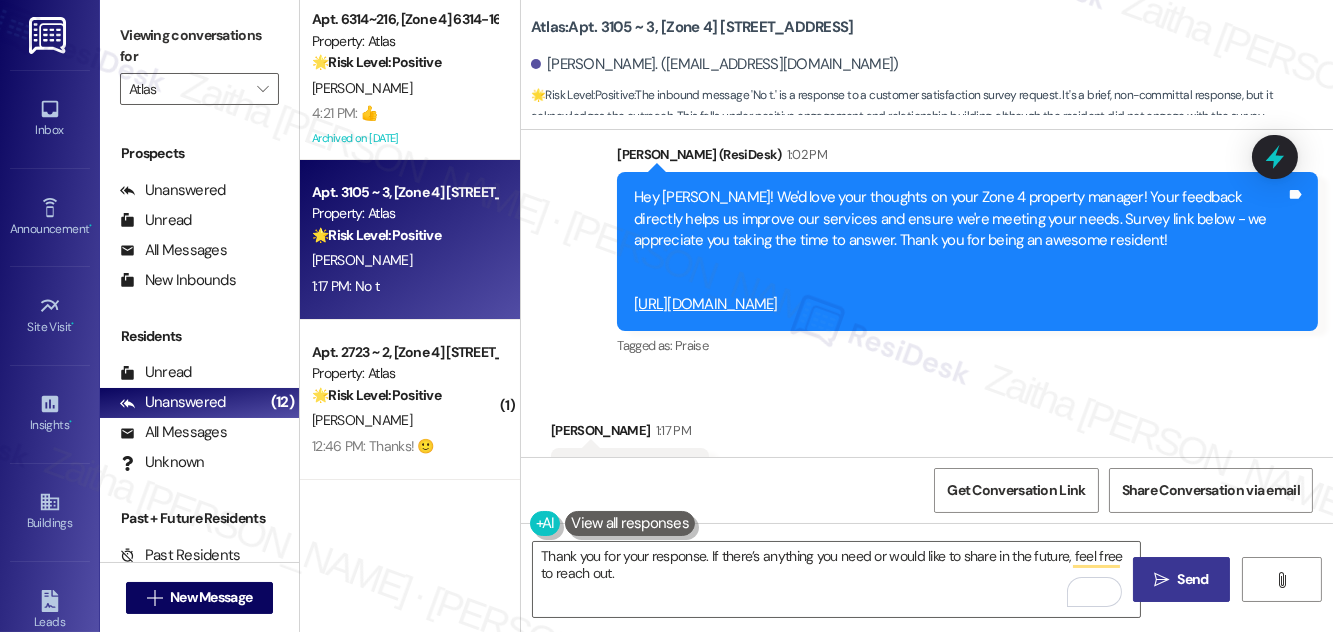 drag, startPoint x: 1188, startPoint y: 572, endPoint x: 1178, endPoint y: 564, distance: 12.806249 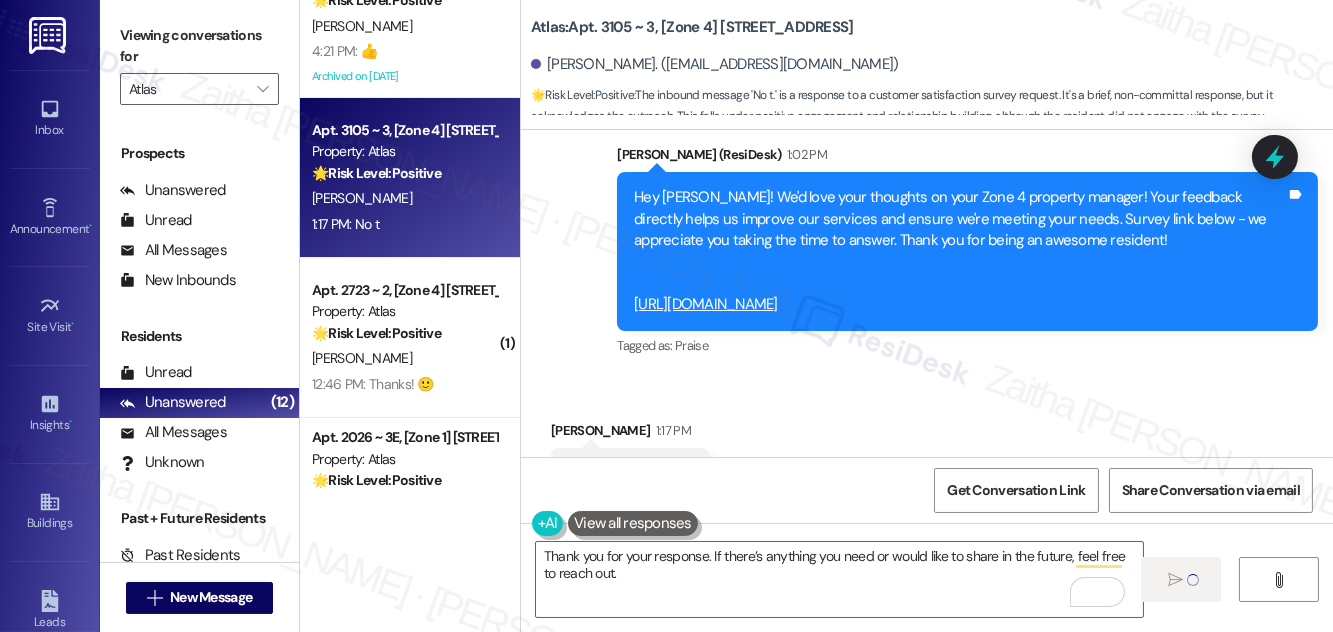 scroll, scrollTop: 181, scrollLeft: 0, axis: vertical 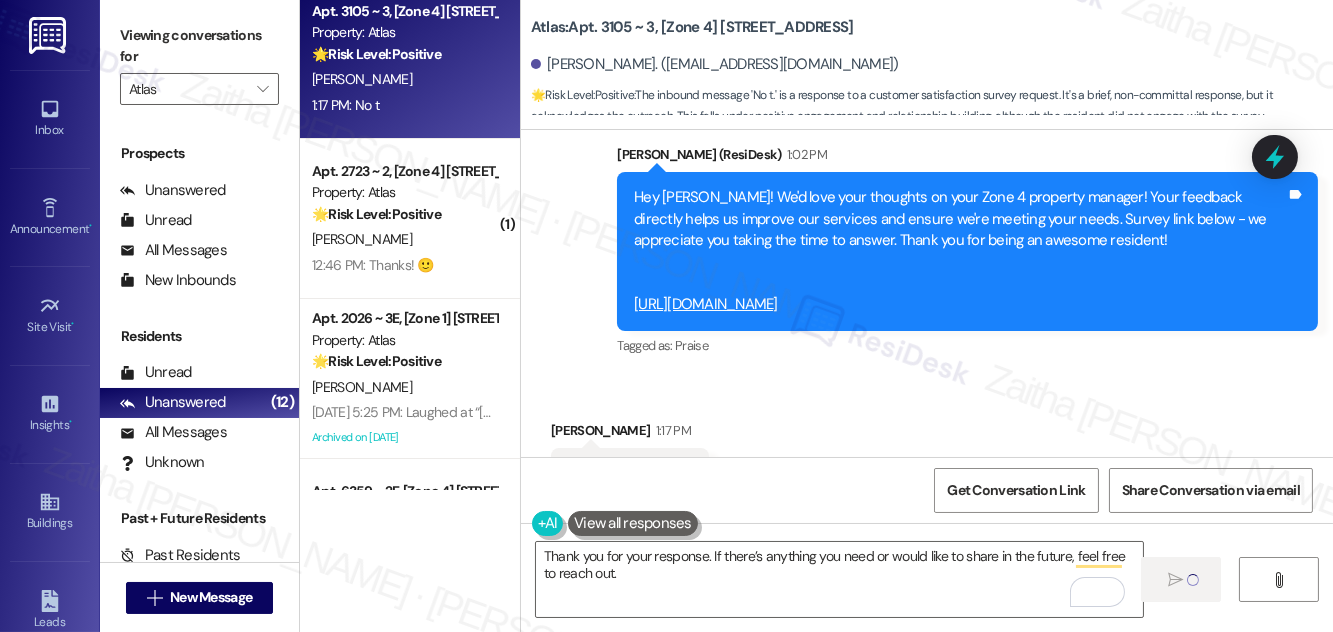 type 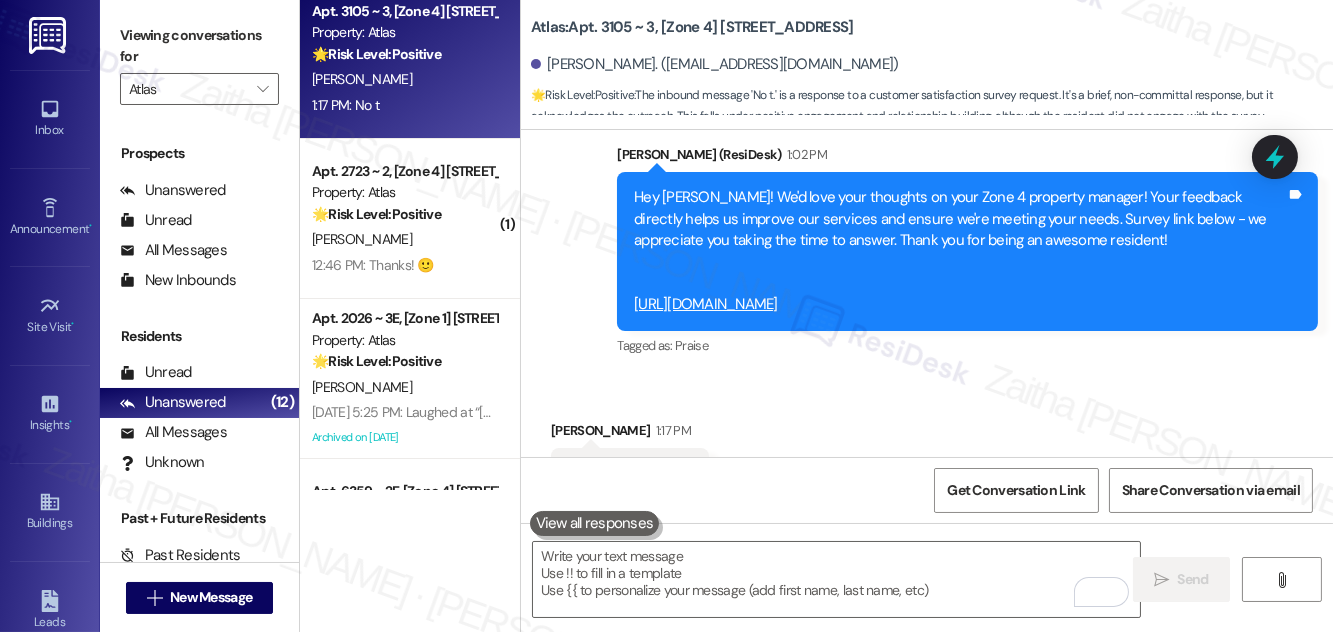 scroll, scrollTop: 4939, scrollLeft: 0, axis: vertical 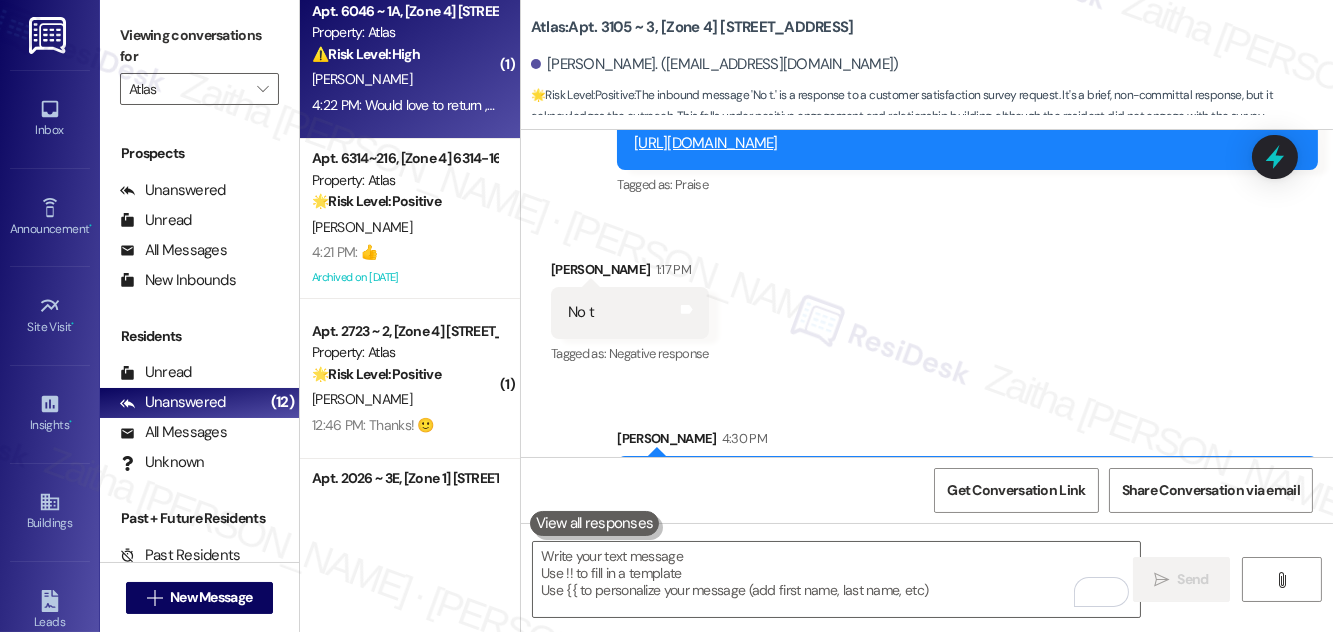 click on "⚠️  Risk Level:  High The resident expresses a desire to return to the property due to dissatisfaction with their current living situation, which is supported by a third-party payment ([DEMOGRAPHIC_DATA] Community Health Center). This indicates a potential retention risk and a financial component, warranting a Tier 2 classification." at bounding box center (404, 54) 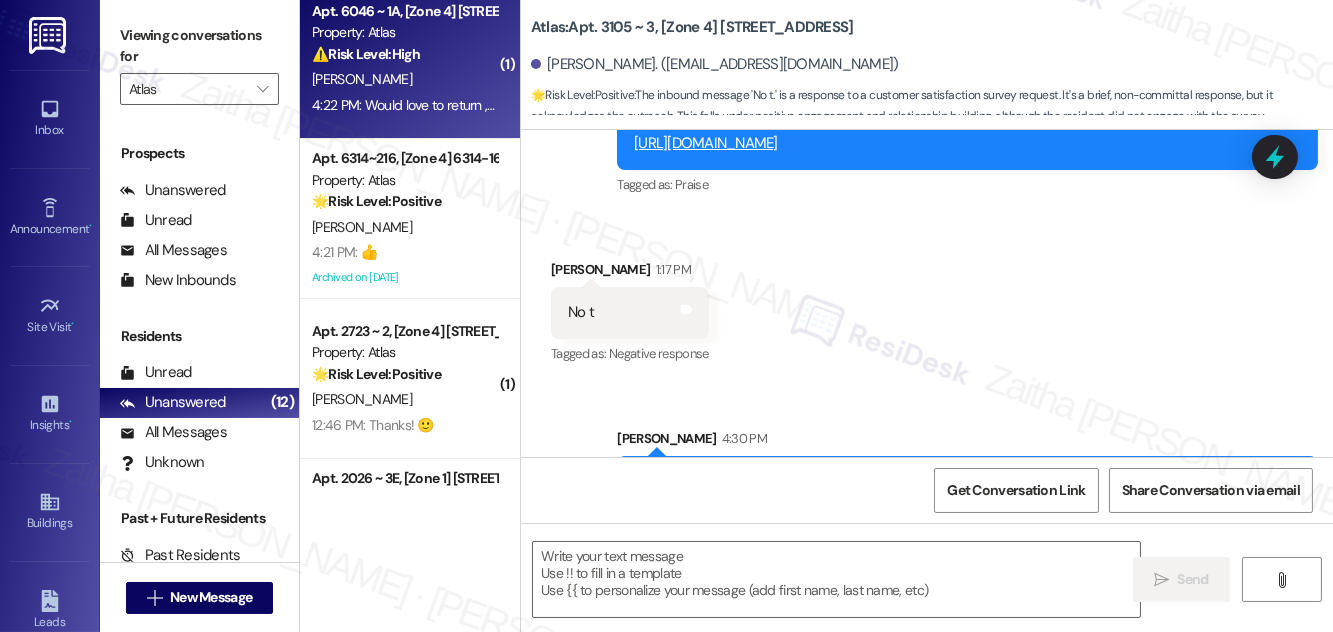 type on "Fetching suggested responses. Please feel free to read through the conversation in the meantime." 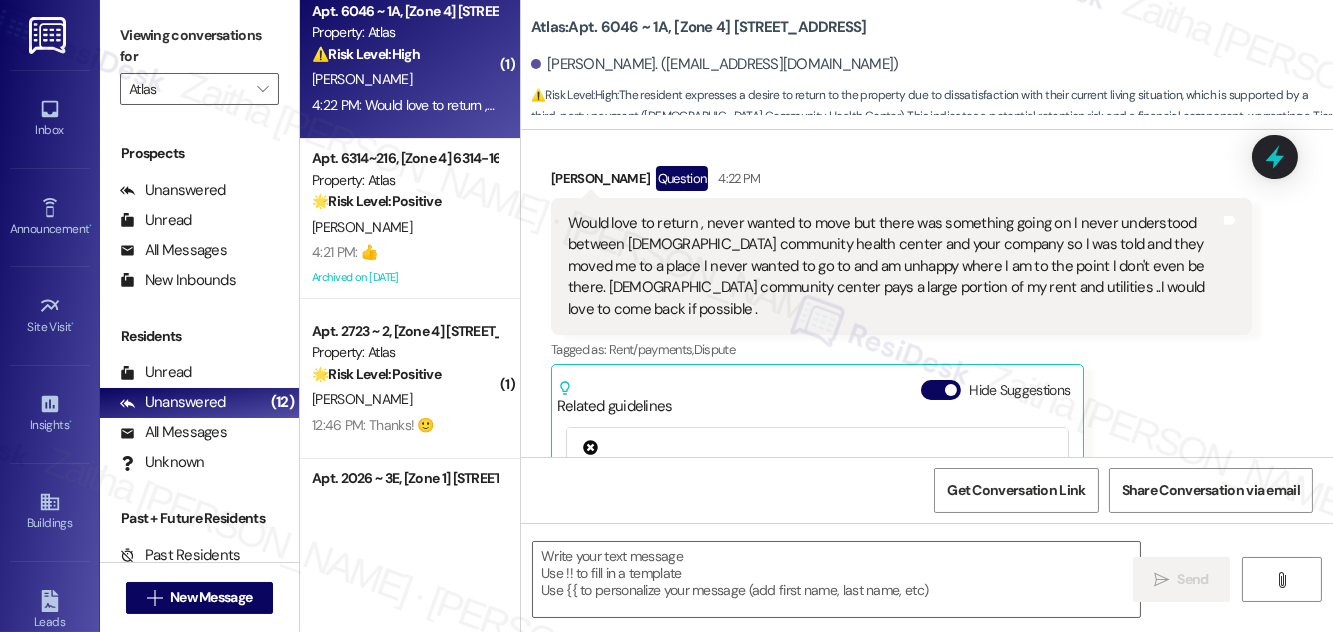 scroll, scrollTop: 7025, scrollLeft: 0, axis: vertical 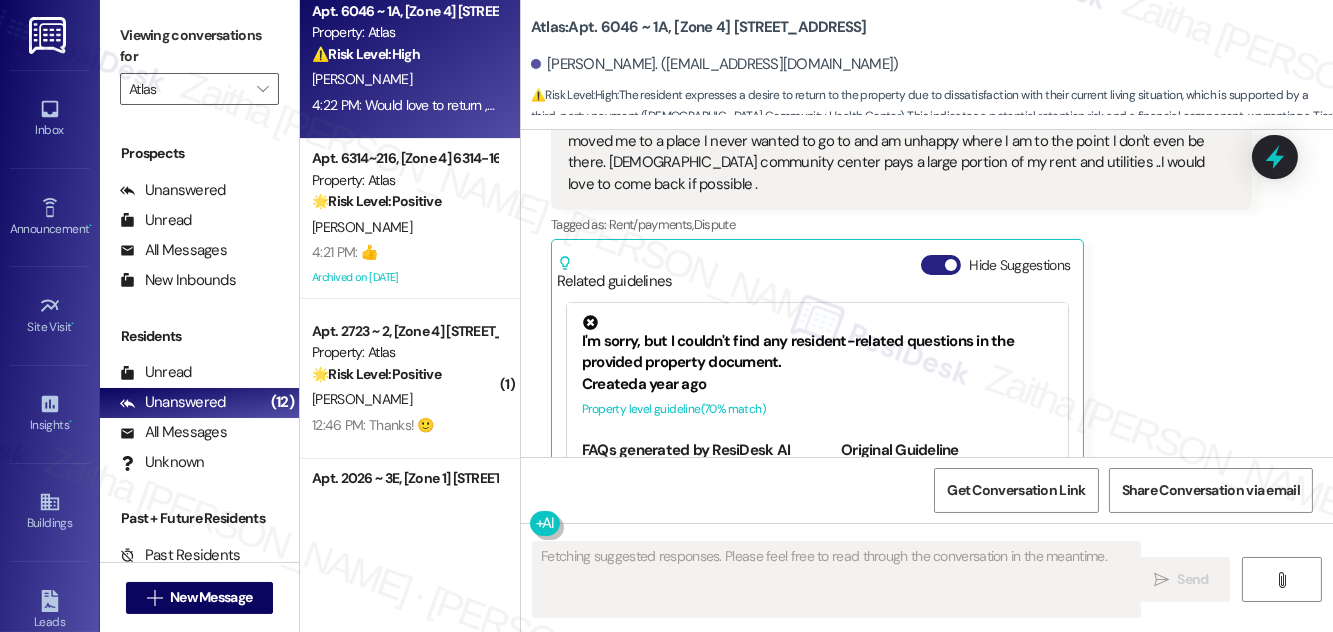 click on "Hide Suggestions" at bounding box center [941, 265] 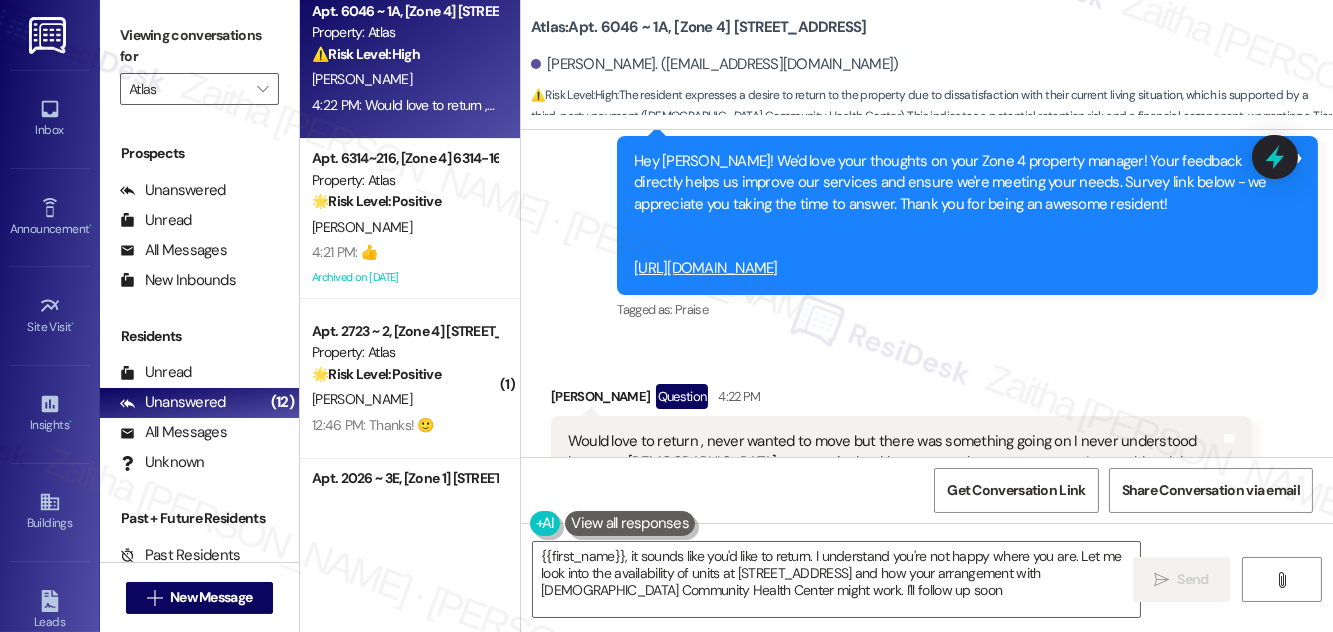 type on "{{first_name}}, it sounds like you'd like to return. I understand you're not happy where you are. Let me look into the availability of units at [STREET_ADDRESS] and how your arrangement with [DEMOGRAPHIC_DATA] Community Health Center might work. I'll follow up soon!" 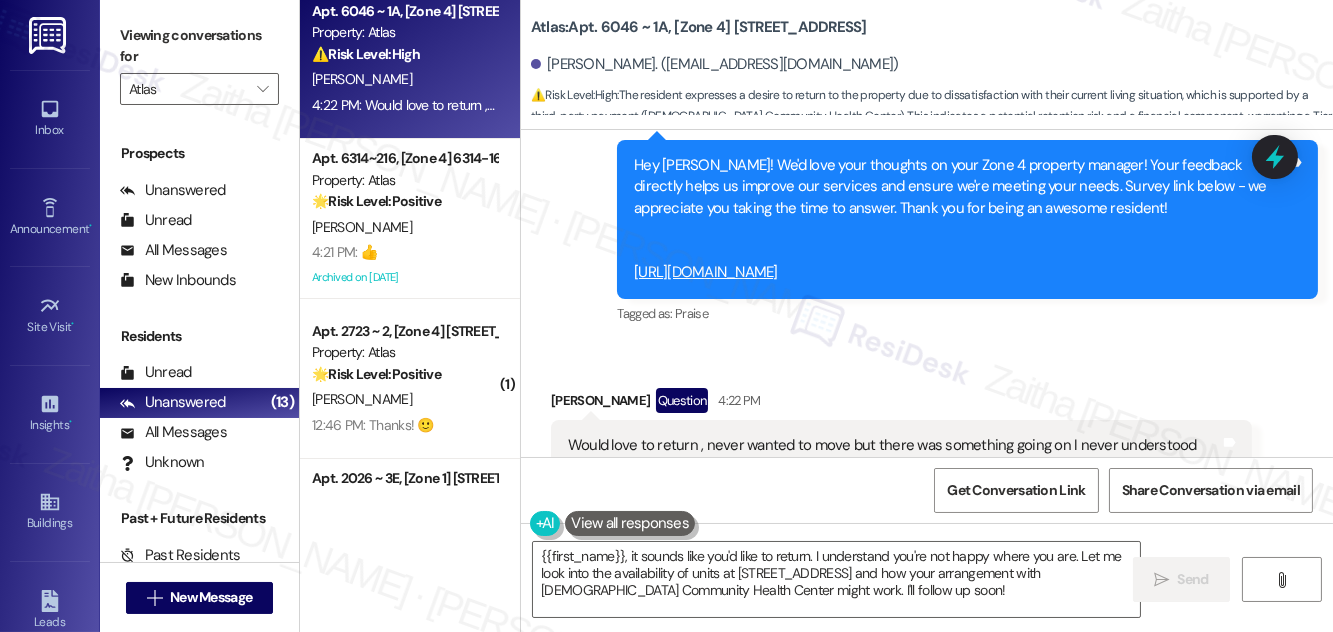 scroll, scrollTop: 6773, scrollLeft: 0, axis: vertical 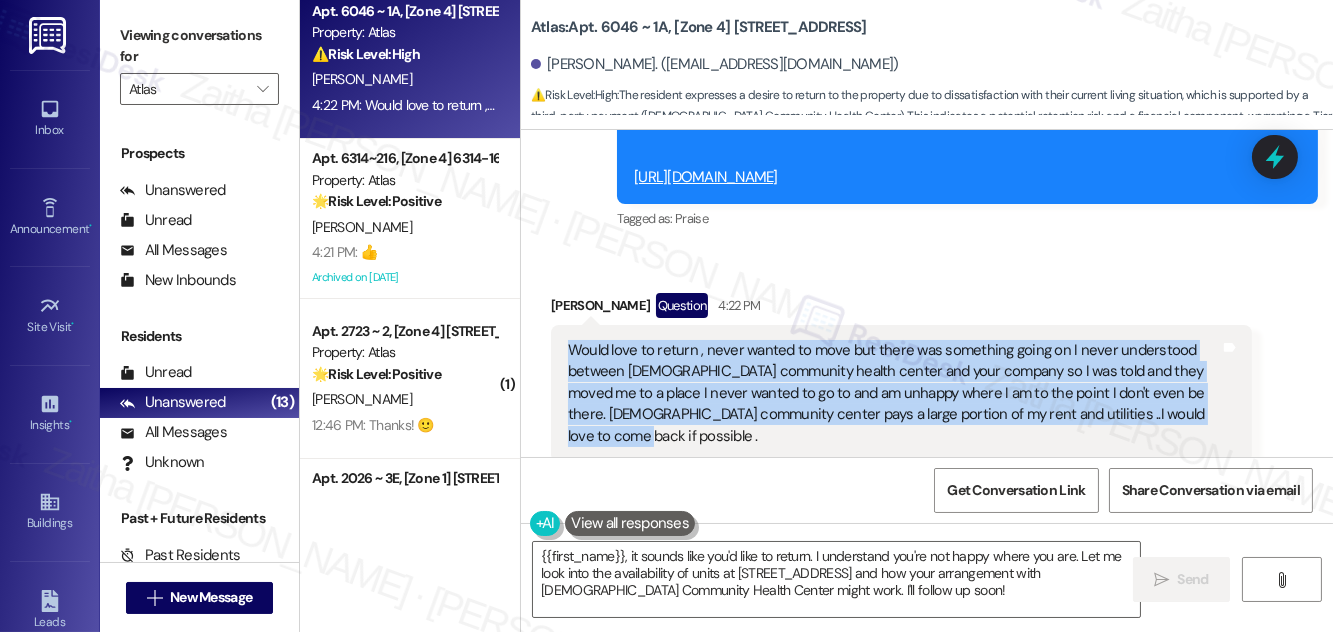 drag, startPoint x: 561, startPoint y: 259, endPoint x: 1193, endPoint y: 335, distance: 636.5532 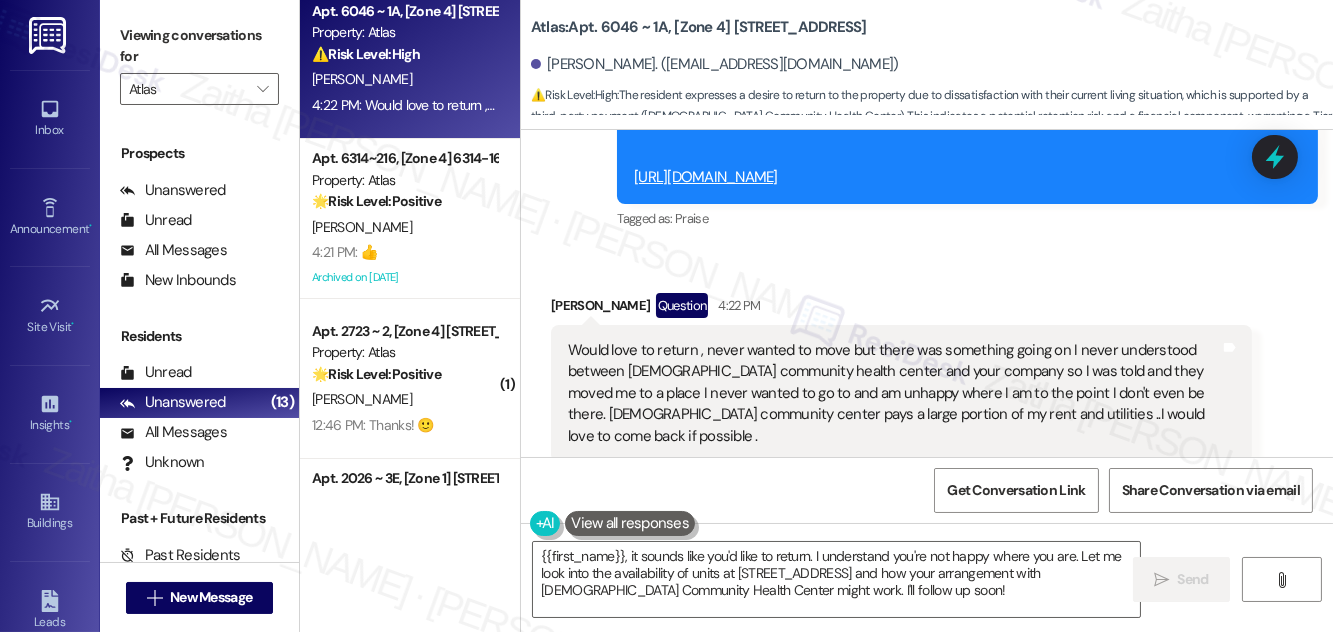 click on "Announcement, sent via SMS [PERSON_NAME]   (ResiDesk) 1:05 PM Hey [PERSON_NAME]! We'd love your thoughts on your Zone 4 property manager! Your feedback directly helps us improve our services and ensure we're meeting your needs. Survey link below - we appreciate you taking the time to answer. Thank you for being an awesome resident!
[URL][DOMAIN_NAME]
Tags and notes Tagged as:   Praise Click to highlight conversations about Praise" at bounding box center [967, 125] 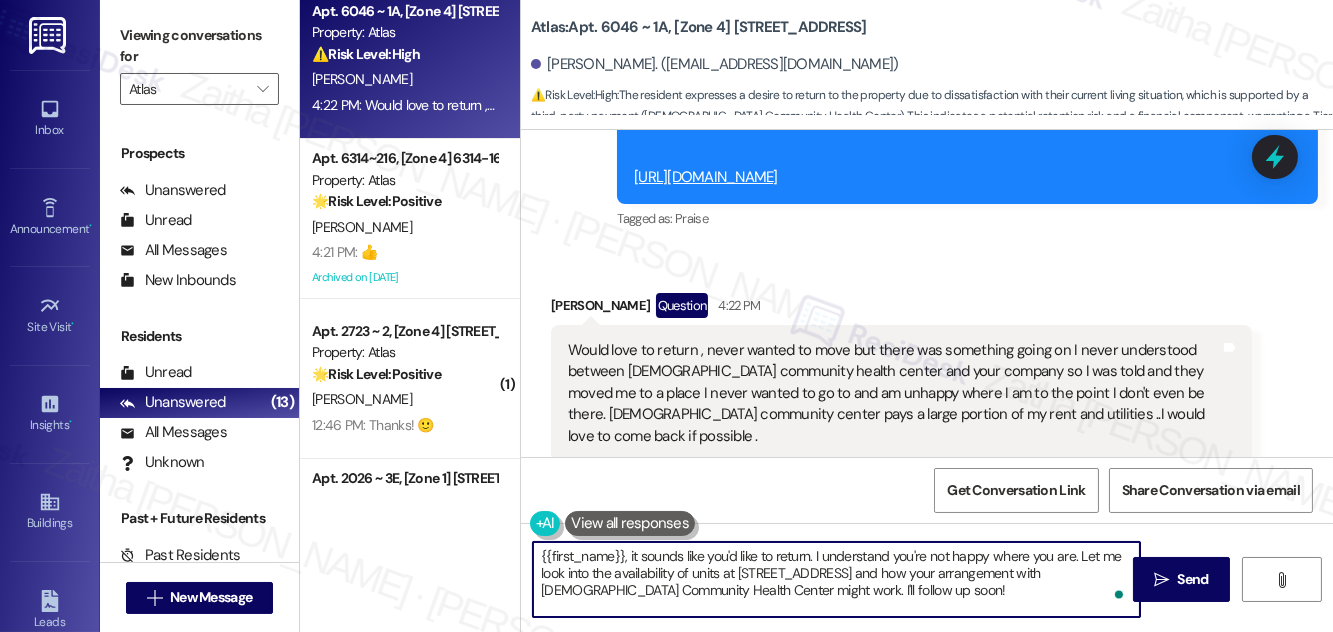 drag, startPoint x: 538, startPoint y: 553, endPoint x: 896, endPoint y: 588, distance: 359.70682 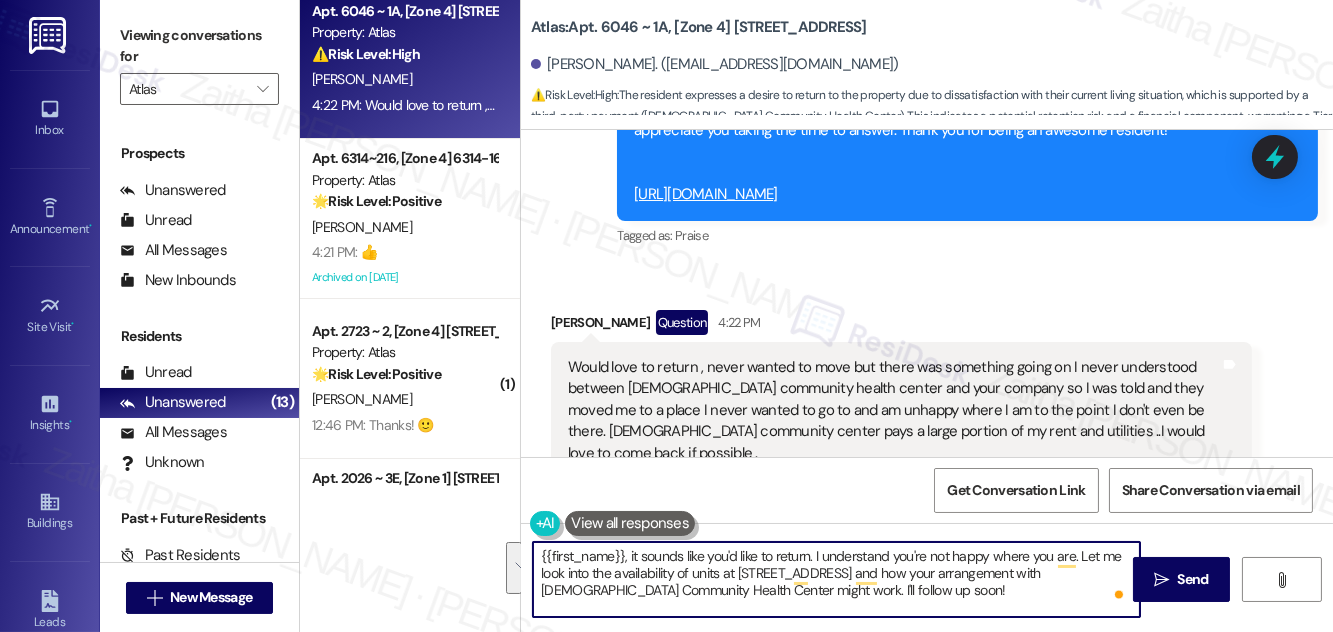 scroll, scrollTop: 6773, scrollLeft: 0, axis: vertical 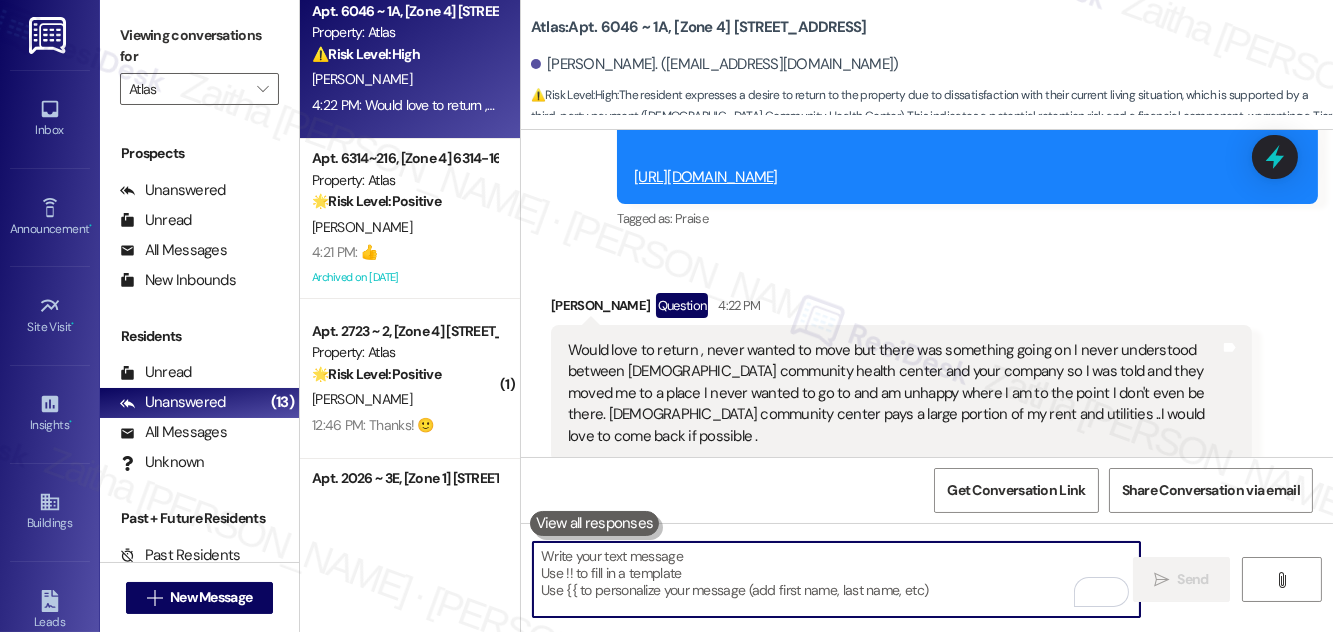 type 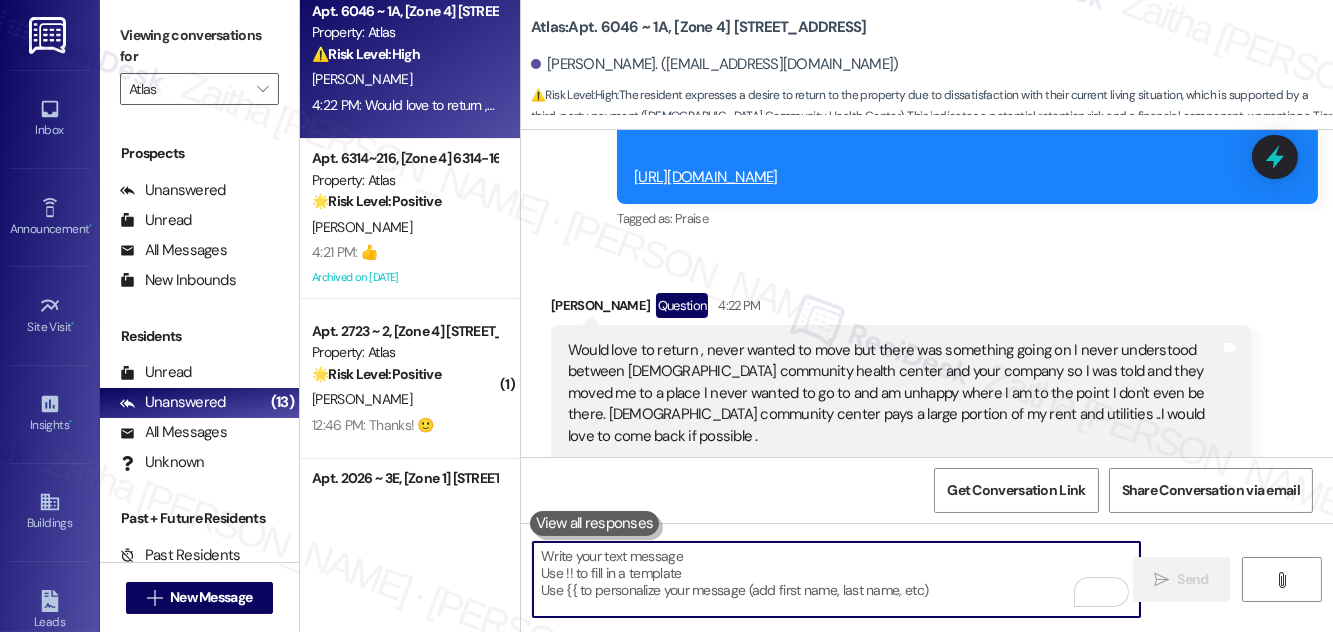 drag, startPoint x: 1269, startPoint y: 166, endPoint x: 1074, endPoint y: 163, distance: 195.02307 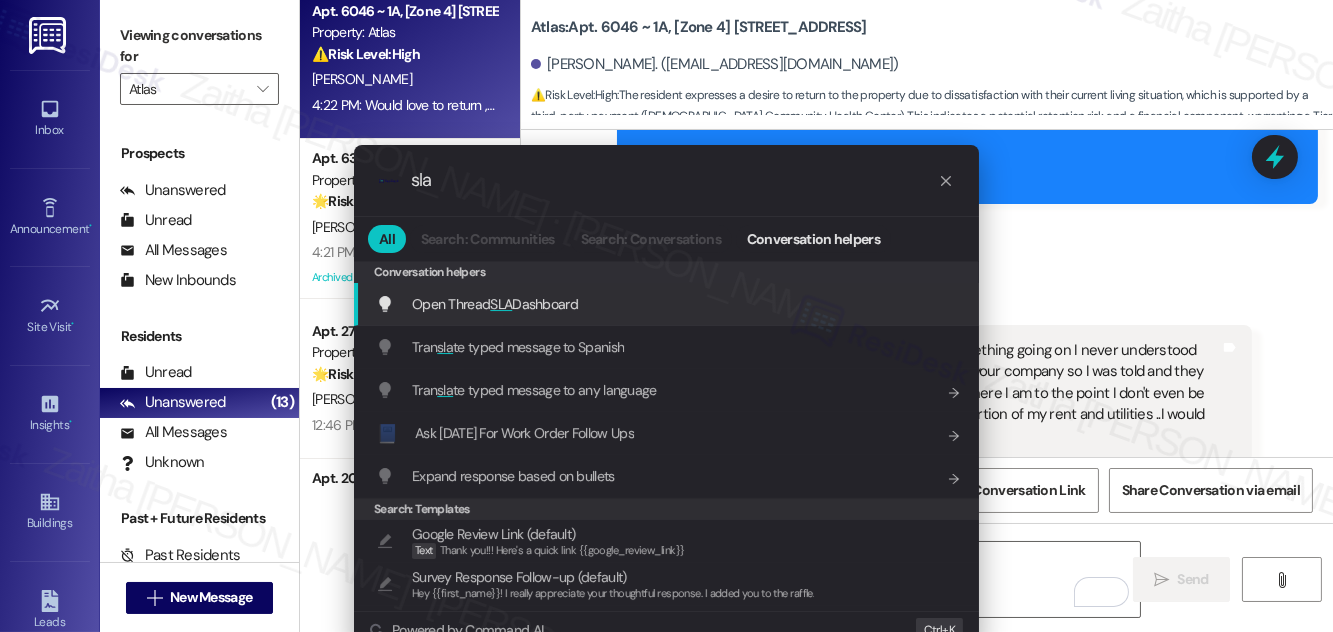 type on "sla" 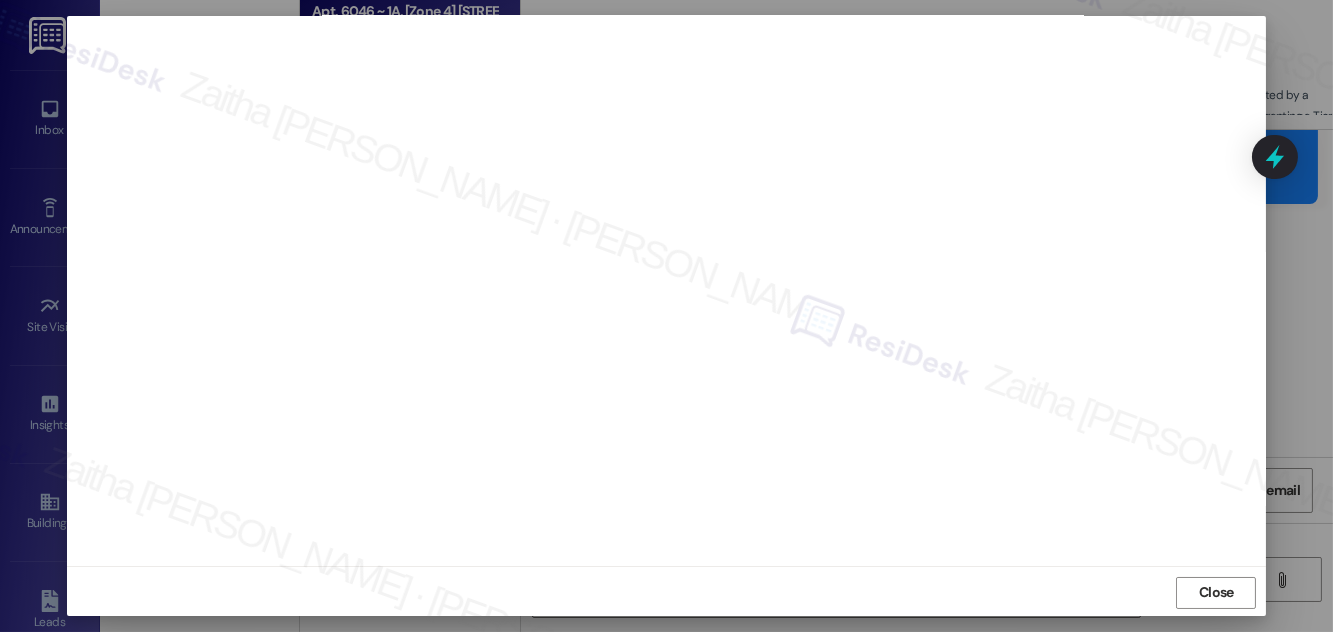 scroll, scrollTop: 21, scrollLeft: 0, axis: vertical 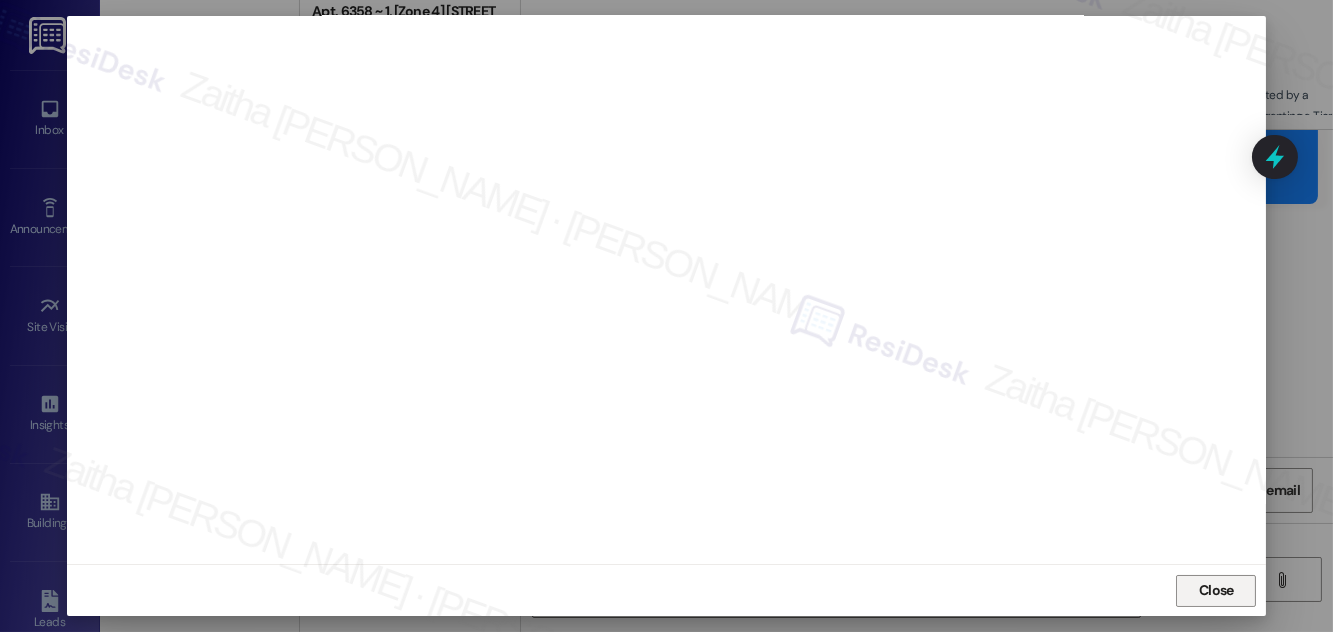 click on "Close" at bounding box center [1216, 590] 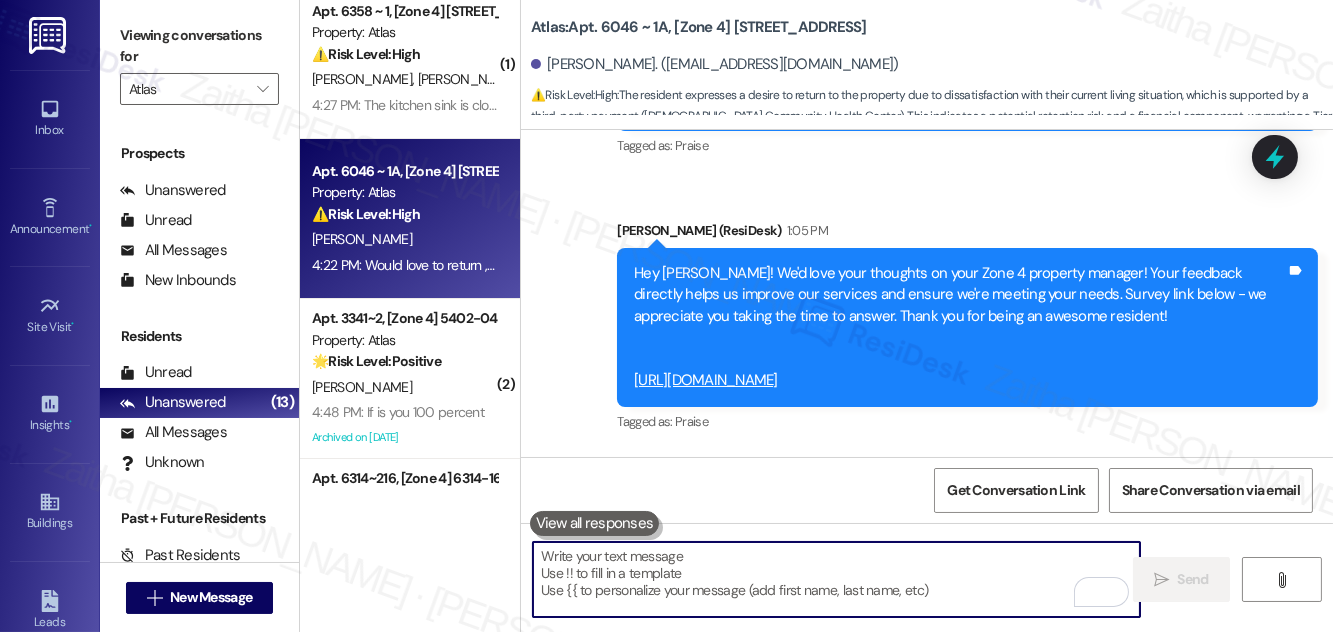 scroll, scrollTop: 6773, scrollLeft: 0, axis: vertical 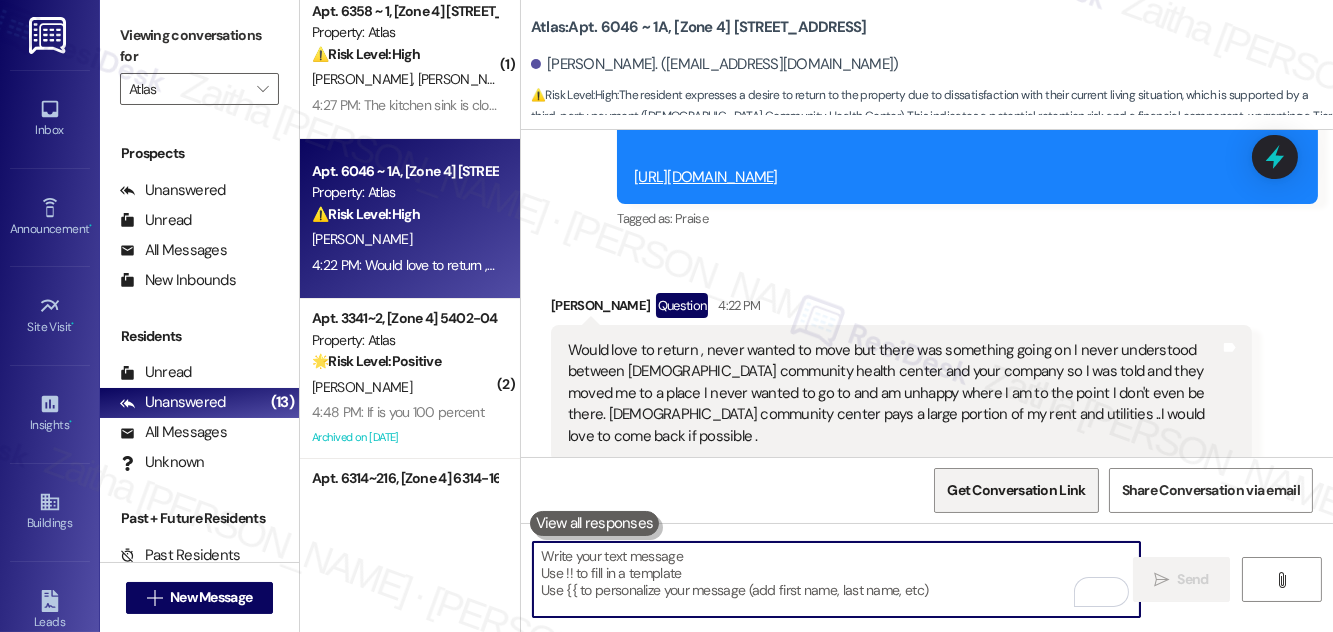 click on "Get Conversation Link" at bounding box center [1016, 490] 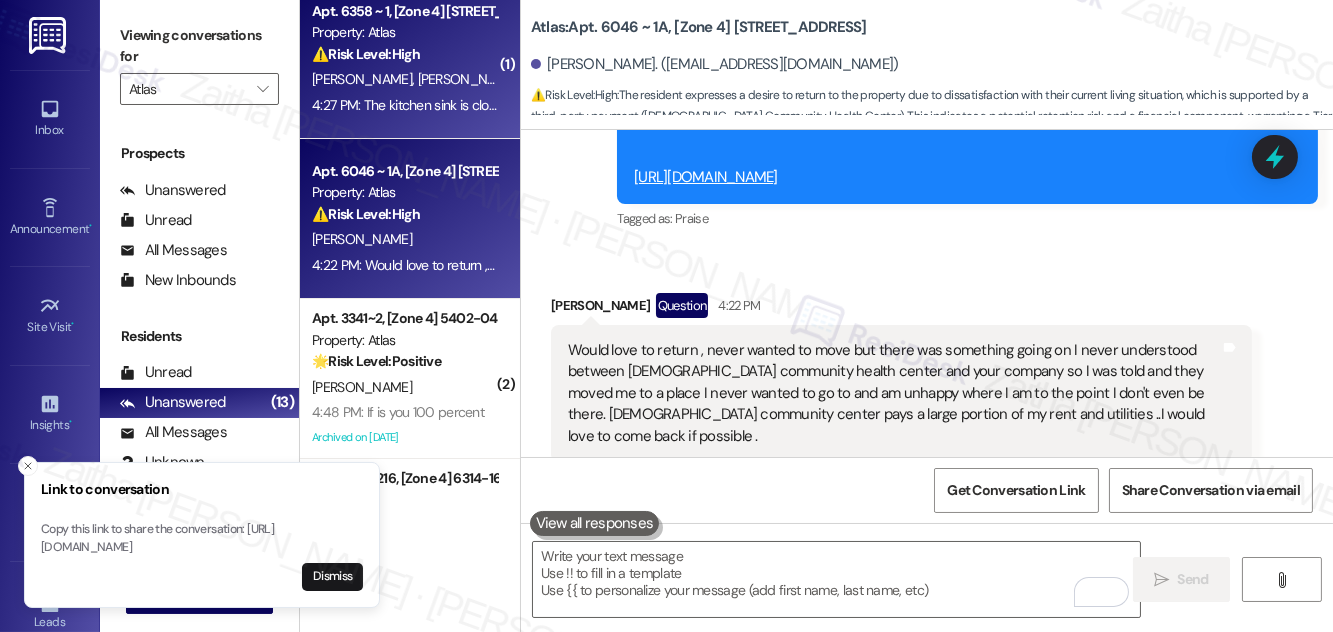 click on "⚠️  Risk Level:  High The resident reports a clogged kitchen sink and damaged kitchen cabinets. This constitutes urgent general maintenance as it affects the usability of essential facilities and could potentially lead to further damage if not addressed promptly." at bounding box center (404, 54) 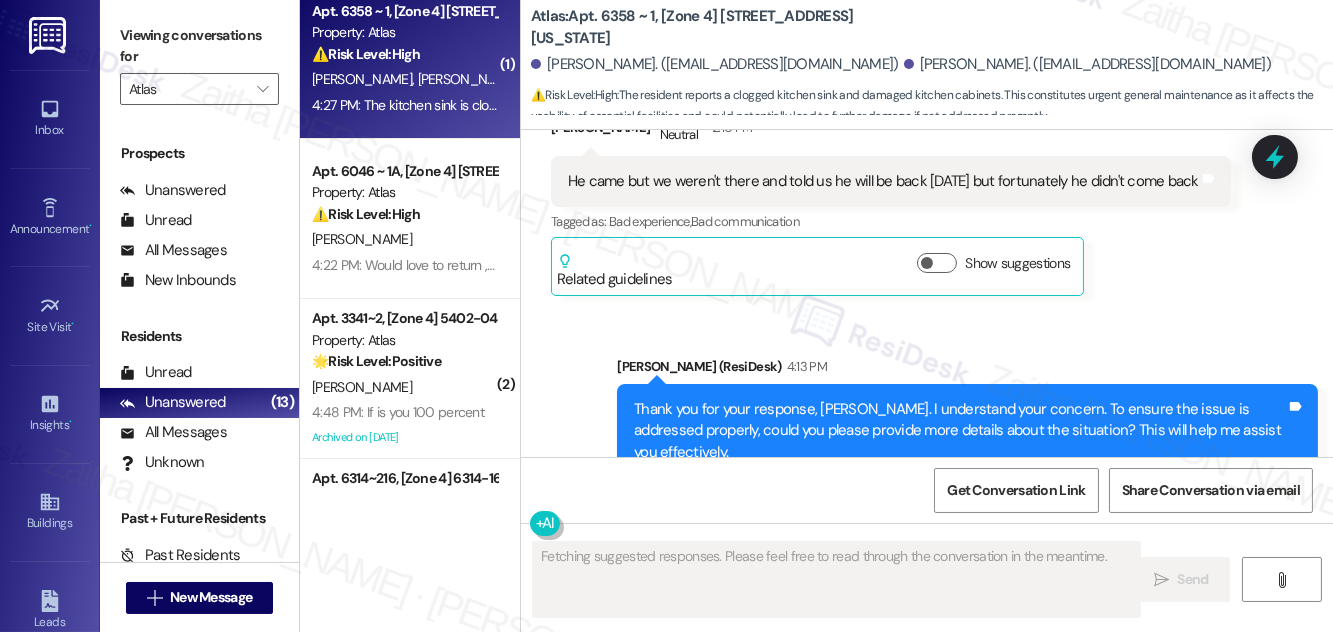 scroll, scrollTop: 4561, scrollLeft: 0, axis: vertical 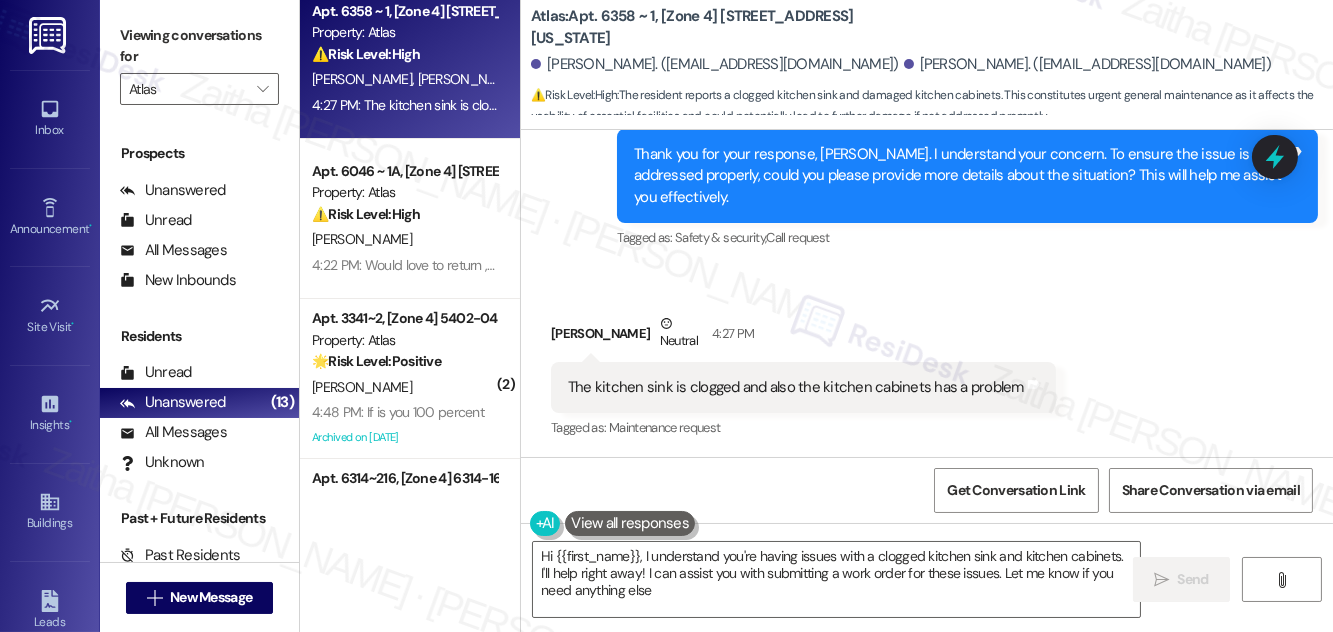 type on "Hi {{first_name}}, I understand you're having issues with a clogged kitchen sink and kitchen cabinets. I'll help right away! I can assist you with submitting a work order for these issues. Let me know if you need anything else!" 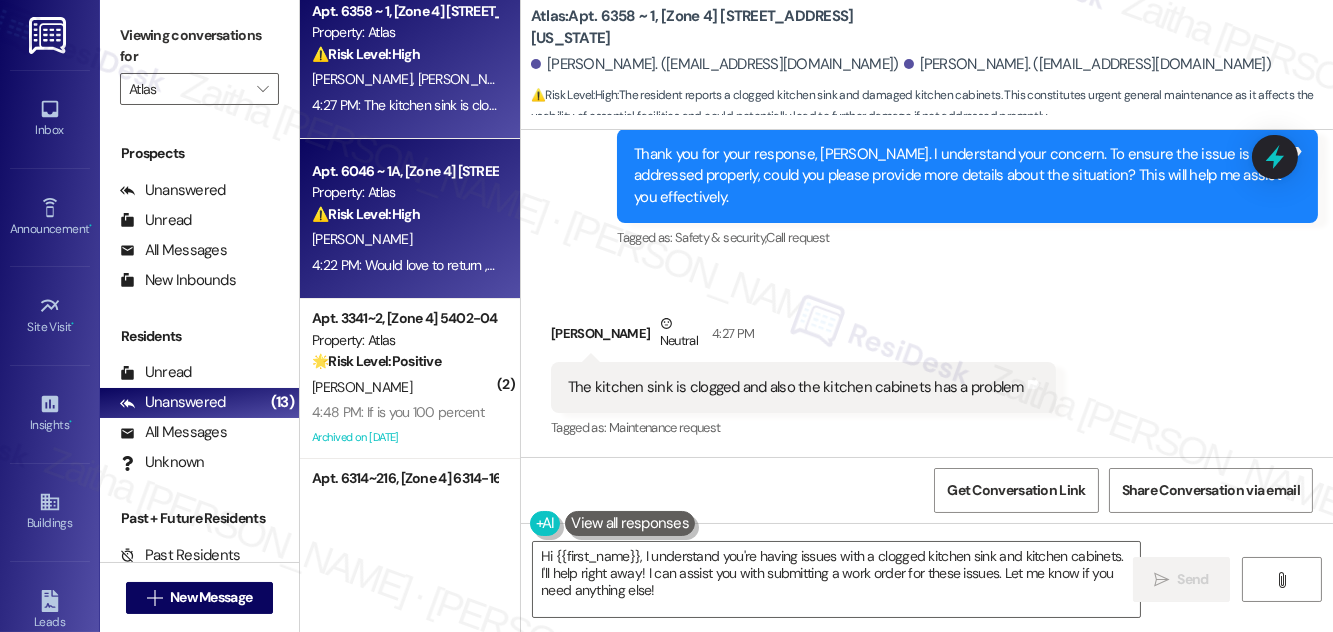 scroll, scrollTop: 4562, scrollLeft: 0, axis: vertical 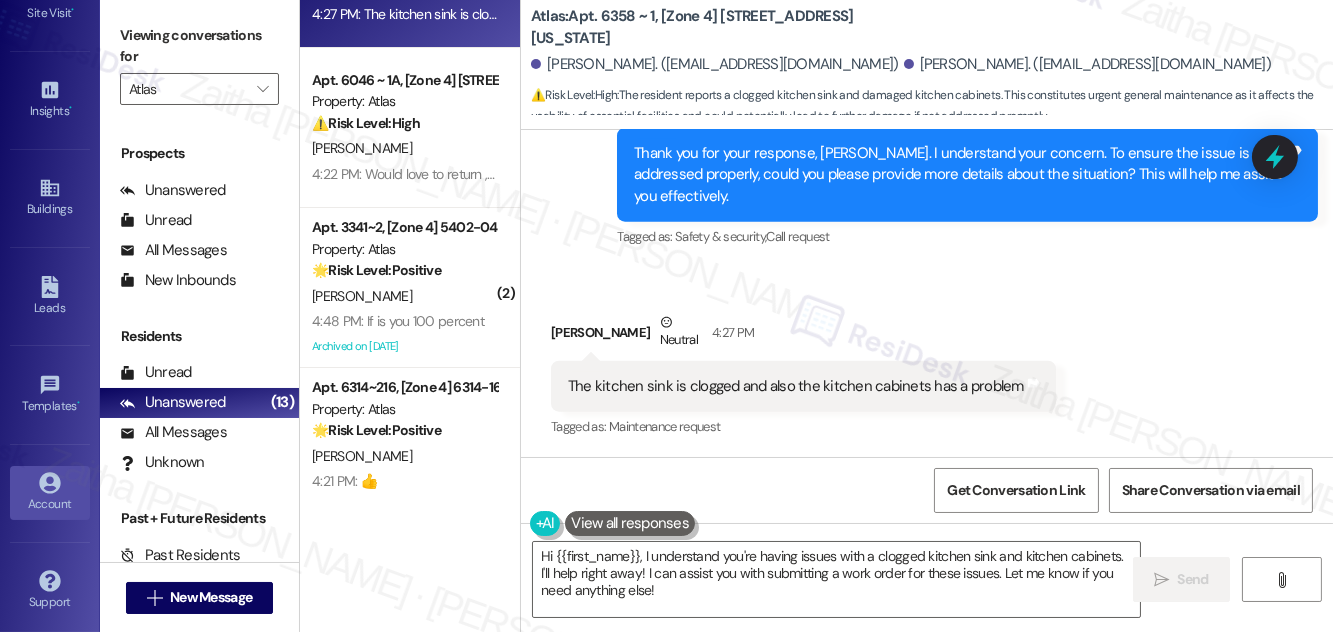 click on "Account" at bounding box center (50, 504) 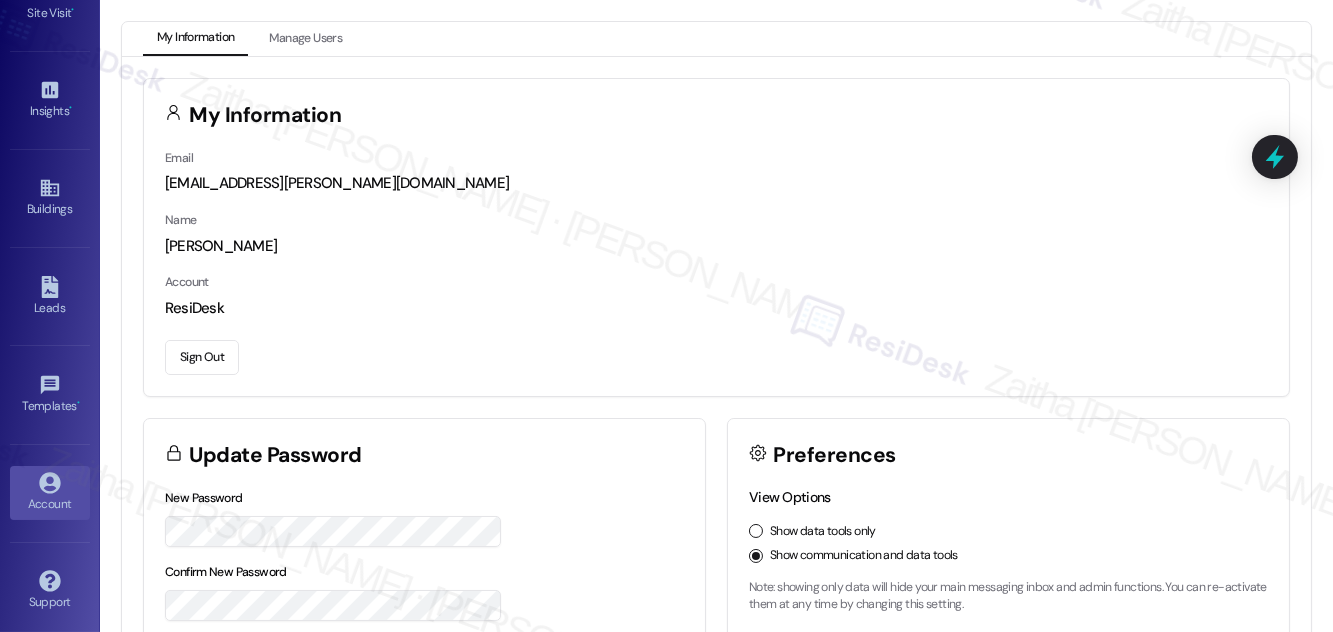 click on "Sign Out" at bounding box center [202, 357] 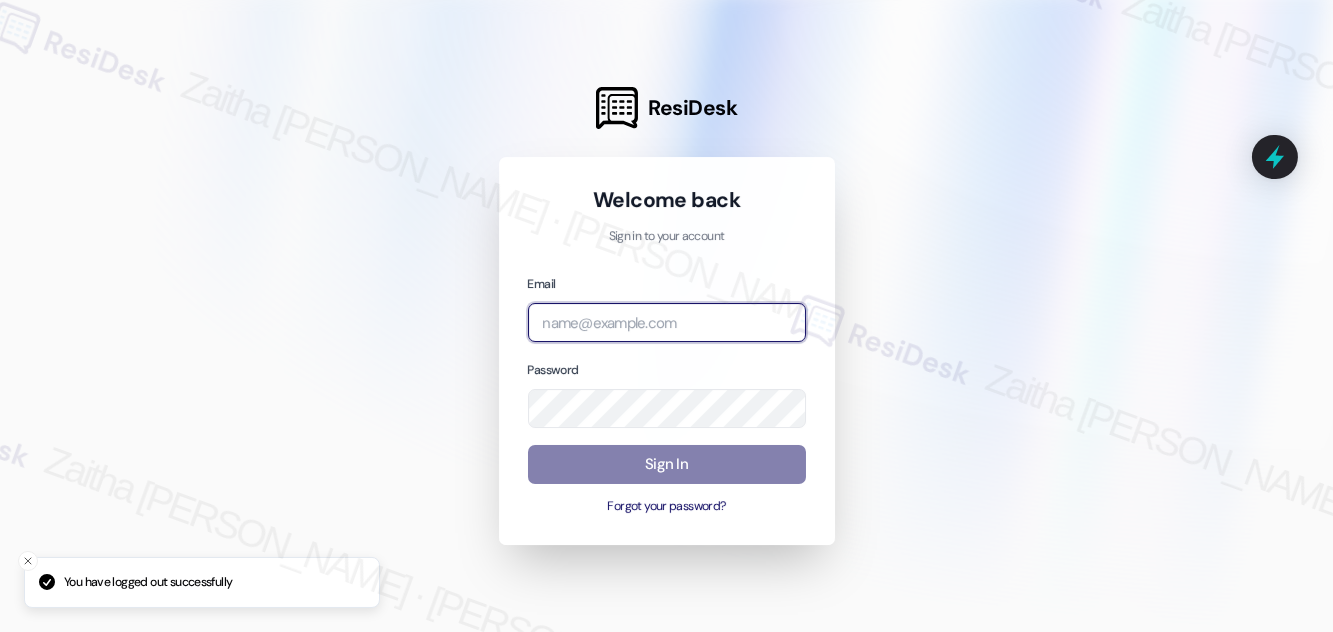 click at bounding box center [667, 322] 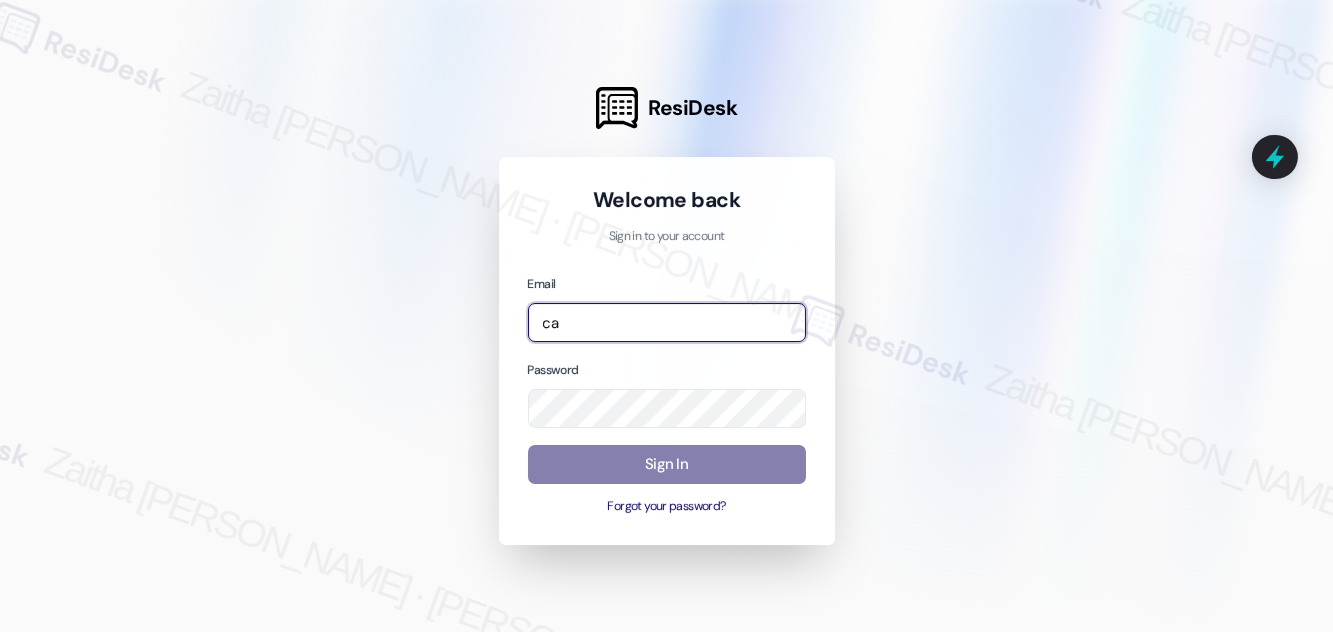 type on "c" 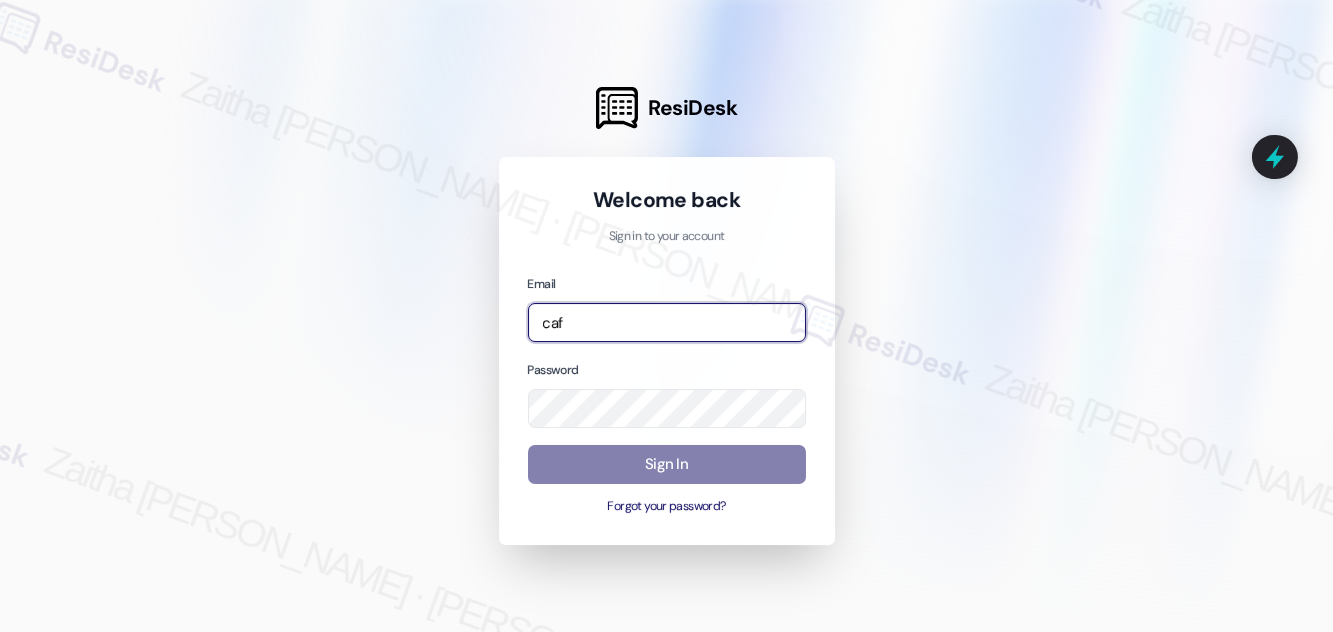 click at bounding box center (0, 632) 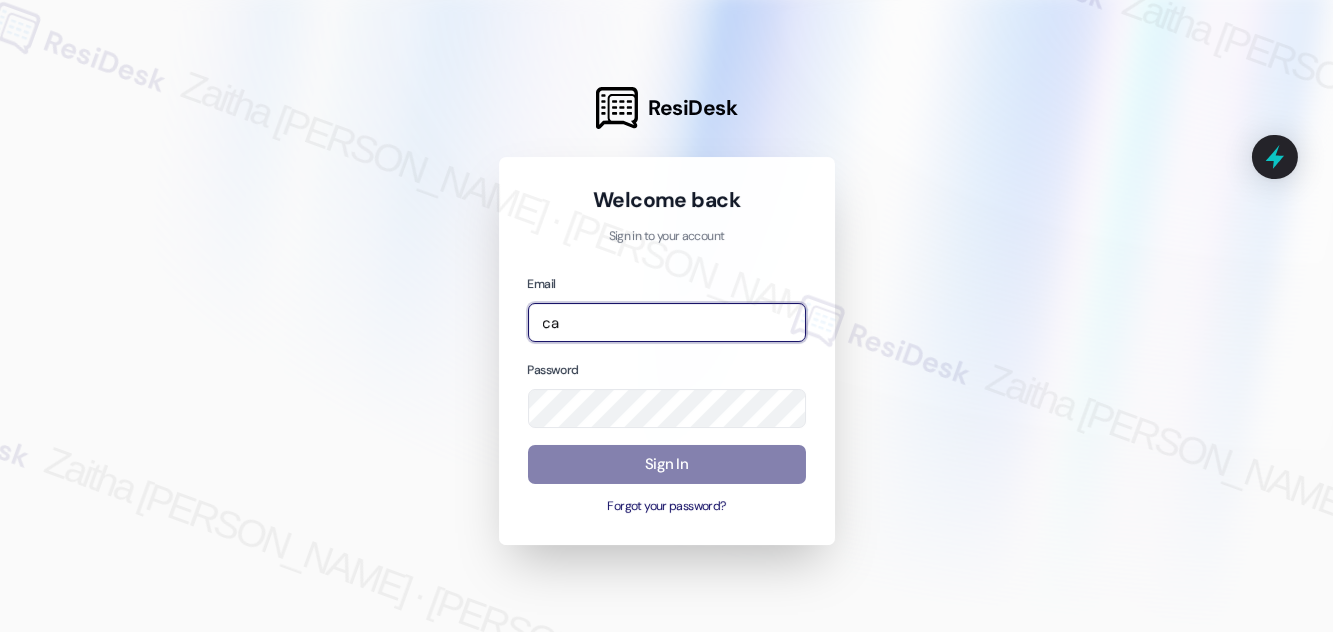 type on "c" 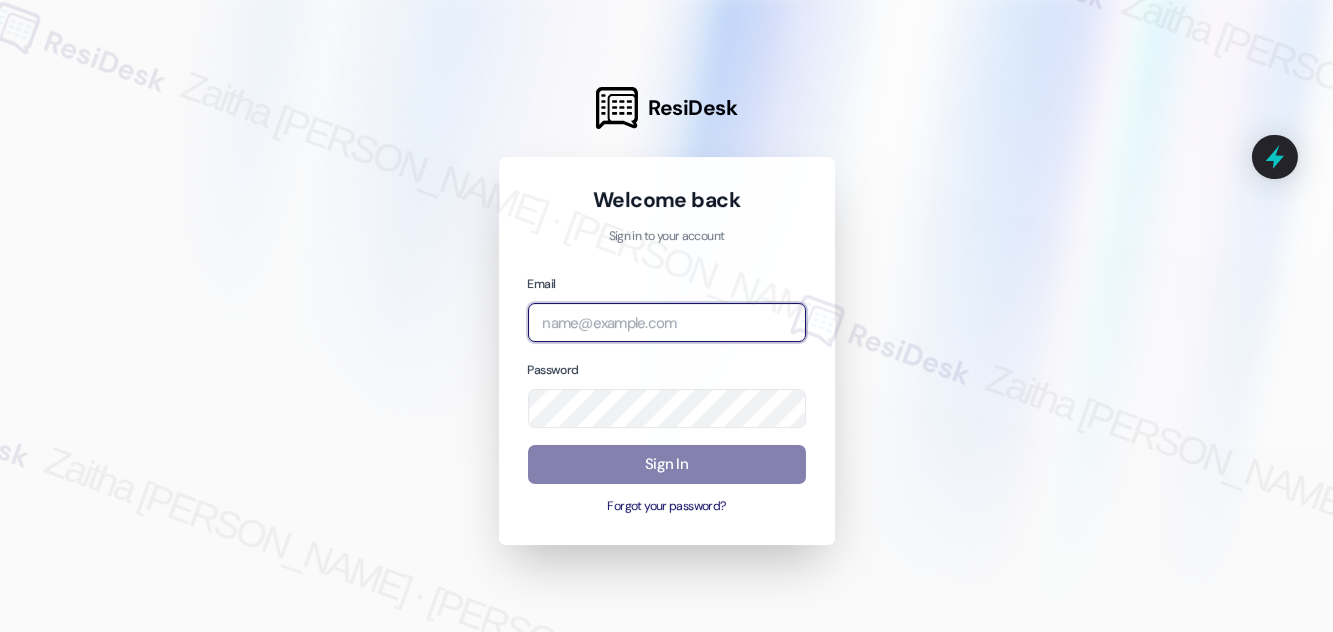 click at bounding box center (0, 632) 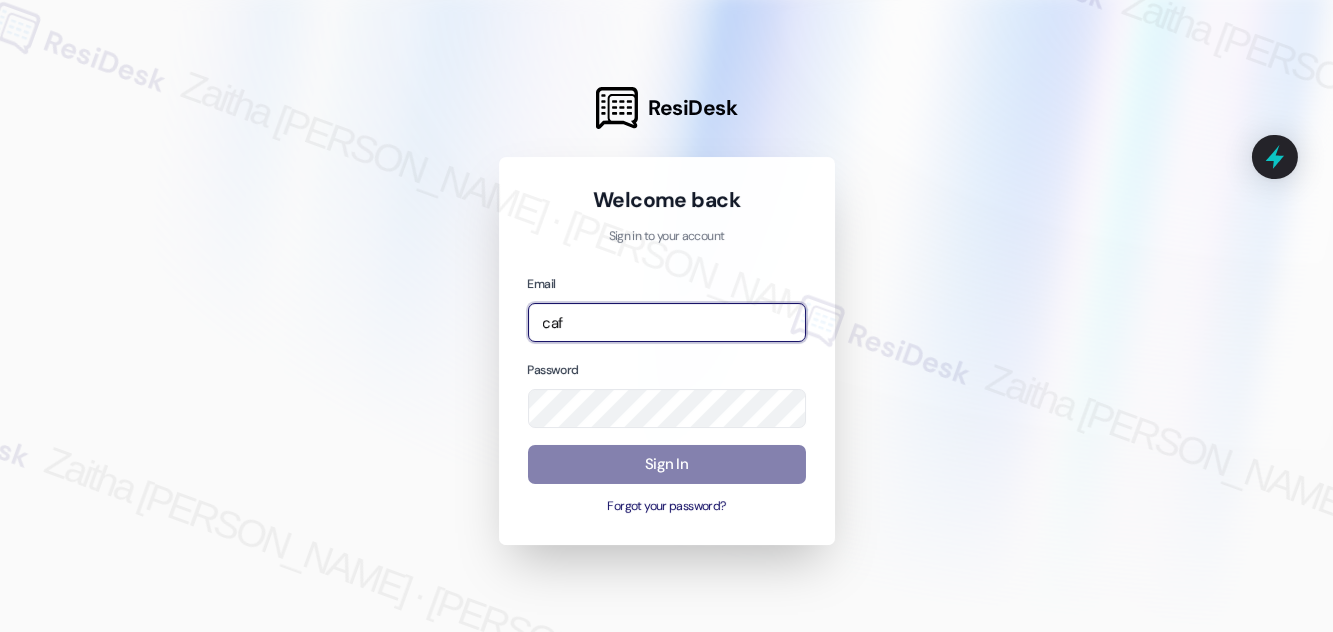 type on "automated-surveys-caf_management-zaitha.mae.[PERSON_NAME]@caf_[DOMAIN_NAME]" 